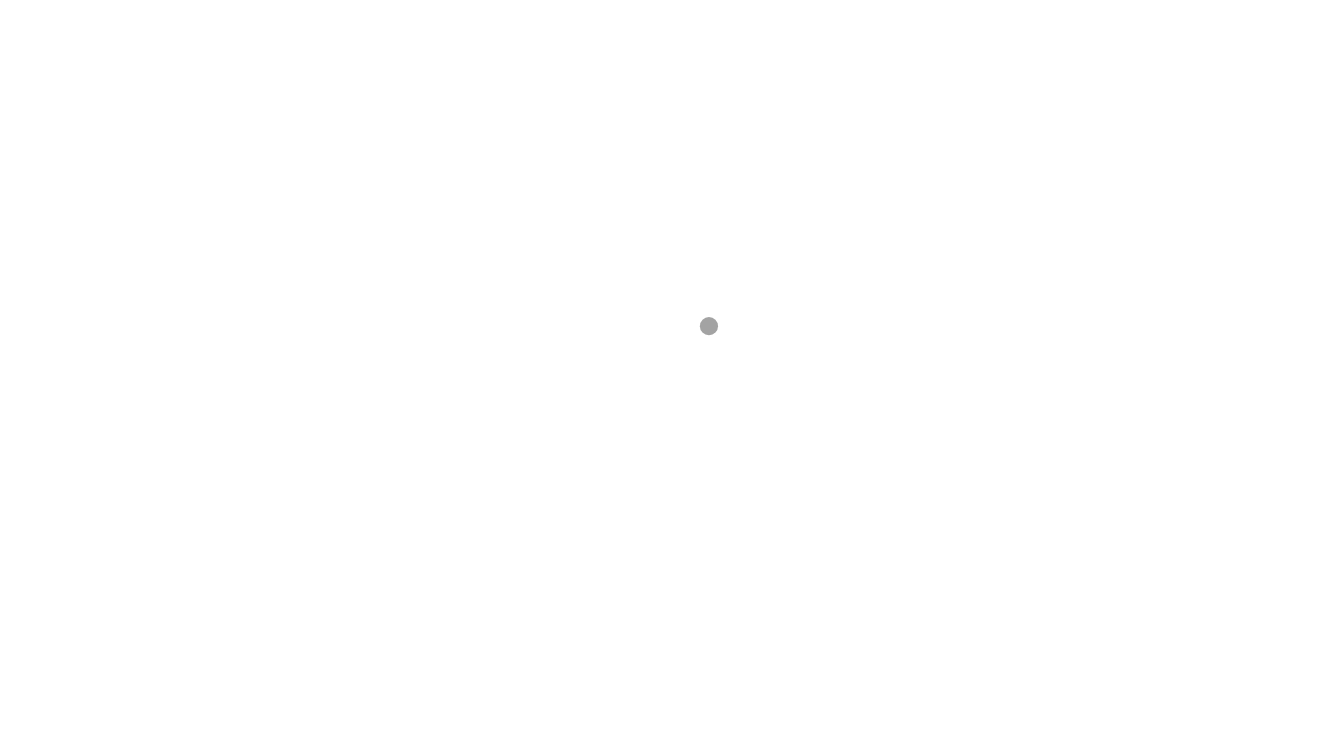 scroll, scrollTop: 0, scrollLeft: 0, axis: both 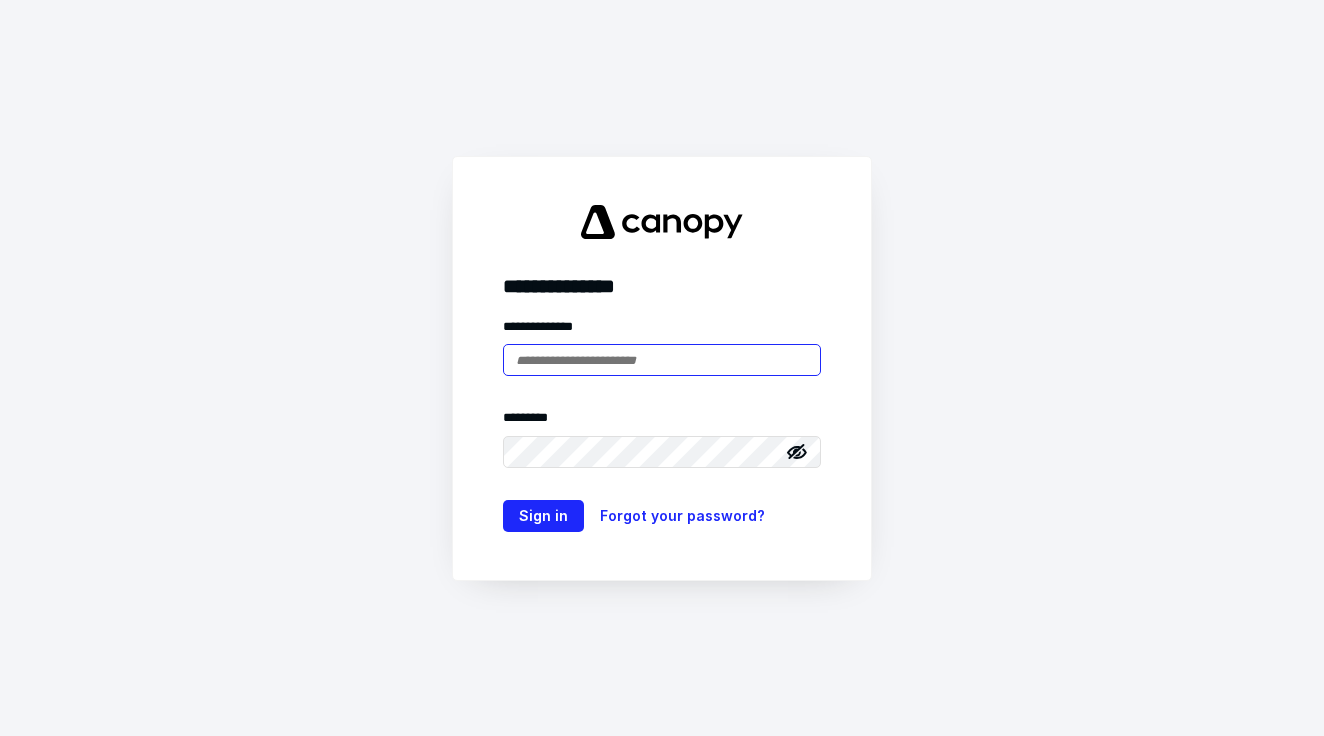 type on "**********" 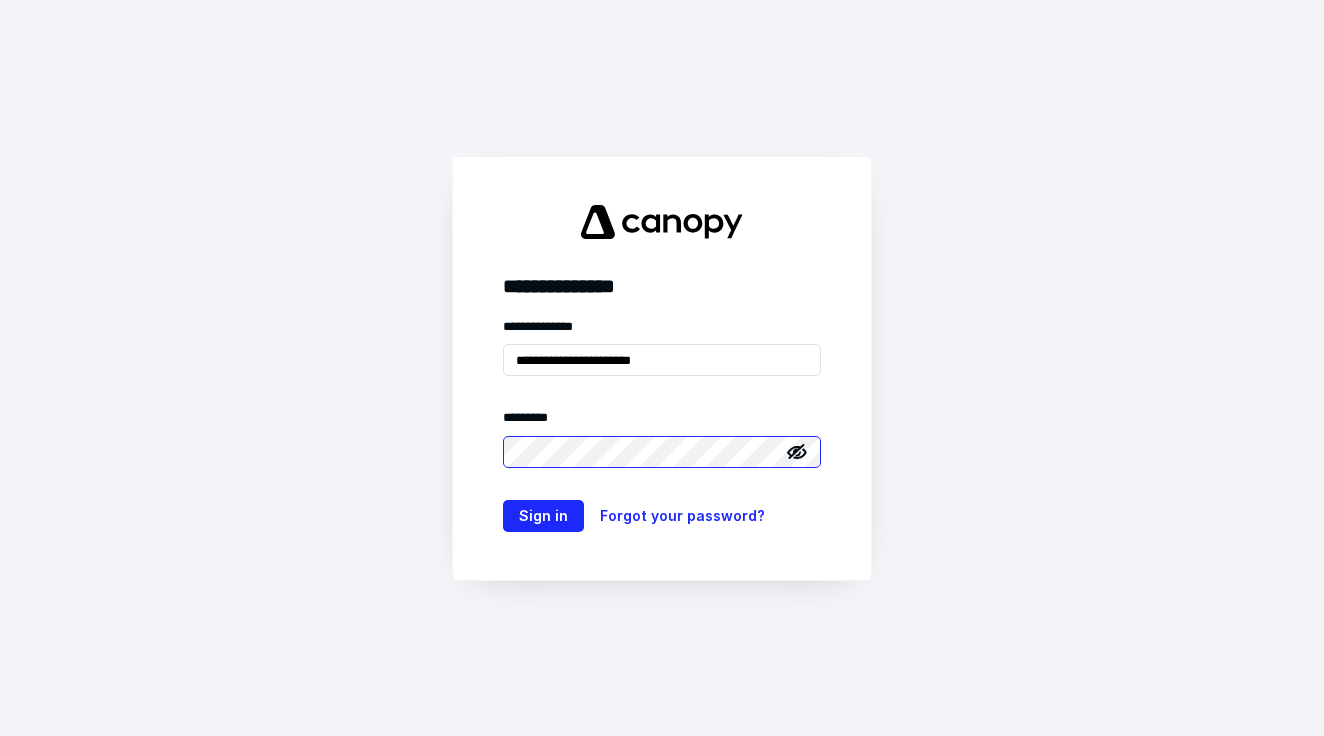 click on "Sign in" at bounding box center (543, 516) 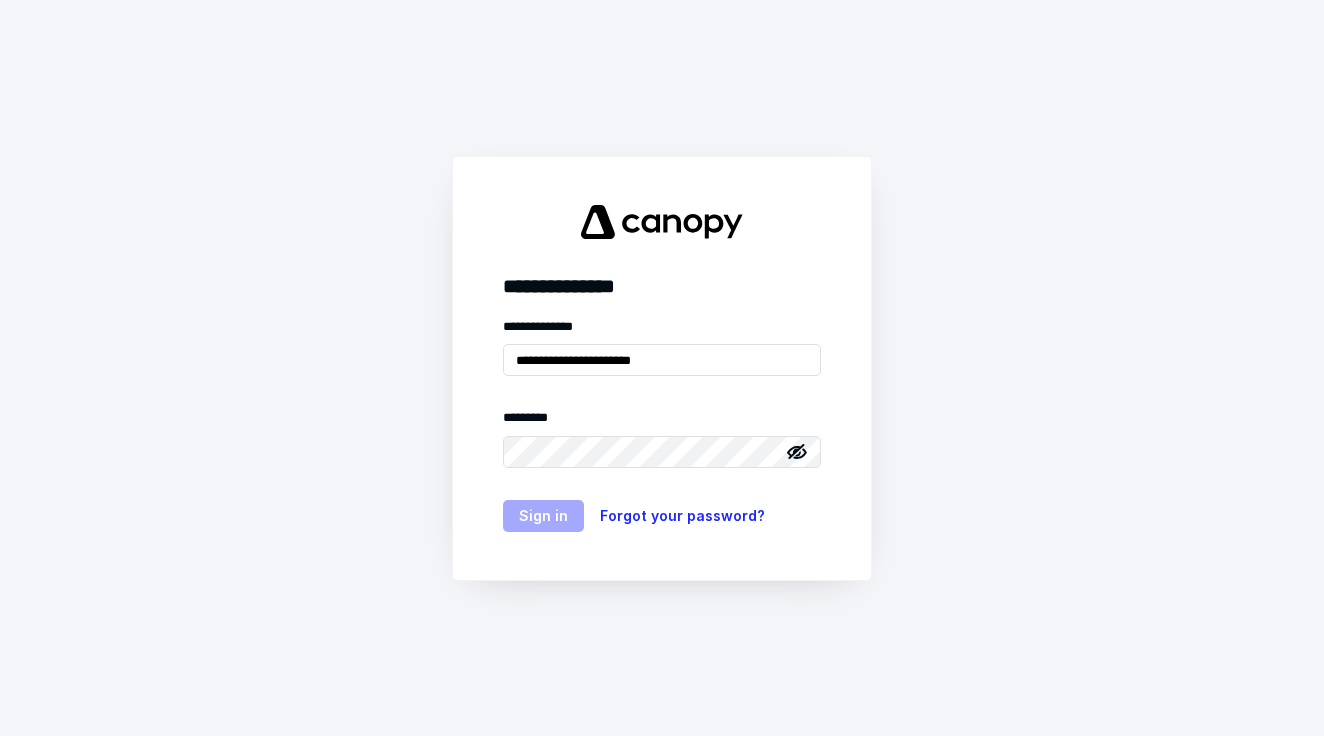 click on "Sign in" at bounding box center [543, 516] 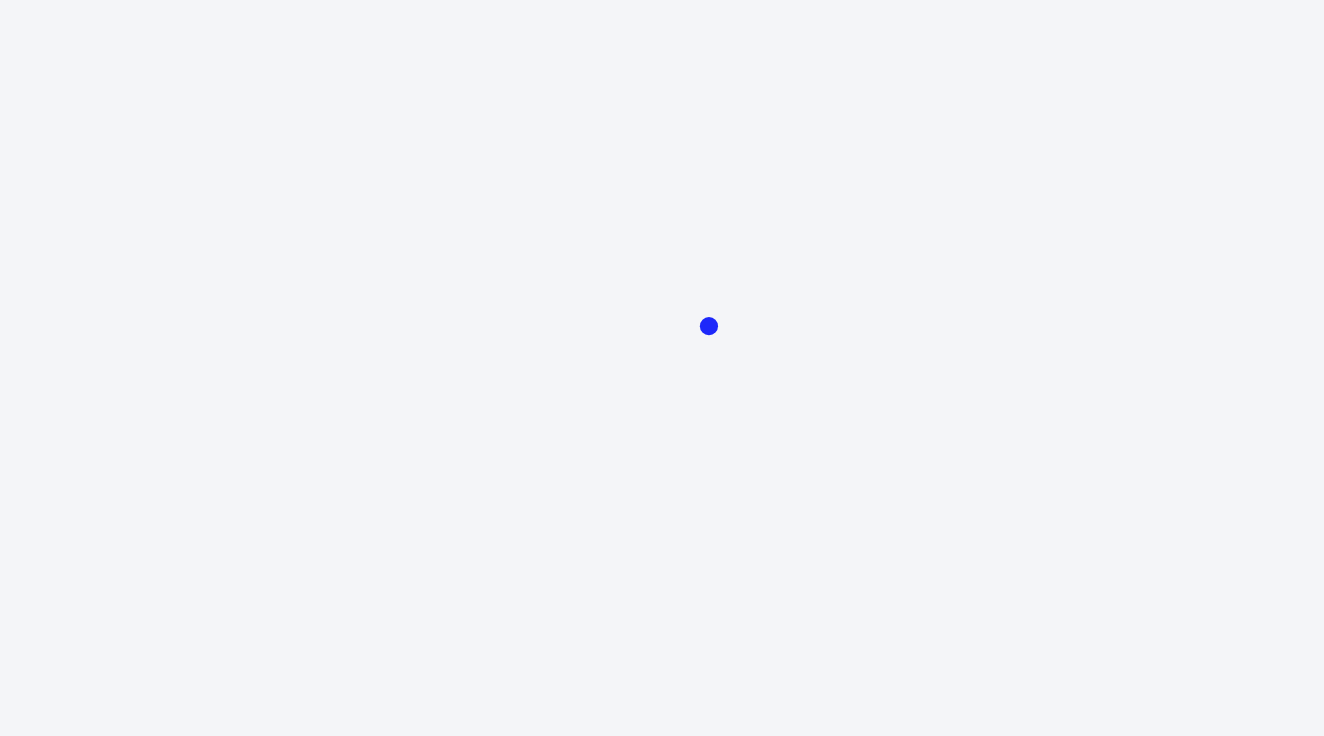 scroll, scrollTop: 0, scrollLeft: 0, axis: both 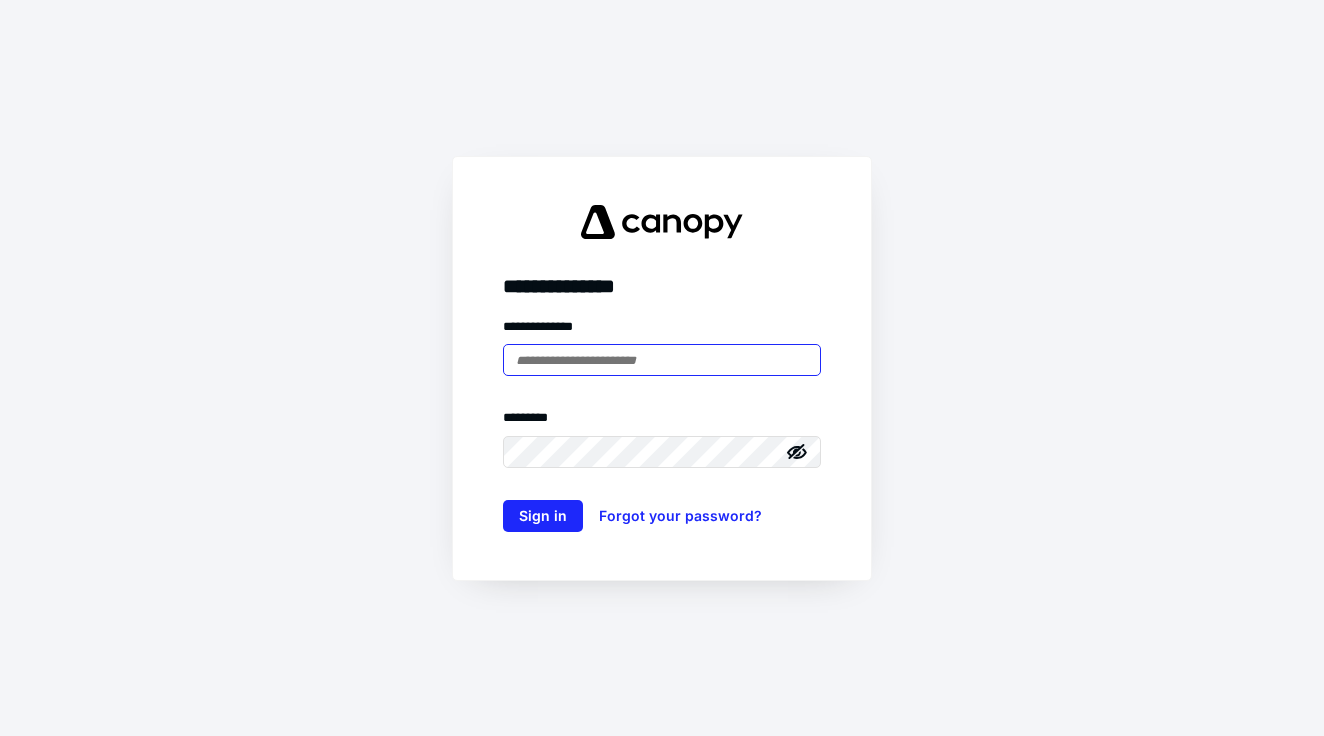 type on "**********" 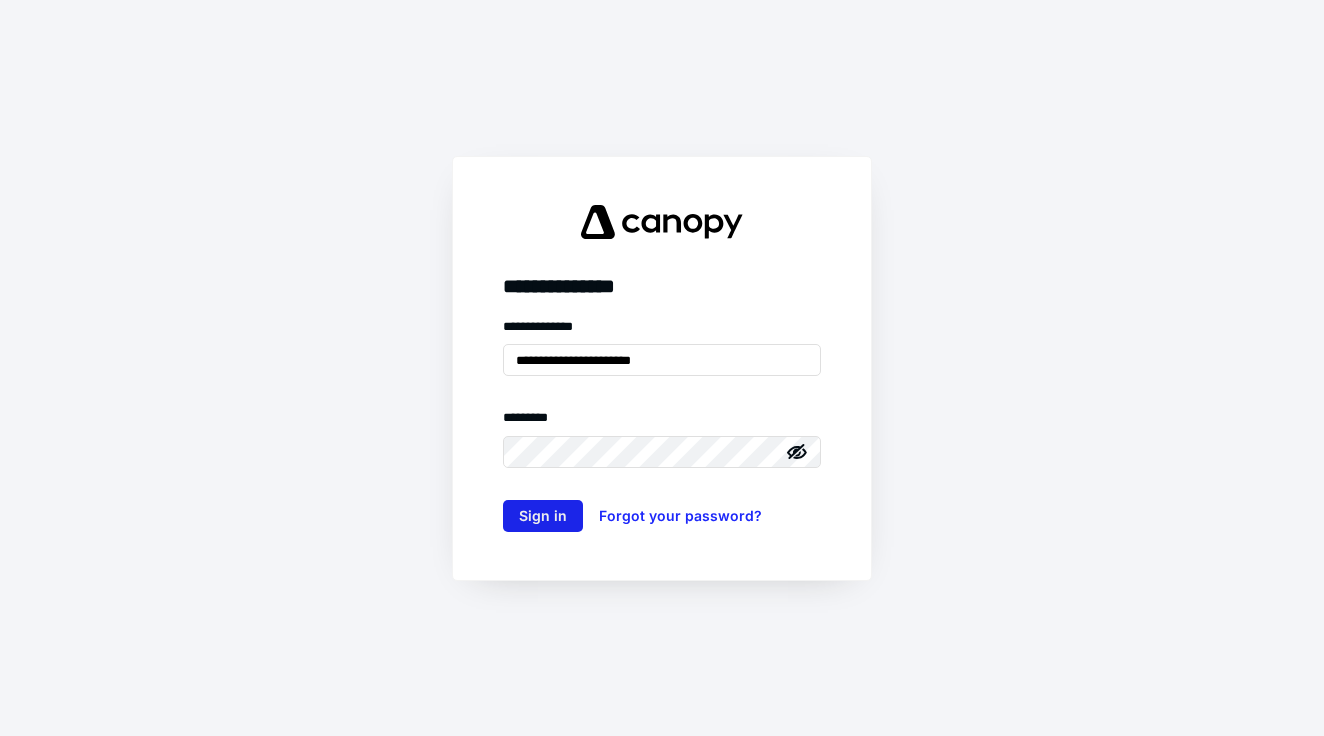 click on "Sign in" at bounding box center [543, 516] 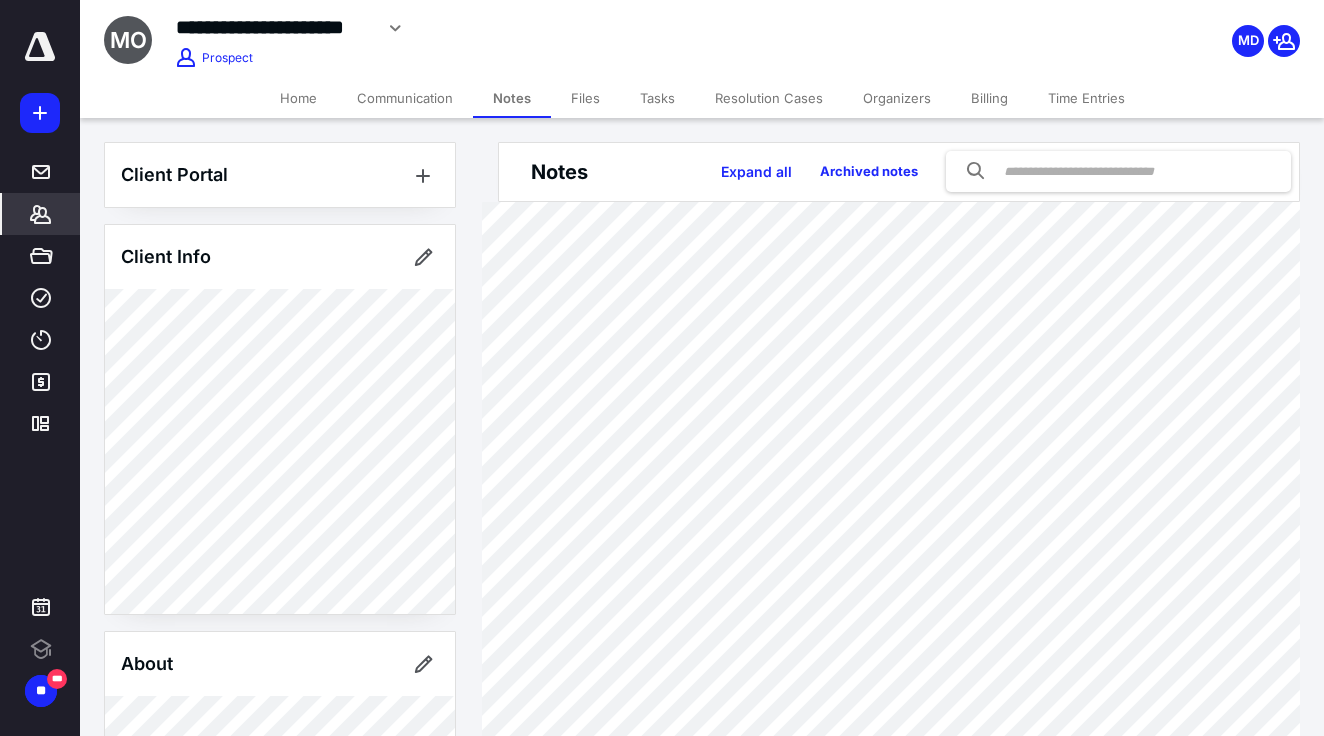 click at bounding box center (40, 47) 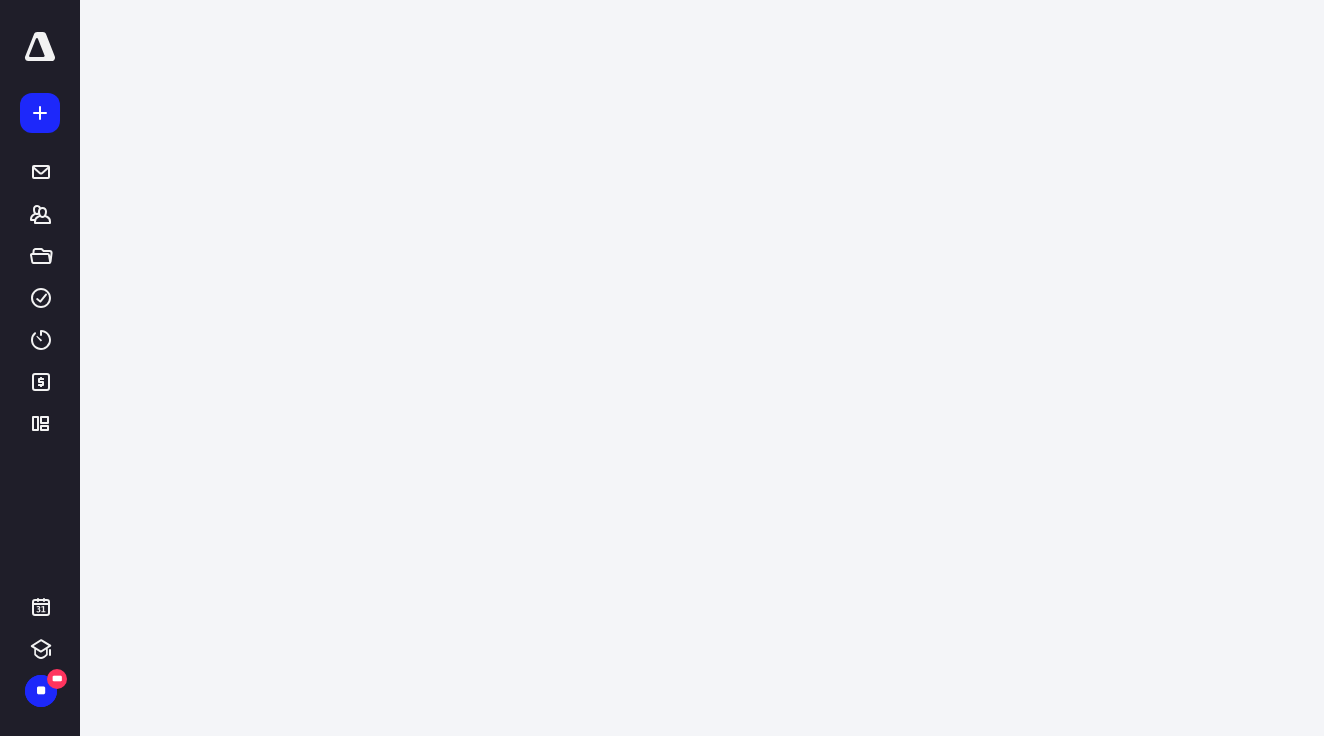 scroll, scrollTop: 0, scrollLeft: 0, axis: both 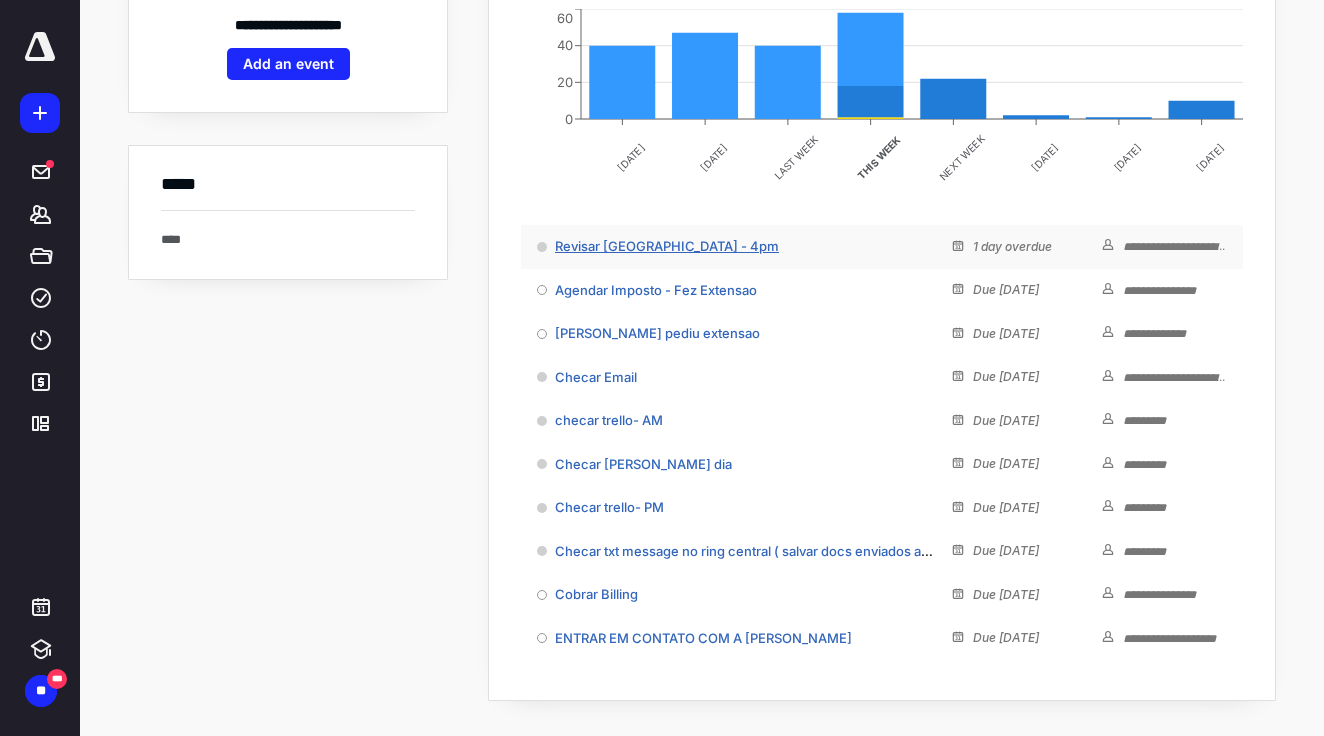 click on "Revisar WA - 4pm" at bounding box center [667, 246] 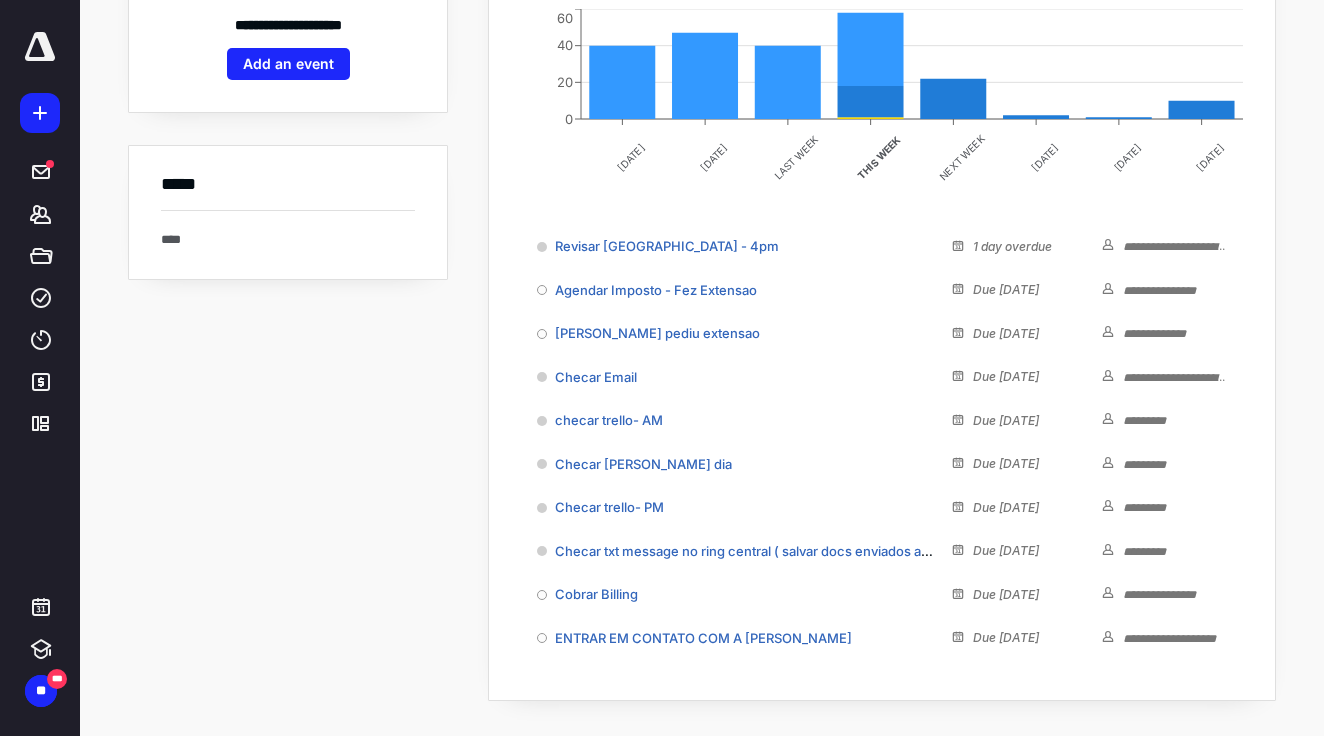 scroll, scrollTop: 0, scrollLeft: 0, axis: both 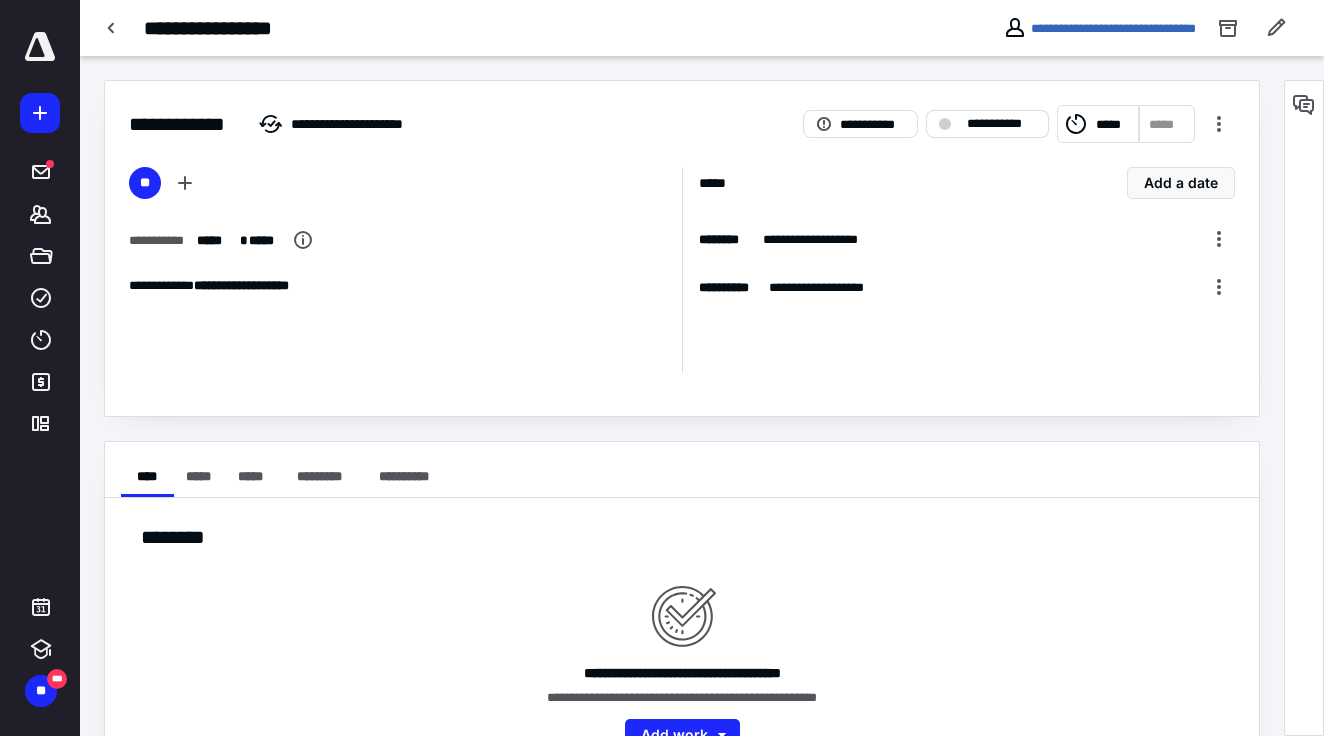 click on "**********" at bounding box center [987, 124] 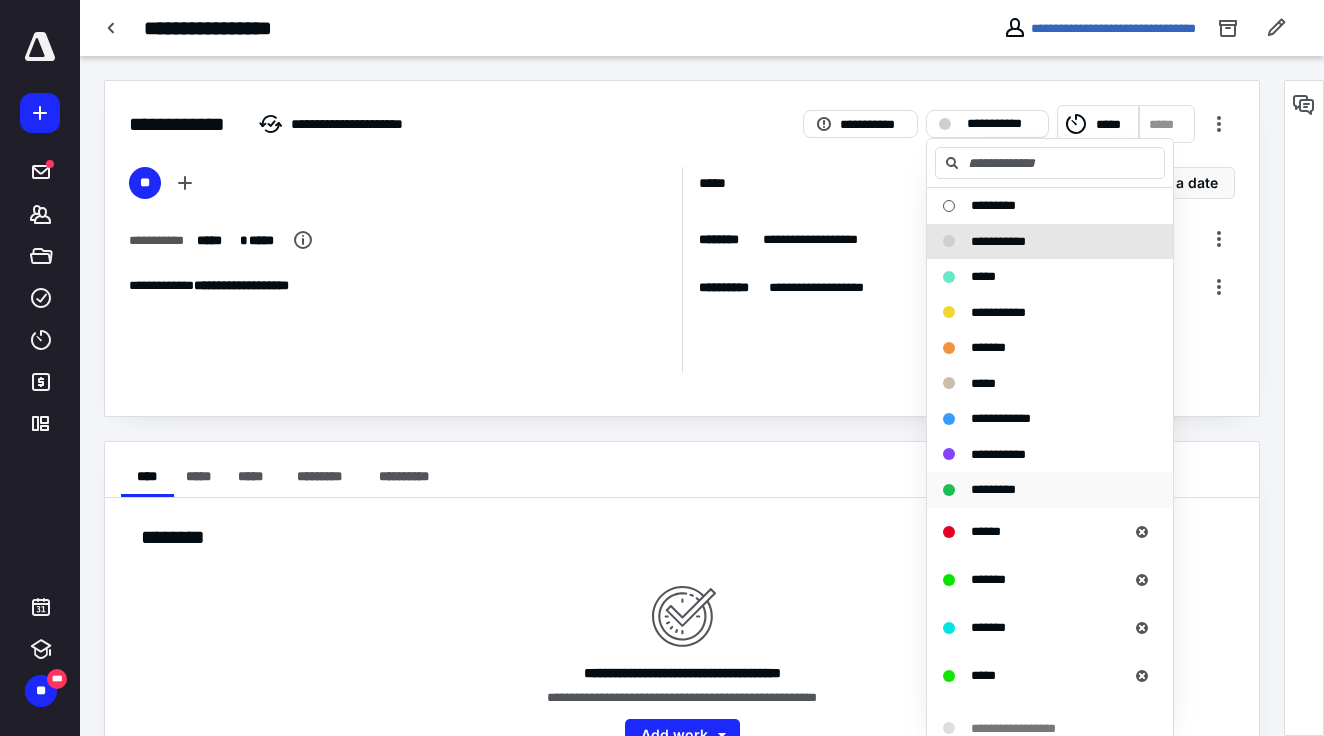 click on "*********" at bounding box center (1038, 490) 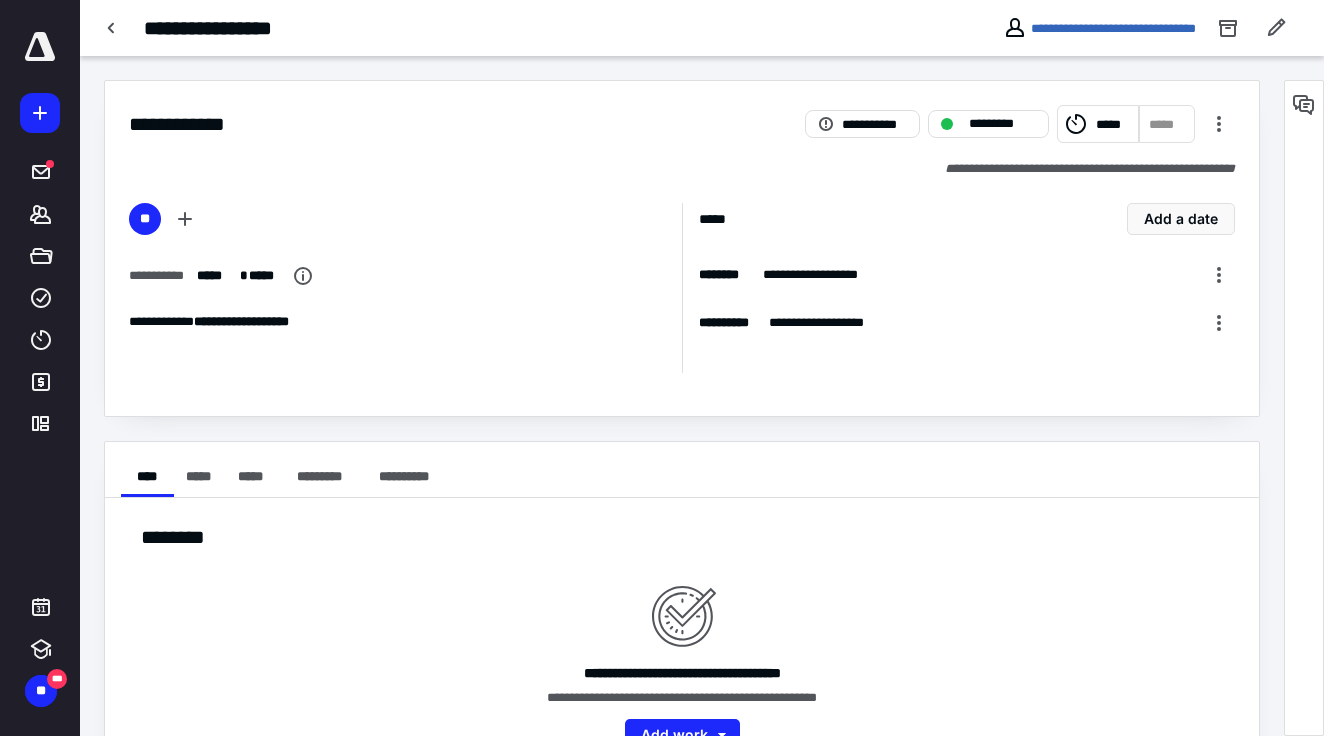 click at bounding box center [40, 47] 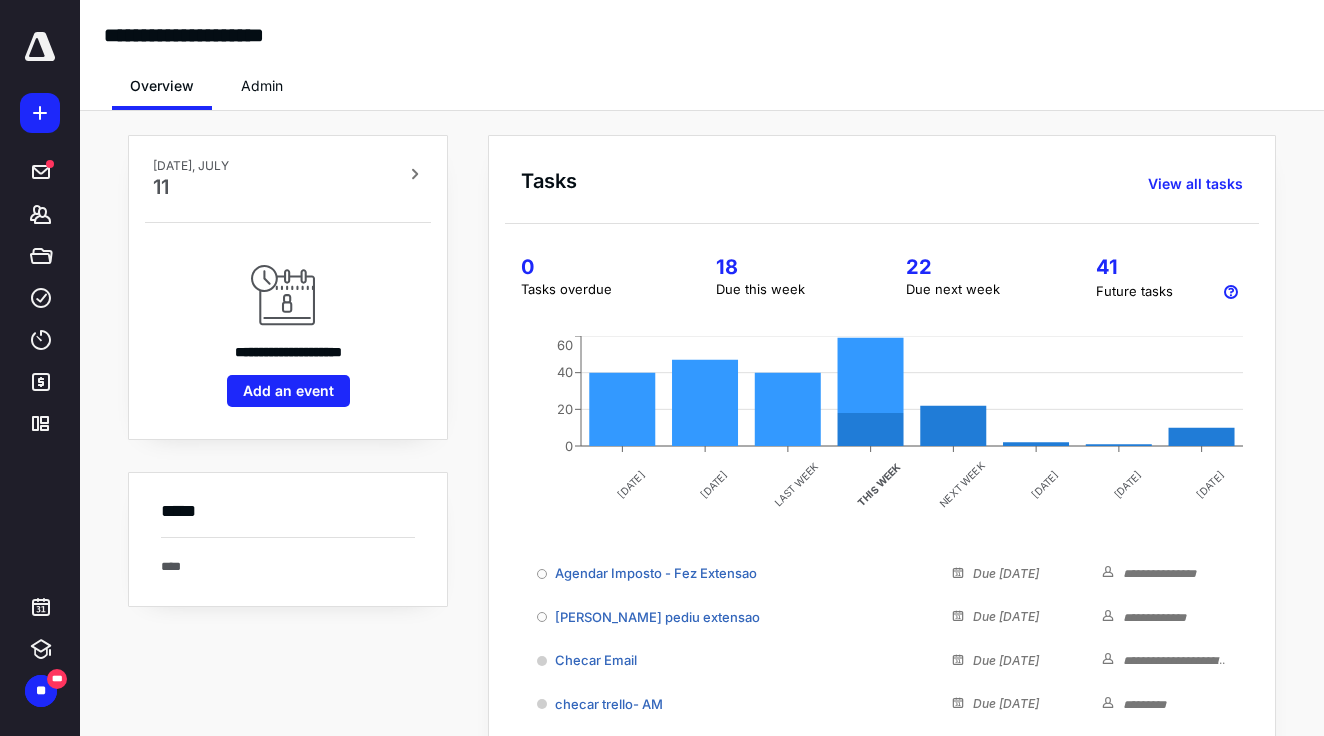 scroll, scrollTop: 0, scrollLeft: 0, axis: both 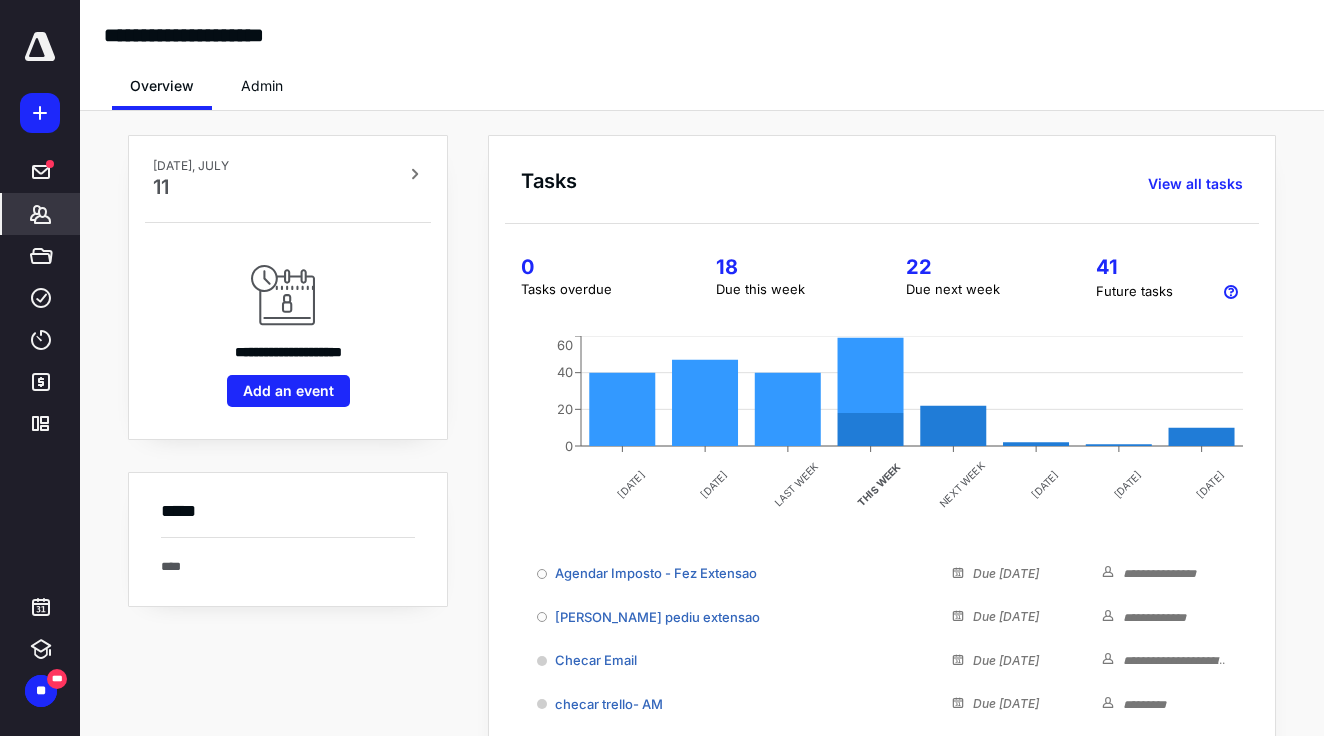 click on "*******" at bounding box center [41, 214] 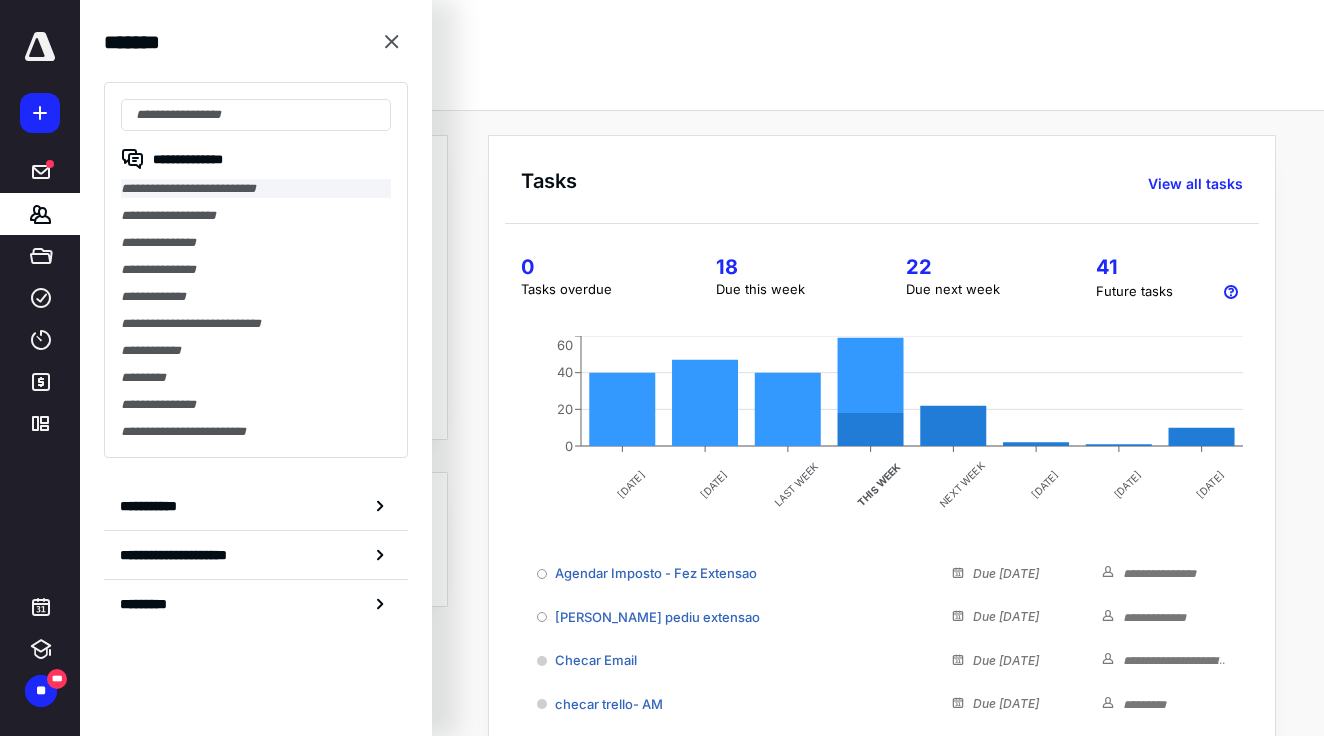 click on "**********" at bounding box center [256, 188] 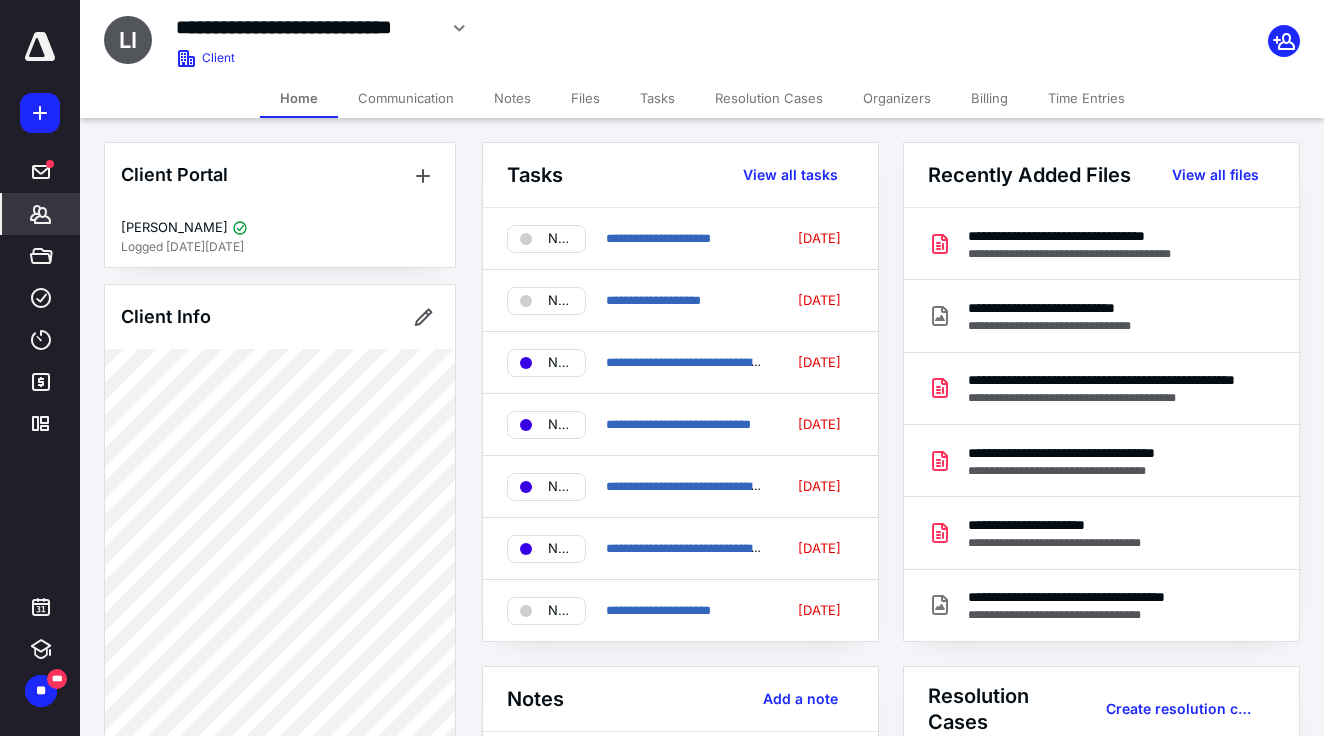 click 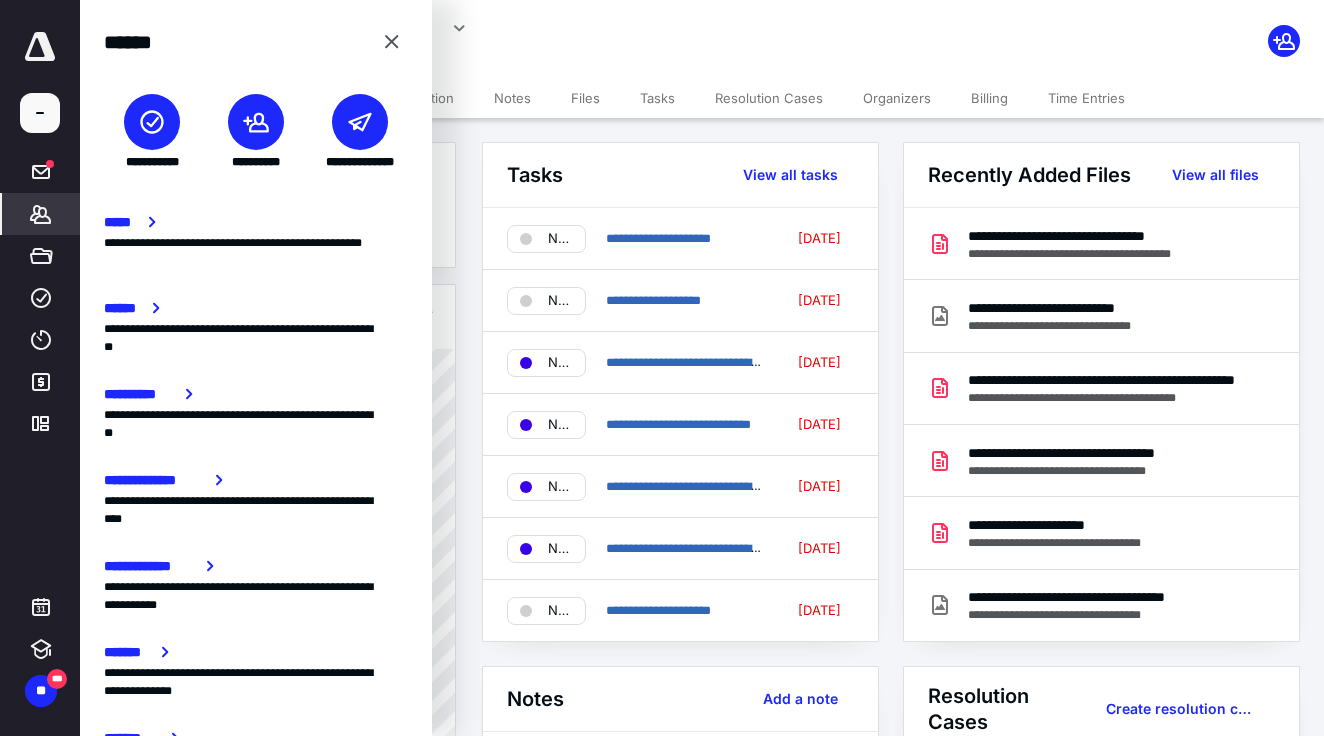 click 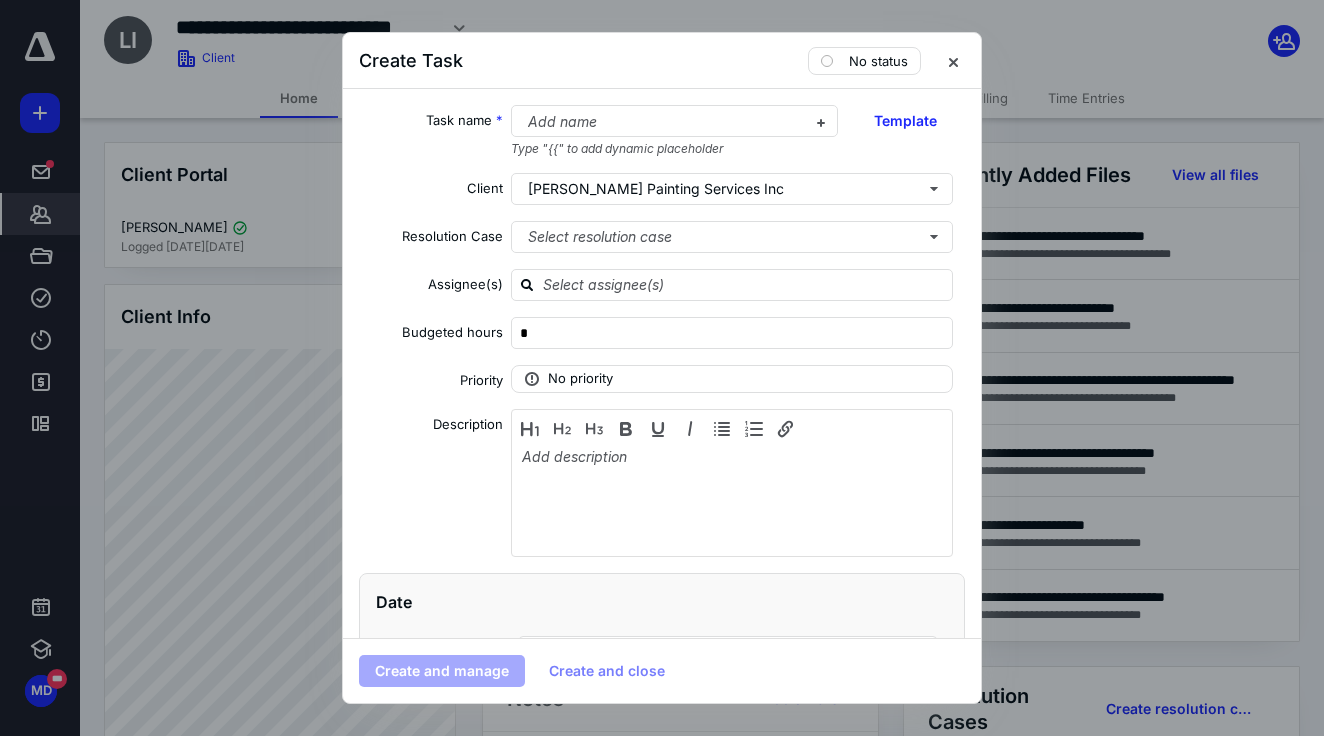 click at bounding box center (662, 368) 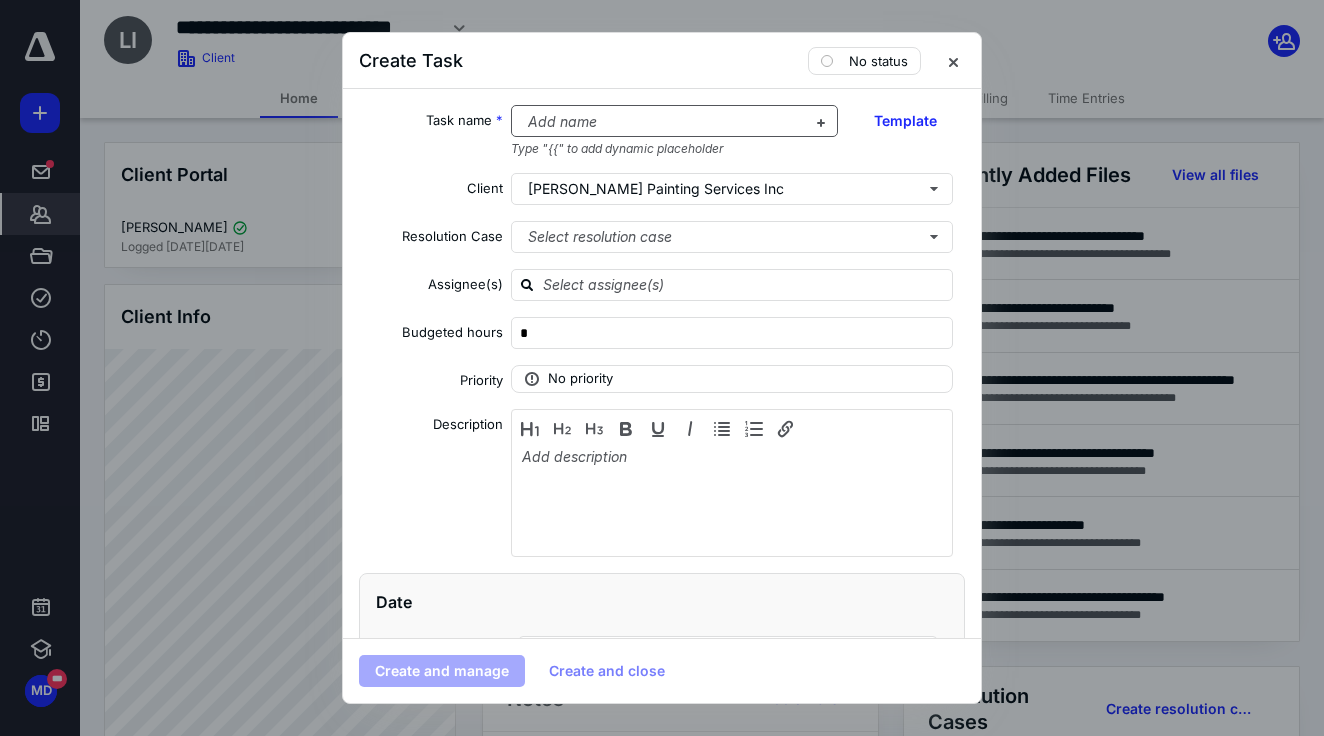 click at bounding box center (663, 122) 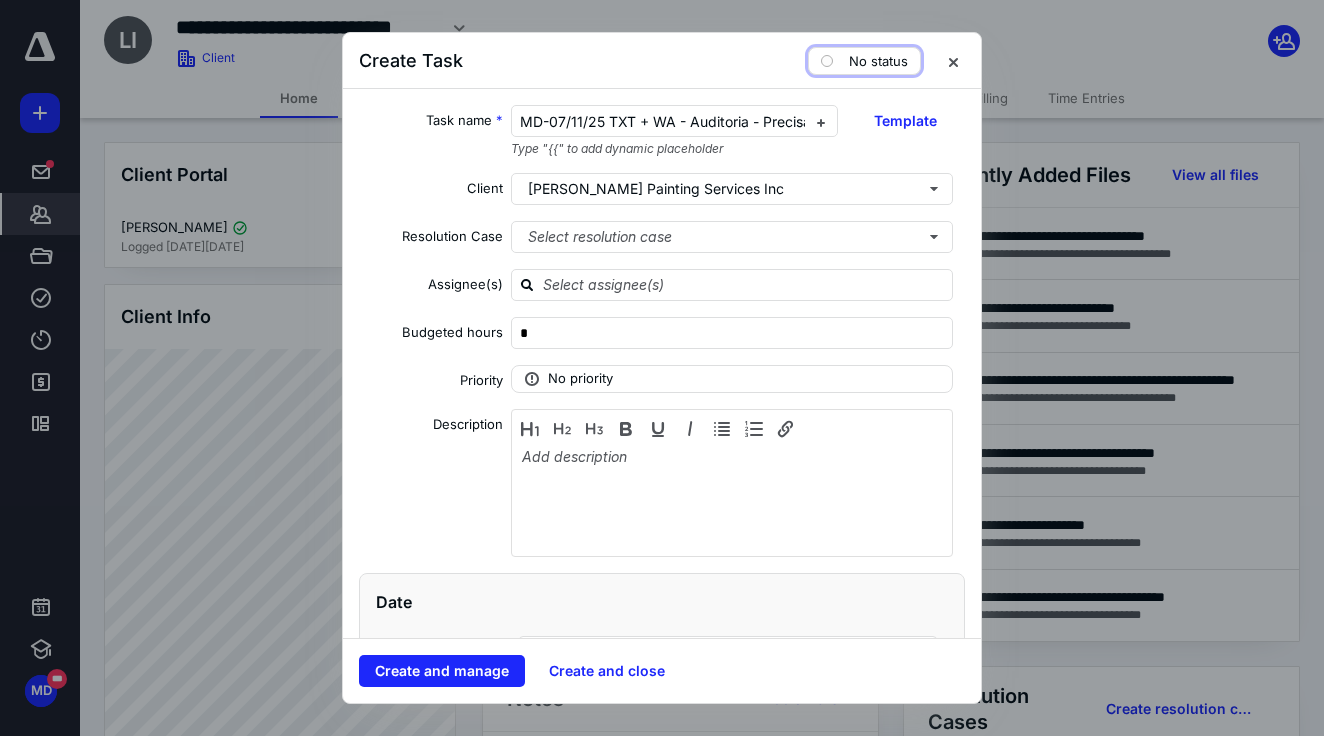 click on "No status" at bounding box center [864, 61] 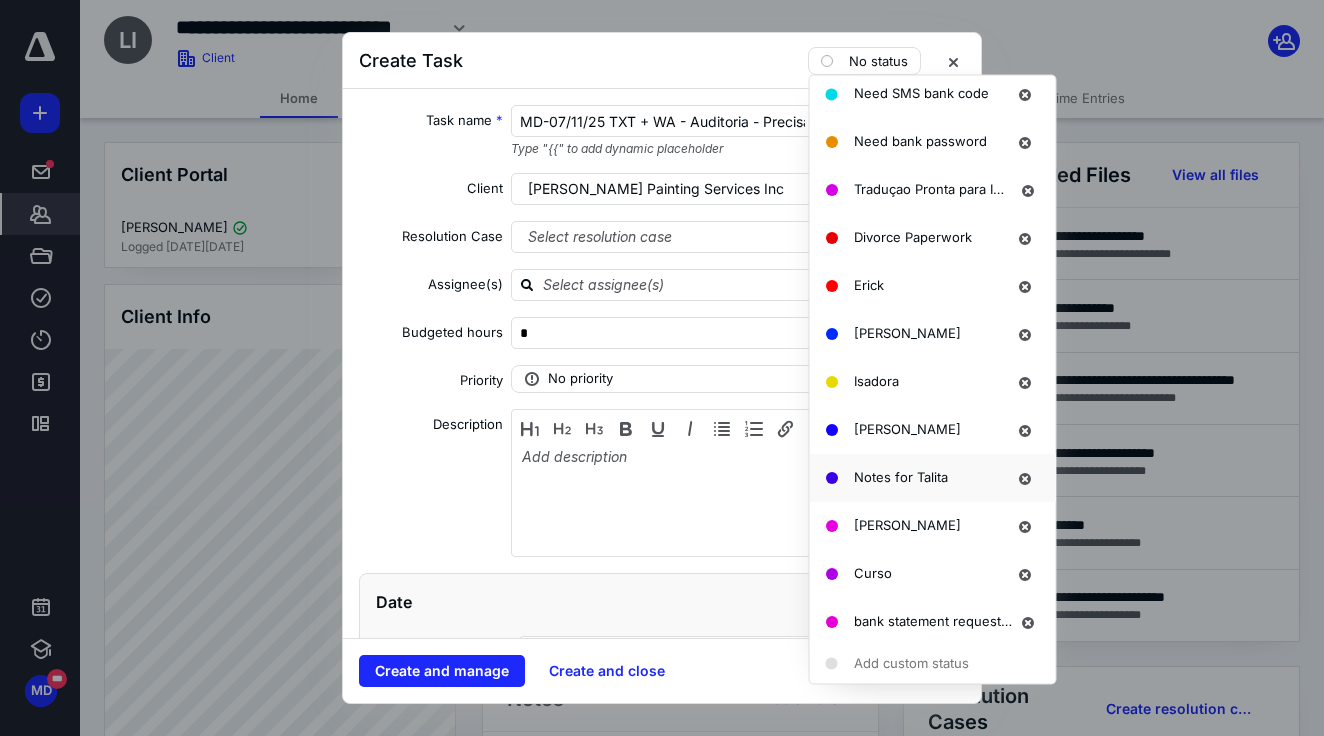 scroll, scrollTop: 1524, scrollLeft: 0, axis: vertical 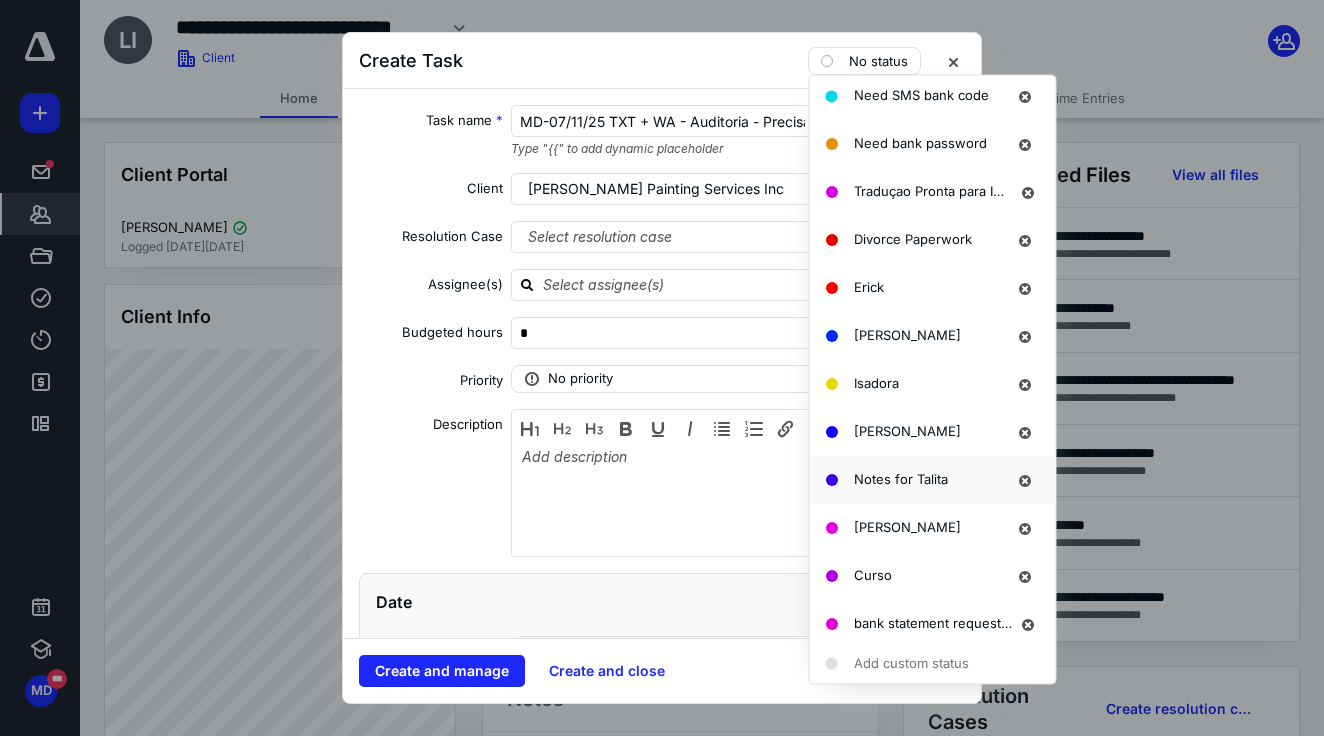 click on "Notes for Talita" at bounding box center [901, 479] 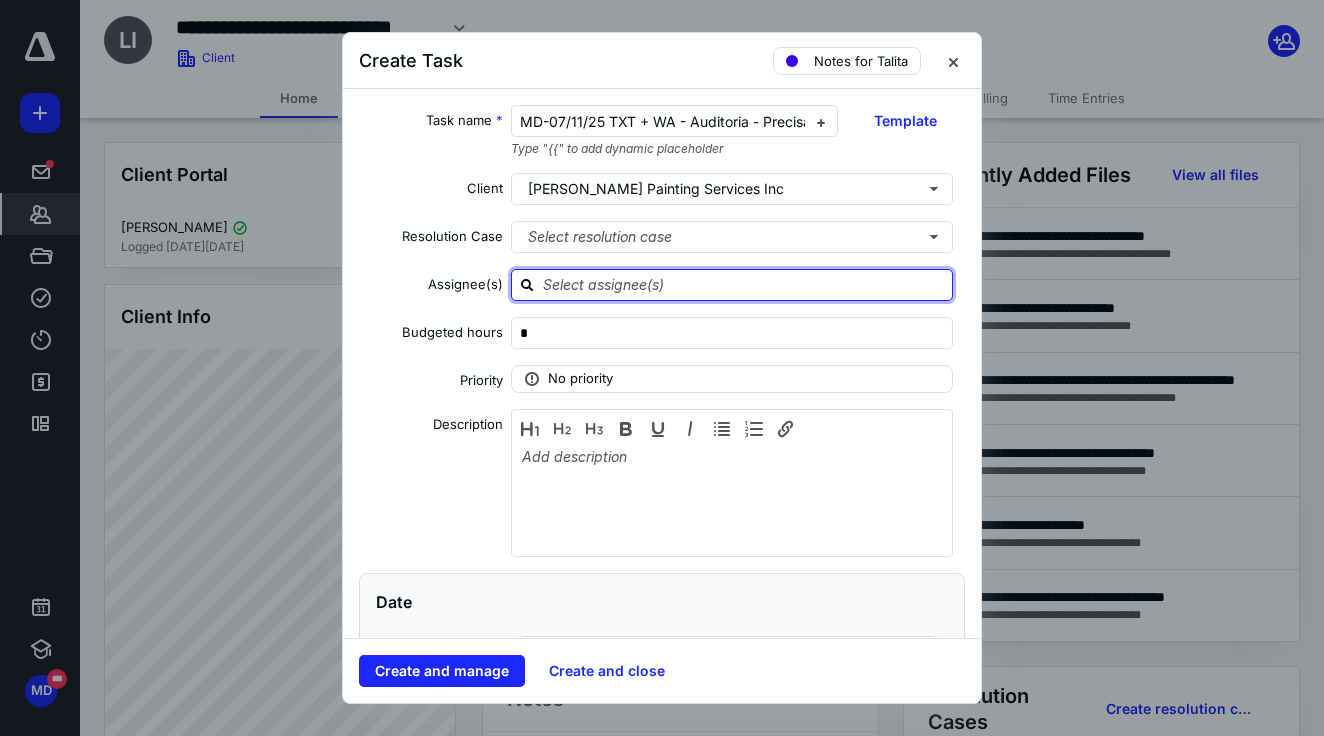 click at bounding box center (744, 284) 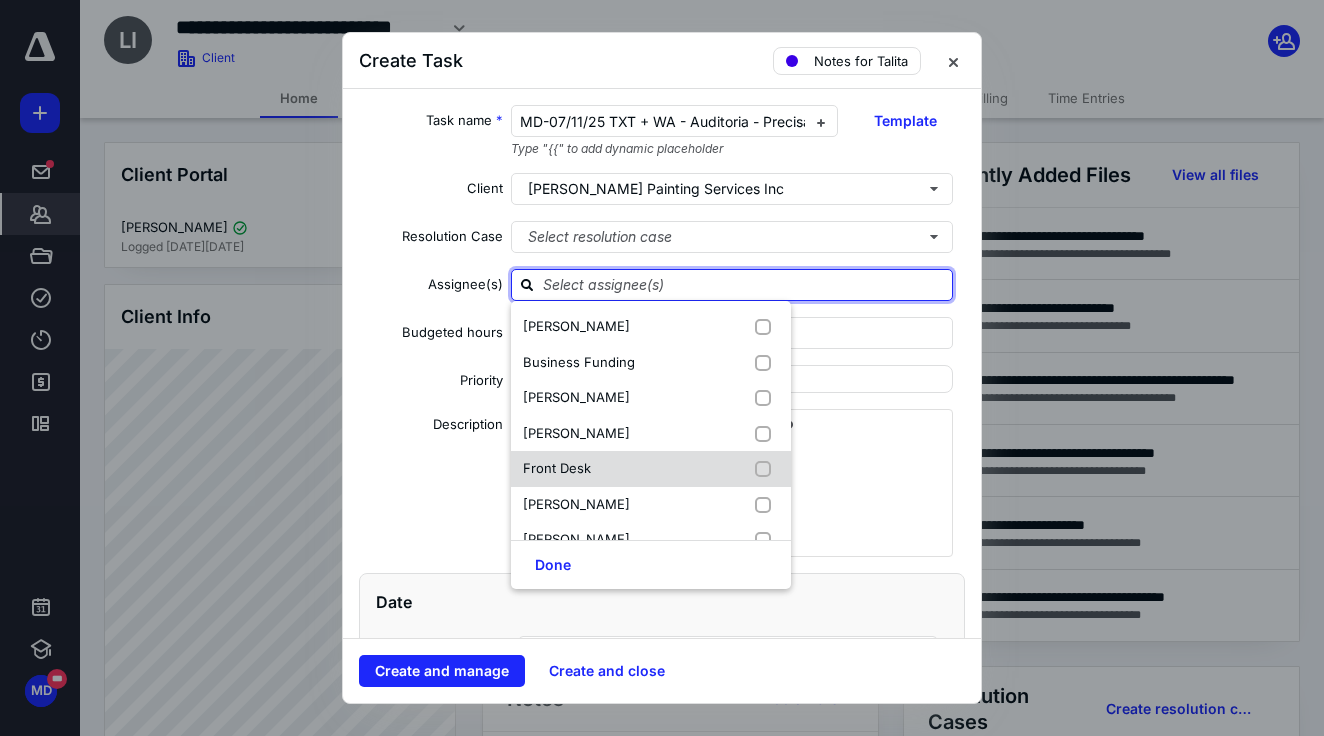 scroll, scrollTop: 302, scrollLeft: 0, axis: vertical 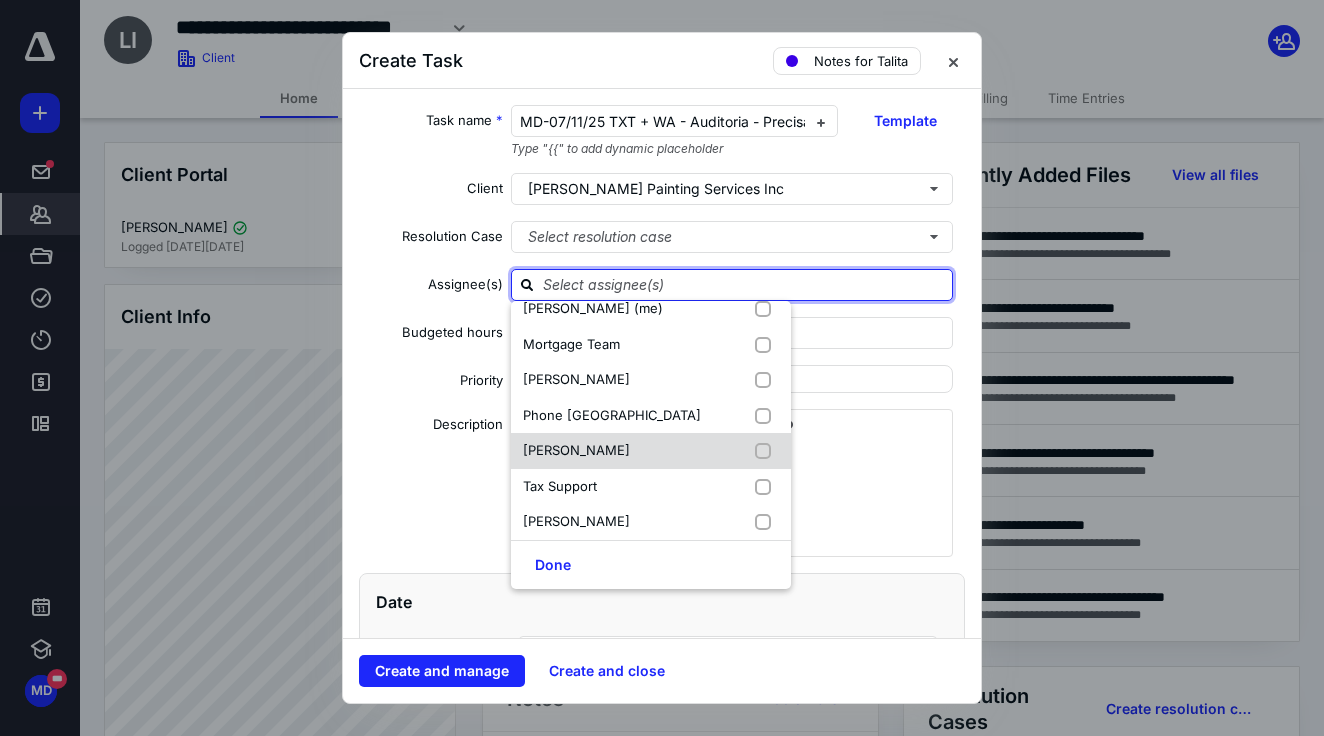 click on "[PERSON_NAME]" at bounding box center (651, 451) 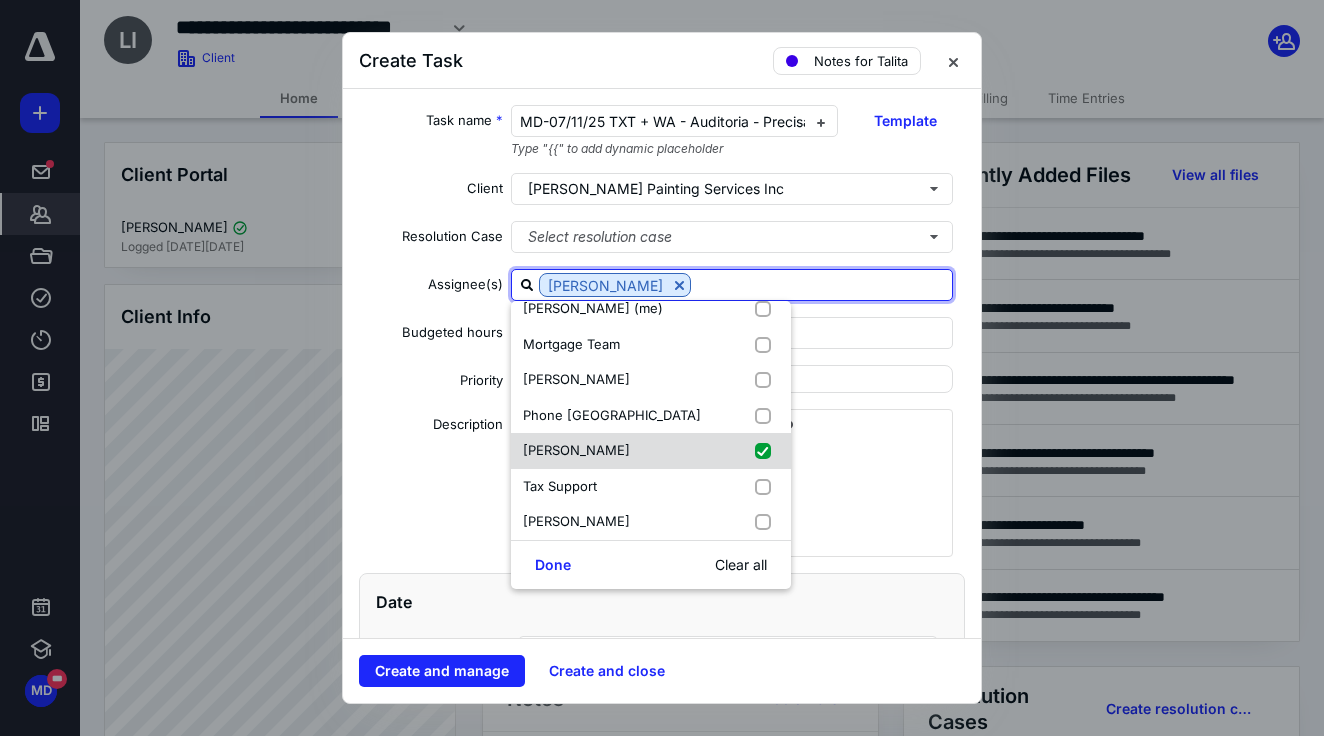 checkbox on "true" 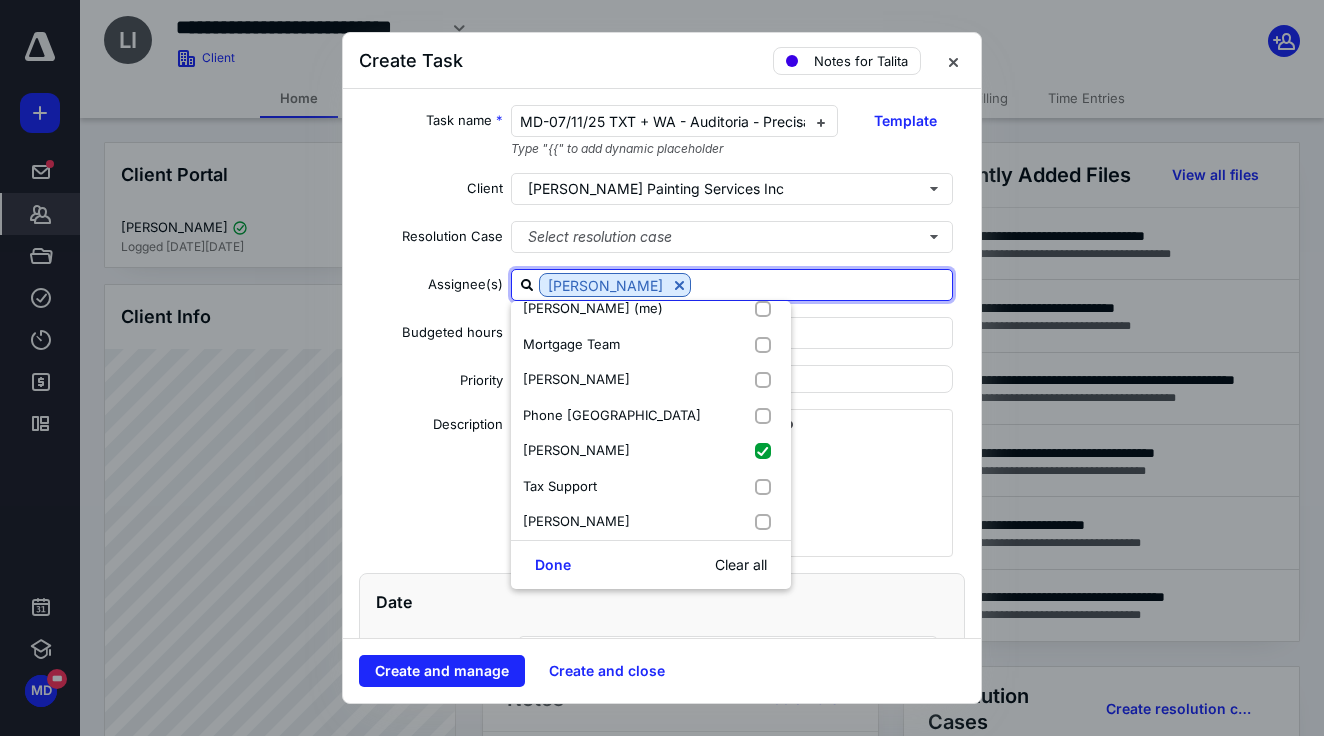 click on "Done Clear all" at bounding box center [651, 564] 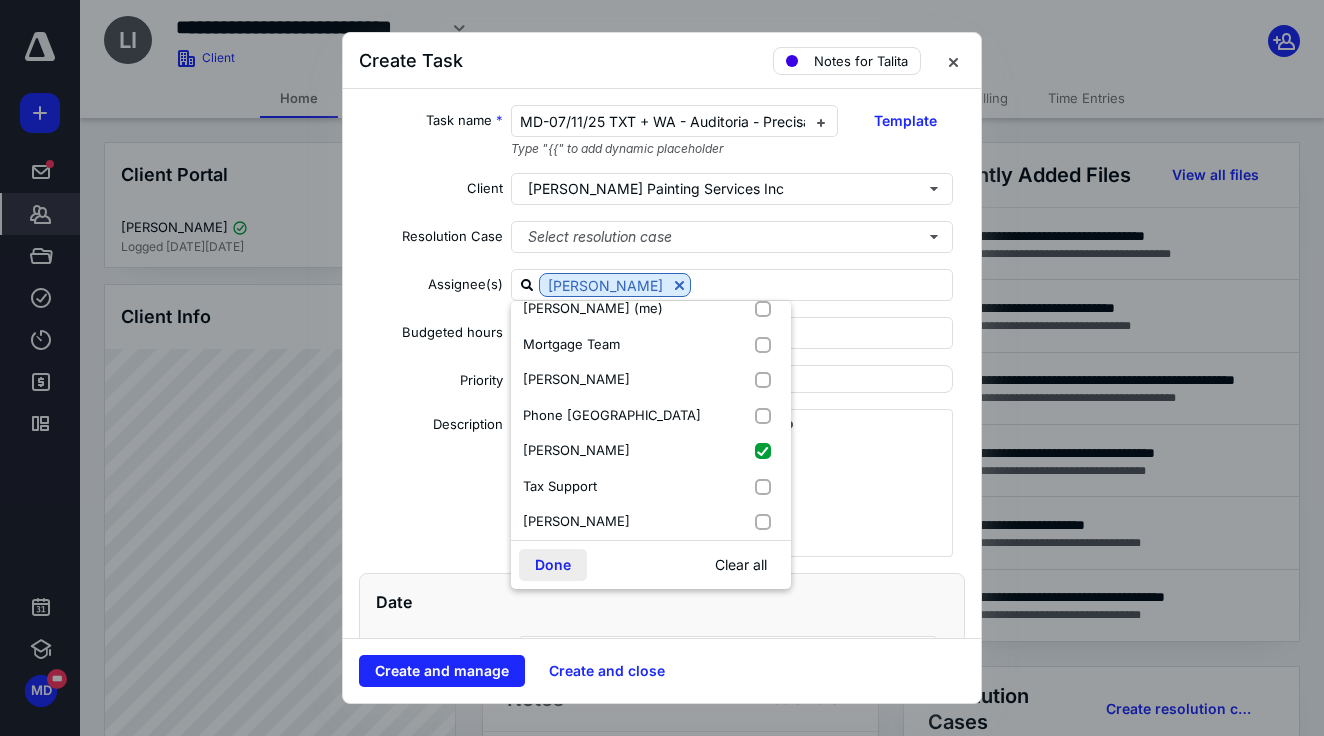 click on "Done" at bounding box center (553, 565) 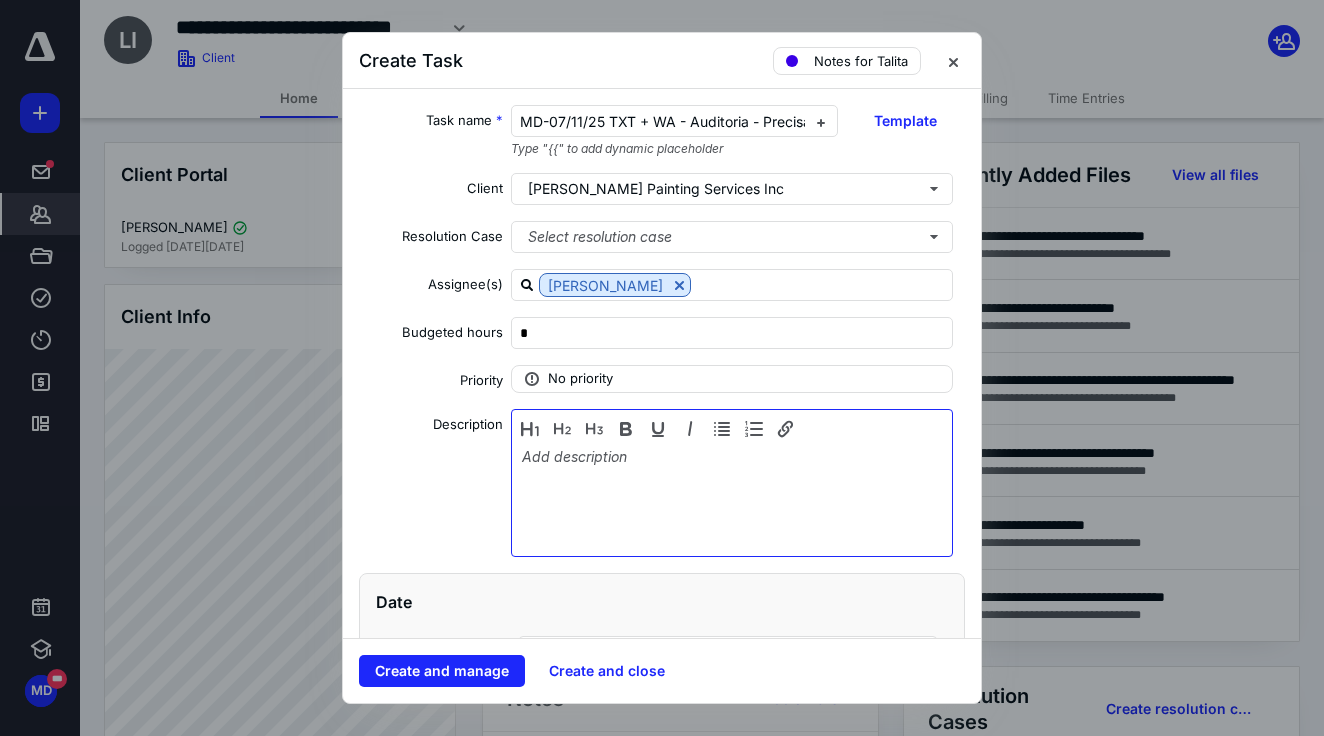 click at bounding box center [732, 498] 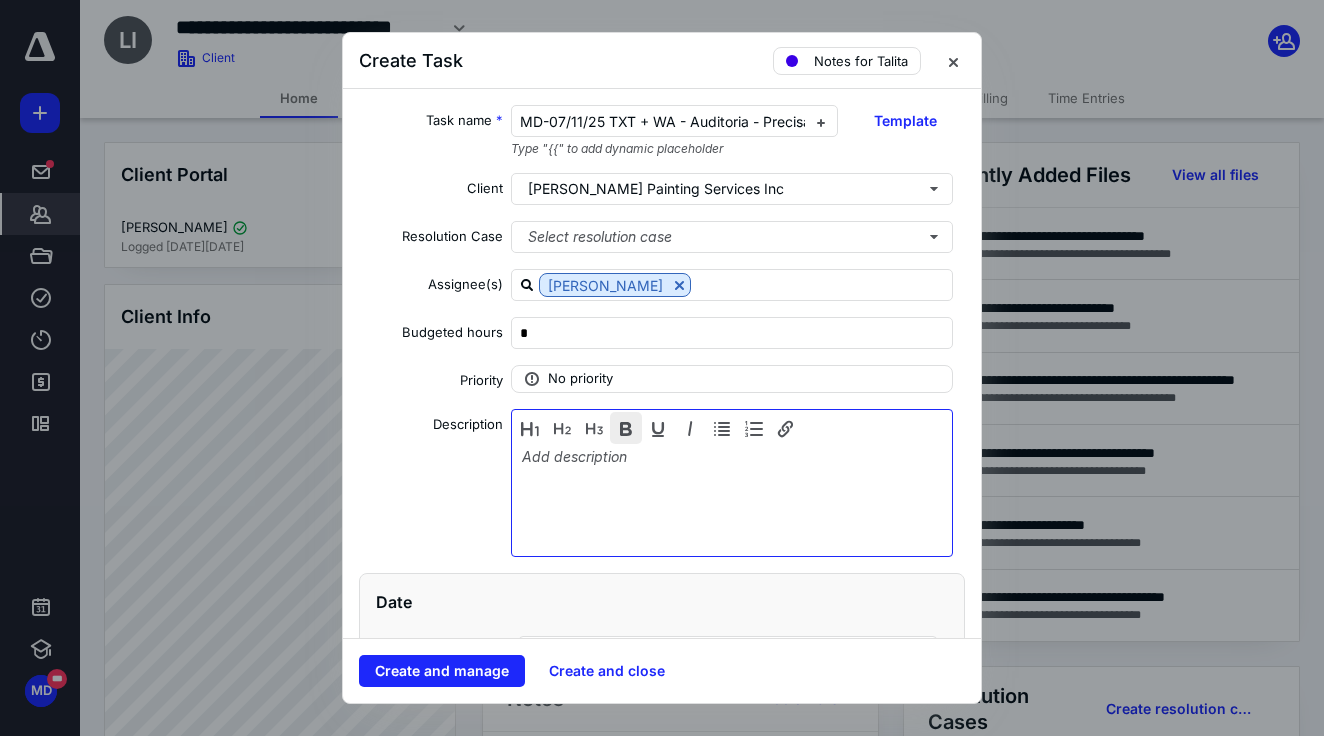 type 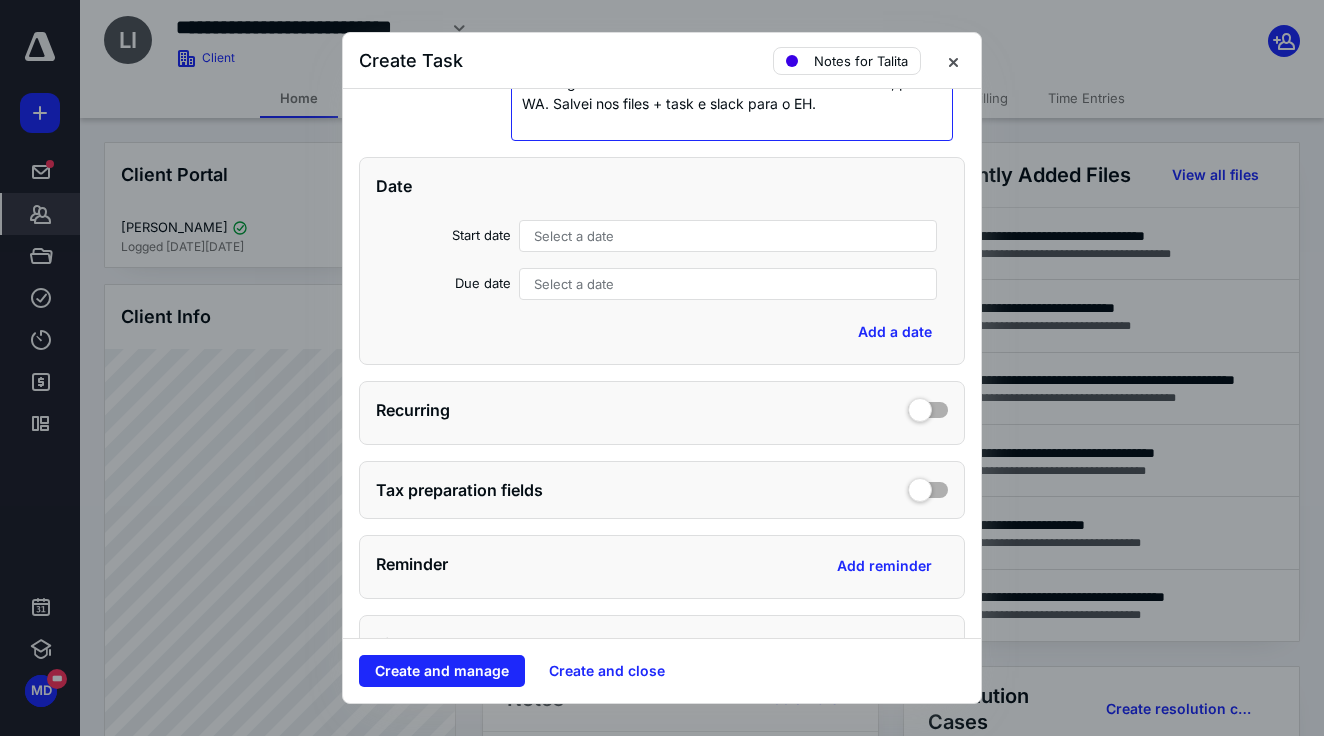 scroll, scrollTop: 446, scrollLeft: 0, axis: vertical 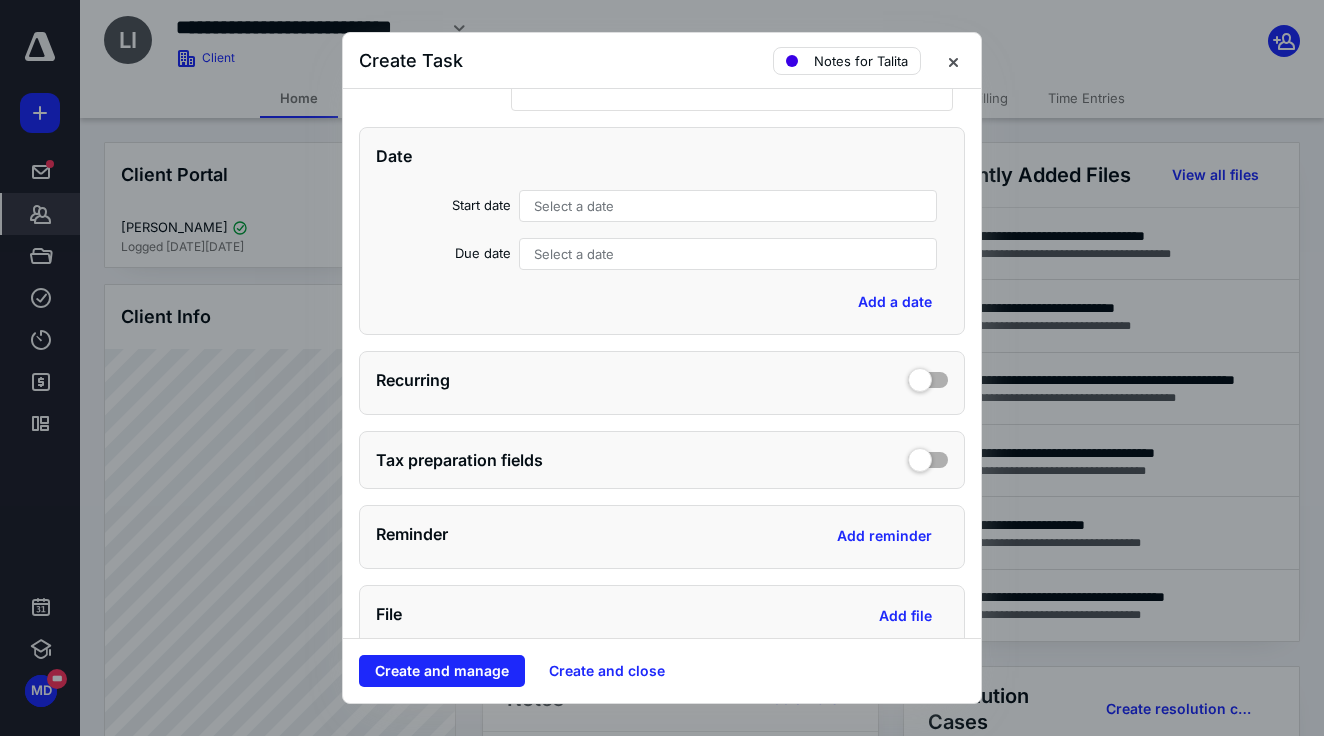click on "Select a date" at bounding box center (574, 206) 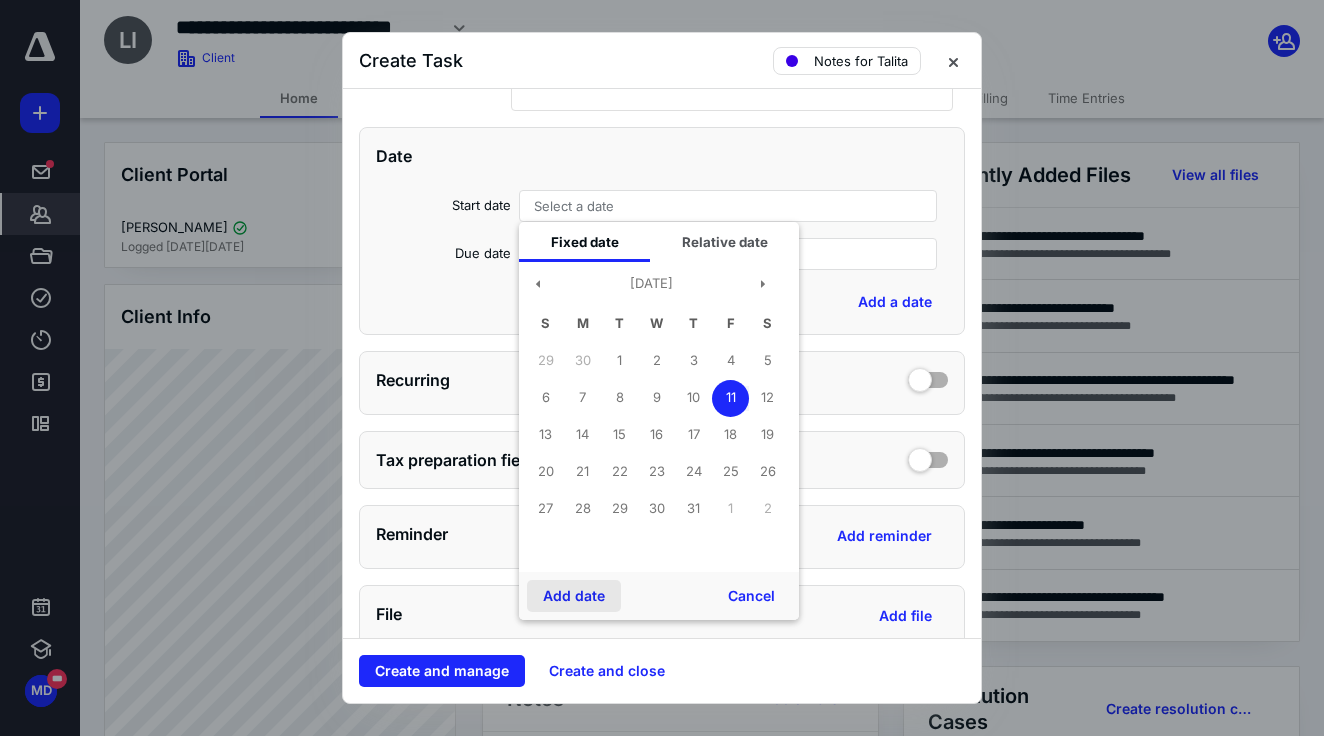 click on "Add date" at bounding box center (574, 596) 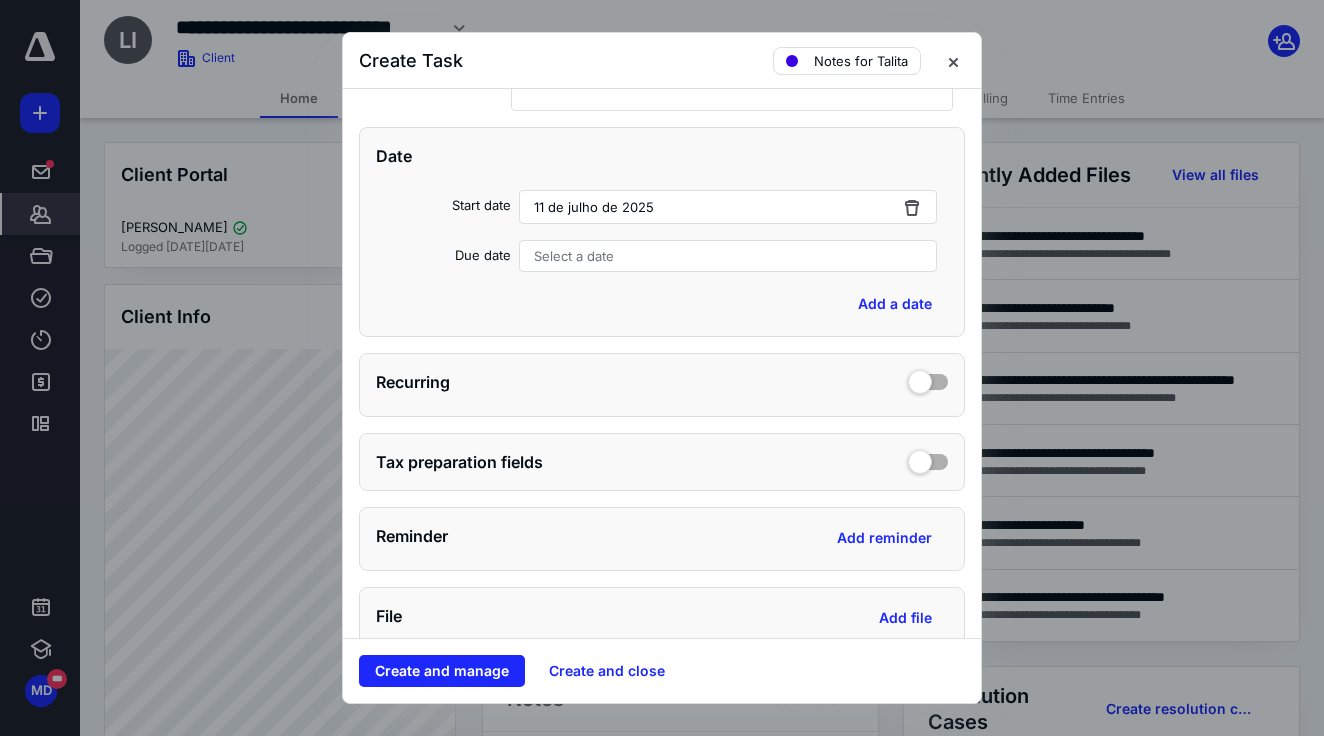 click on "Select a date" at bounding box center (574, 256) 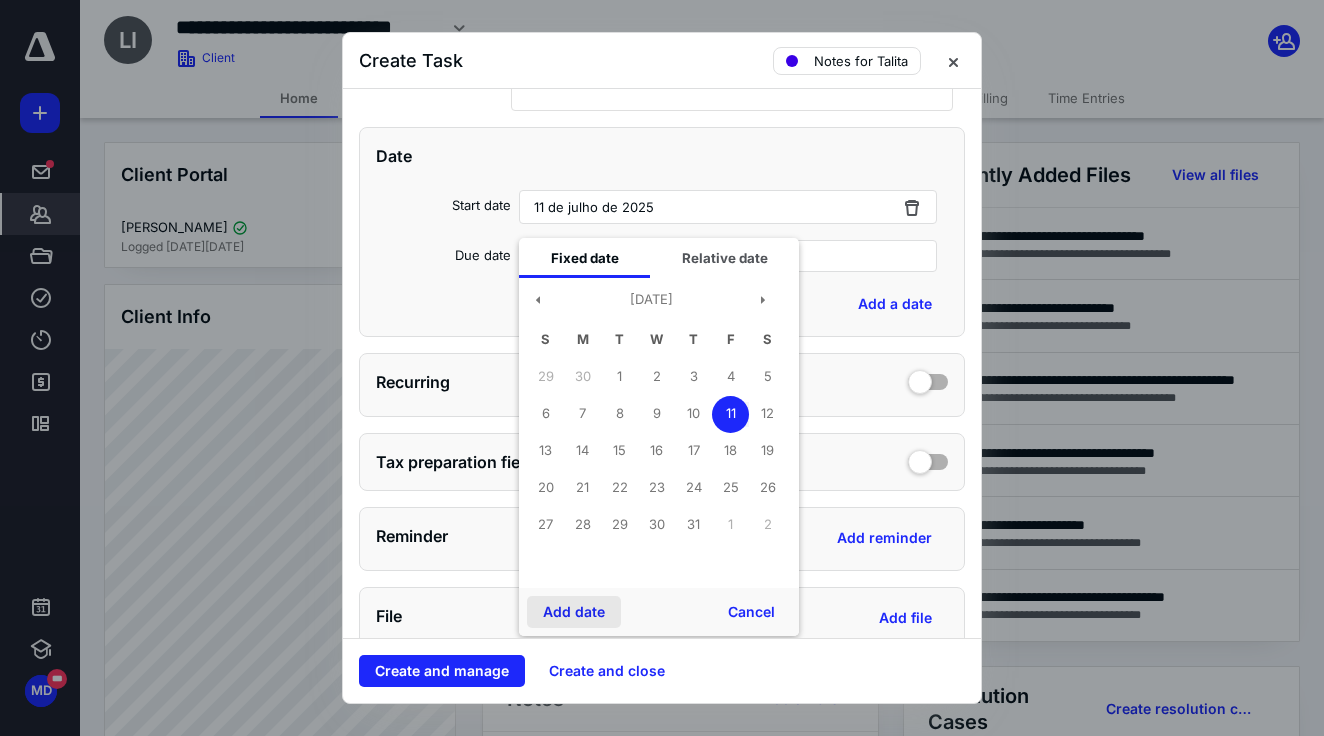 click on "Add date" at bounding box center (574, 612) 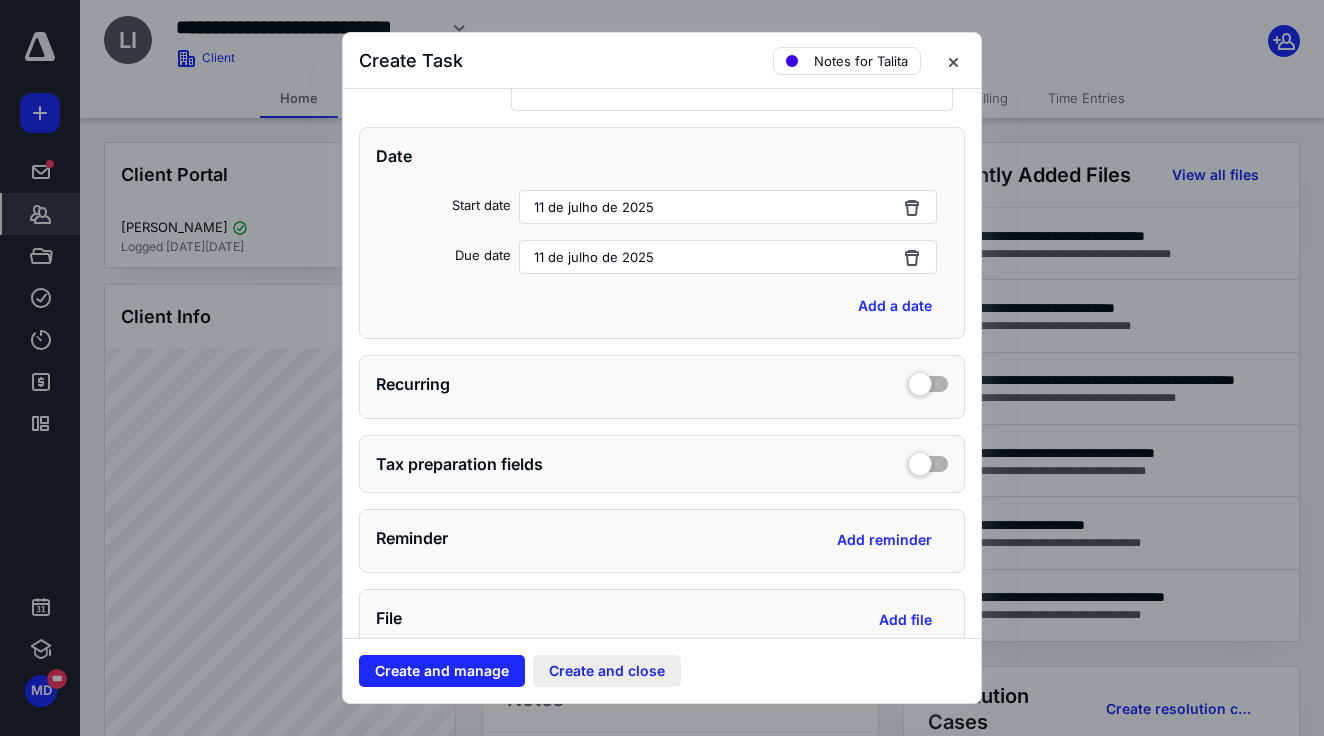 click on "Create and close" at bounding box center [607, 671] 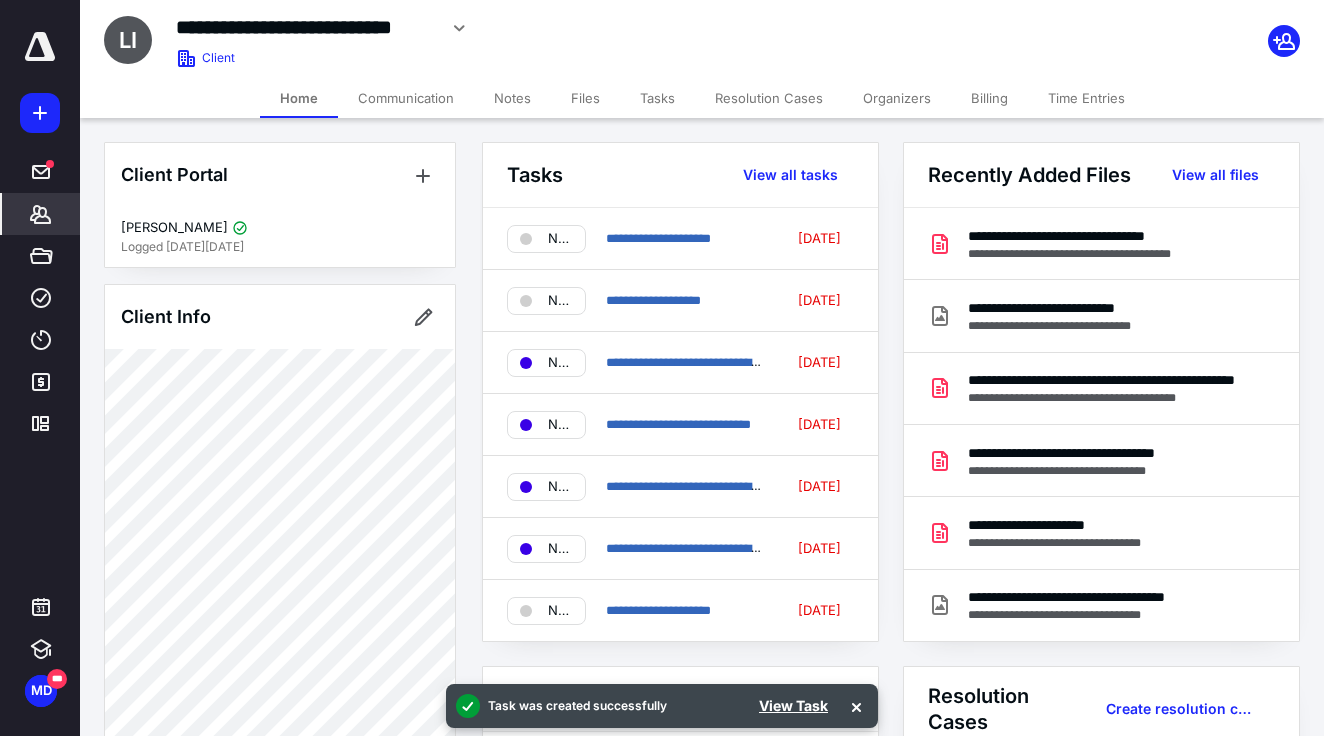click at bounding box center [40, 113] 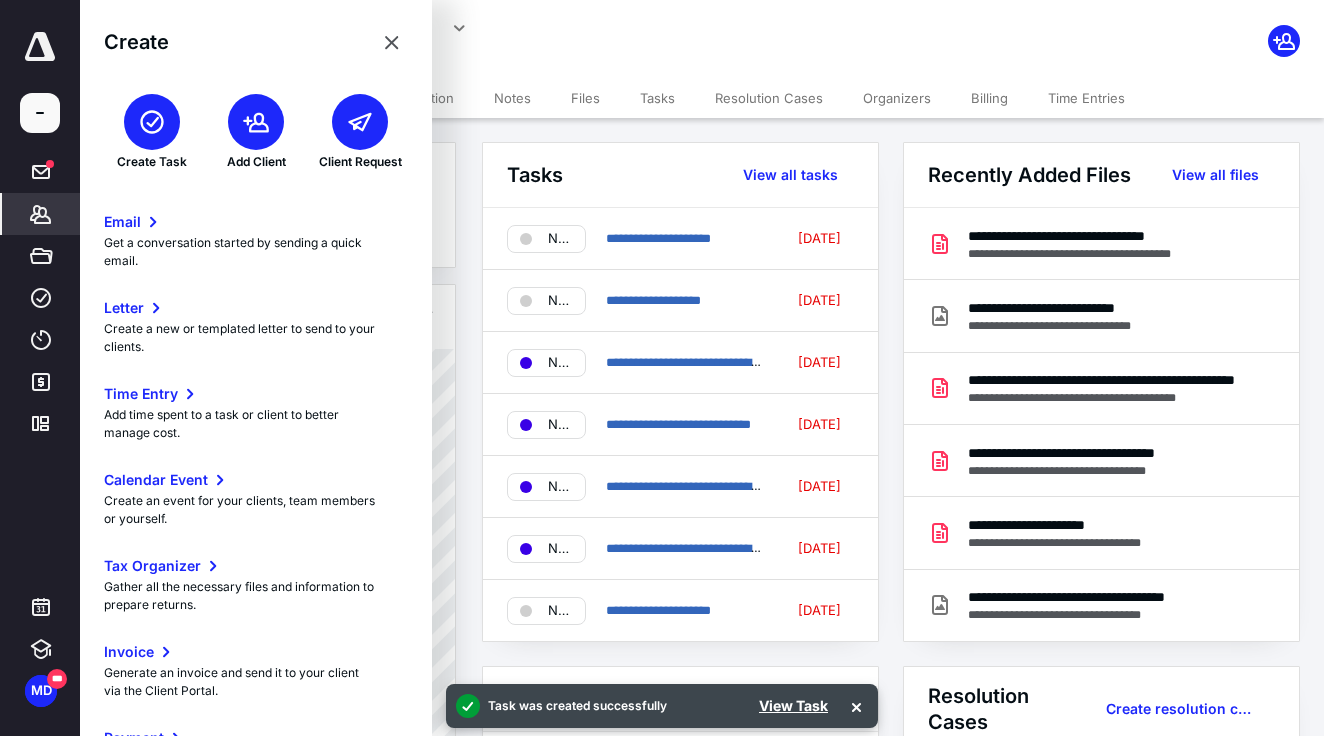 click at bounding box center (152, 122) 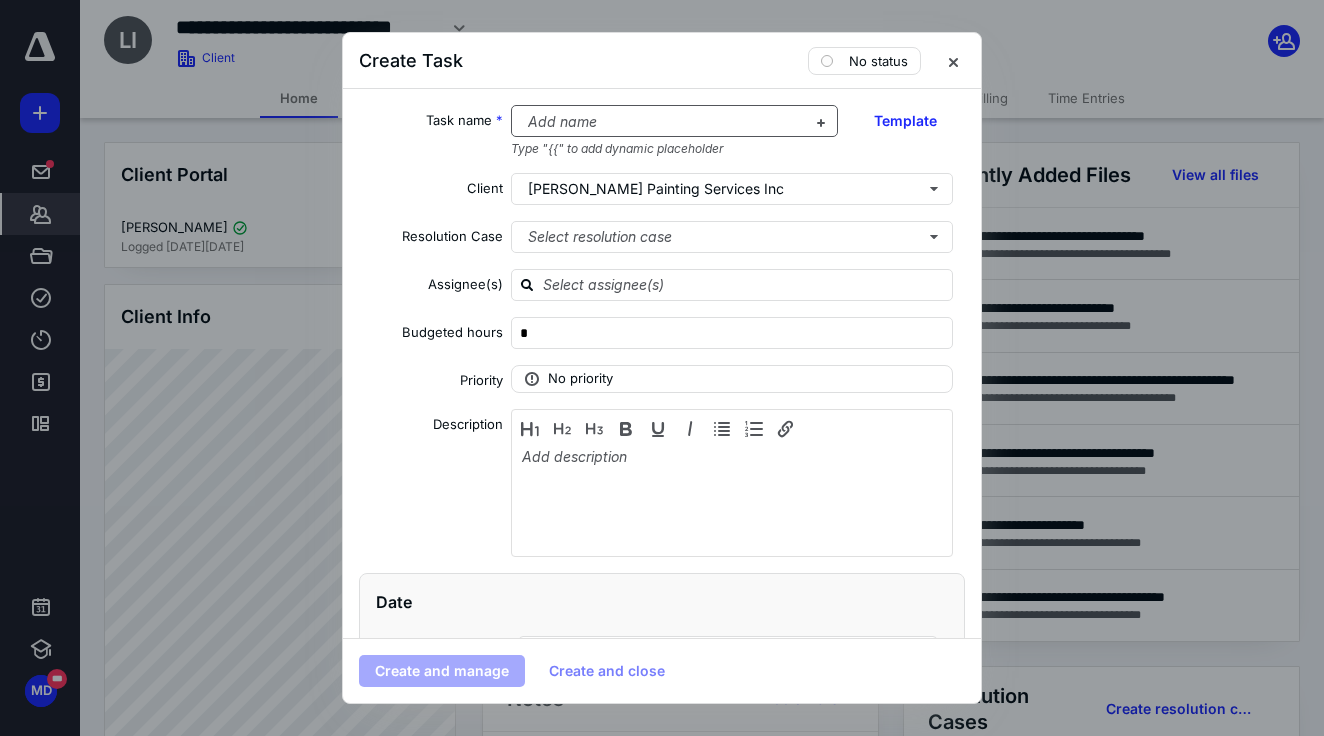 click at bounding box center [663, 122] 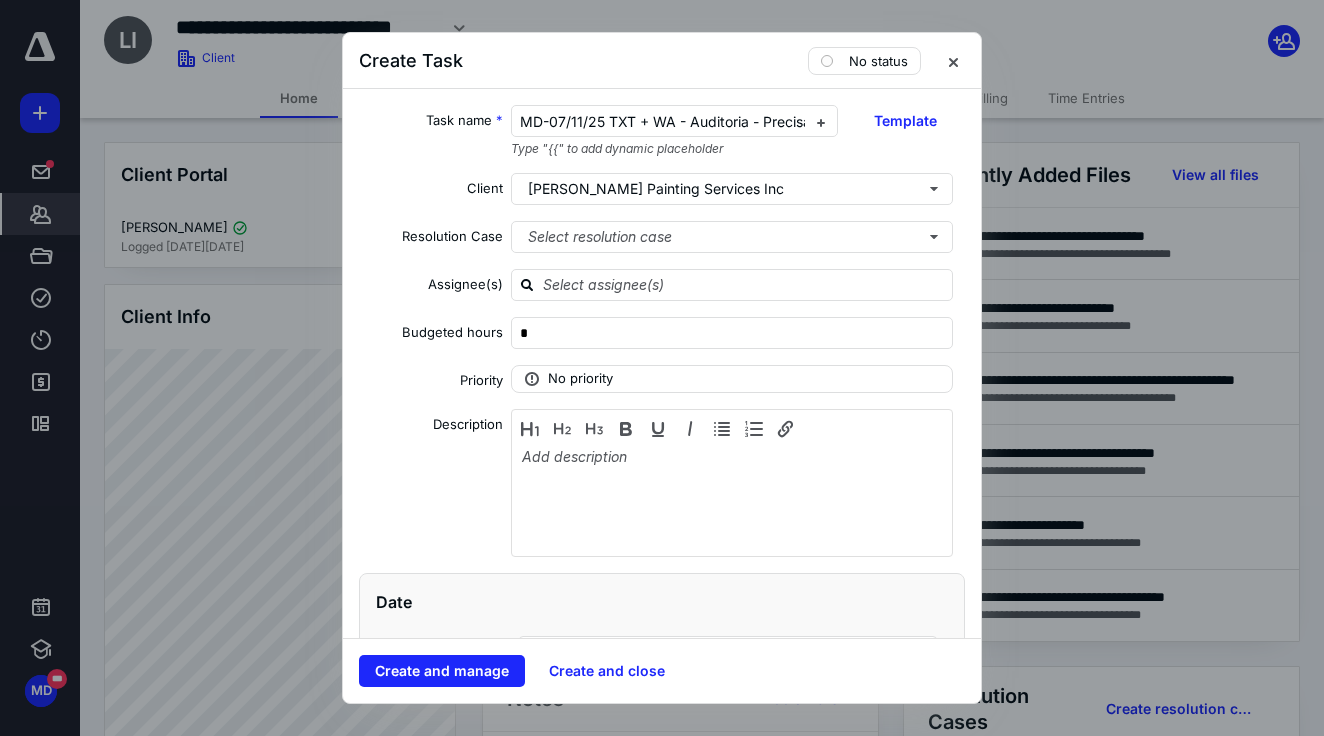 click on "Task name   * MD-07/11/25 TXT + WA - Auditoria - Precisa falar com o EH Type "{{" to add dynamic placeholder Template Client Leo's Painting Services Inc Resolution Case Select resolution case Assignee(s) Budgeted hours * Priority No priority Description Date Start date Select a date Due date Select a date Add a date Recurring Tax preparation fields Reminder Add reminder File Add file Automation Add automation Add a client request Add a subtask" at bounding box center [662, 363] 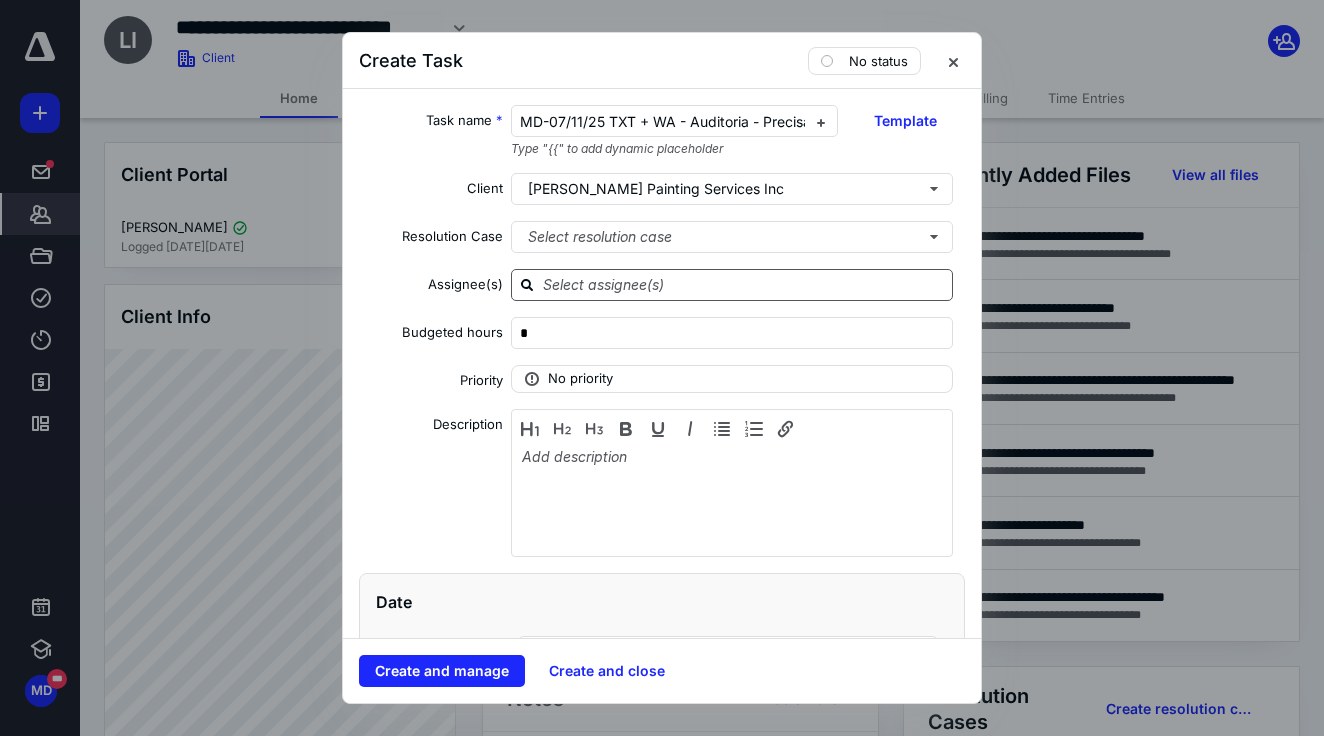 click at bounding box center [744, 284] 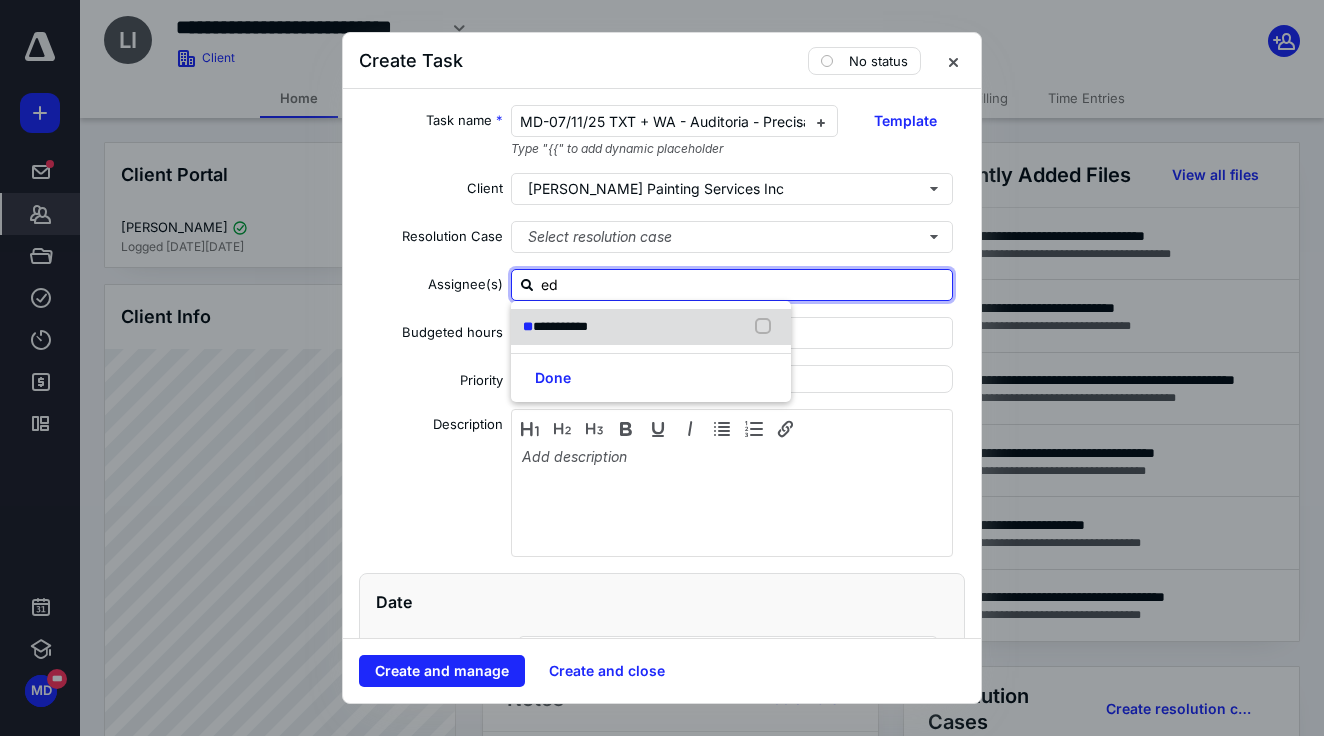 type on "edd" 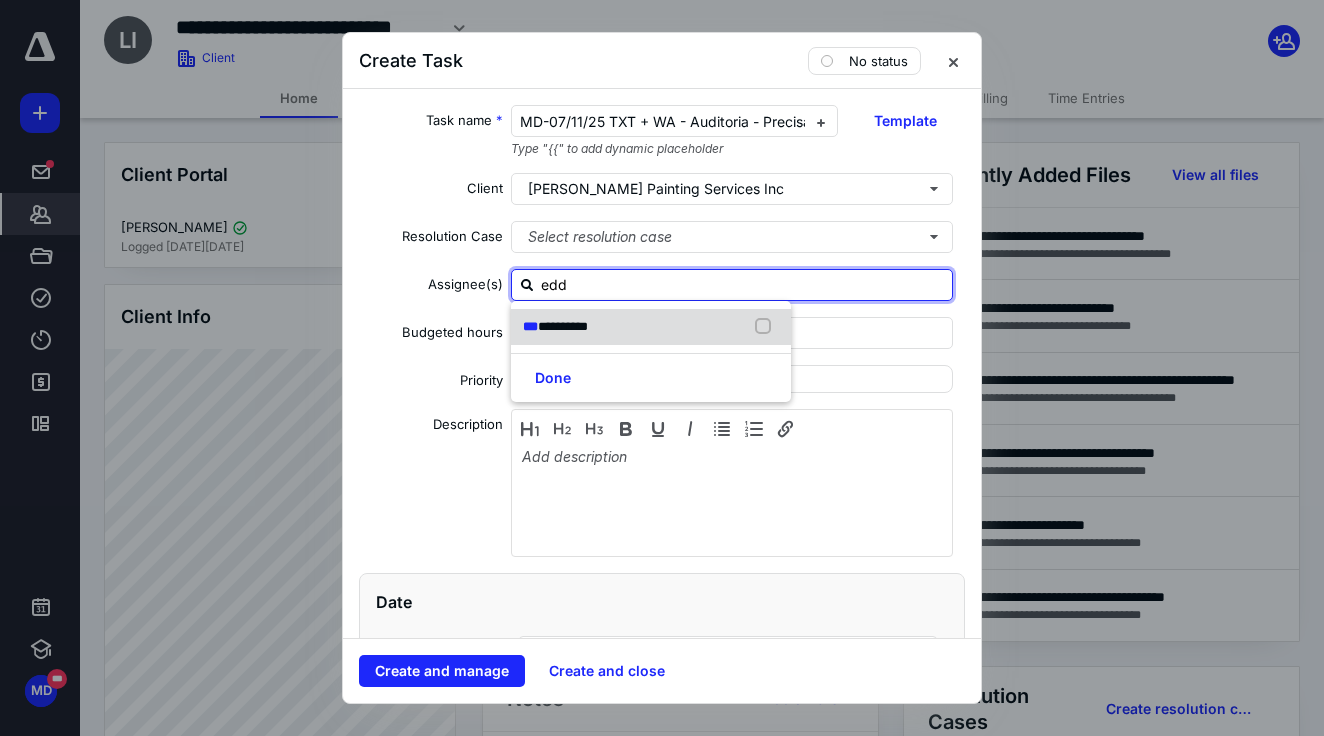 click on "**********" at bounding box center (563, 326) 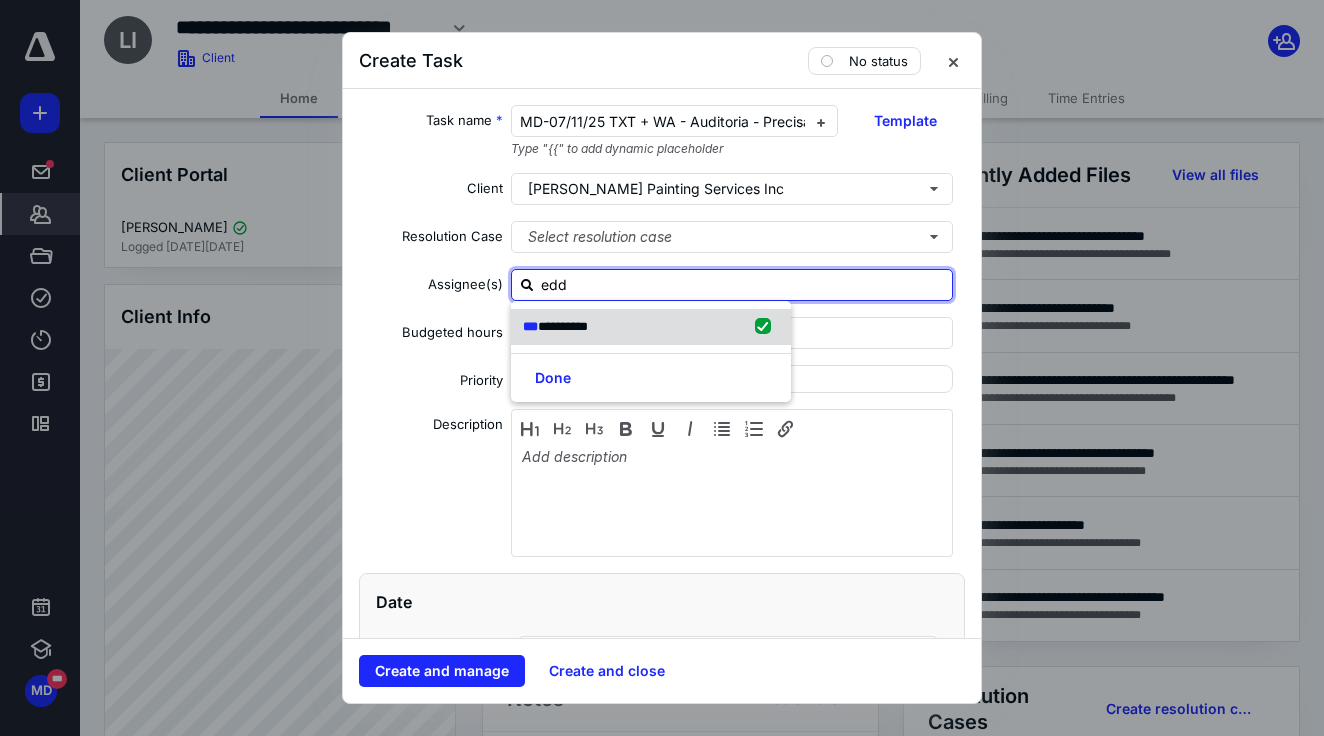 checkbox on "true" 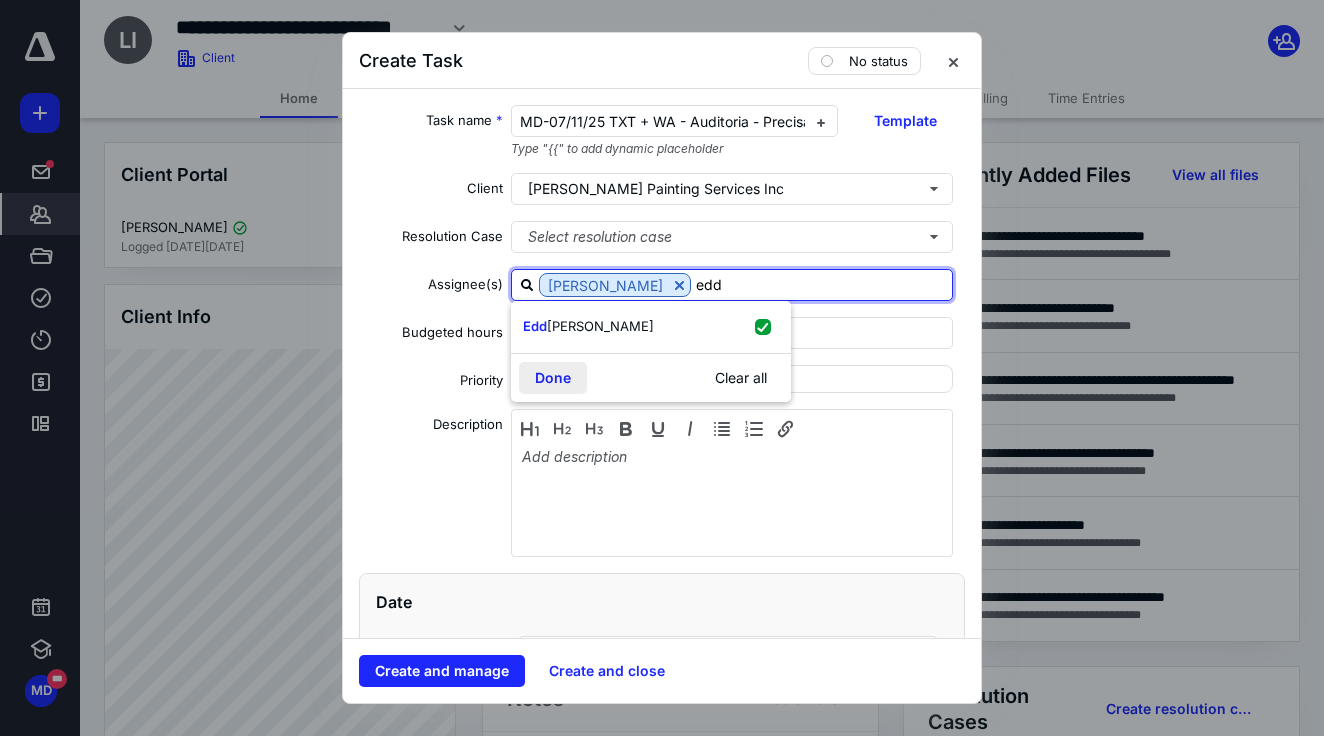 type on "edd" 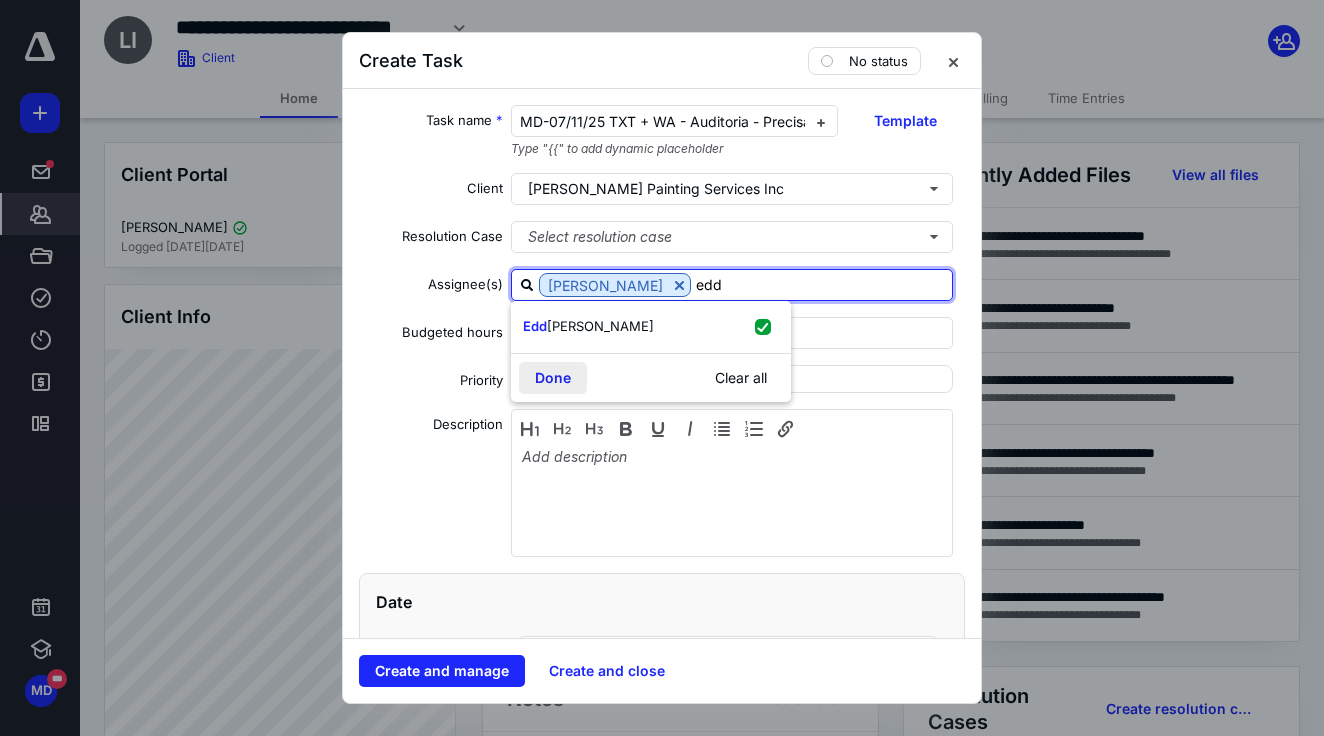 click on "Done" at bounding box center [553, 378] 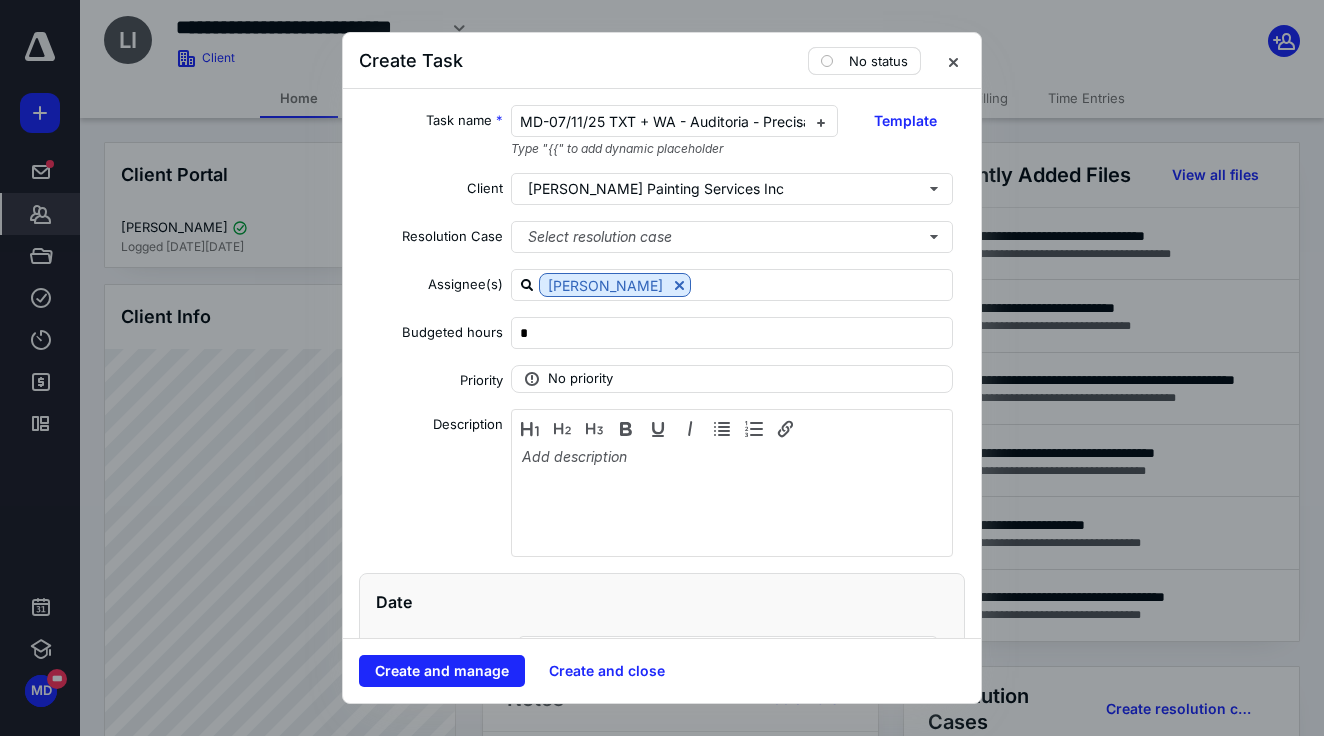 click on "No status" at bounding box center (878, 61) 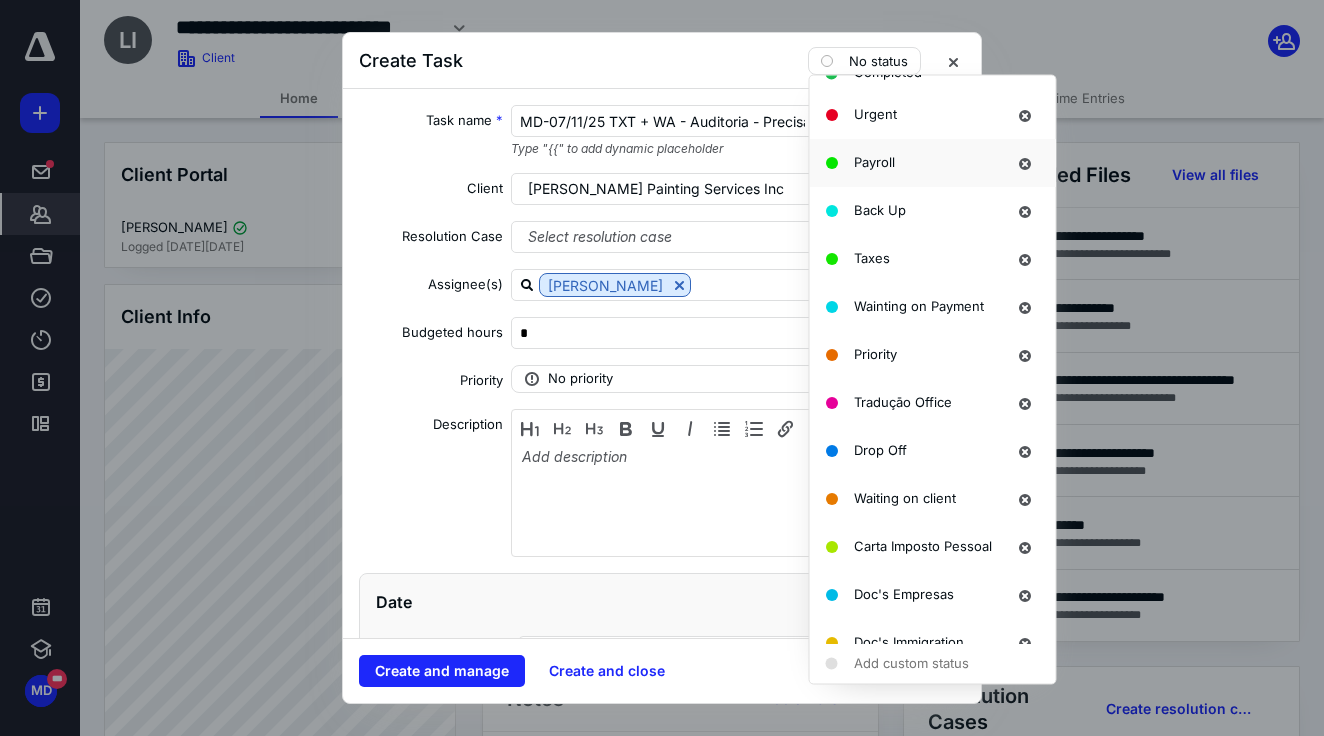 scroll, scrollTop: 223, scrollLeft: 0, axis: vertical 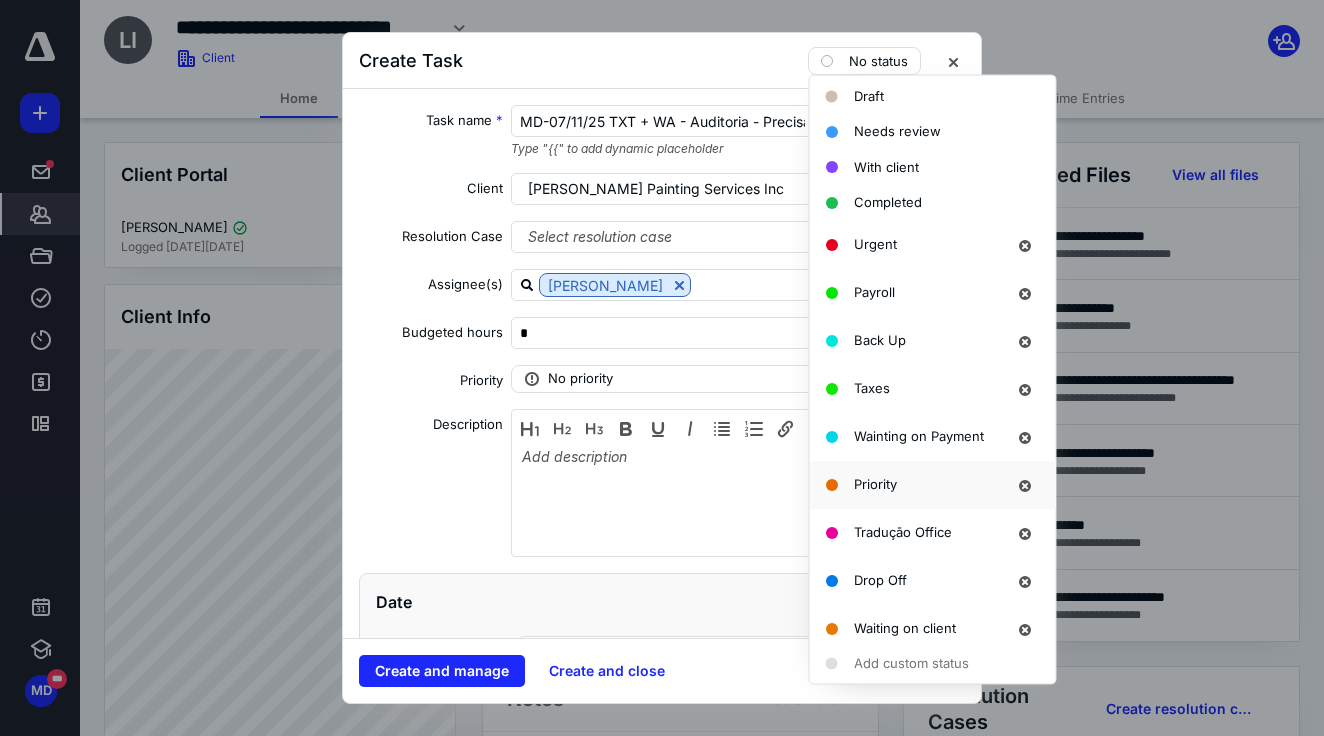 click on "Priority" at bounding box center (875, 485) 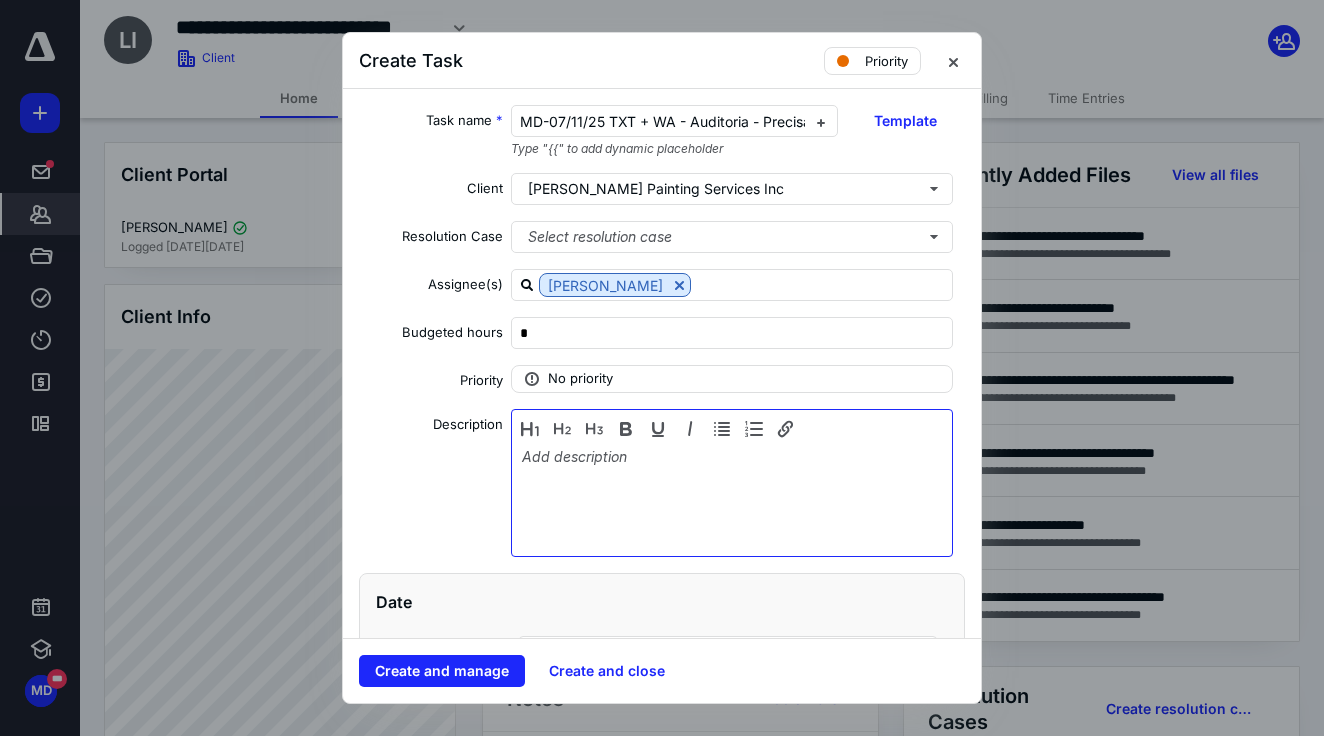 click at bounding box center [732, 498] 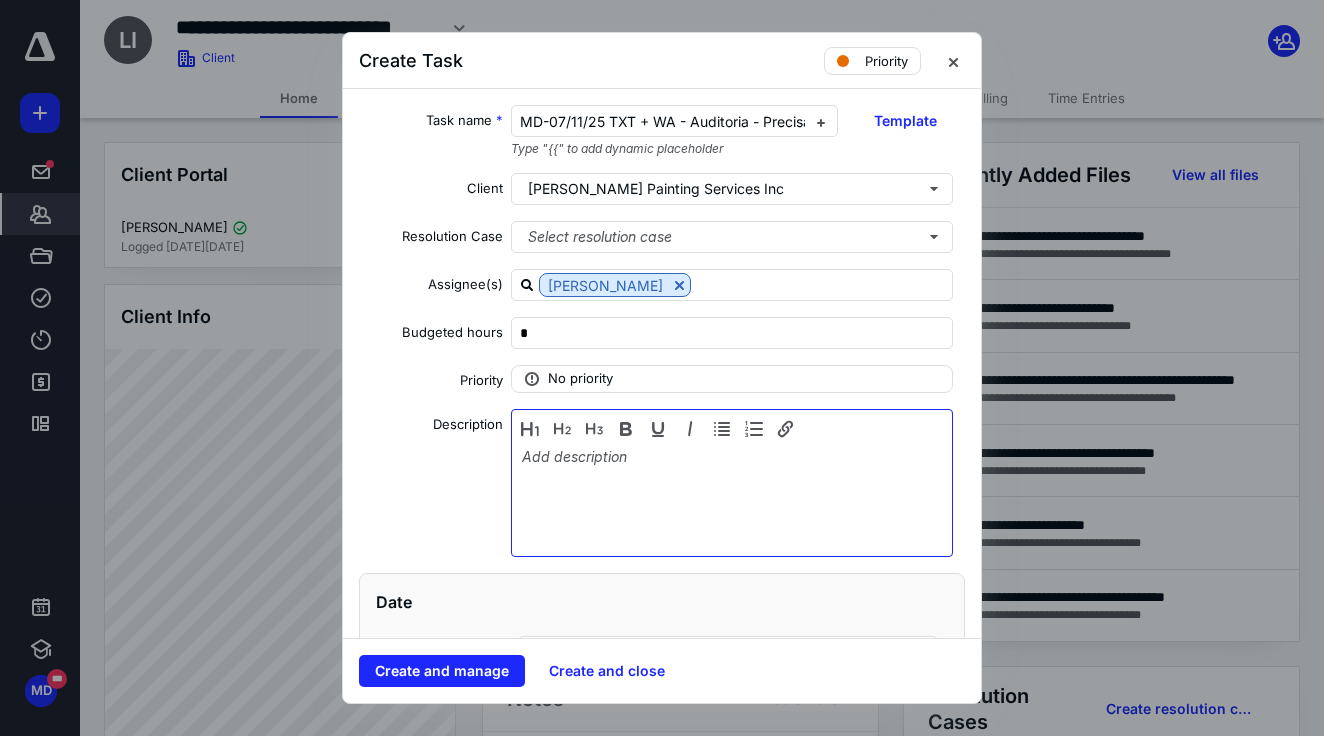 type 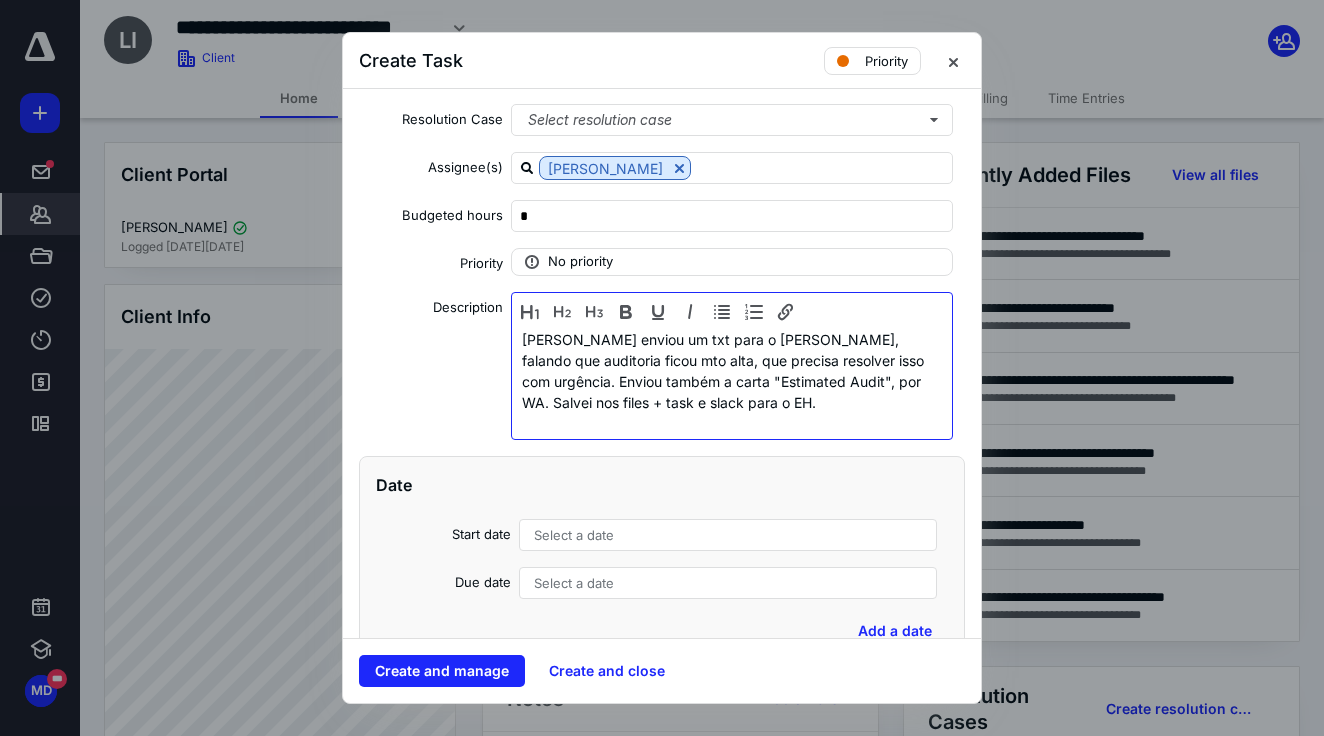 scroll, scrollTop: 277, scrollLeft: 0, axis: vertical 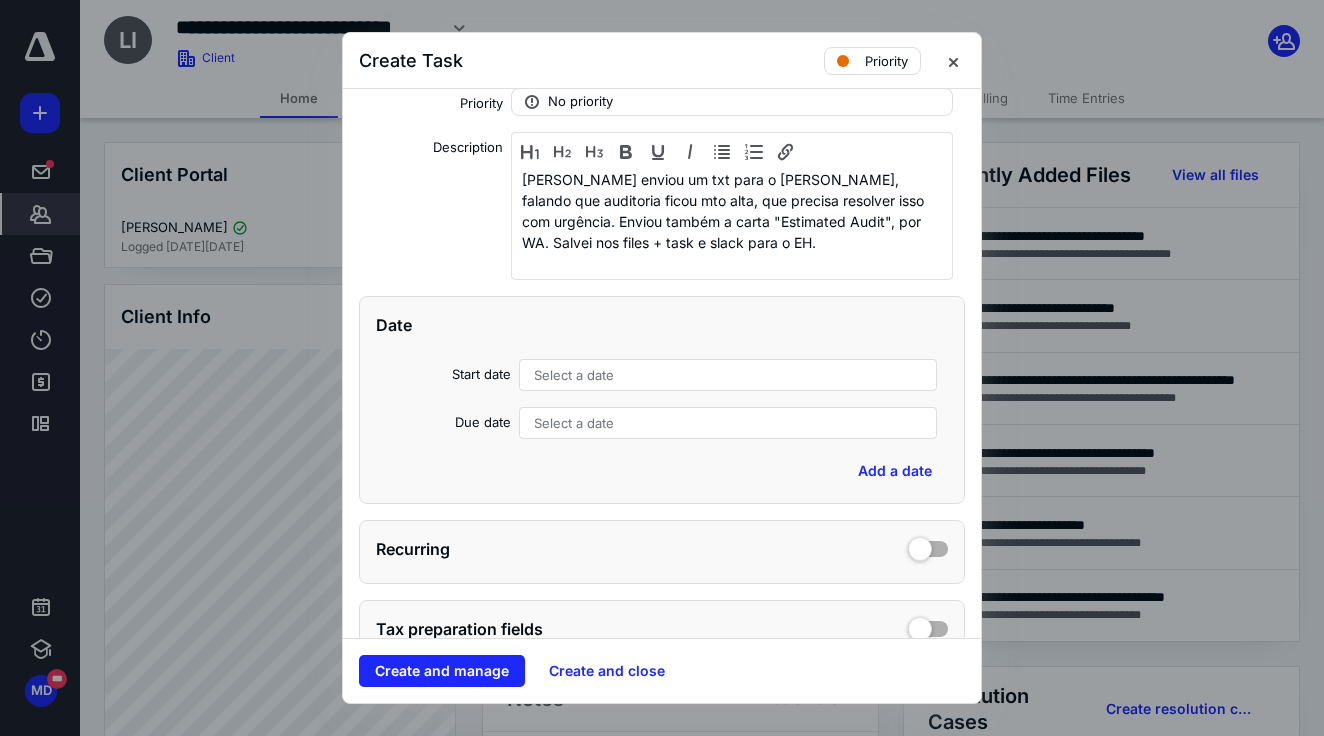 click on "Start date Select a date Due date Select a date" at bounding box center [662, 399] 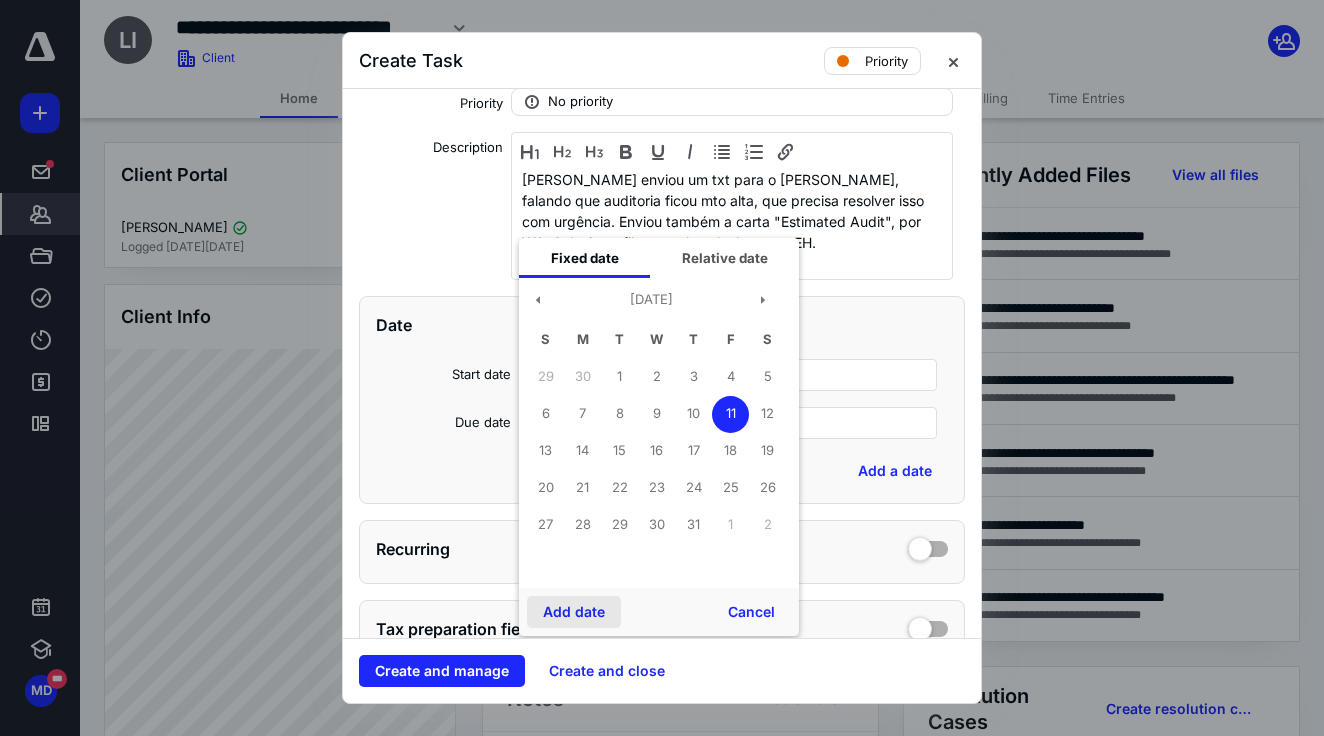 click on "Add date" at bounding box center [574, 612] 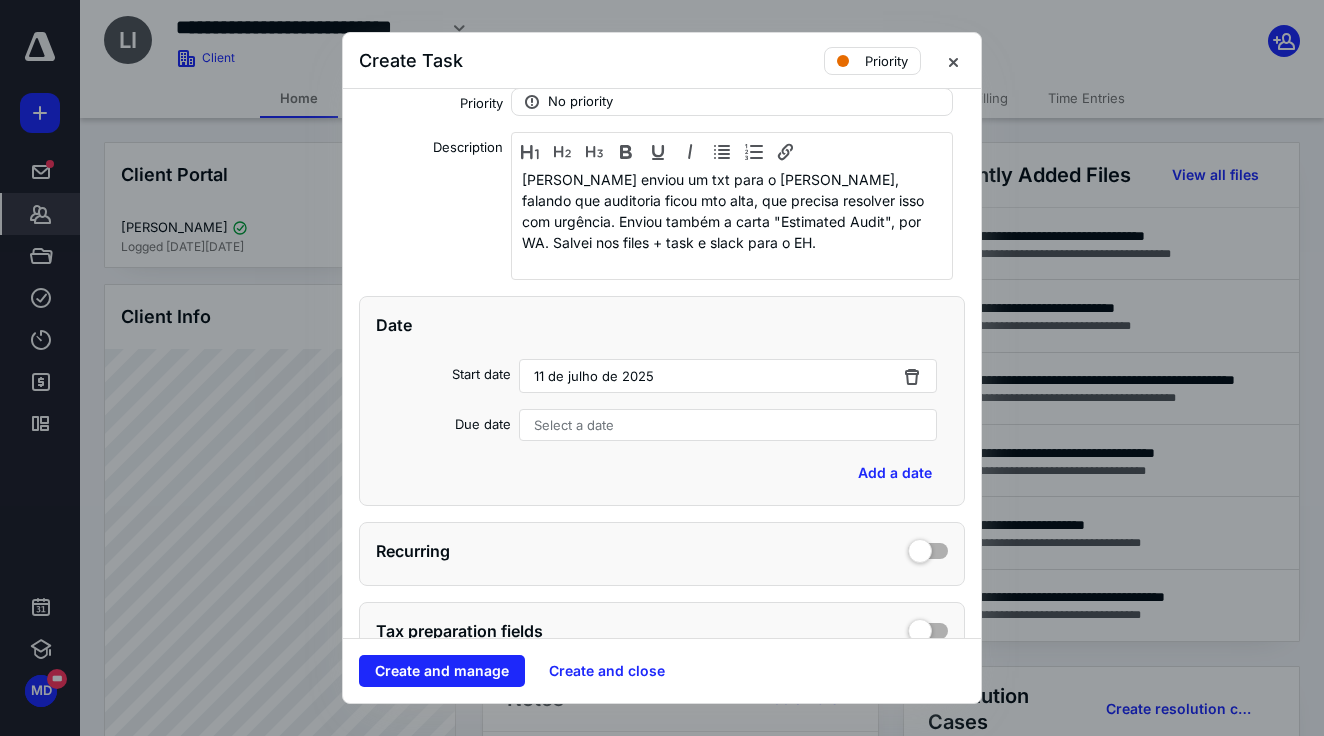 click on "Select a date" at bounding box center [574, 425] 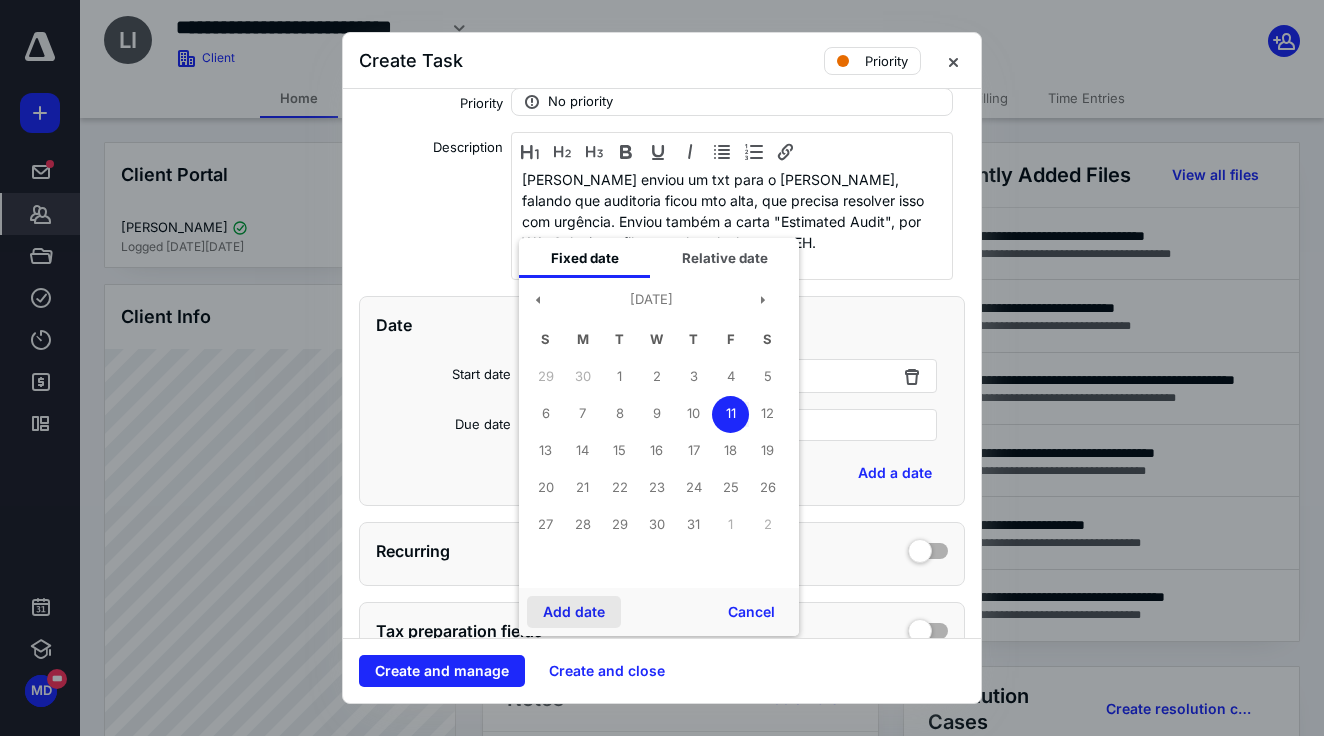 click on "Add date" at bounding box center [574, 612] 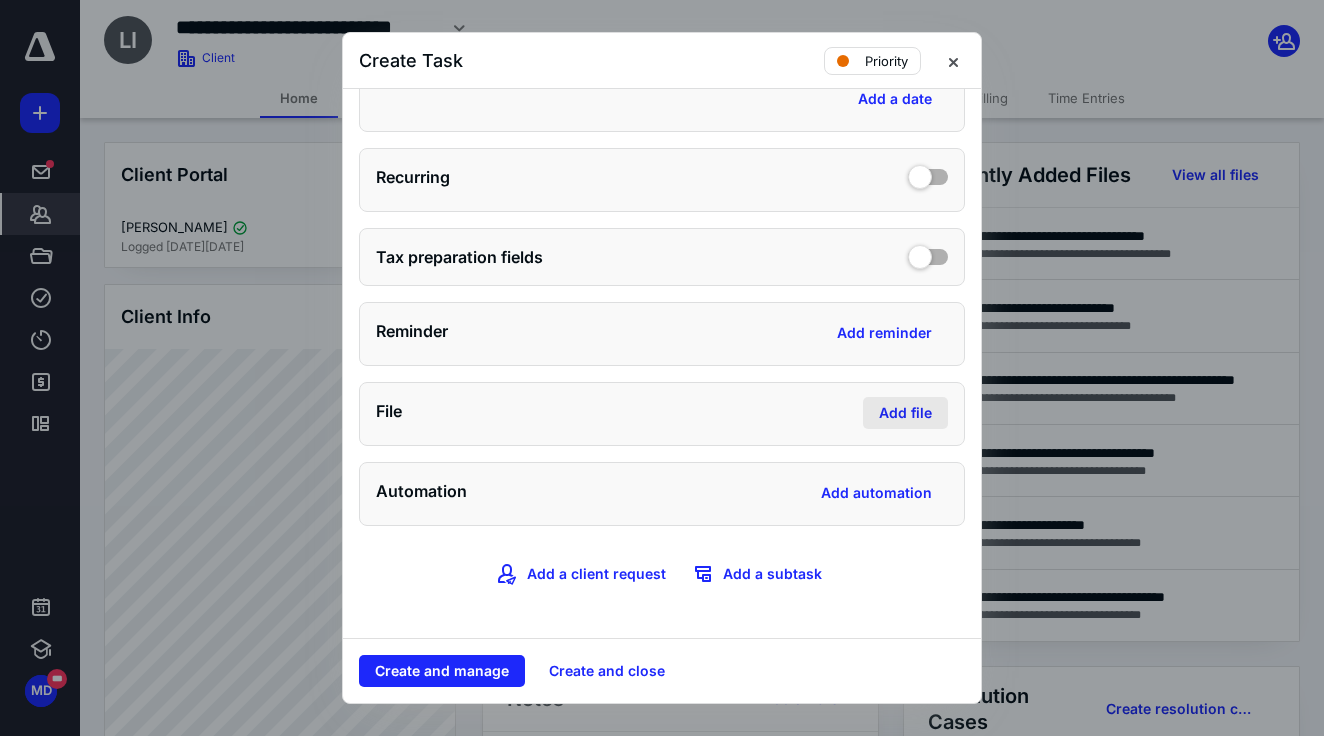 scroll, scrollTop: 653, scrollLeft: 0, axis: vertical 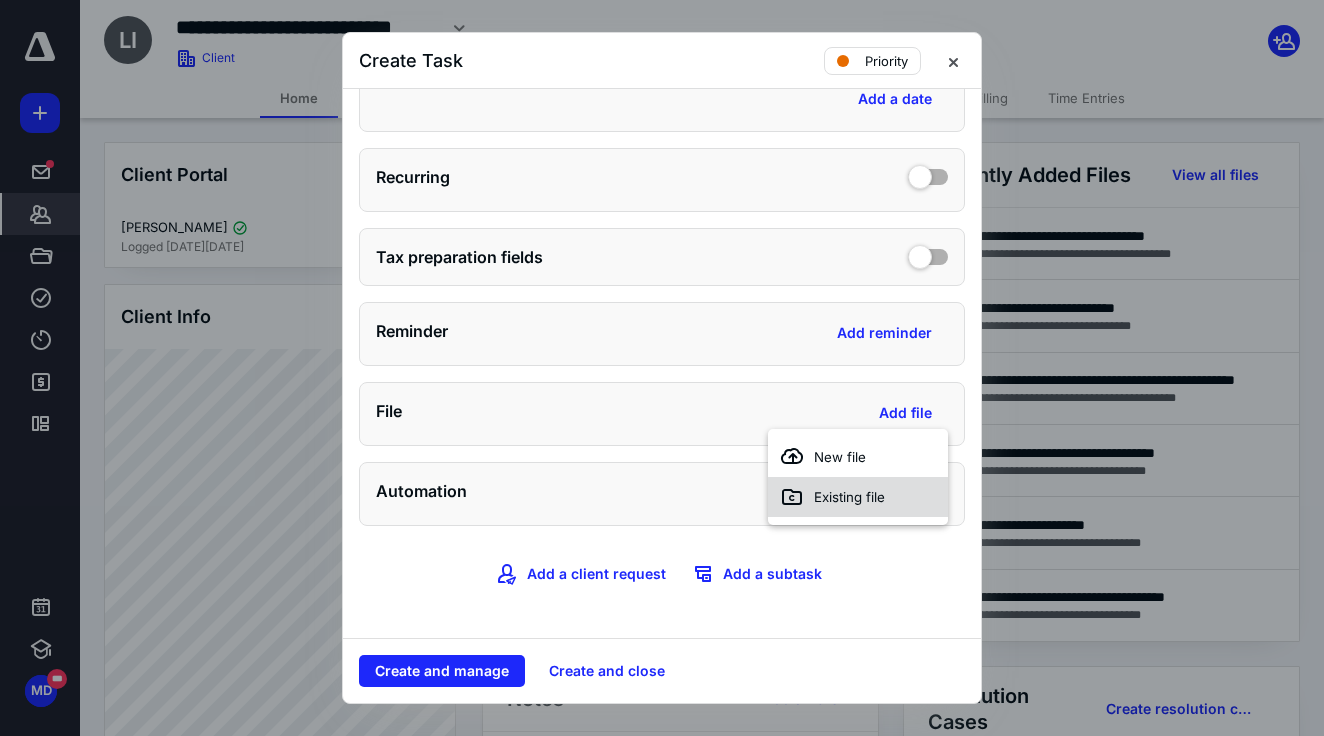 click on "Existing file" at bounding box center (858, 497) 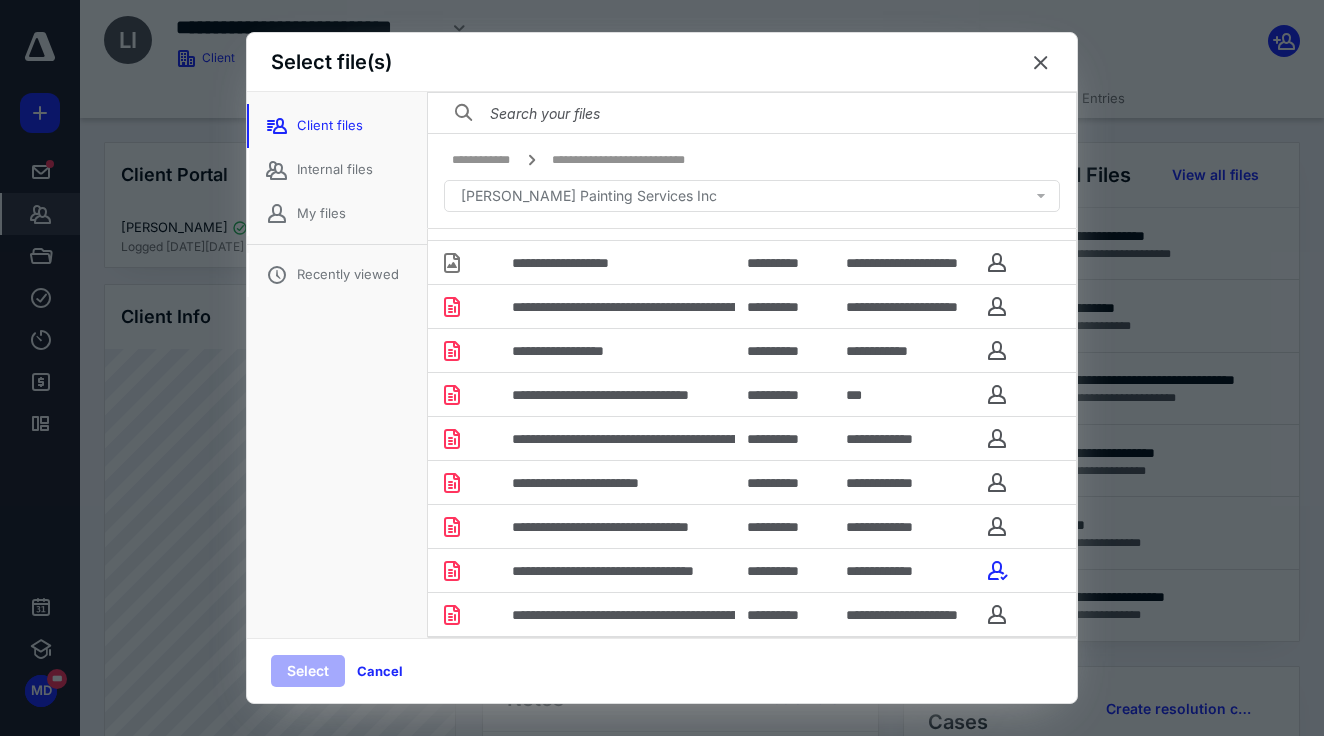 scroll, scrollTop: 1102, scrollLeft: 0, axis: vertical 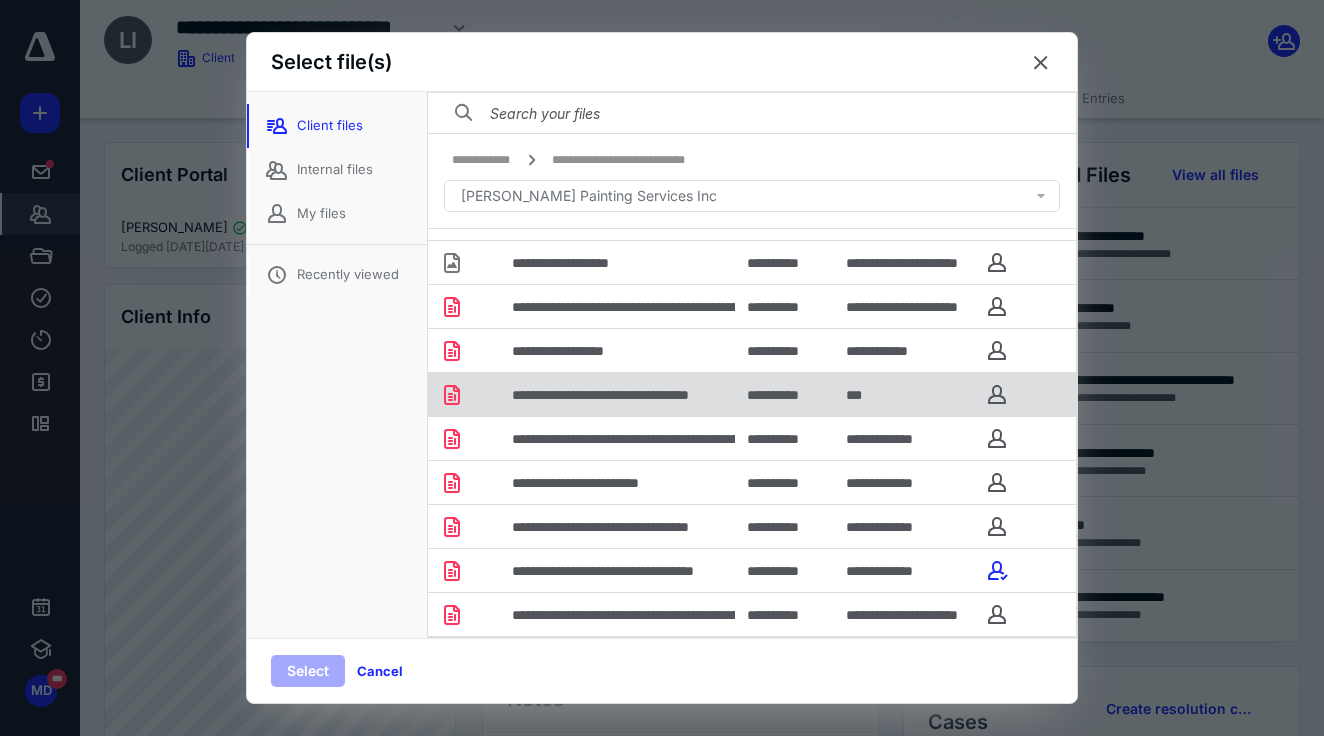 click on "**********" at bounding box center [639, 395] 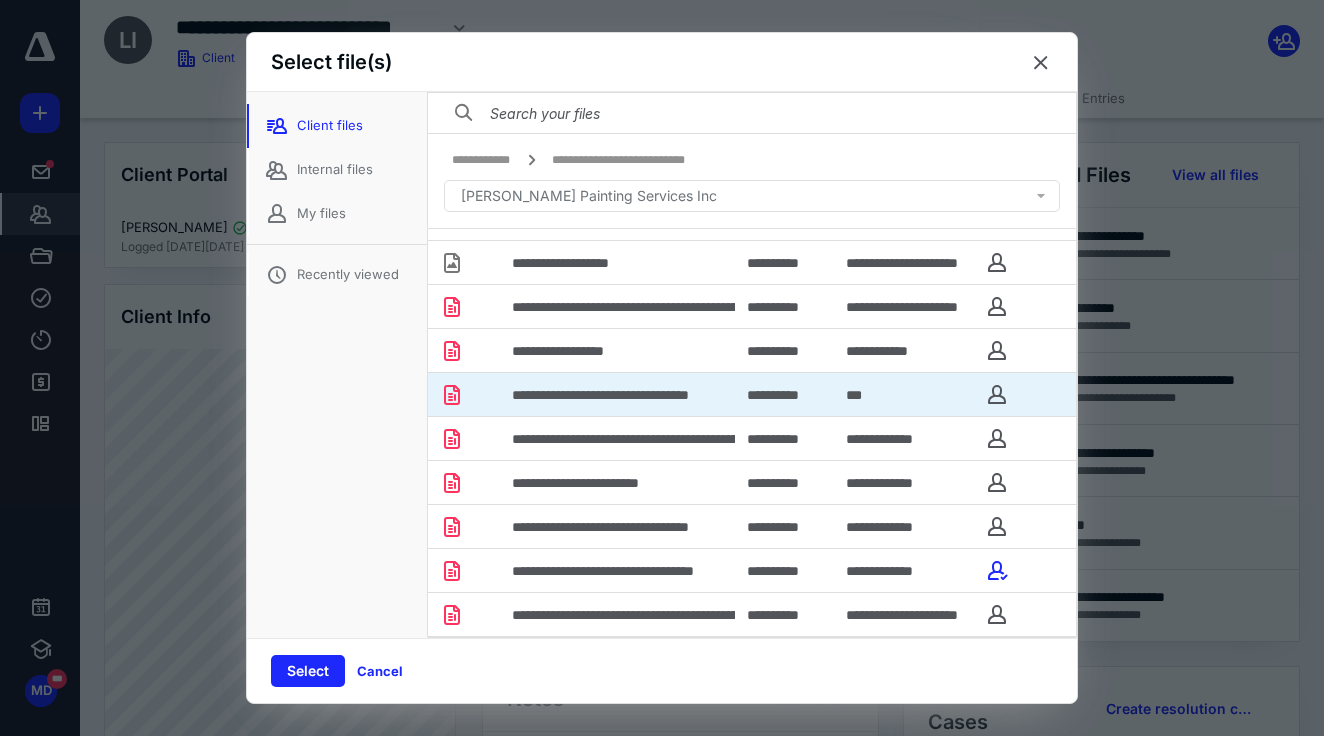drag, startPoint x: 325, startPoint y: 673, endPoint x: 353, endPoint y: 672, distance: 28.01785 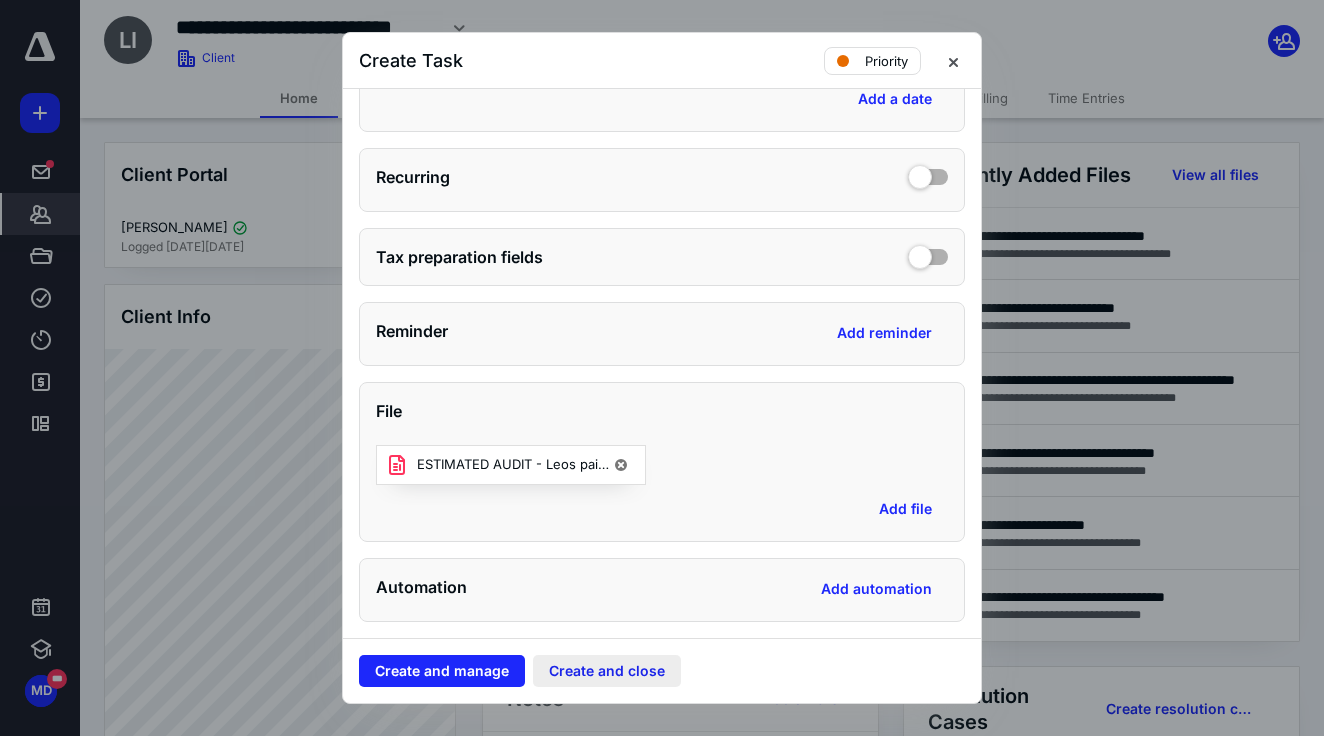 click on "Create and close" at bounding box center [607, 671] 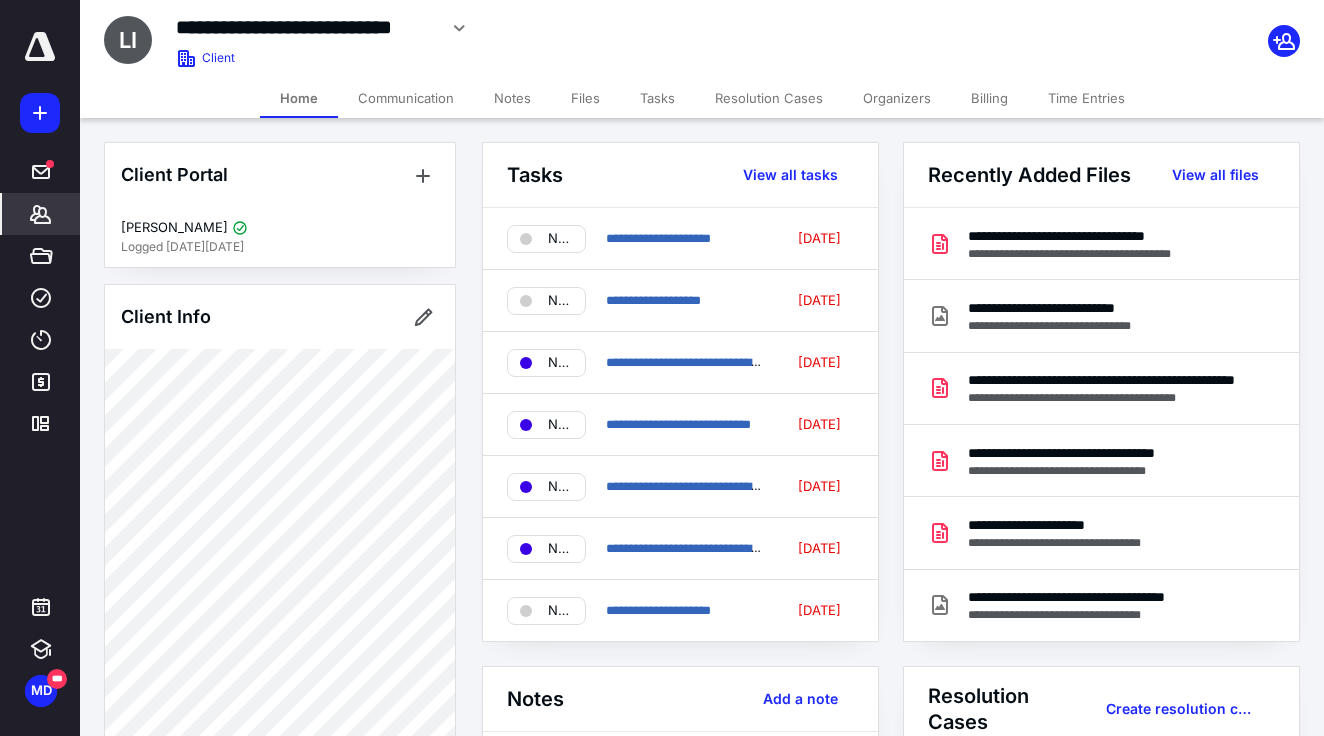click 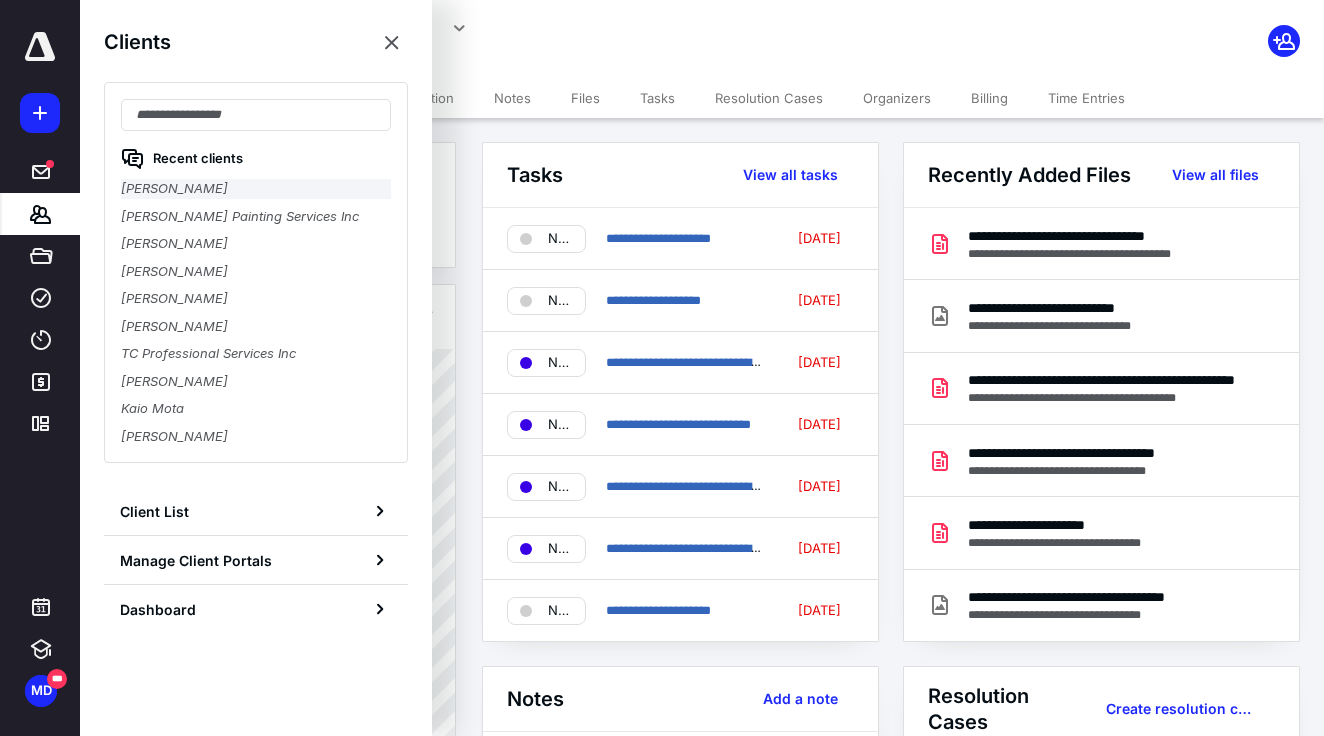 click on "Ines Rivera" at bounding box center [256, 189] 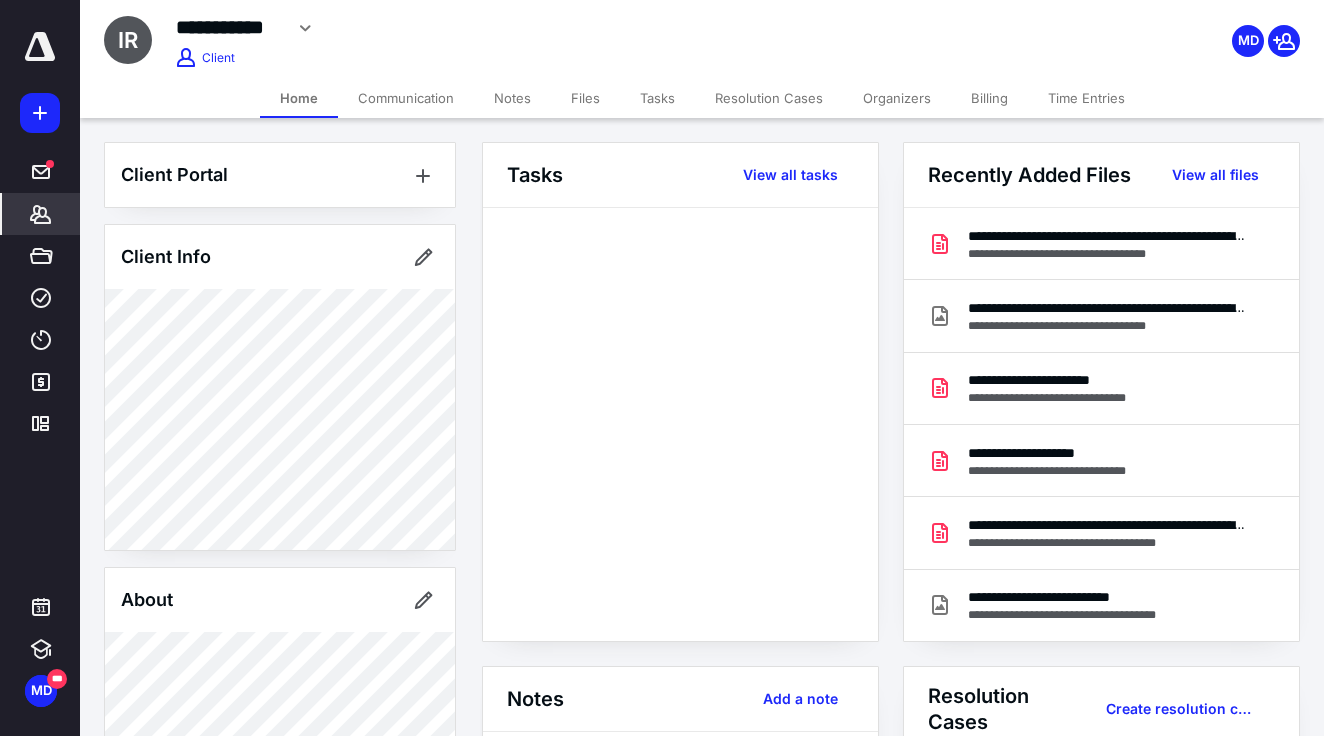 click at bounding box center [40, 113] 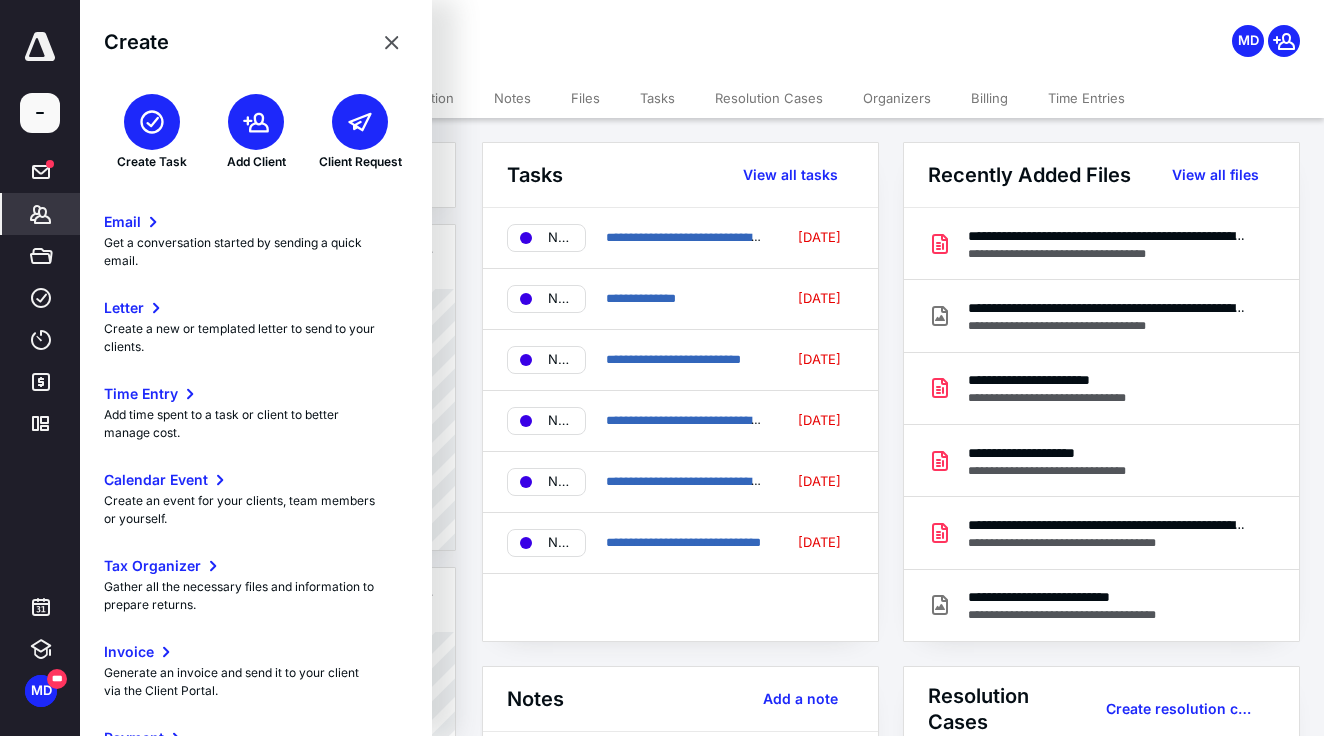click at bounding box center (152, 122) 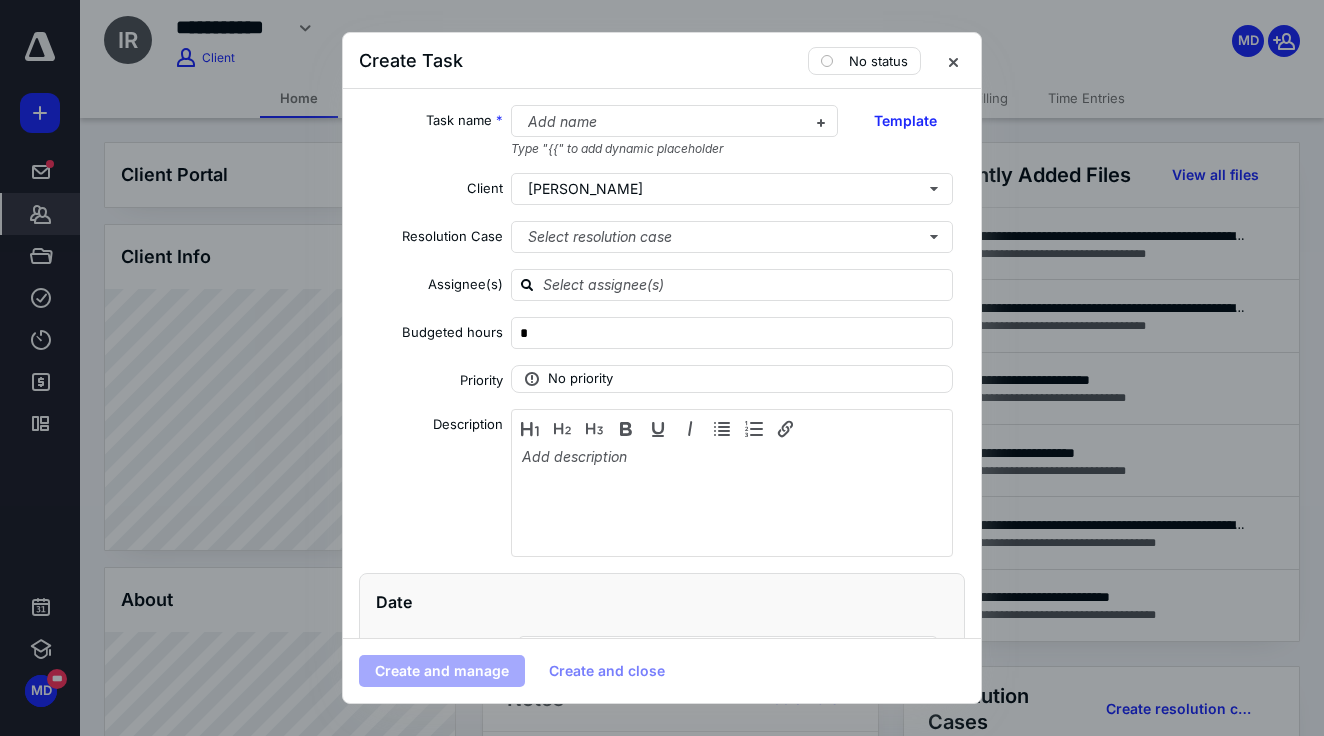 click on "Task name   * Add name Type "{{" to add dynamic placeholder Template Client Ines Rivera Resolution Case Select resolution case Assignee(s) Budgeted hours * Priority No priority Description Date Start date Select a date Due date Select a date Add a date Recurring Tax preparation fields Reminder Add reminder File Add file Automation Add automation Add a client request Add a subtask" at bounding box center [662, 363] 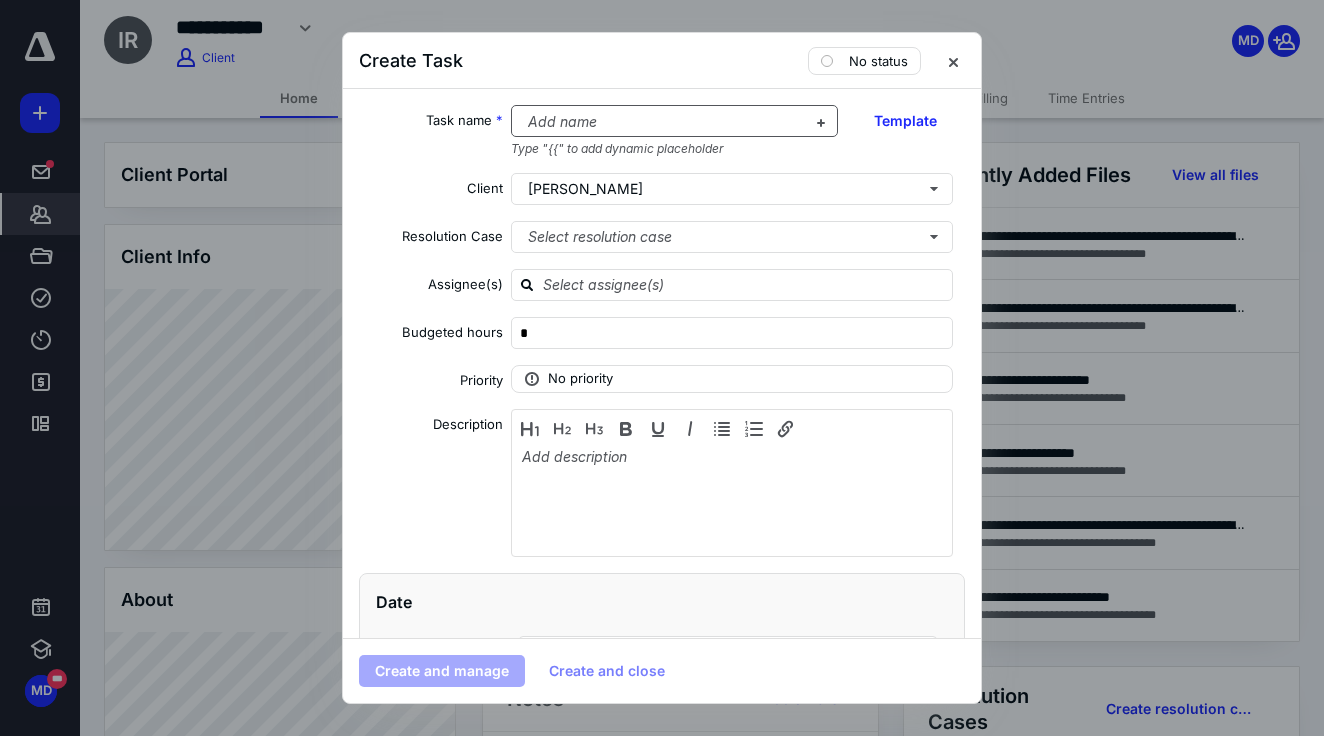 click at bounding box center (663, 122) 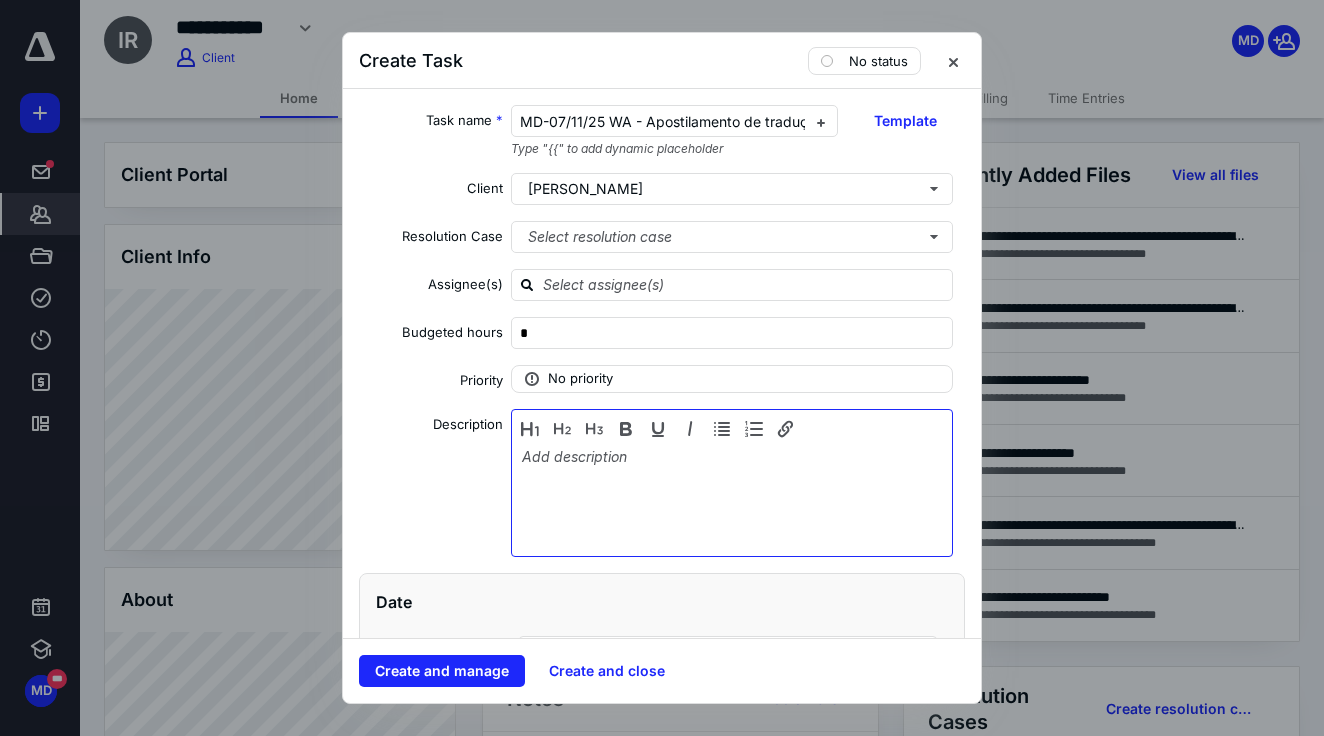 click at bounding box center [732, 498] 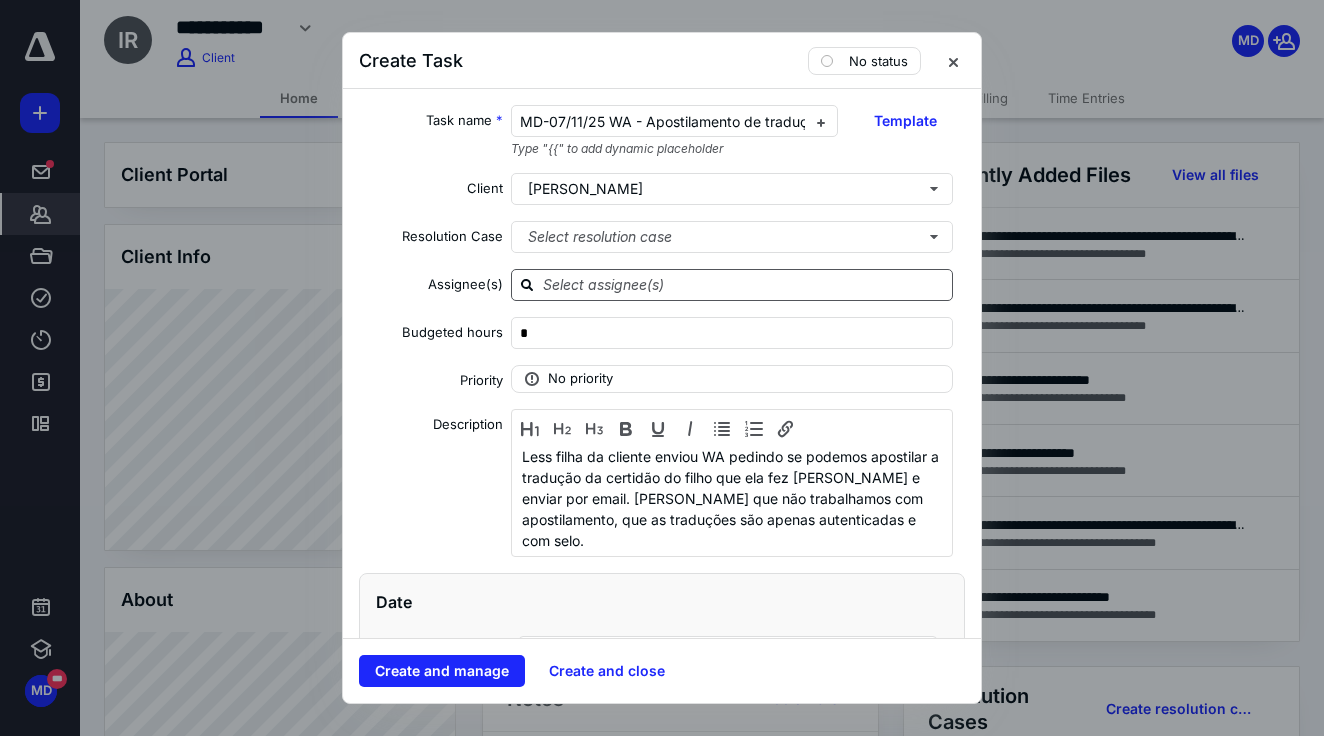 click at bounding box center (744, 284) 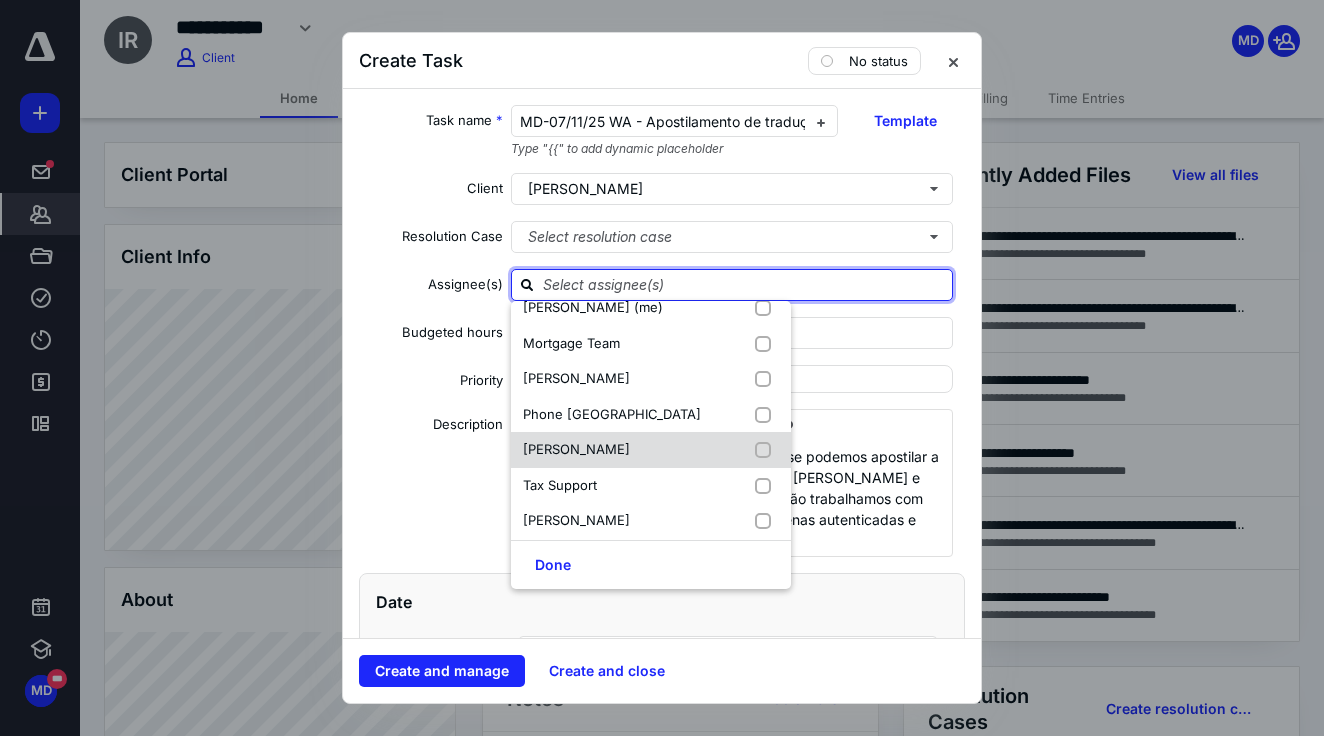 click on "[PERSON_NAME]" at bounding box center (576, 449) 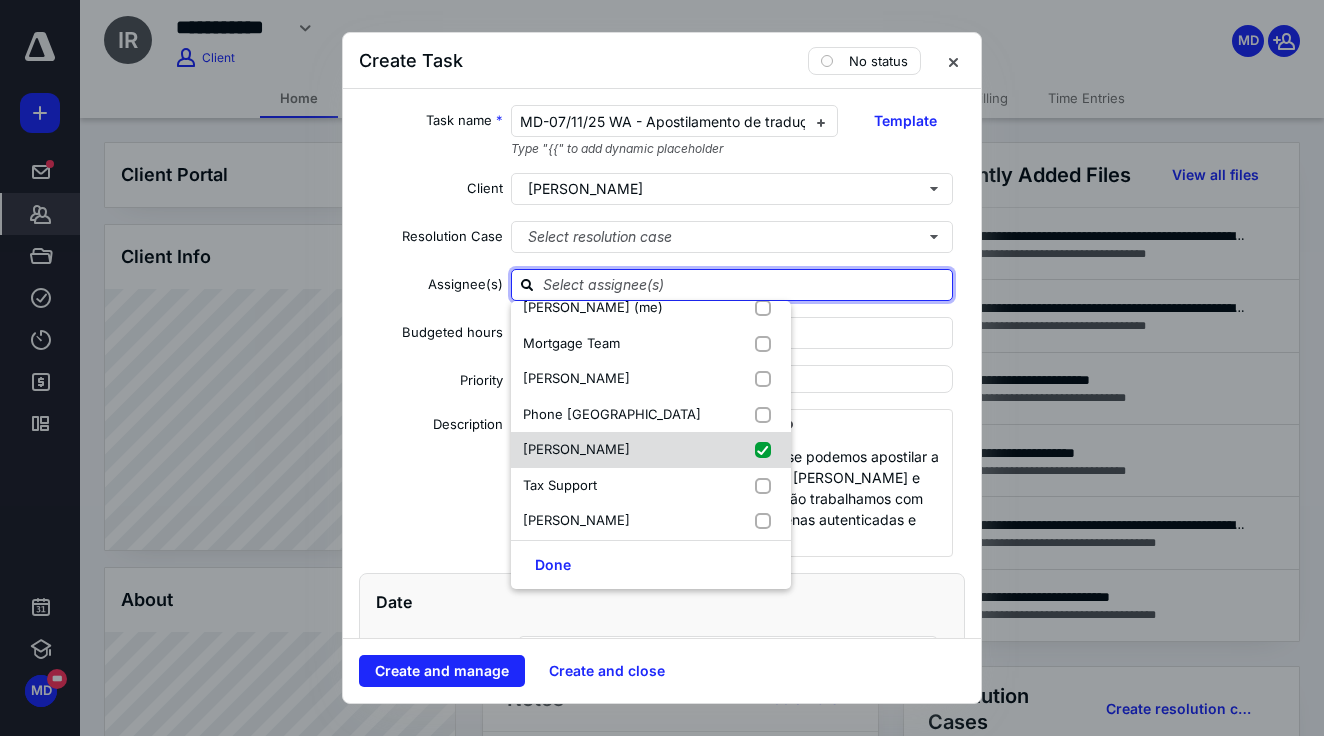 checkbox on "true" 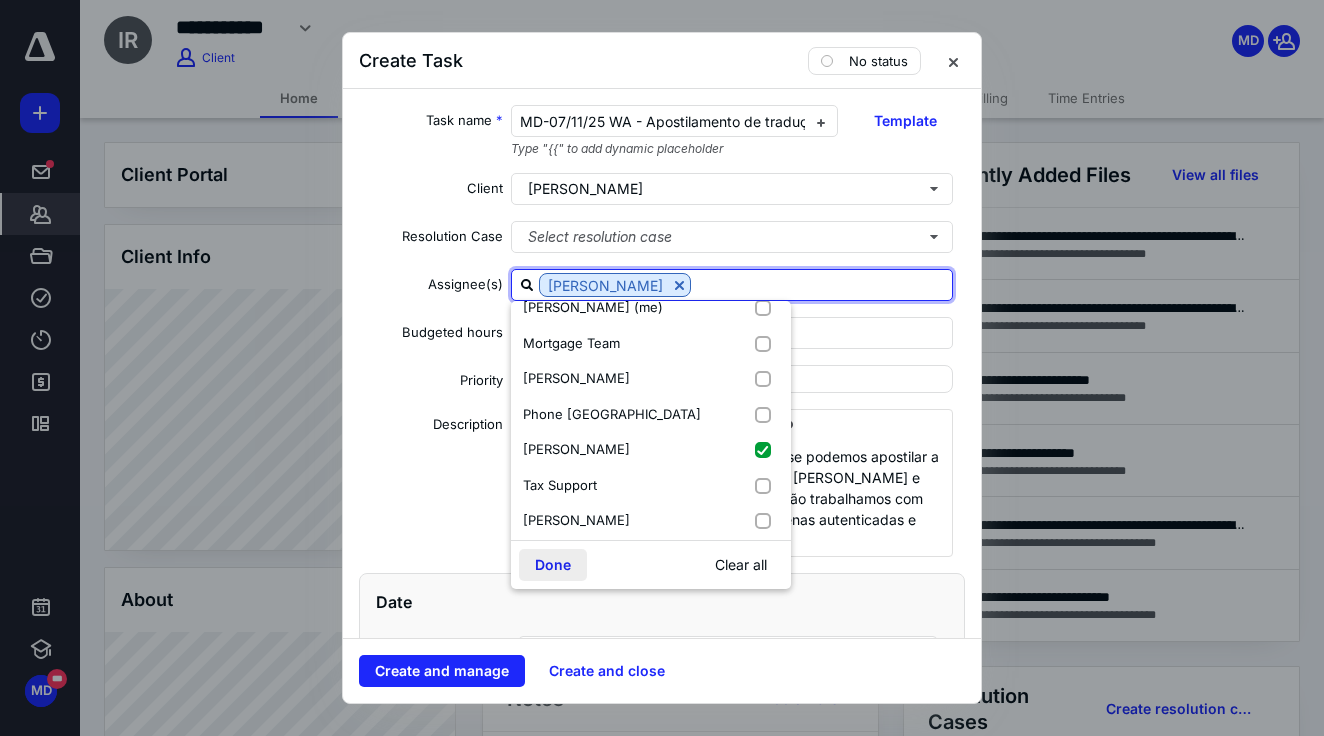 scroll, scrollTop: 302, scrollLeft: 0, axis: vertical 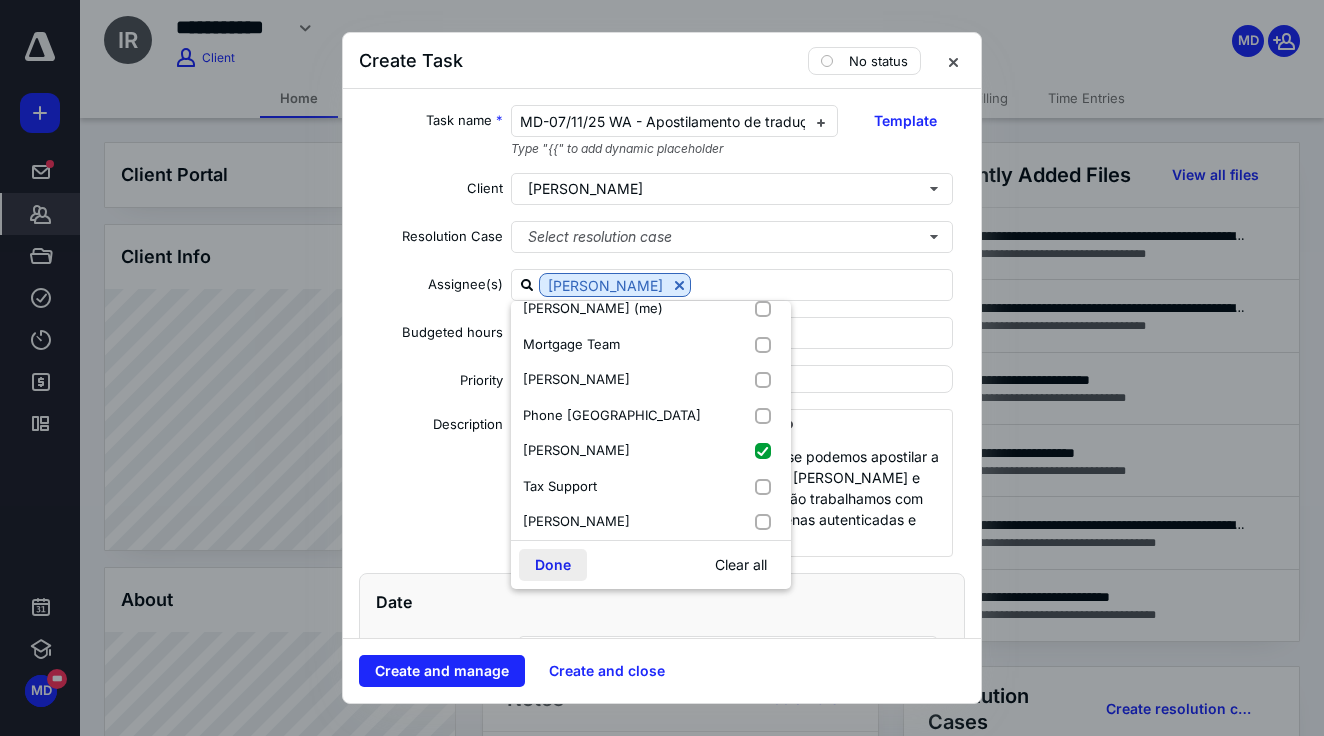 click on "Done" at bounding box center (553, 565) 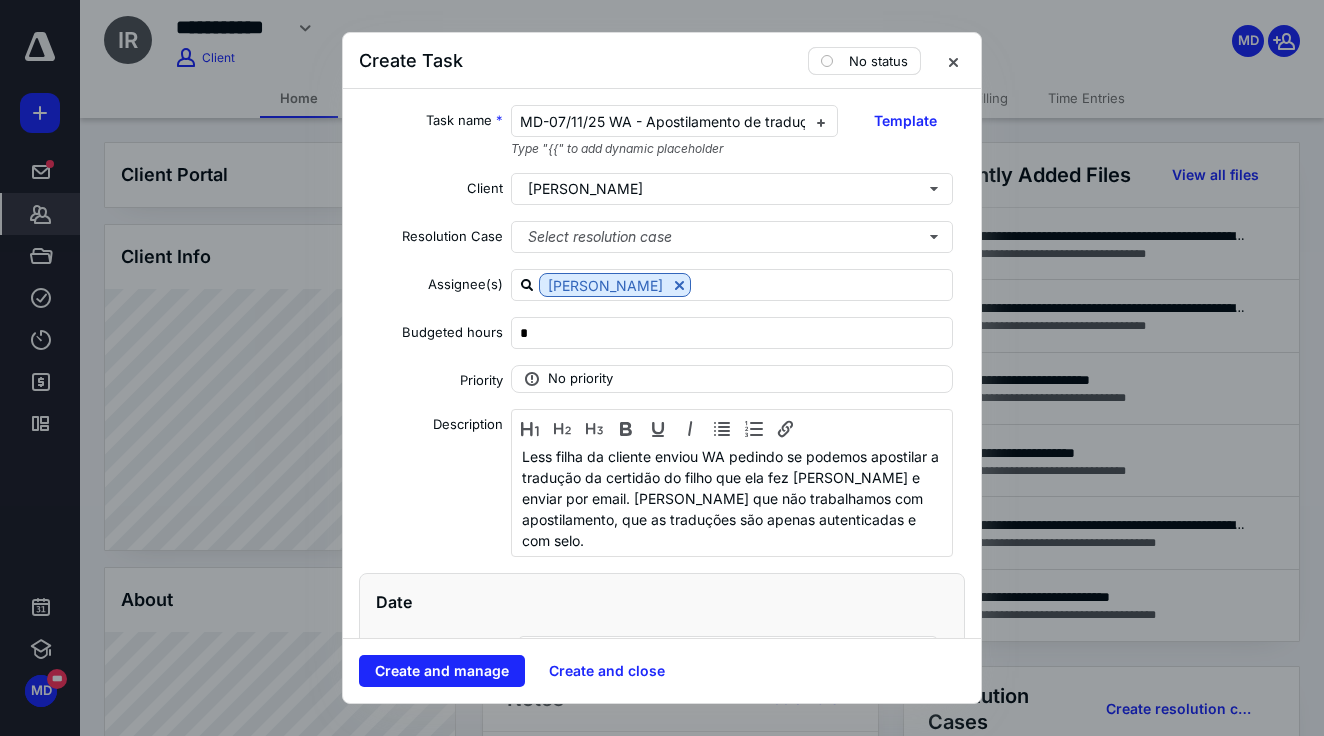 click on "No status" at bounding box center (878, 61) 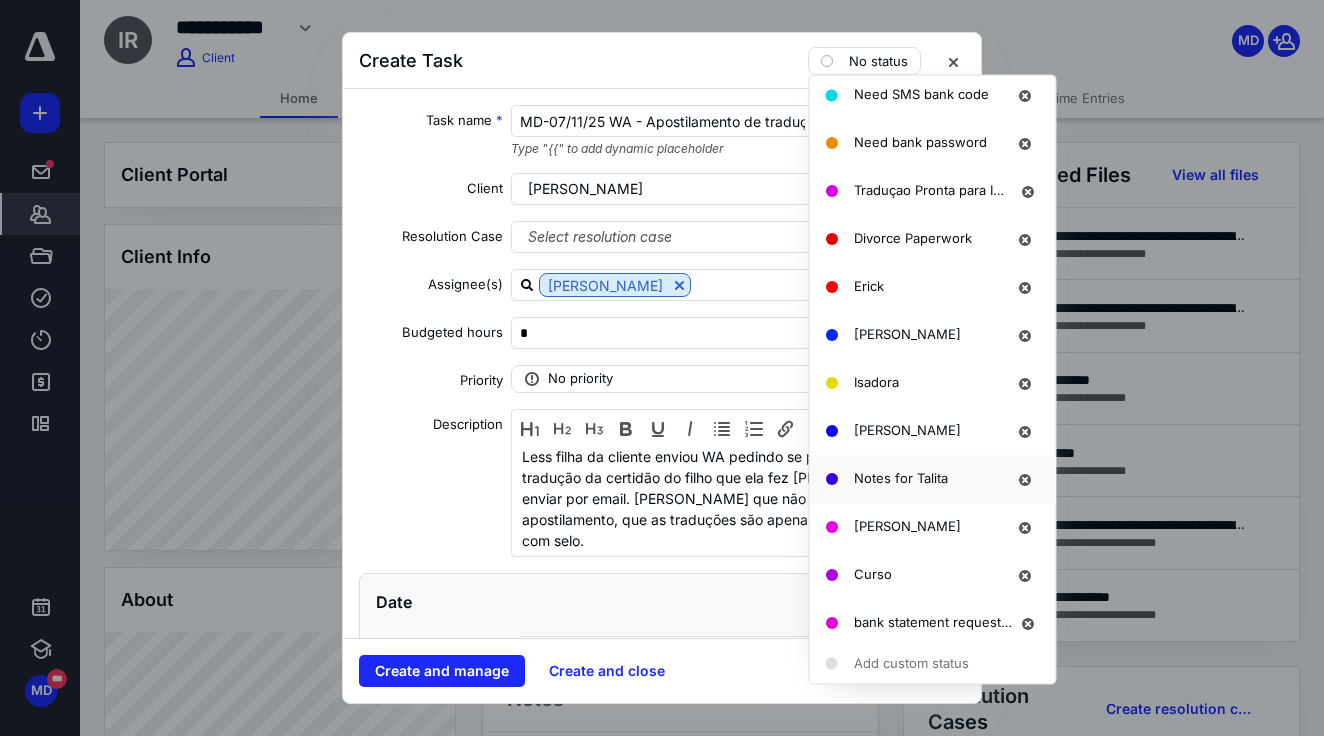 scroll, scrollTop: 1524, scrollLeft: 0, axis: vertical 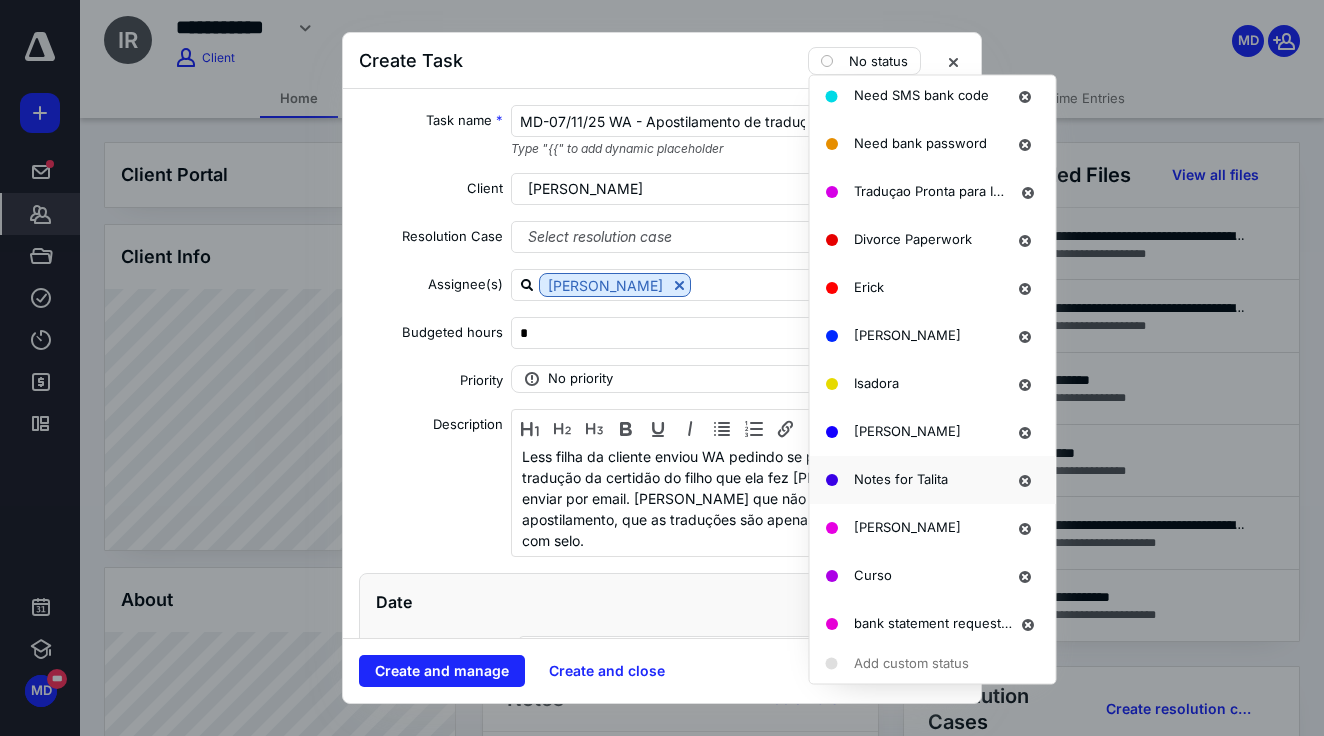 click on "Notes for Talita" at bounding box center [917, 480] 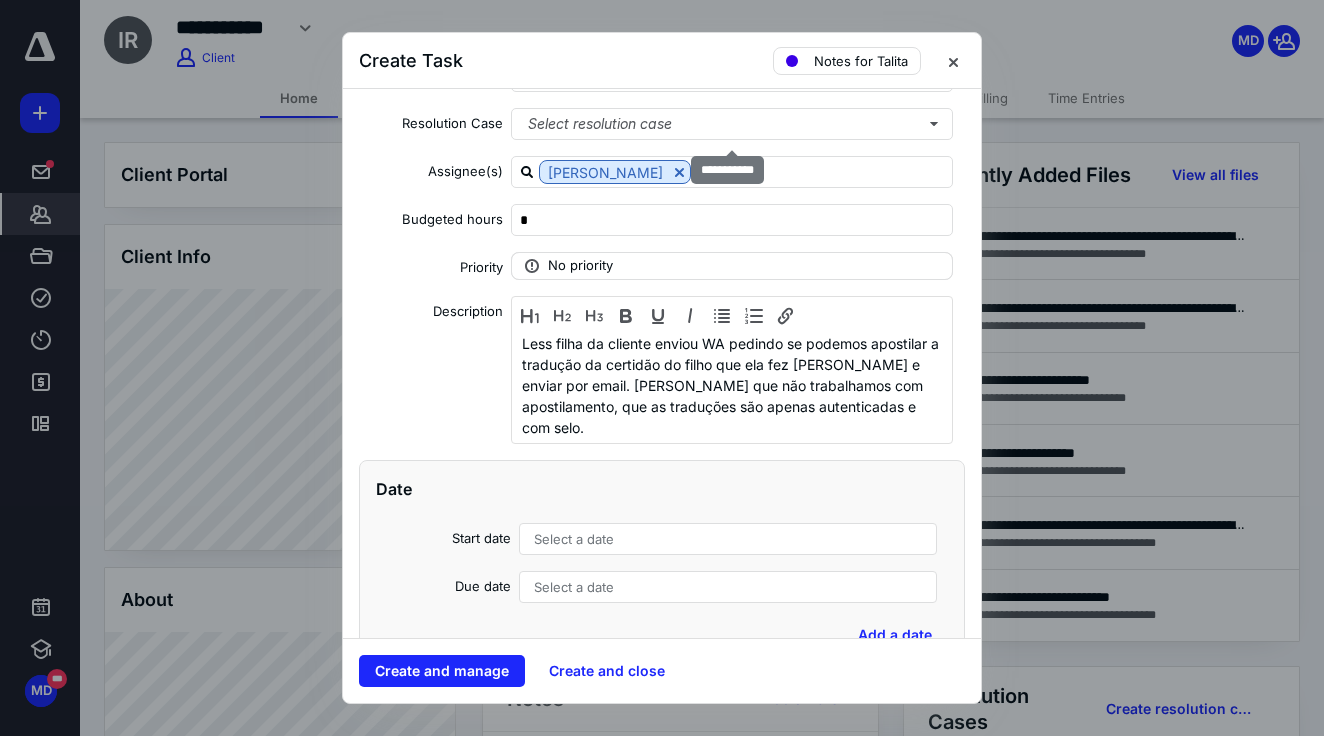 scroll, scrollTop: 264, scrollLeft: 0, axis: vertical 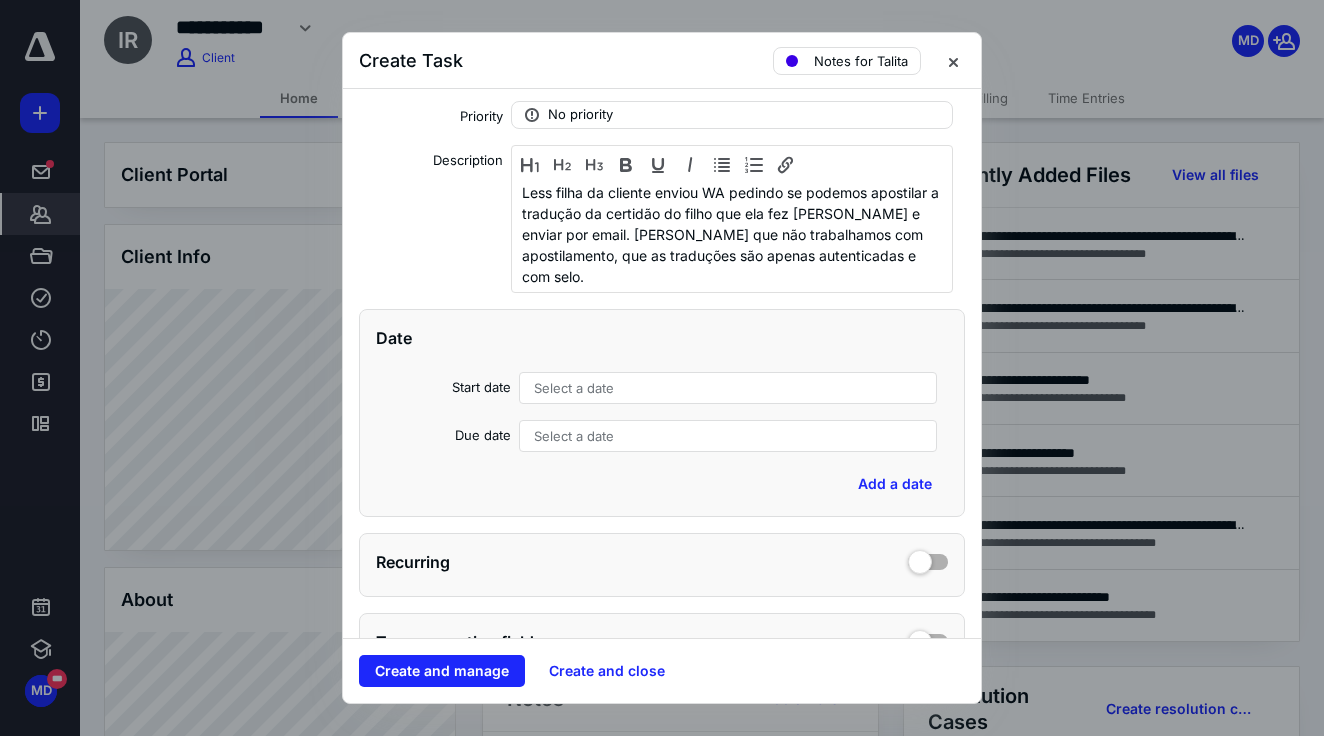 click on "Select a date" at bounding box center [728, 388] 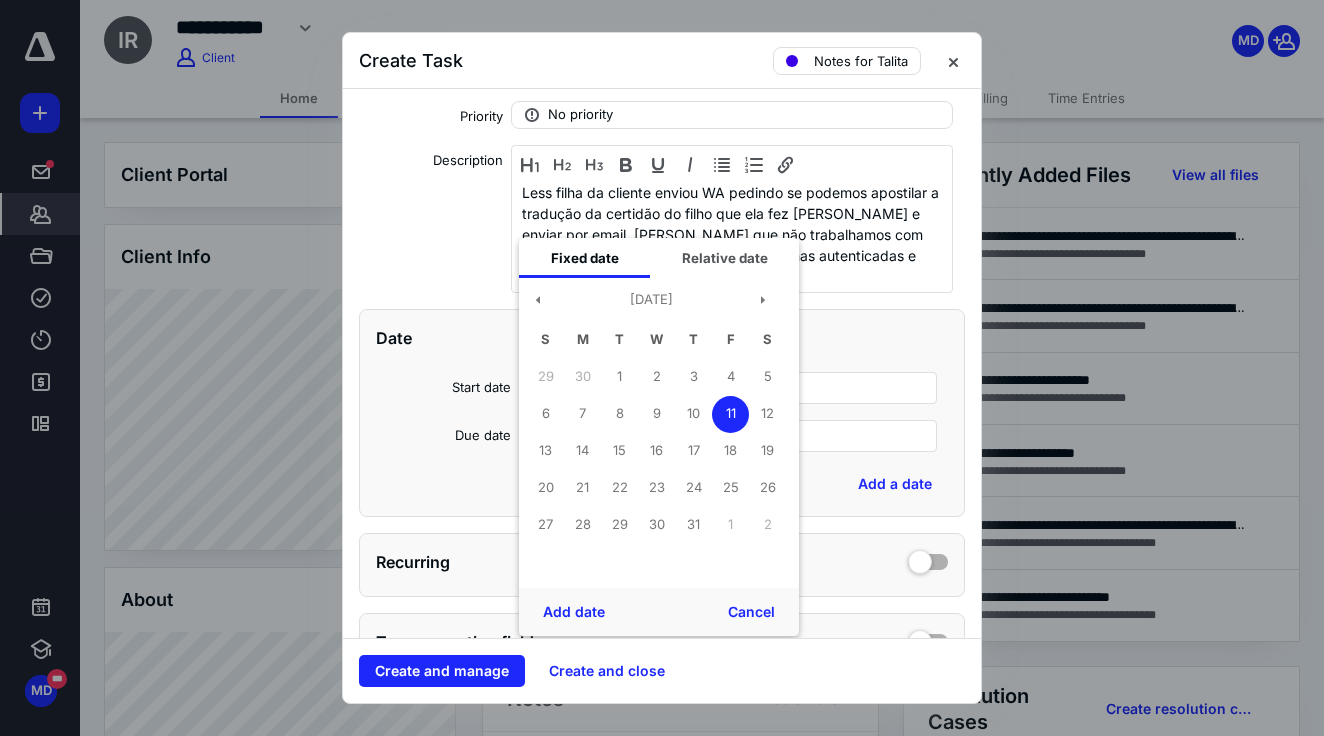click on "Add date Cancel" at bounding box center (659, 612) 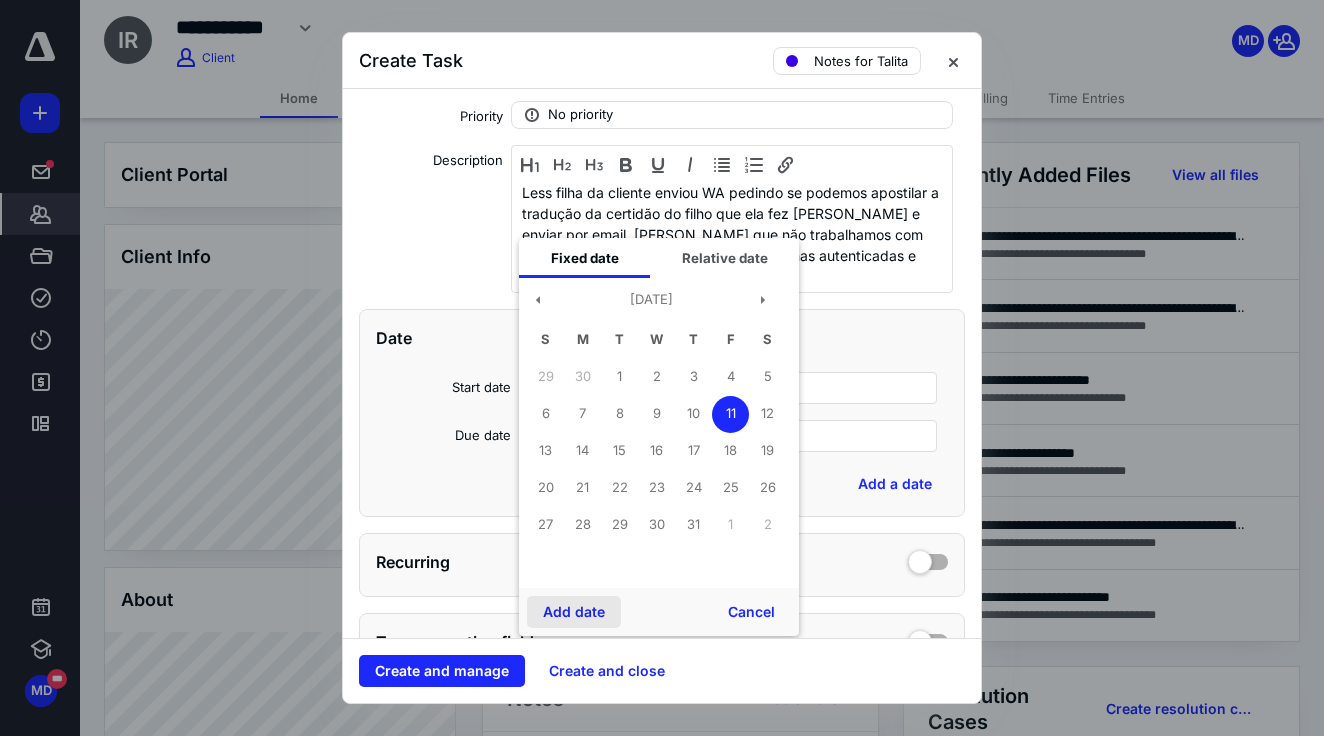 click on "Add date" at bounding box center (574, 612) 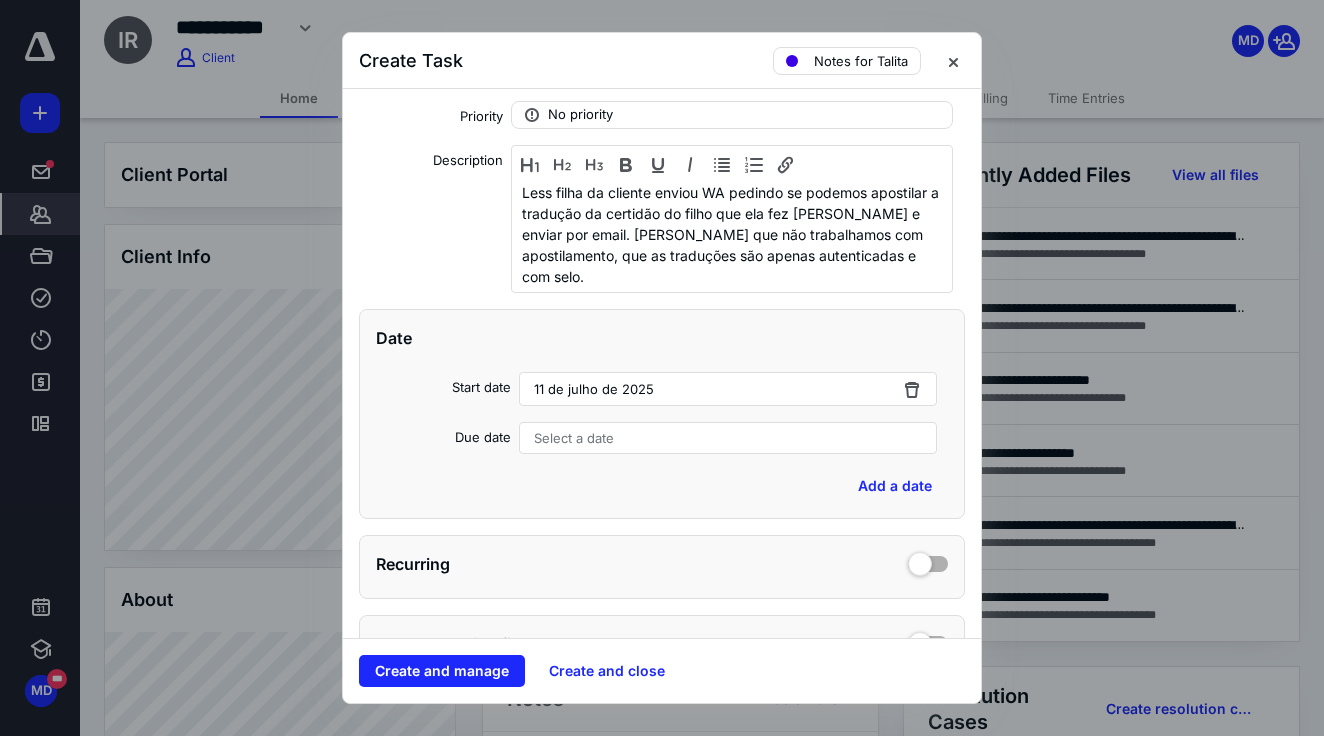 click on "Select a date" at bounding box center [728, 438] 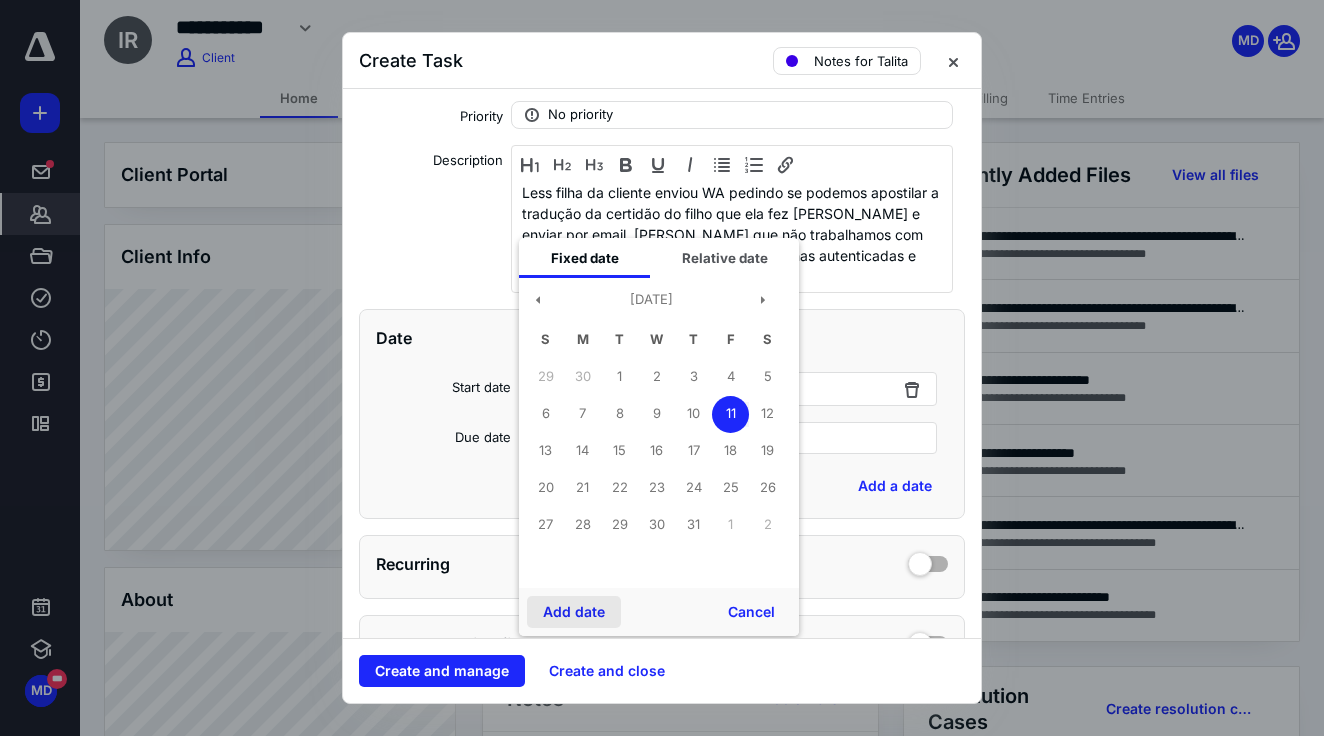 click on "Add date" at bounding box center [574, 612] 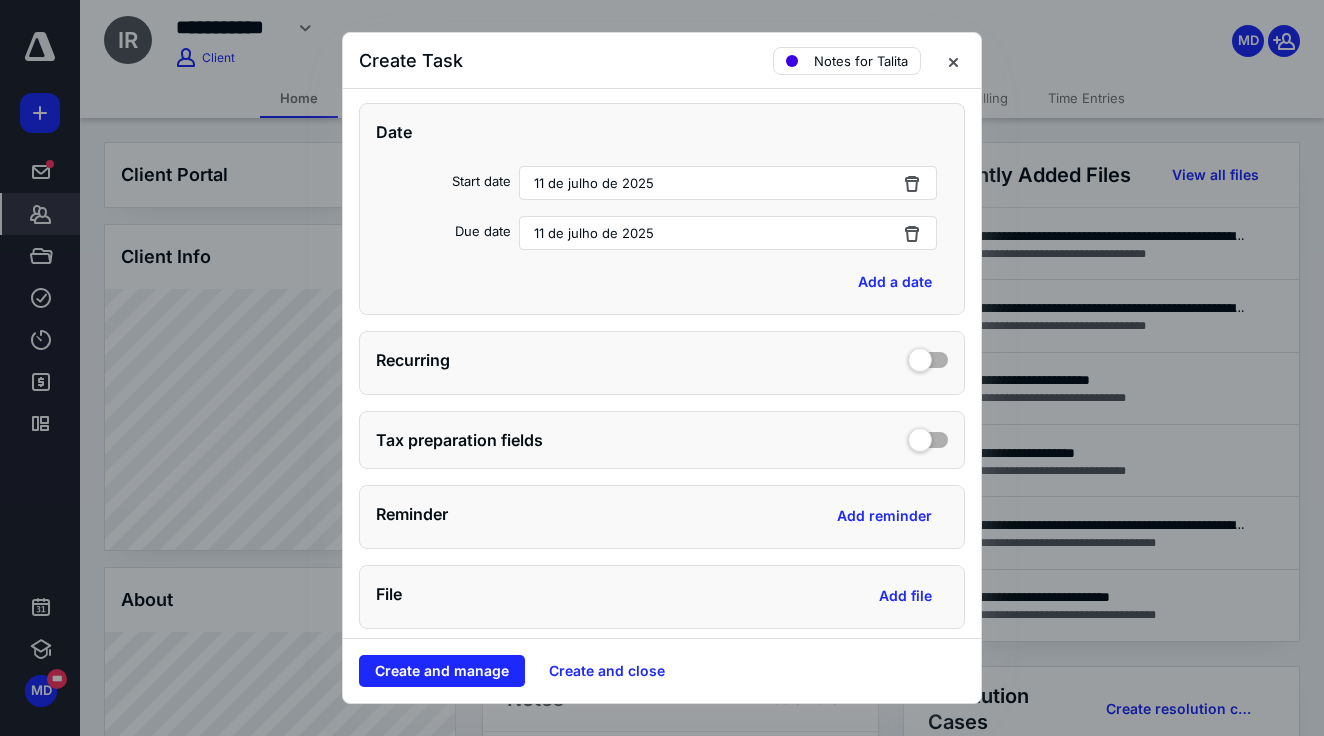 scroll, scrollTop: 574, scrollLeft: 0, axis: vertical 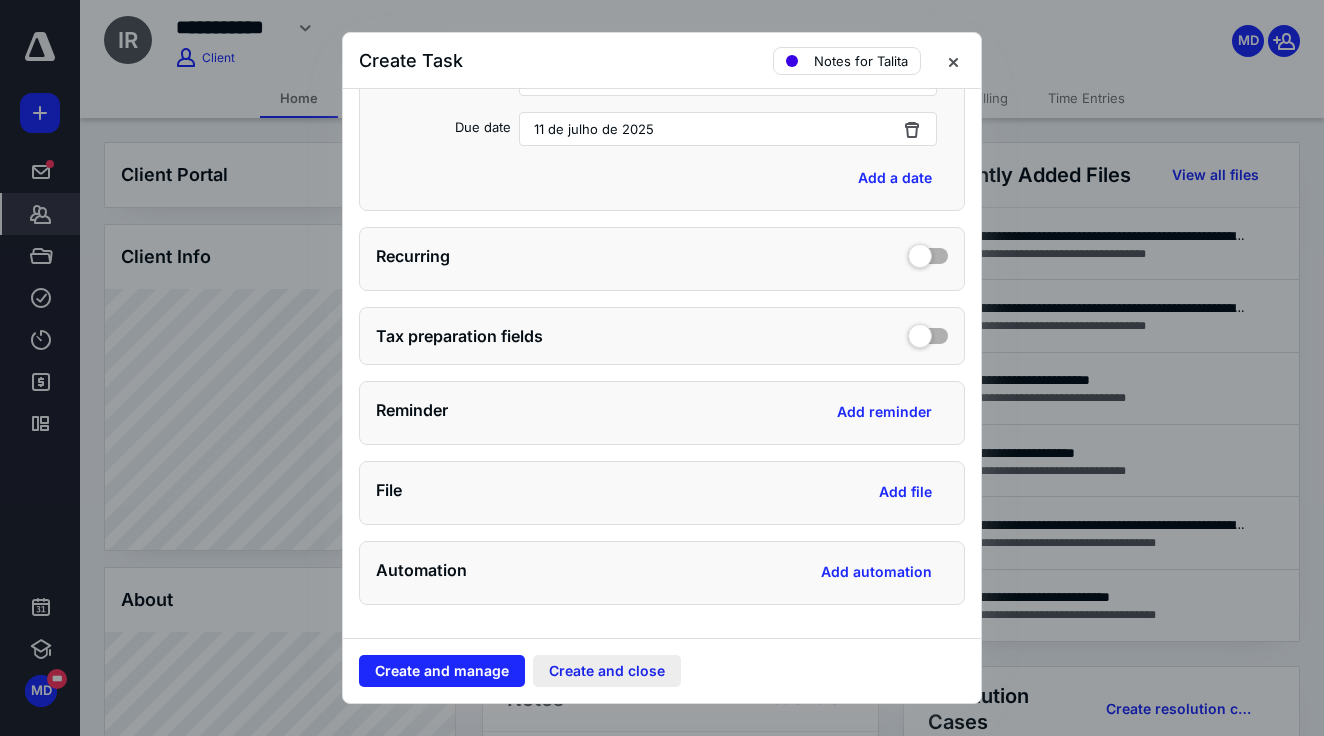 click on "Create and close" at bounding box center [607, 671] 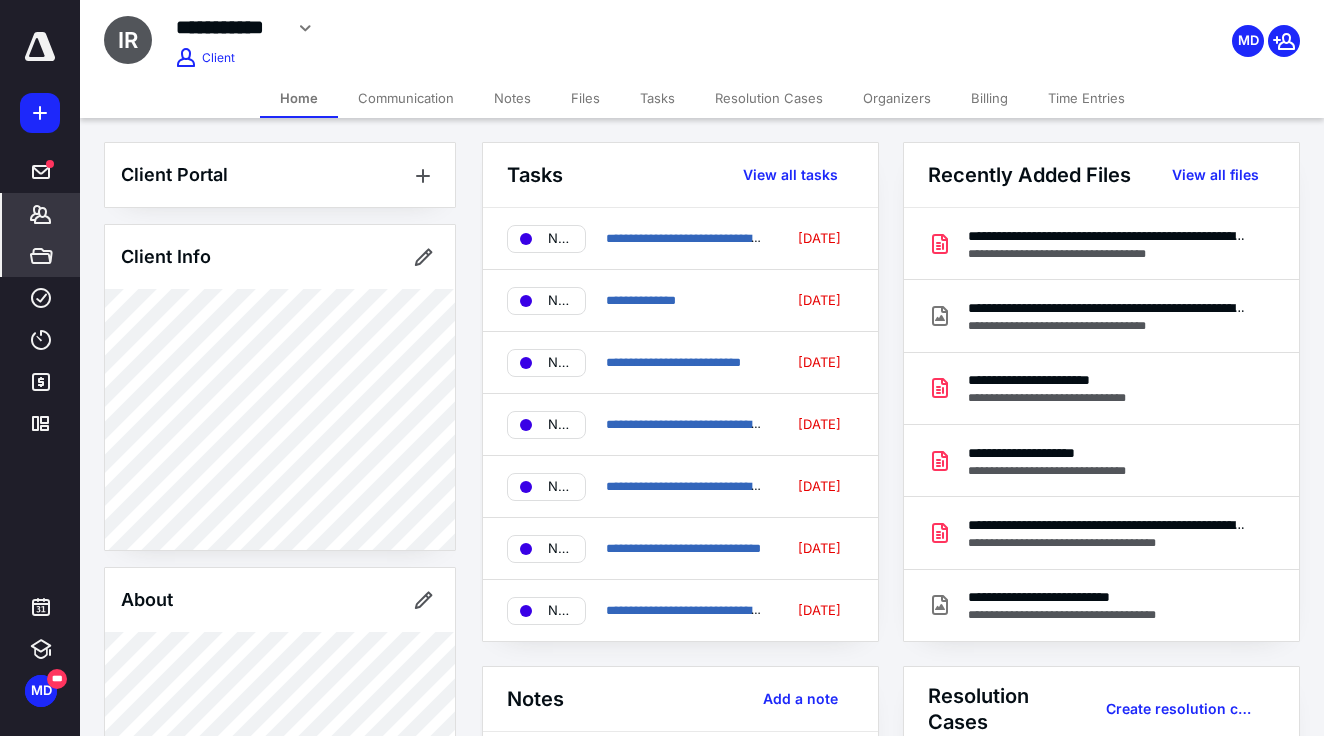 click on "*****" at bounding box center (41, 256) 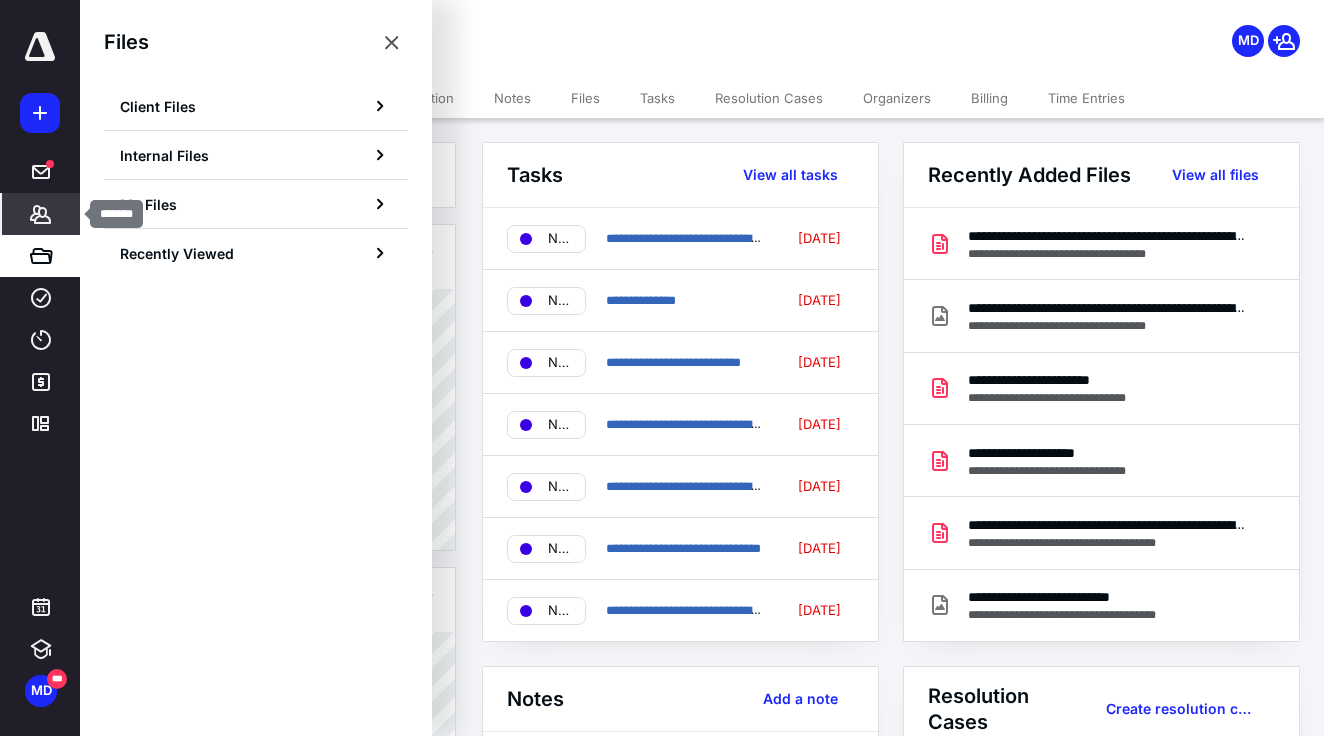 click on "*******" at bounding box center [41, 214] 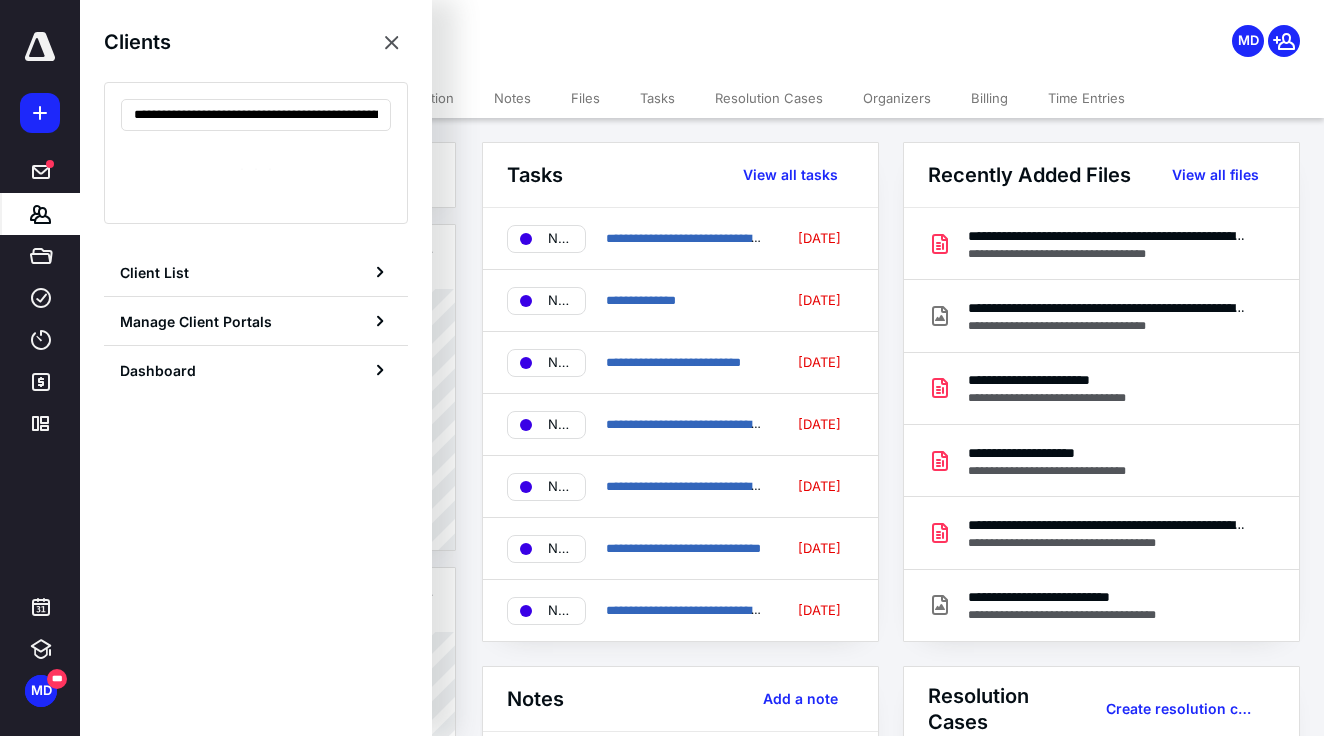 scroll, scrollTop: 0, scrollLeft: 4637, axis: horizontal 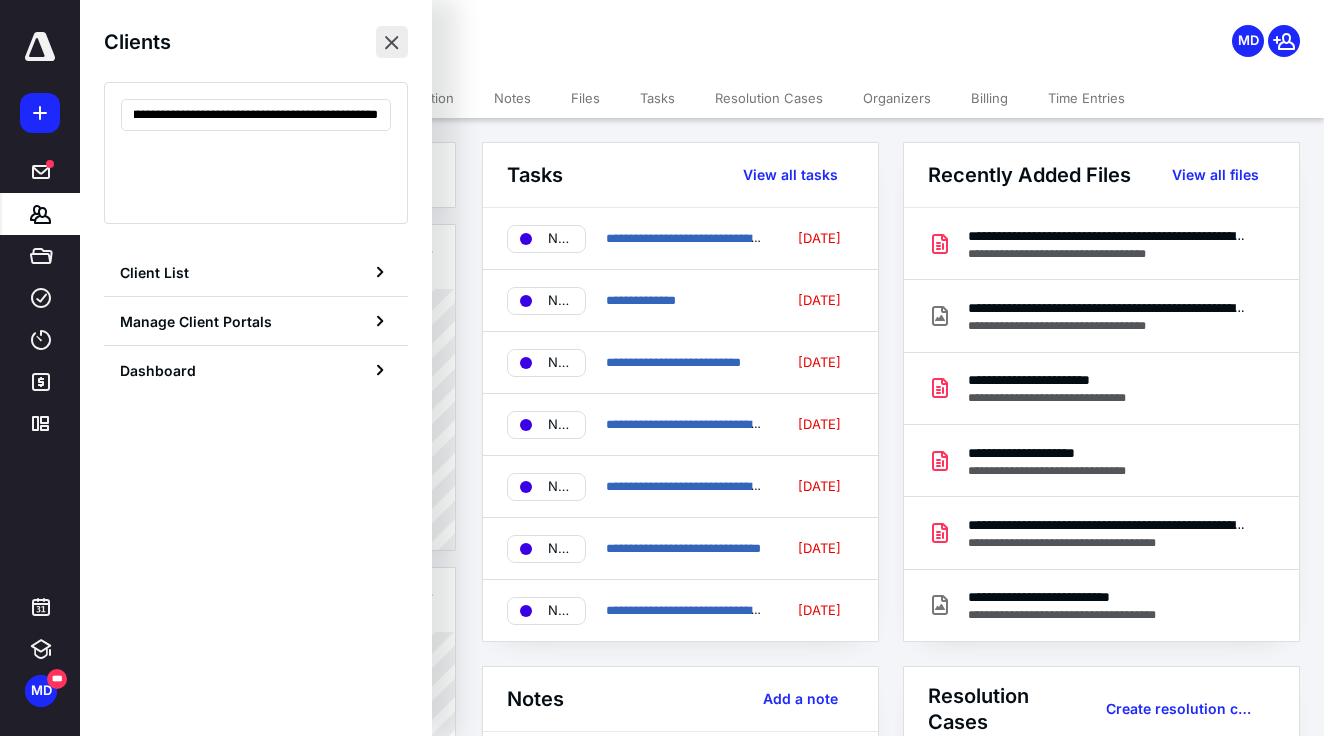 type on "**********" 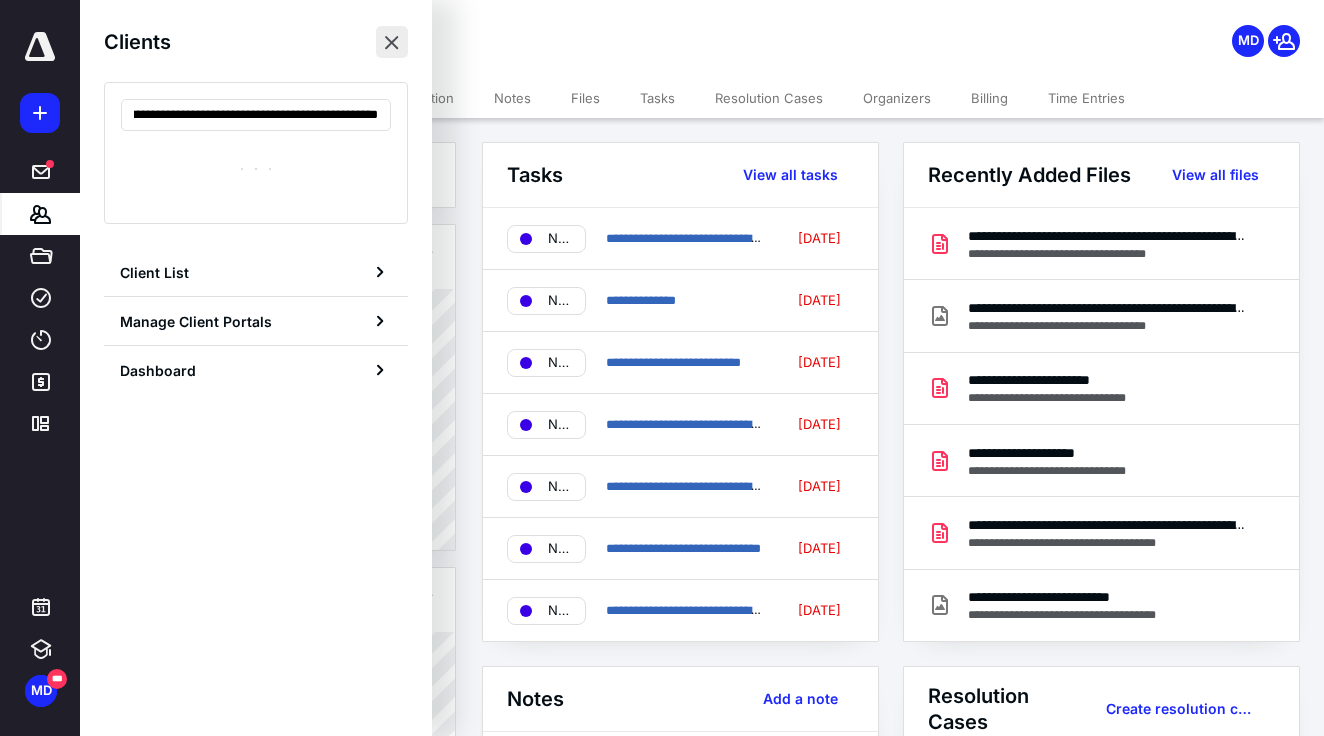 click at bounding box center (392, 42) 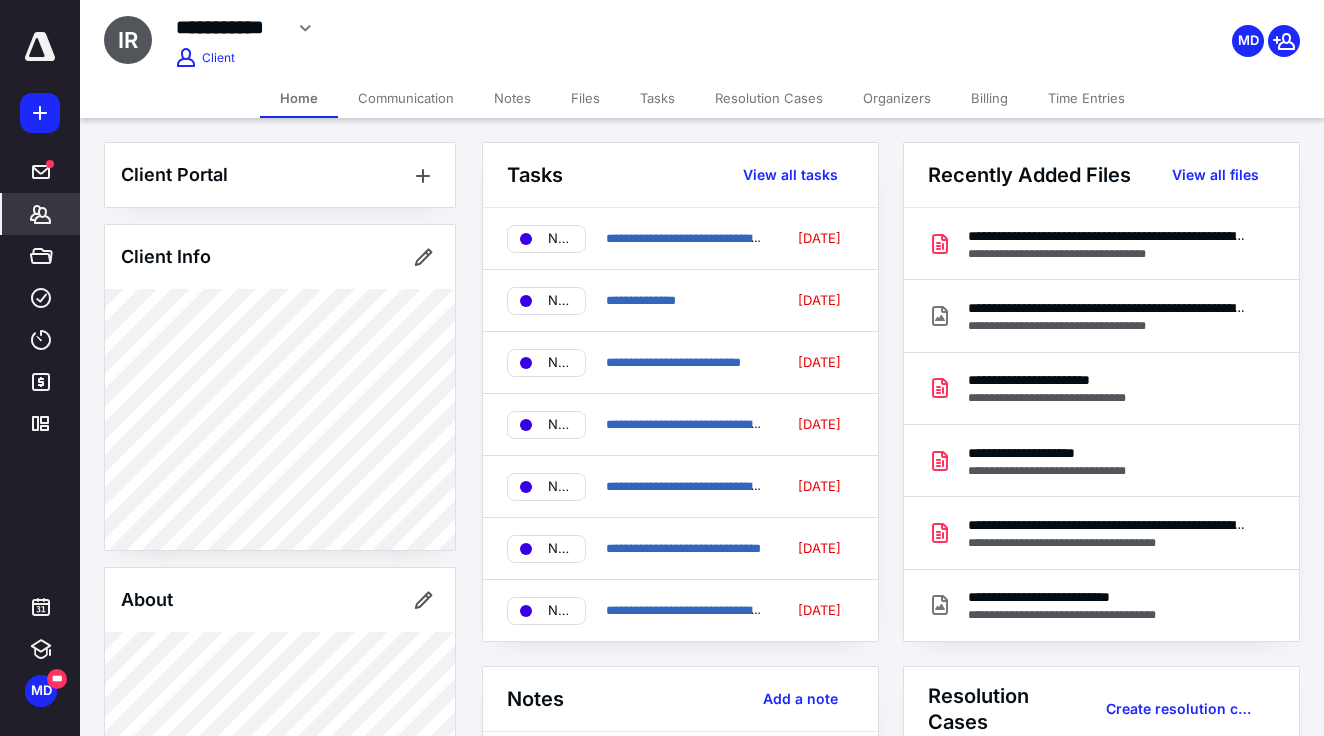 click 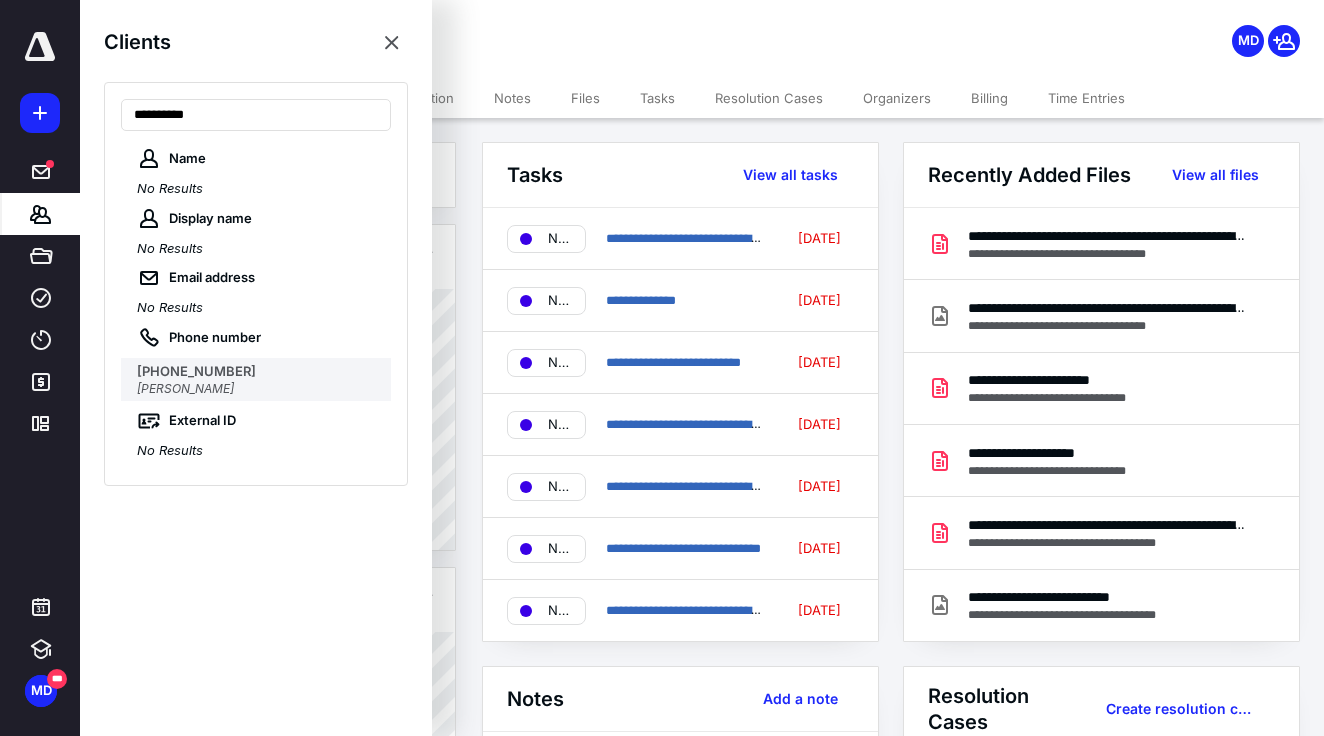 type on "**********" 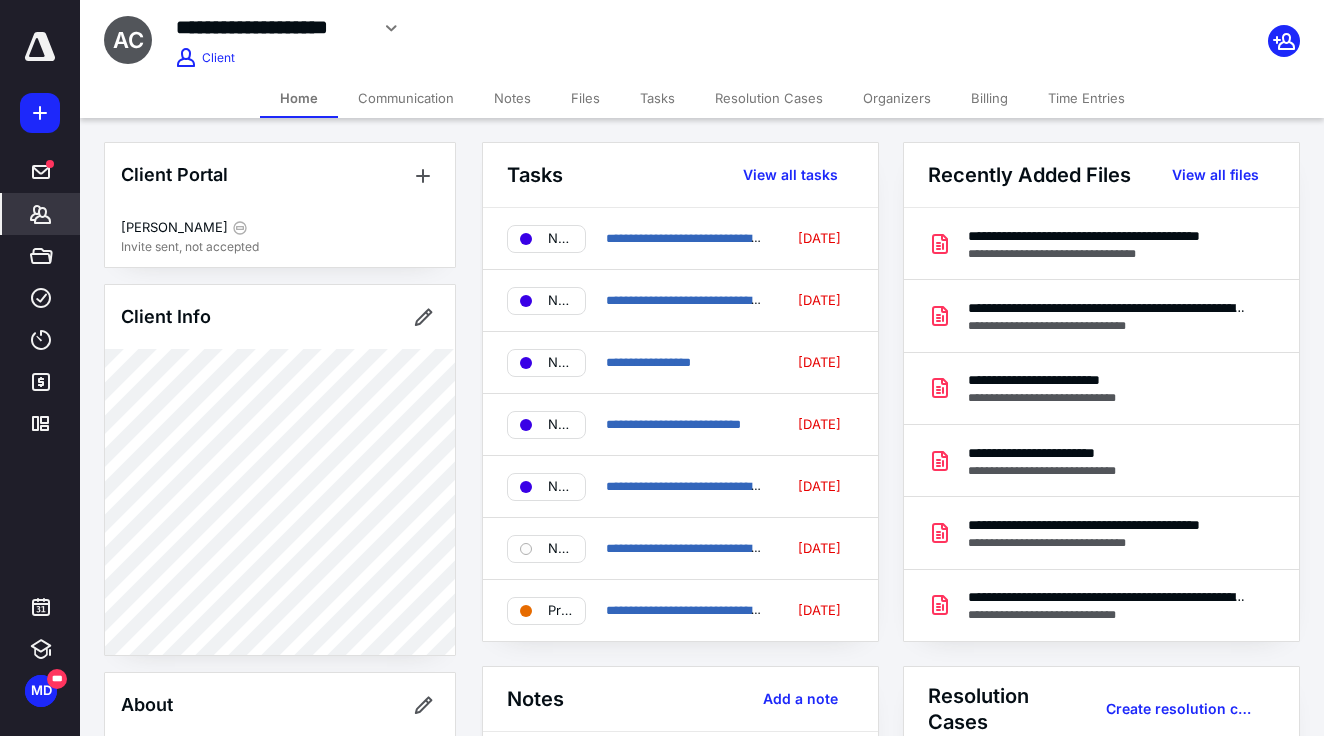 click on "Notes" at bounding box center (512, 98) 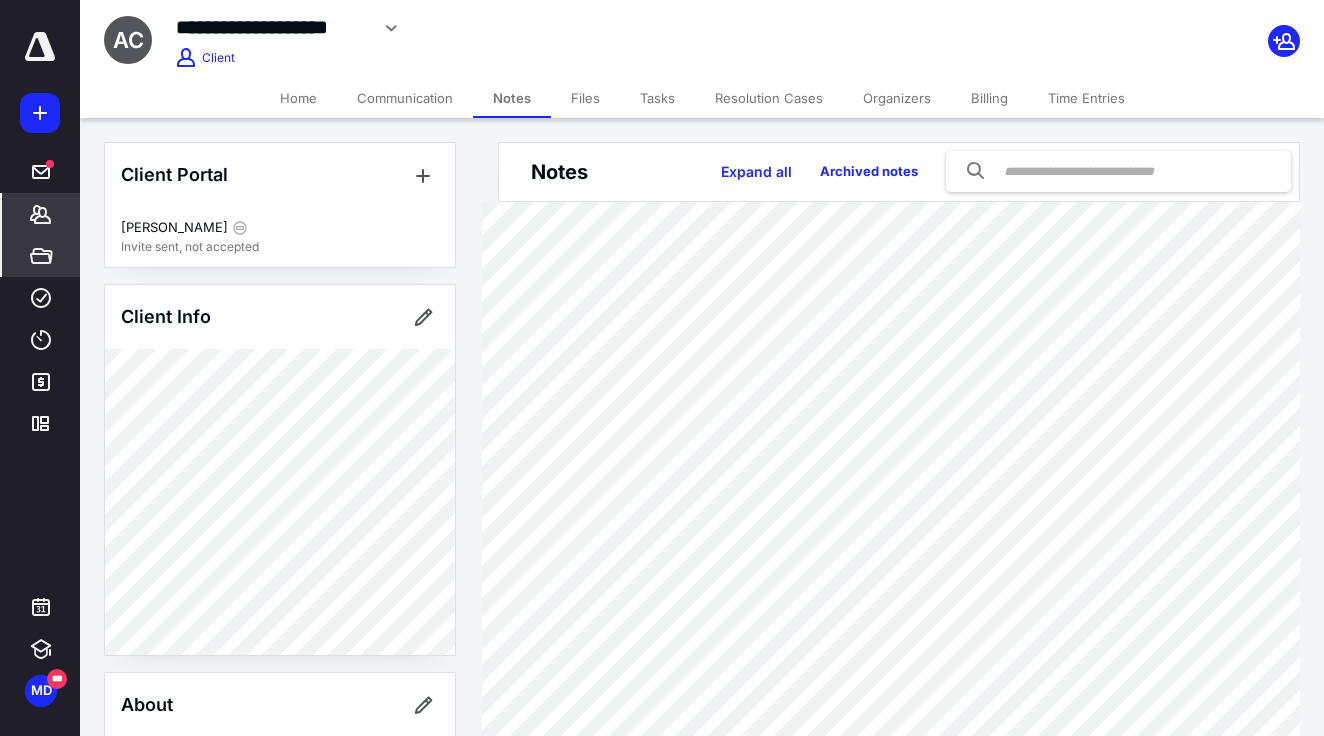 click on "*****" at bounding box center (41, 256) 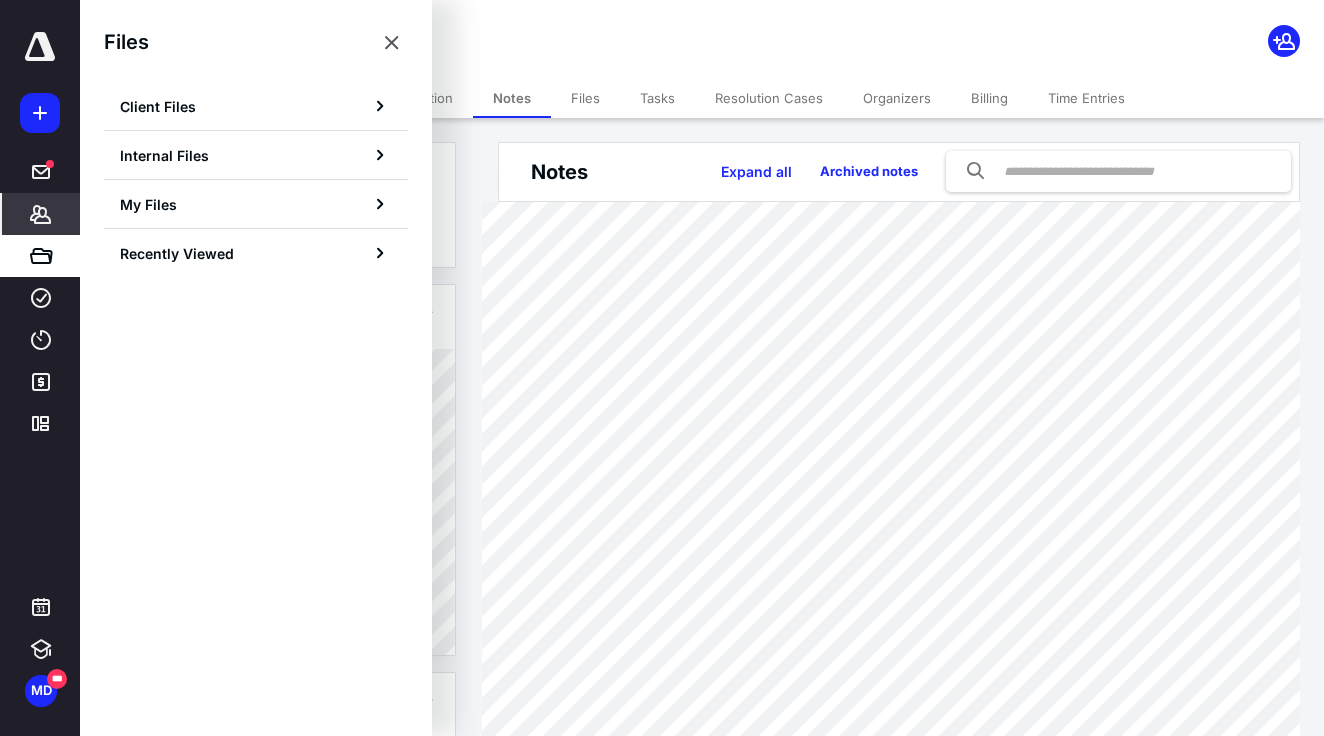 click on "*******" at bounding box center (41, 214) 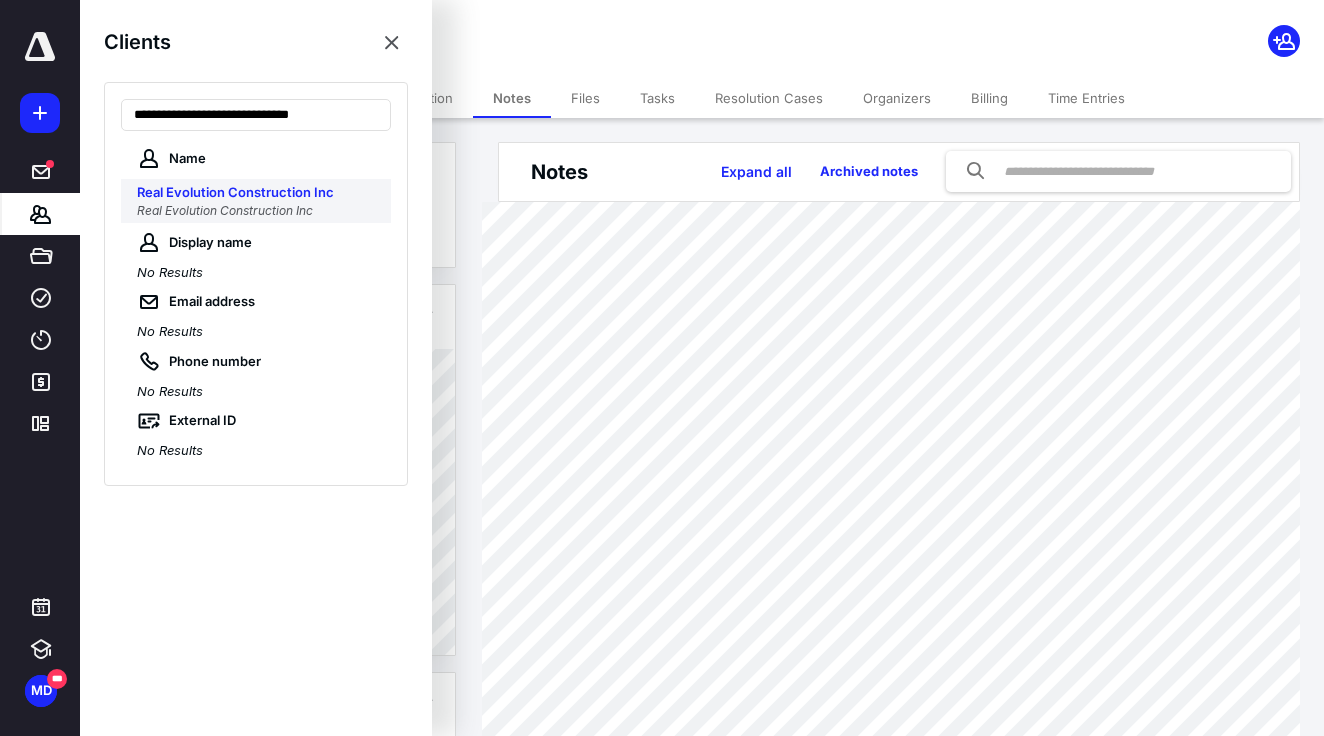 type on "**********" 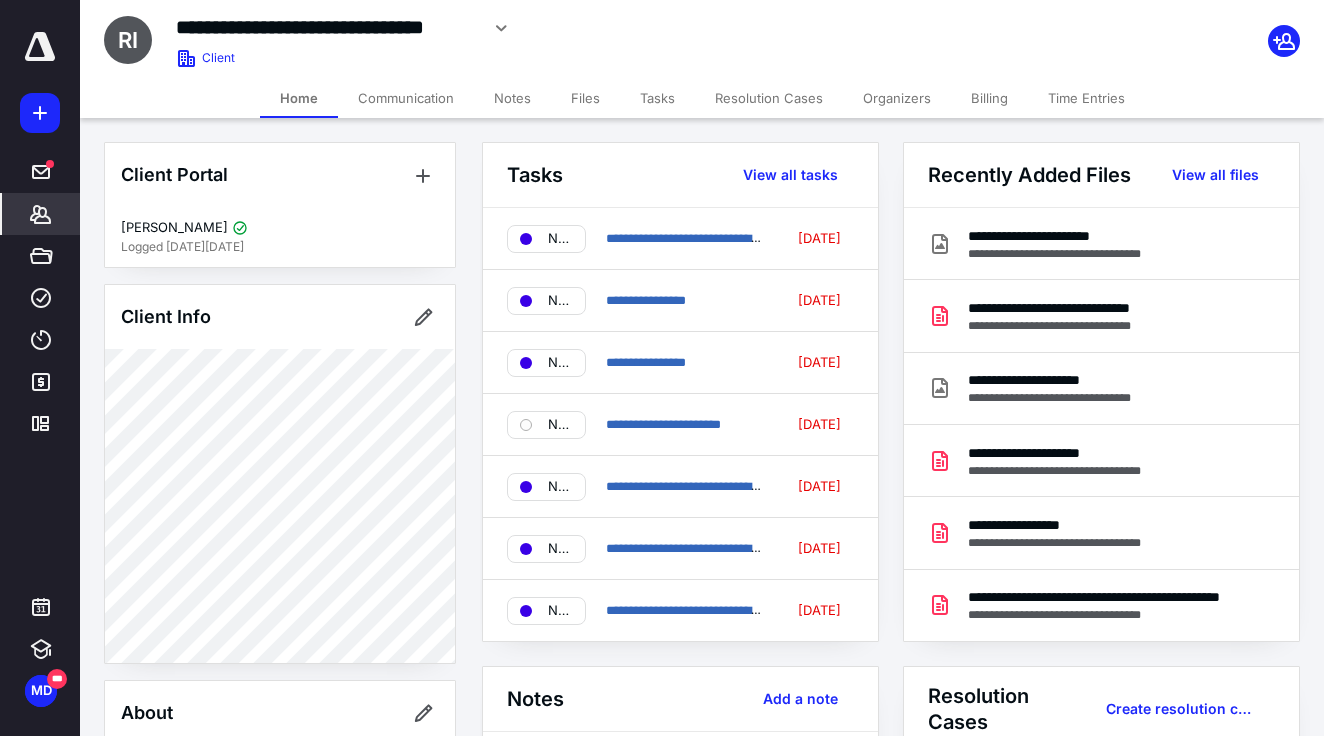 click on "Notes" at bounding box center [512, 98] 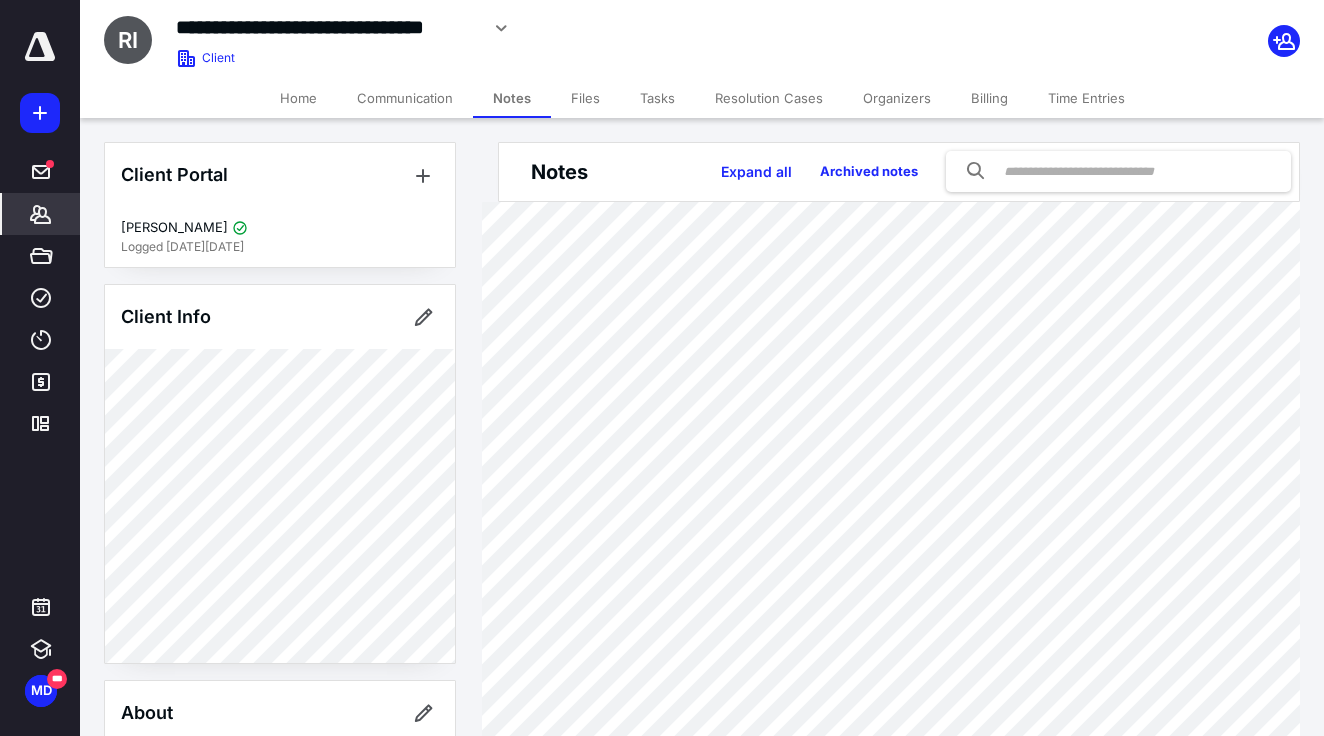 scroll, scrollTop: 0, scrollLeft: 0, axis: both 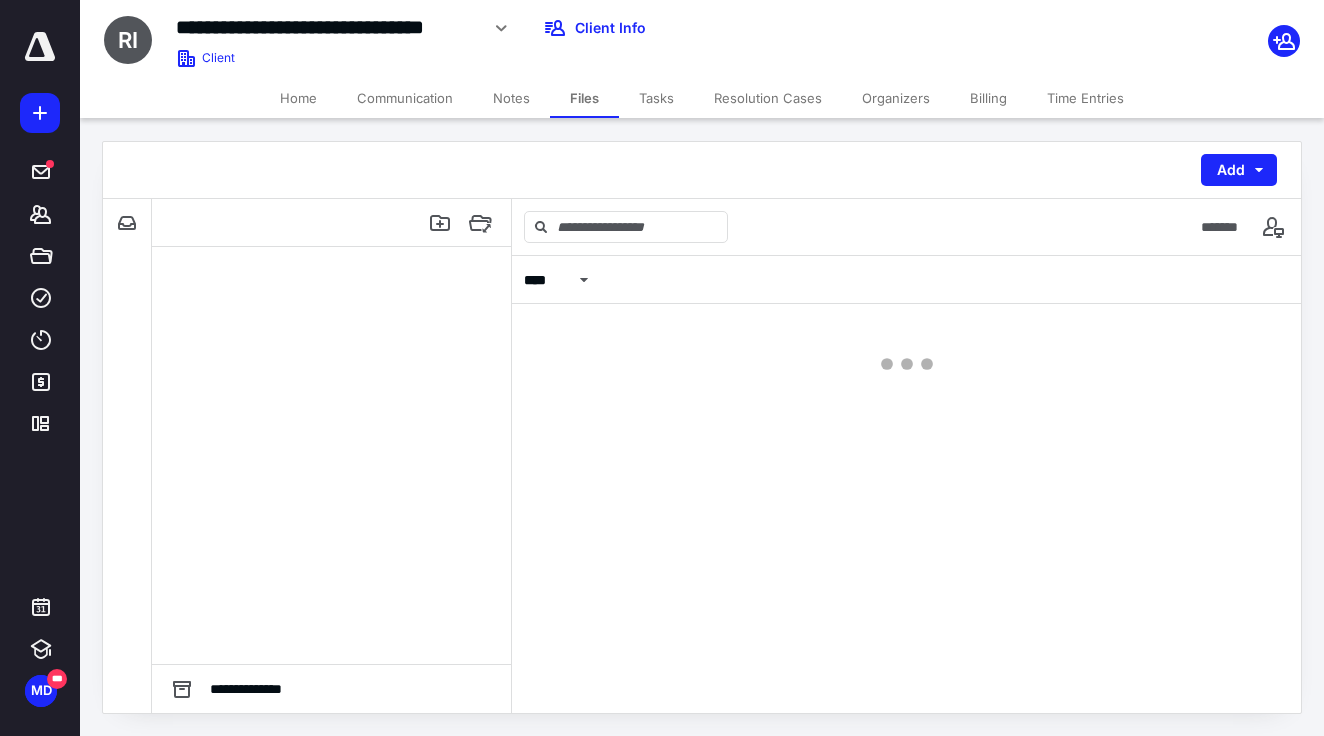 click on "Tasks" at bounding box center (656, 98) 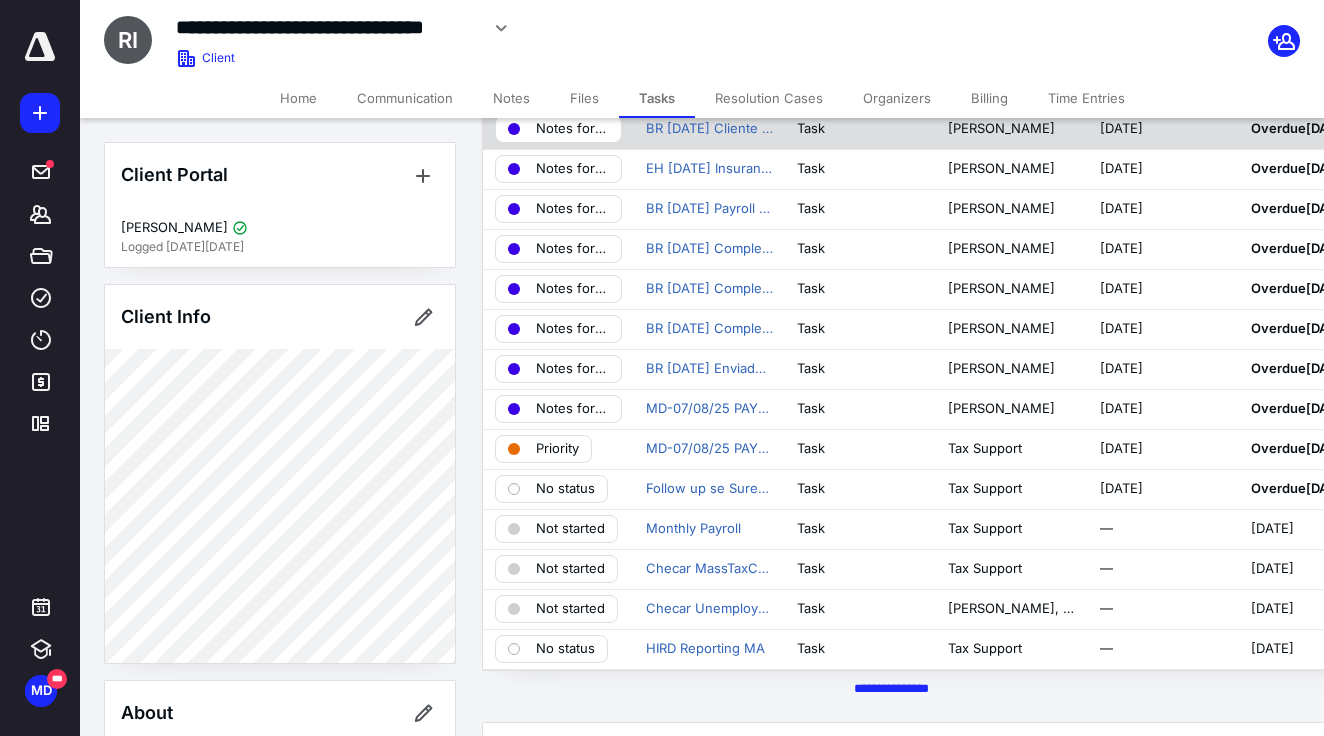 scroll, scrollTop: 377, scrollLeft: 0, axis: vertical 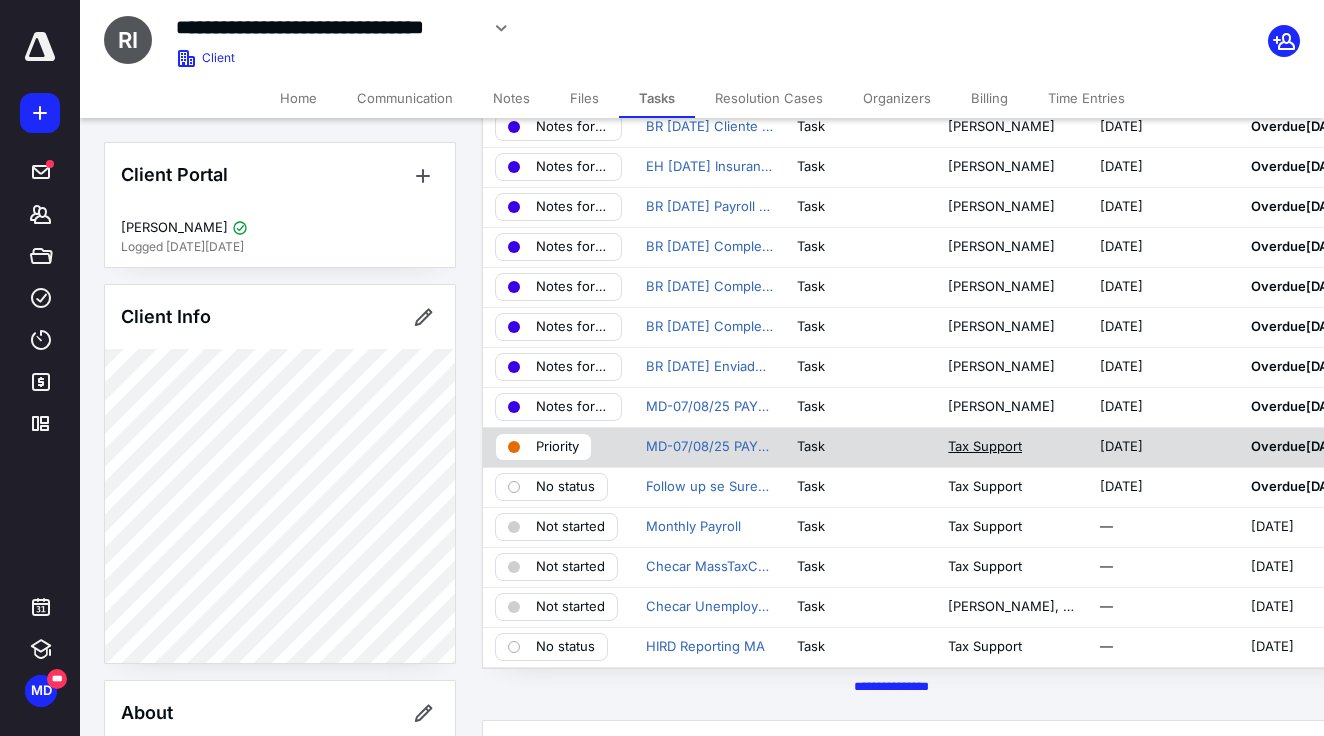 click on "Tax  Support" at bounding box center [985, 447] 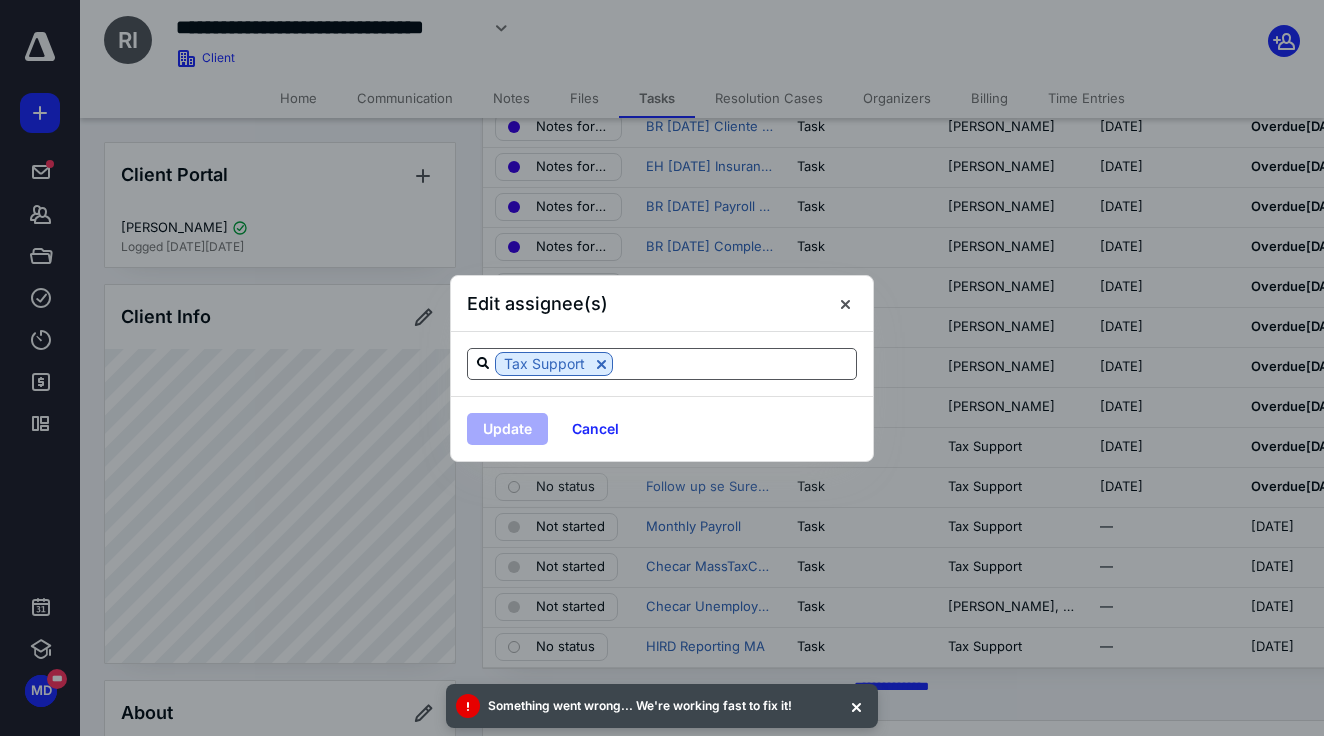 click at bounding box center [734, 363] 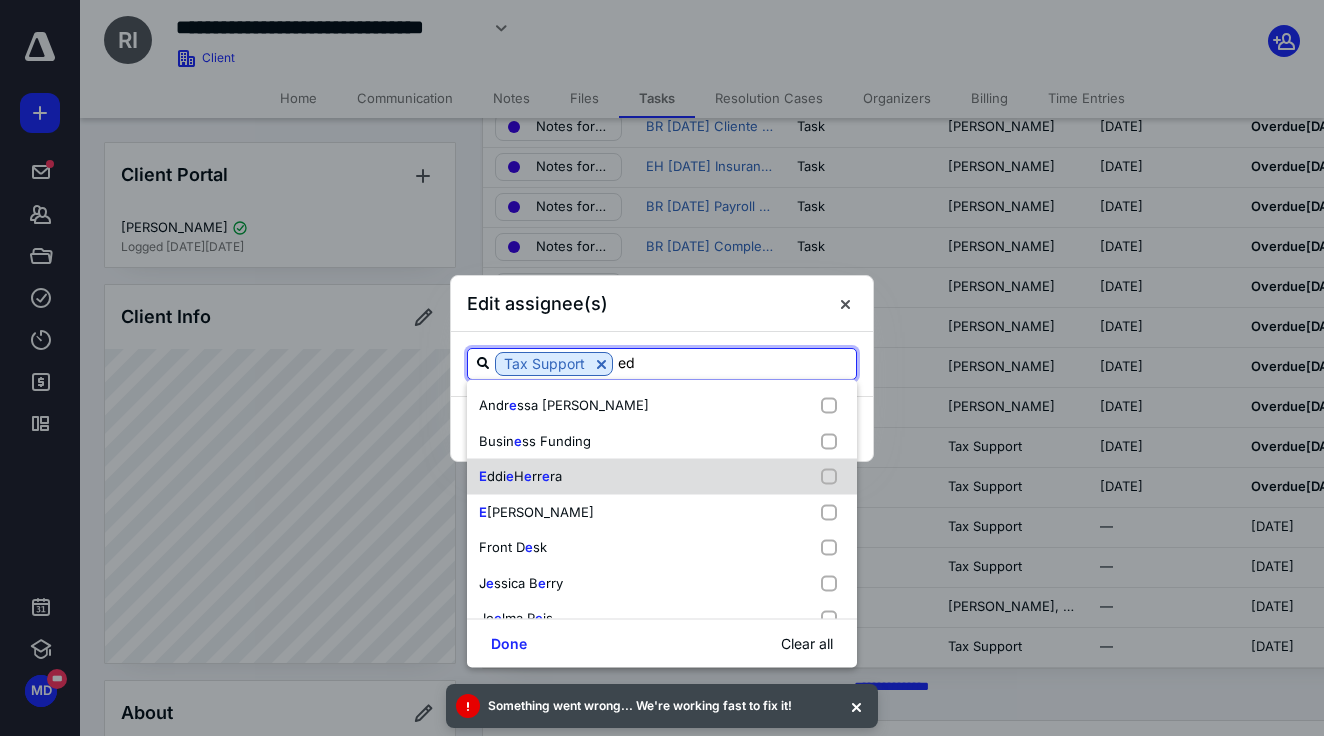 type on "edd" 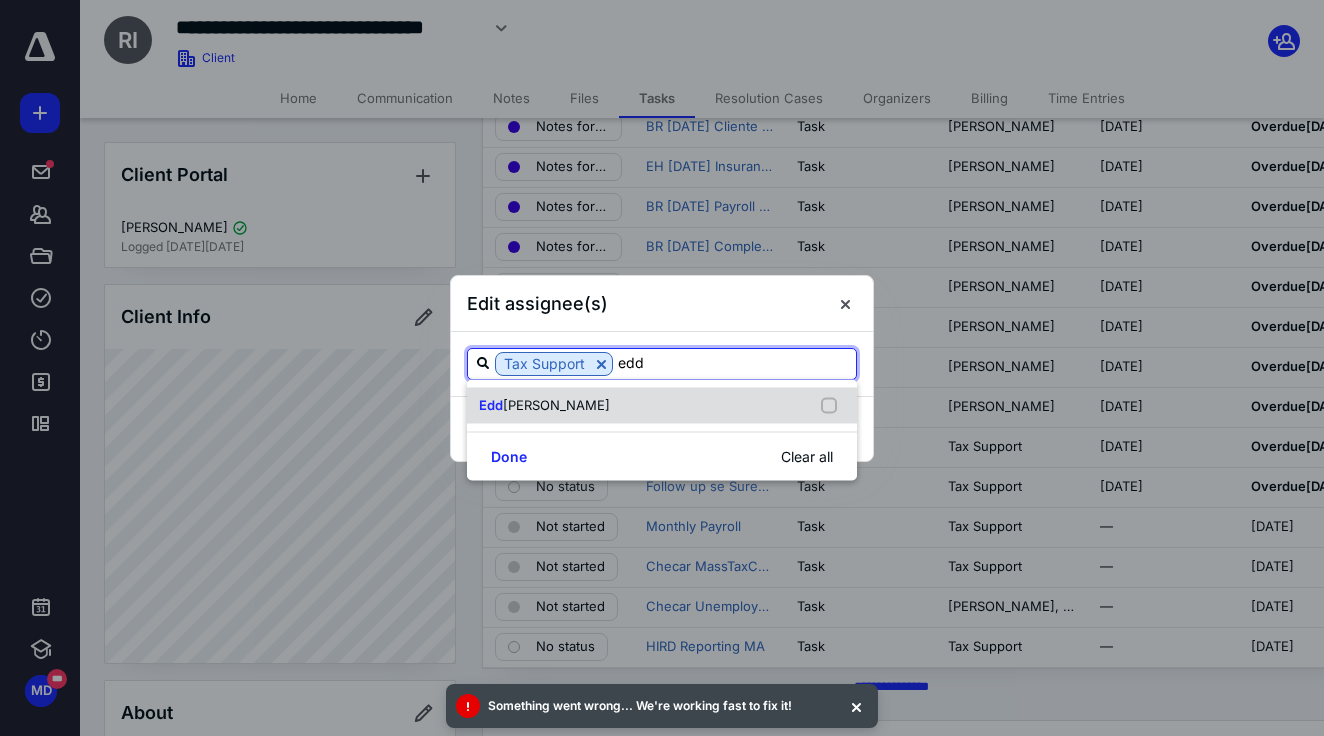 click on "ie Herrera" at bounding box center [556, 405] 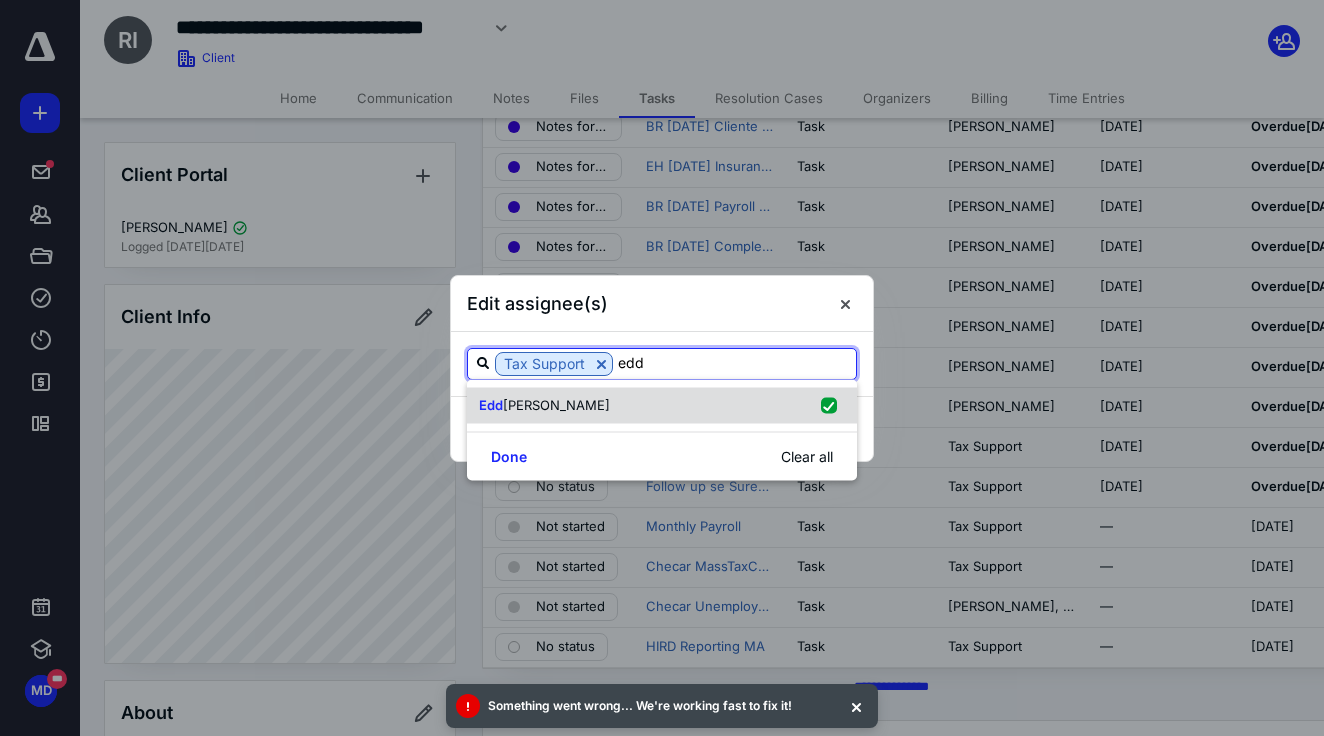 checkbox on "true" 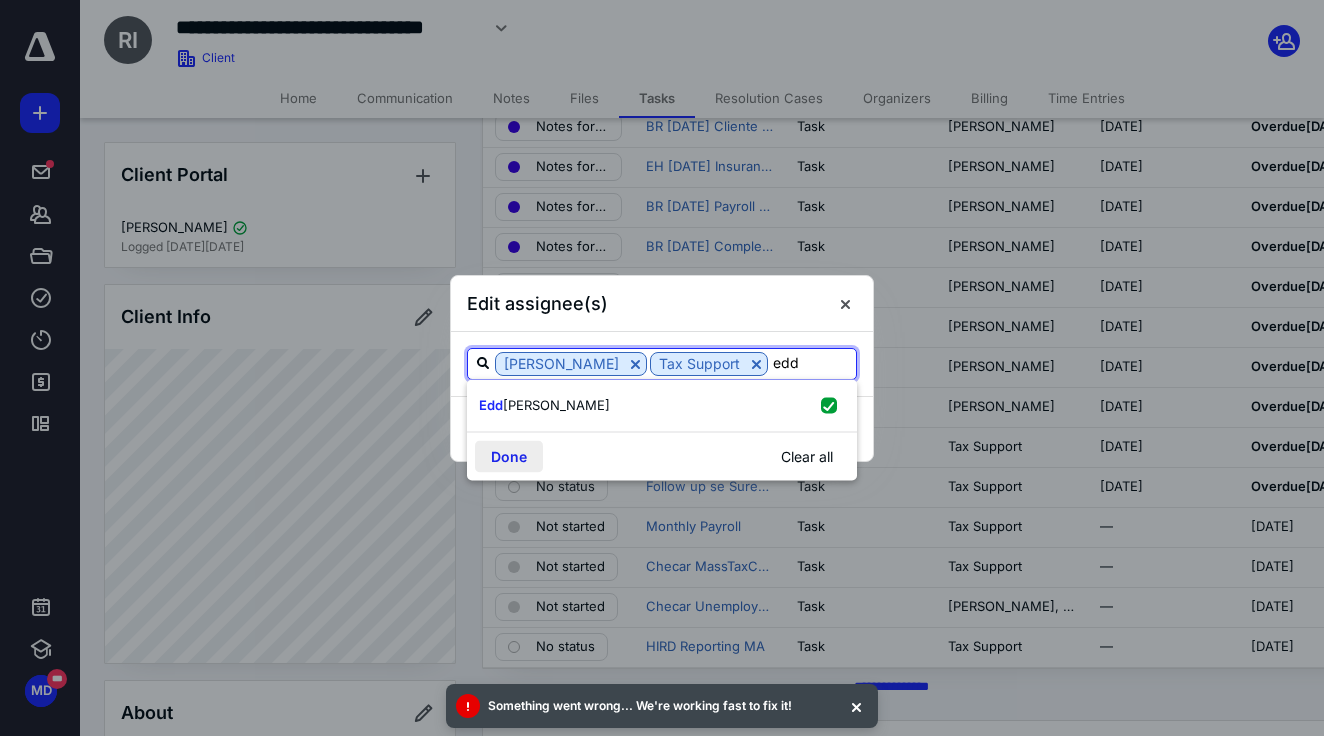 type on "edd" 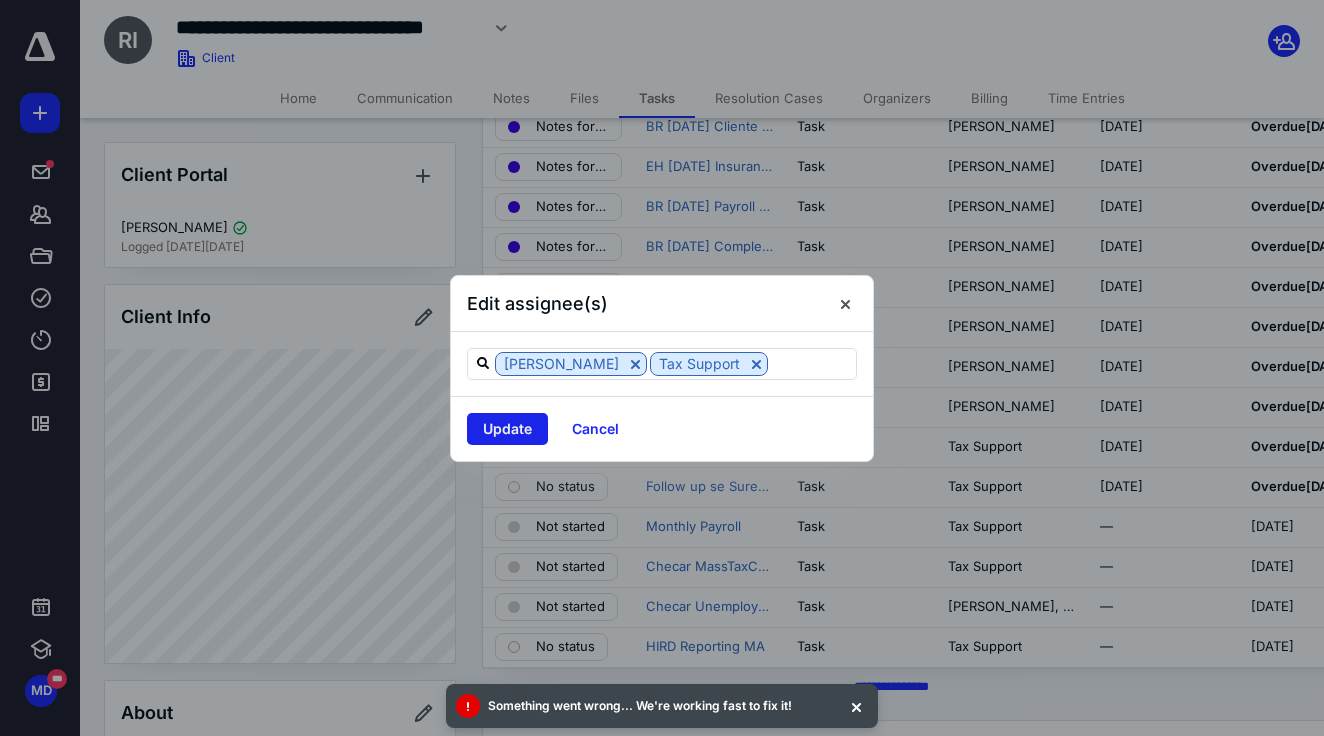 click on "Update" at bounding box center (507, 429) 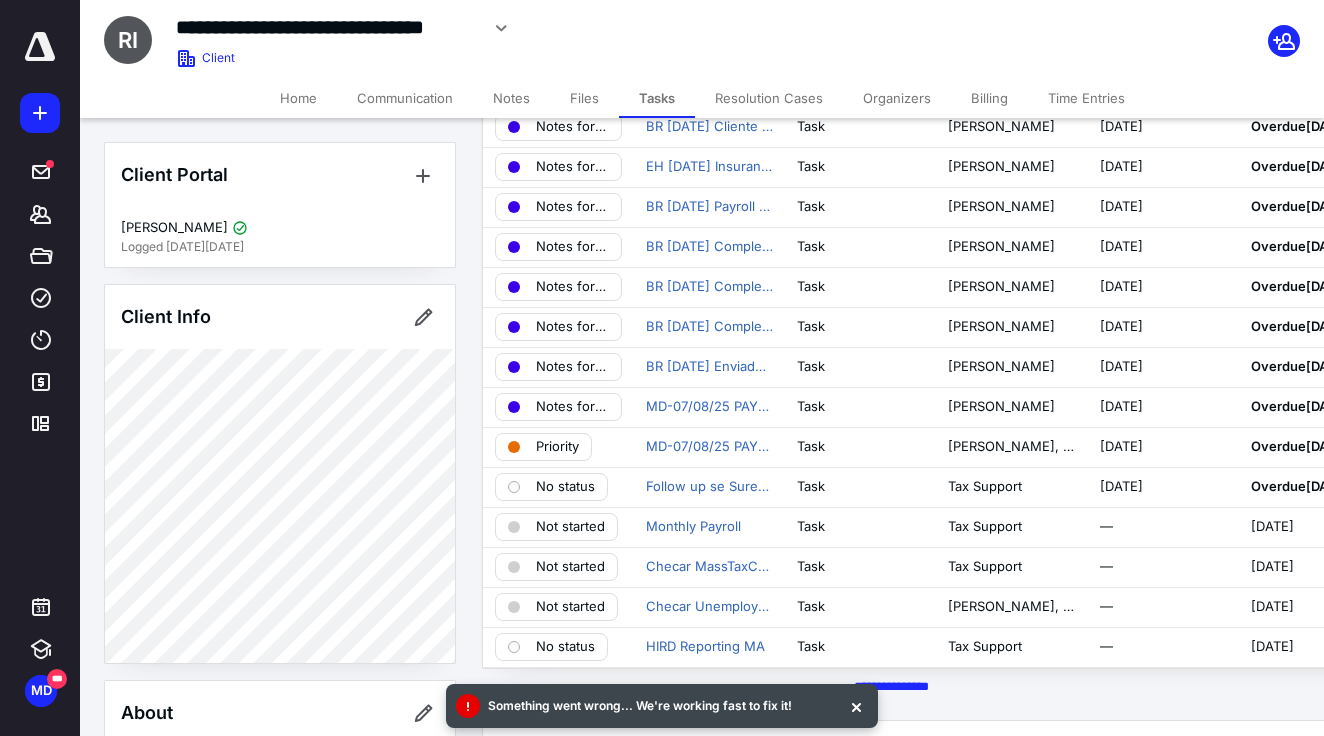 click on "Notes" at bounding box center (511, 98) 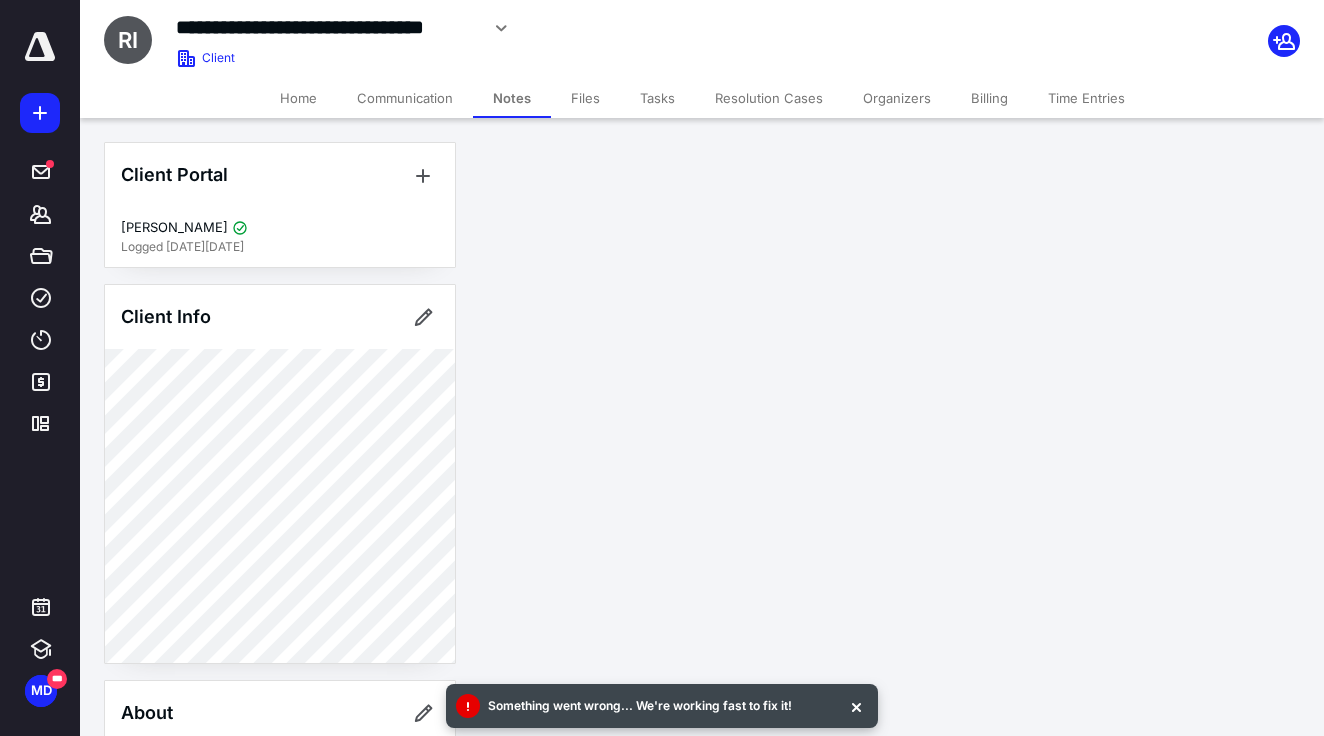 scroll, scrollTop: 0, scrollLeft: 0, axis: both 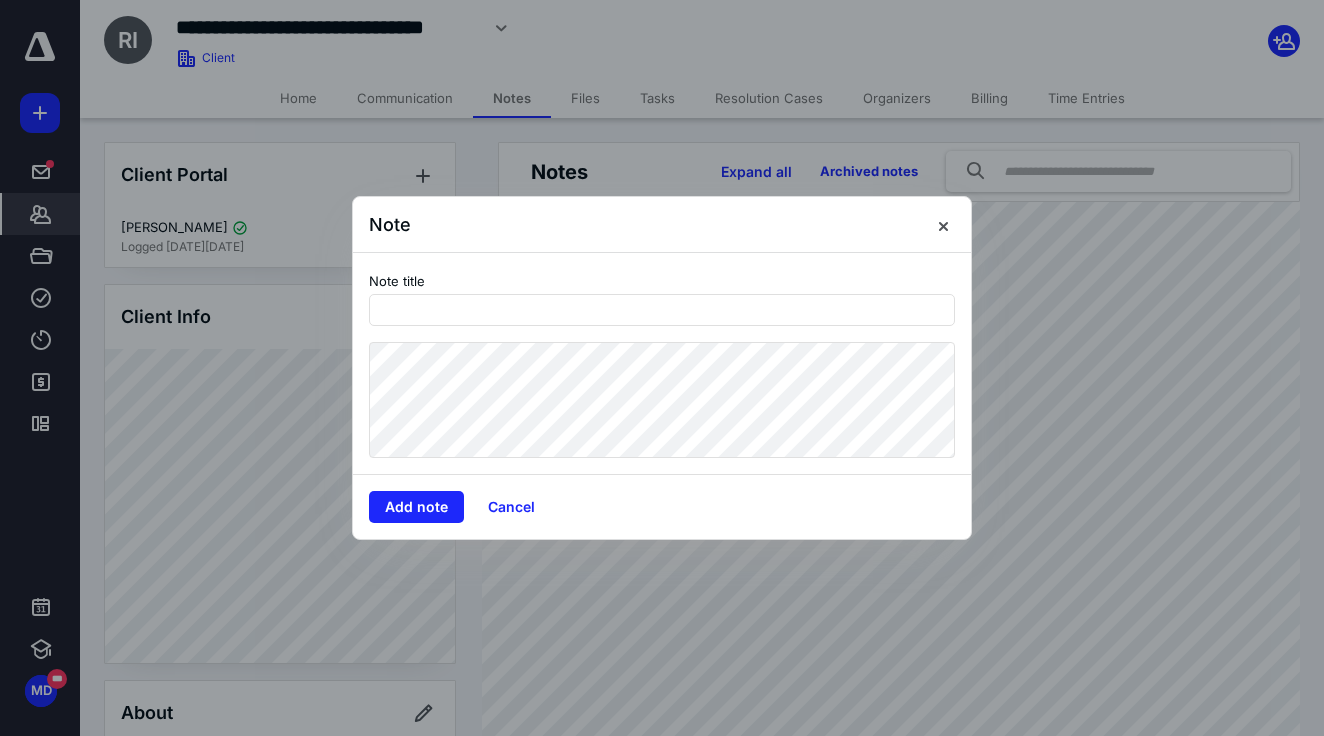 click on "Note title" at bounding box center (662, 363) 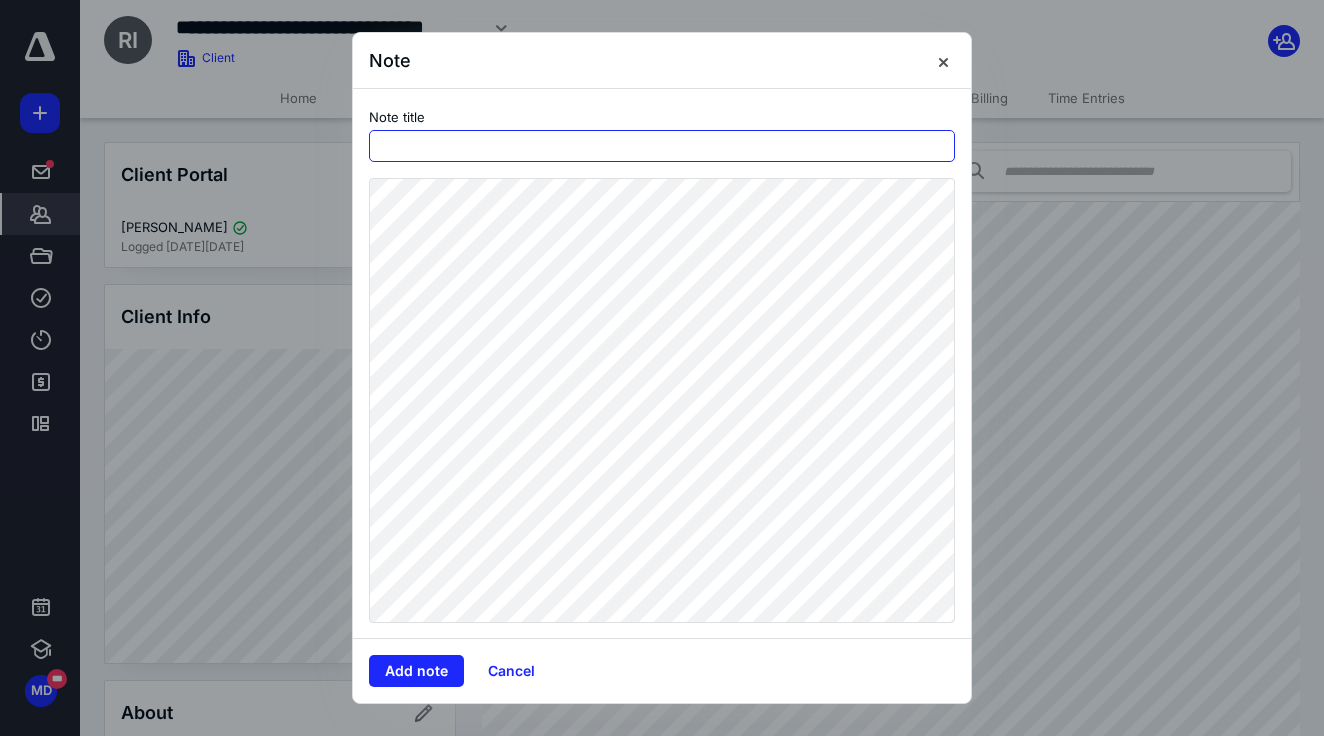 click at bounding box center (662, 146) 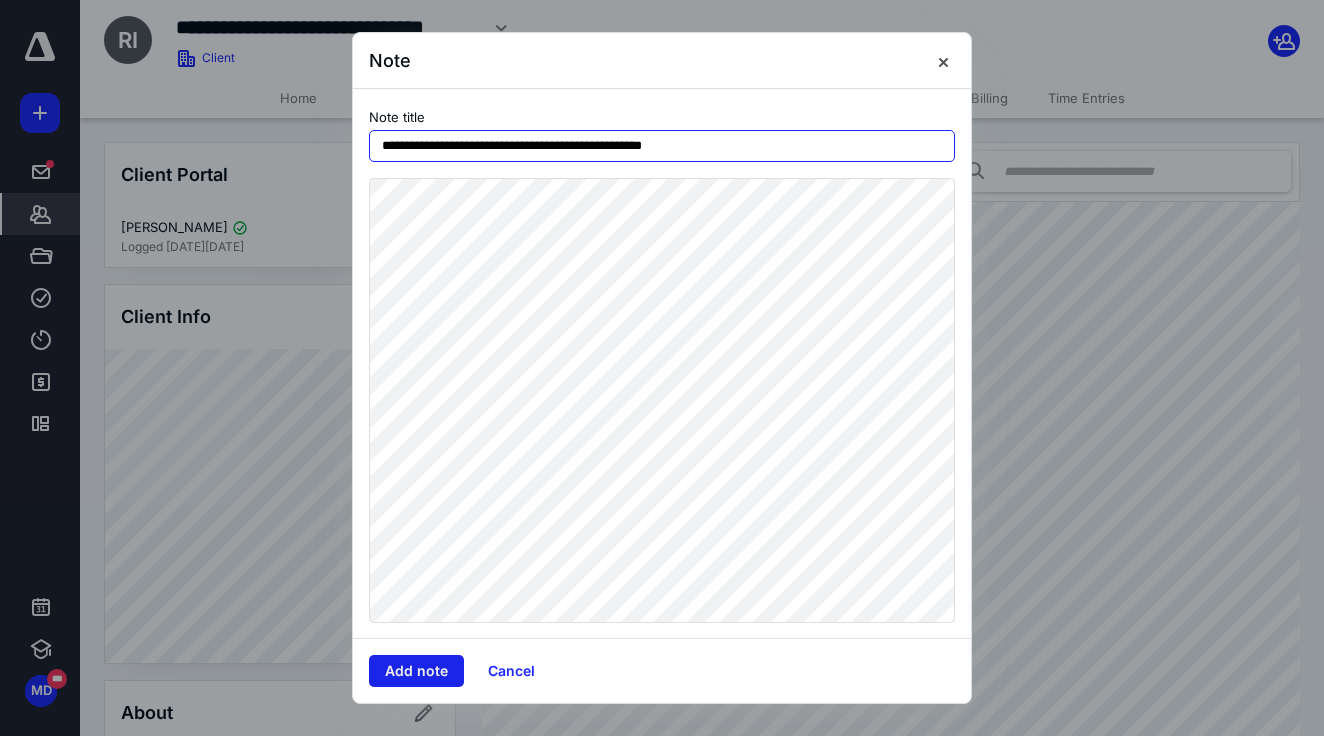 type on "**********" 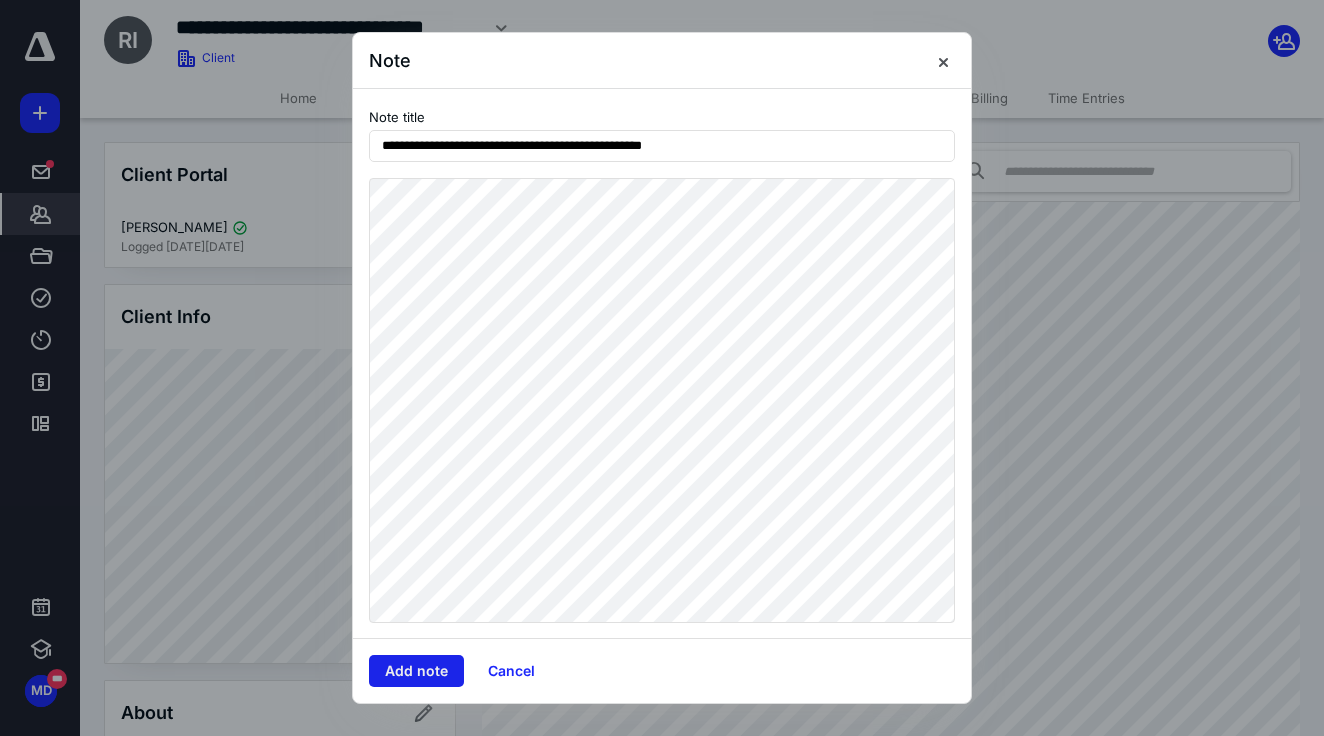 click on "Add note" at bounding box center [416, 671] 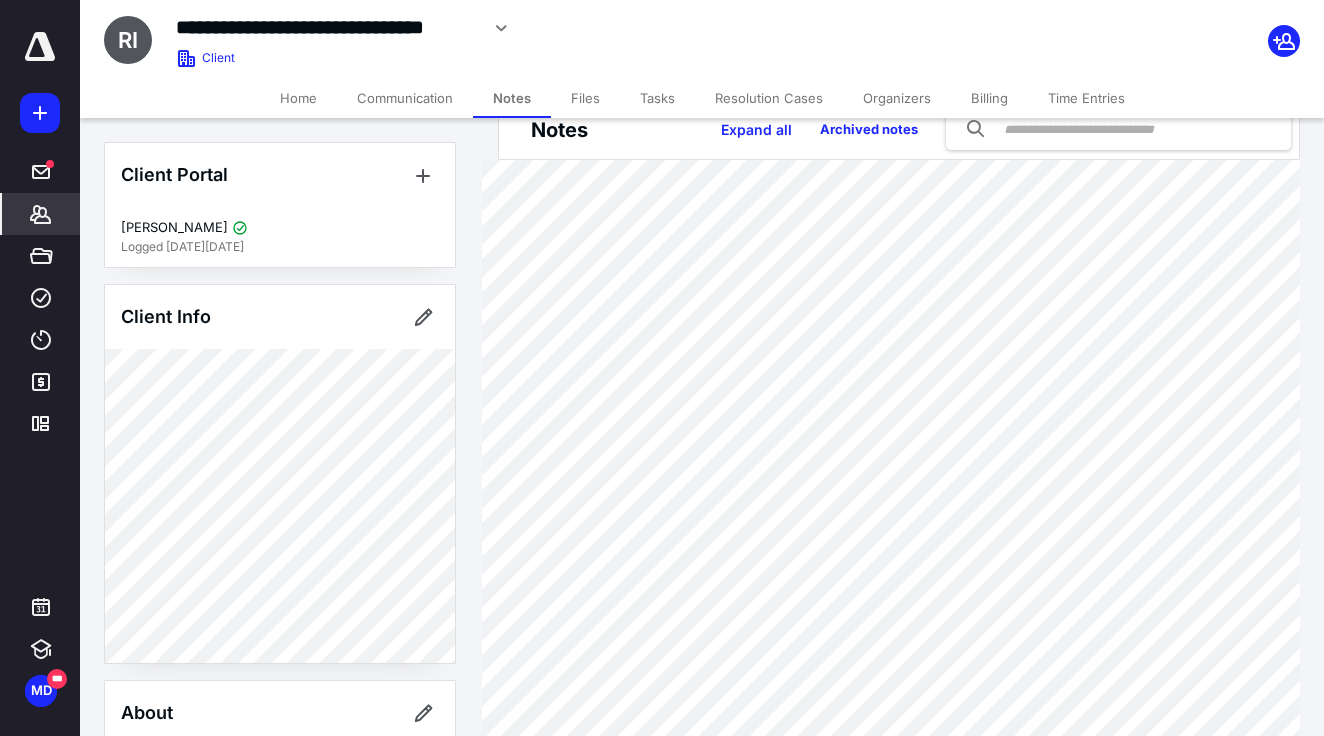scroll, scrollTop: 172, scrollLeft: 0, axis: vertical 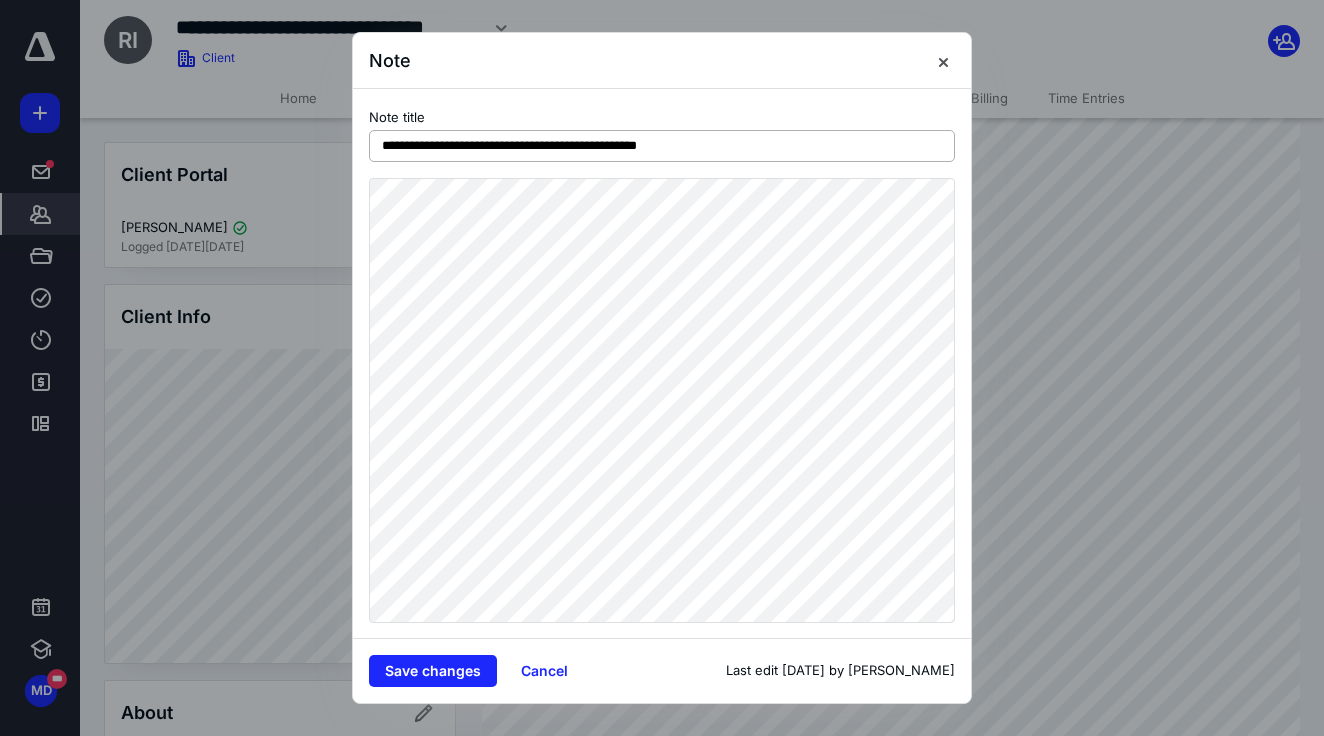 drag, startPoint x: 780, startPoint y: 136, endPoint x: 920, endPoint y: 150, distance: 140.69826 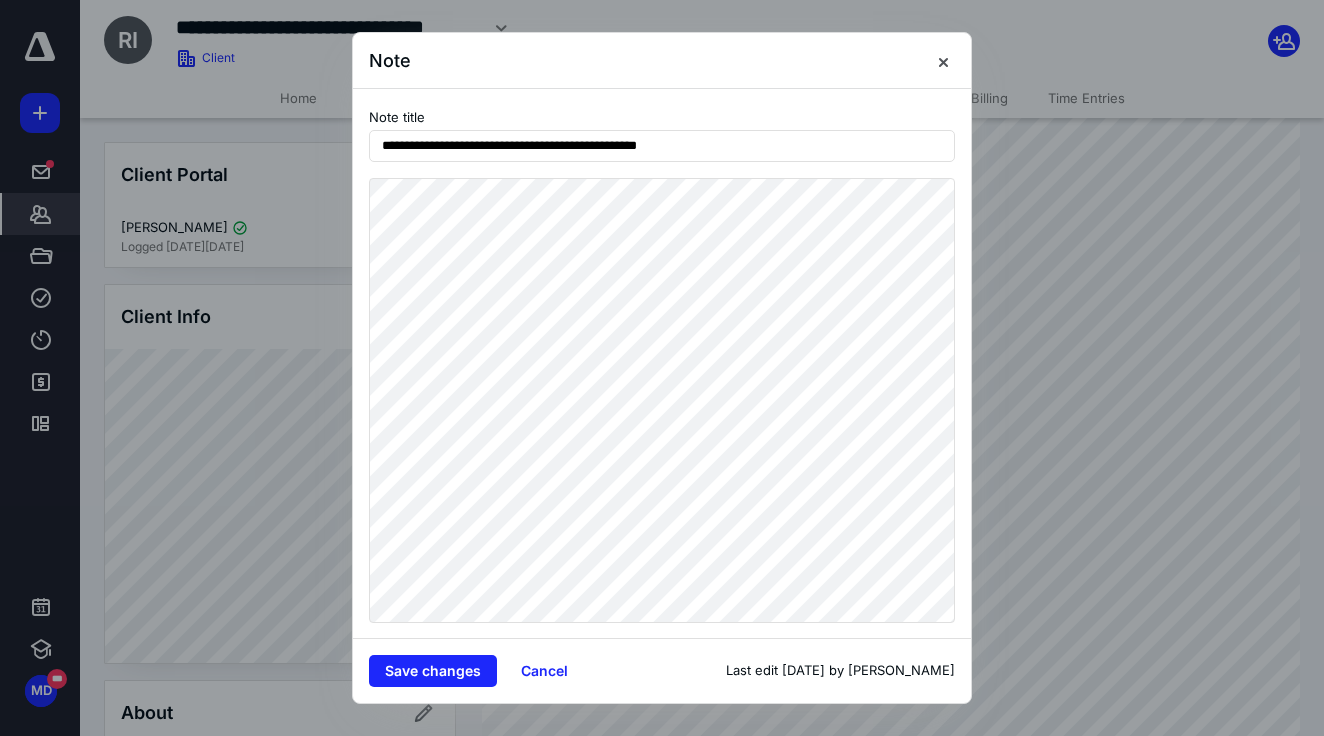 click on "**********" at bounding box center (662, 368) 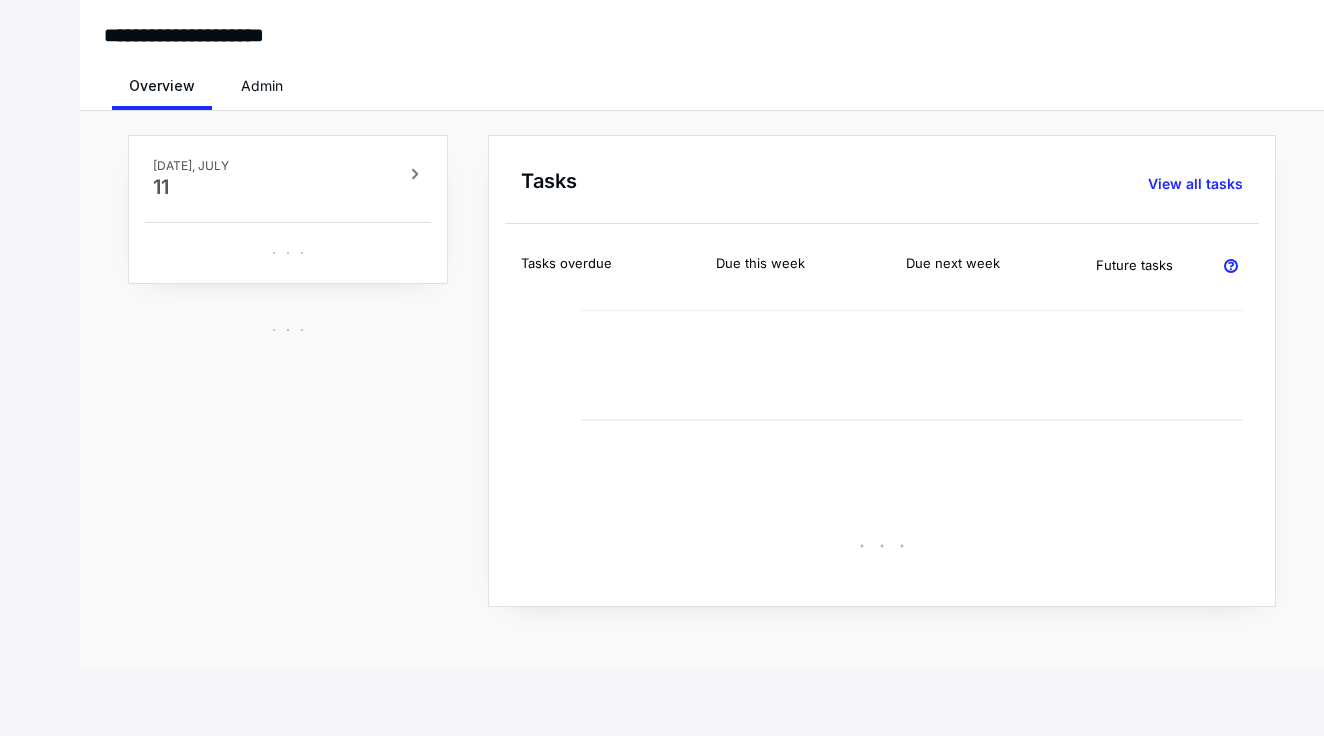 scroll, scrollTop: 0, scrollLeft: 0, axis: both 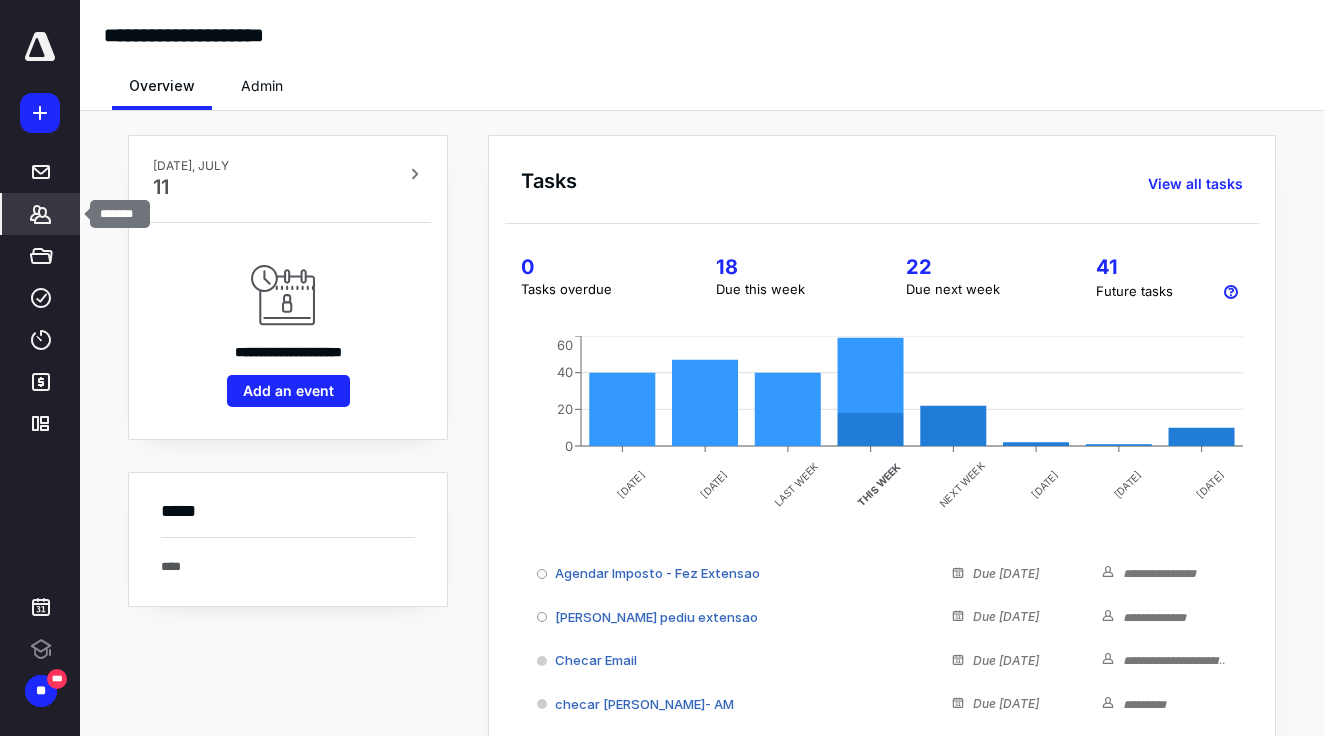 click on "*******" at bounding box center [41, 214] 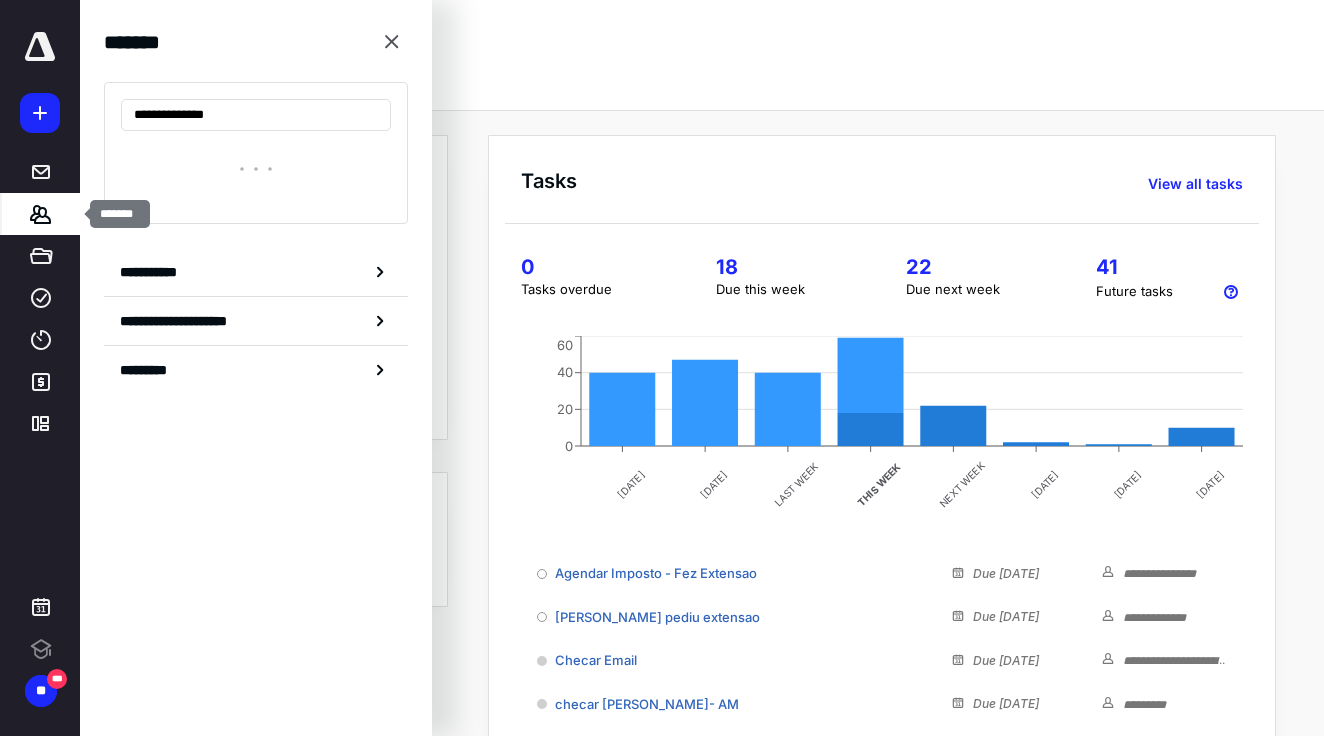 scroll, scrollTop: 0, scrollLeft: 0, axis: both 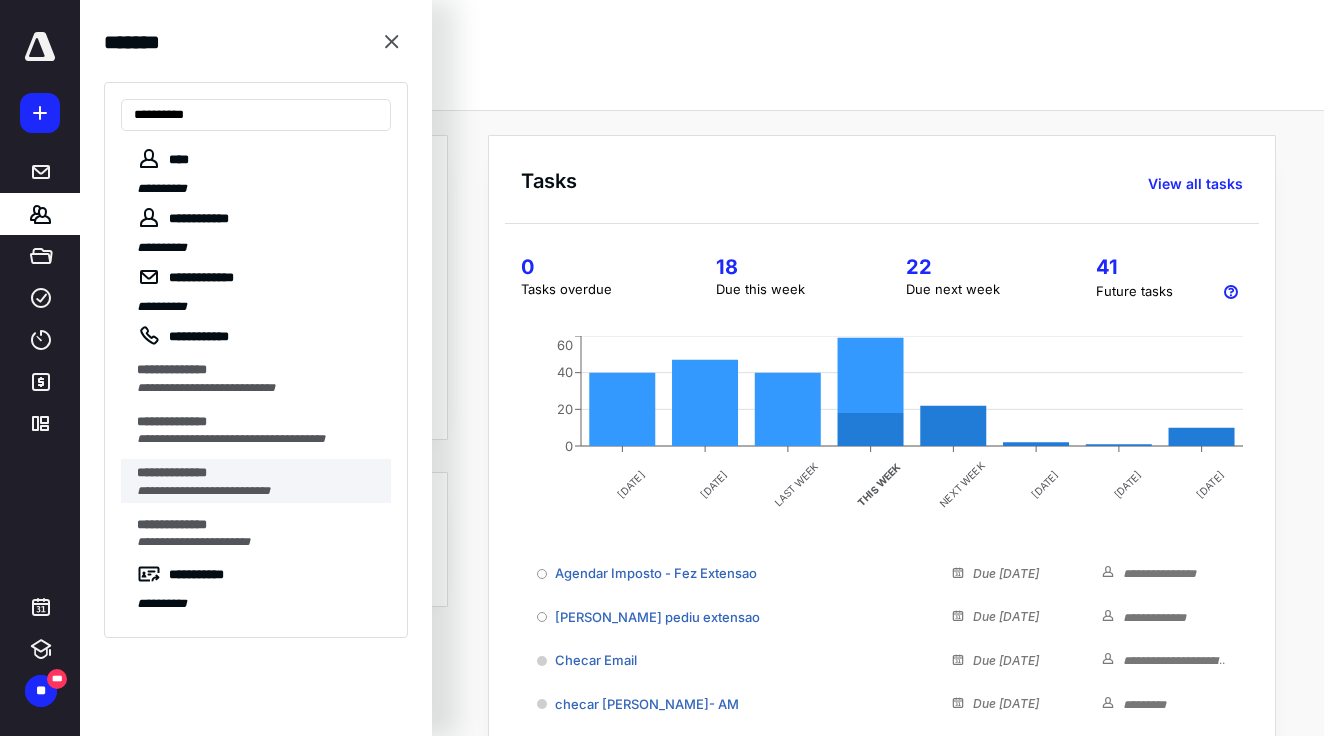 type on "**********" 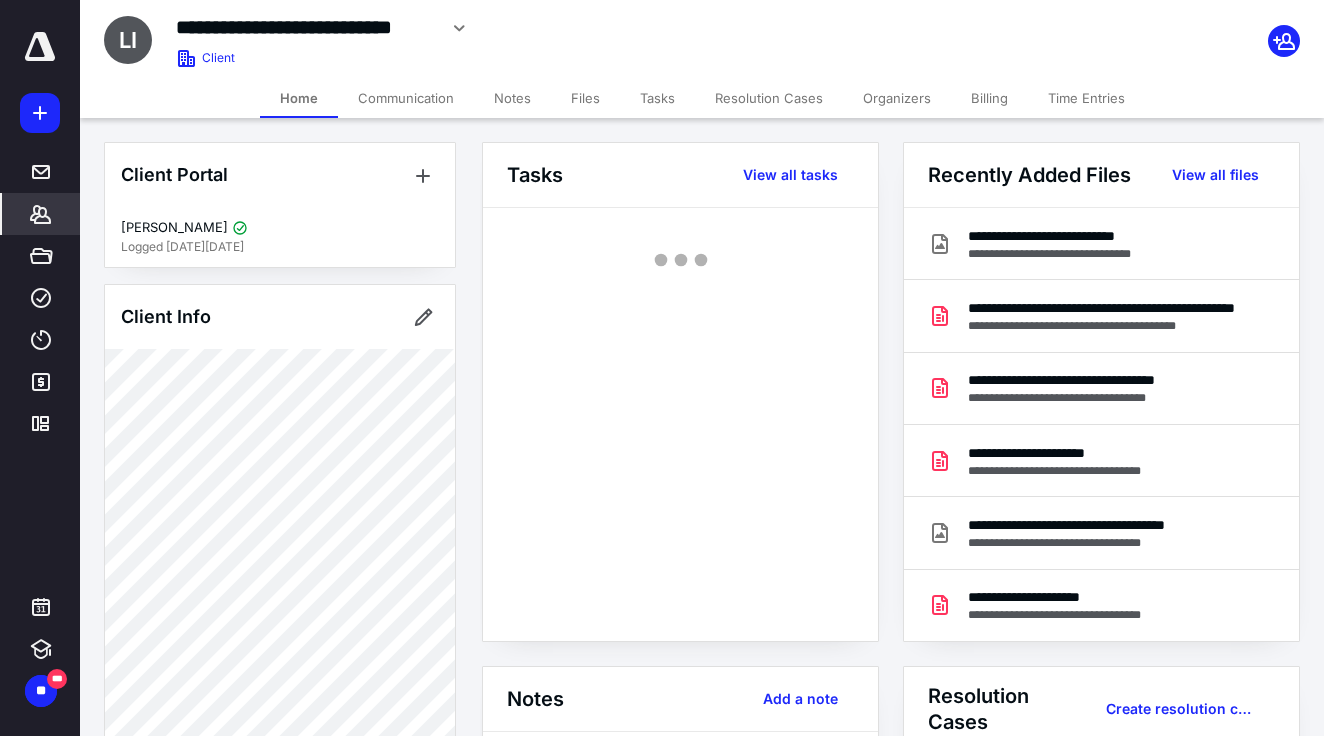 click on "Notes" at bounding box center [512, 98] 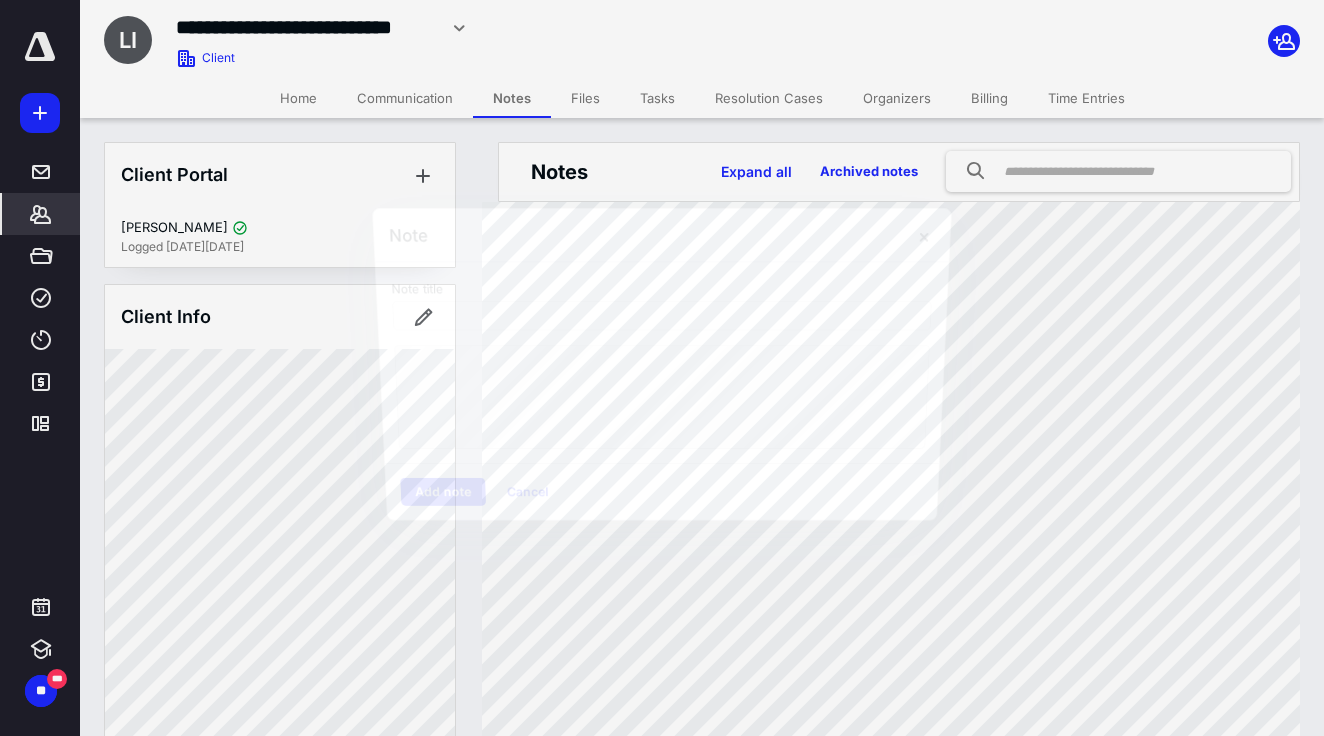 scroll, scrollTop: 0, scrollLeft: 0, axis: both 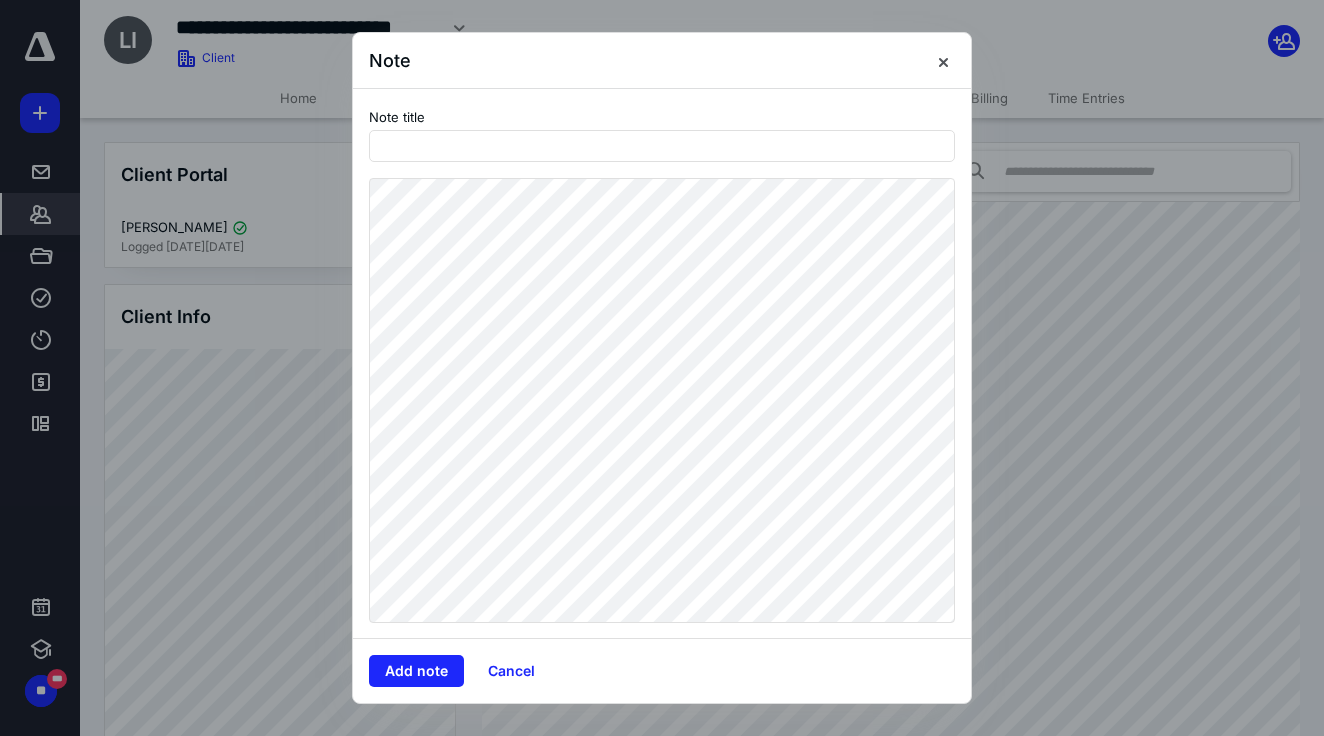 click on "Note Note title Add note Cancel" at bounding box center (662, 368) 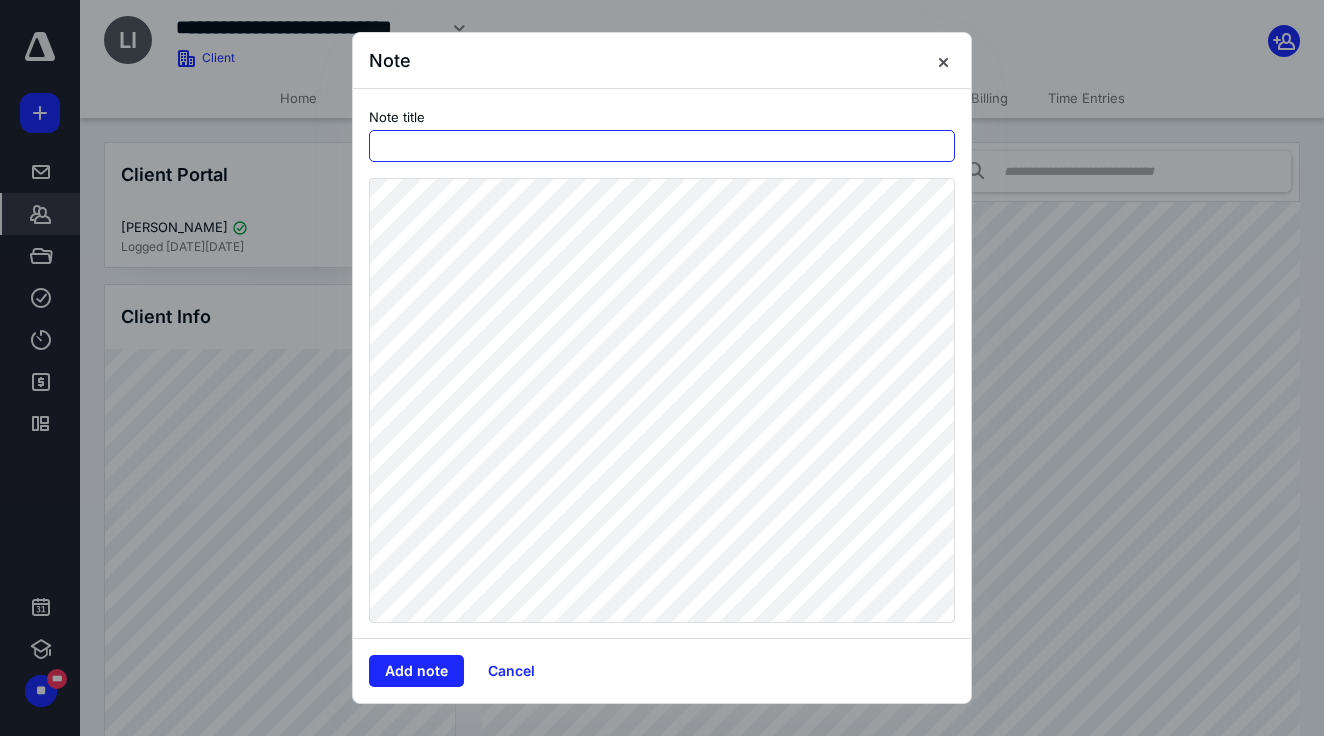 click at bounding box center [662, 146] 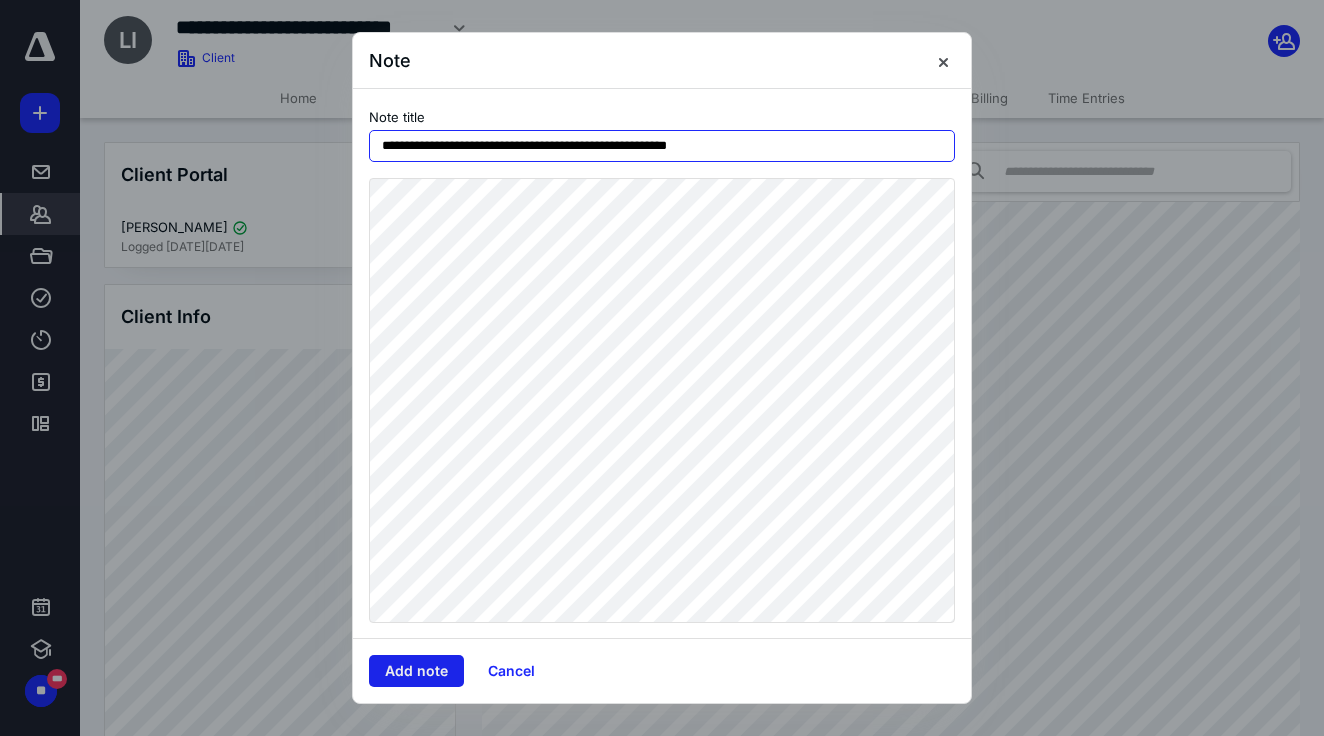 type on "**********" 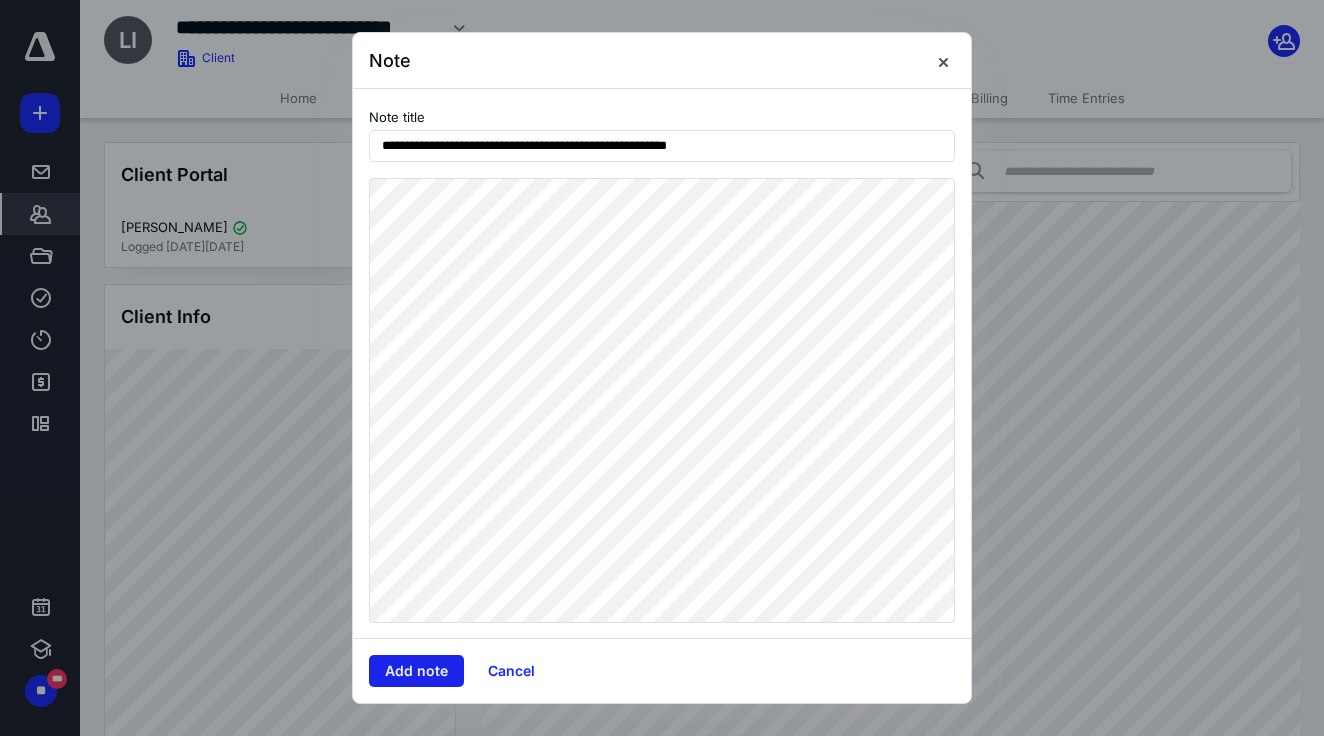 click on "Add note" at bounding box center (416, 671) 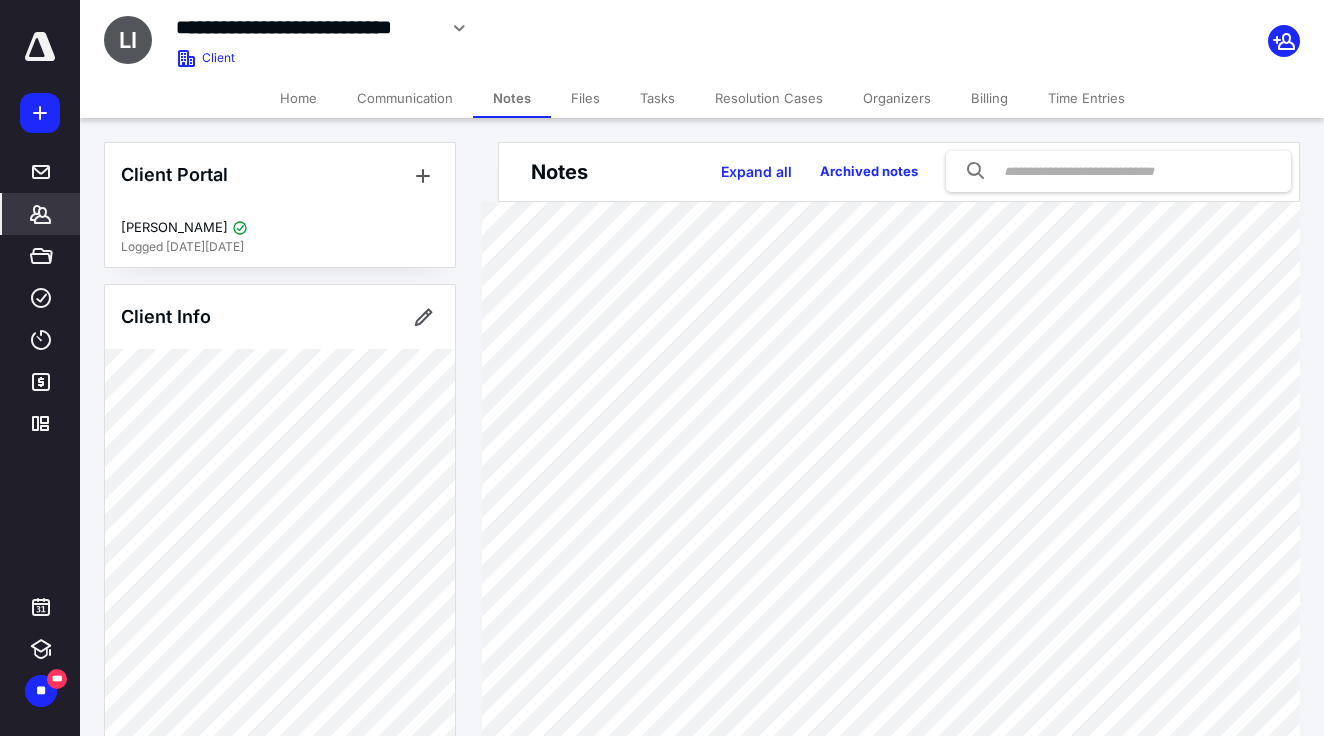 click on "Files" at bounding box center [585, 98] 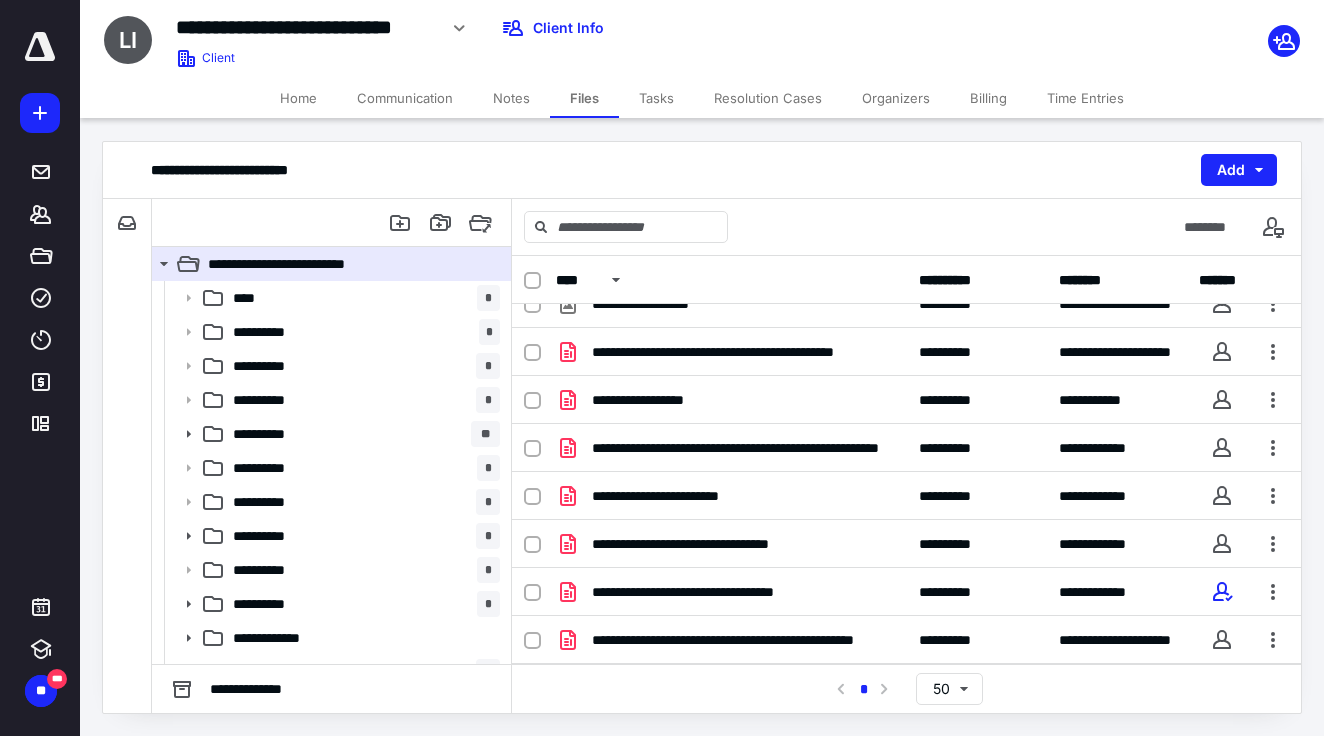 scroll, scrollTop: 1177, scrollLeft: 0, axis: vertical 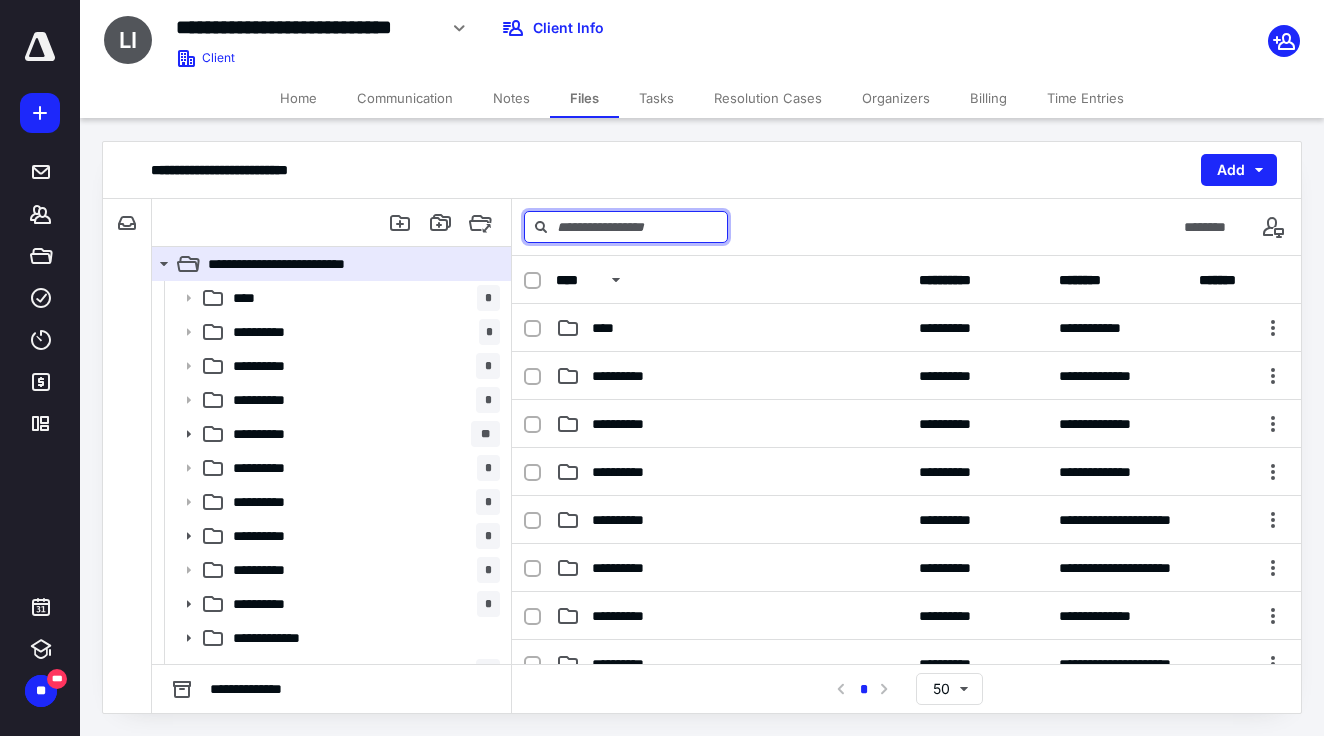 click at bounding box center [626, 227] 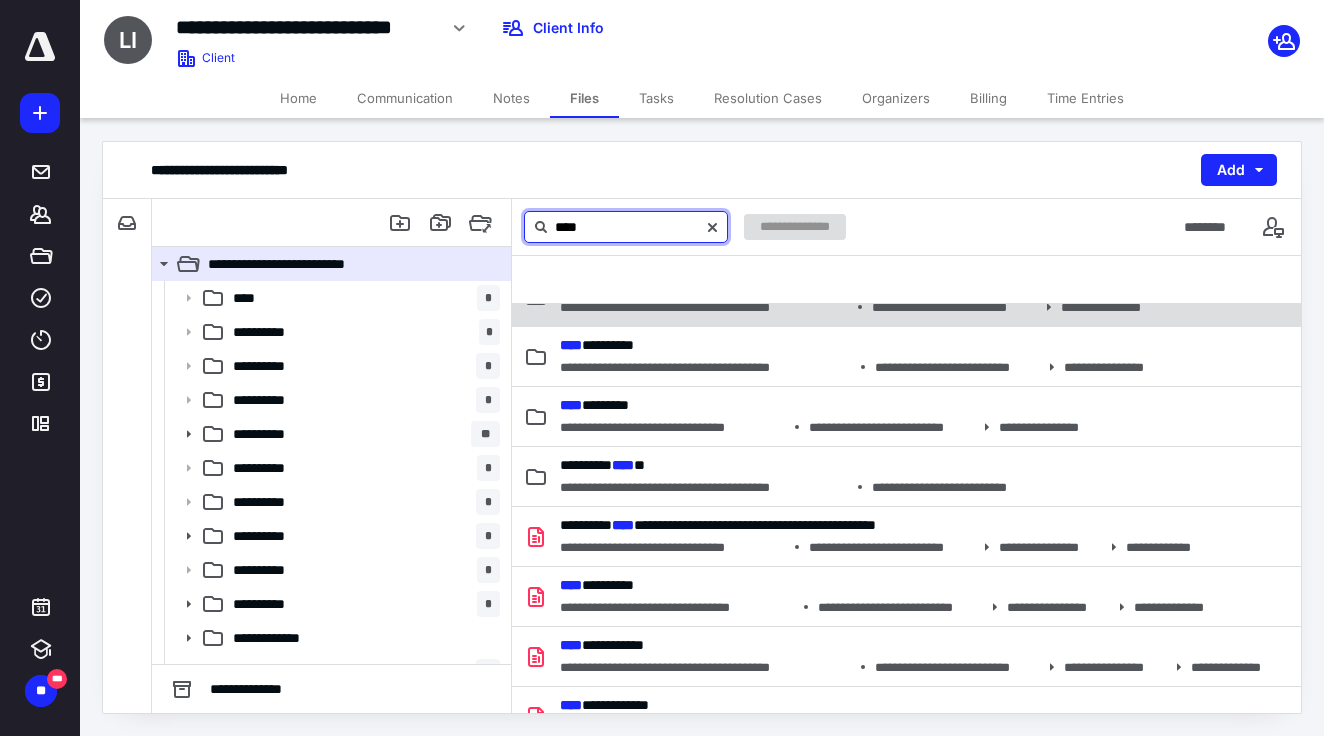 scroll, scrollTop: 296, scrollLeft: 0, axis: vertical 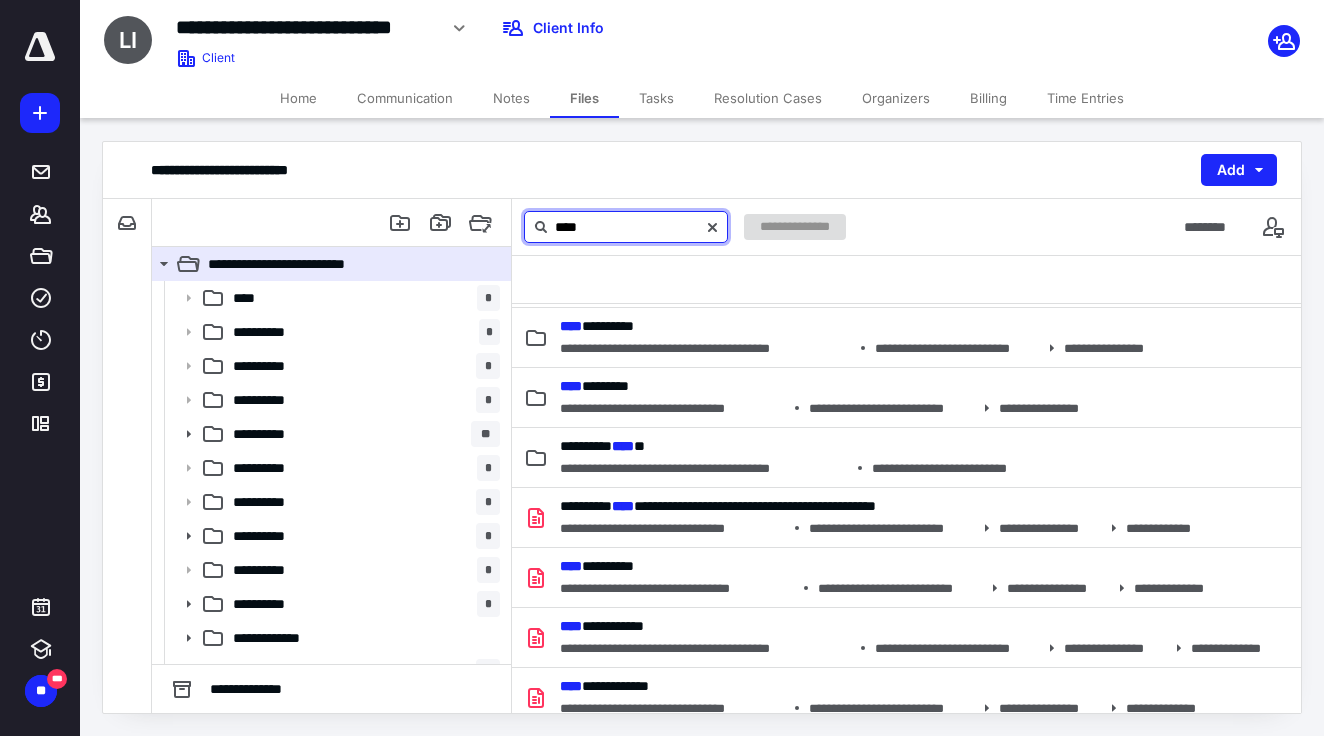 type on "****" 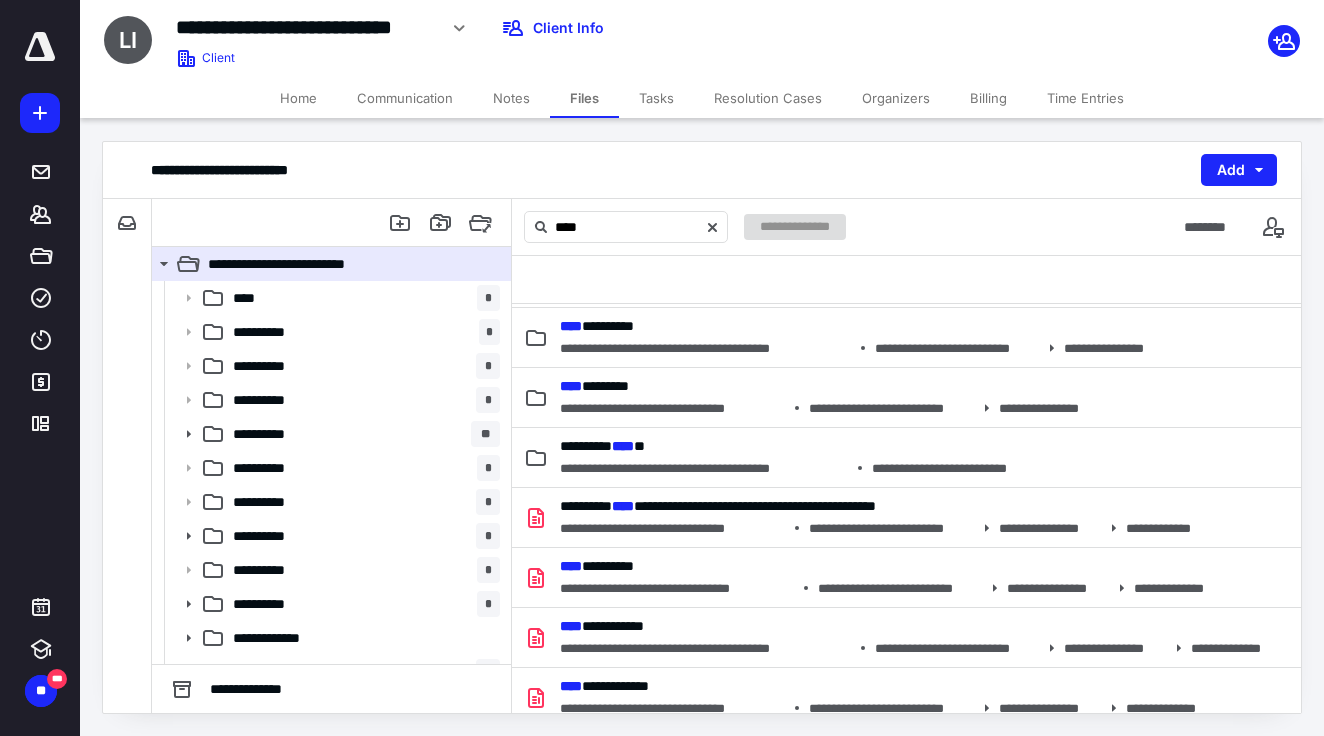 click at bounding box center [712, 227] 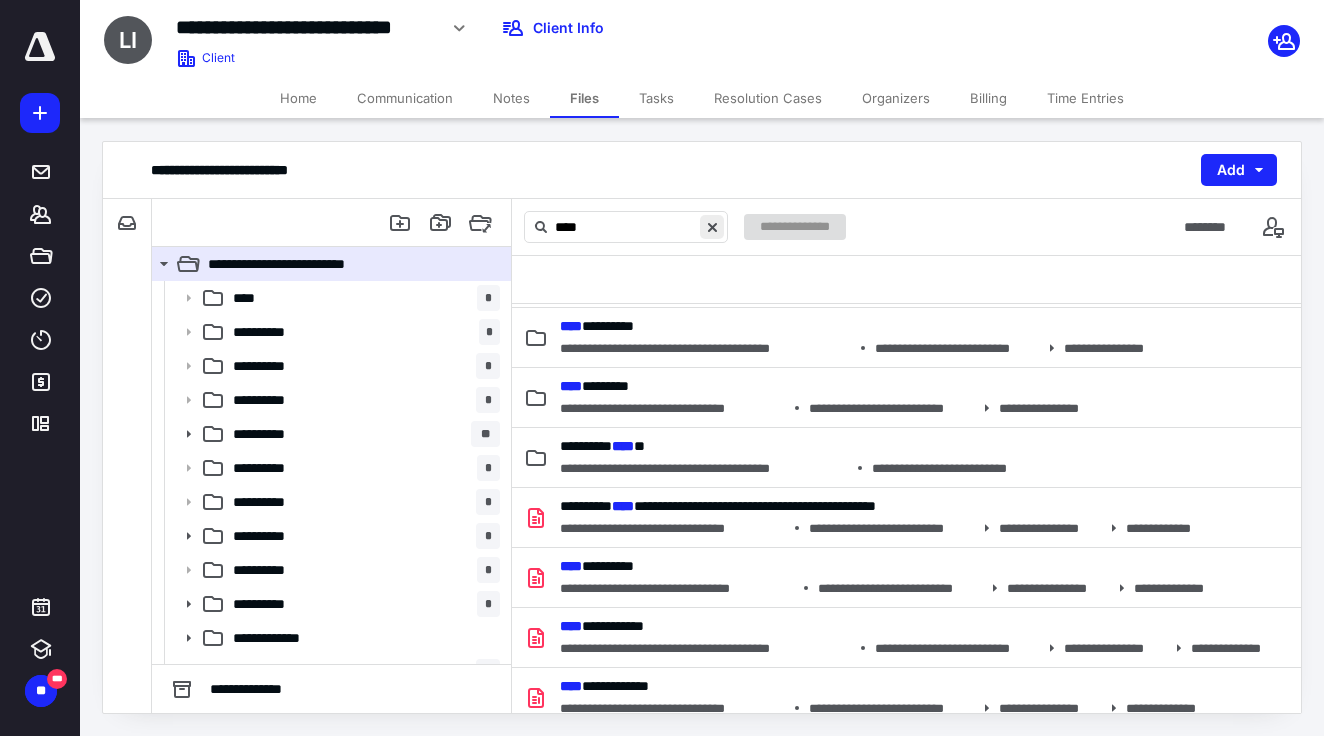 click at bounding box center [712, 227] 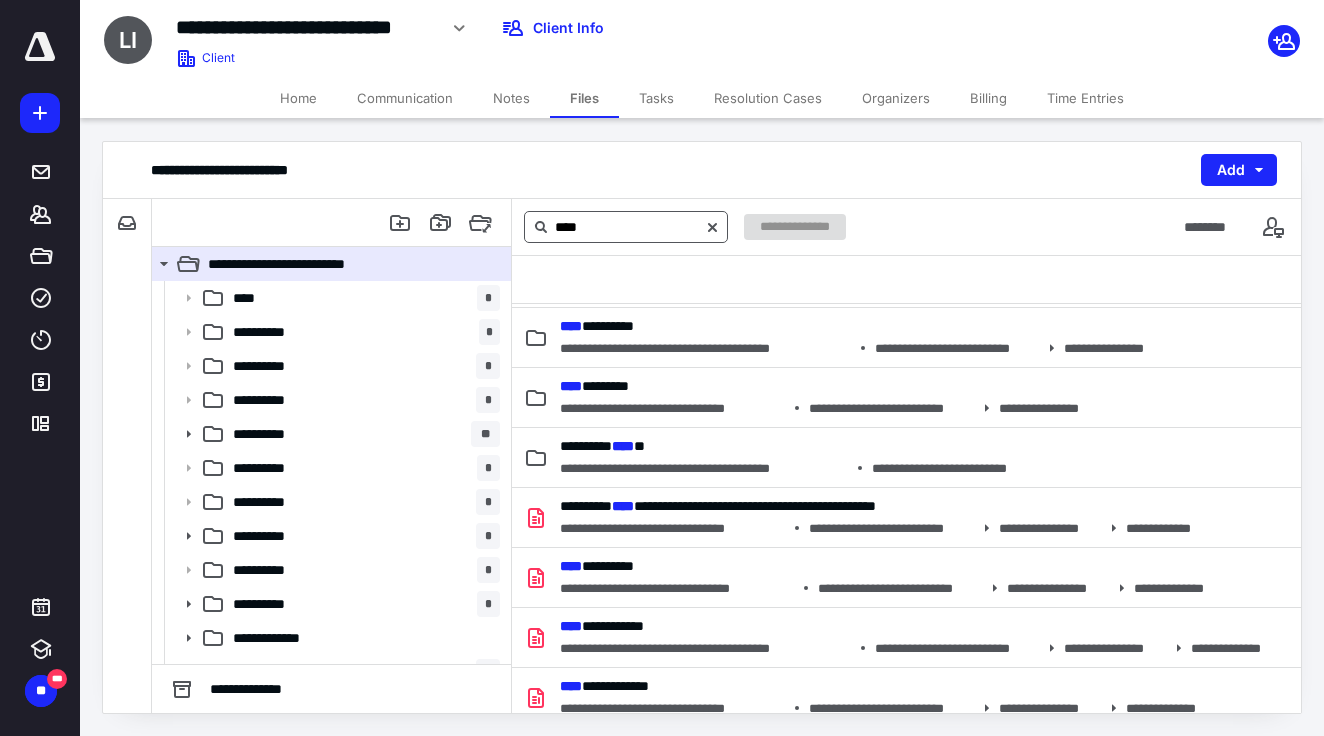 type 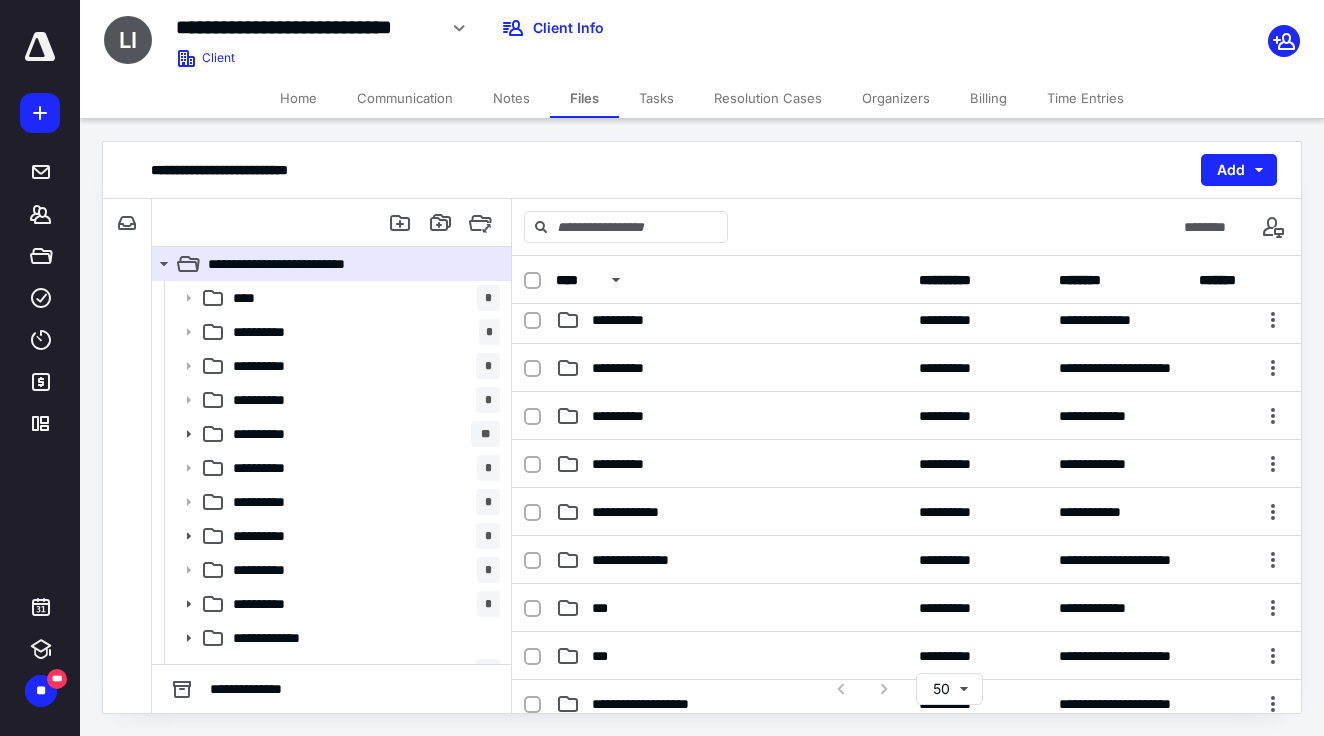 scroll, scrollTop: 0, scrollLeft: 0, axis: both 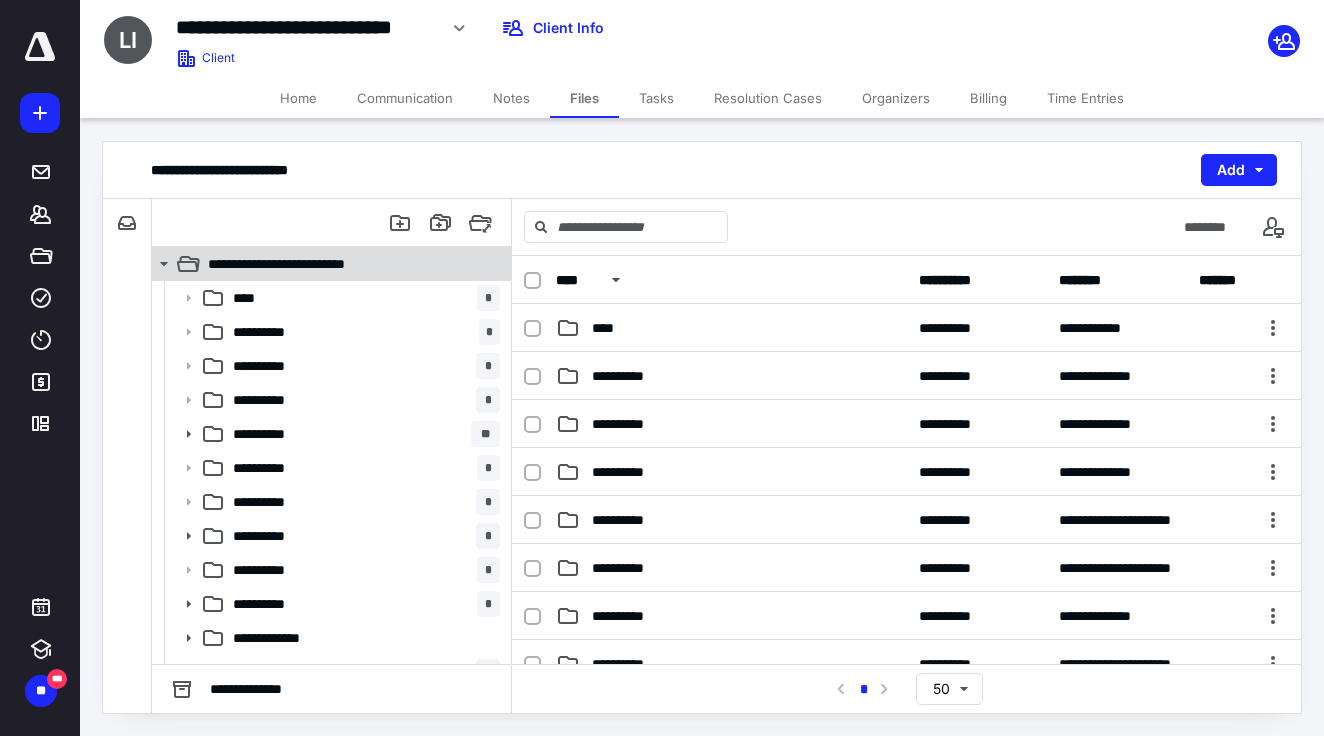 drag, startPoint x: 332, startPoint y: 261, endPoint x: 367, endPoint y: 261, distance: 35 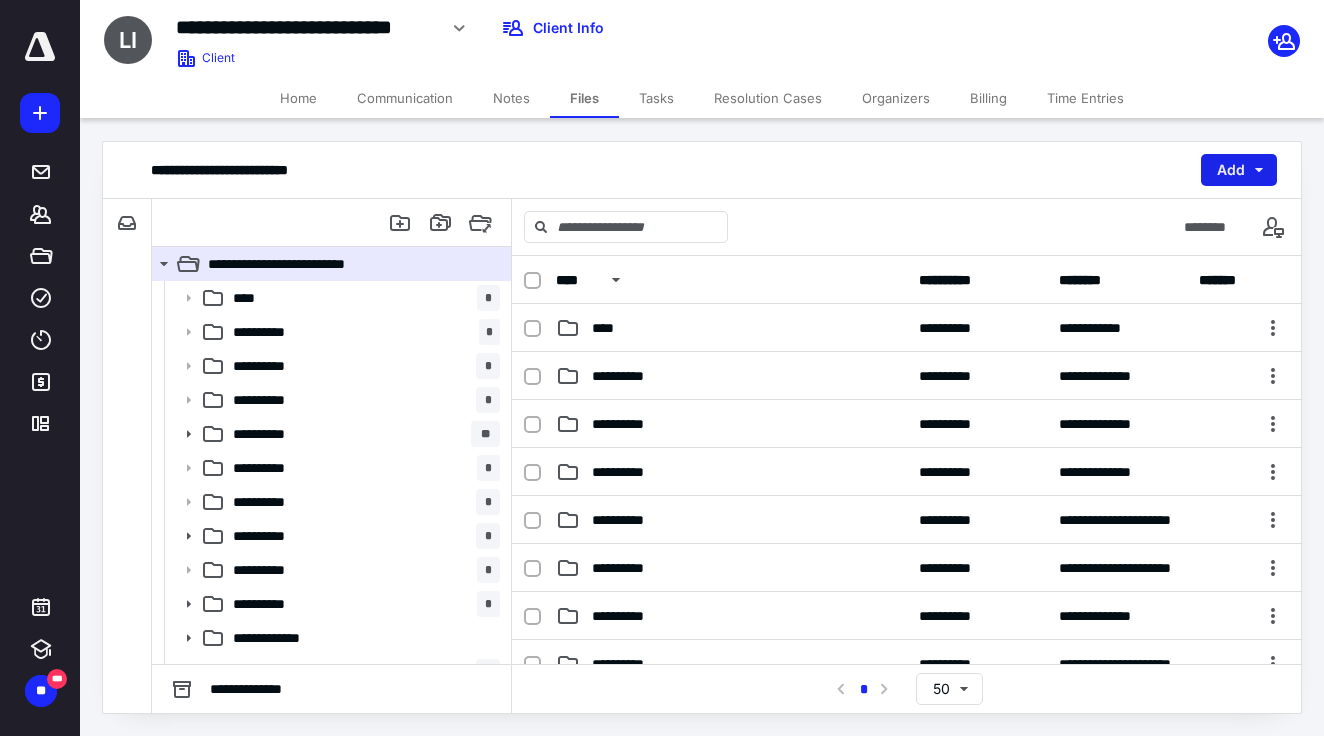 click on "Add" at bounding box center (1239, 170) 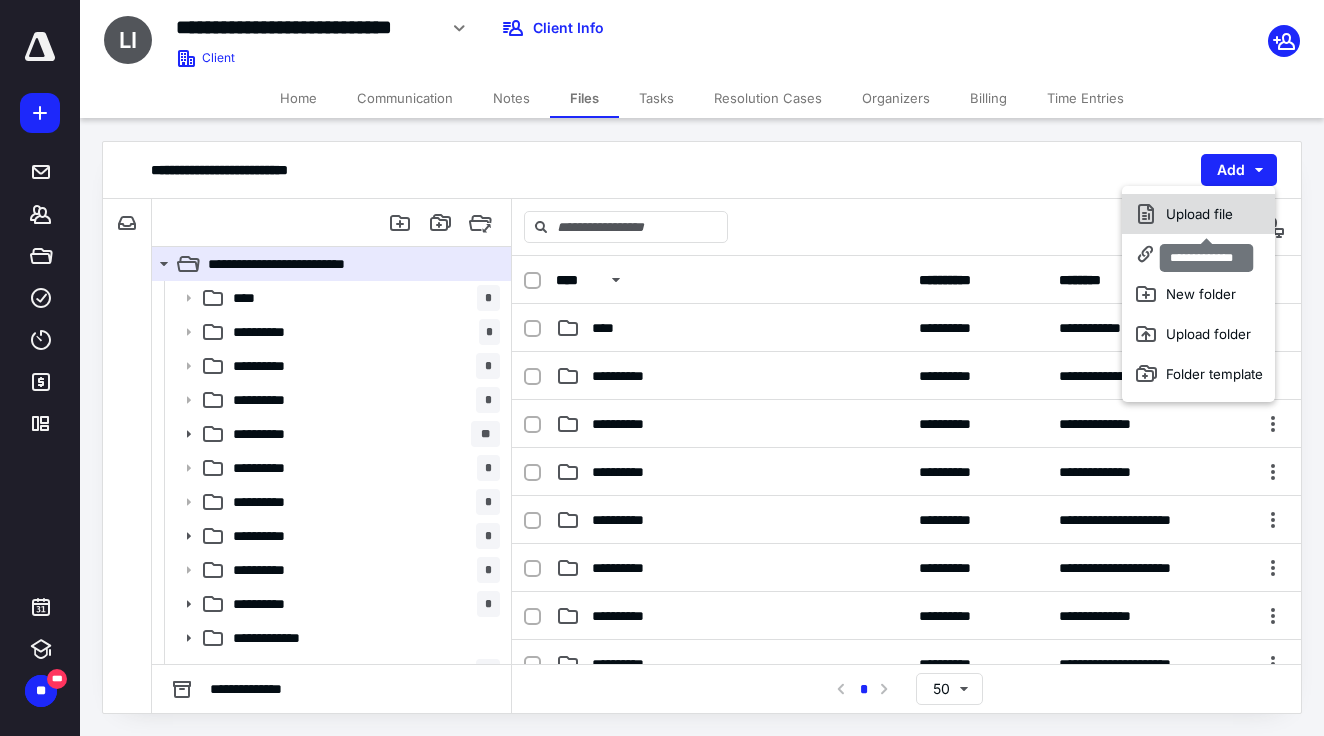 click on "Upload file" at bounding box center [1198, 214] 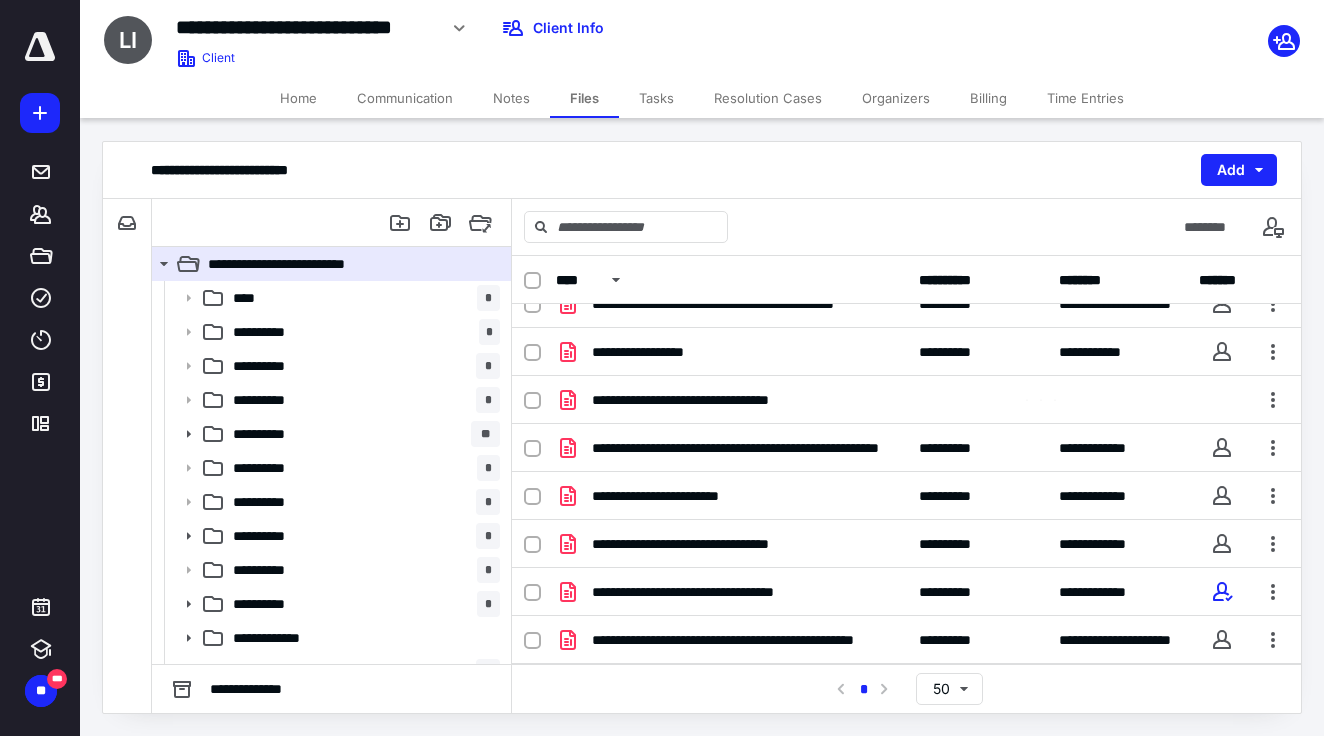 scroll, scrollTop: 1224, scrollLeft: 0, axis: vertical 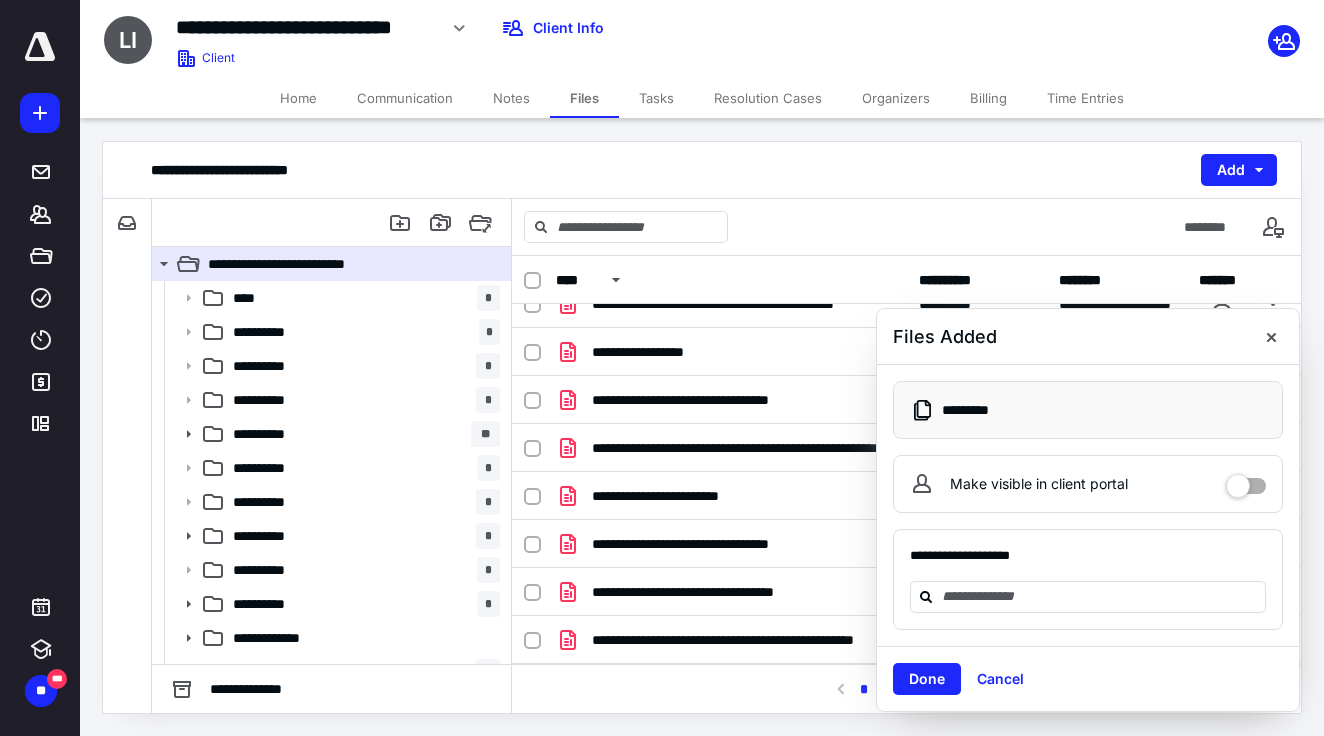 click on "Notes" at bounding box center [511, 98] 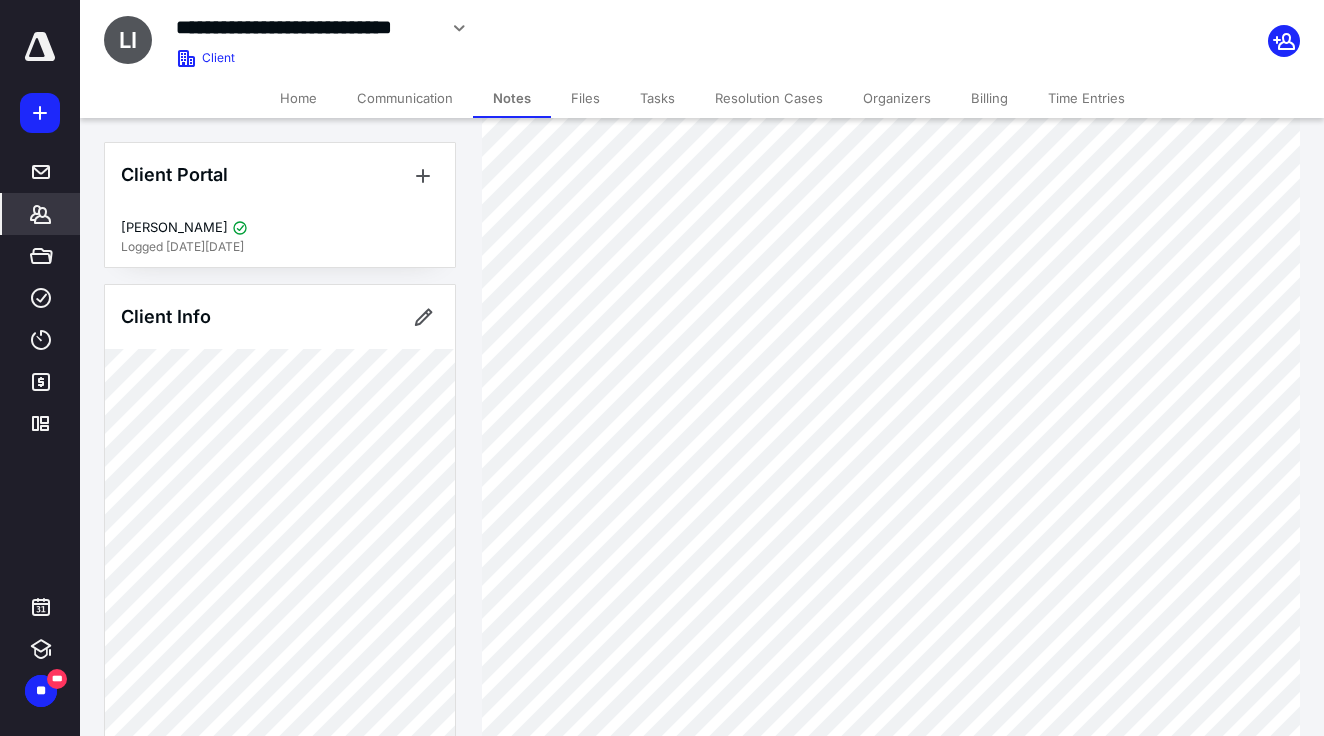 scroll, scrollTop: 409, scrollLeft: 0, axis: vertical 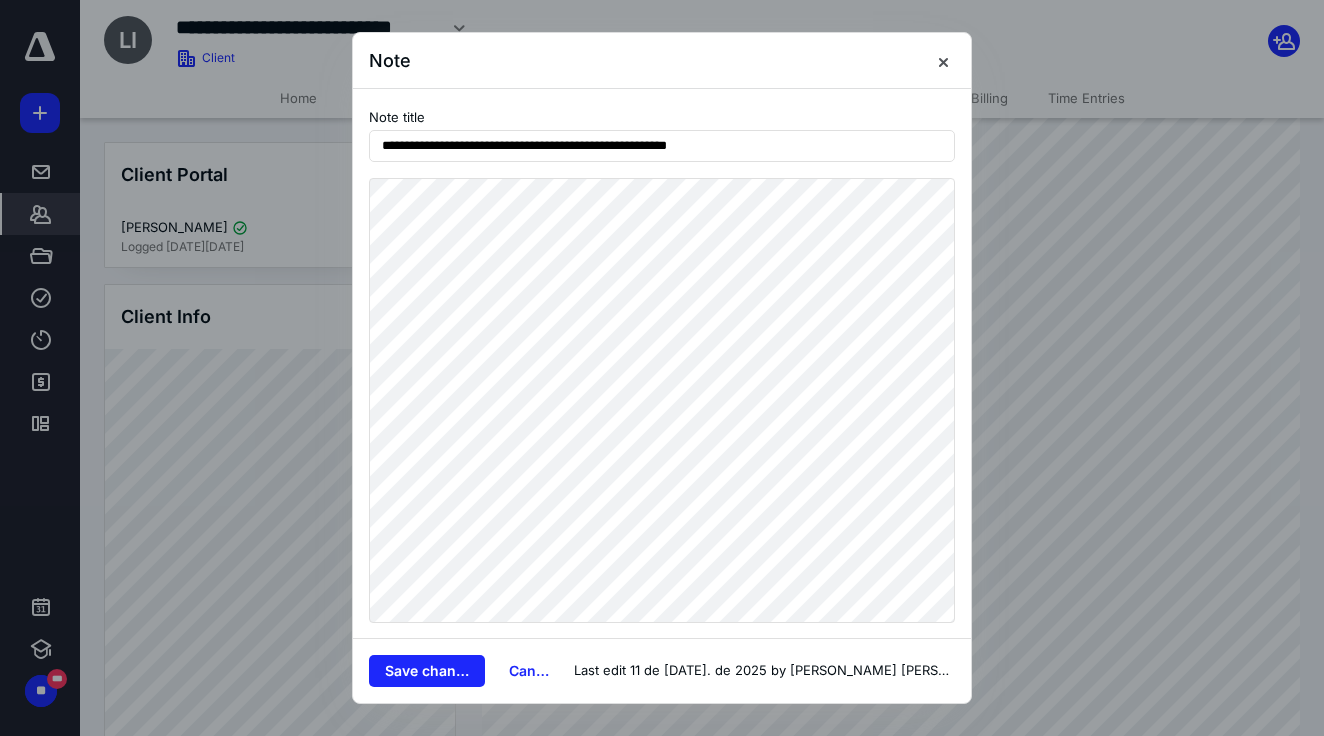 drag, startPoint x: 774, startPoint y: 137, endPoint x: 312, endPoint y: 116, distance: 462.47702 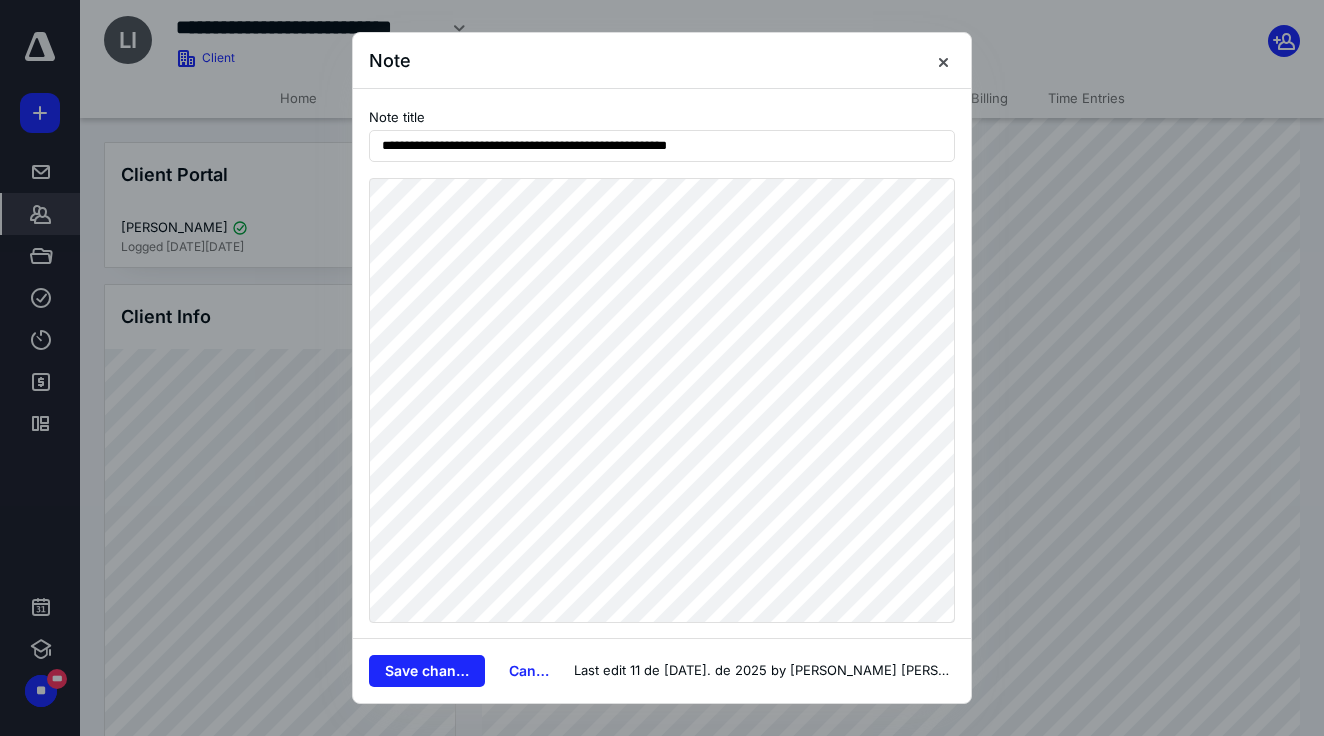 click on "**********" at bounding box center [662, 363] 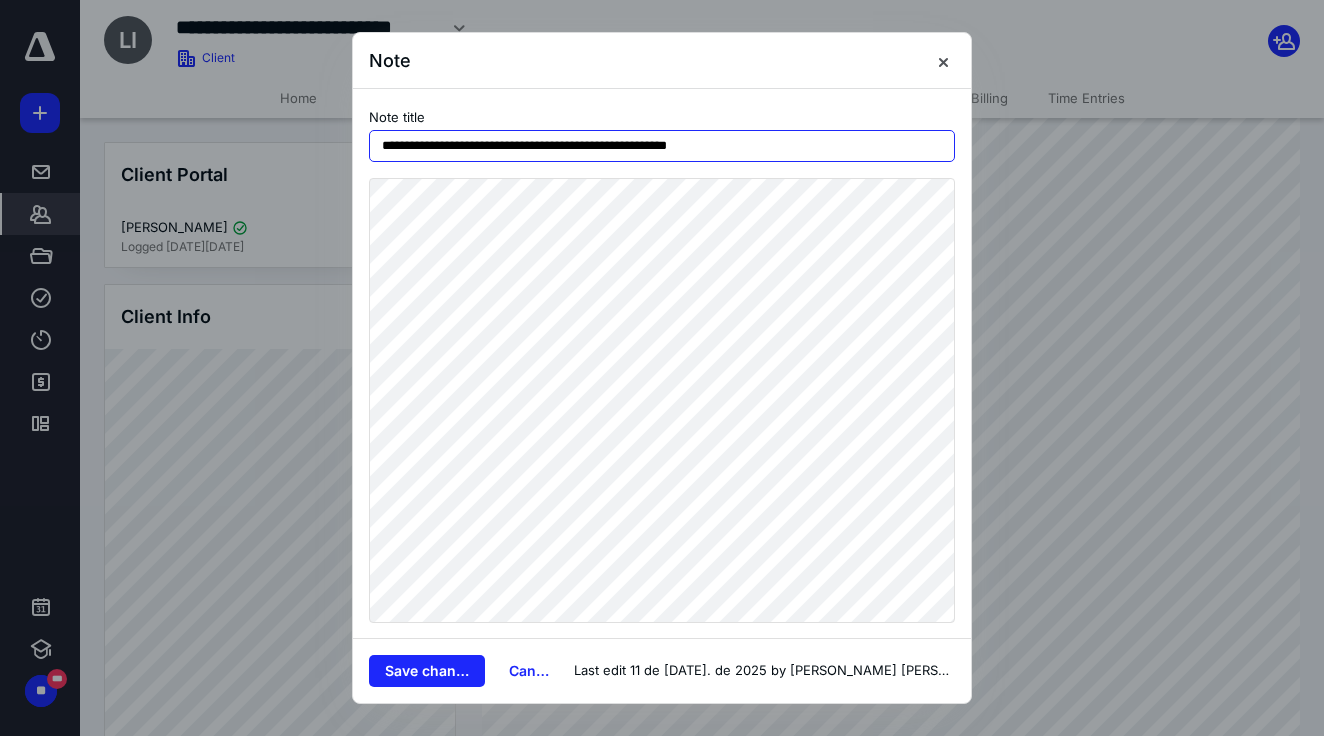 drag, startPoint x: 615, startPoint y: 140, endPoint x: 373, endPoint y: 126, distance: 242.40462 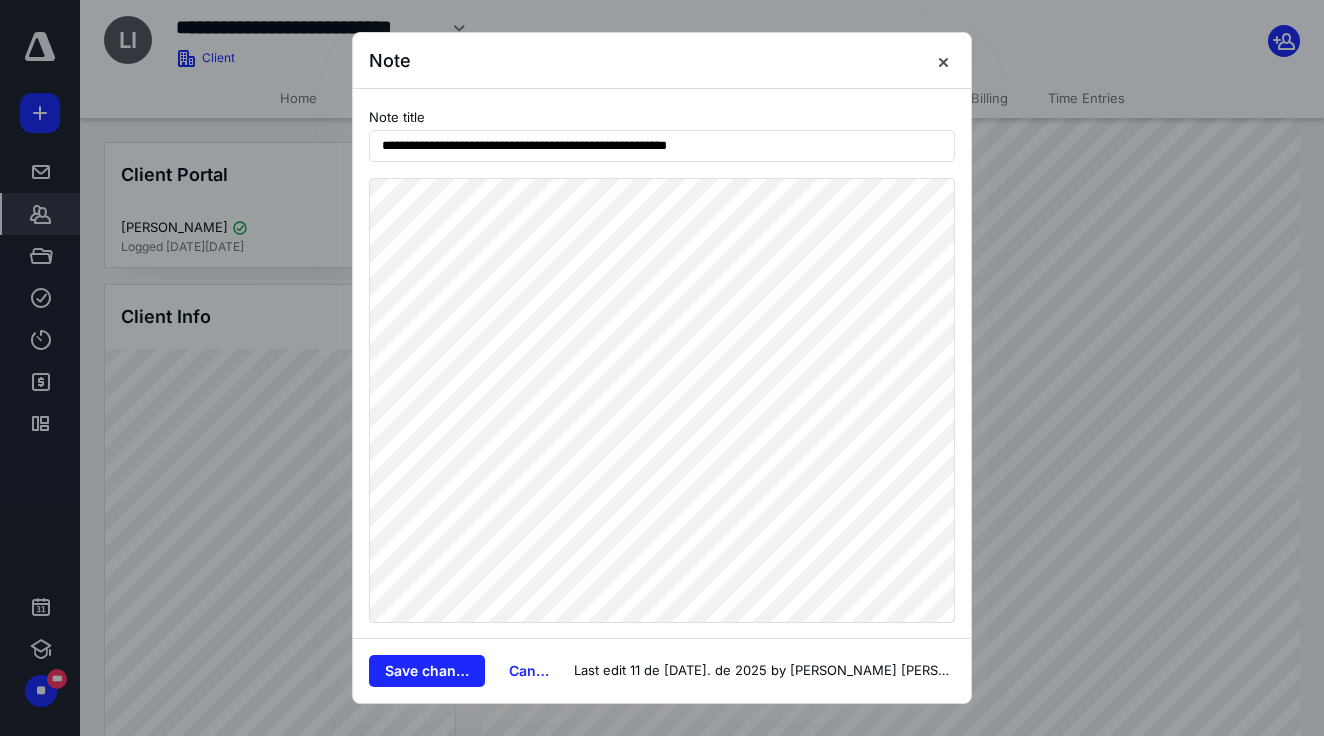 scroll, scrollTop: 195, scrollLeft: 0, axis: vertical 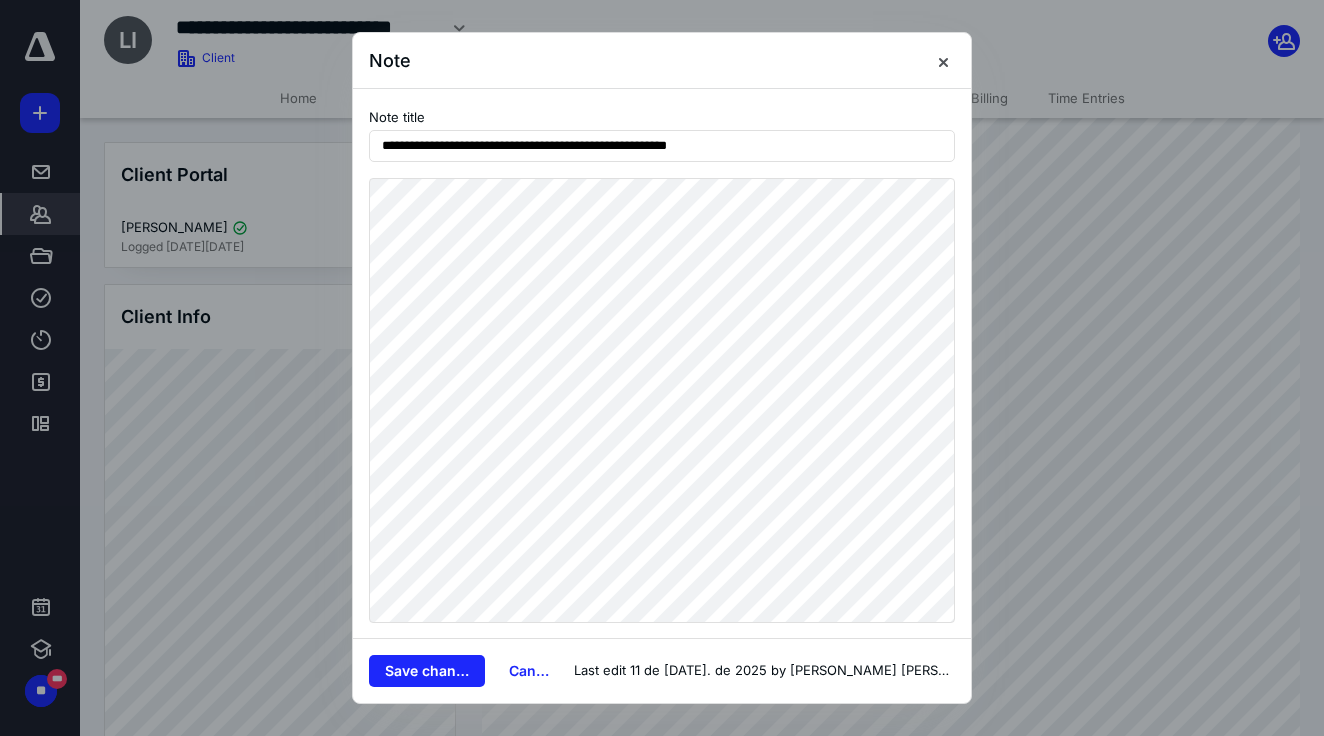 click on "**********" at bounding box center (662, 173) 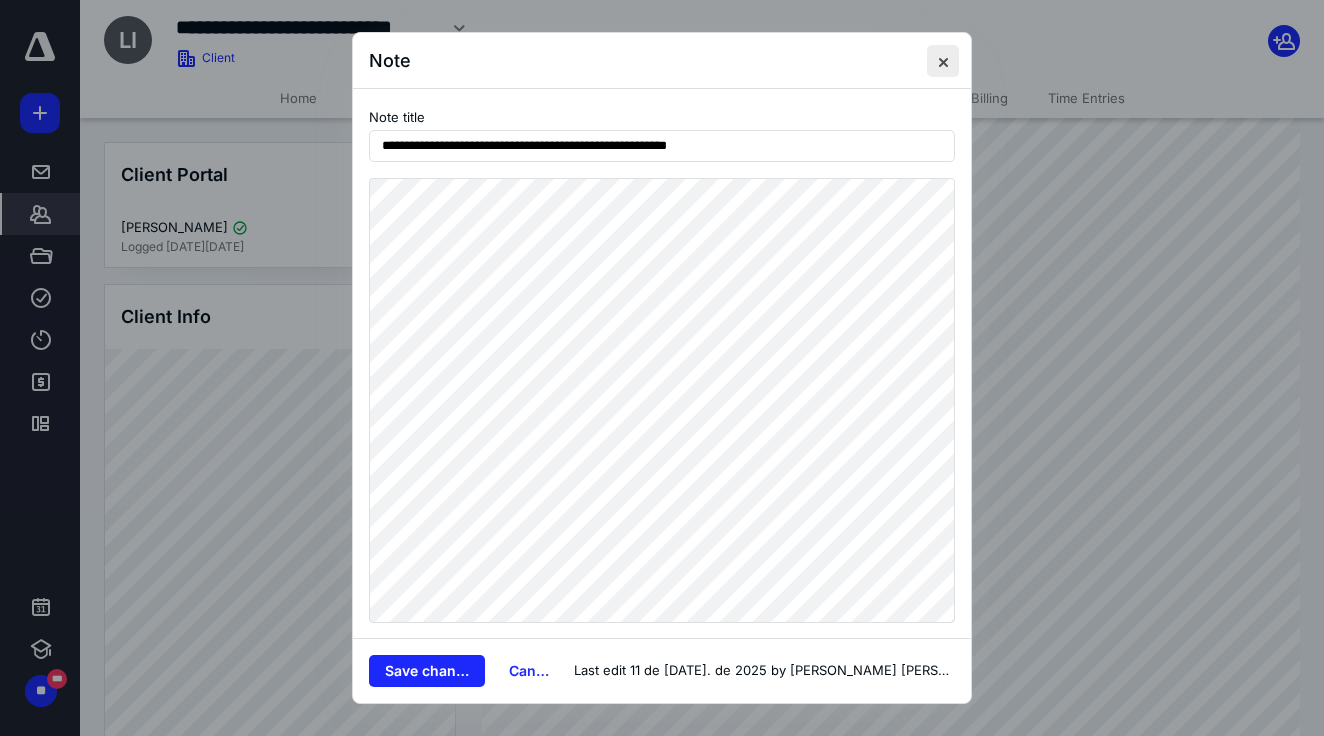 click at bounding box center [943, 61] 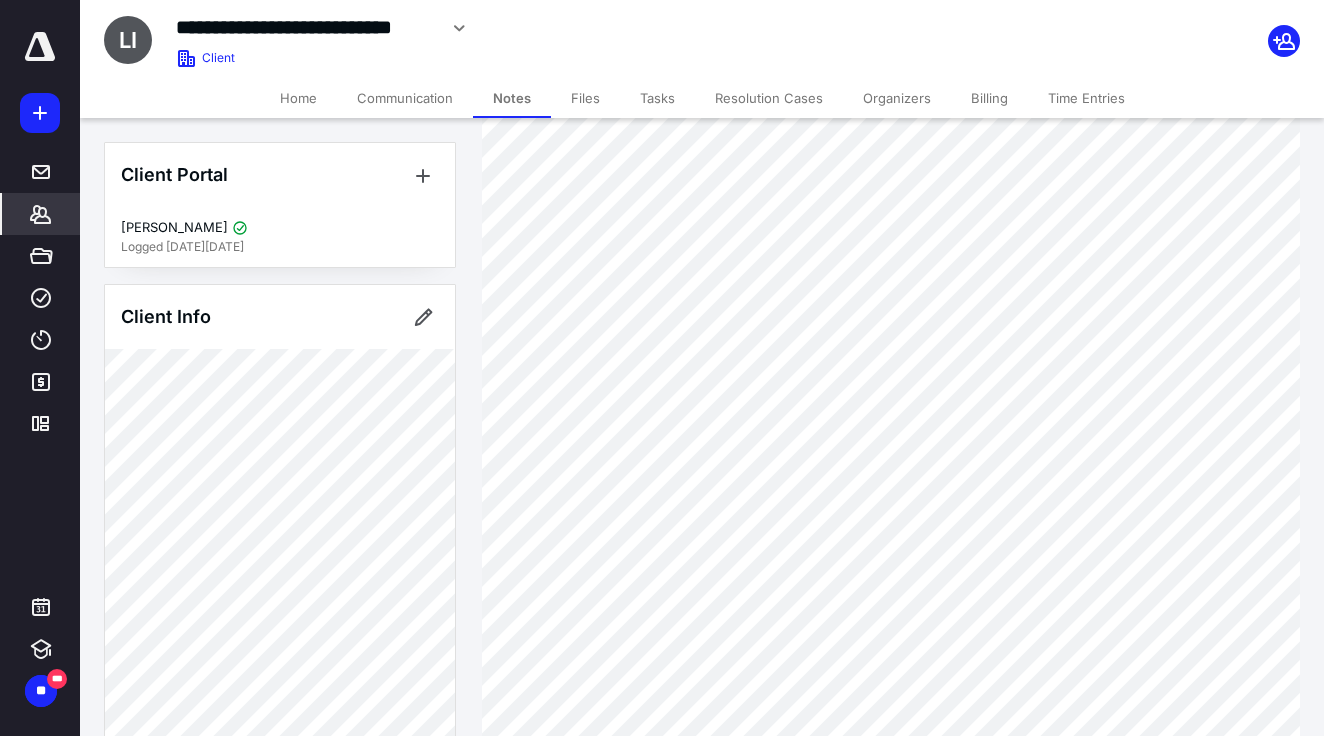 click at bounding box center [40, 47] 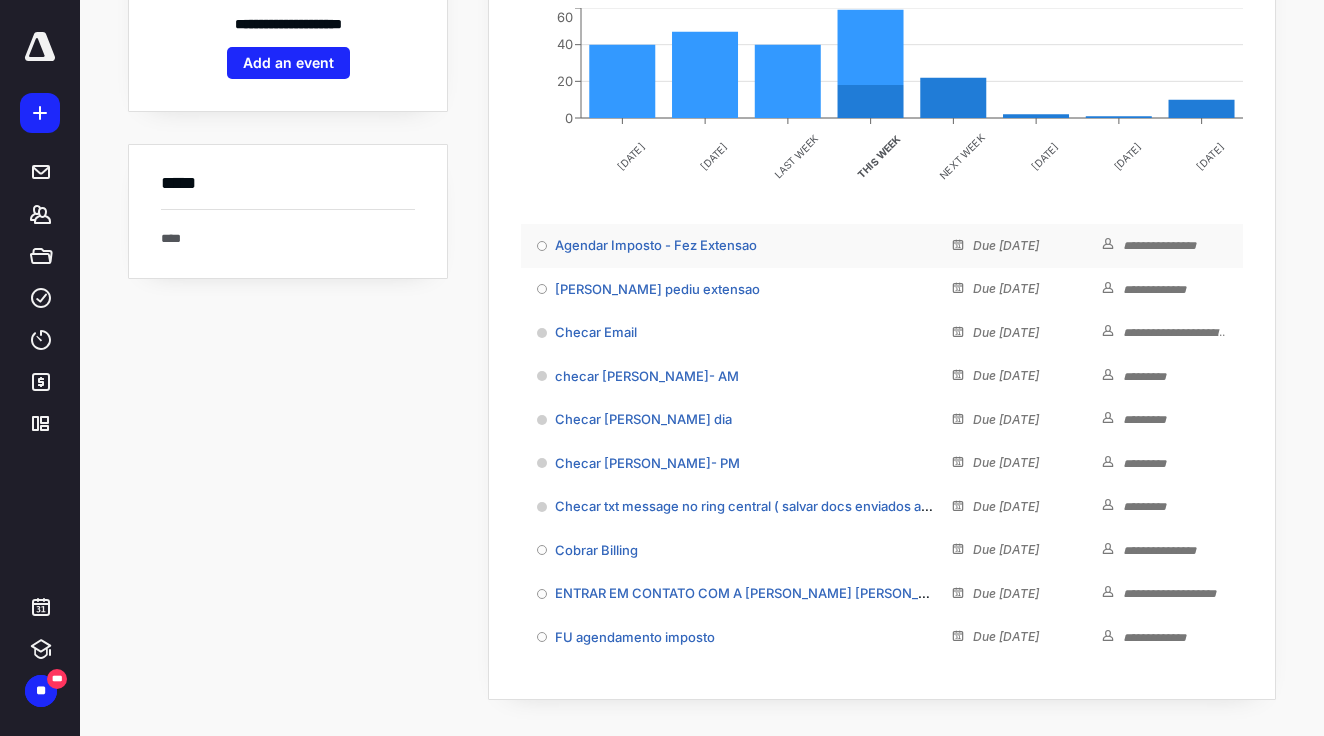 scroll, scrollTop: 327, scrollLeft: 0, axis: vertical 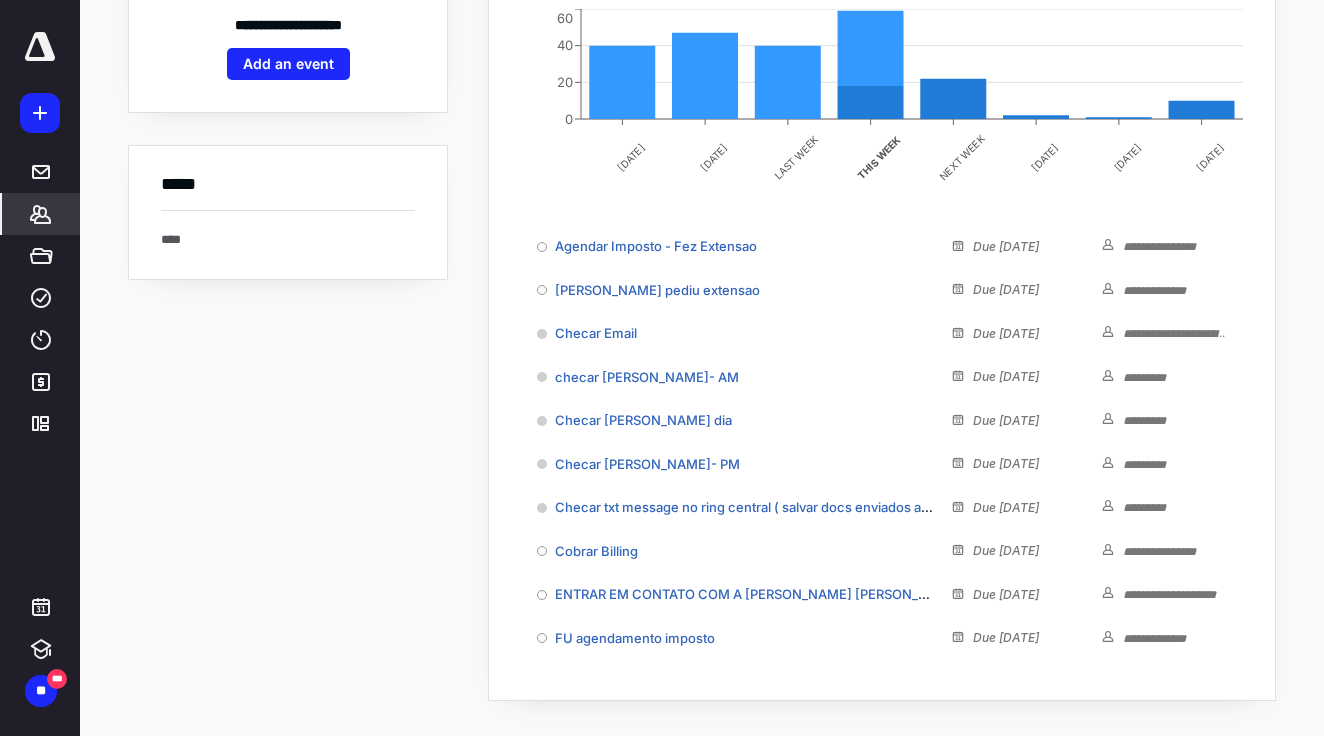 click on "*******" at bounding box center (41, 214) 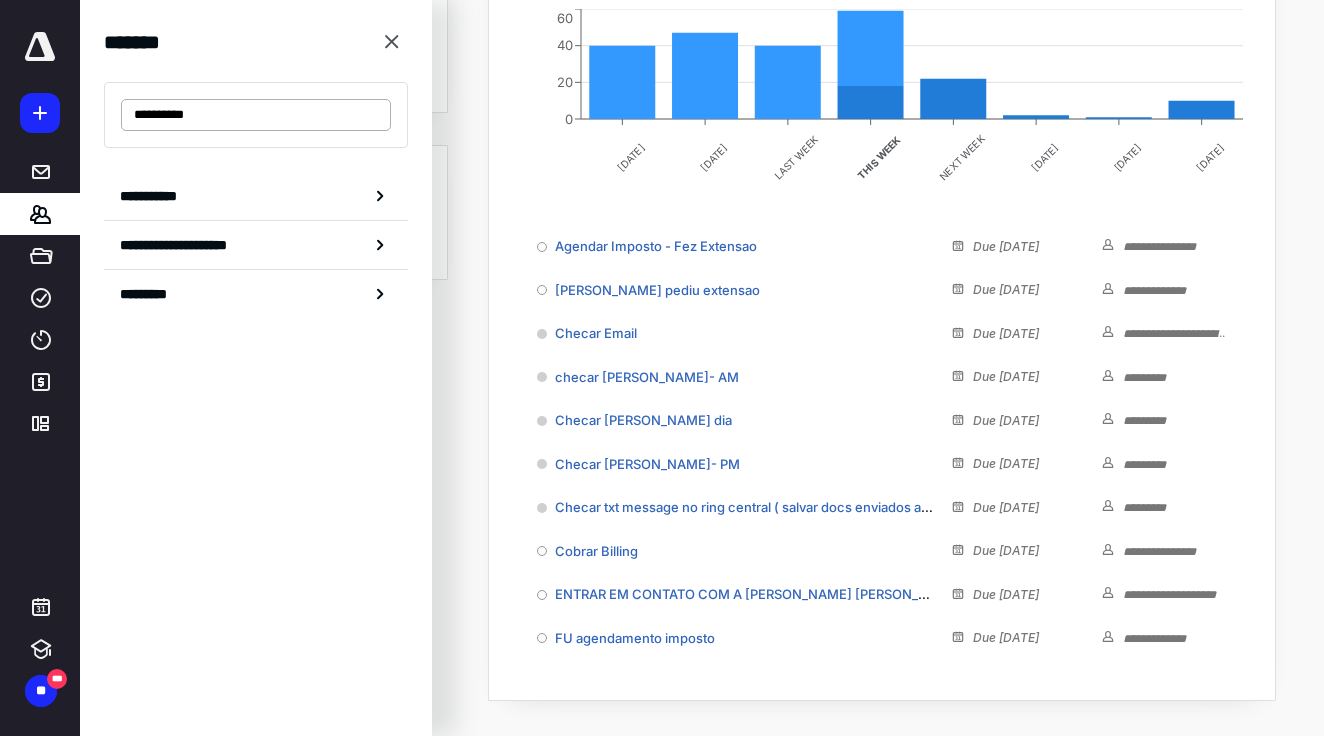 click on "**********" at bounding box center [256, 115] 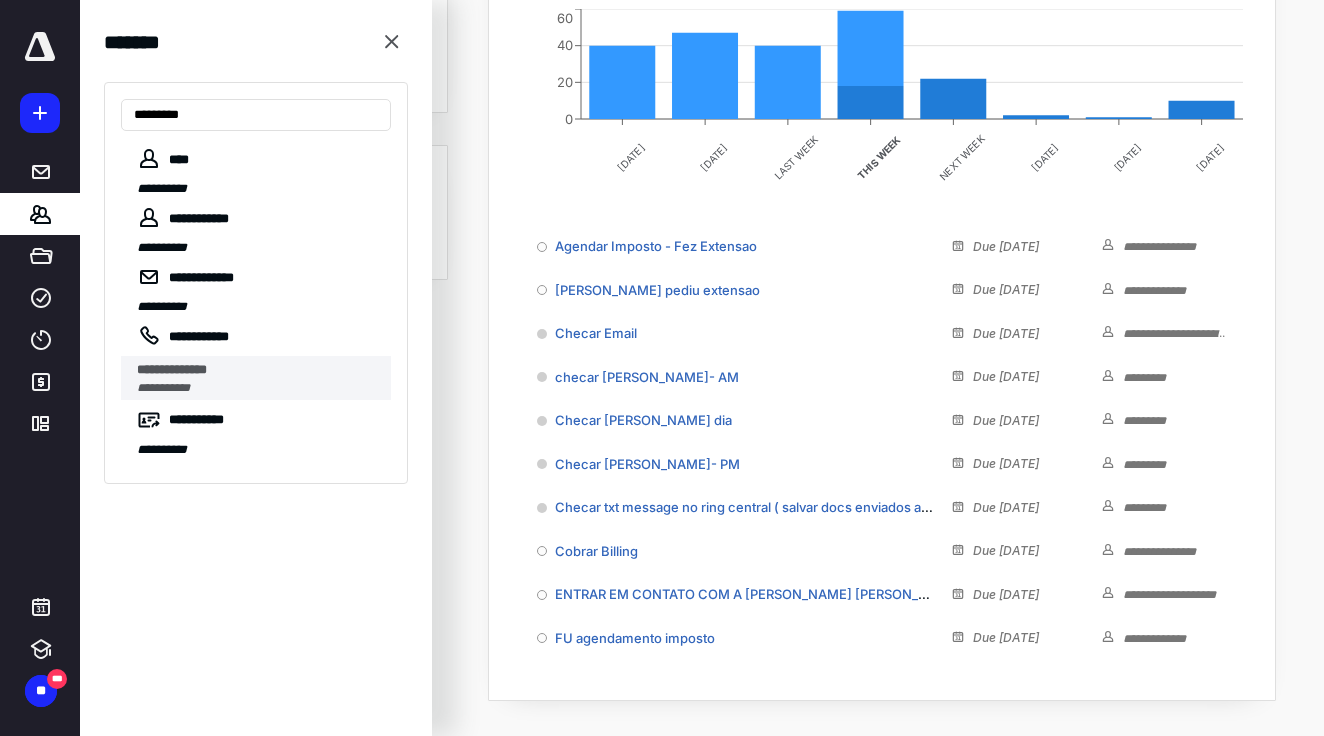 type on "*********" 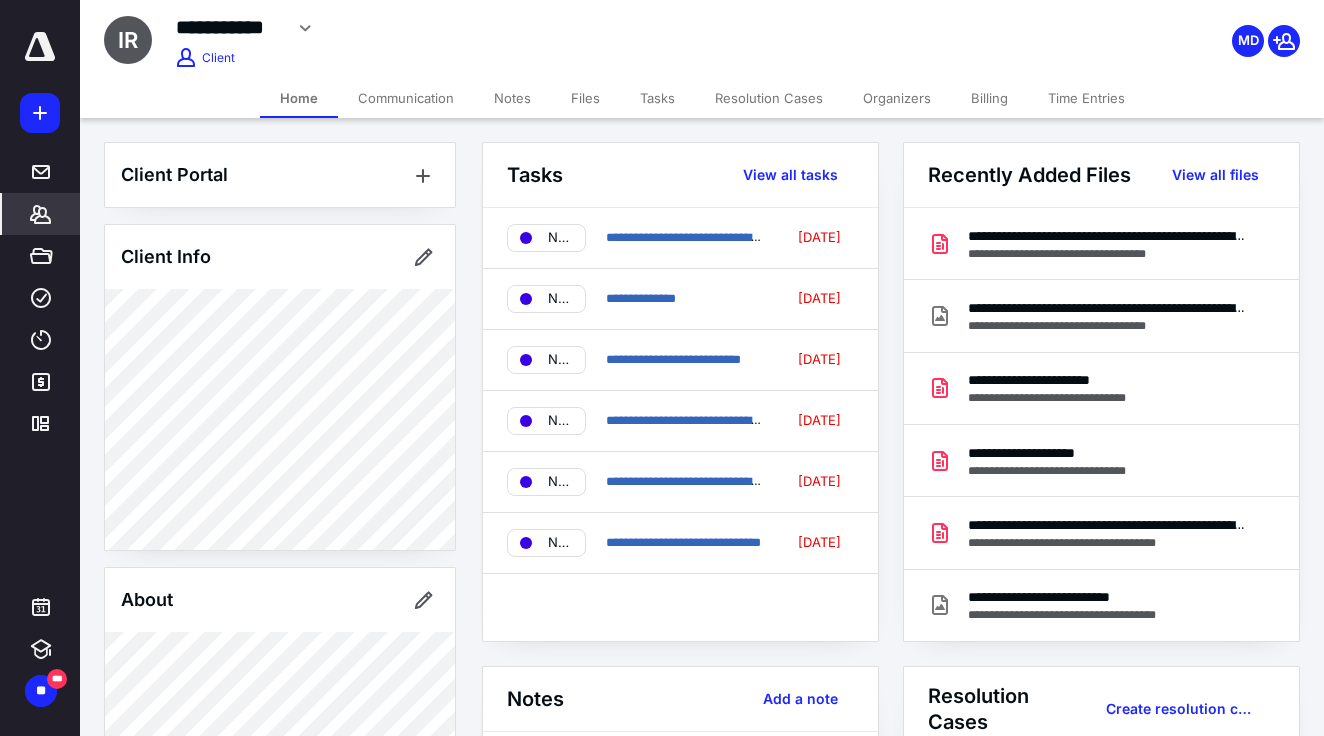 click on "Notes" at bounding box center [512, 98] 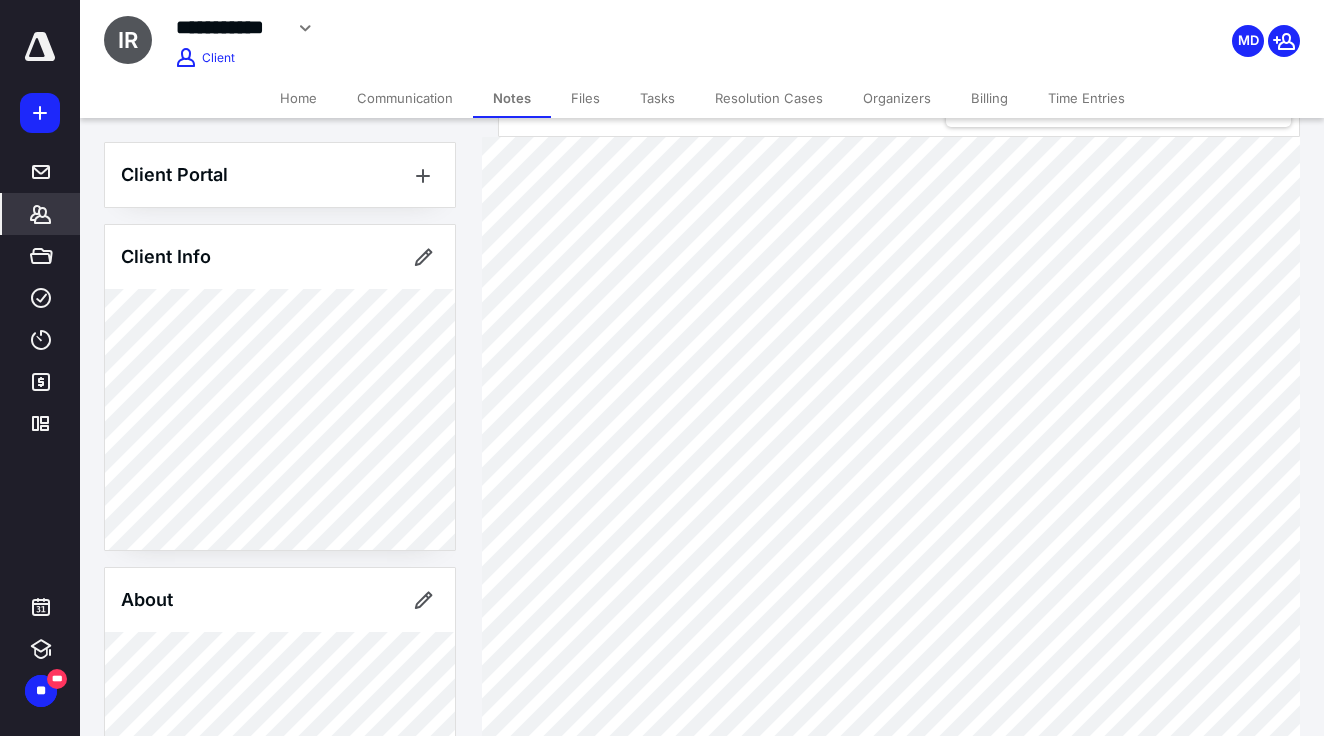 scroll, scrollTop: 74, scrollLeft: 0, axis: vertical 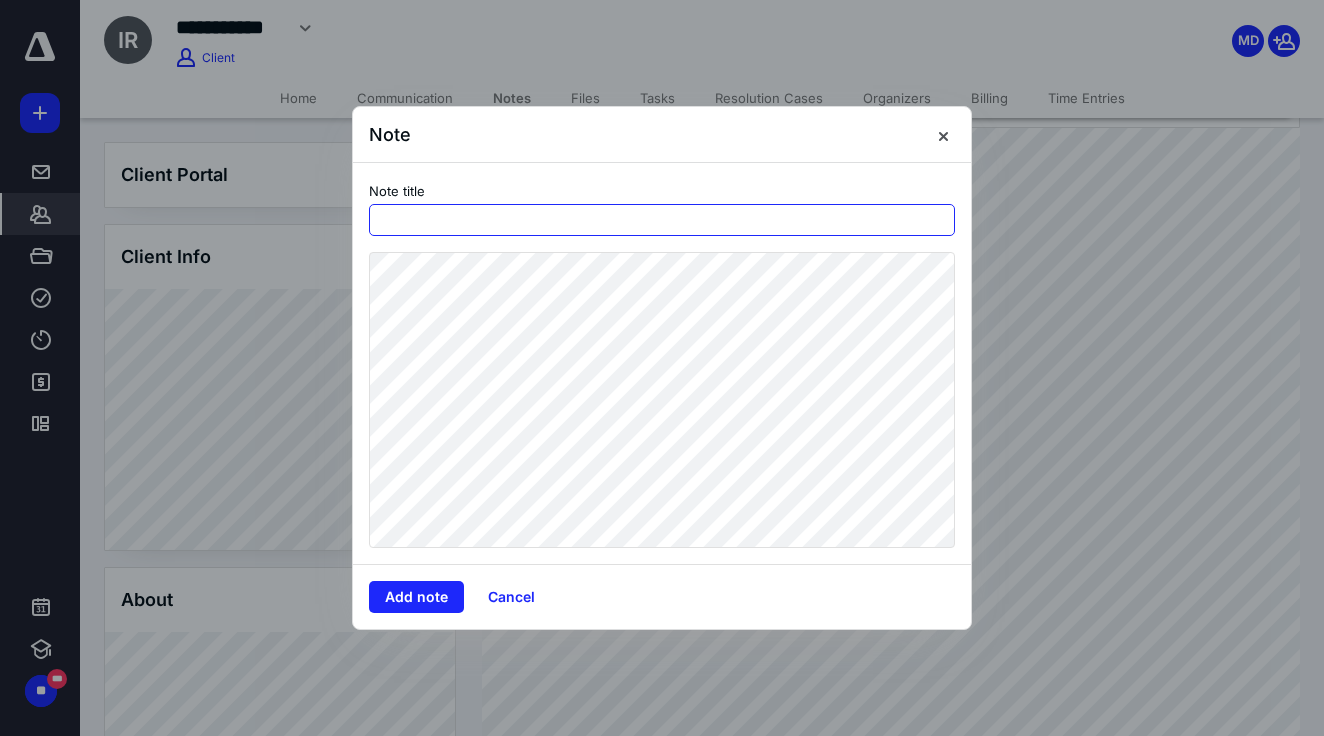 click at bounding box center (662, 220) 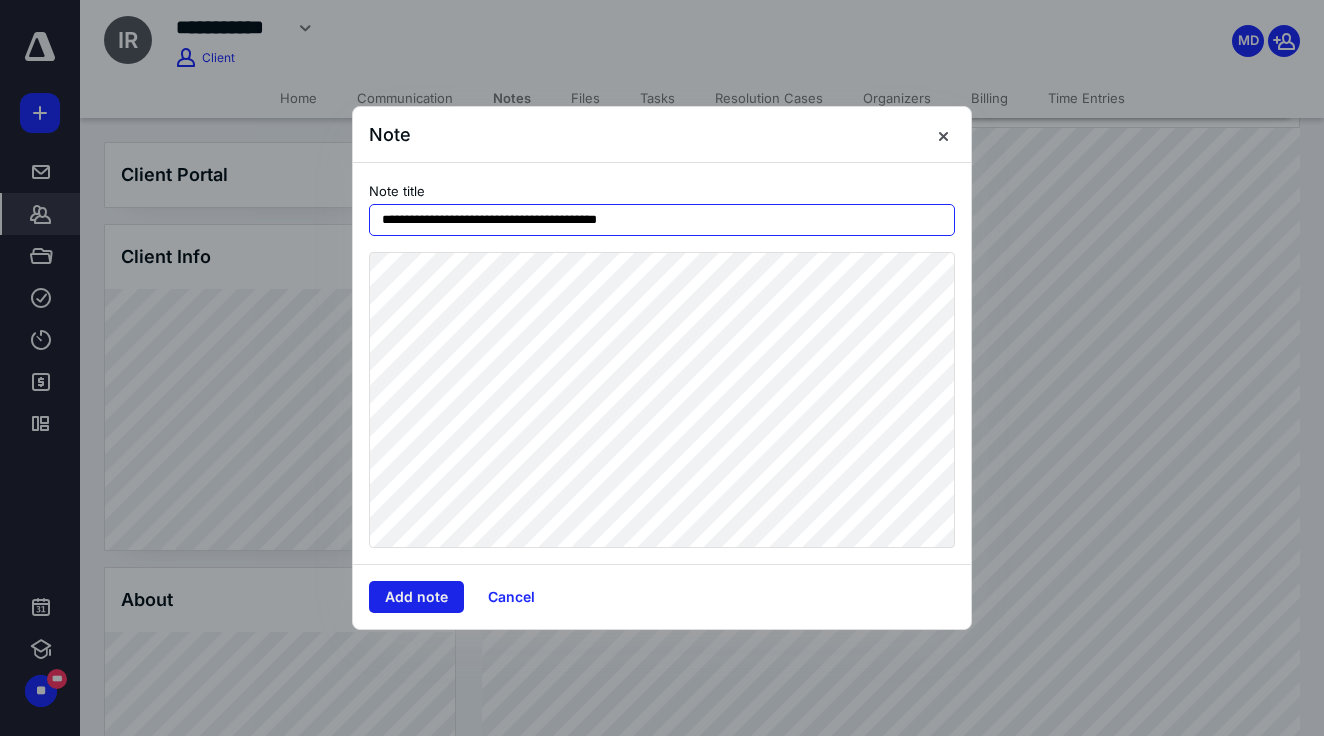 type on "**********" 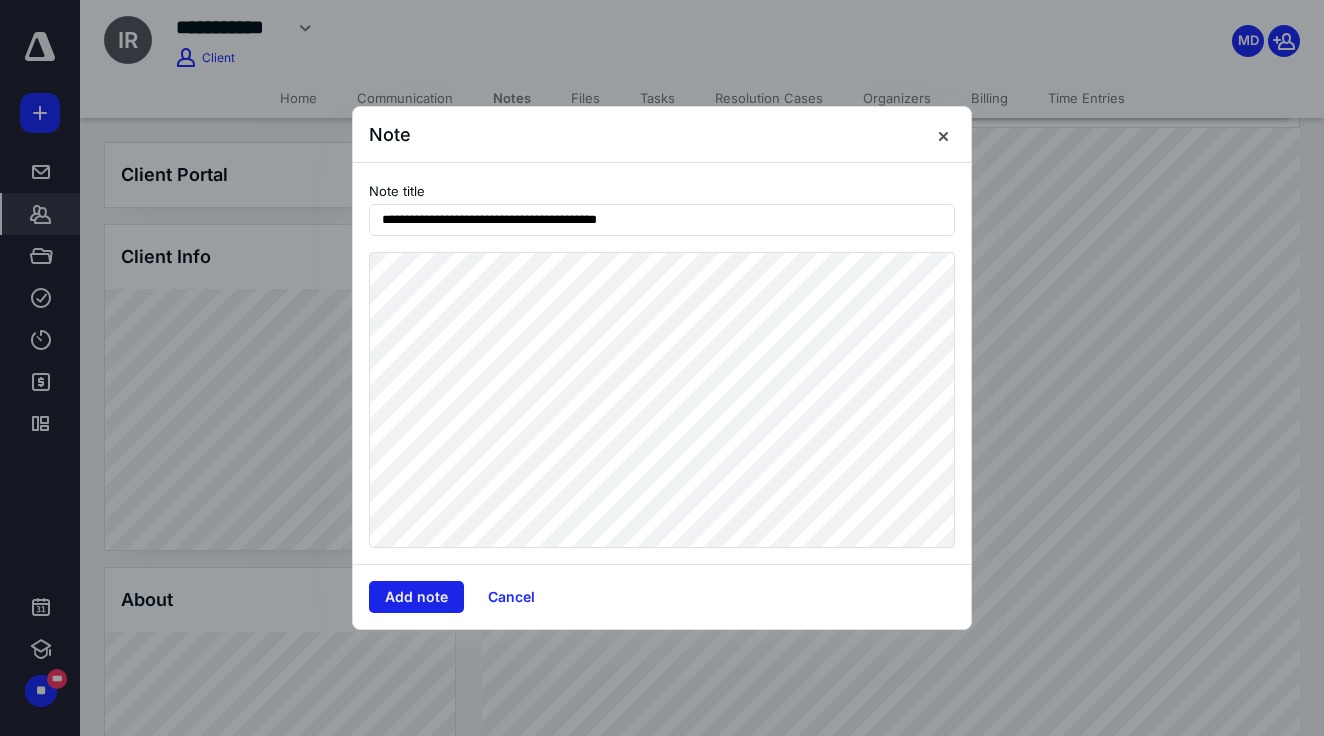click on "Add note" at bounding box center (416, 597) 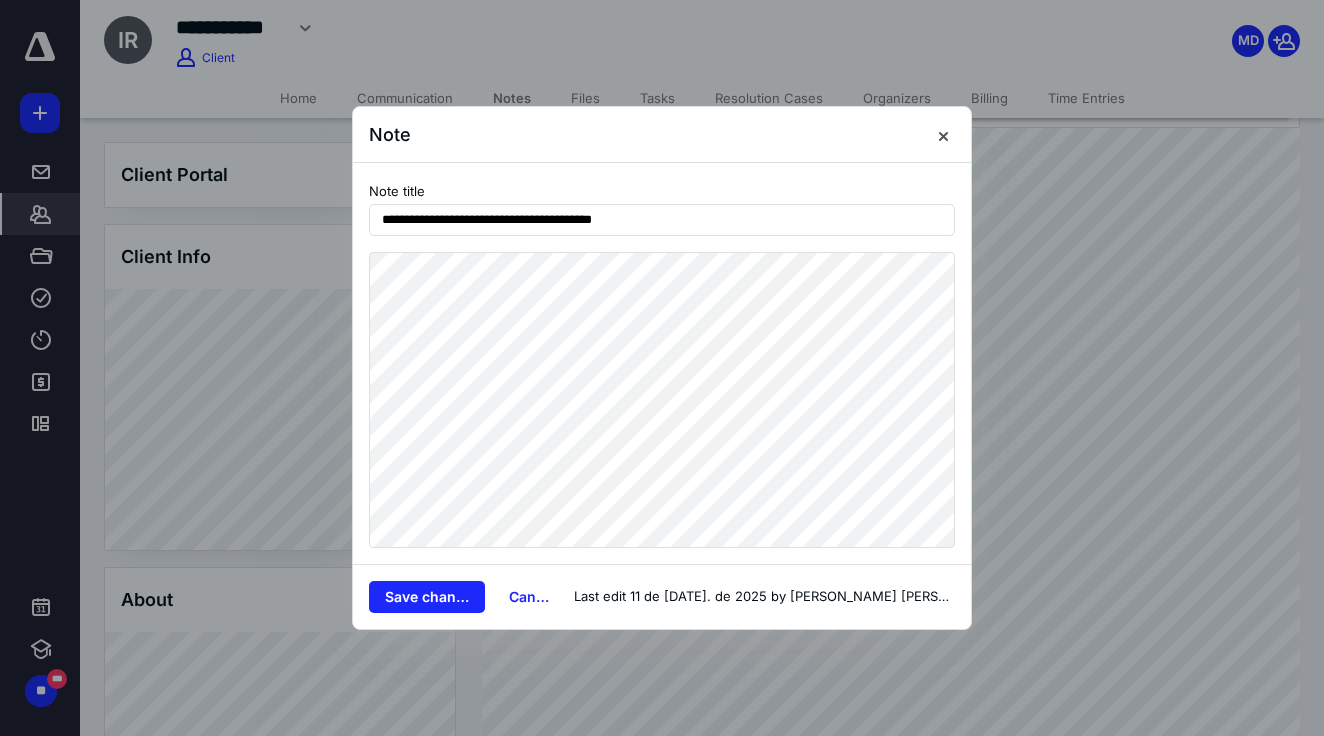 drag, startPoint x: 713, startPoint y: 224, endPoint x: 323, endPoint y: 175, distance: 393.06616 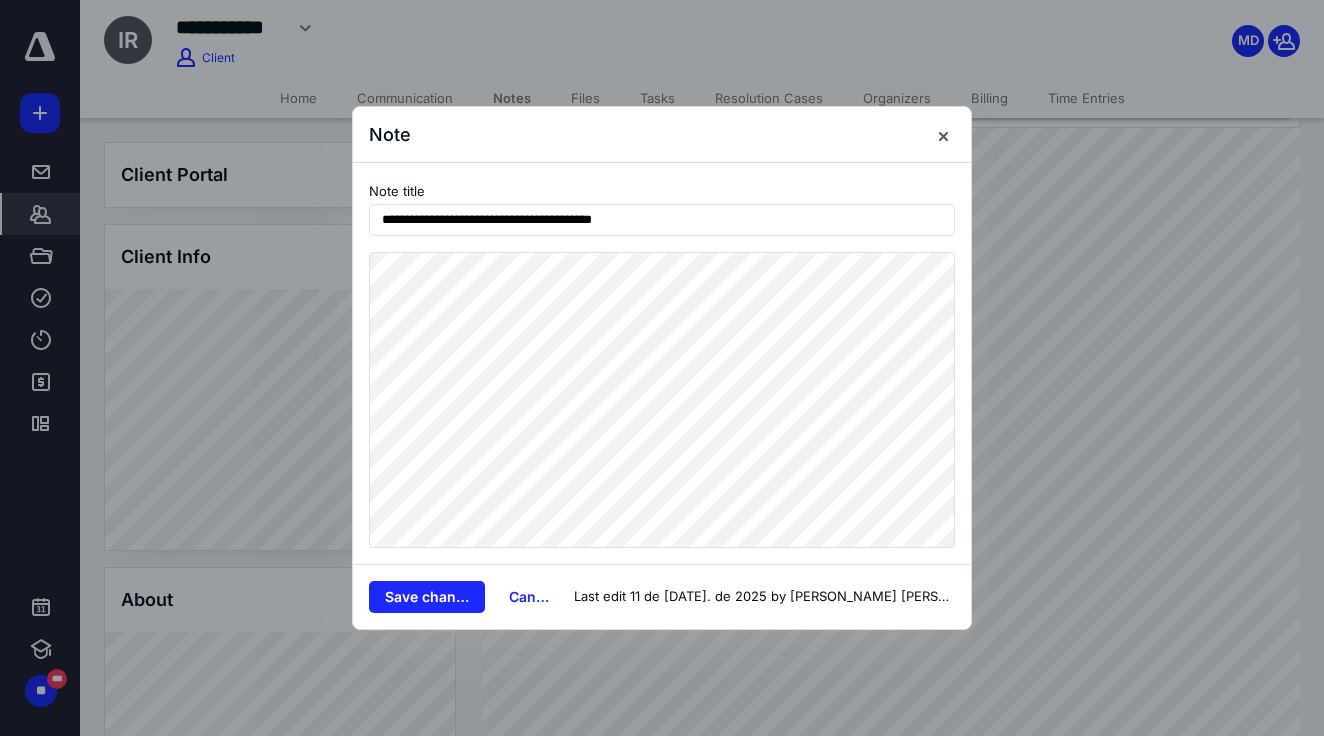 click on "**********" at bounding box center [662, 363] 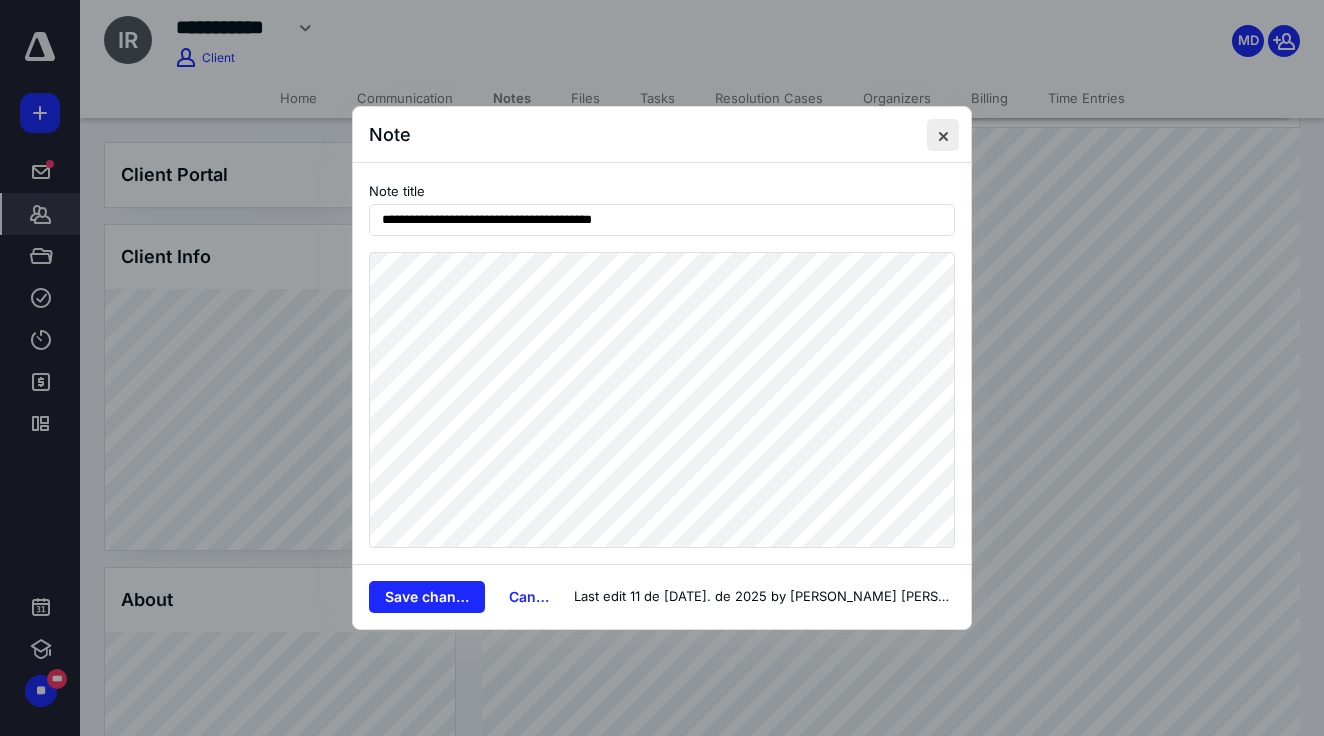 click at bounding box center (943, 135) 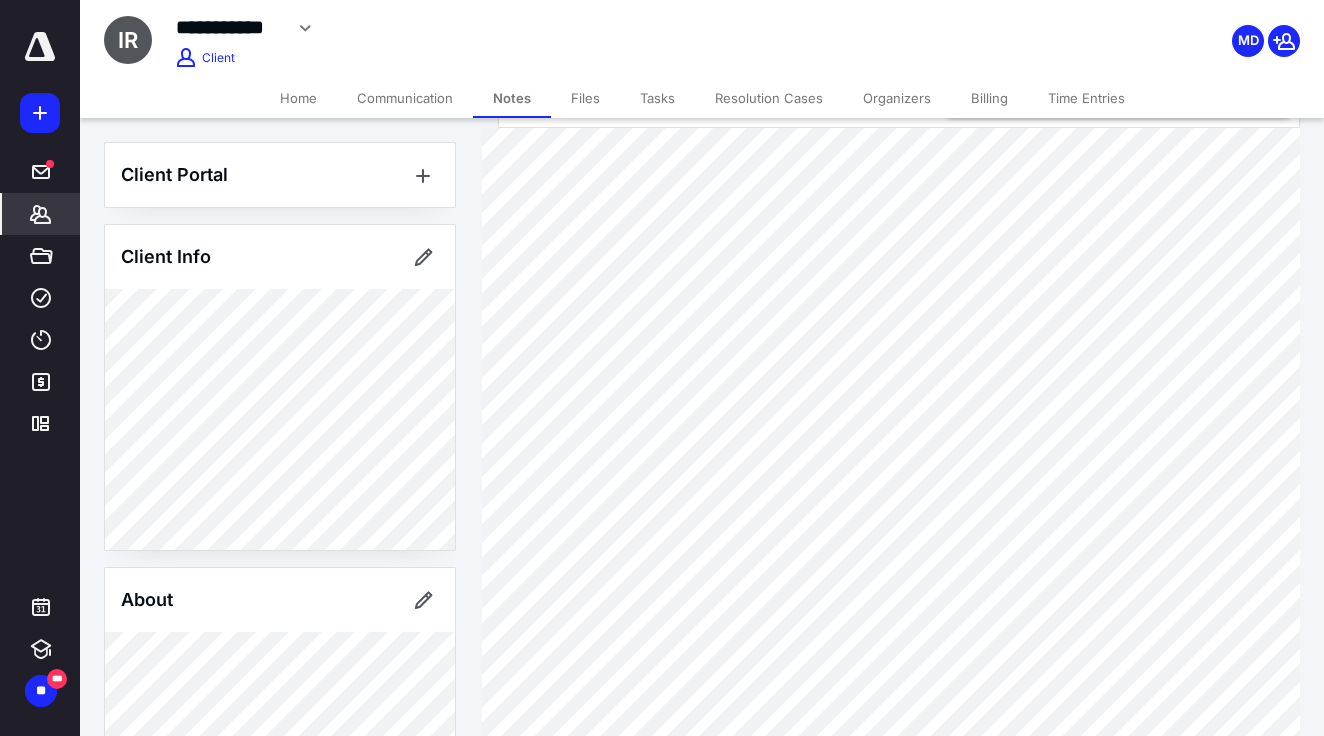 click 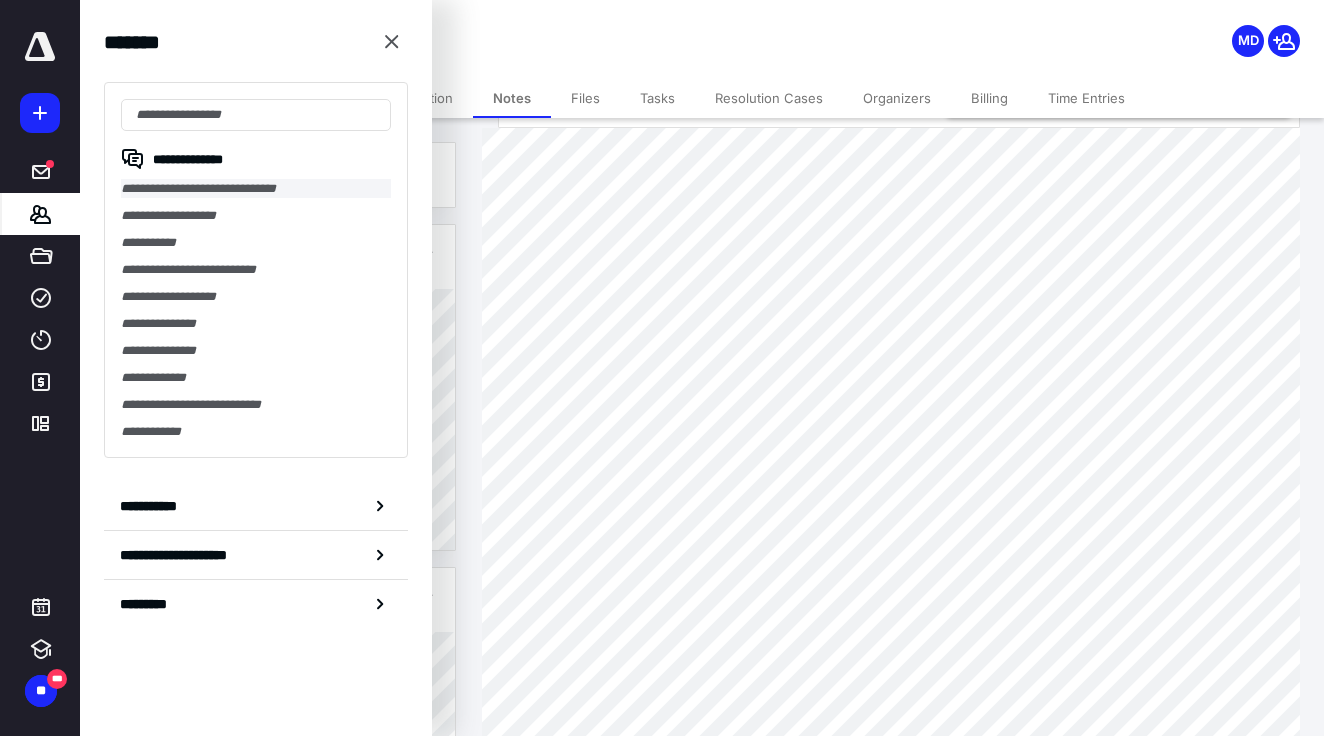 click on "**********" at bounding box center [256, 188] 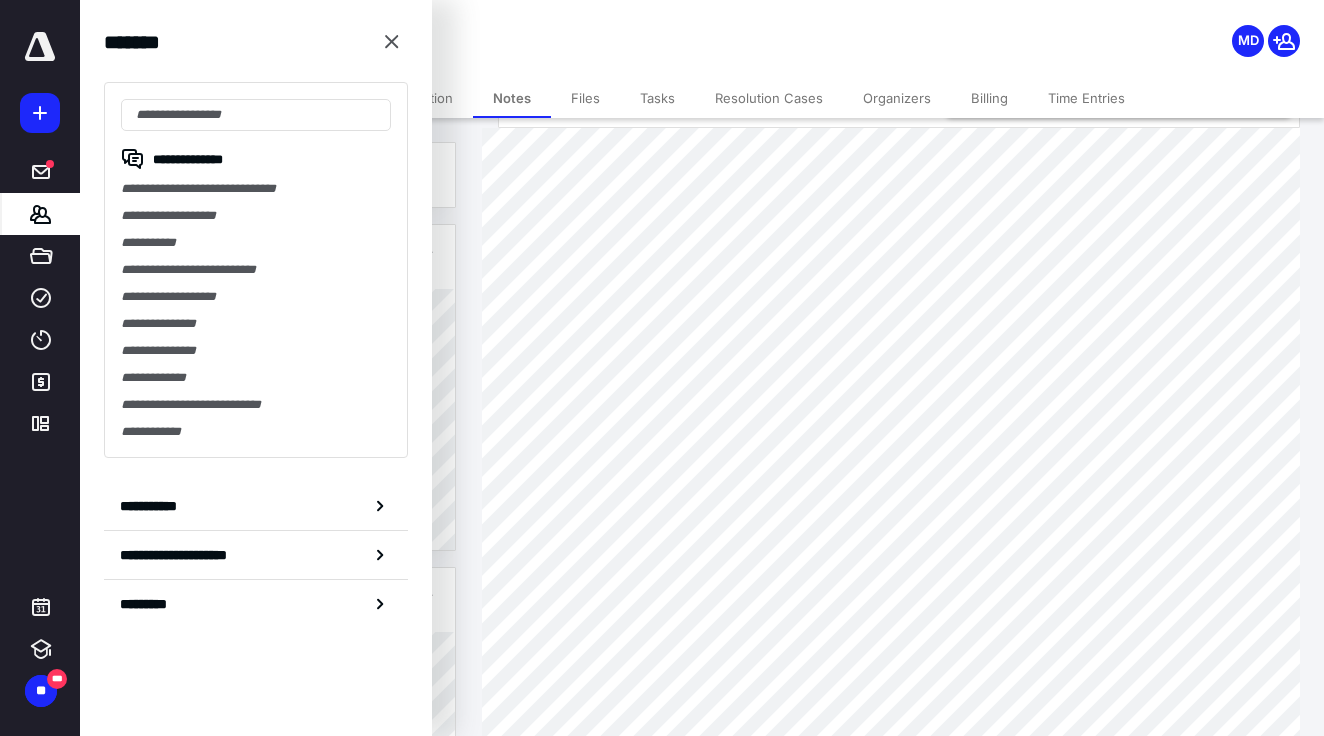 scroll, scrollTop: 0, scrollLeft: 0, axis: both 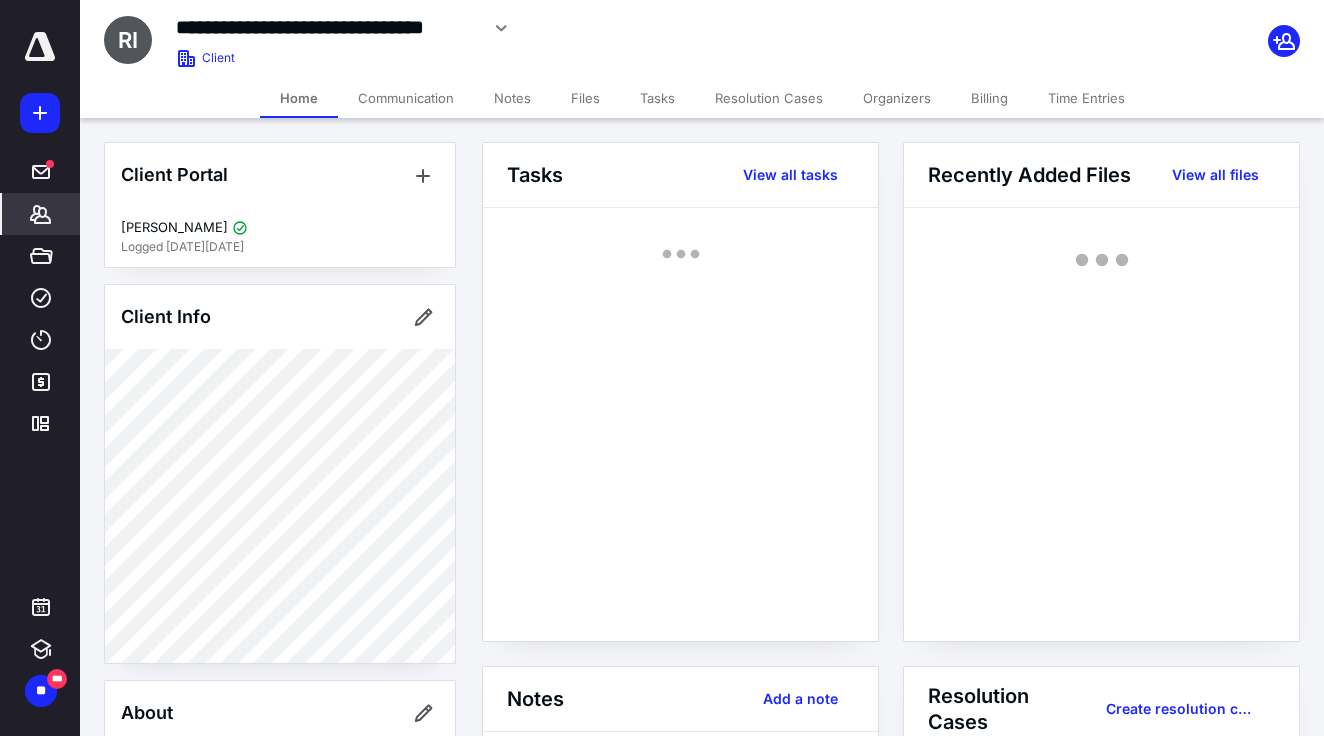 click 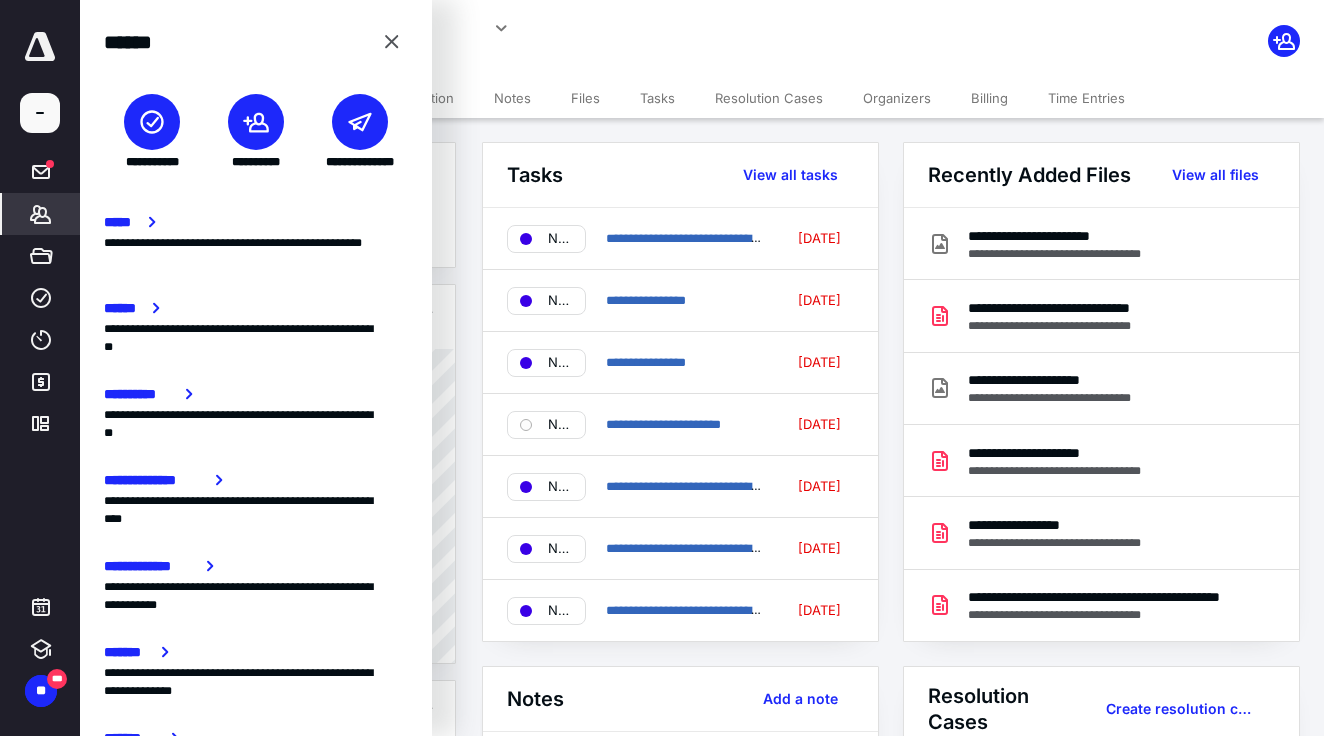 click 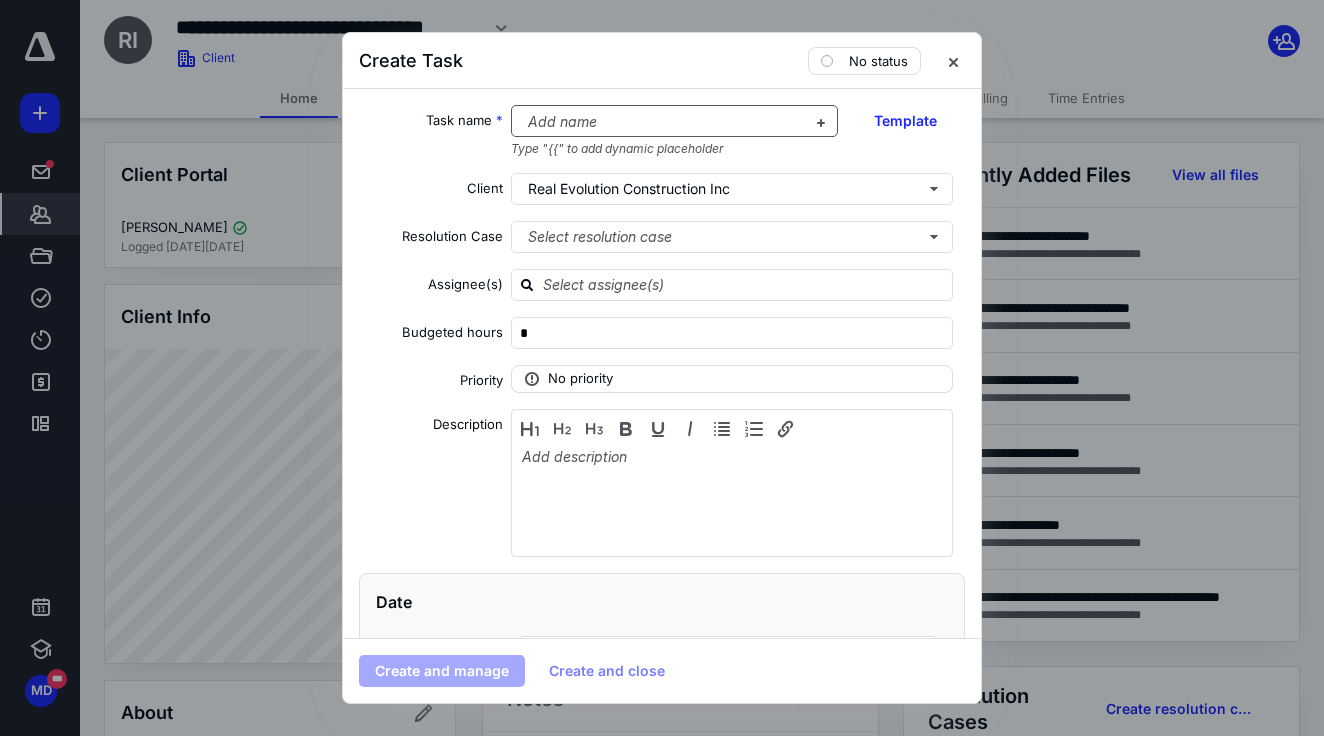 click at bounding box center (663, 122) 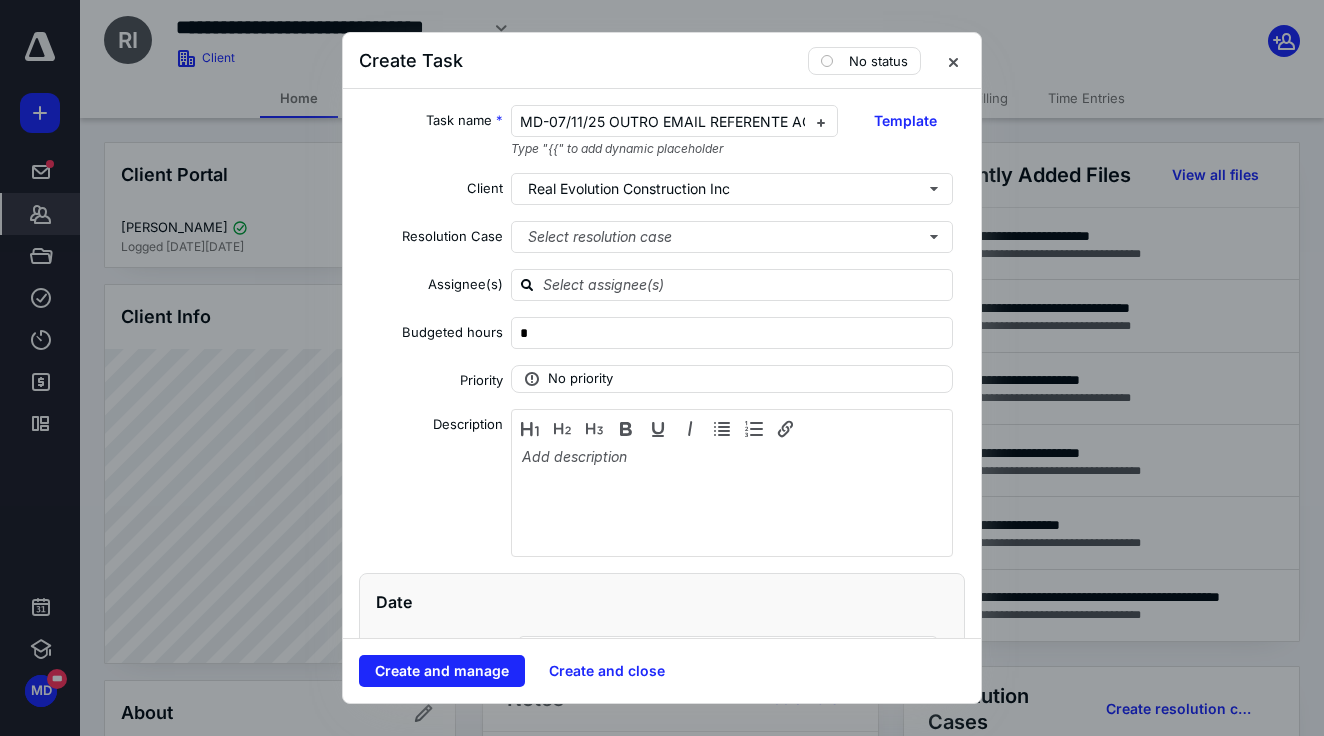 click on "Create Task No status" at bounding box center (662, 61) 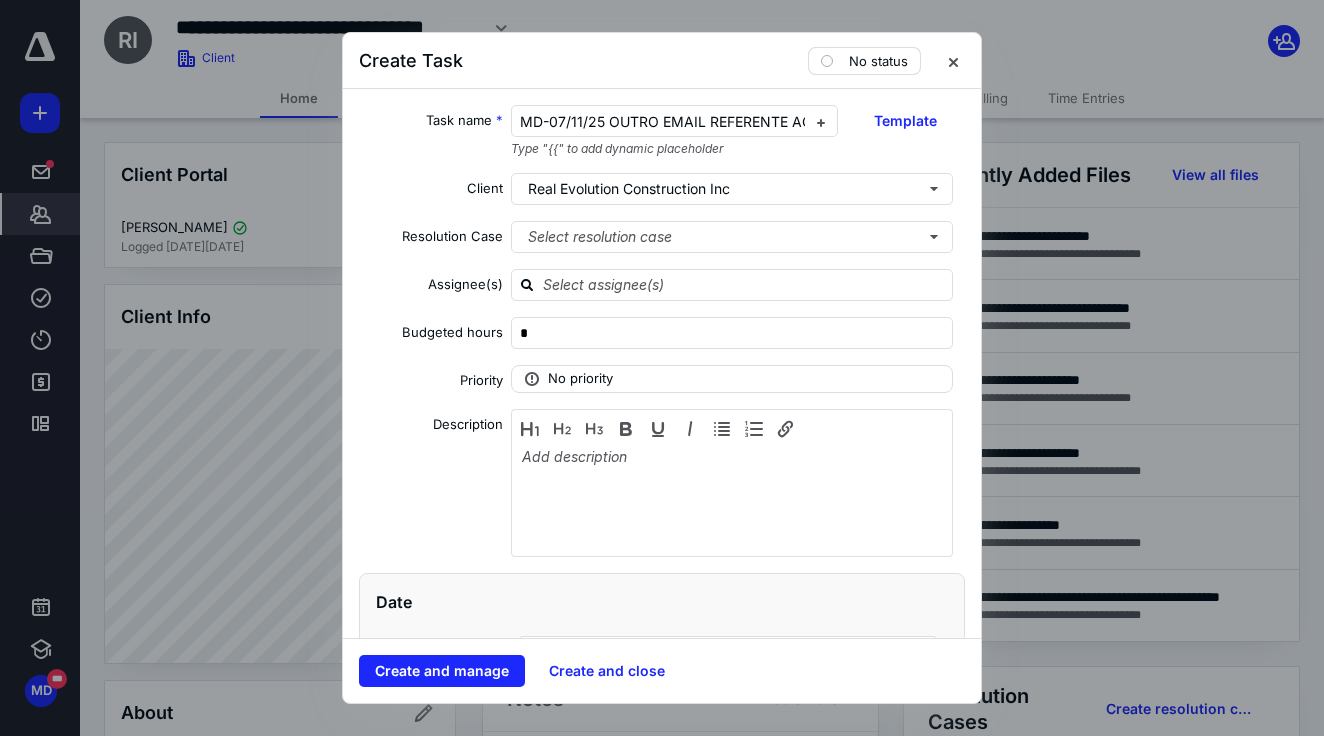 click on "No status" at bounding box center (878, 61) 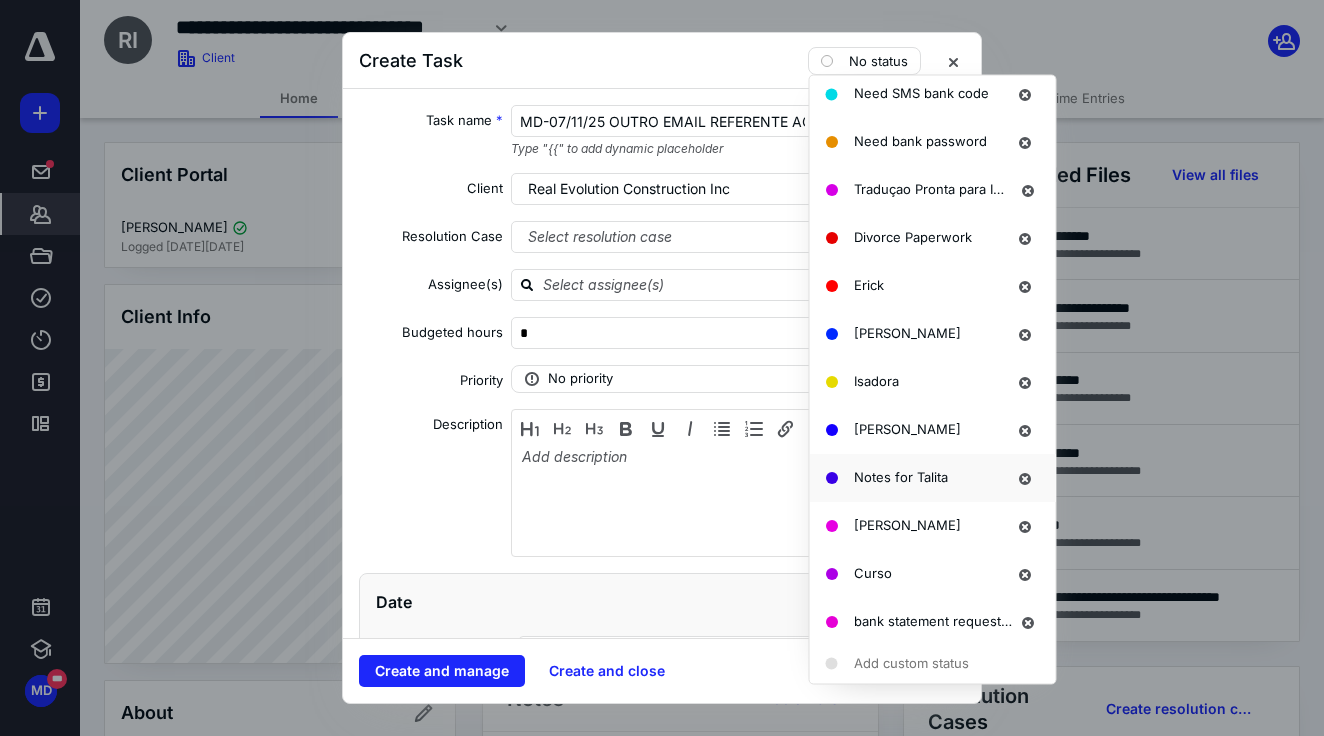 click on "Notes for Talita" at bounding box center (933, 478) 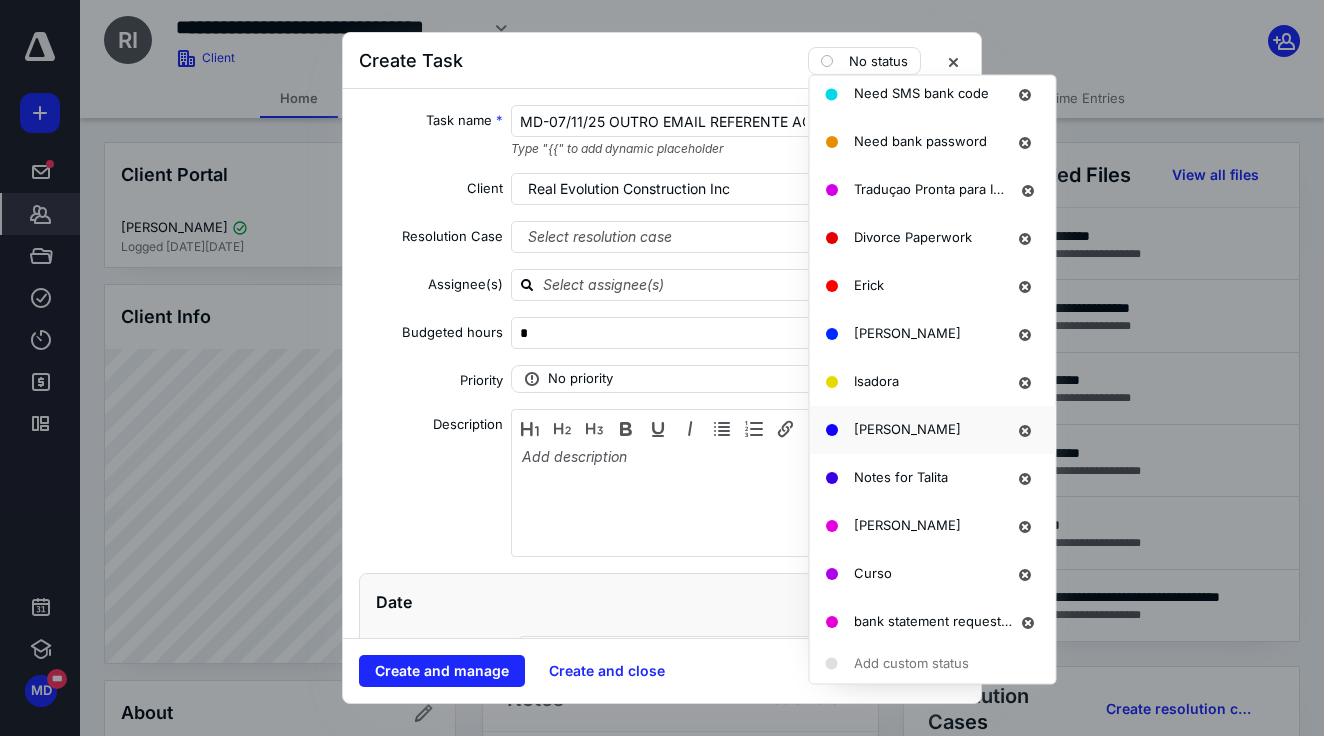 scroll, scrollTop: 1524, scrollLeft: 0, axis: vertical 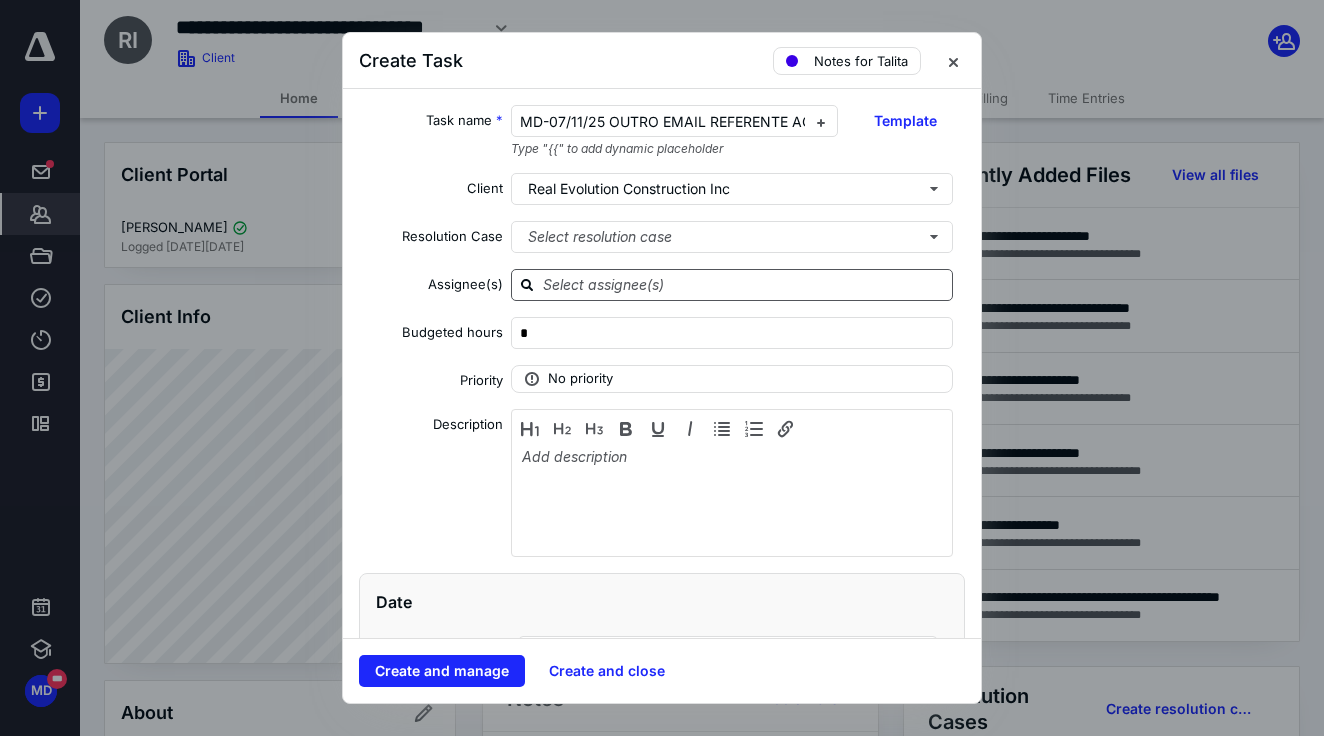 click at bounding box center [744, 284] 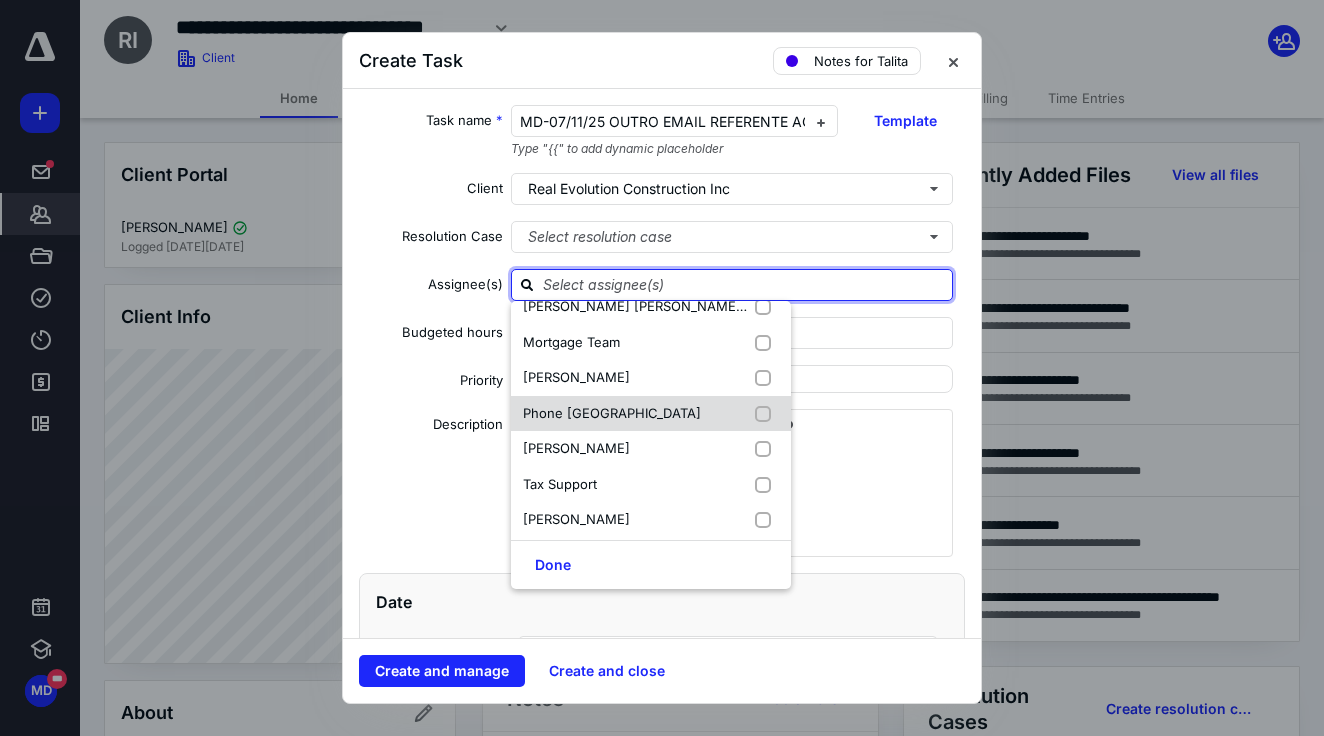 click on "Phone [GEOGRAPHIC_DATA]" at bounding box center [651, 414] 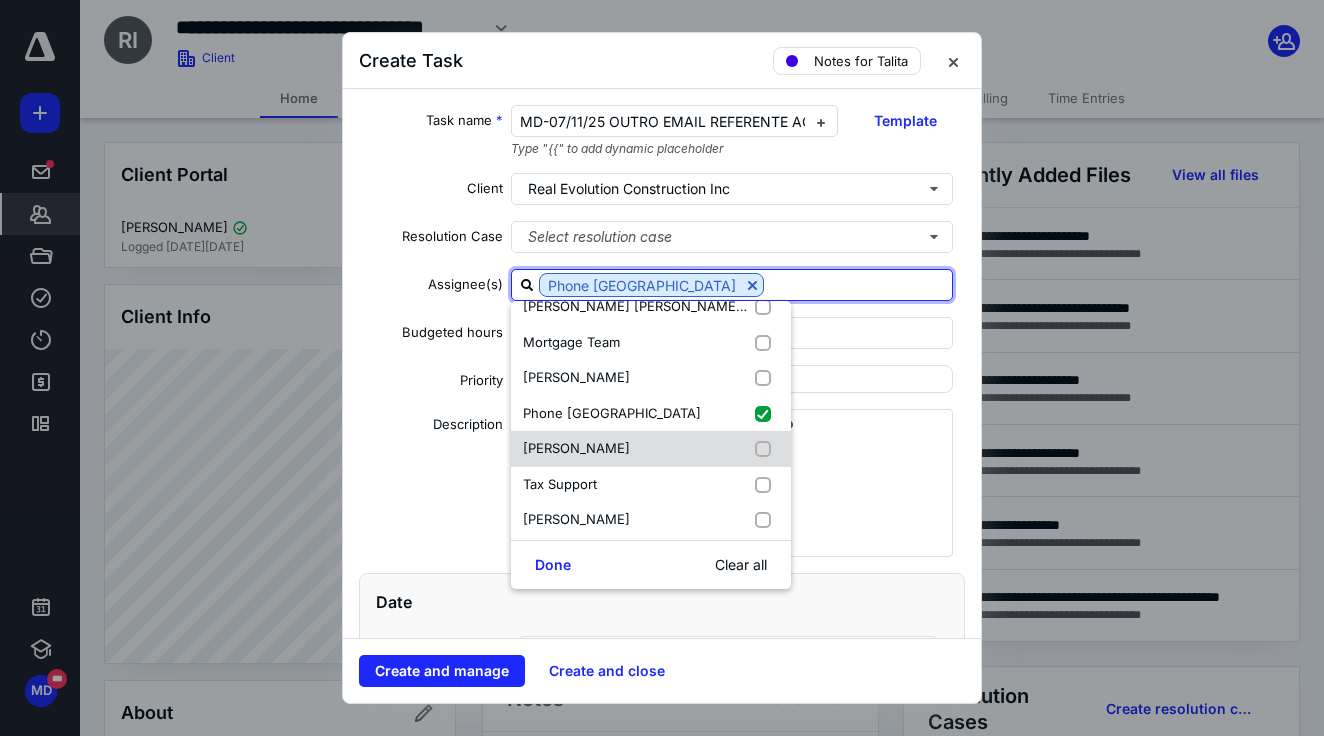 scroll, scrollTop: 302, scrollLeft: 0, axis: vertical 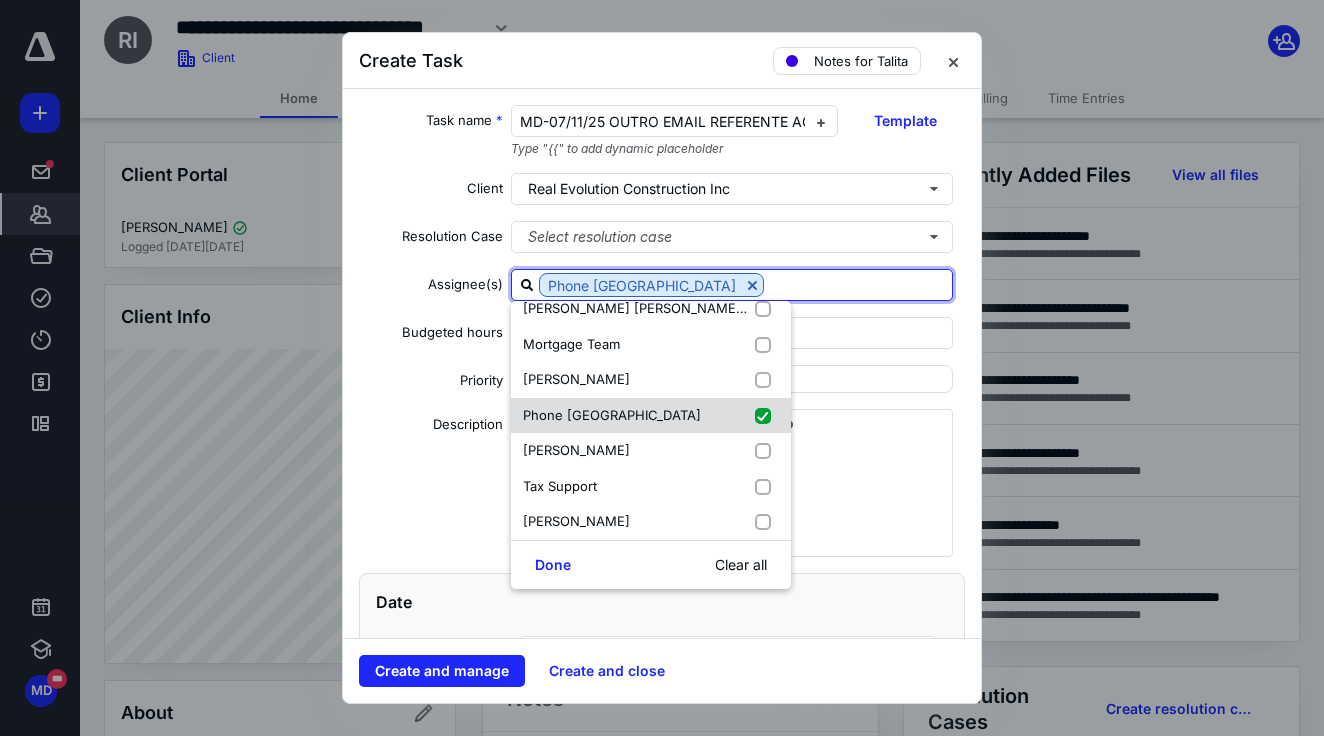 click on "Phone [GEOGRAPHIC_DATA]" at bounding box center (612, 416) 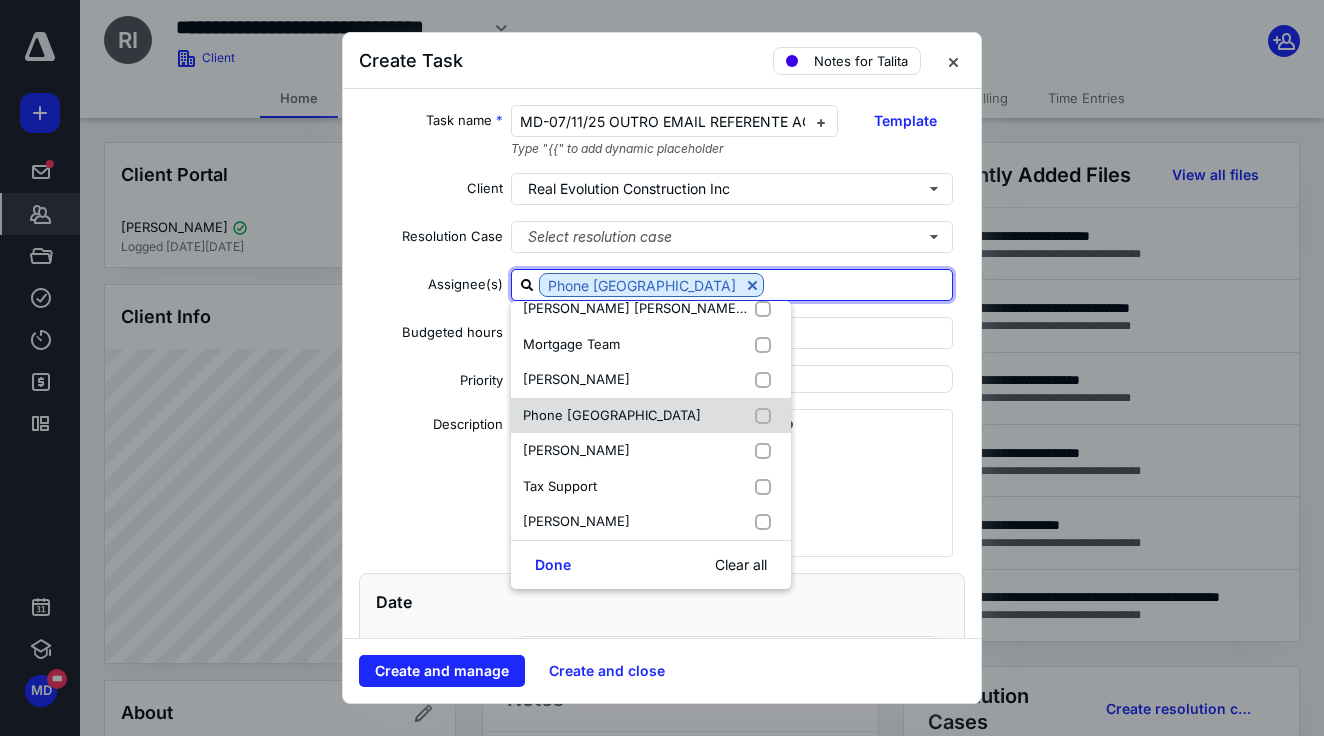 checkbox on "false" 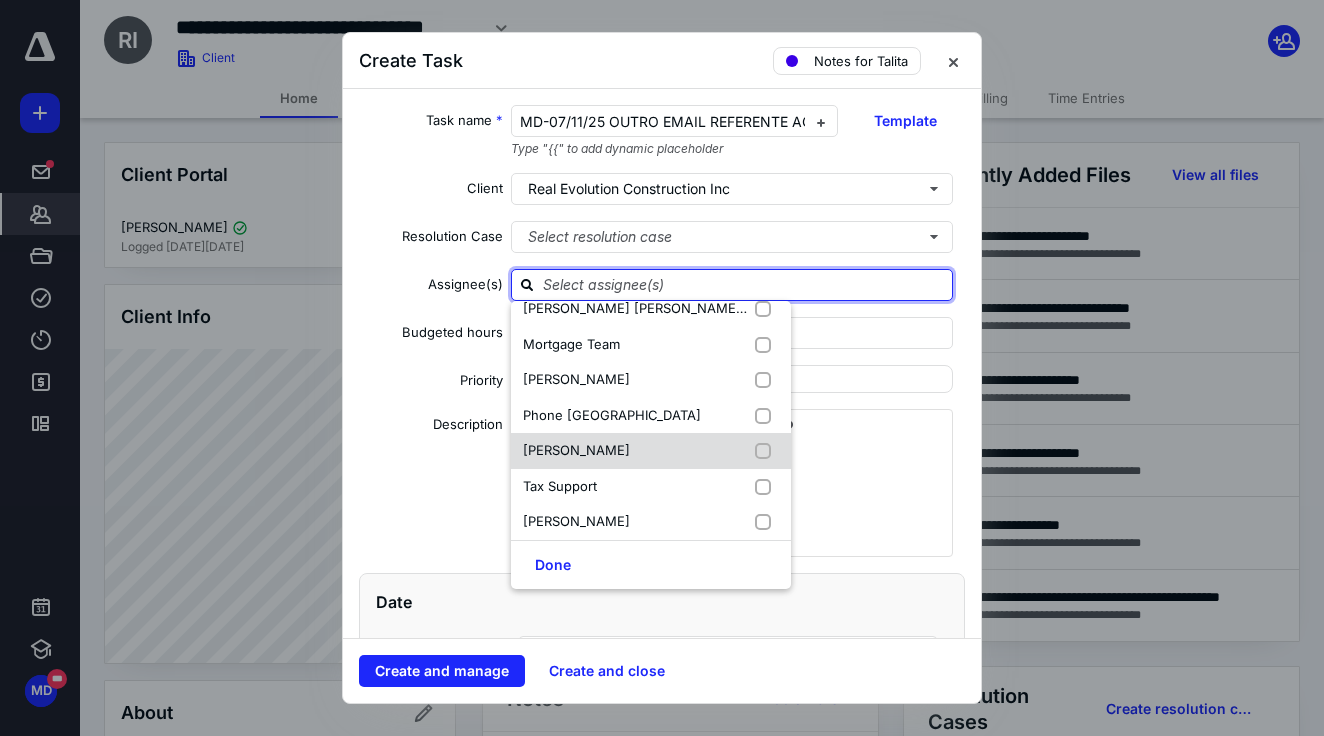click on "[PERSON_NAME]" at bounding box center [651, 451] 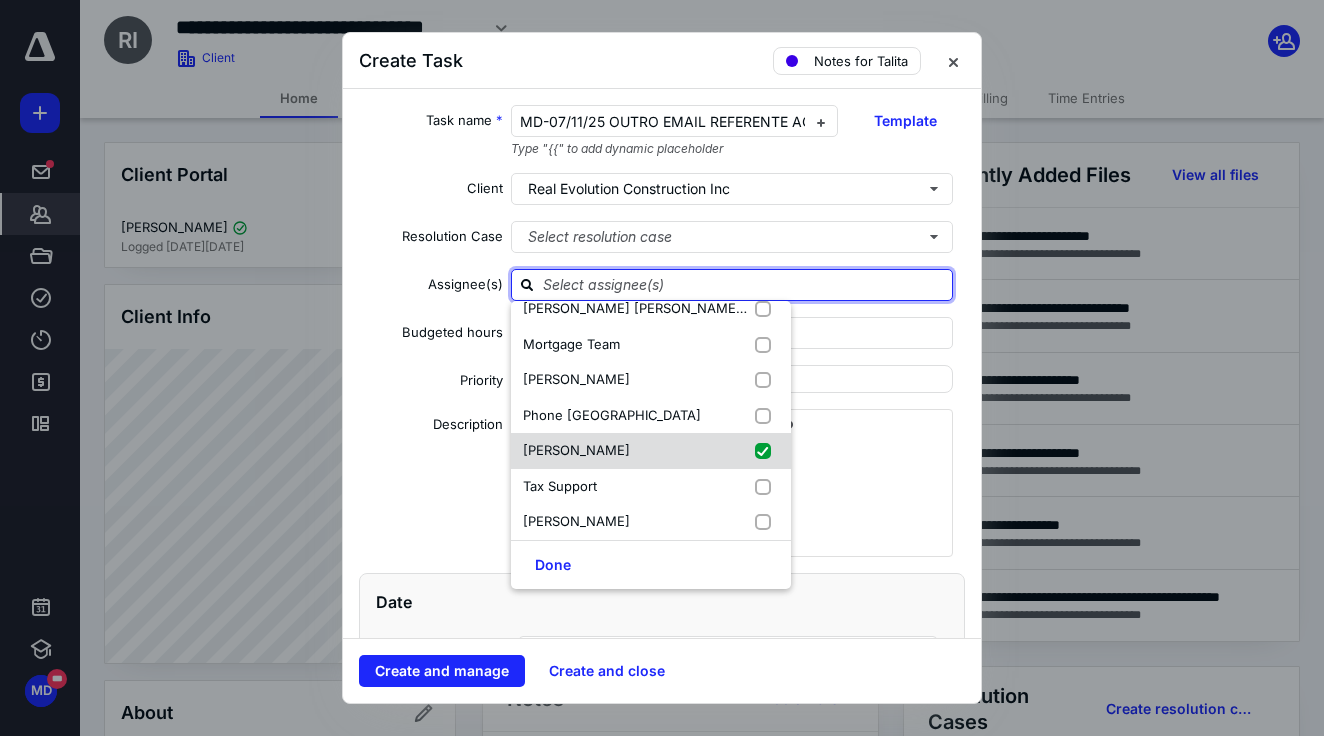 checkbox on "true" 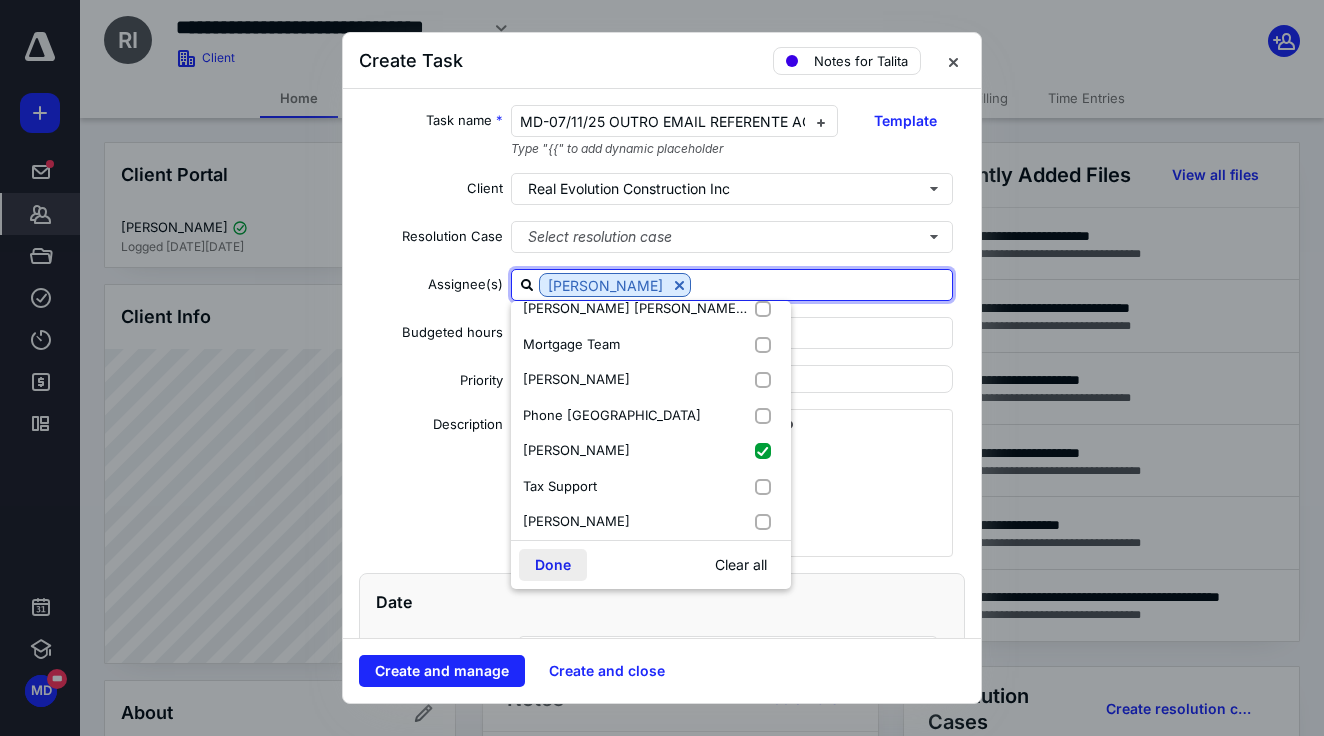 click on "Done" at bounding box center (553, 565) 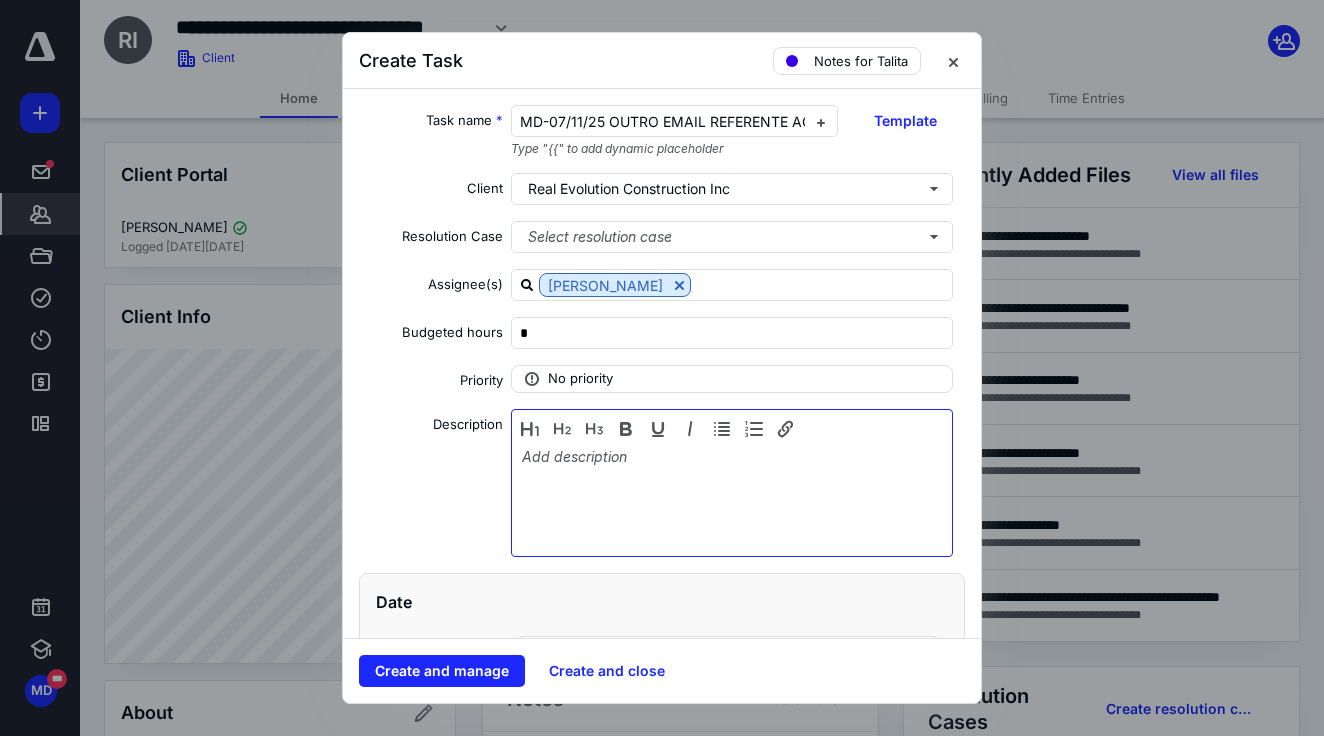 click at bounding box center [732, 498] 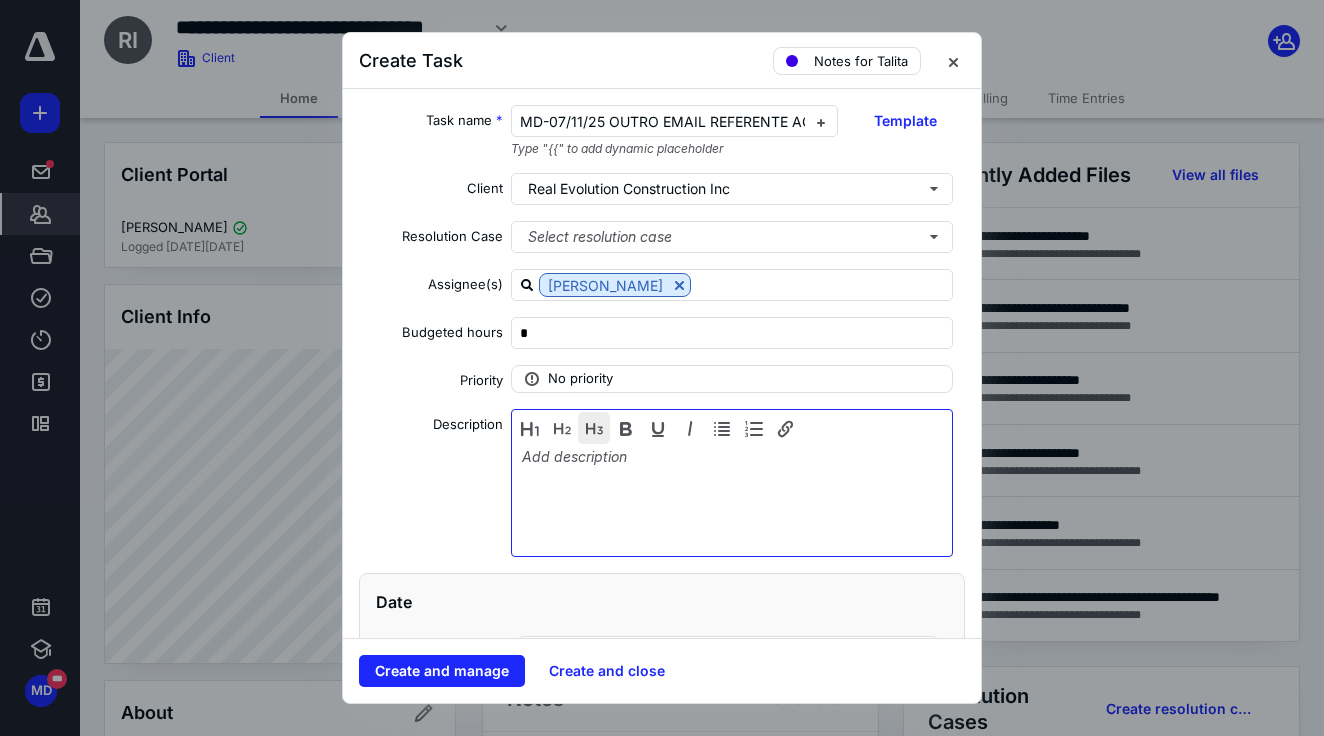 type 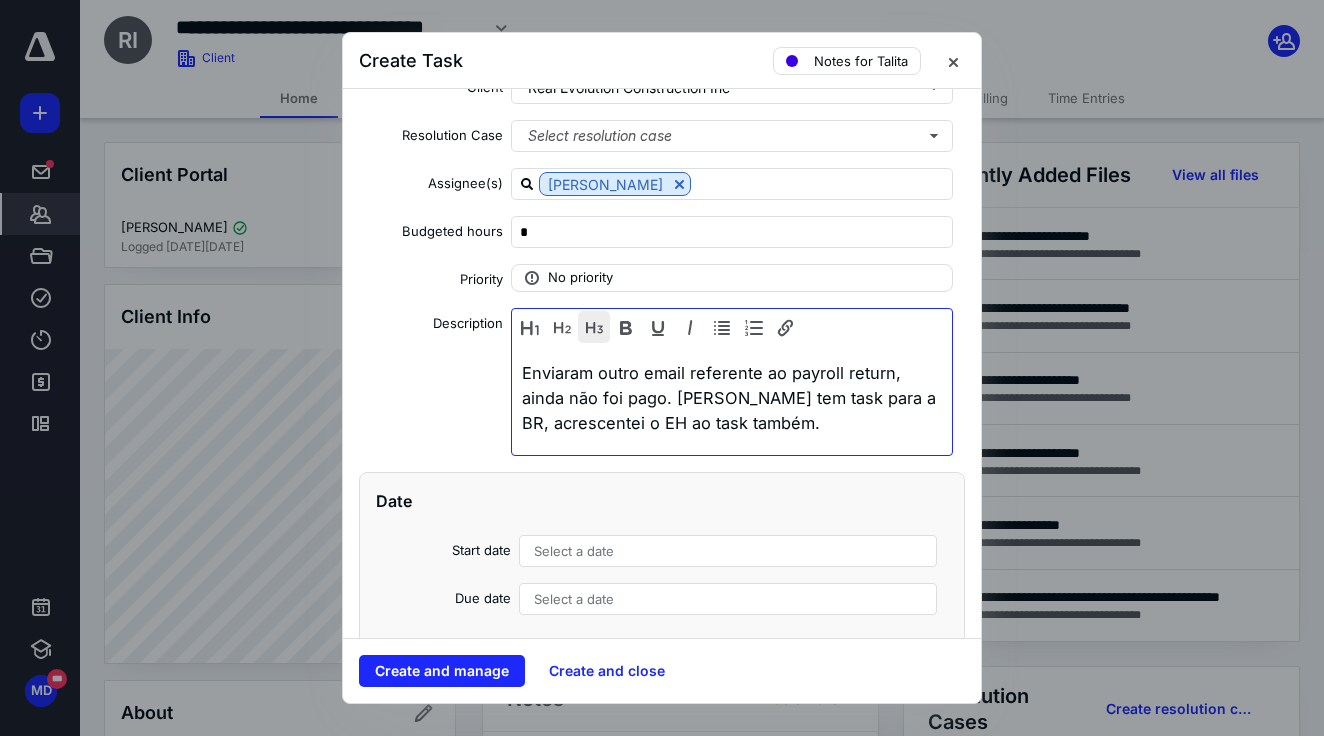 scroll, scrollTop: 196, scrollLeft: 0, axis: vertical 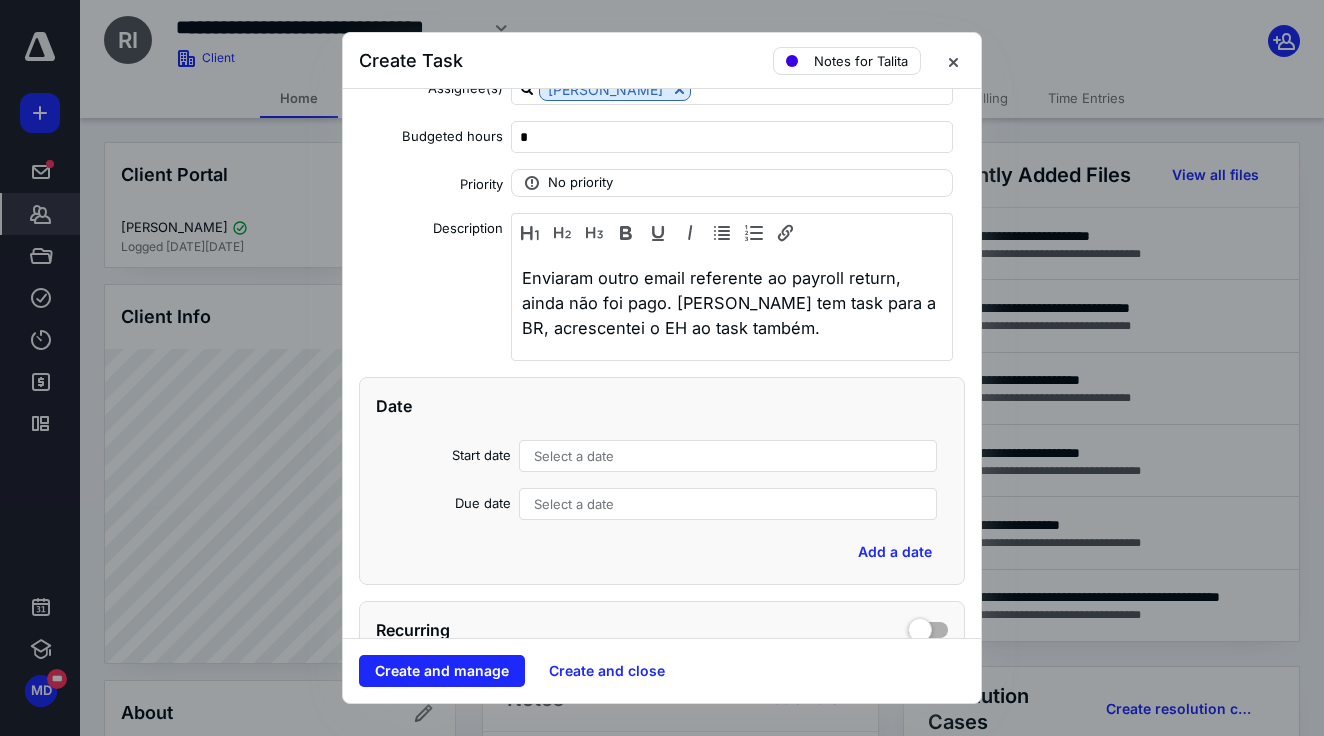 click on "Date Start date Select a date Due date Select a date Add a date" at bounding box center [662, 481] 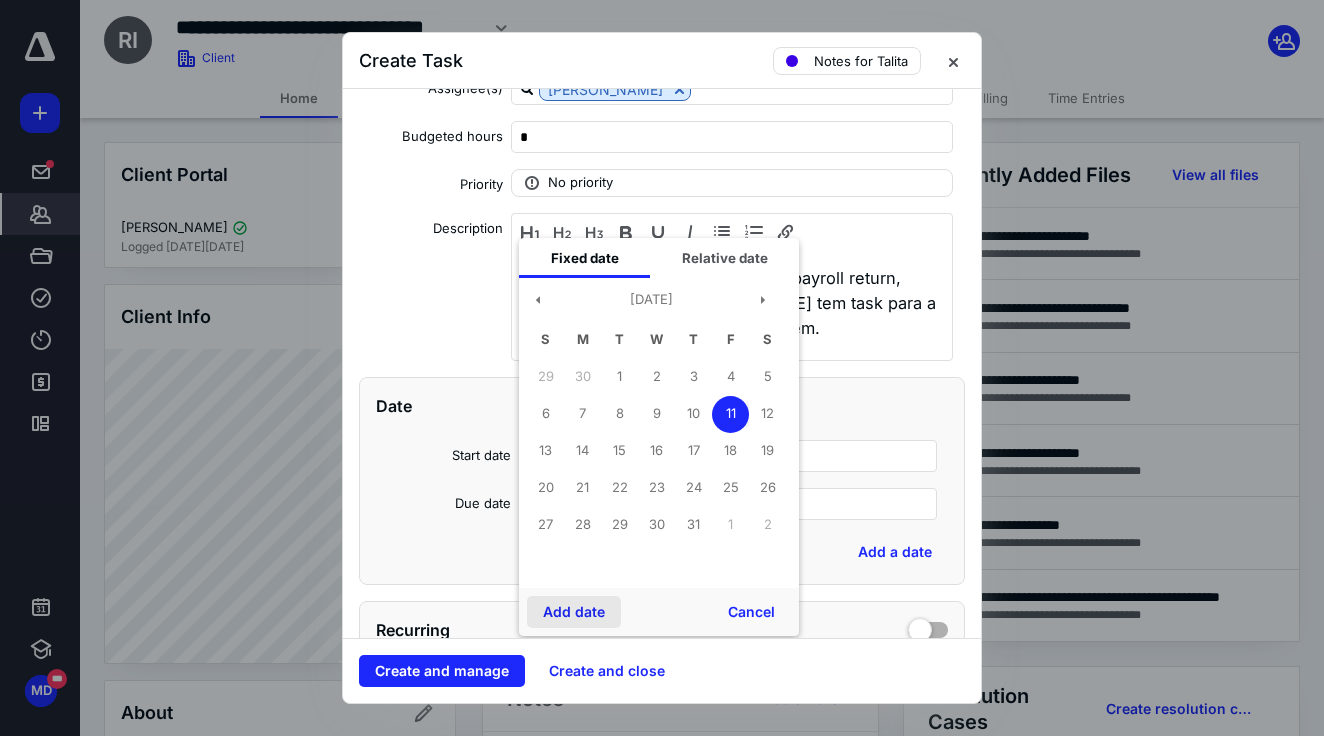 click on "Add date" at bounding box center [574, 612] 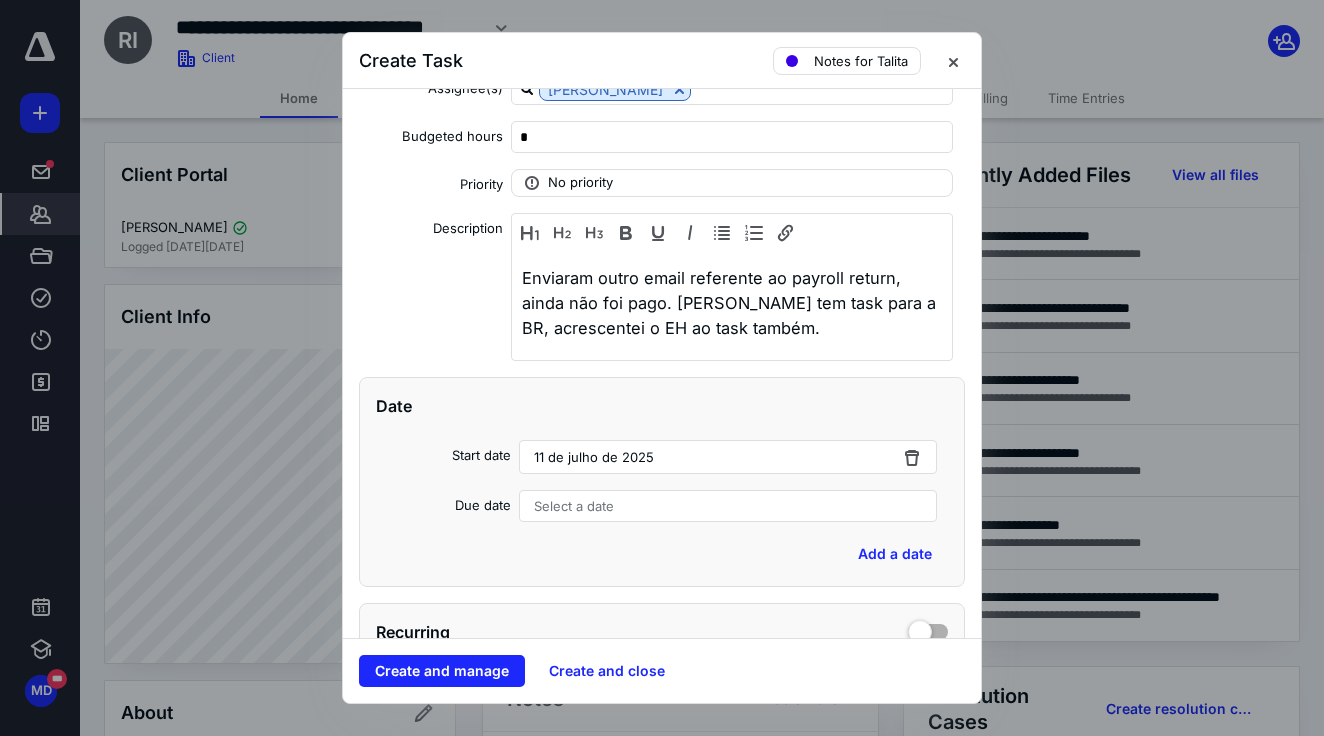 click on "Select a date" at bounding box center [574, 506] 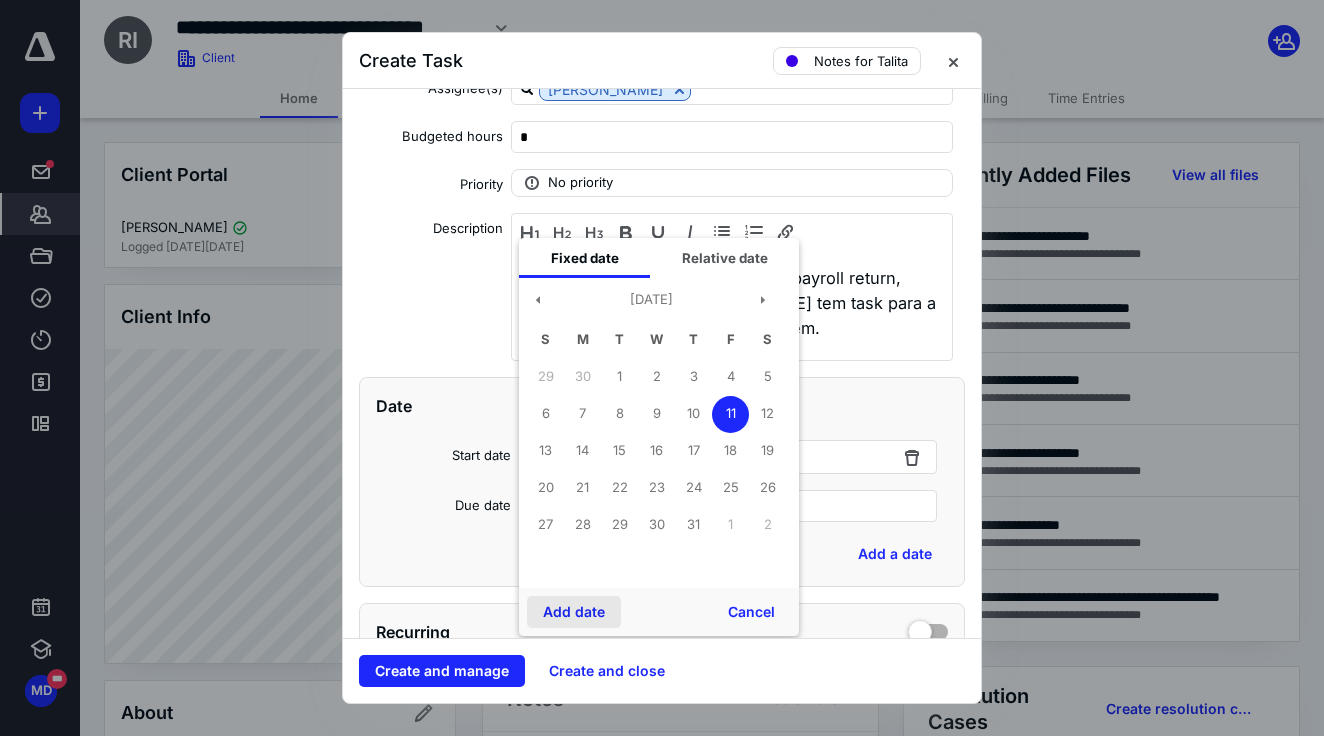 click on "Add date" at bounding box center [574, 612] 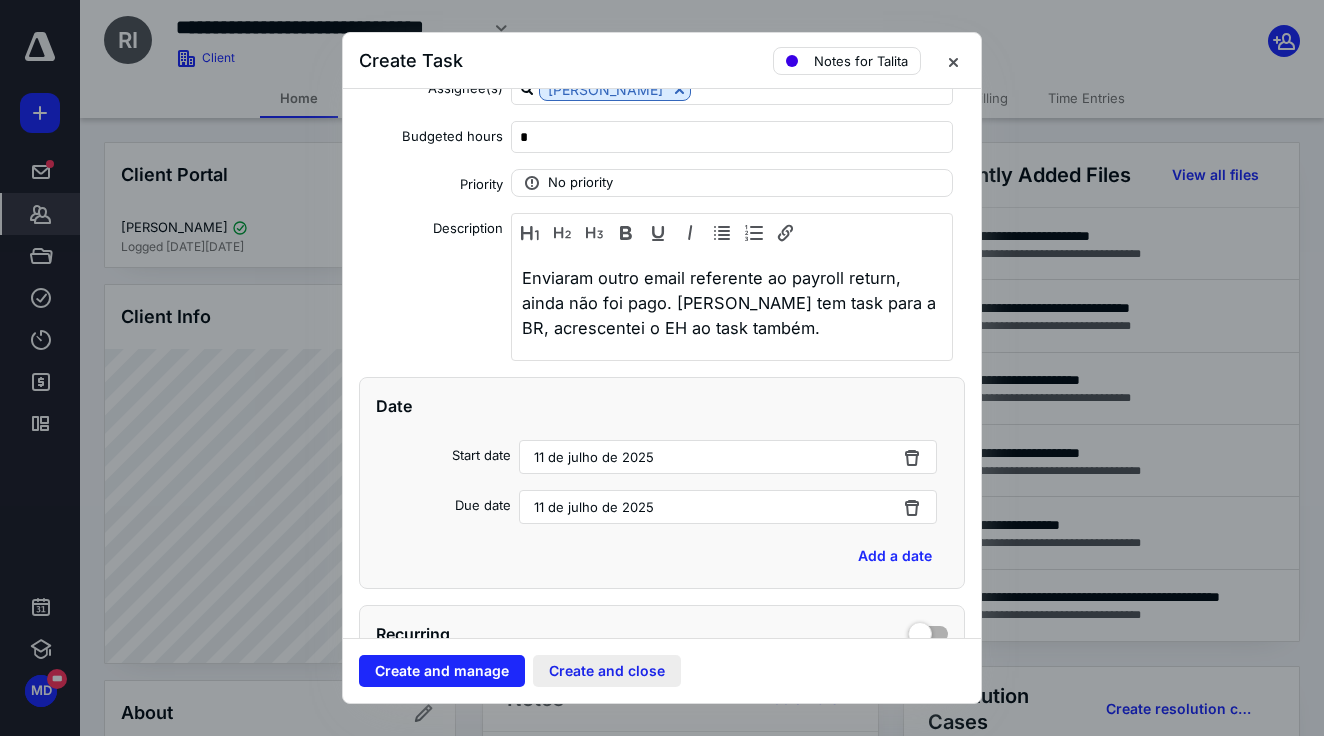 click on "Create and close" at bounding box center (607, 671) 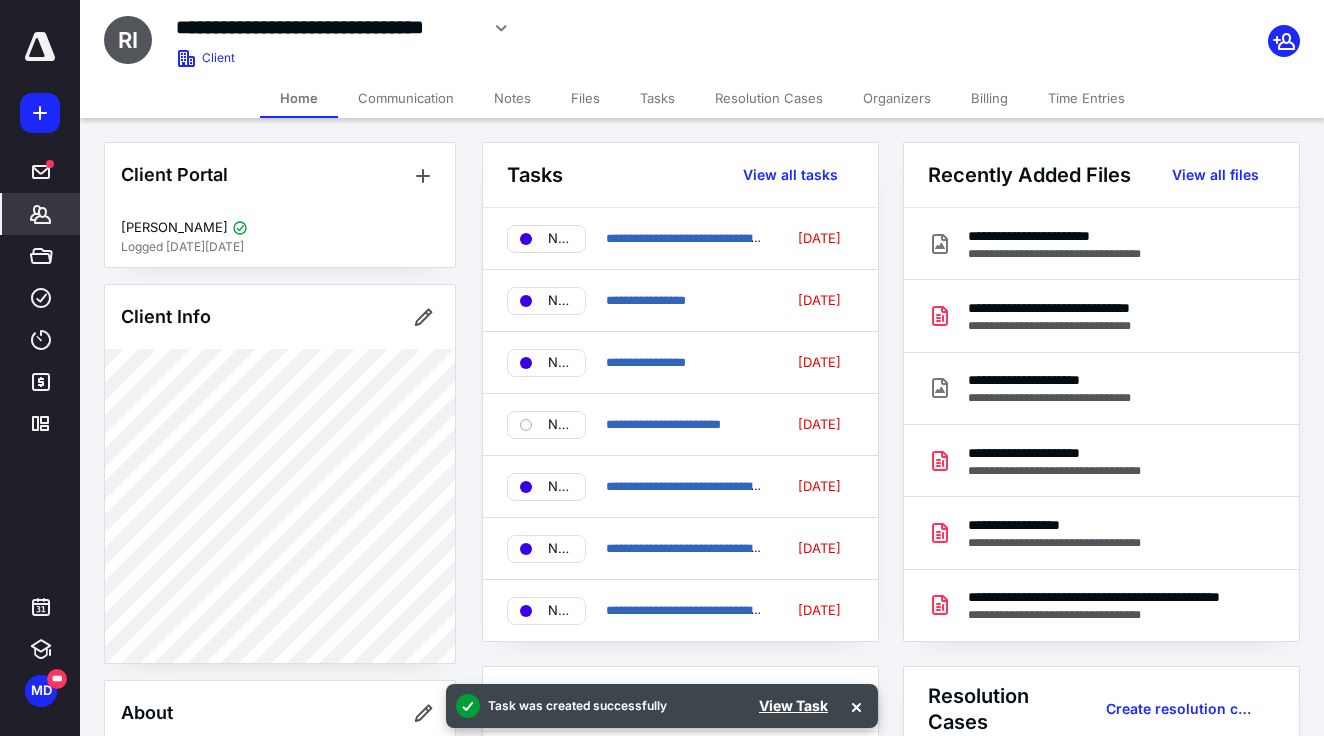 click at bounding box center [40, 47] 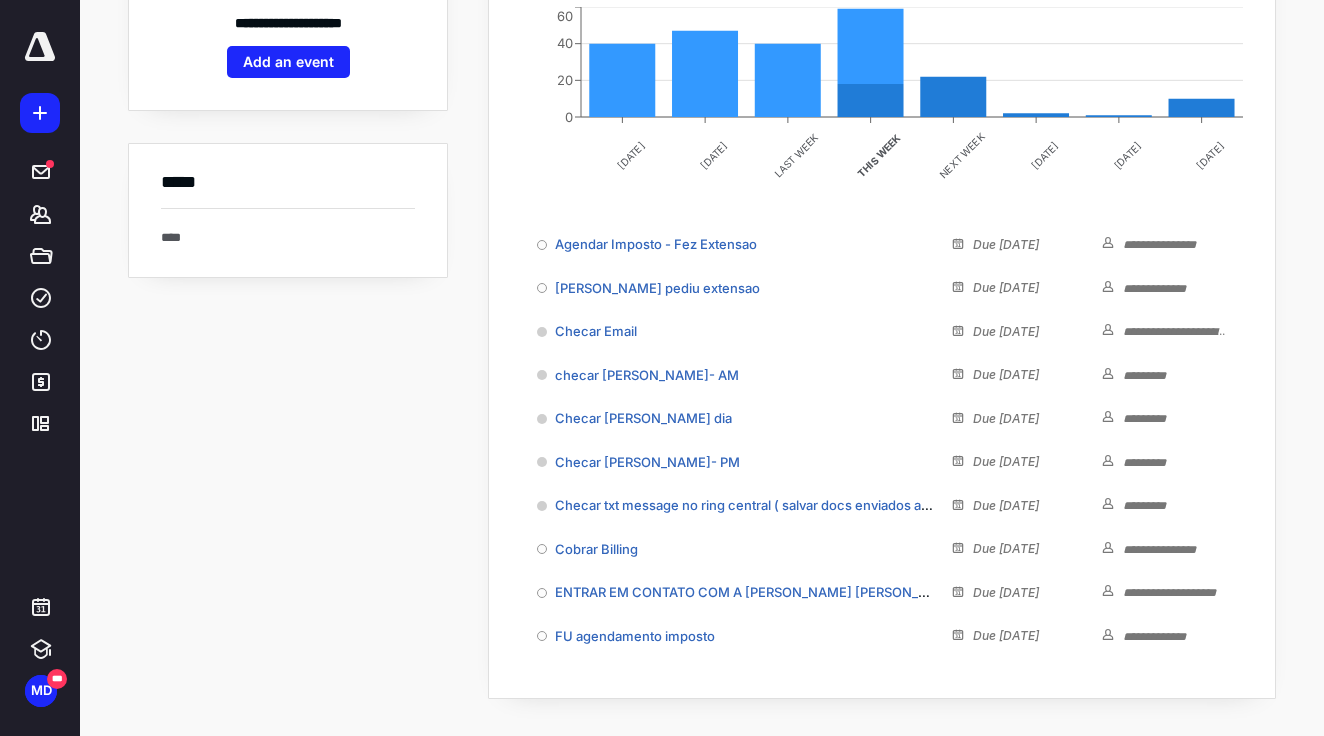 scroll, scrollTop: 327, scrollLeft: 0, axis: vertical 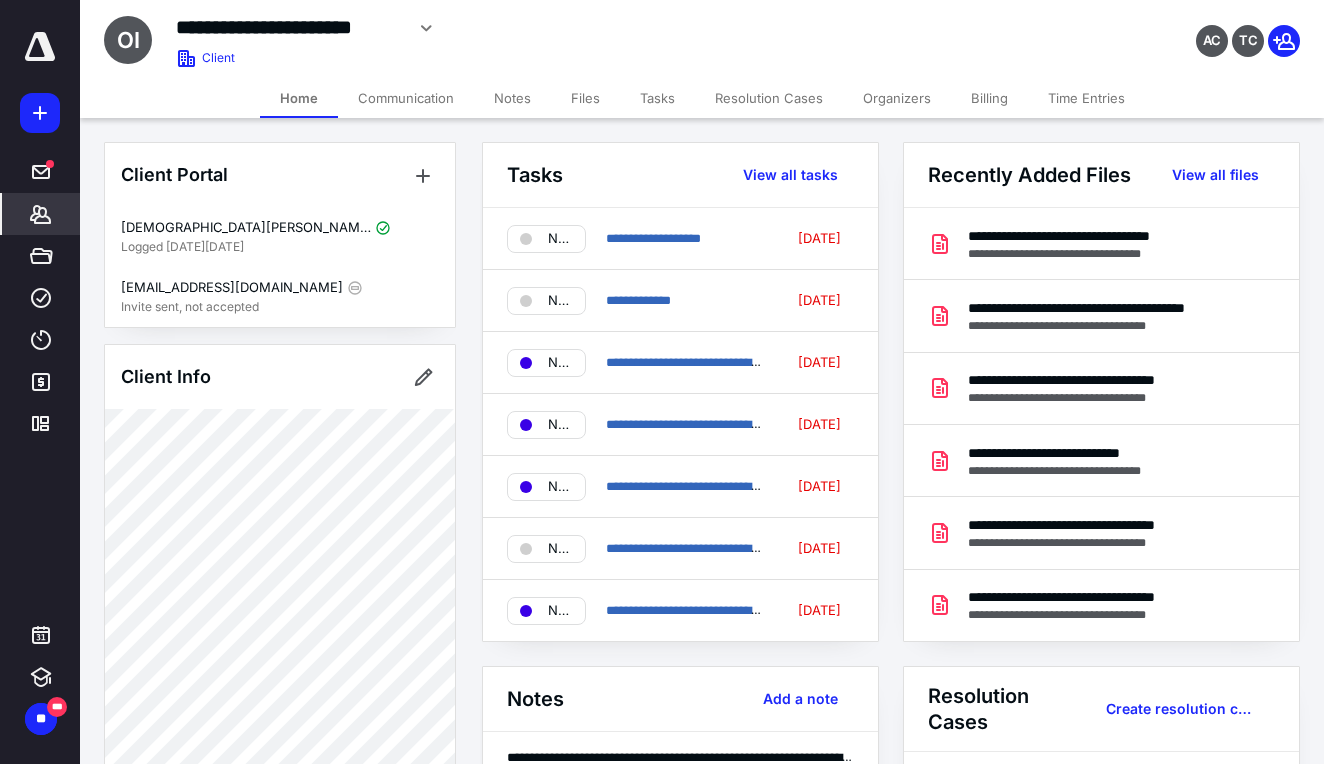 click on "Notes" at bounding box center (512, 98) 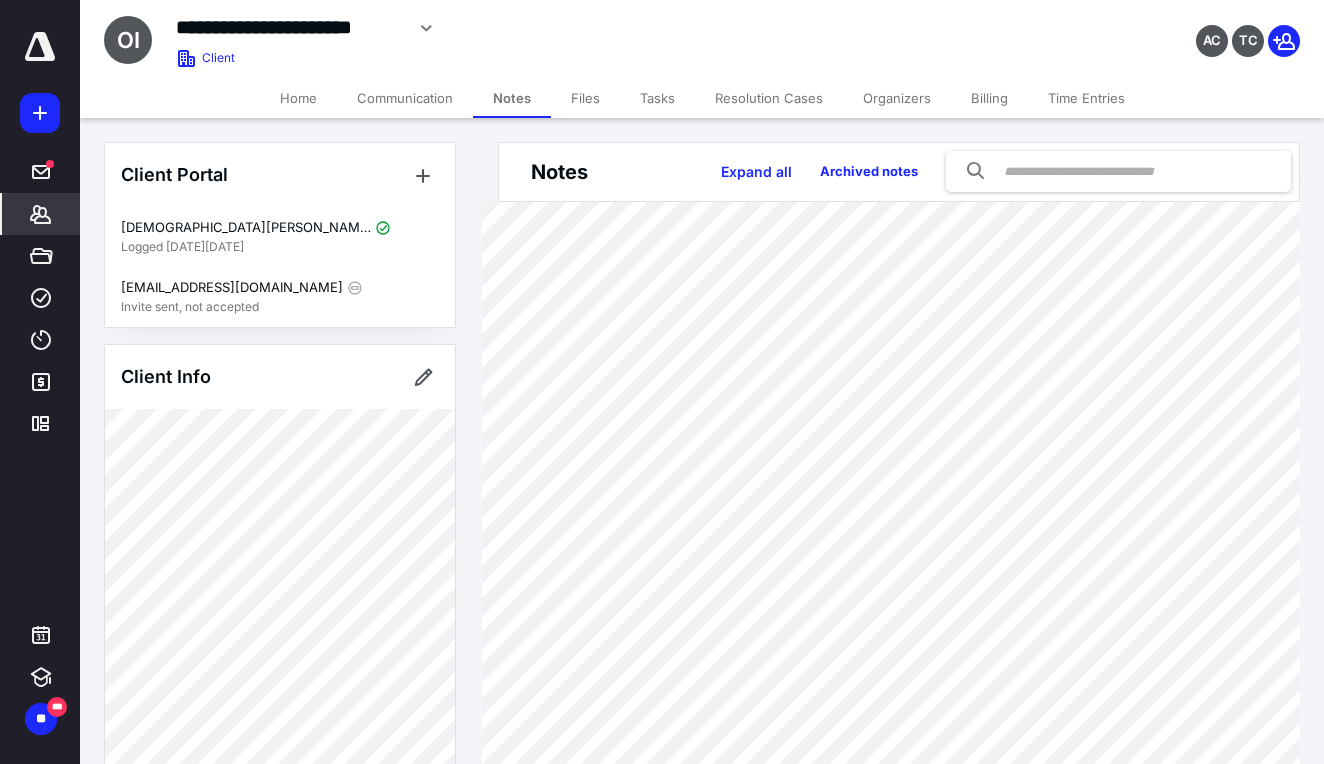 scroll, scrollTop: 423, scrollLeft: 0, axis: vertical 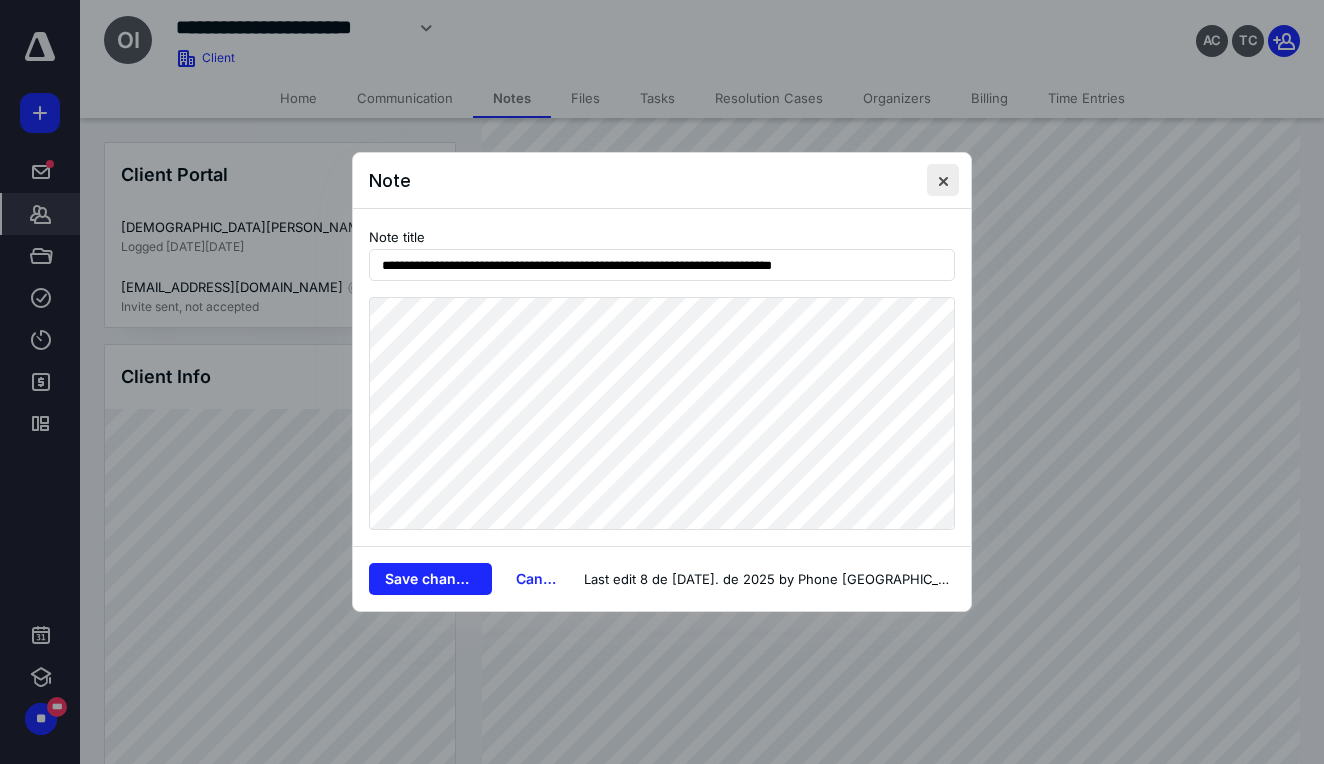 click at bounding box center (943, 180) 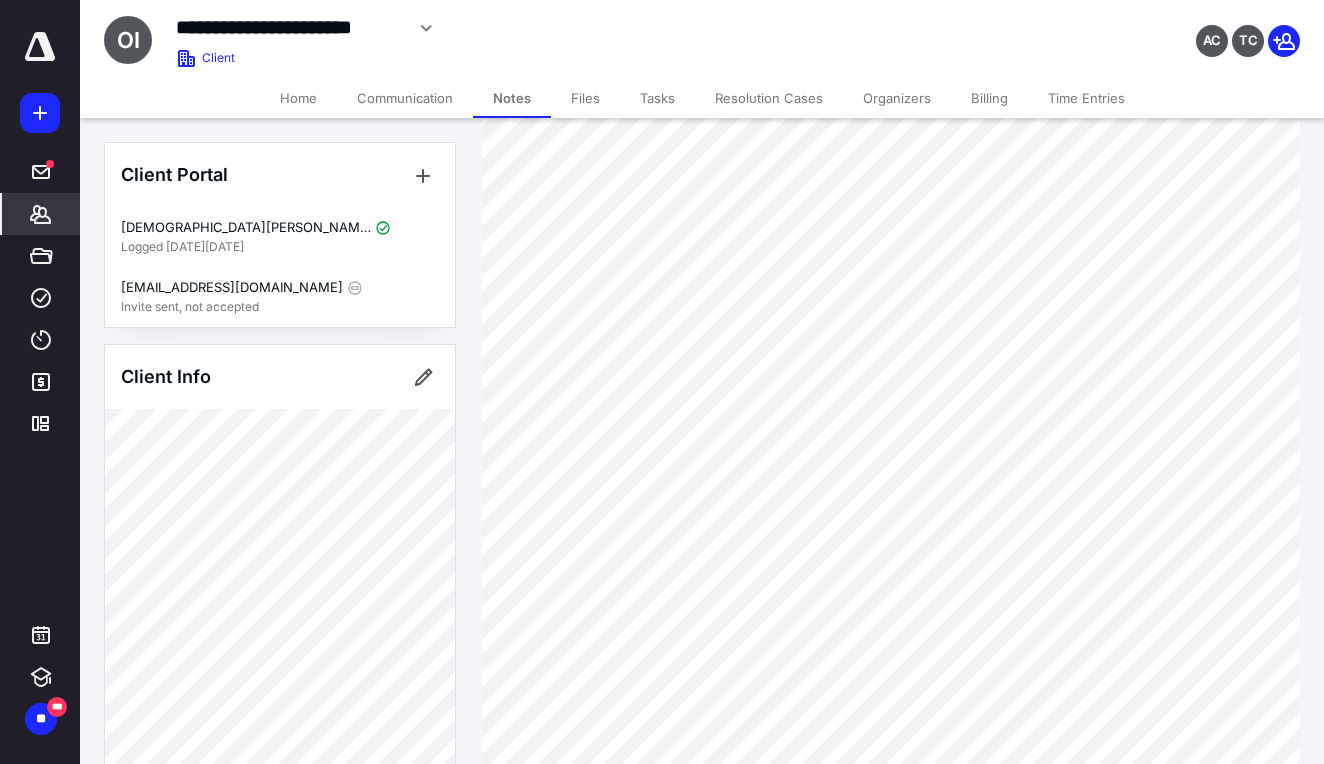scroll, scrollTop: 2183, scrollLeft: 0, axis: vertical 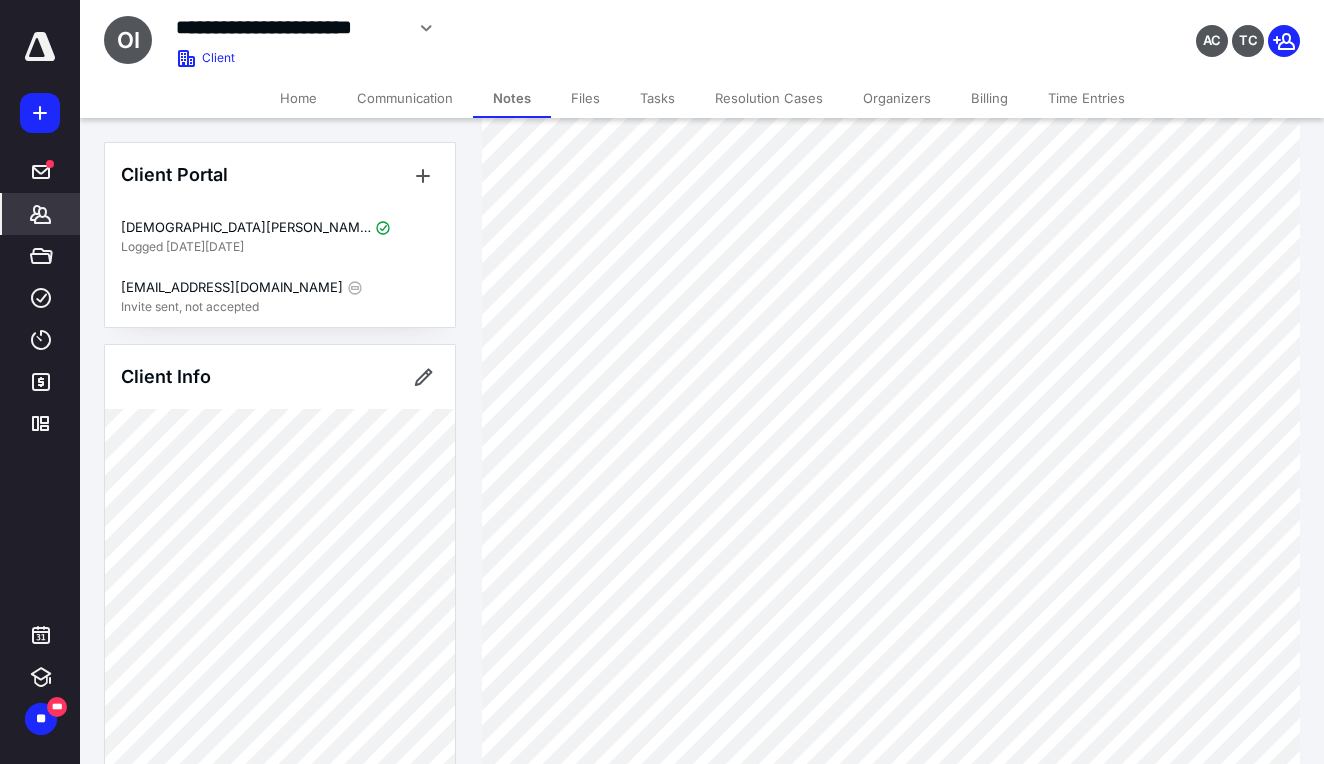 click on "Files" at bounding box center [585, 98] 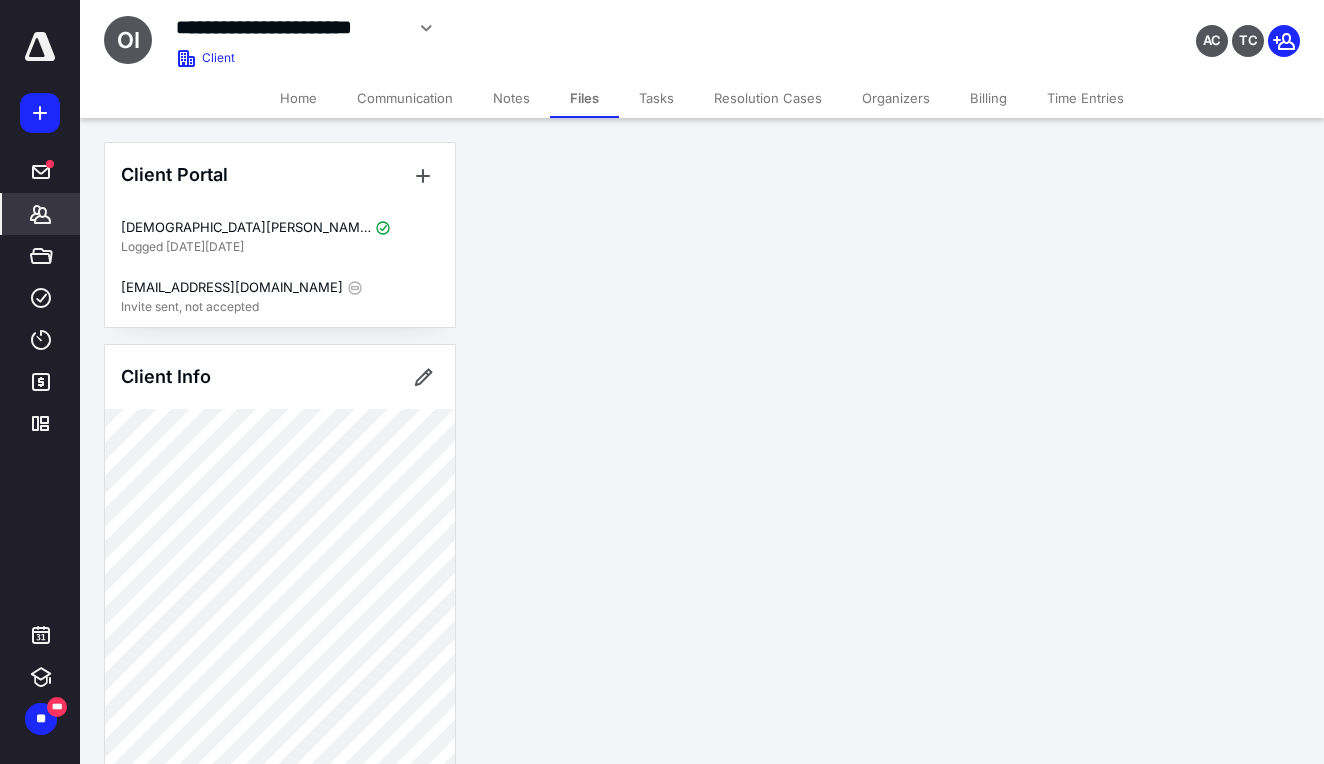 scroll, scrollTop: 0, scrollLeft: 0, axis: both 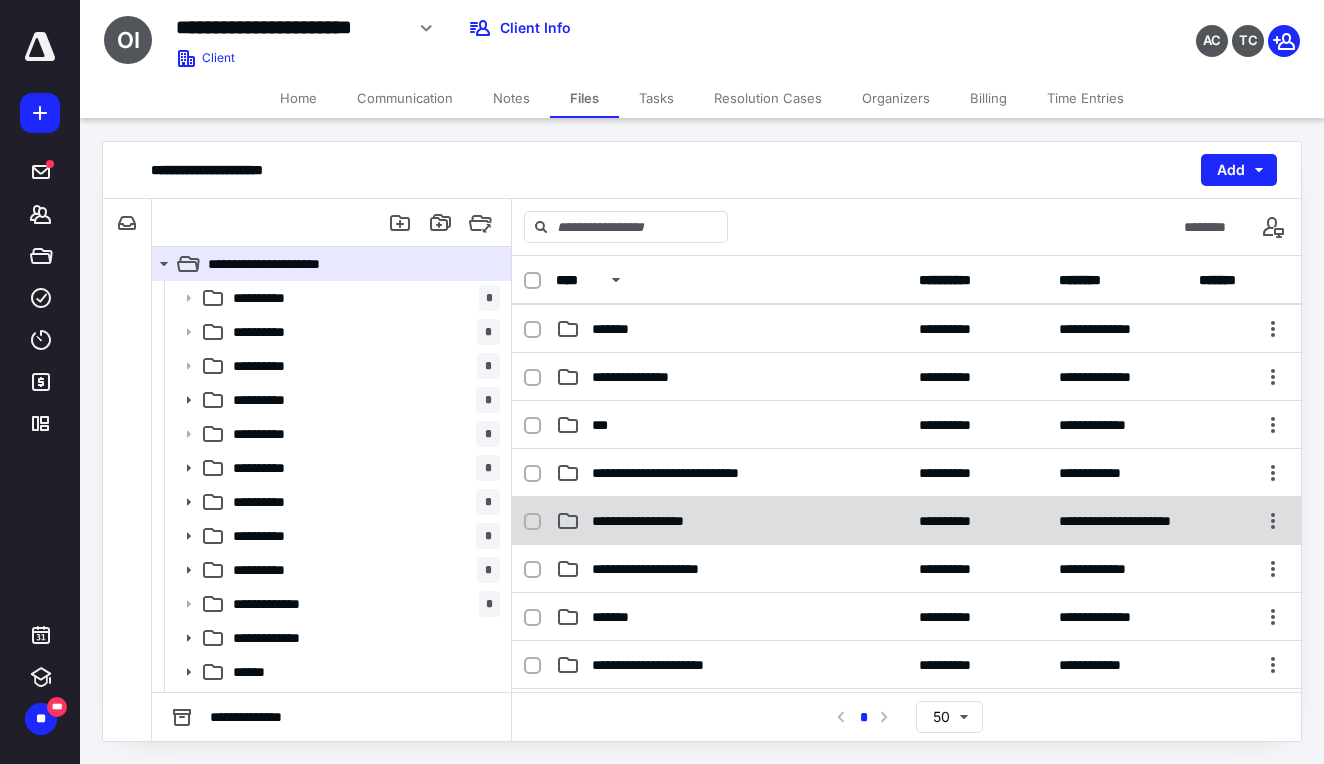click on "**********" at bounding box center (731, 521) 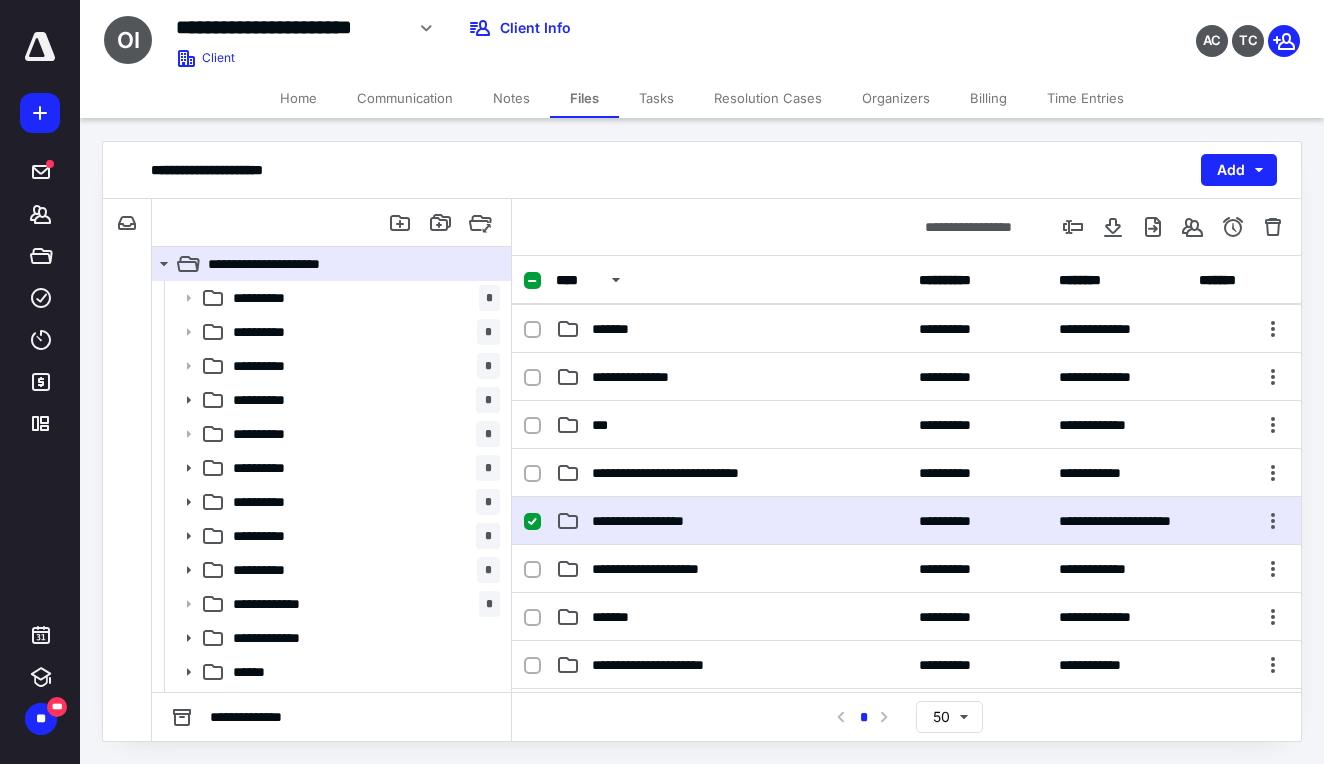 click on "**********" at bounding box center (731, 521) 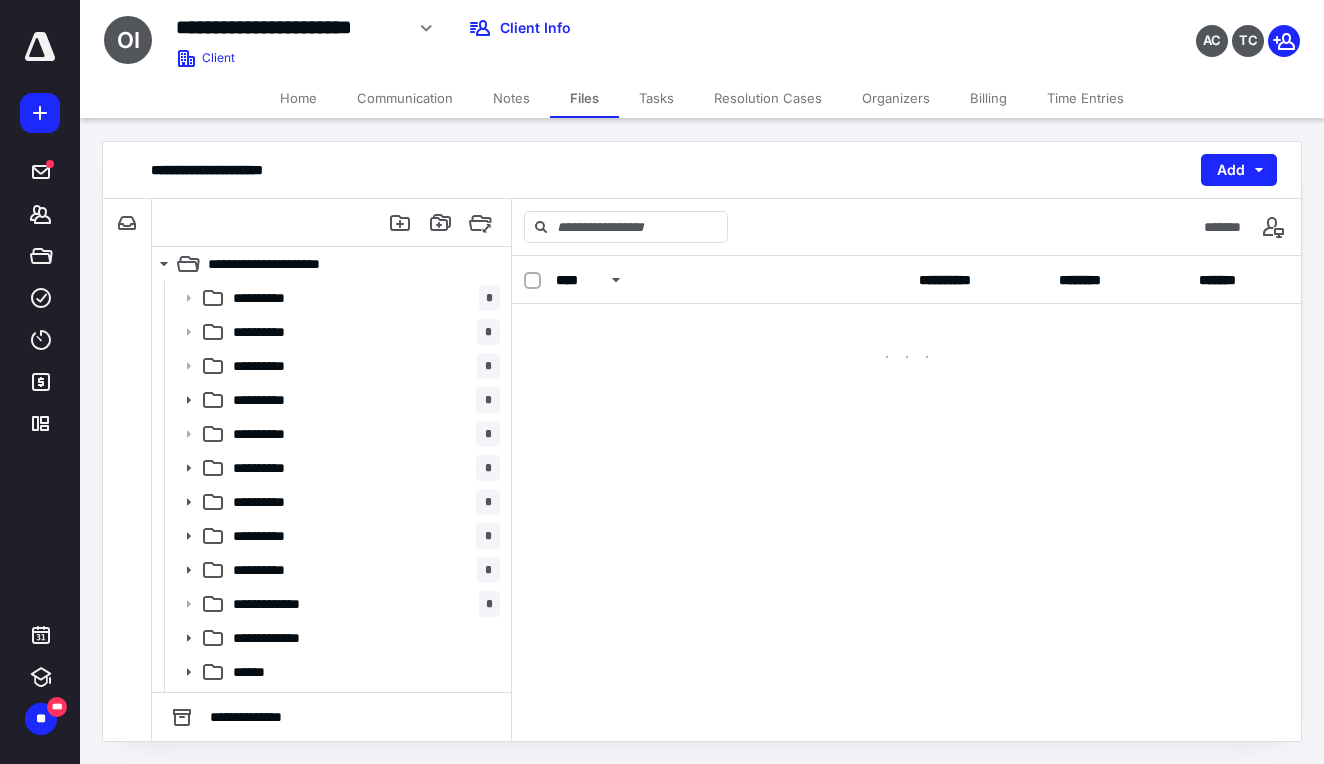 scroll, scrollTop: 0, scrollLeft: 0, axis: both 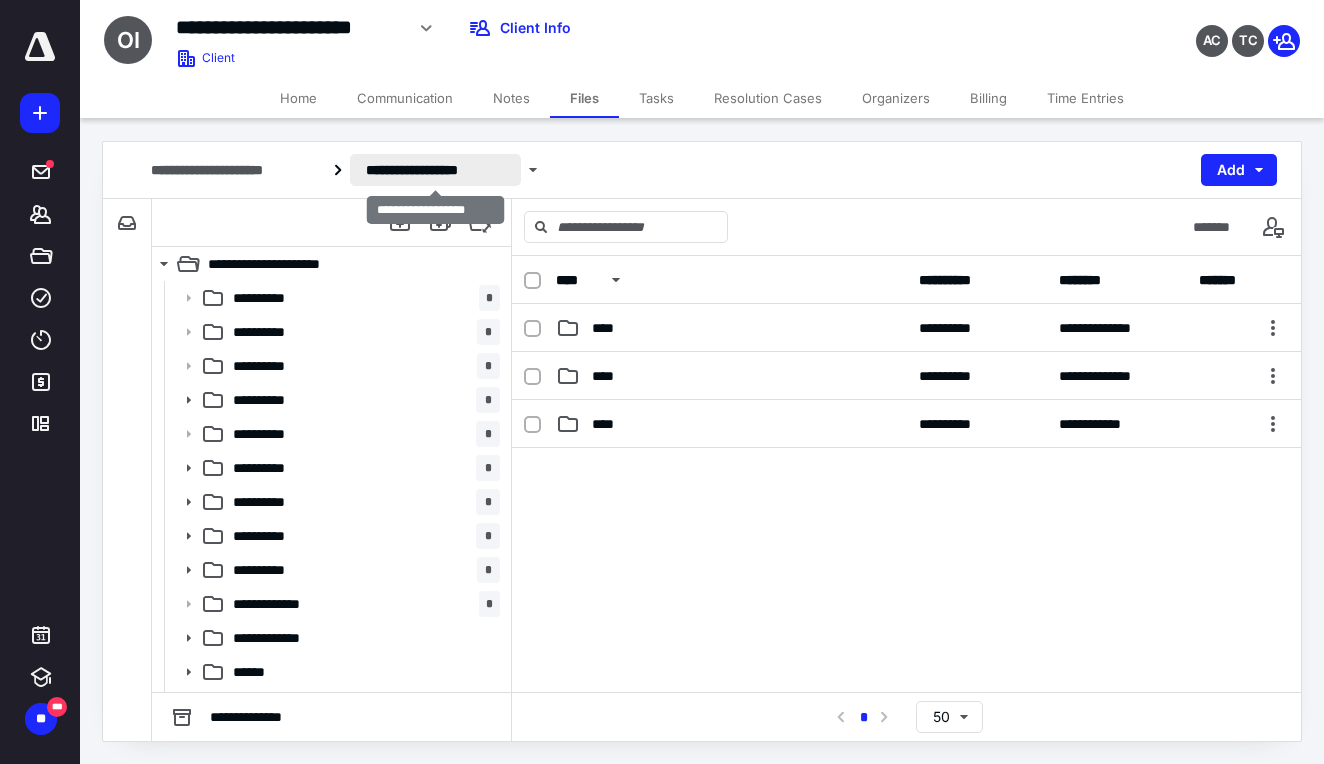 click on "**********" at bounding box center (435, 170) 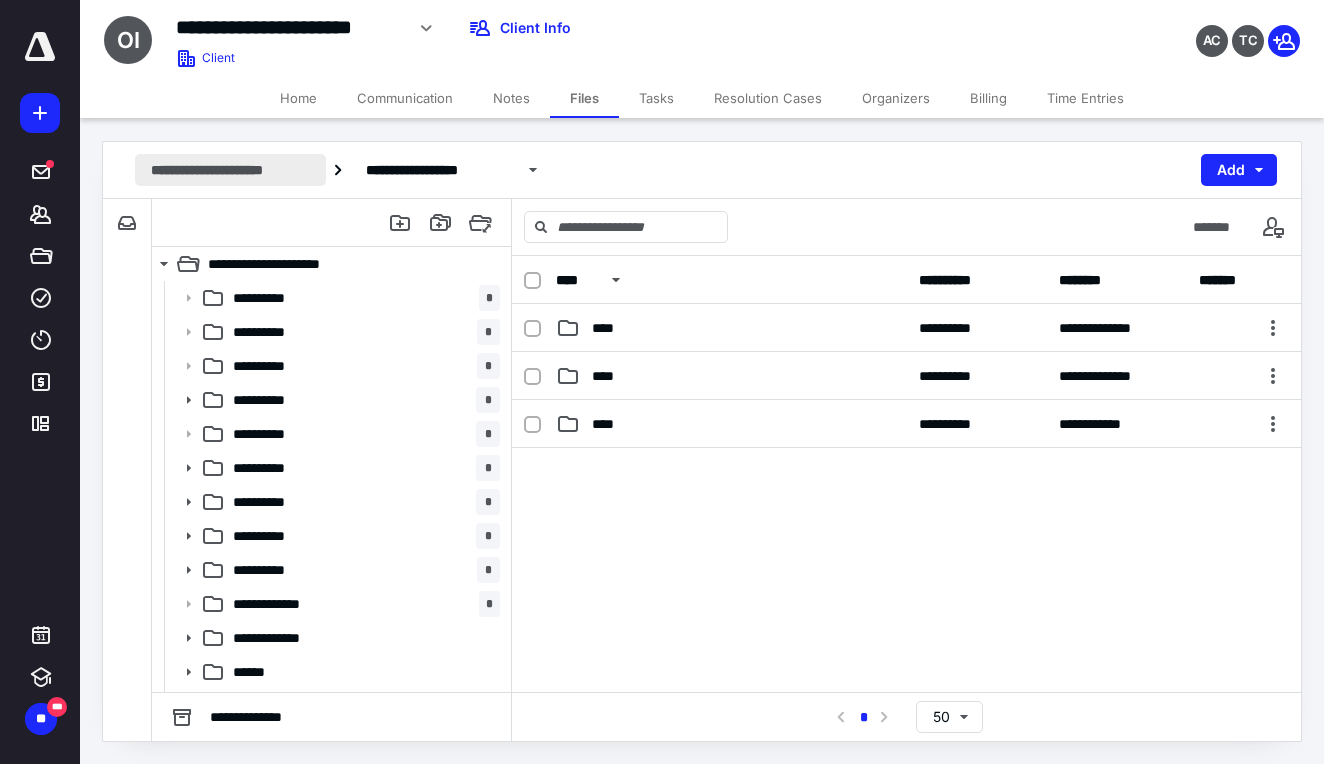 click on "**********" at bounding box center (230, 170) 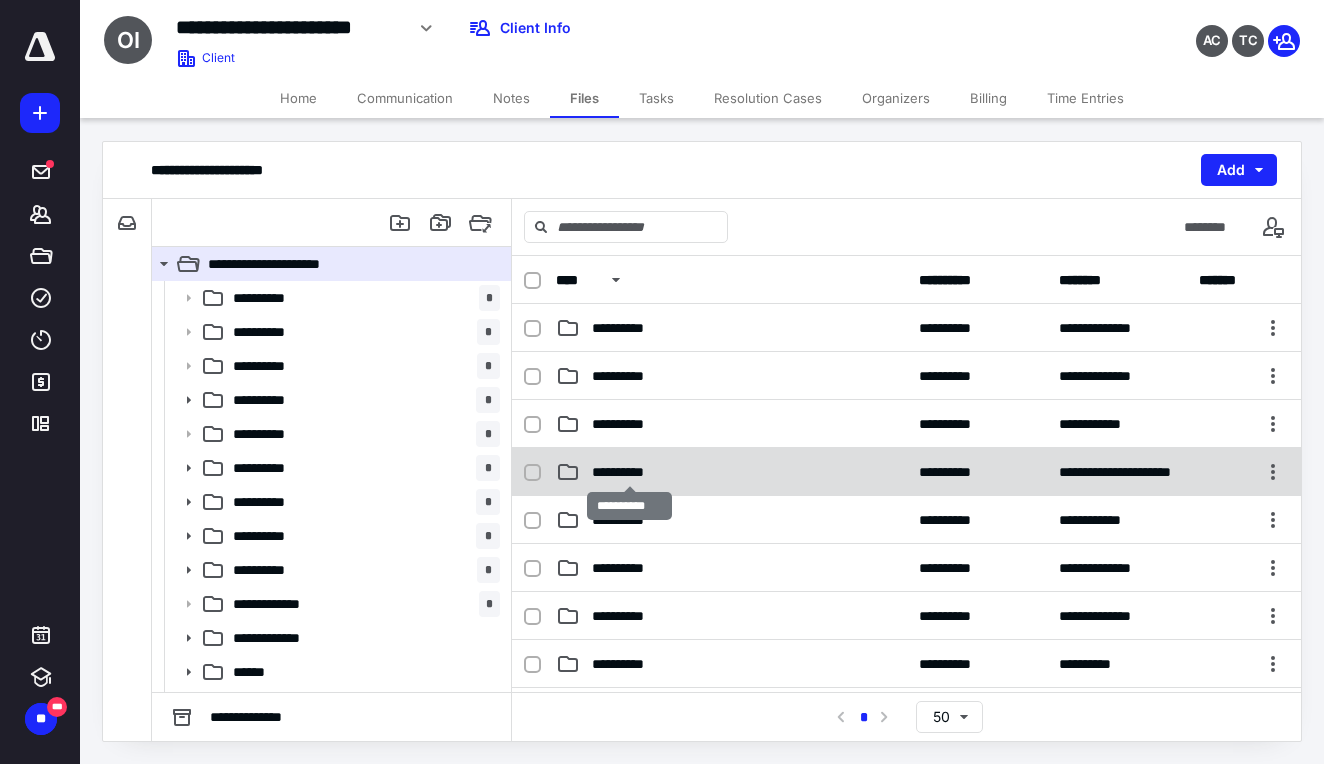 scroll, scrollTop: 0, scrollLeft: 0, axis: both 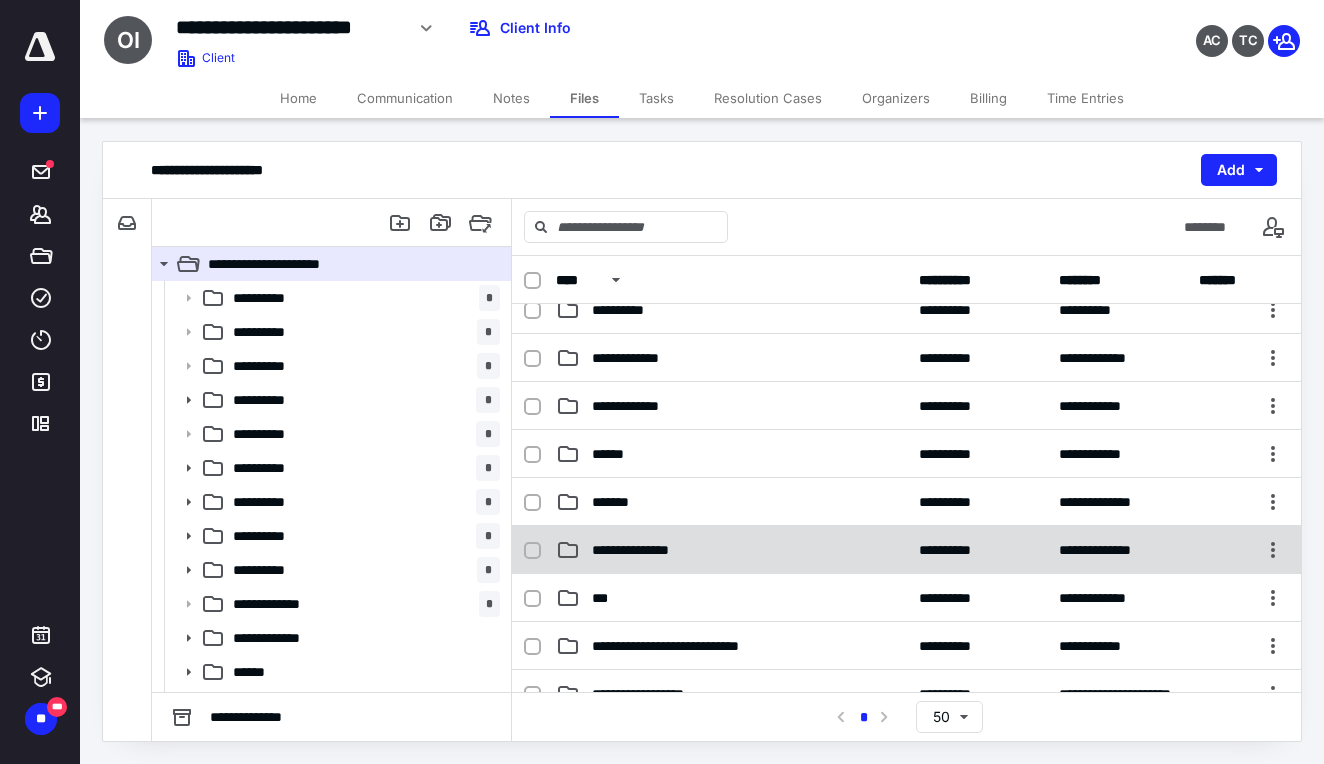 click on "**********" at bounding box center (731, 550) 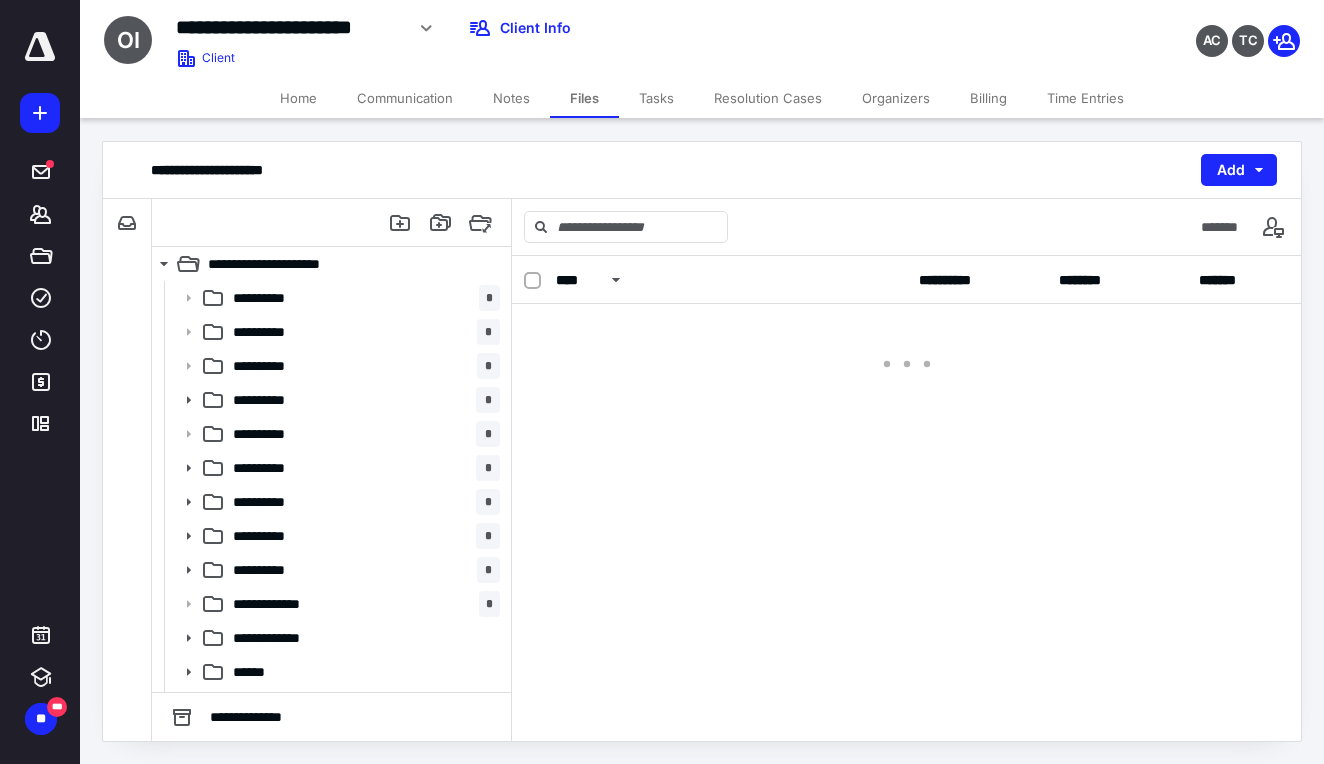 scroll, scrollTop: 0, scrollLeft: 0, axis: both 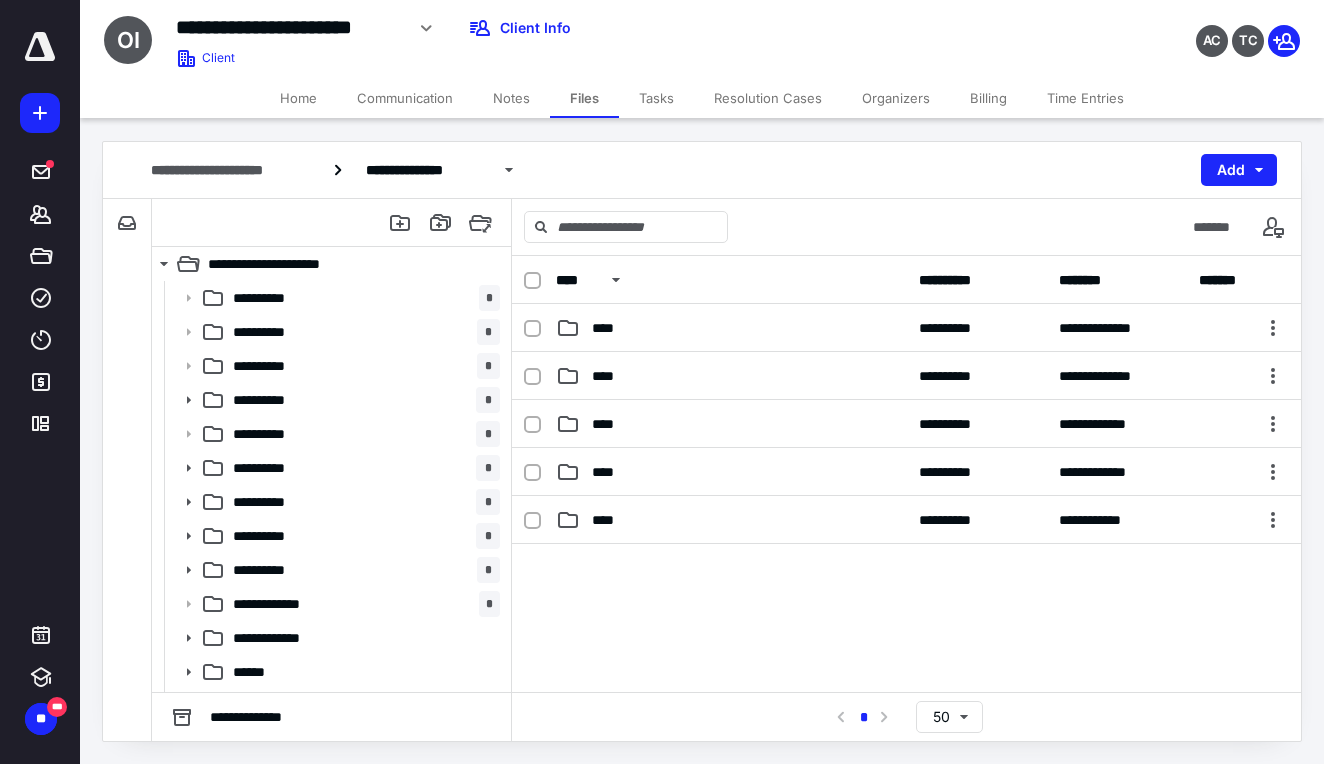 click on "Home" at bounding box center (298, 98) 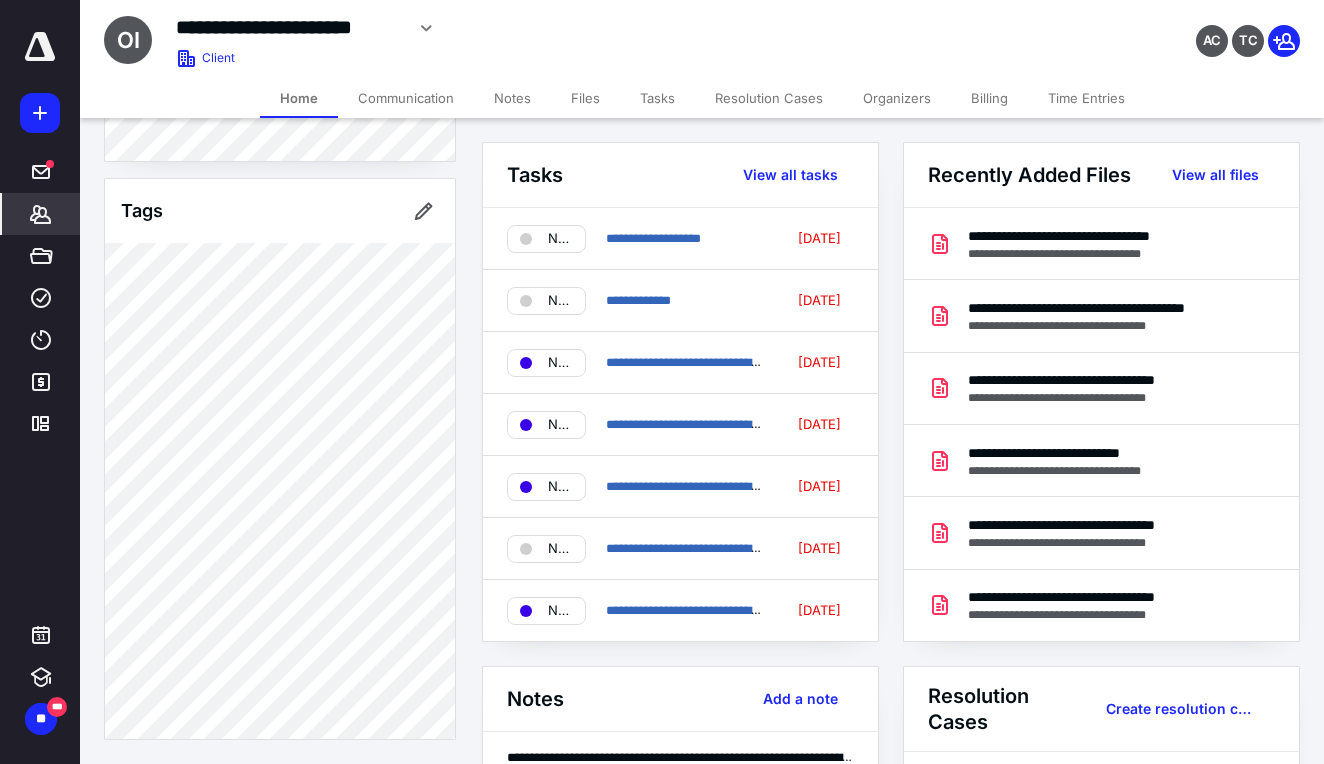 scroll, scrollTop: 1758, scrollLeft: 0, axis: vertical 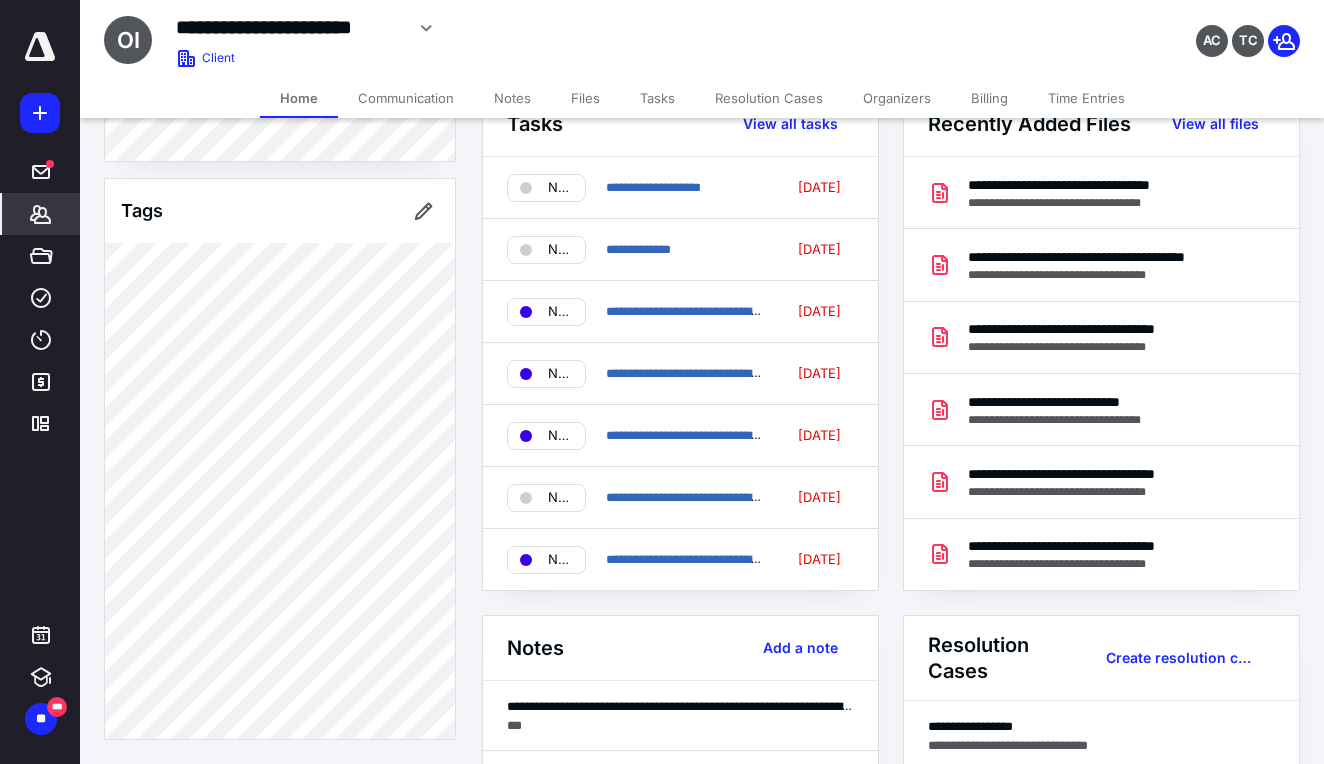 click on "Billing" at bounding box center (989, 98) 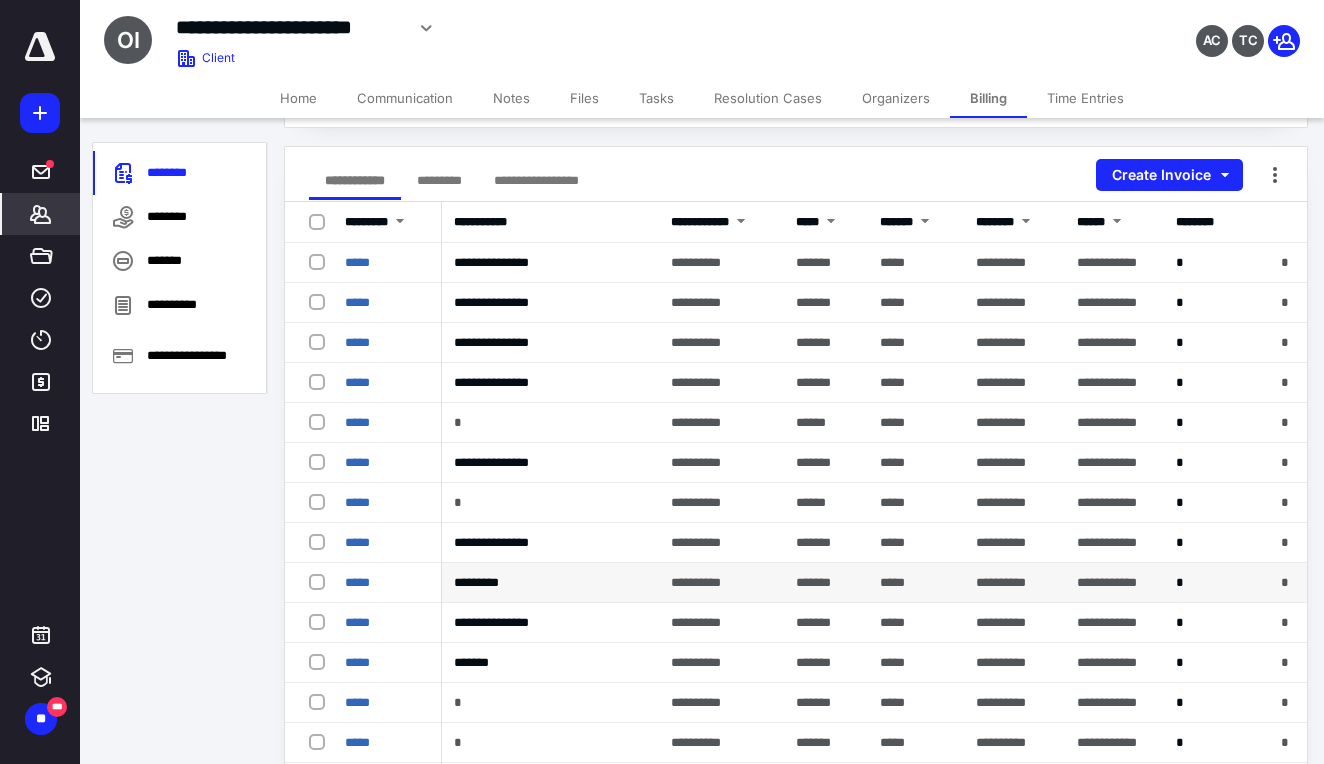 scroll, scrollTop: 236, scrollLeft: 0, axis: vertical 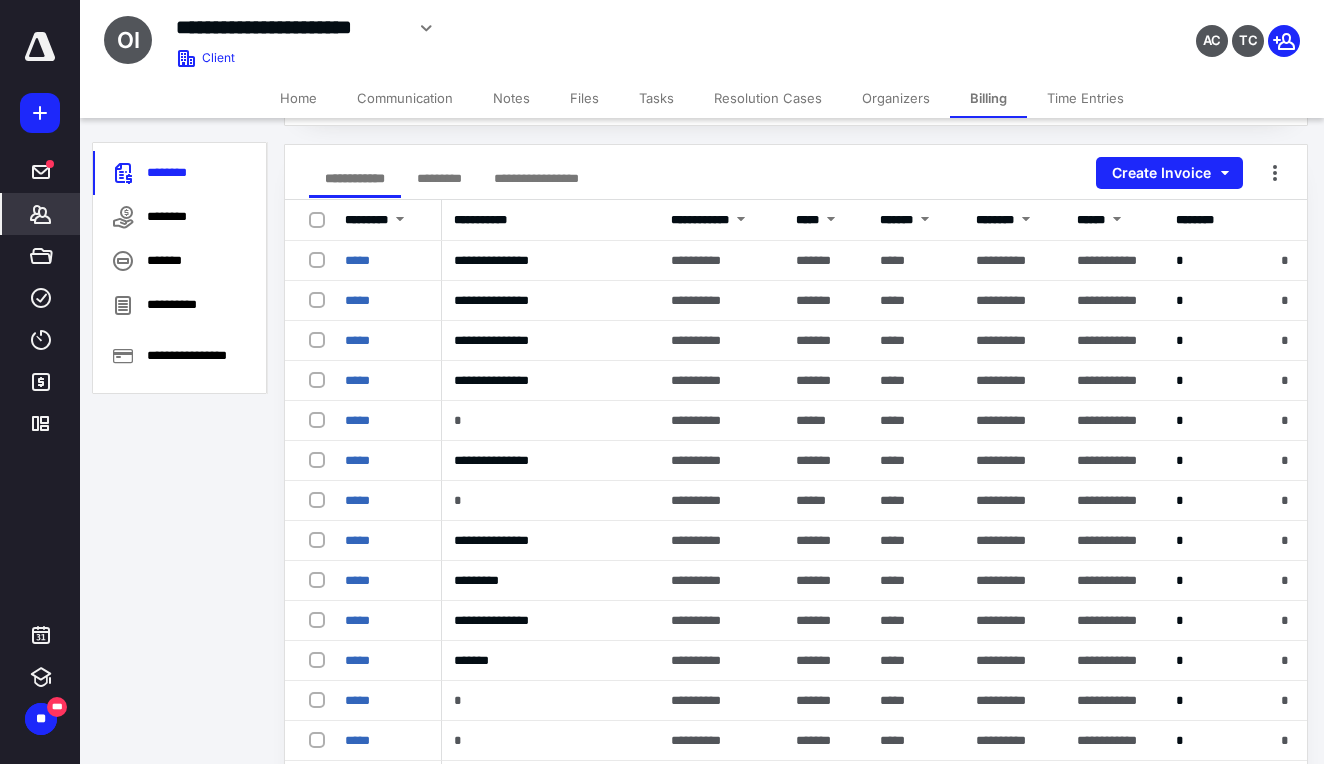 click on "Home" at bounding box center [298, 98] 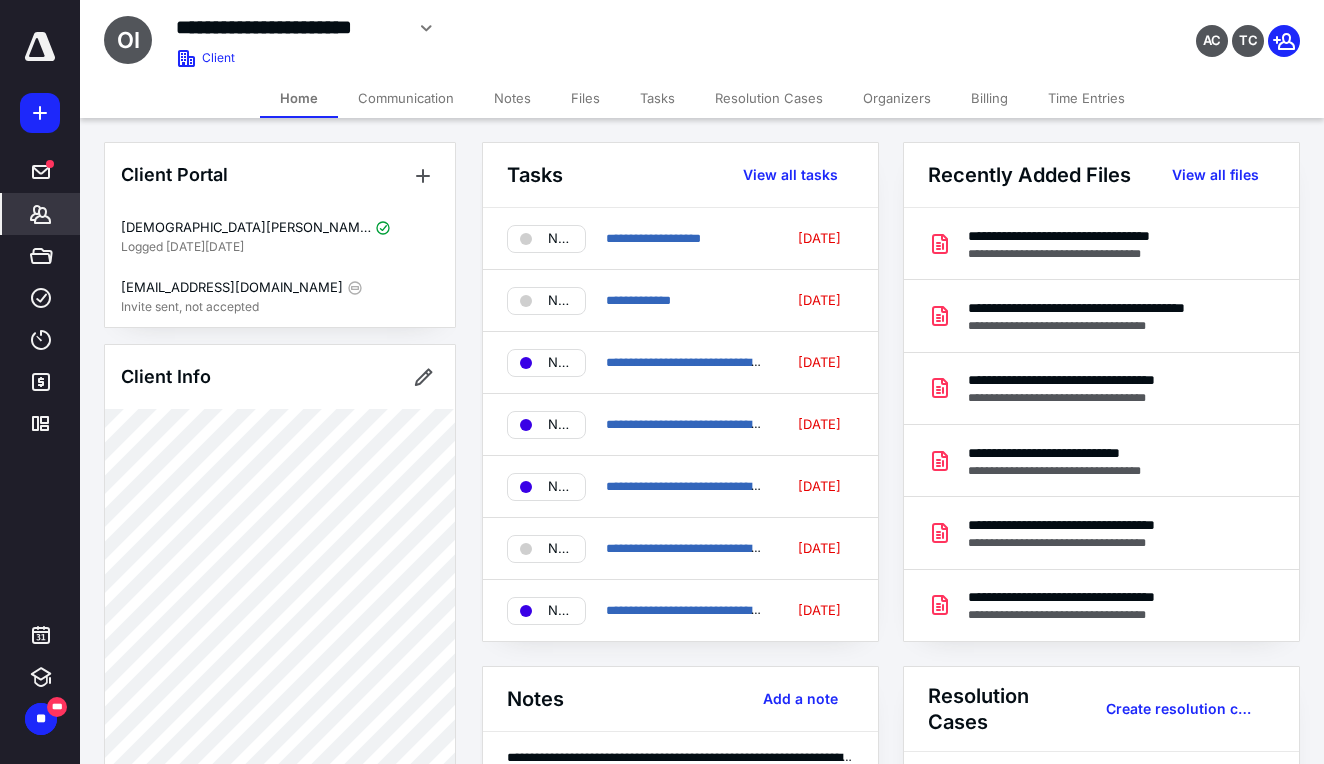 click on "Client Portal cristian avalo Logged in 3 months ago ocazoinc@hotmail.com Invite sent, not accepted Client Info About Important clients Integrations Tags Manage all tags" at bounding box center (280, 1320) 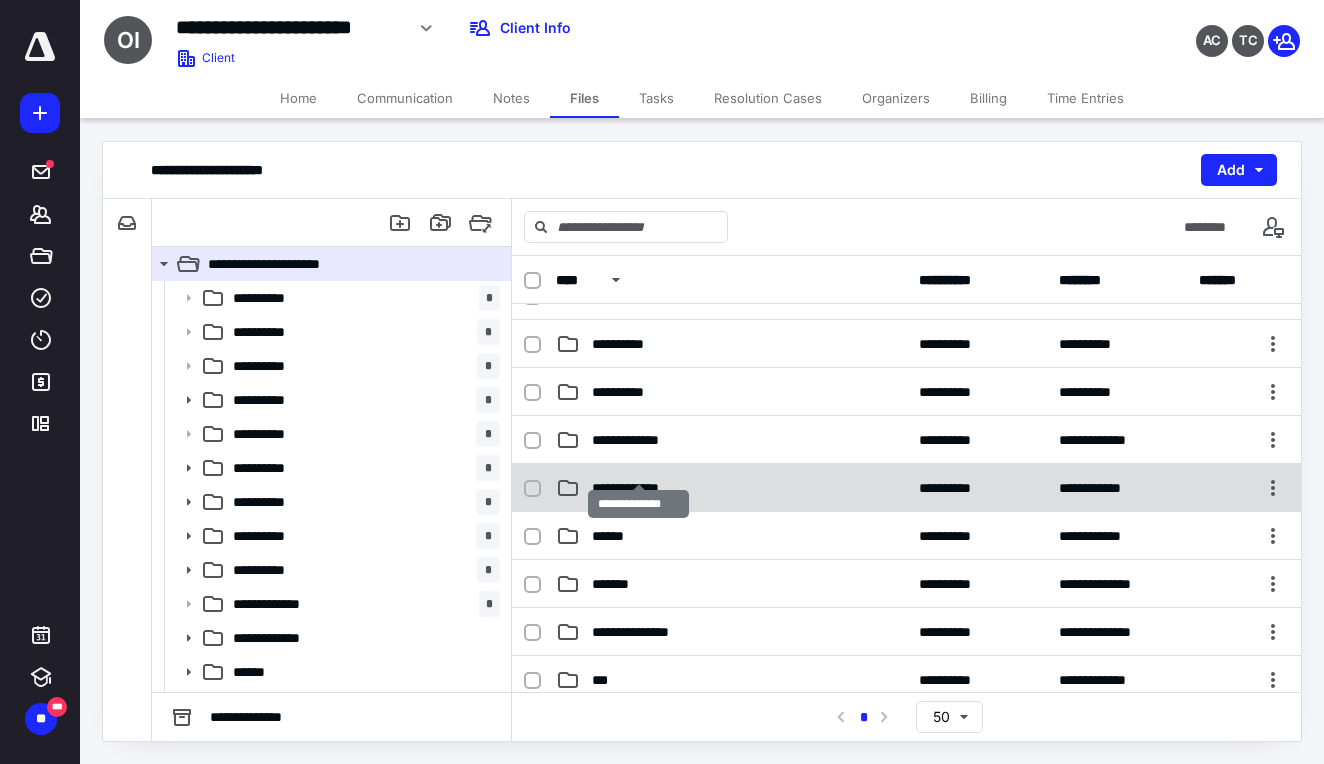 scroll, scrollTop: 381, scrollLeft: 0, axis: vertical 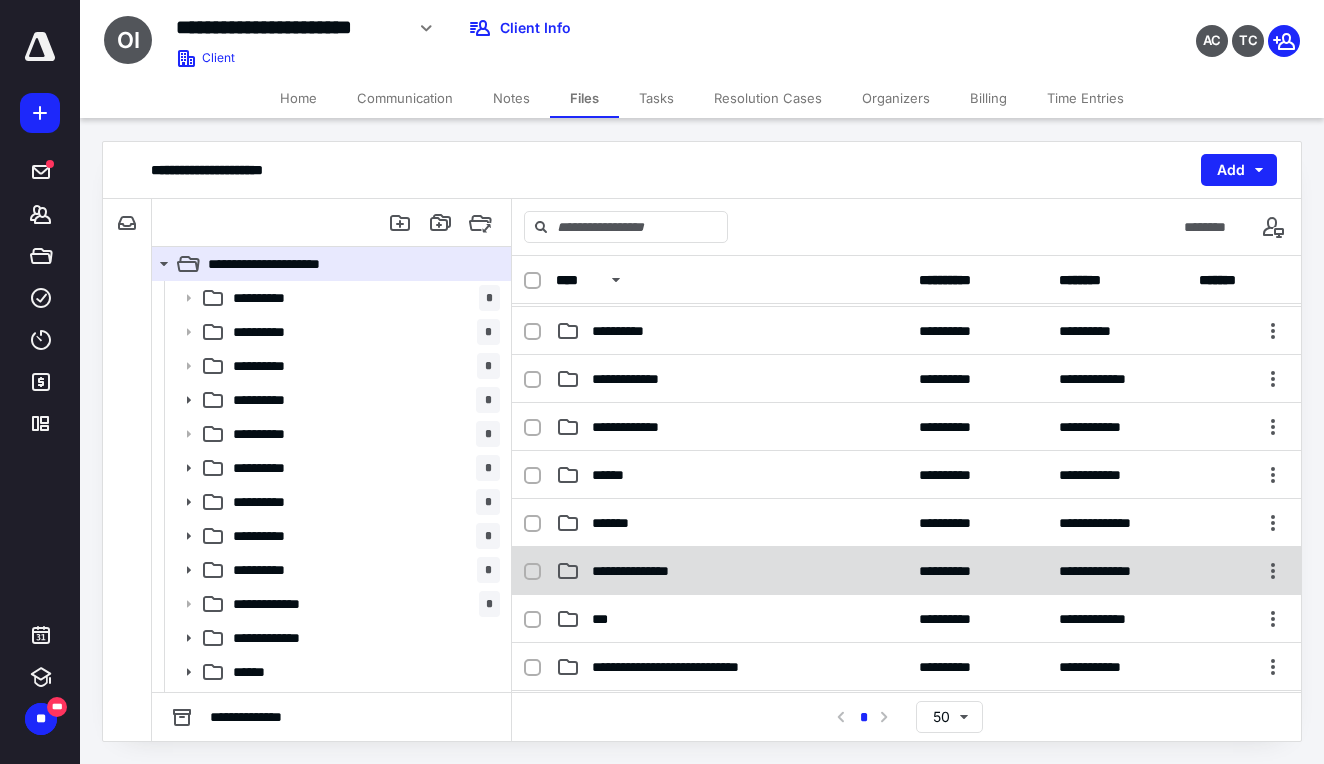 click on "**********" at bounding box center [648, 571] 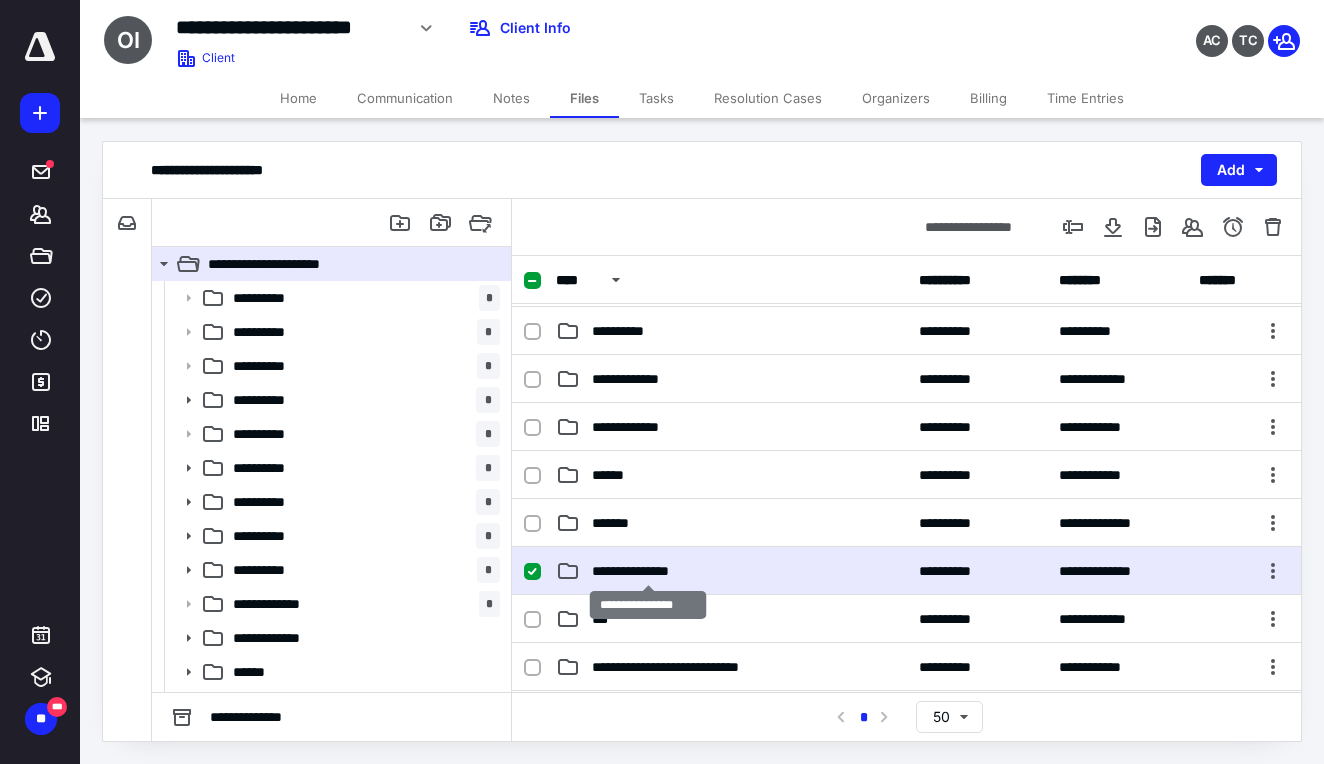 click on "**********" at bounding box center [648, 571] 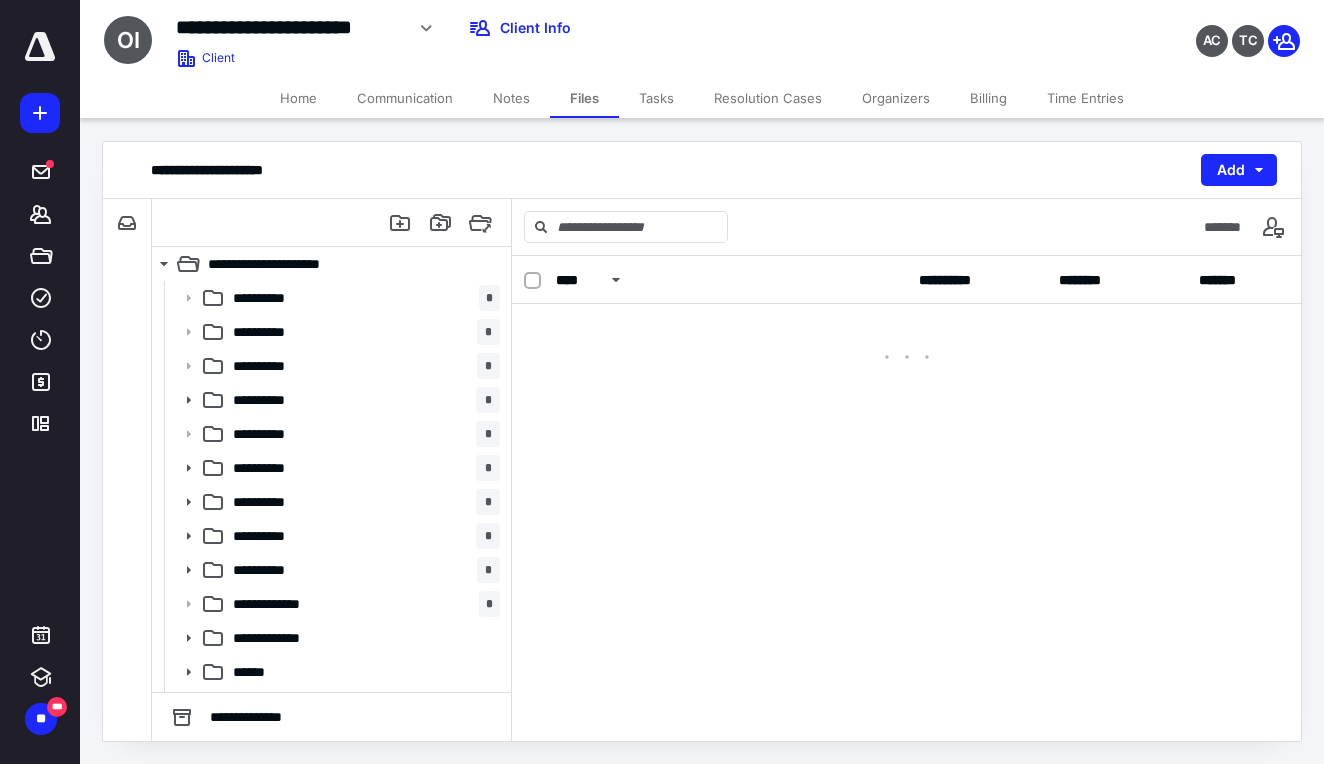scroll, scrollTop: 0, scrollLeft: 0, axis: both 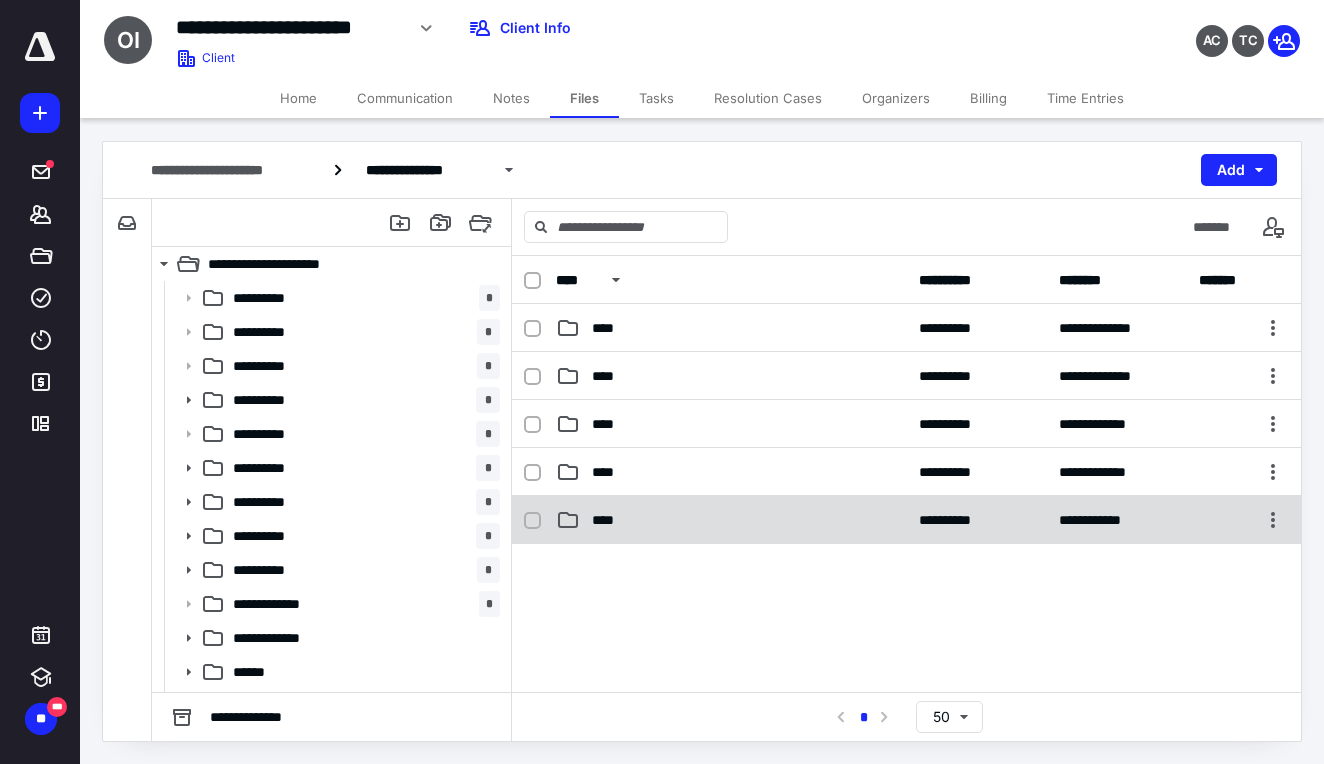 click on "****" at bounding box center [731, 520] 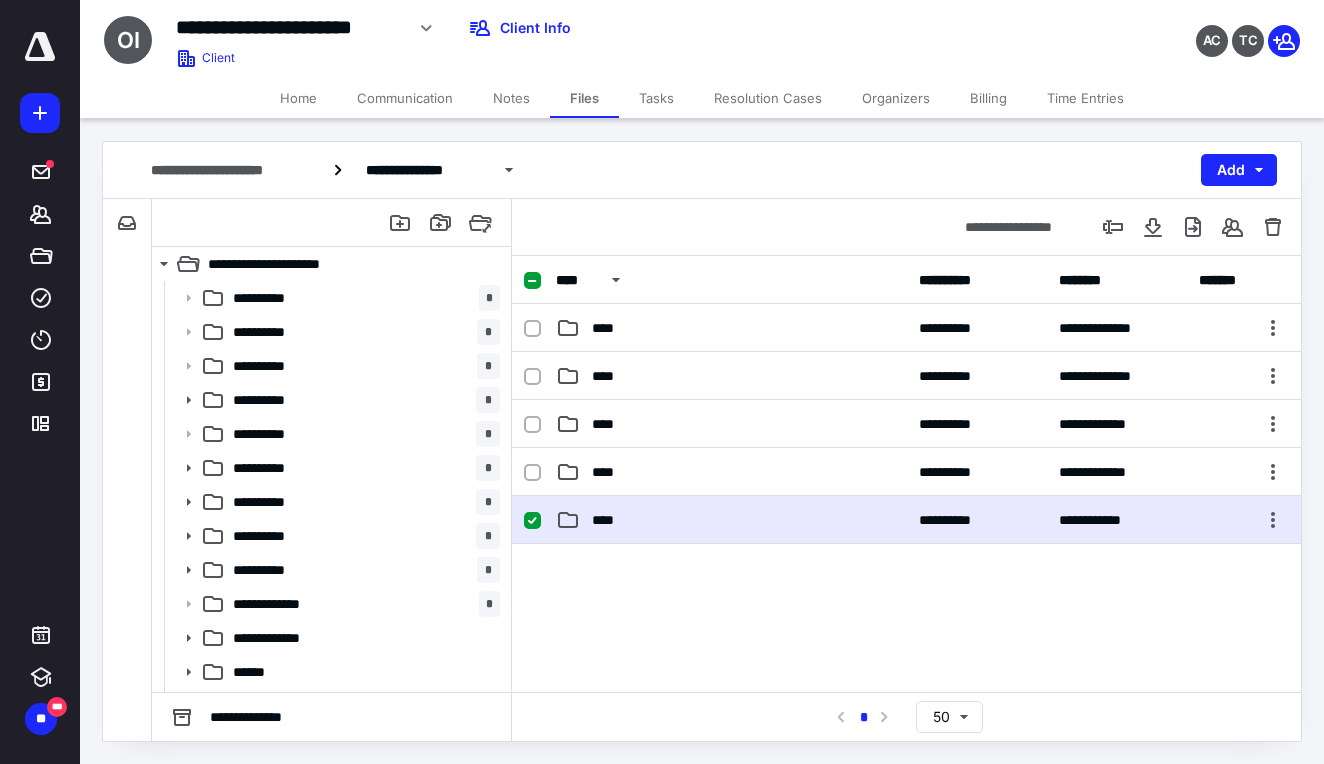 click on "****" at bounding box center (731, 520) 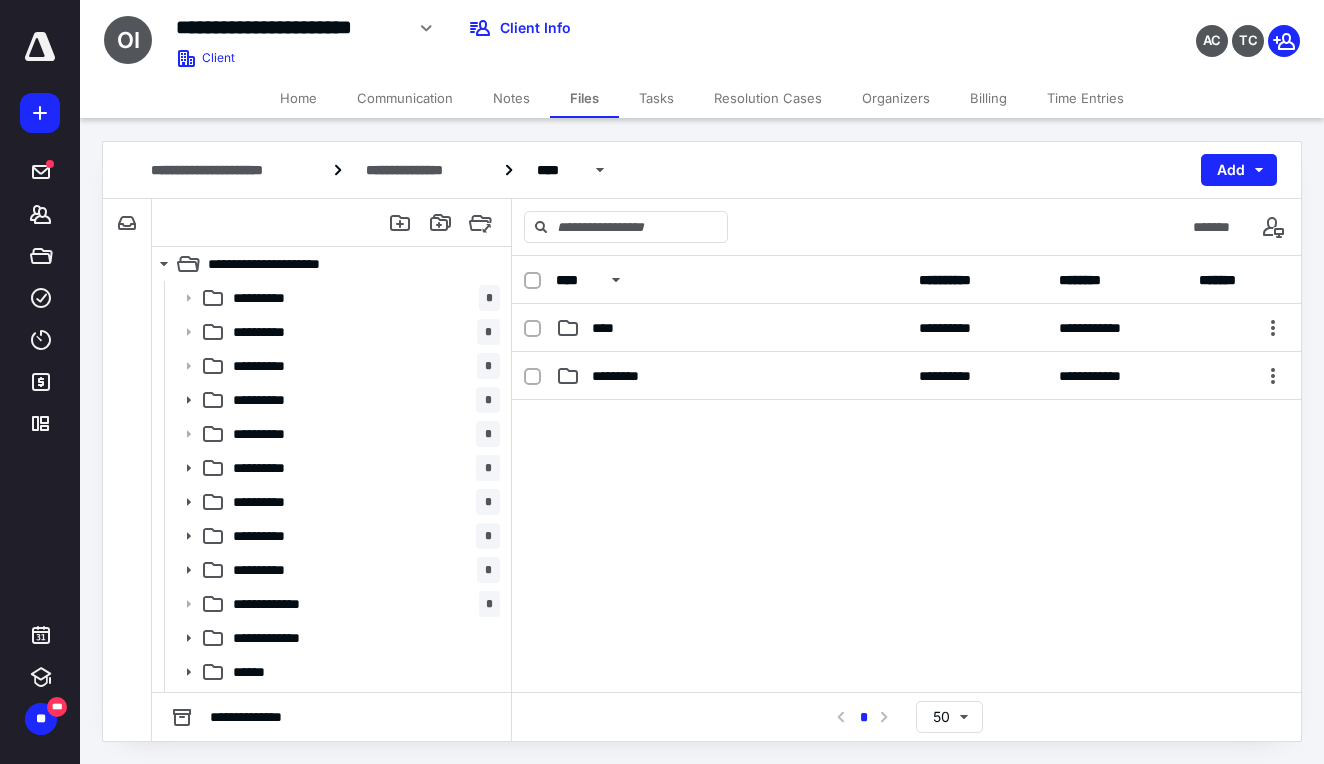 click 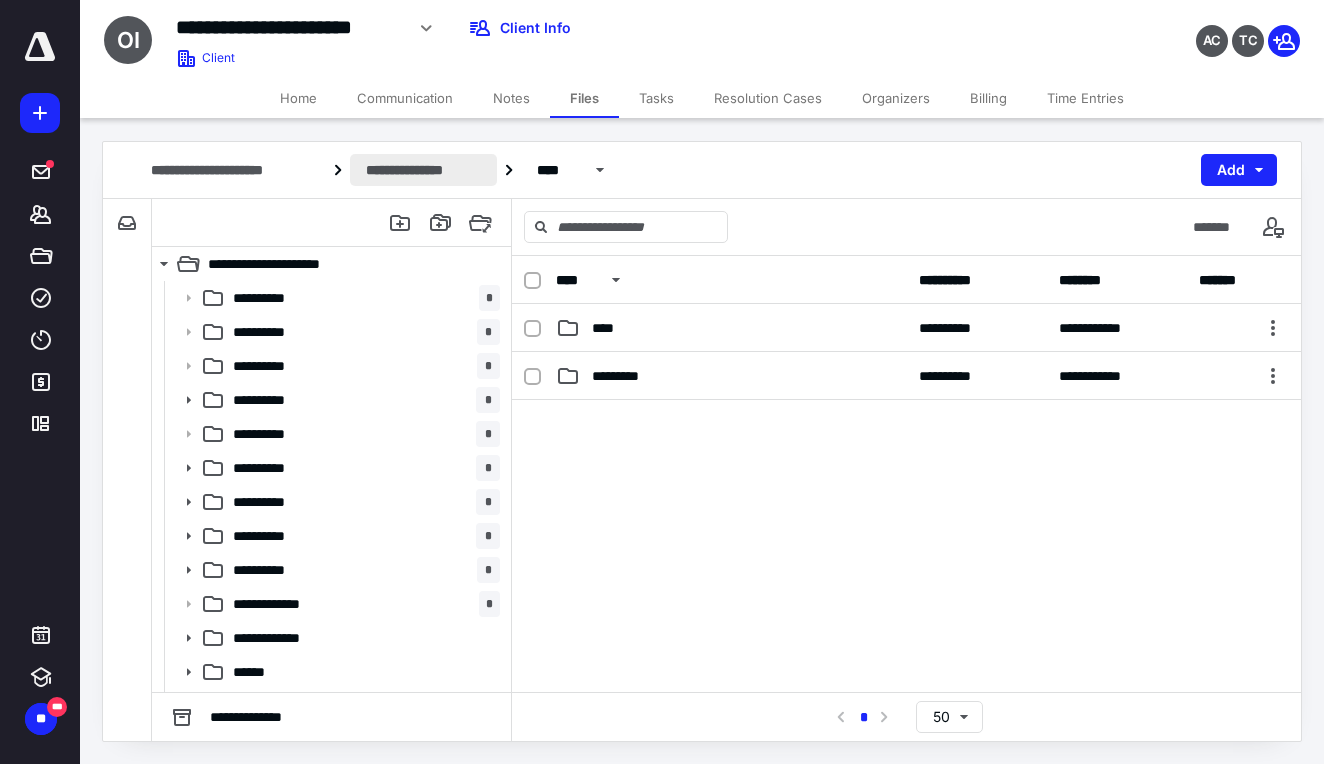 click on "**********" at bounding box center [423, 170] 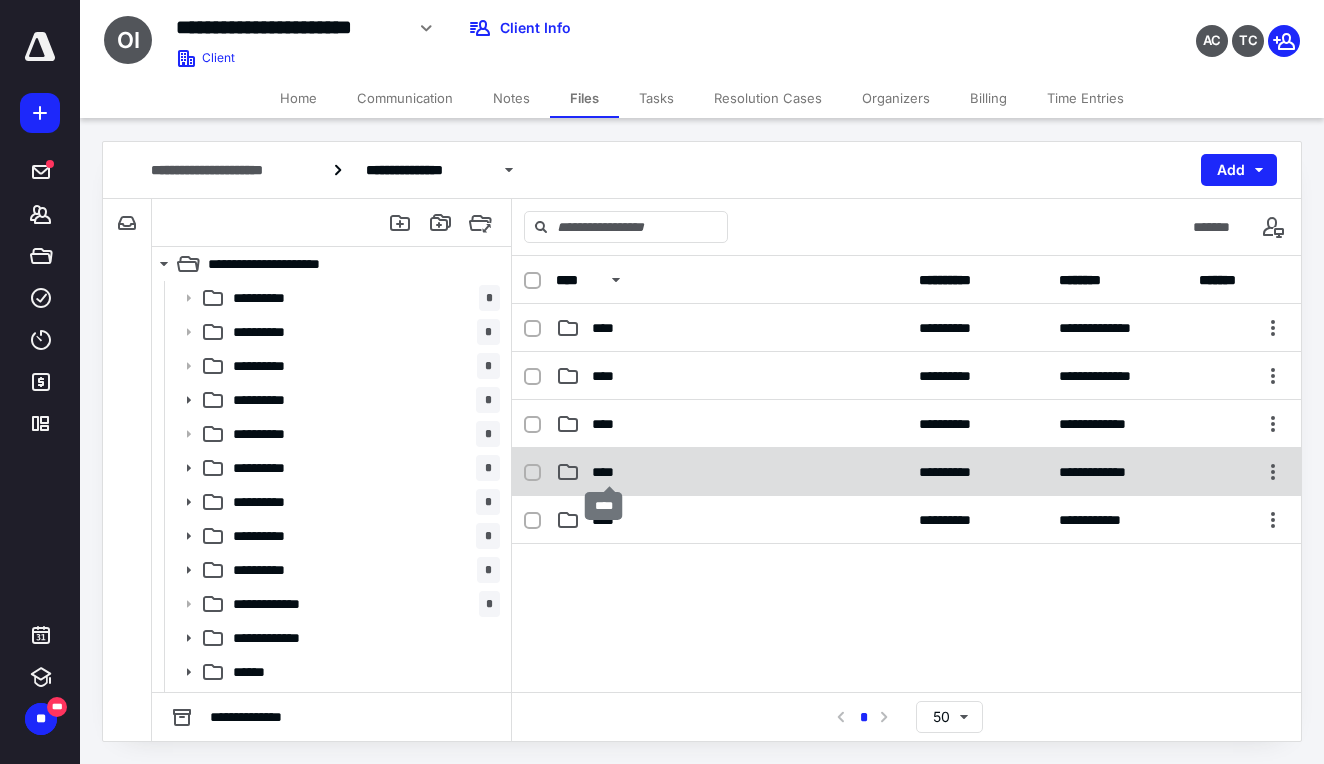 click on "****" at bounding box center (609, 472) 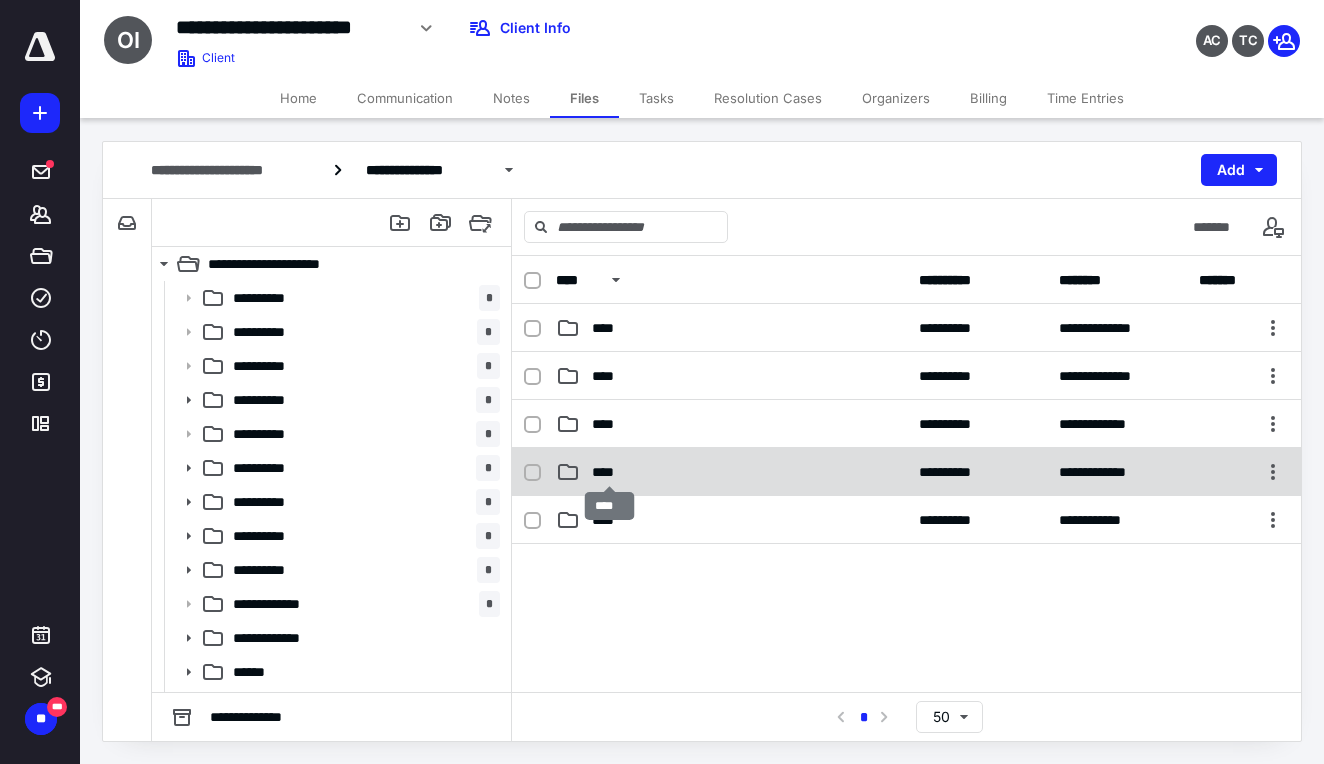 click on "****" at bounding box center (609, 472) 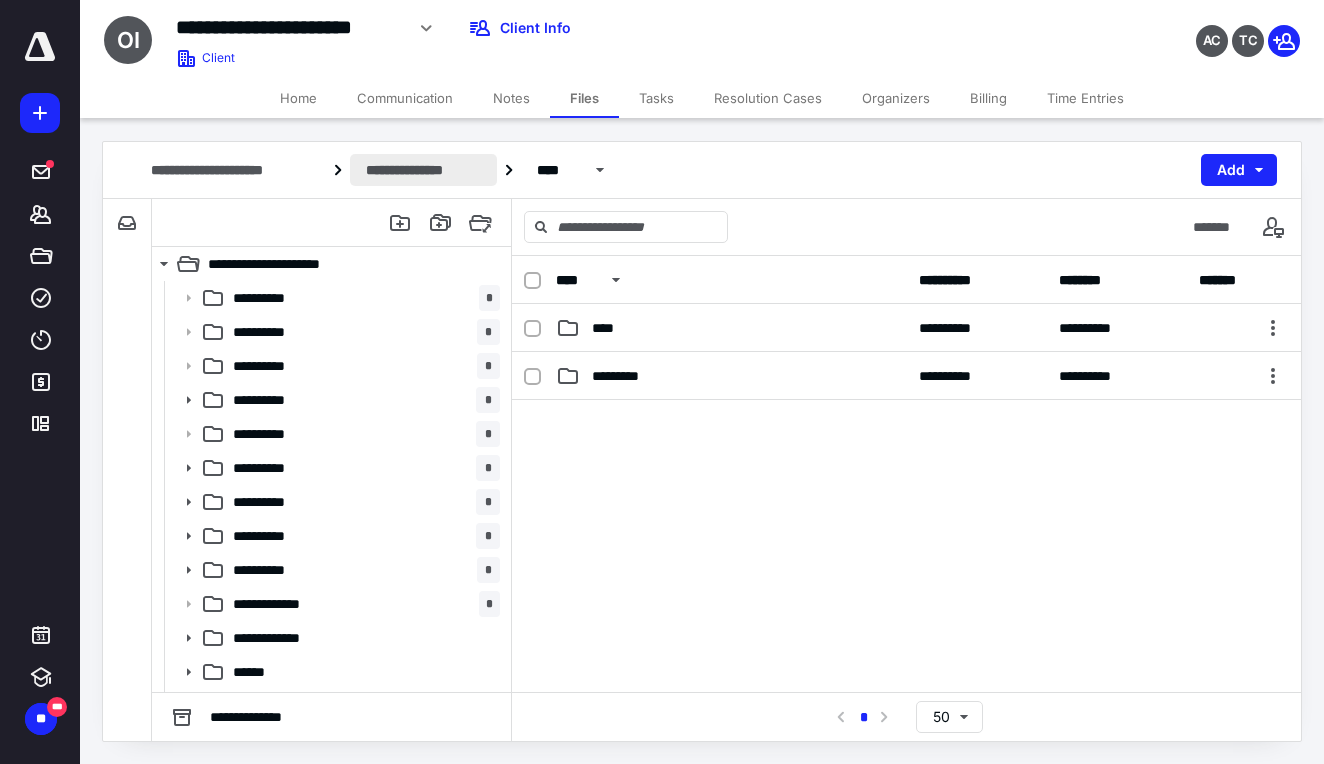 click on "**********" at bounding box center (423, 170) 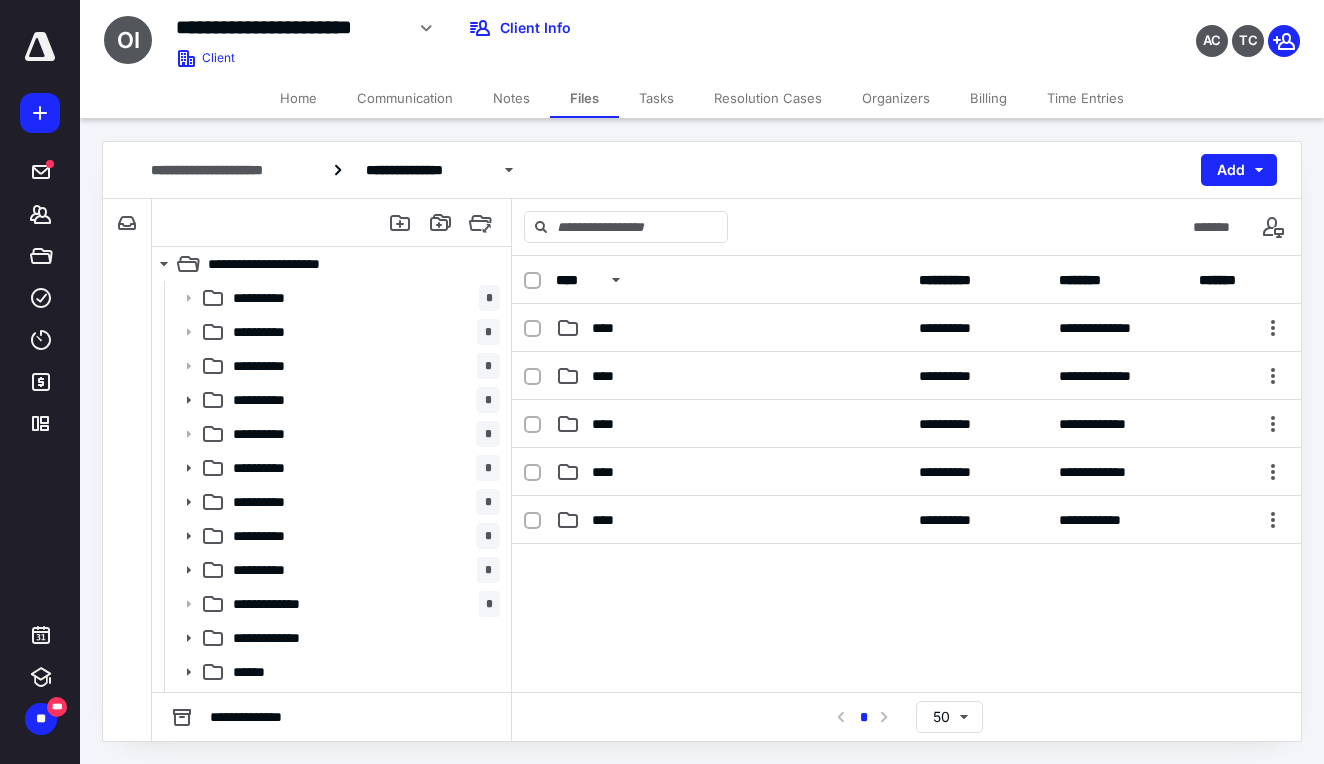 click on "Notes" at bounding box center [511, 98] 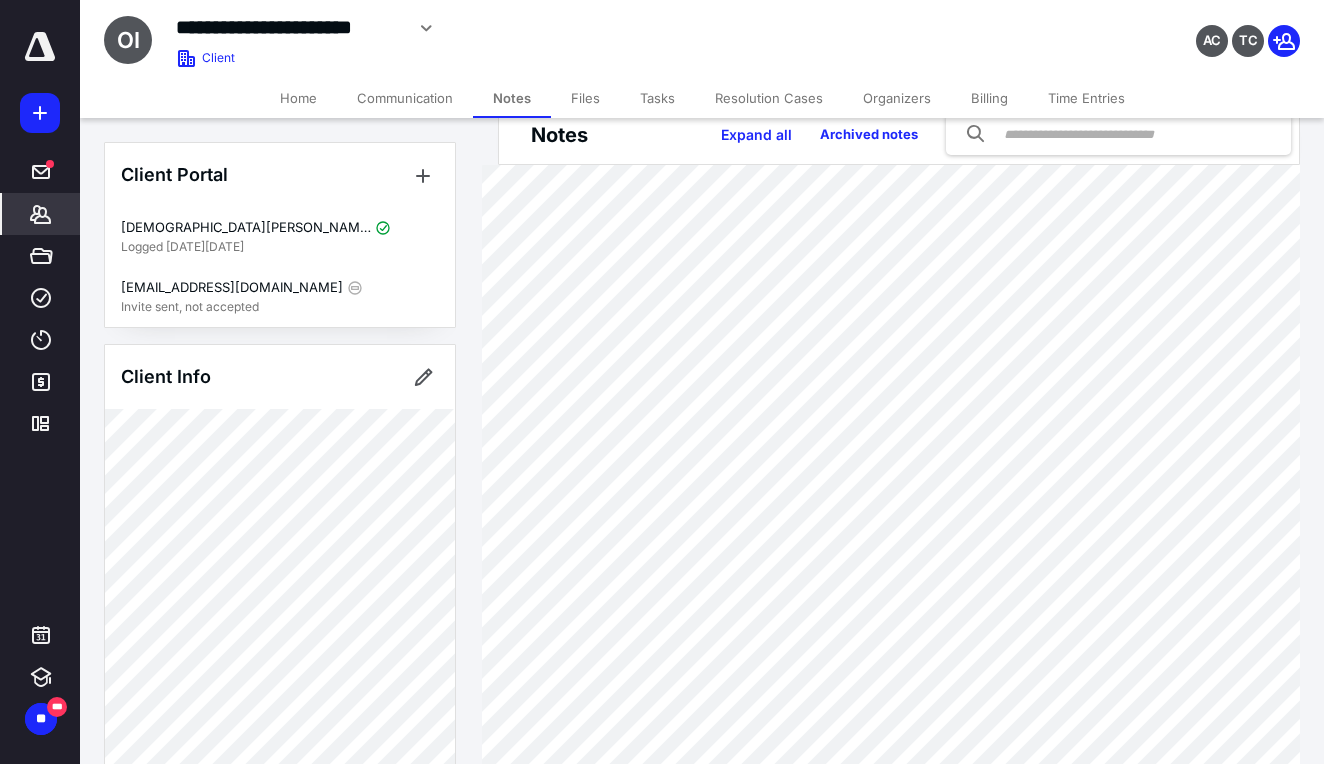scroll, scrollTop: 34, scrollLeft: 0, axis: vertical 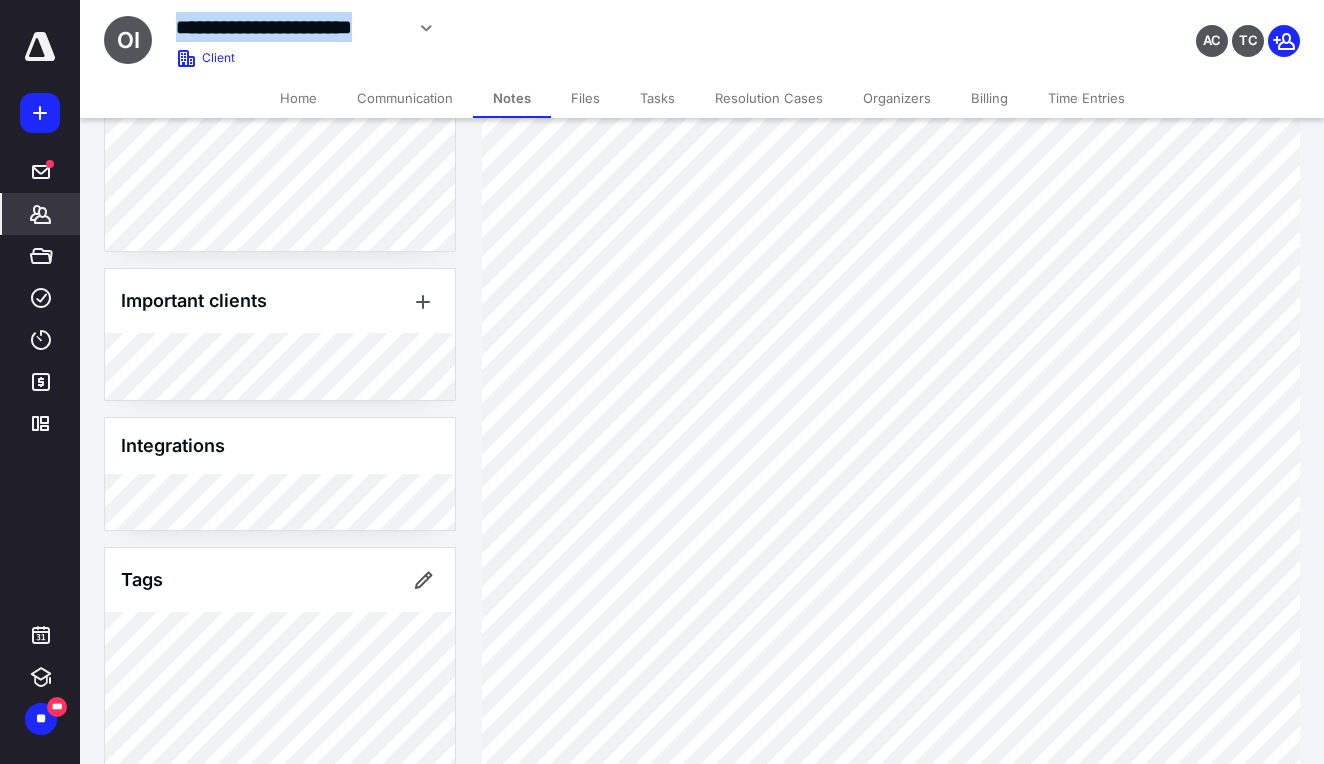 drag, startPoint x: 399, startPoint y: 29, endPoint x: 182, endPoint y: 25, distance: 217.03687 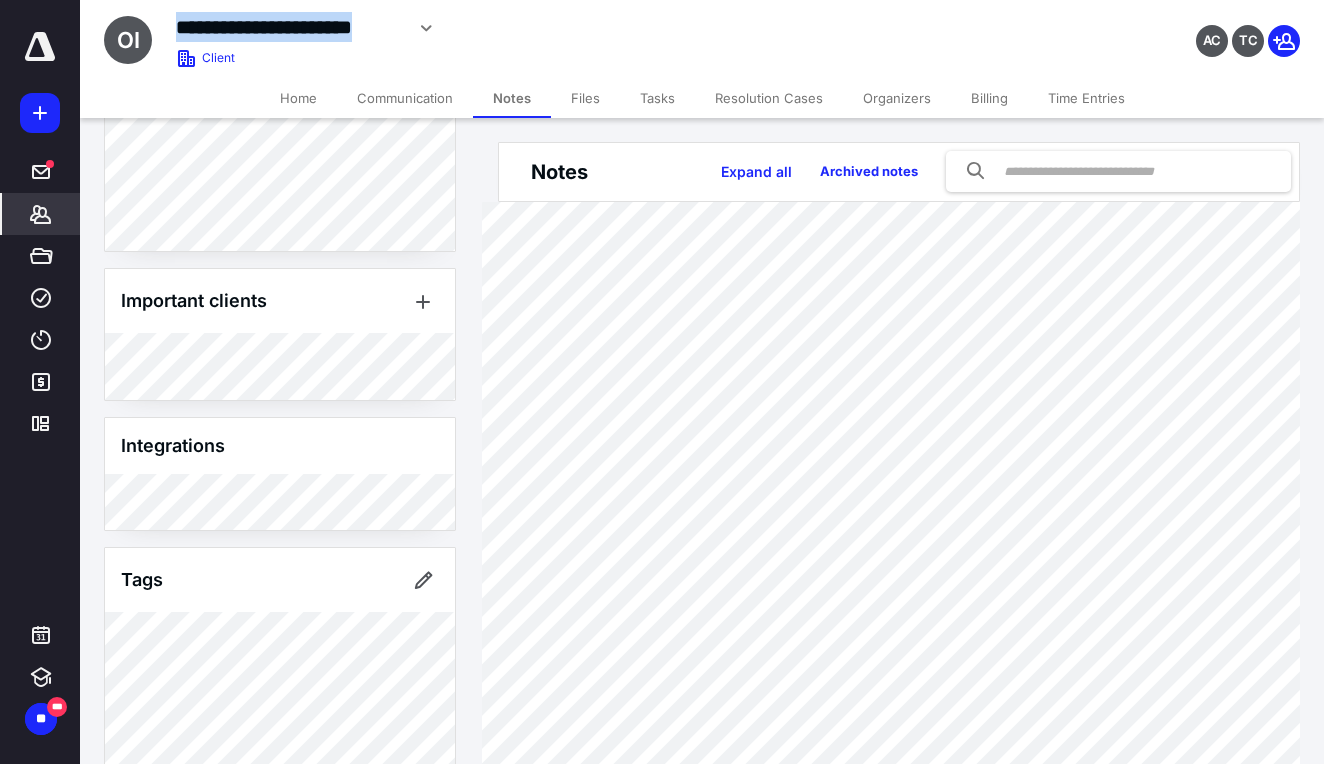 scroll, scrollTop: 0, scrollLeft: 0, axis: both 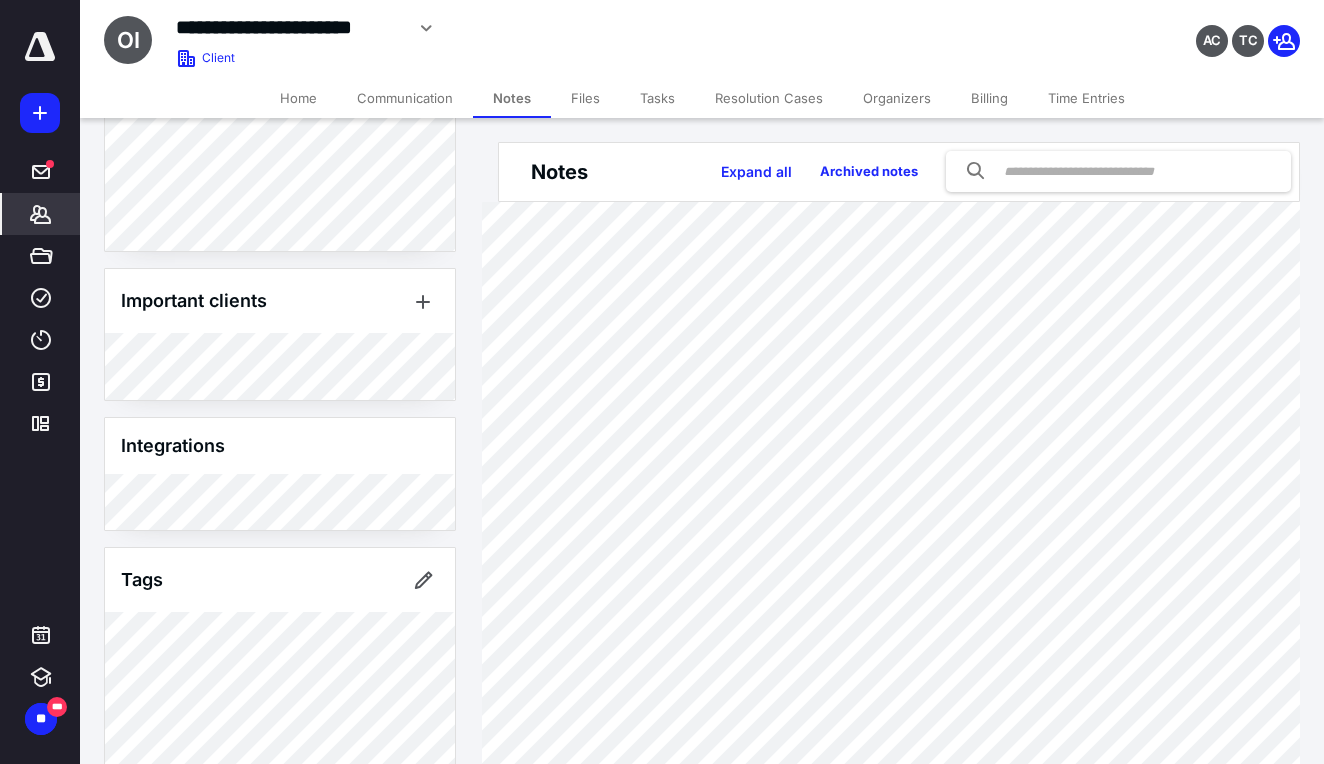click on "***** ******* ***** **** **** ******* *********" at bounding box center [40, 238] 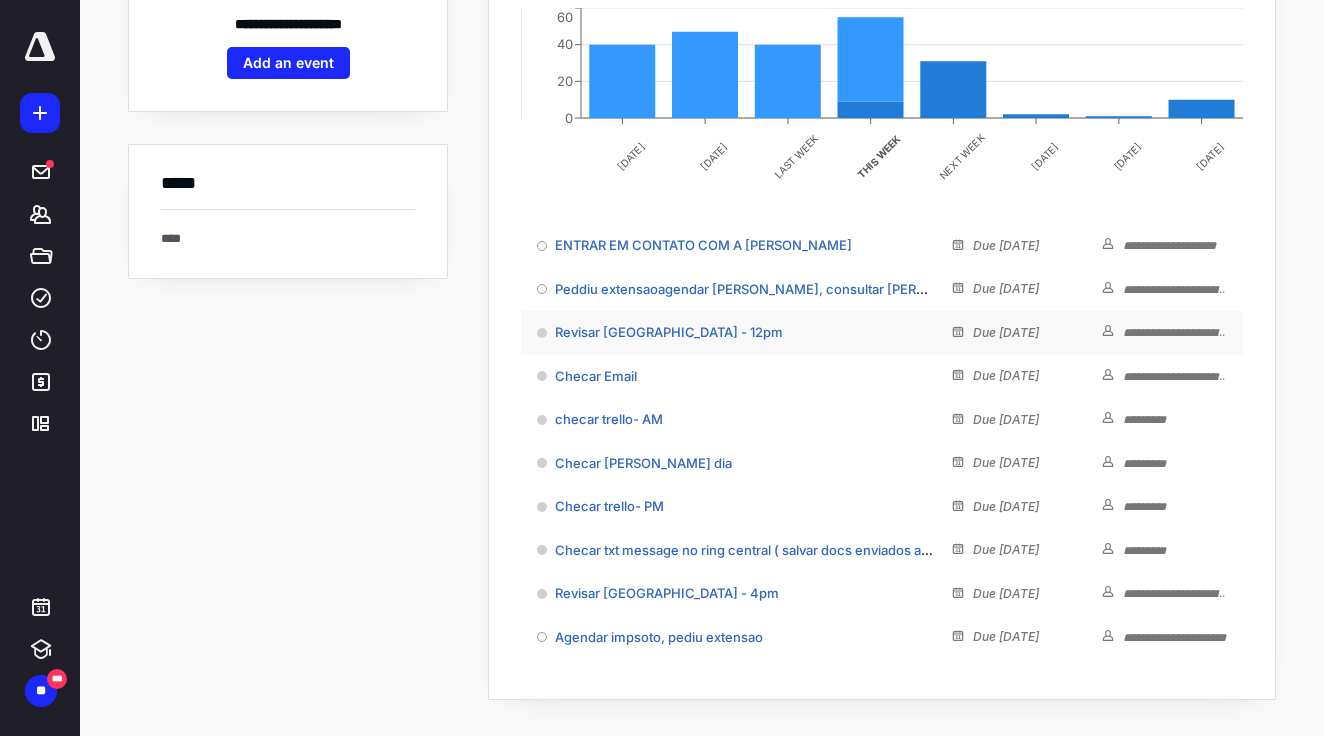 scroll, scrollTop: 327, scrollLeft: 0, axis: vertical 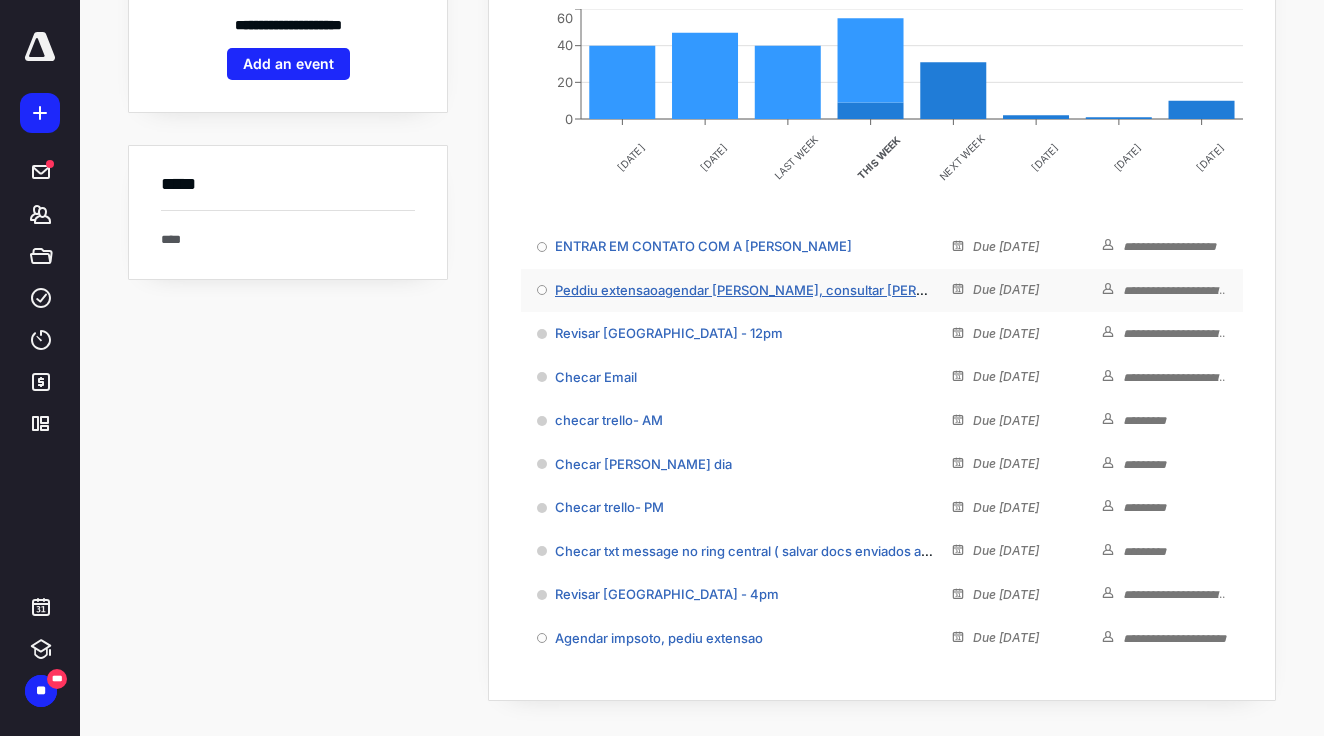 click on "Peddiu extensaoagendar [PERSON_NAME], consultar [PERSON_NAME] antes" at bounding box center (793, 290) 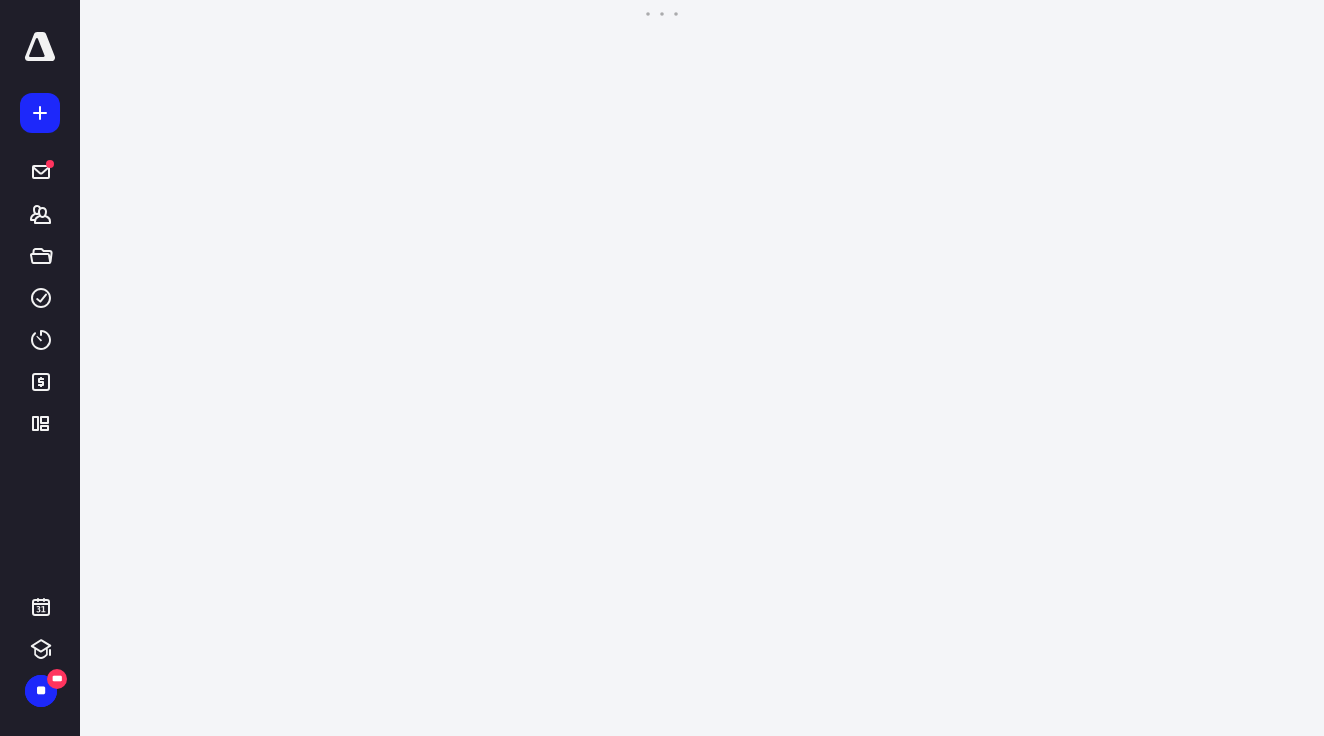 scroll, scrollTop: 0, scrollLeft: 0, axis: both 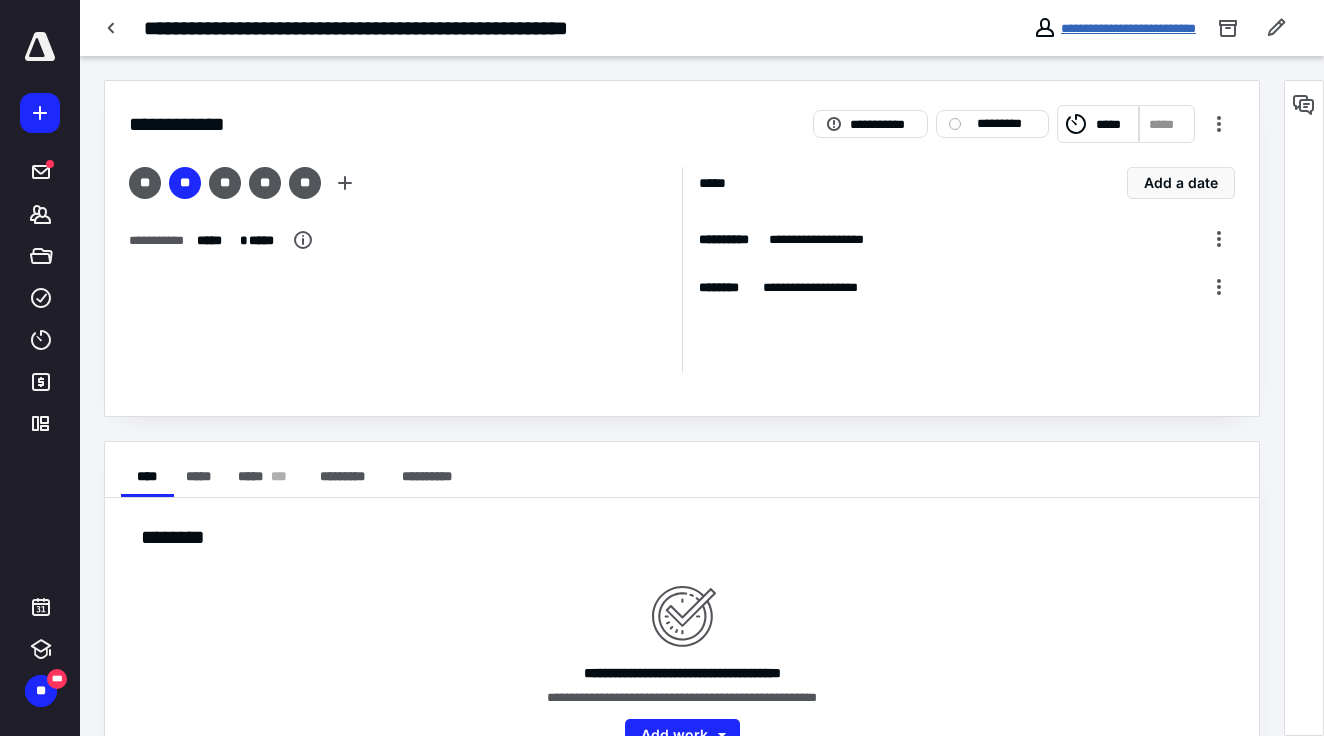 click on "**********" at bounding box center (1128, 28) 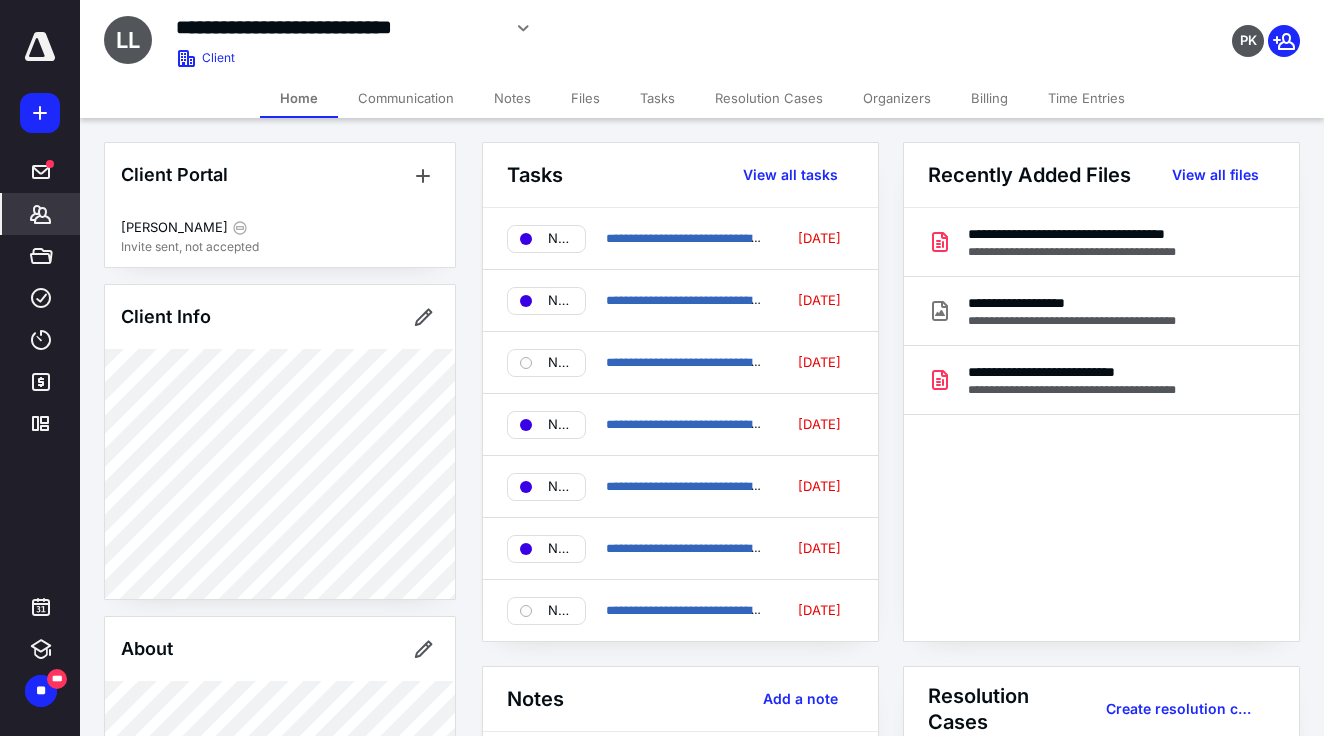 click on "Notes" at bounding box center (512, 98) 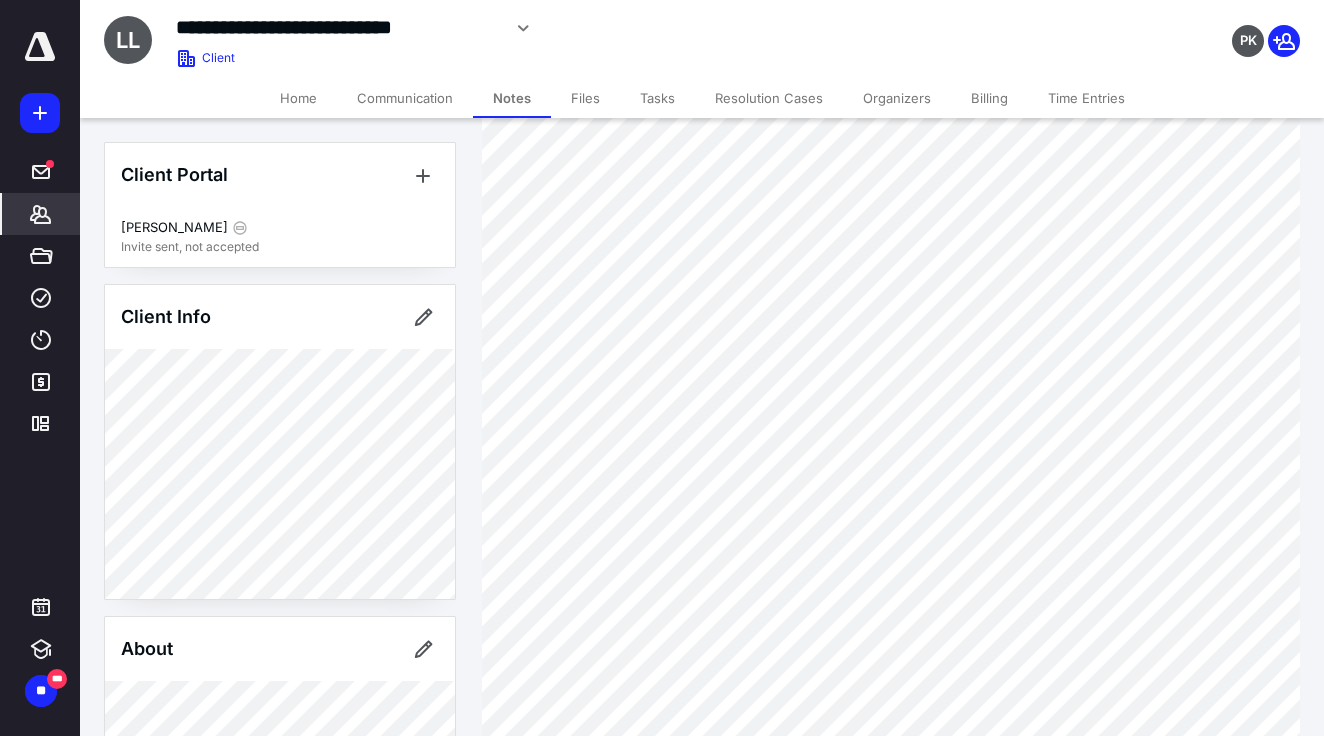 scroll, scrollTop: 267, scrollLeft: 0, axis: vertical 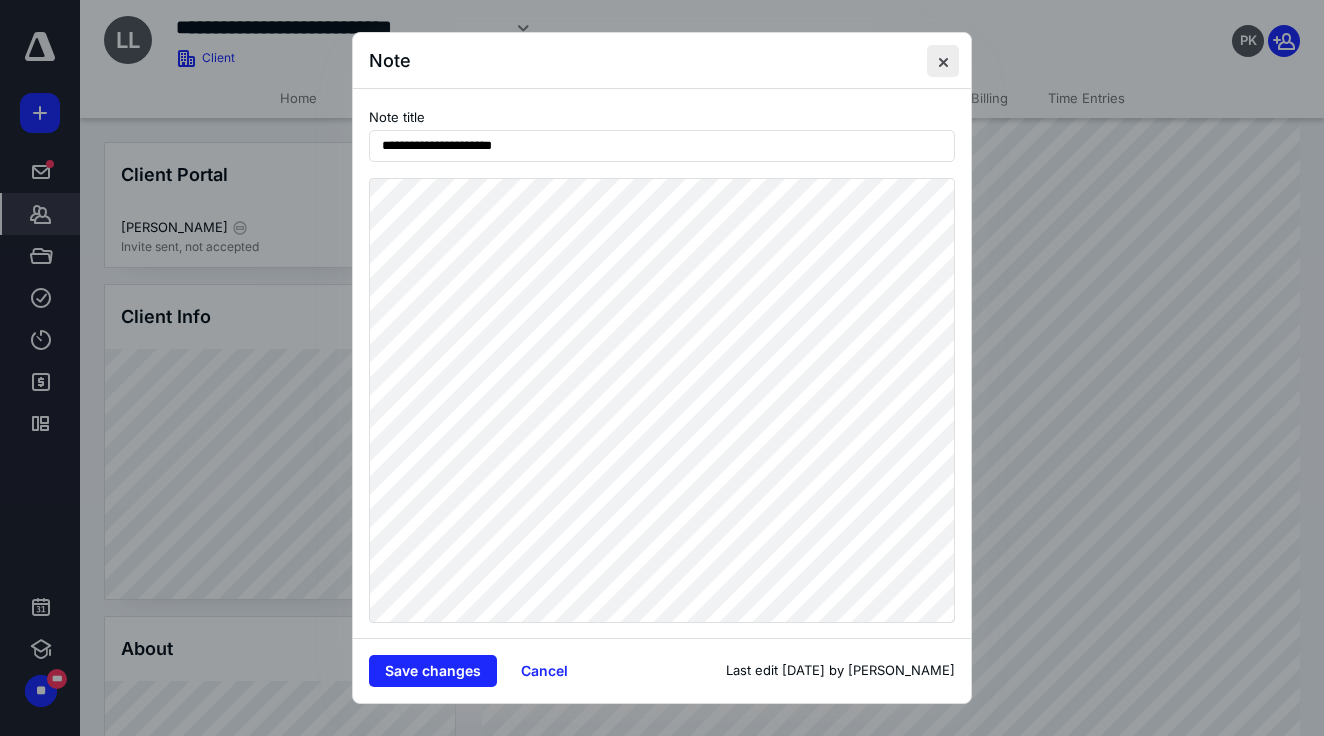 click at bounding box center [943, 61] 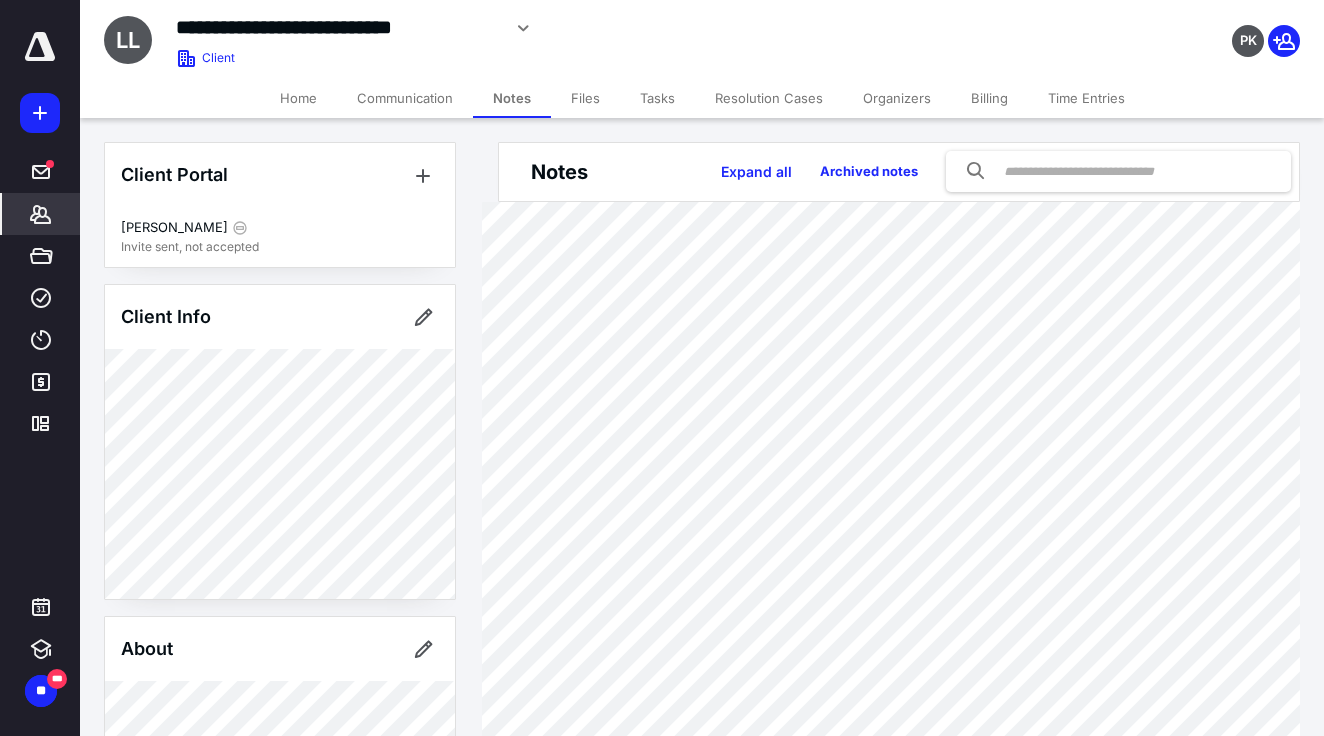 scroll, scrollTop: 0, scrollLeft: 0, axis: both 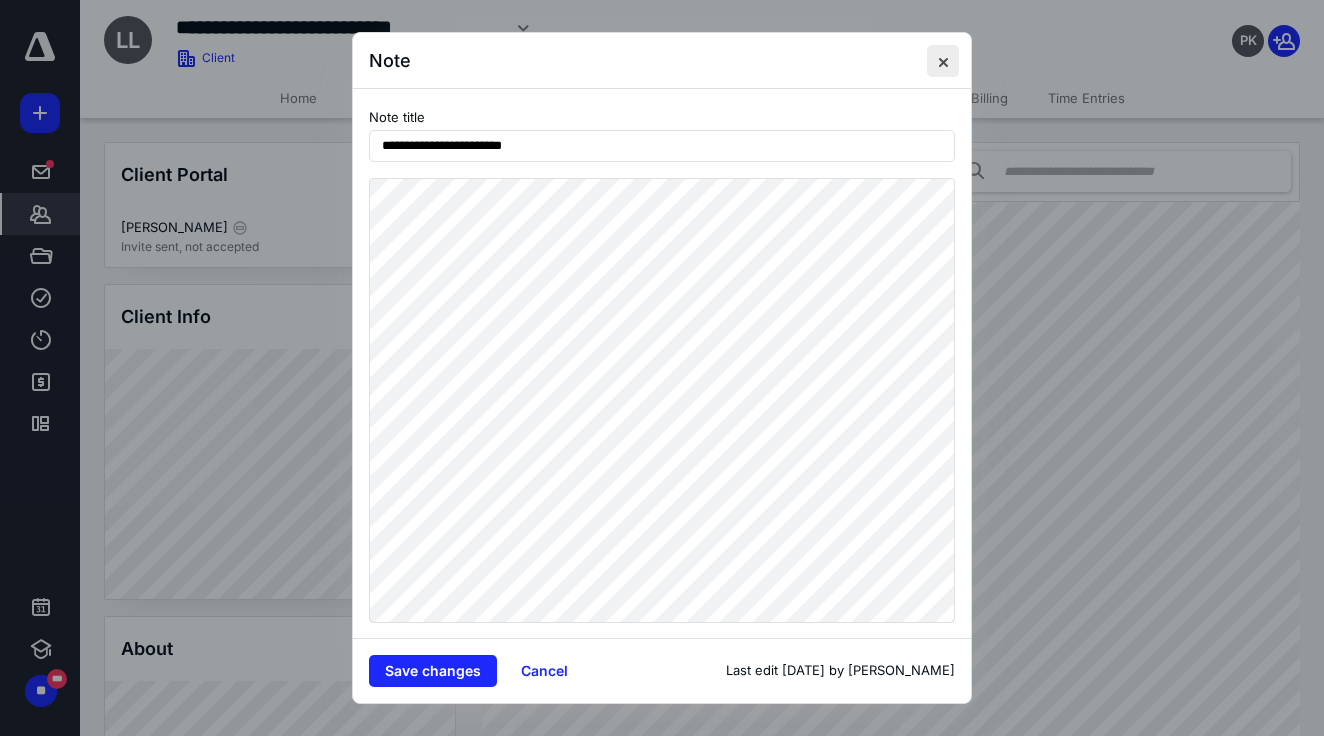 click at bounding box center [943, 61] 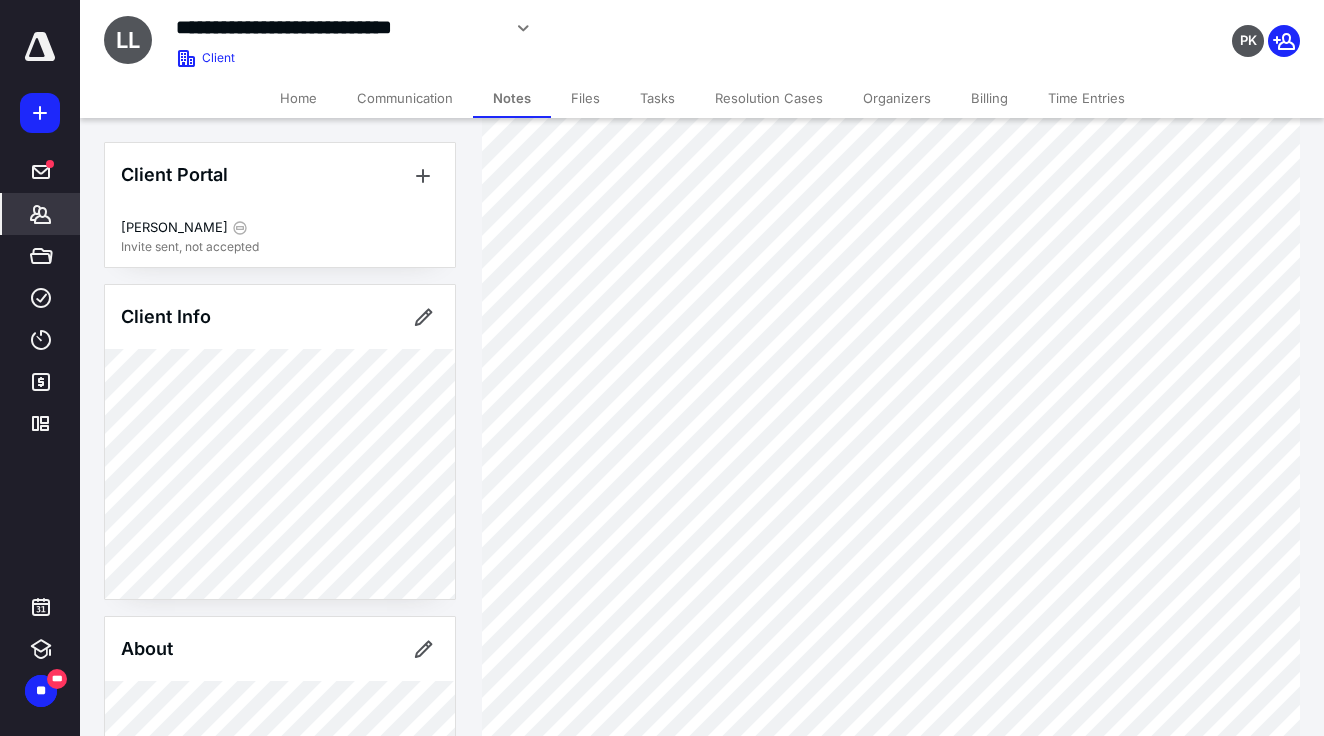 scroll, scrollTop: 461, scrollLeft: 0, axis: vertical 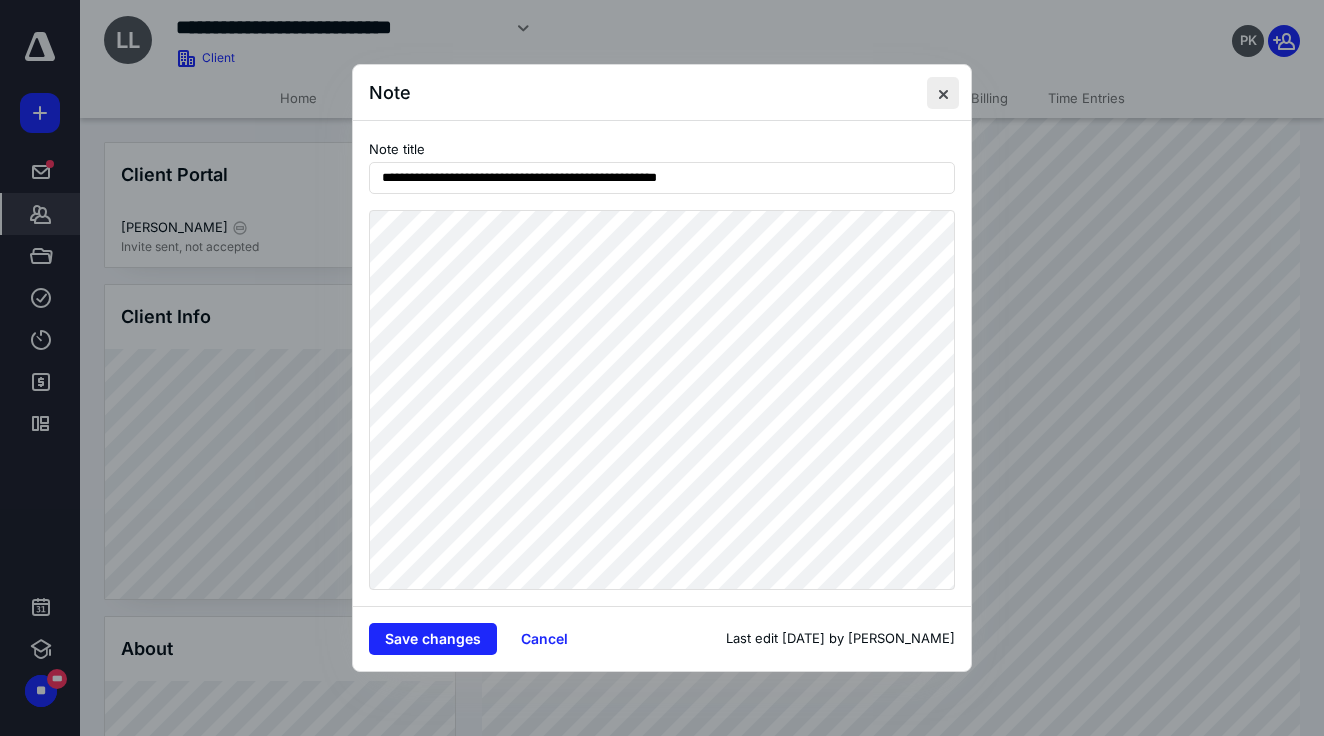 click at bounding box center [943, 93] 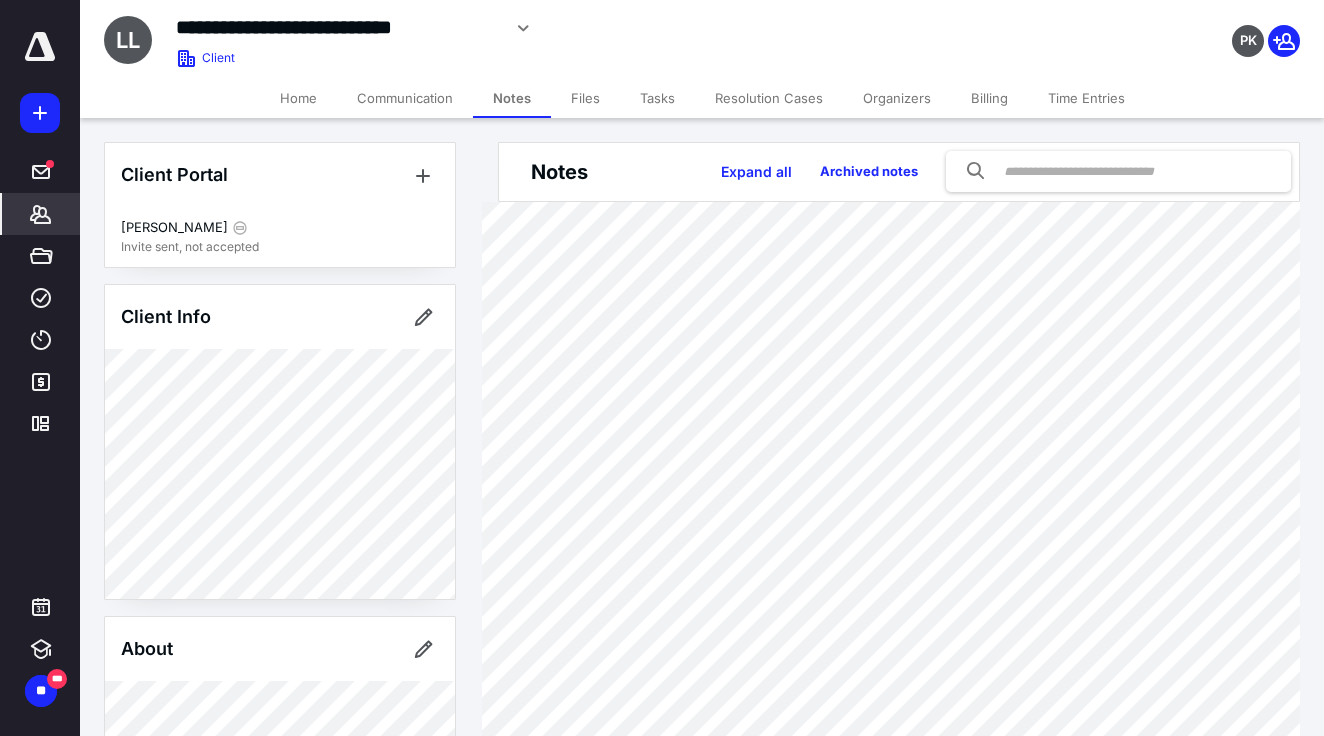 scroll, scrollTop: 0, scrollLeft: 0, axis: both 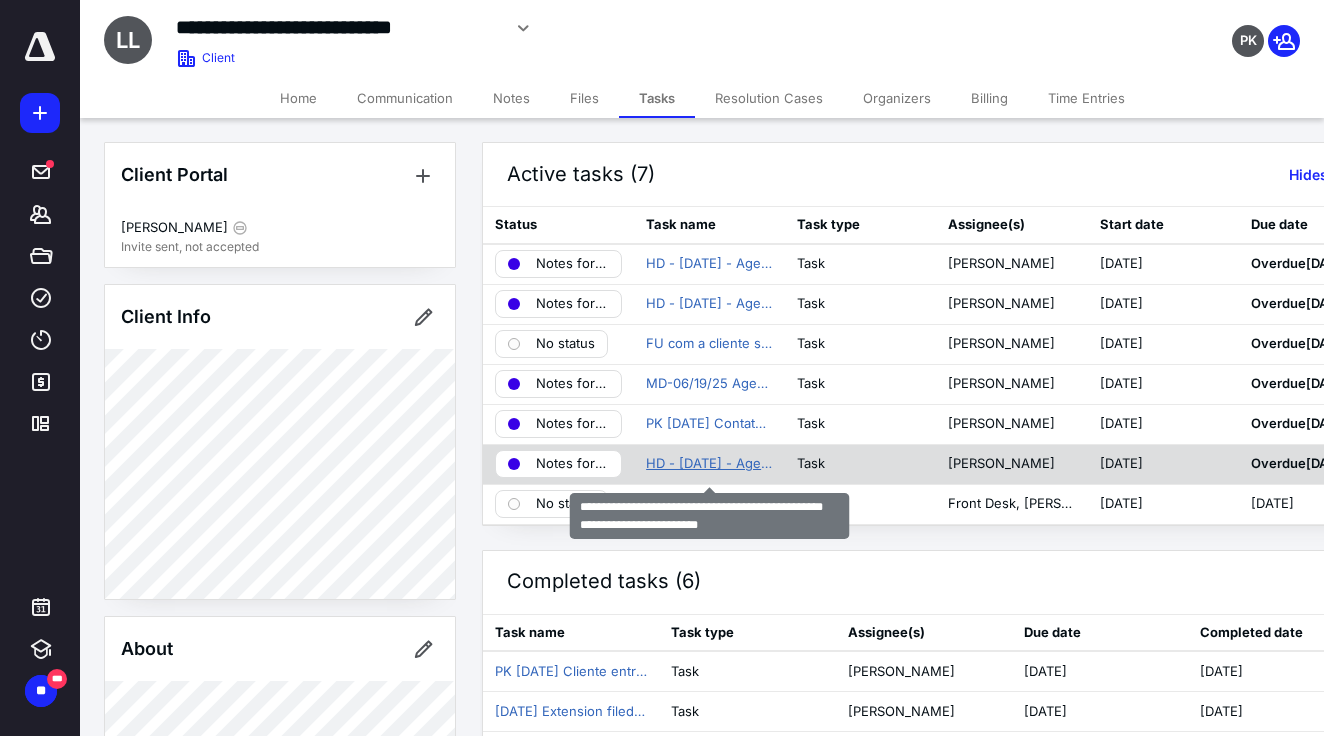drag, startPoint x: 711, startPoint y: 471, endPoint x: 715, endPoint y: 461, distance: 10.770329 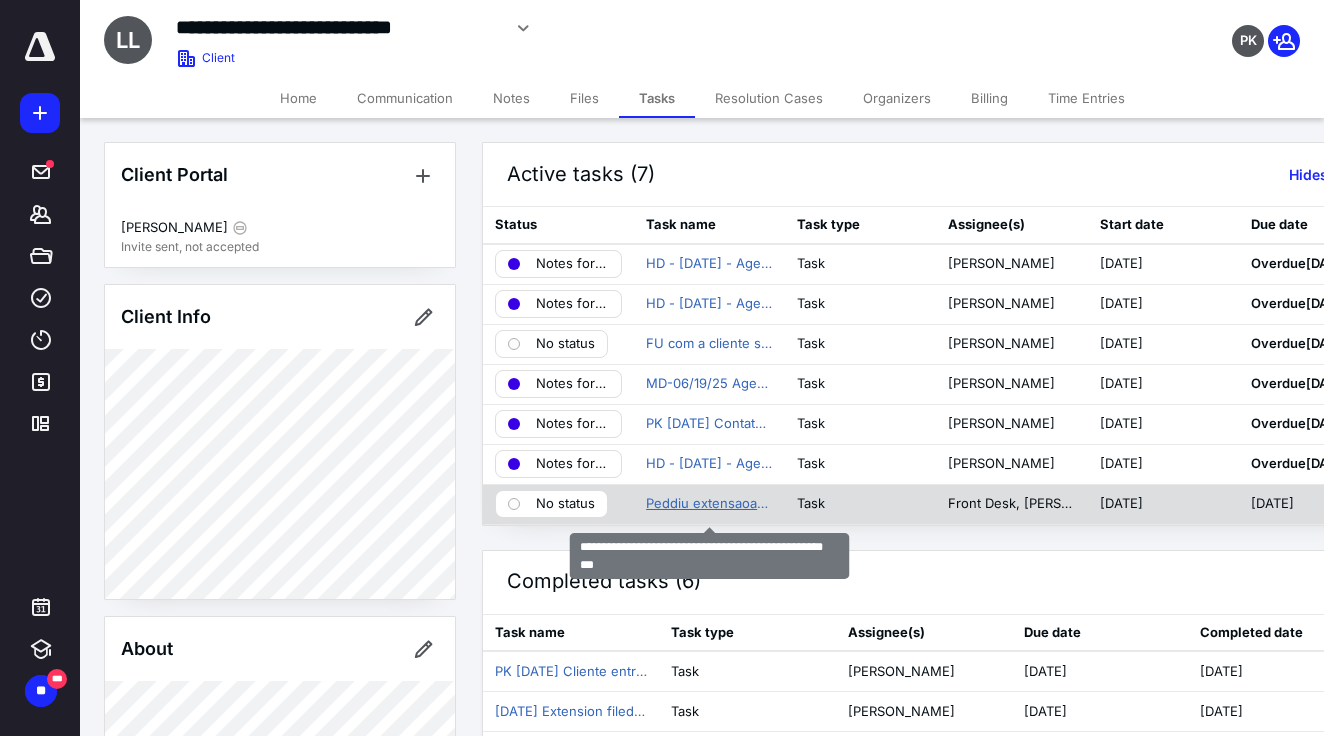 click on "Peddiu extensaoagendar [PERSON_NAME], consultar [PERSON_NAME] antes" at bounding box center [709, 504] 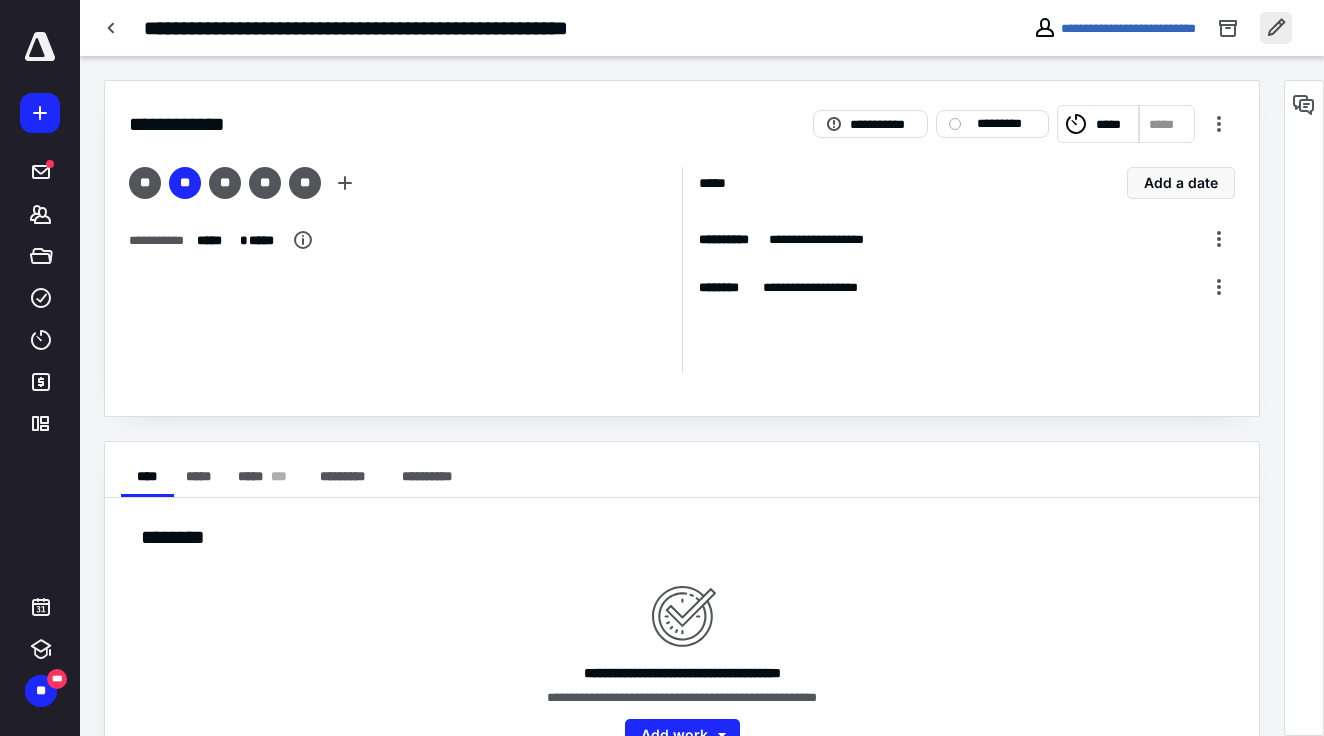 click at bounding box center [1276, 28] 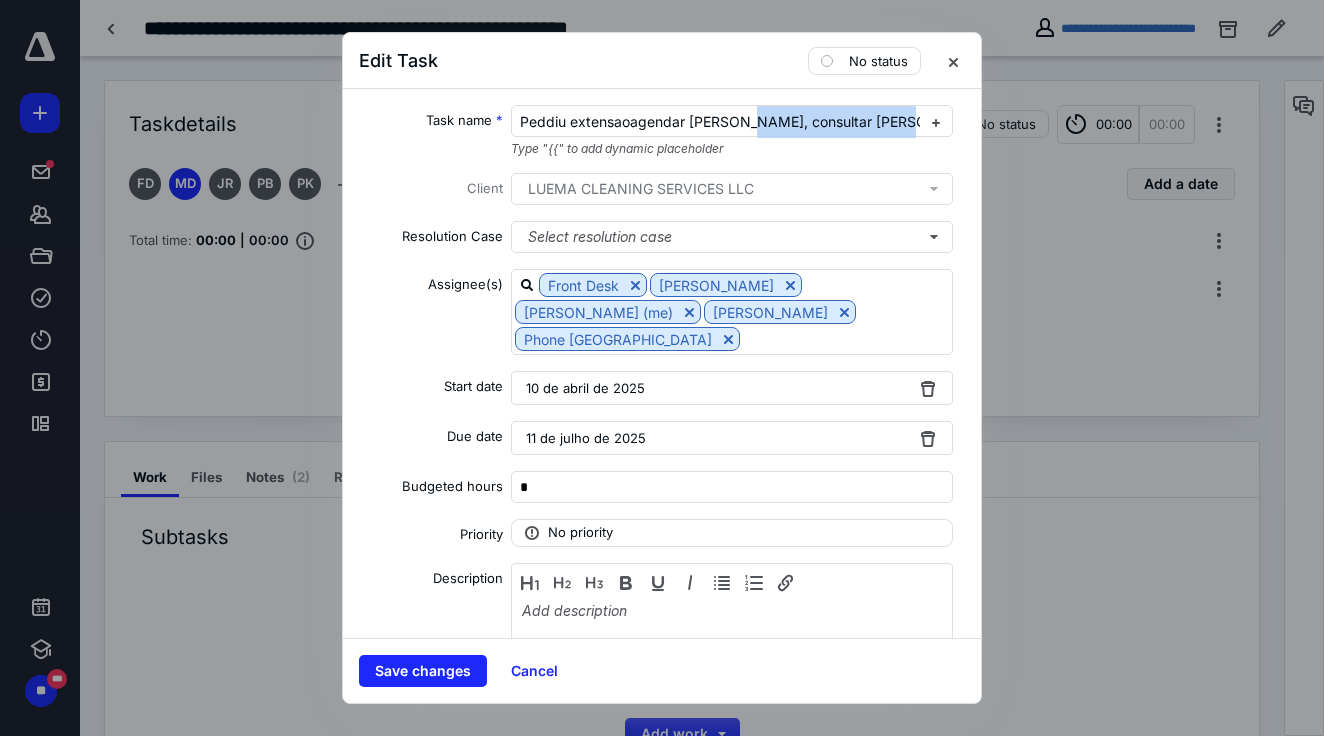 drag, startPoint x: 743, startPoint y: 120, endPoint x: 994, endPoint y: 127, distance: 251.0976 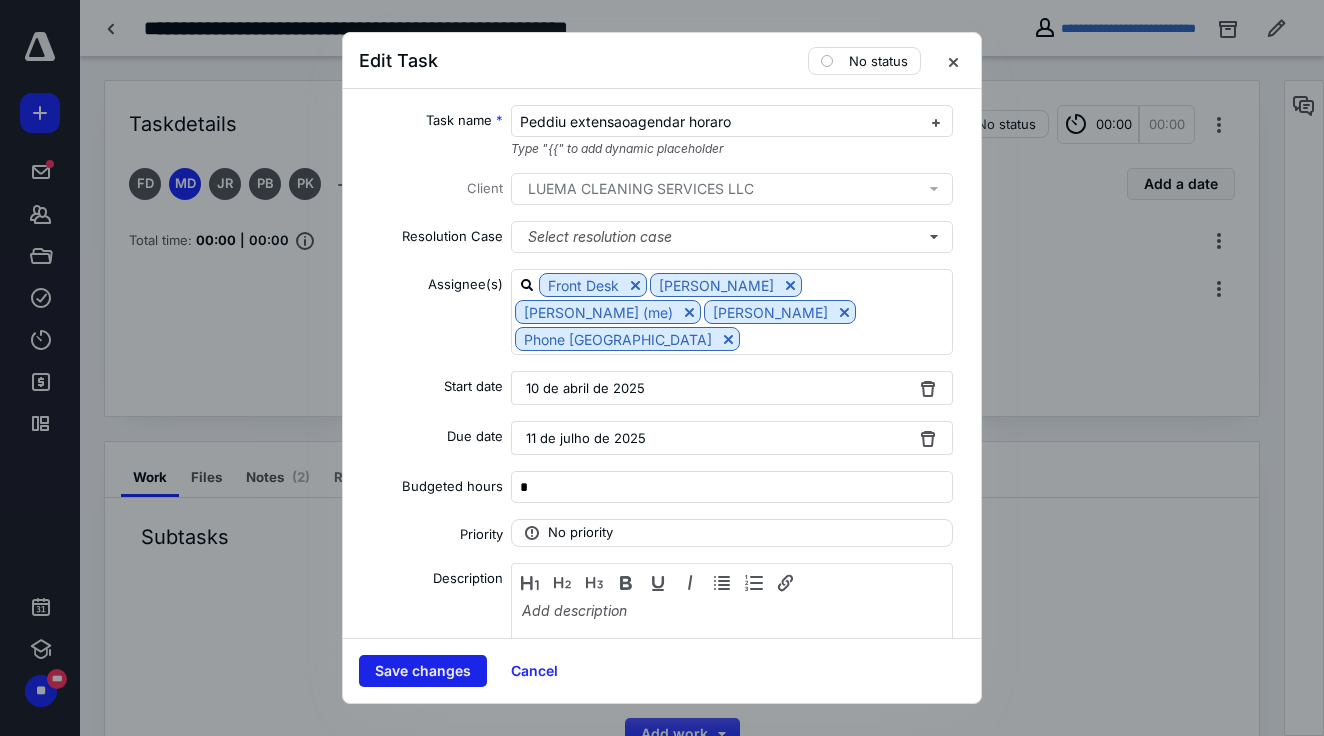 click on "Save changes" at bounding box center (423, 671) 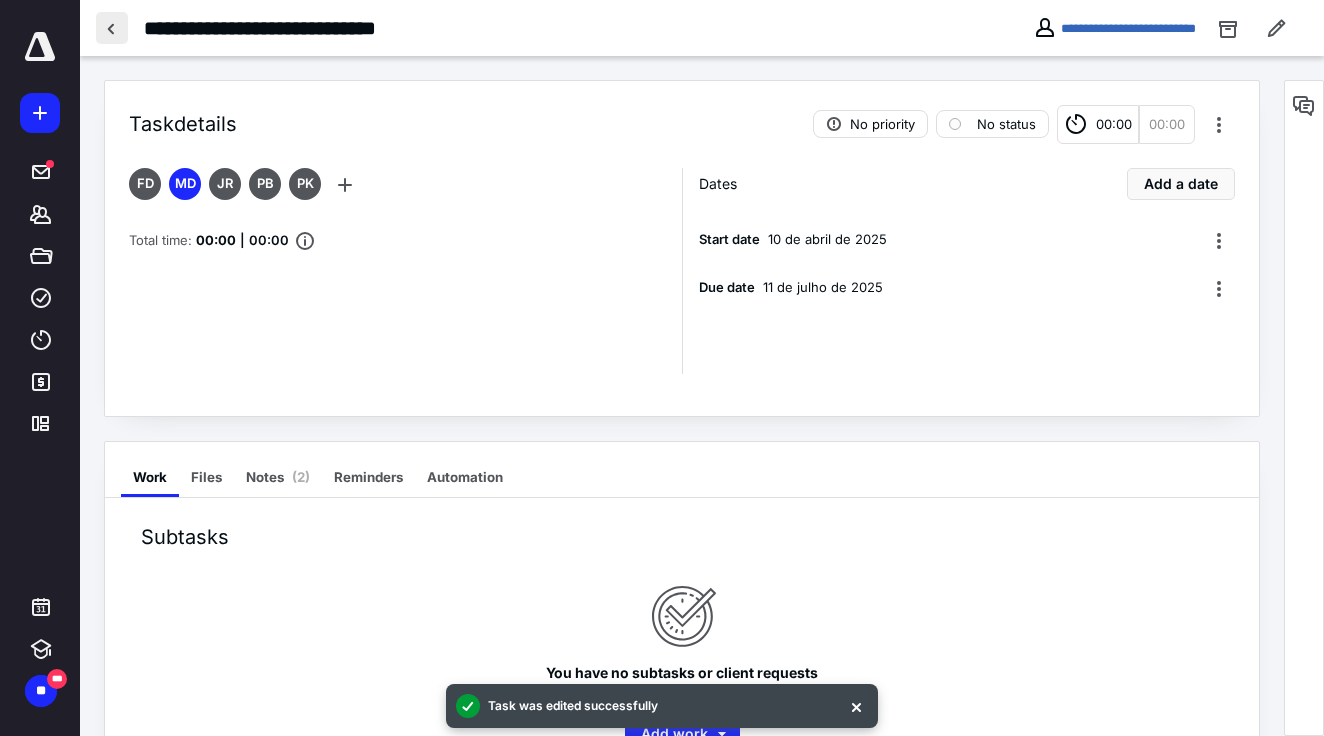click at bounding box center [112, 28] 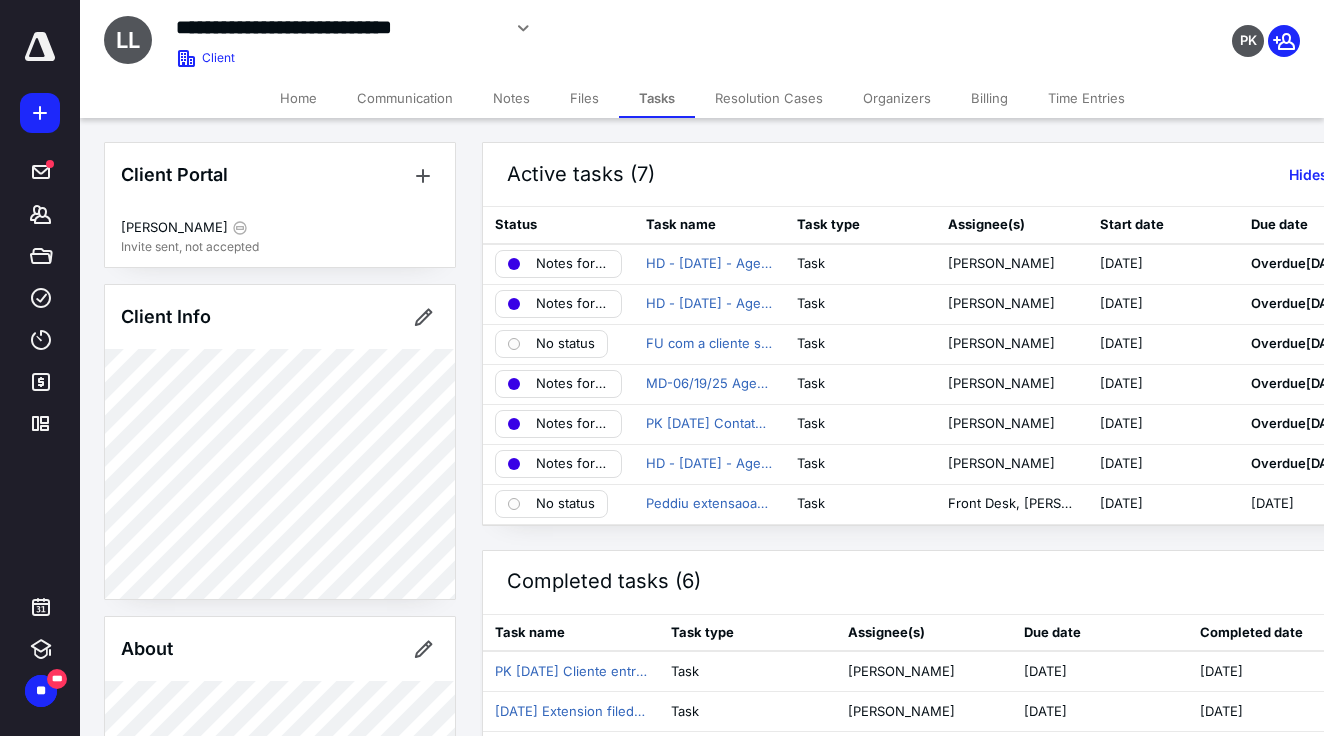 click on "Billing" at bounding box center (989, 98) 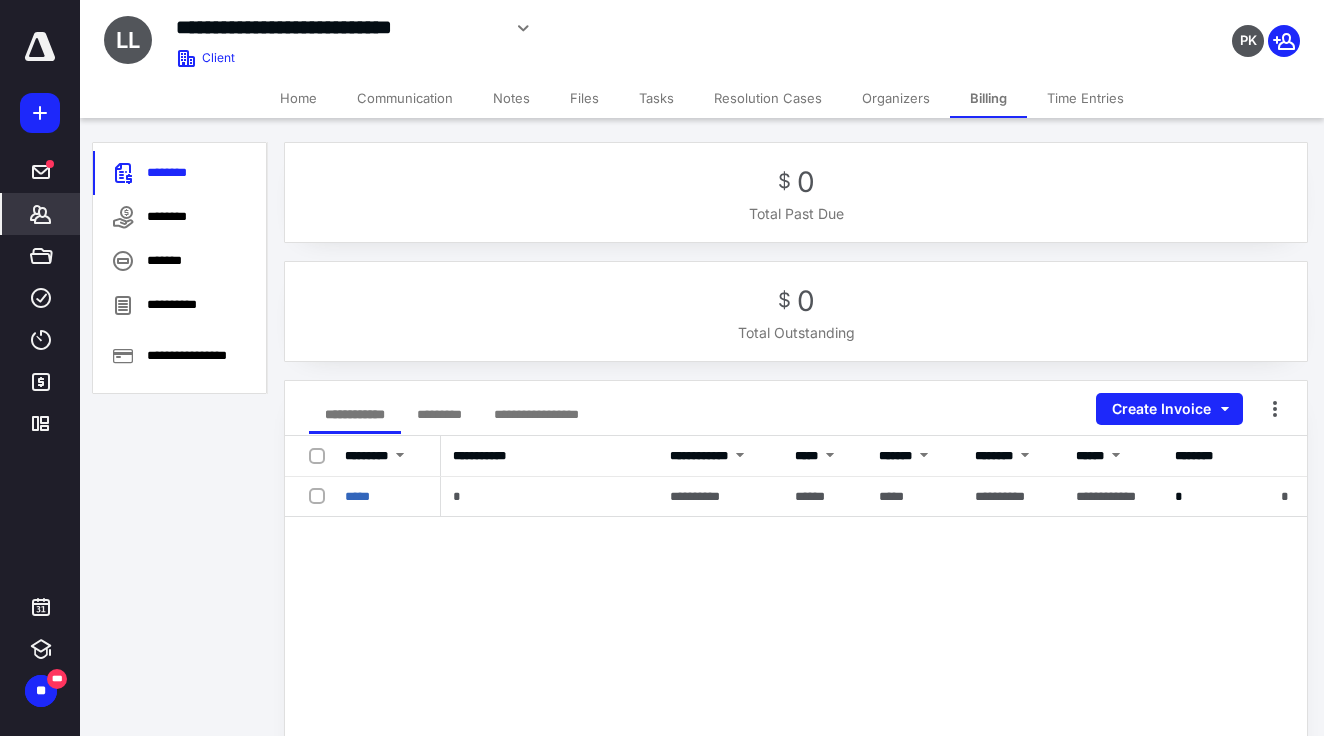 click on "Notes" at bounding box center [511, 98] 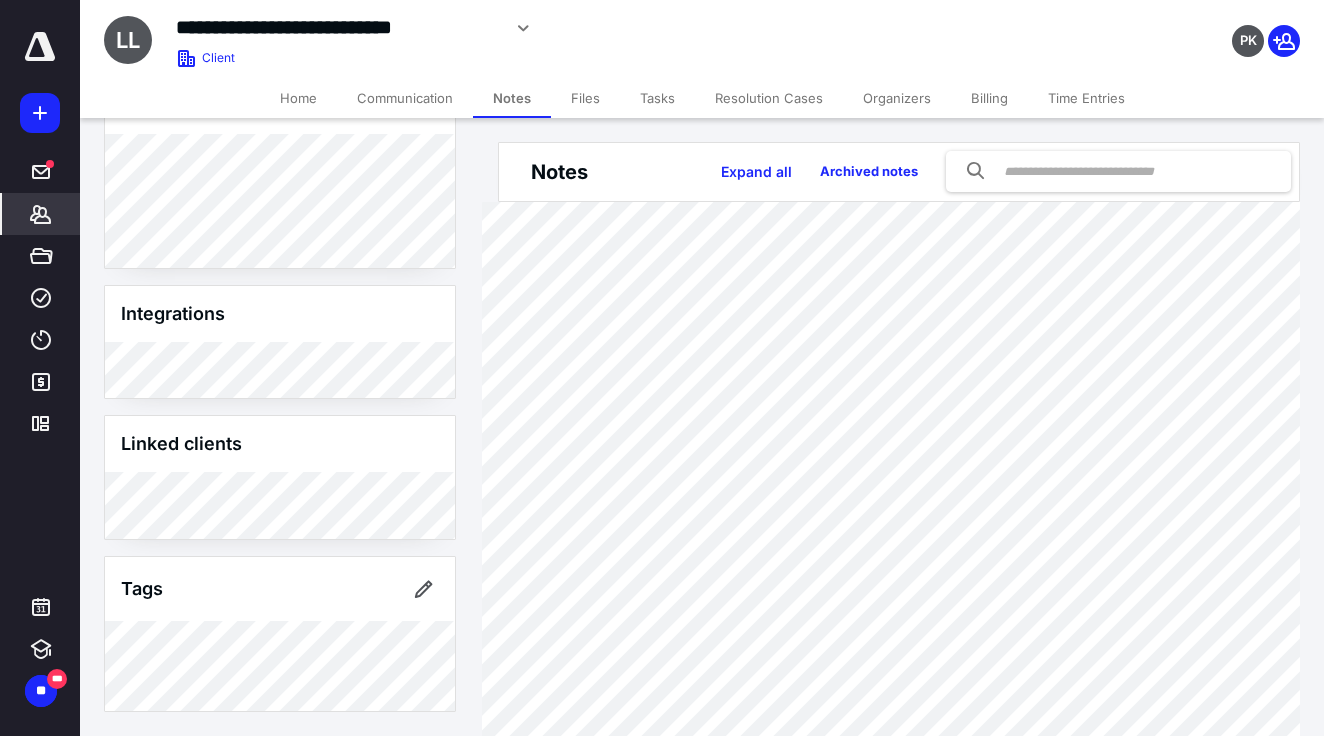 scroll, scrollTop: 909, scrollLeft: 0, axis: vertical 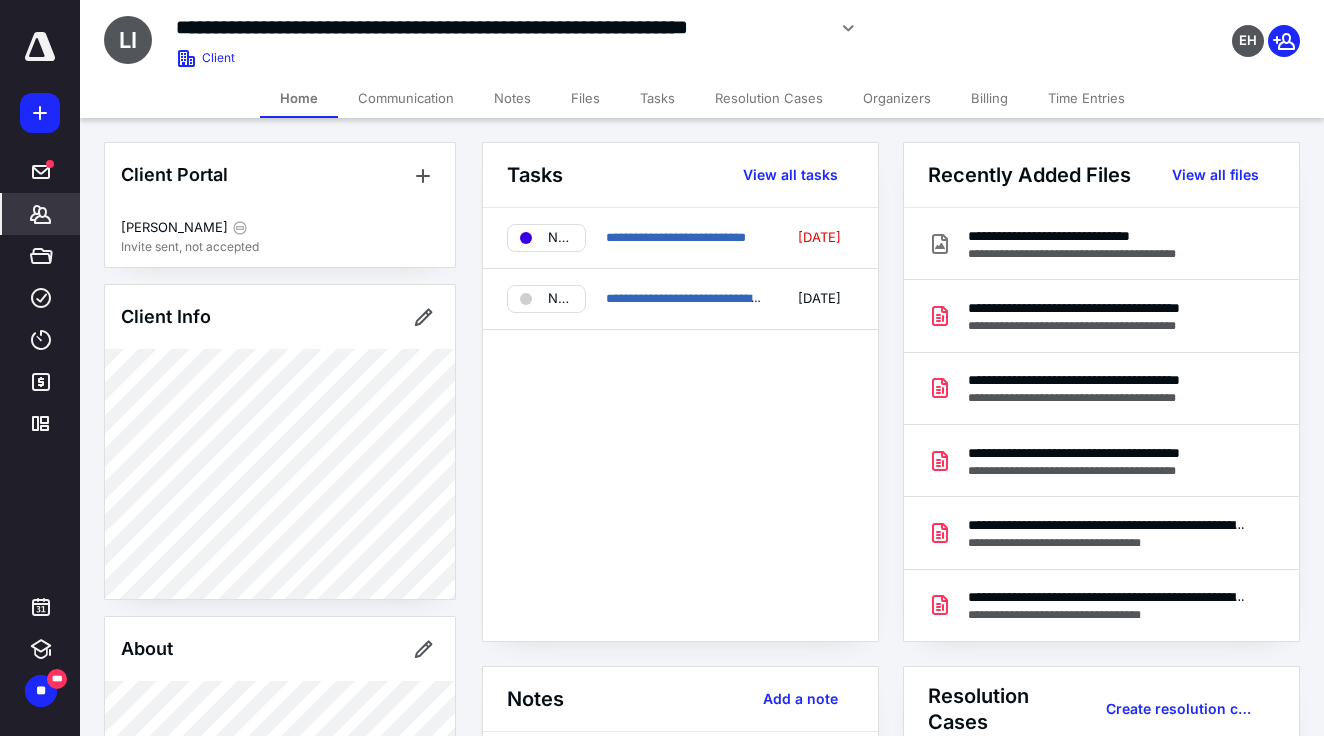 click on "Billing" at bounding box center [989, 98] 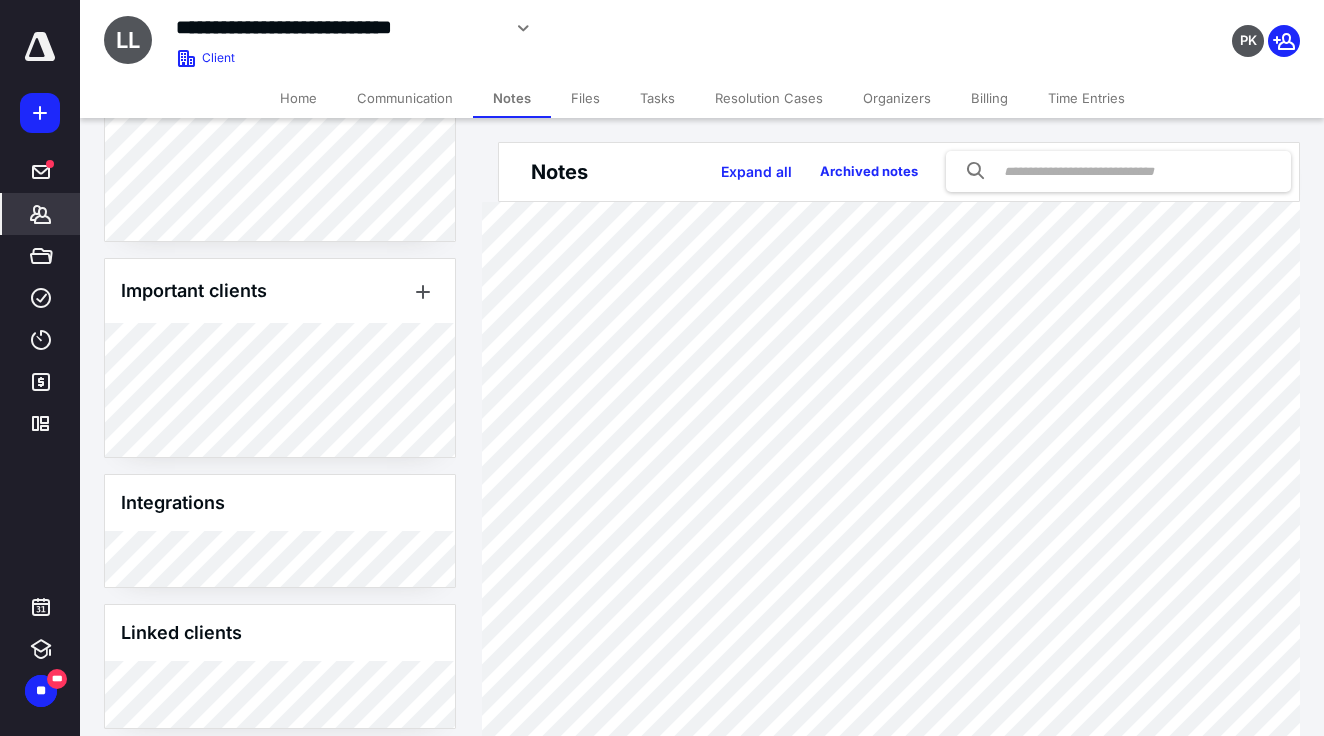 scroll, scrollTop: 677, scrollLeft: 0, axis: vertical 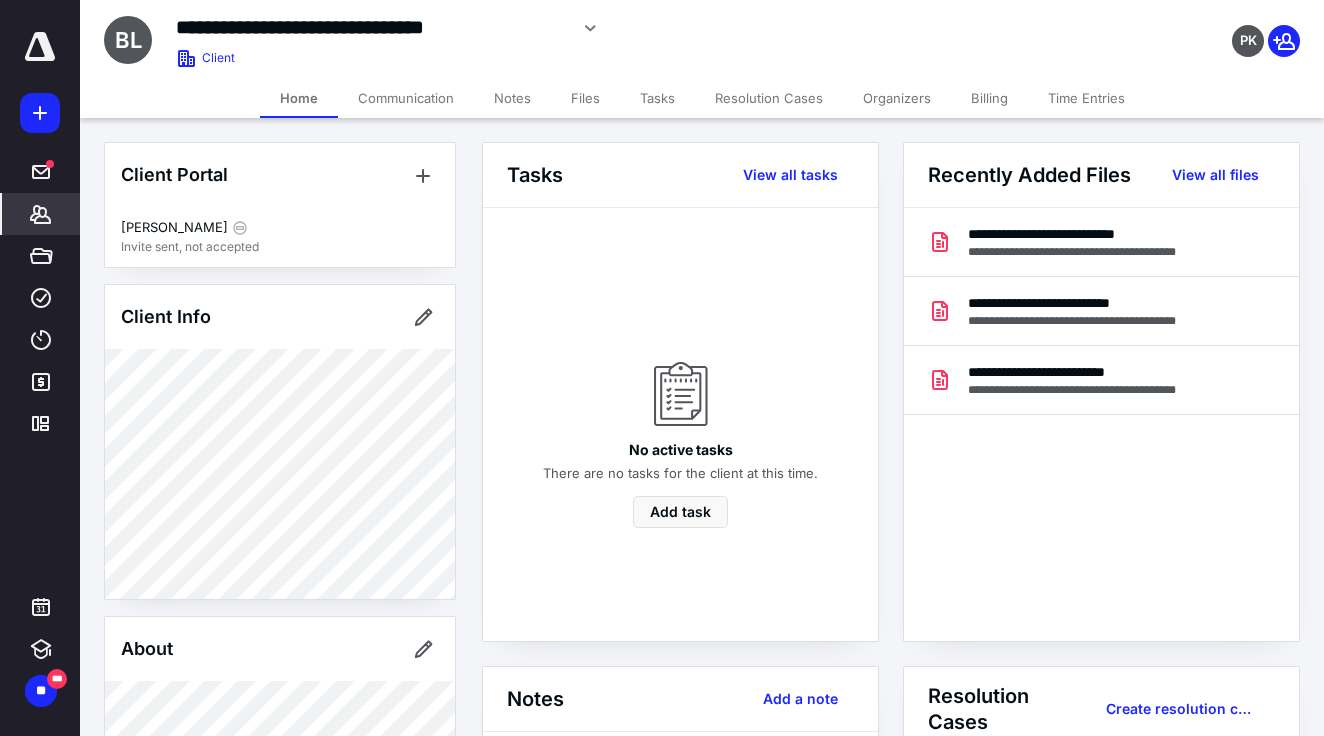 click on "Billing" at bounding box center [989, 98] 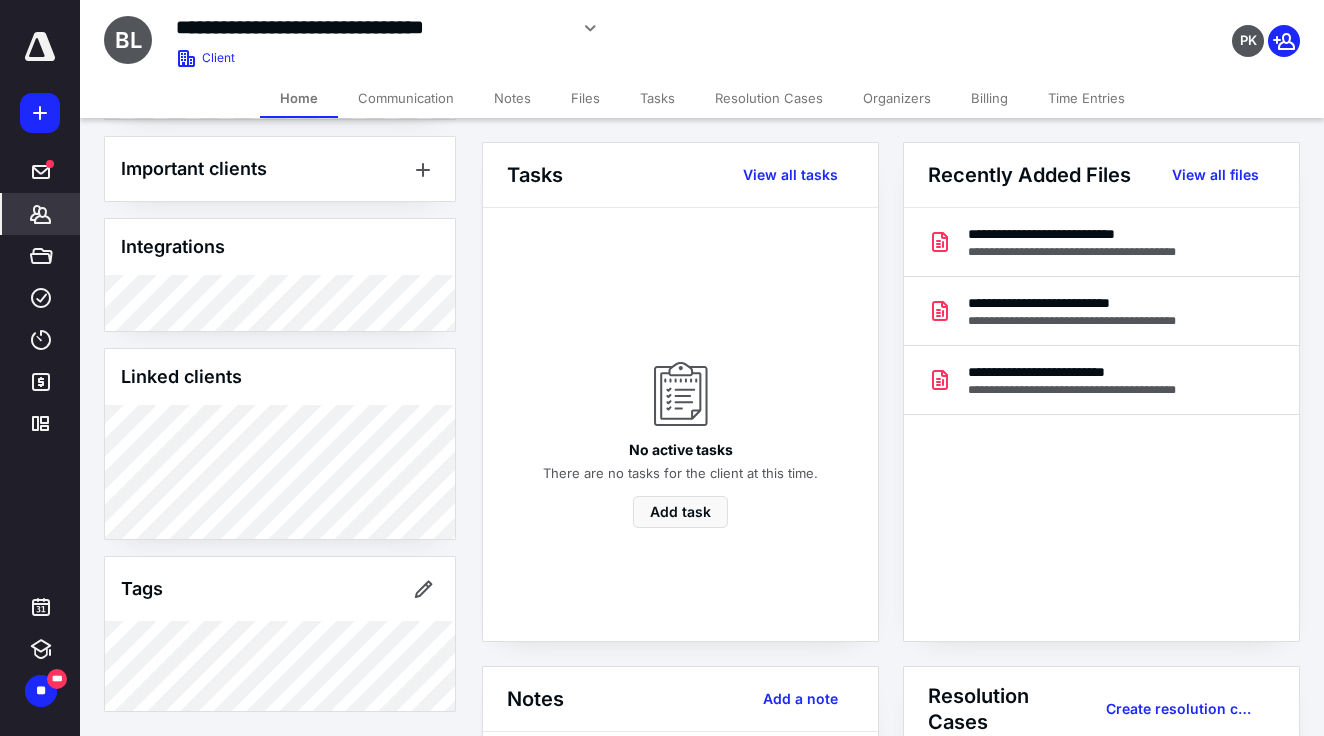 scroll, scrollTop: 714, scrollLeft: 0, axis: vertical 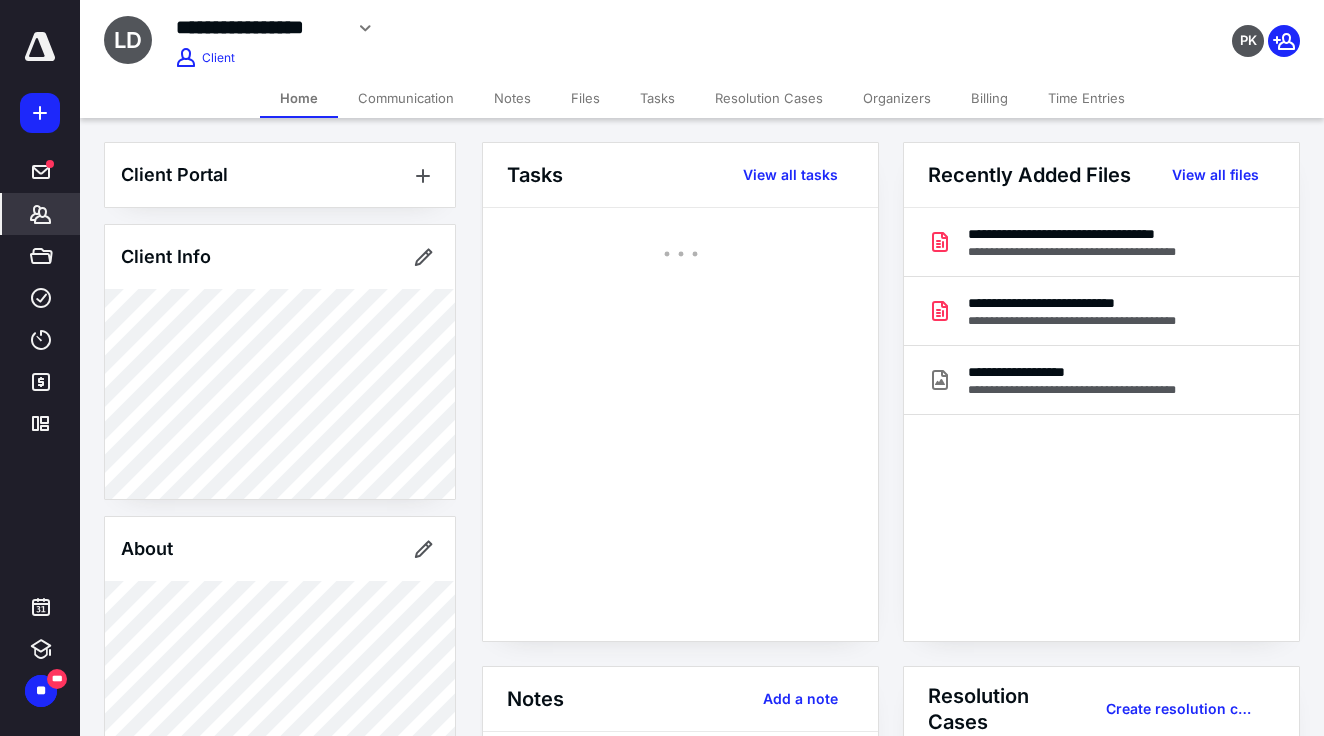 click on "Billing" at bounding box center (989, 98) 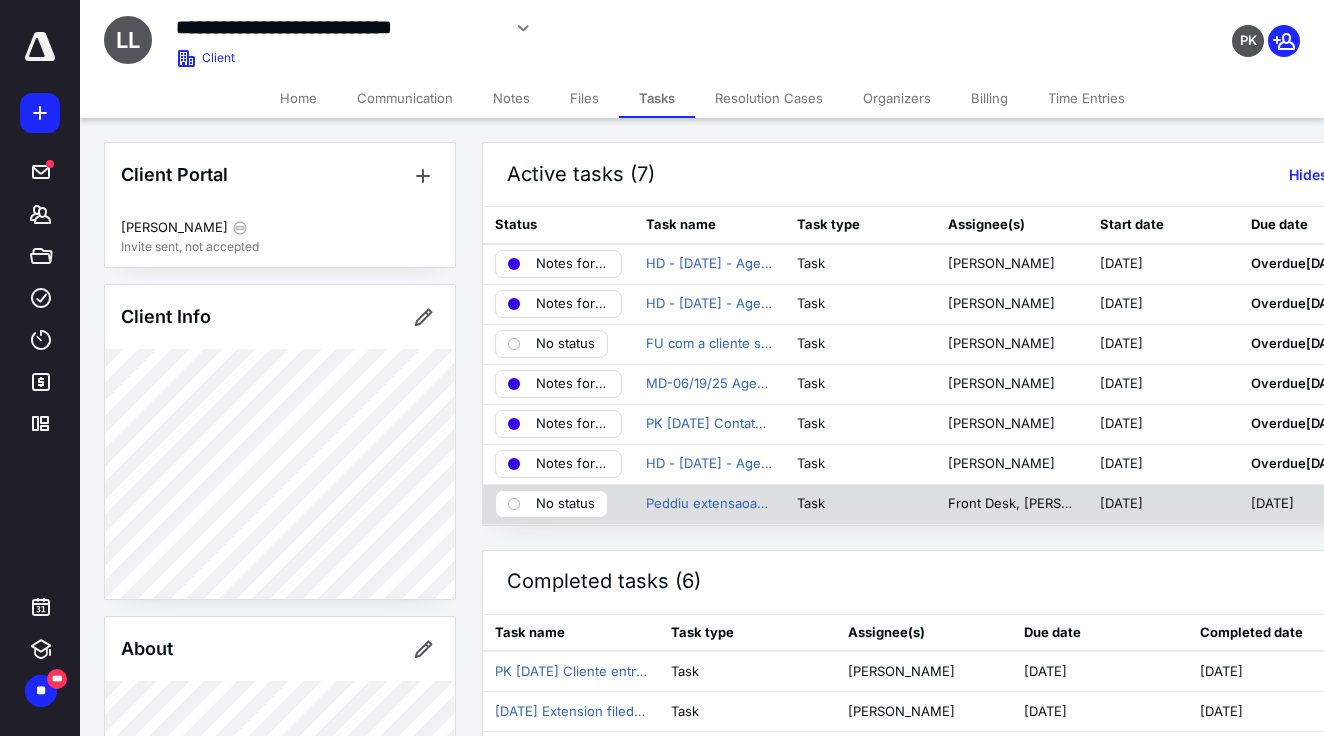 click on "No status" at bounding box center (565, 504) 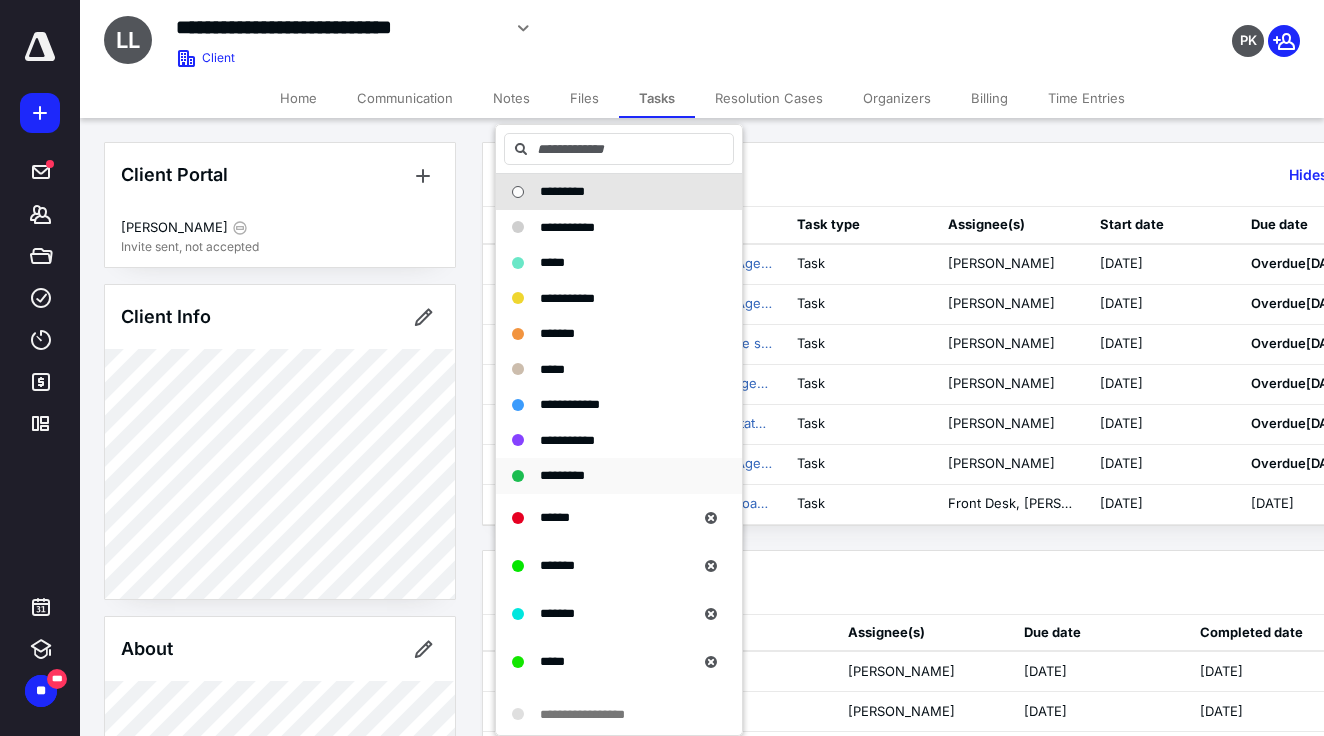 click on "*********" at bounding box center (562, 476) 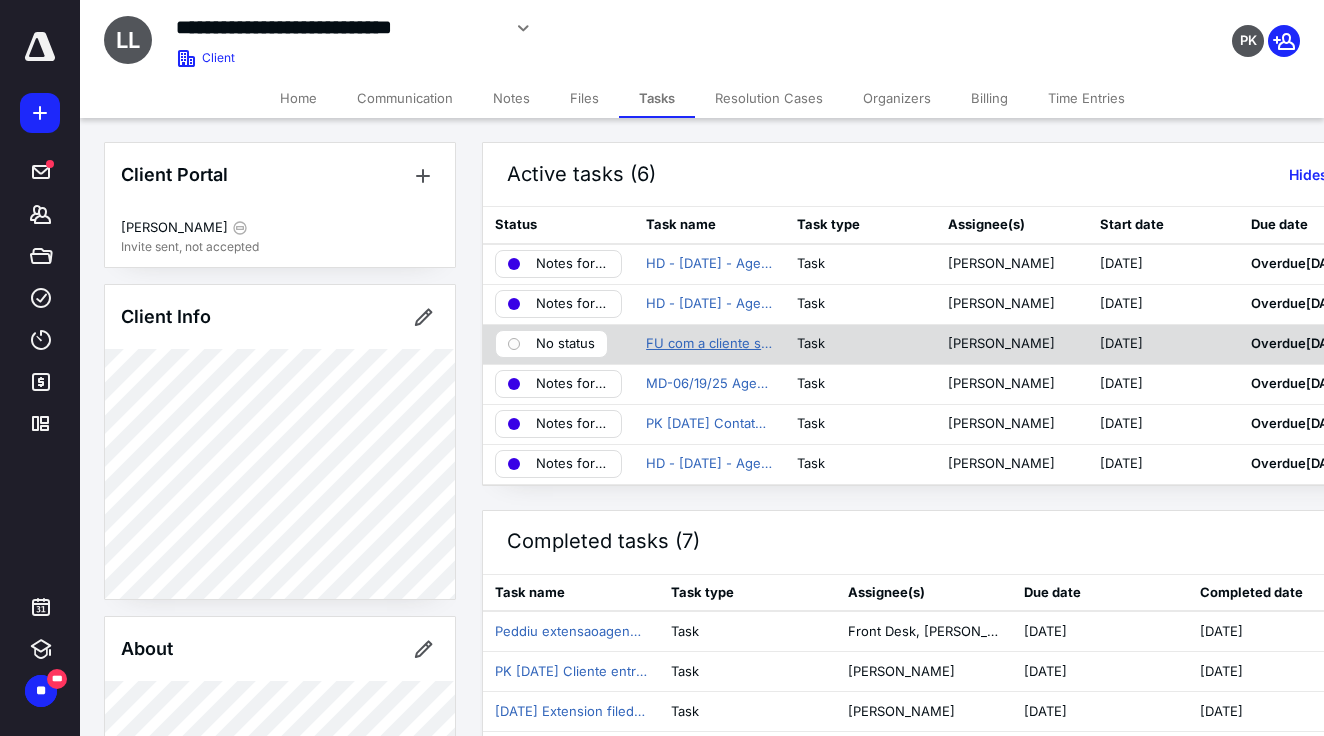 click on "FU com a cliente se tem alguma pendência da nossa parte" at bounding box center (709, 344) 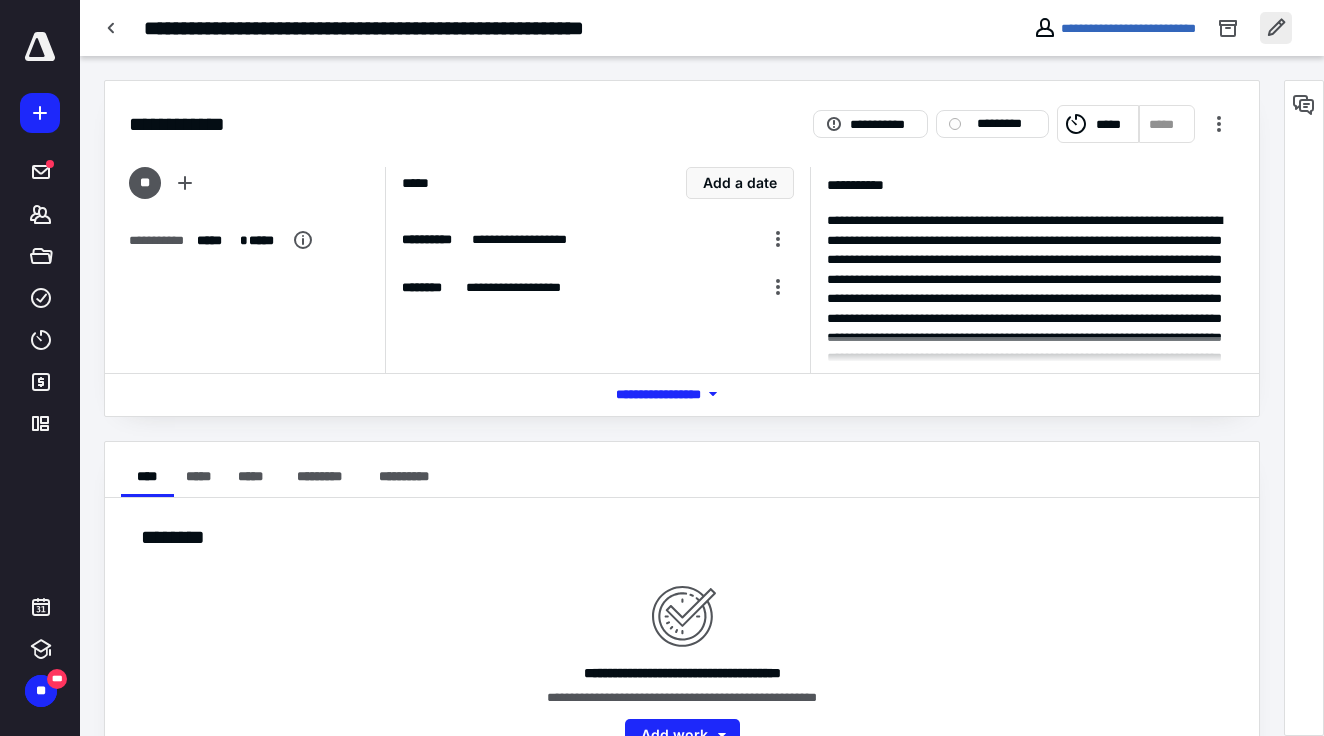 click at bounding box center [1276, 28] 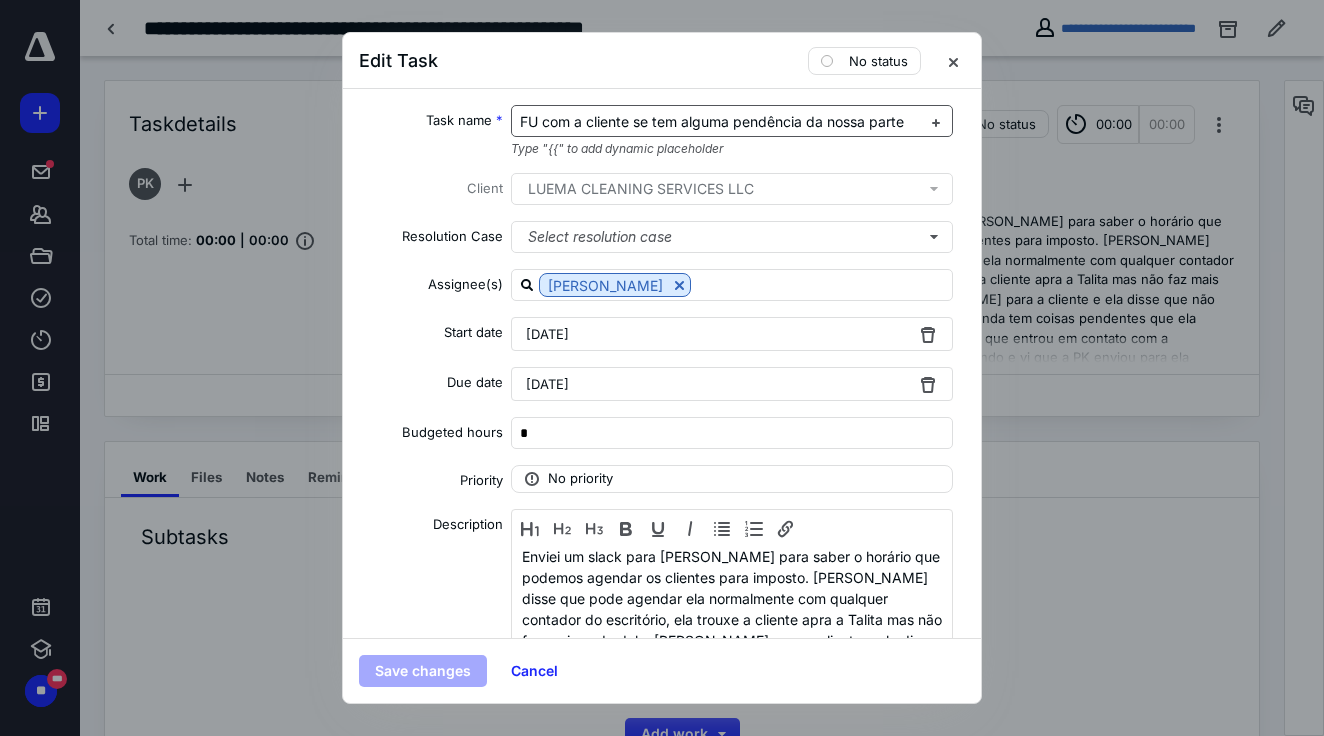 click on "FU com a cliente se tem alguma pendência da nossa parte" at bounding box center (712, 121) 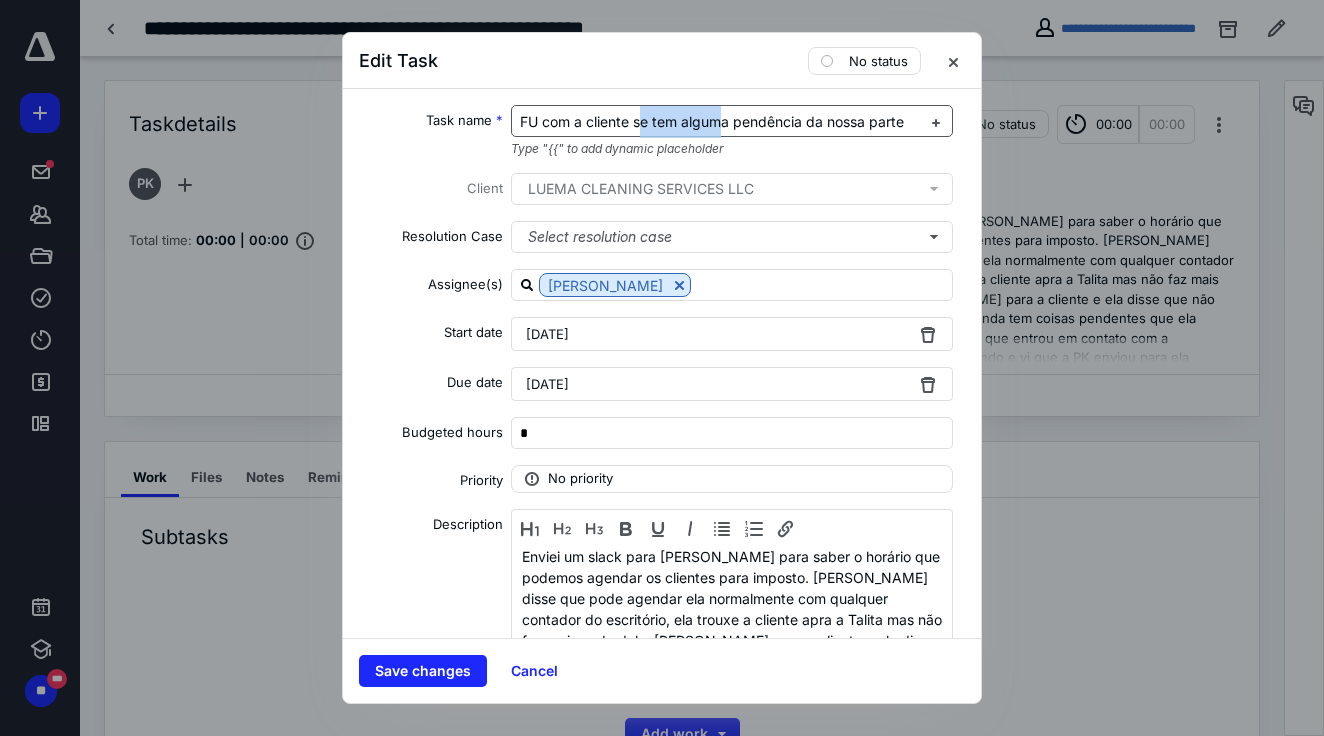 drag, startPoint x: 639, startPoint y: 121, endPoint x: 725, endPoint y: 128, distance: 86.28442 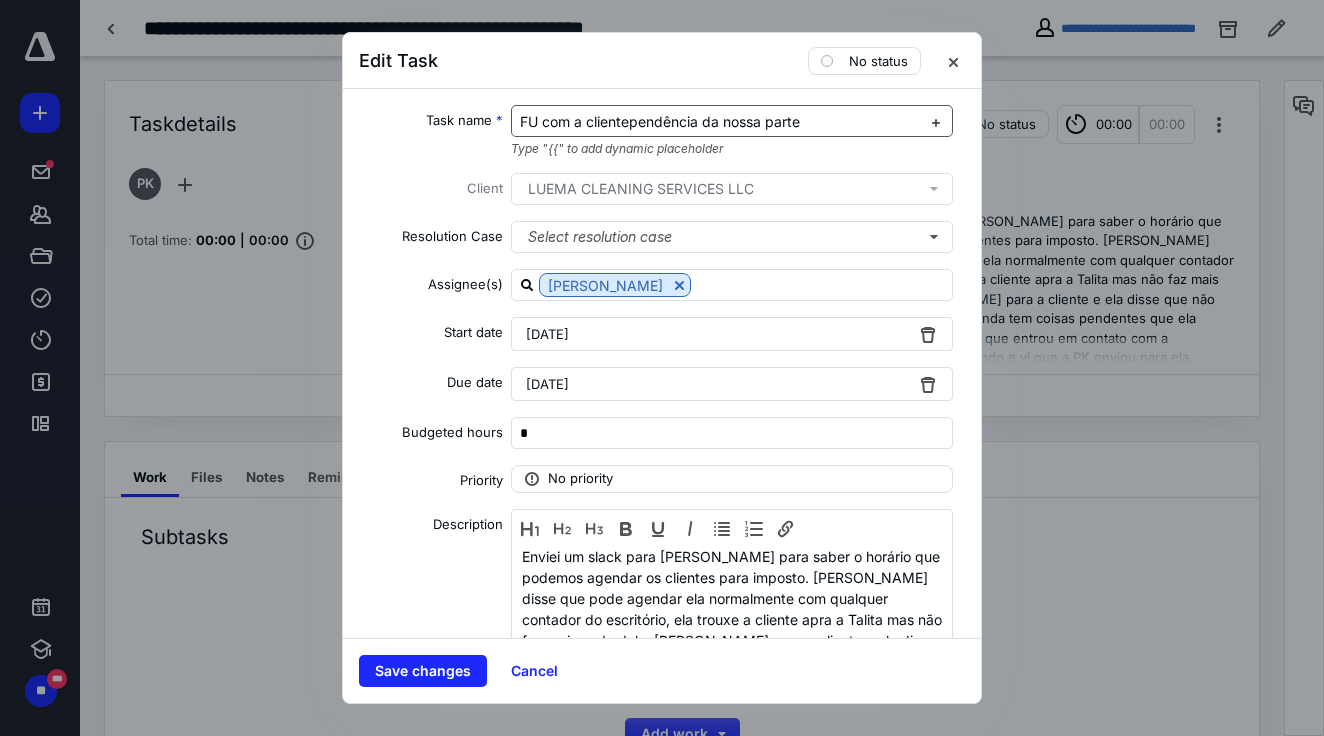 type 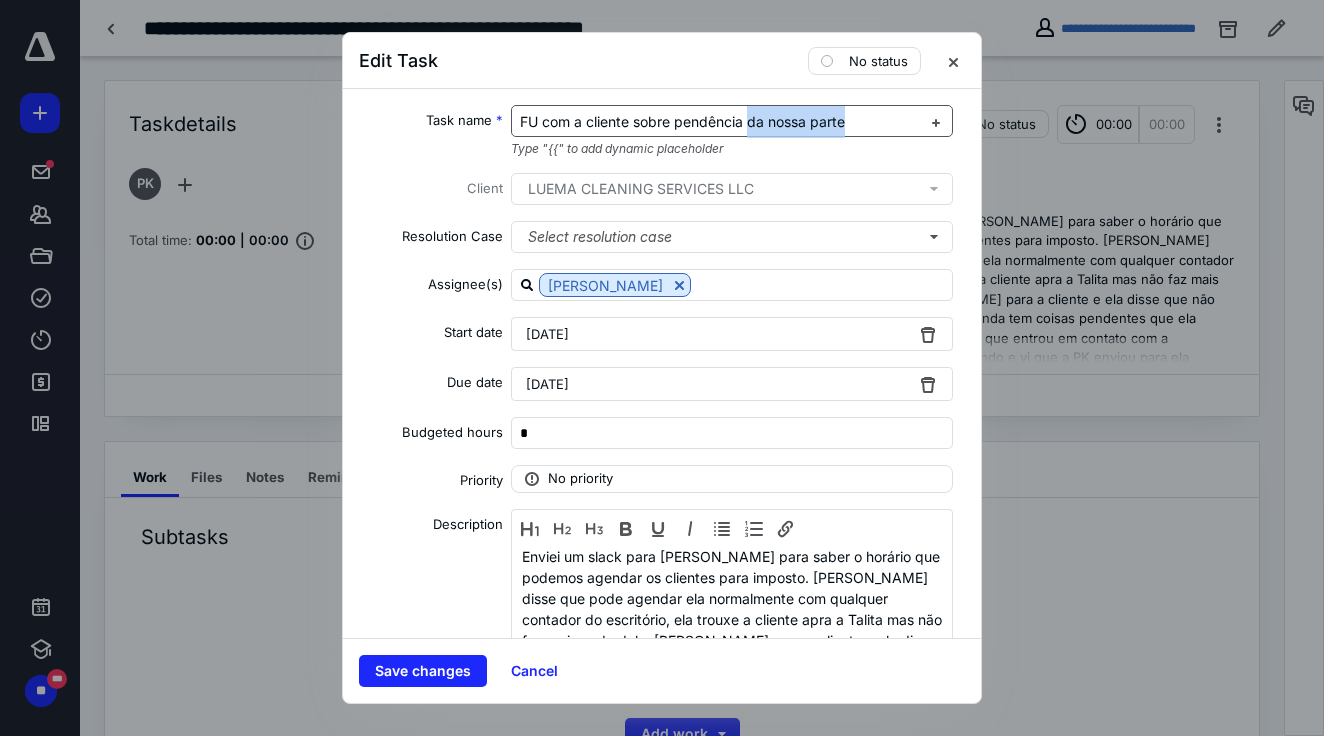 drag, startPoint x: 882, startPoint y: 122, endPoint x: 753, endPoint y: 122, distance: 129 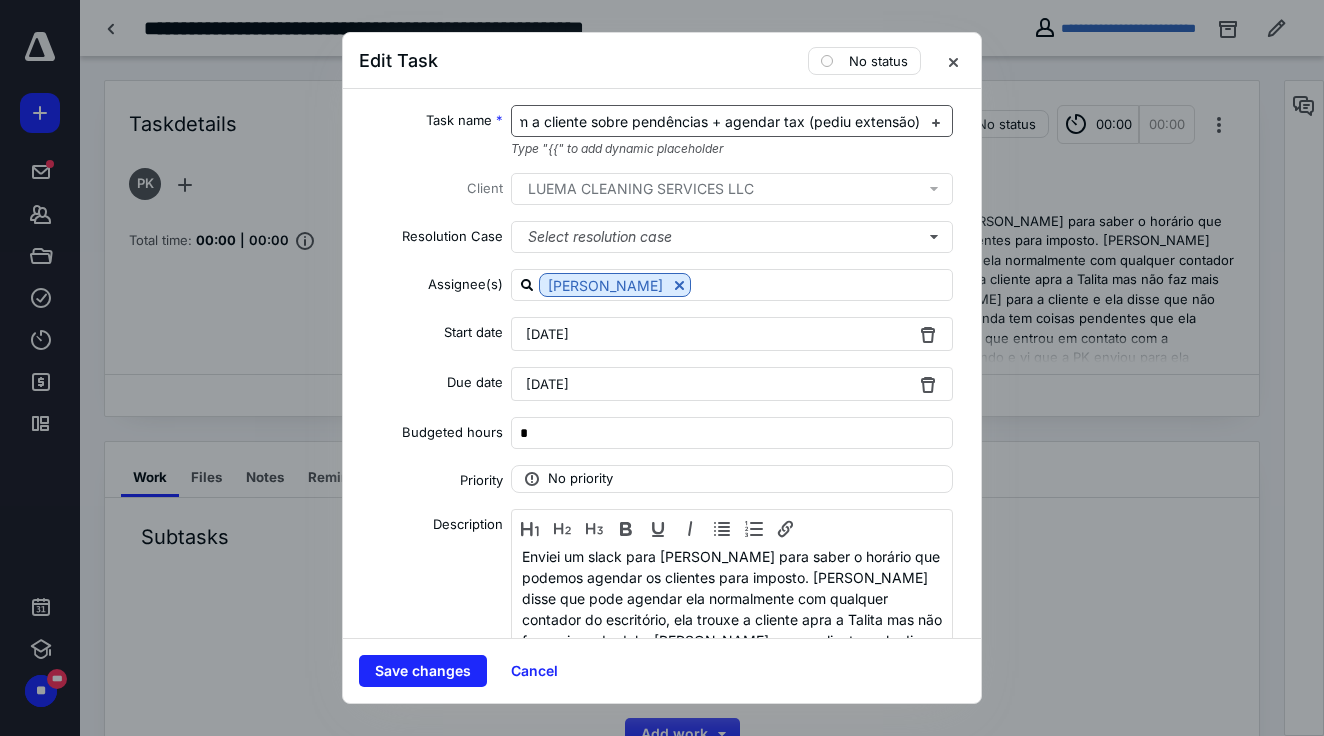 scroll, scrollTop: 0, scrollLeft: 48, axis: horizontal 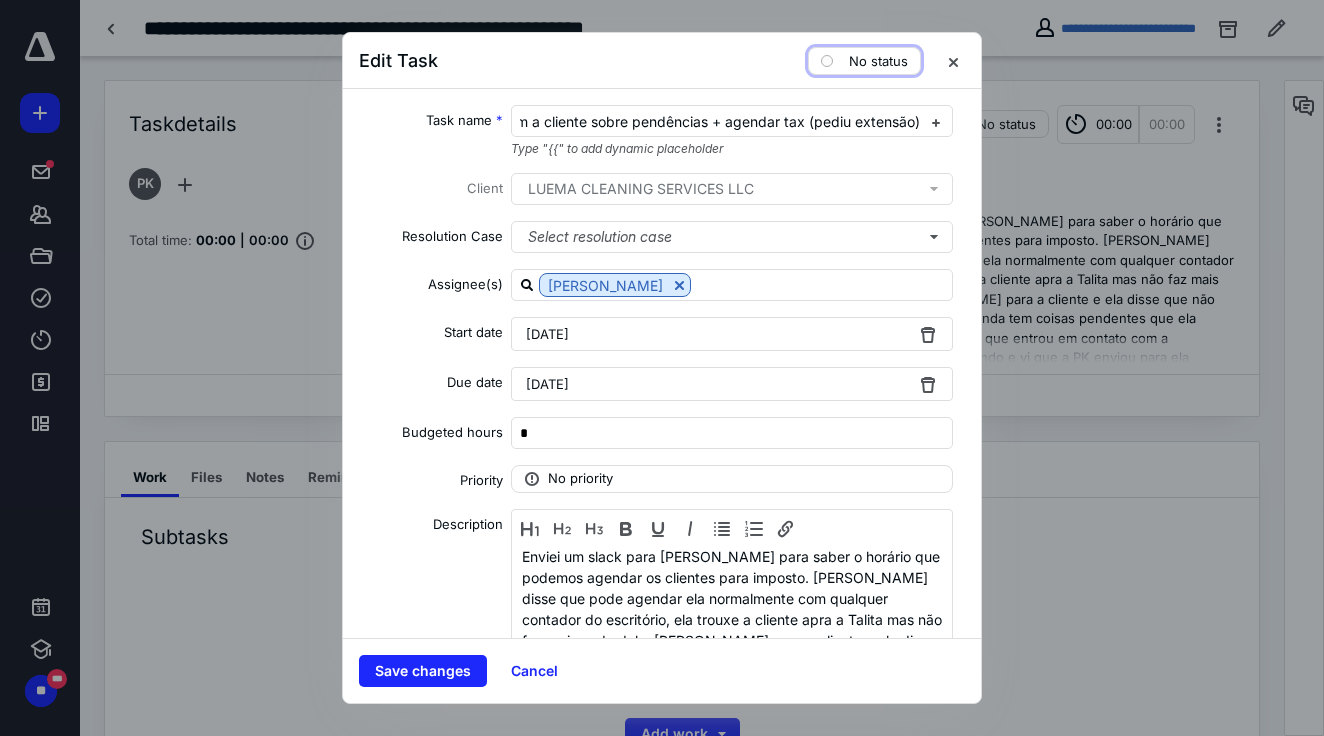 click on "No status" at bounding box center [878, 61] 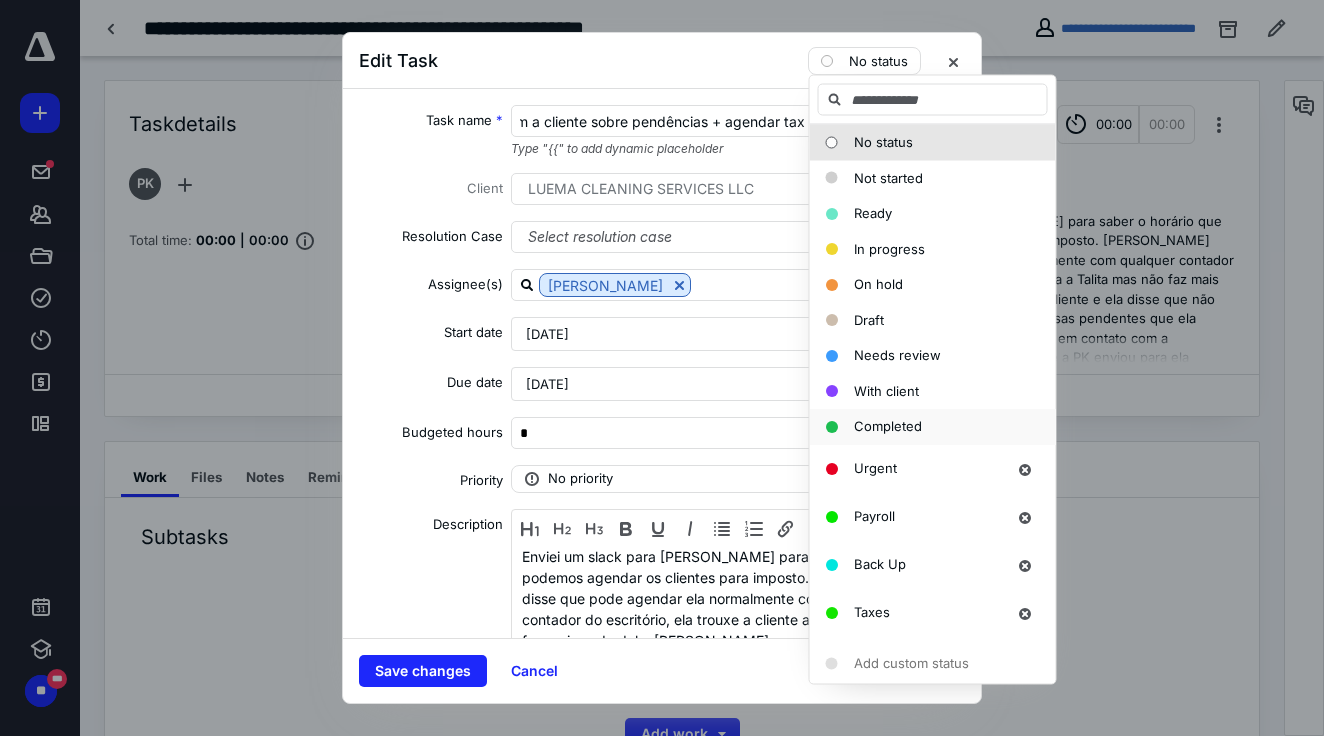 scroll, scrollTop: 179, scrollLeft: 0, axis: vertical 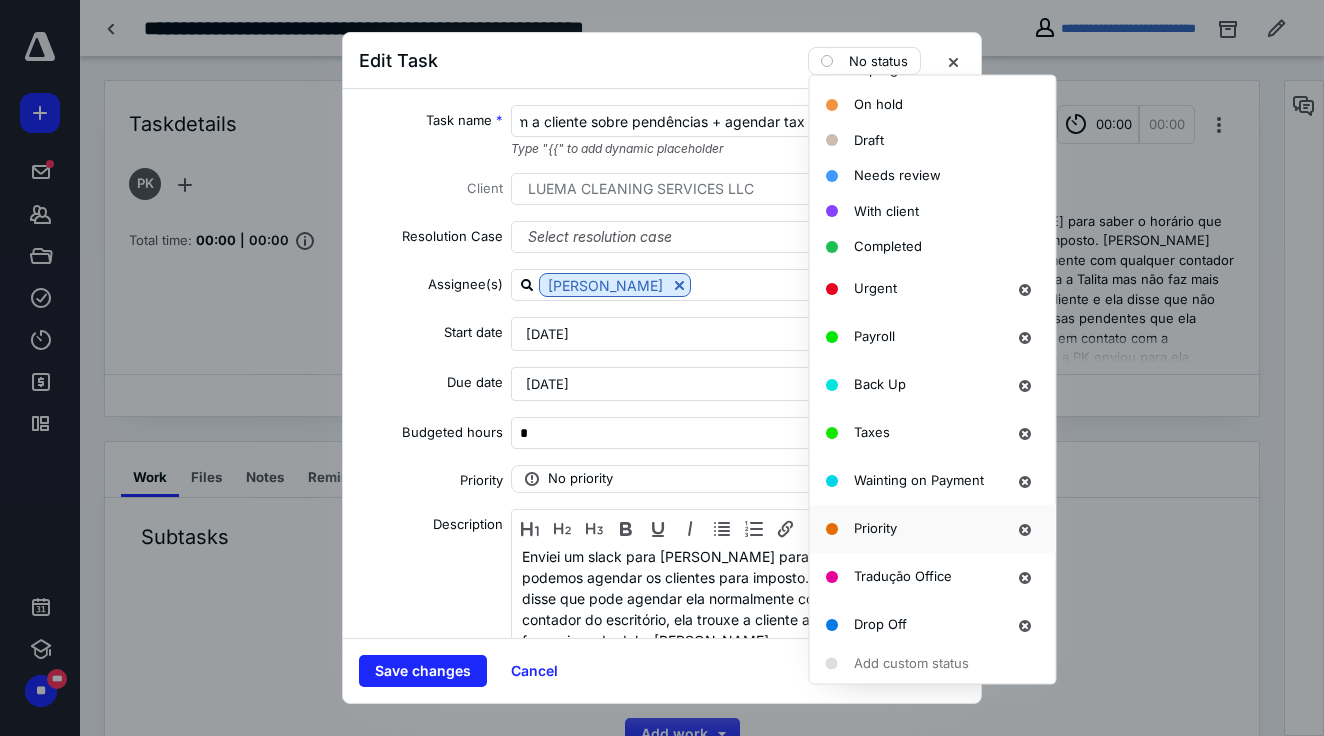 click on "Priority" at bounding box center (875, 528) 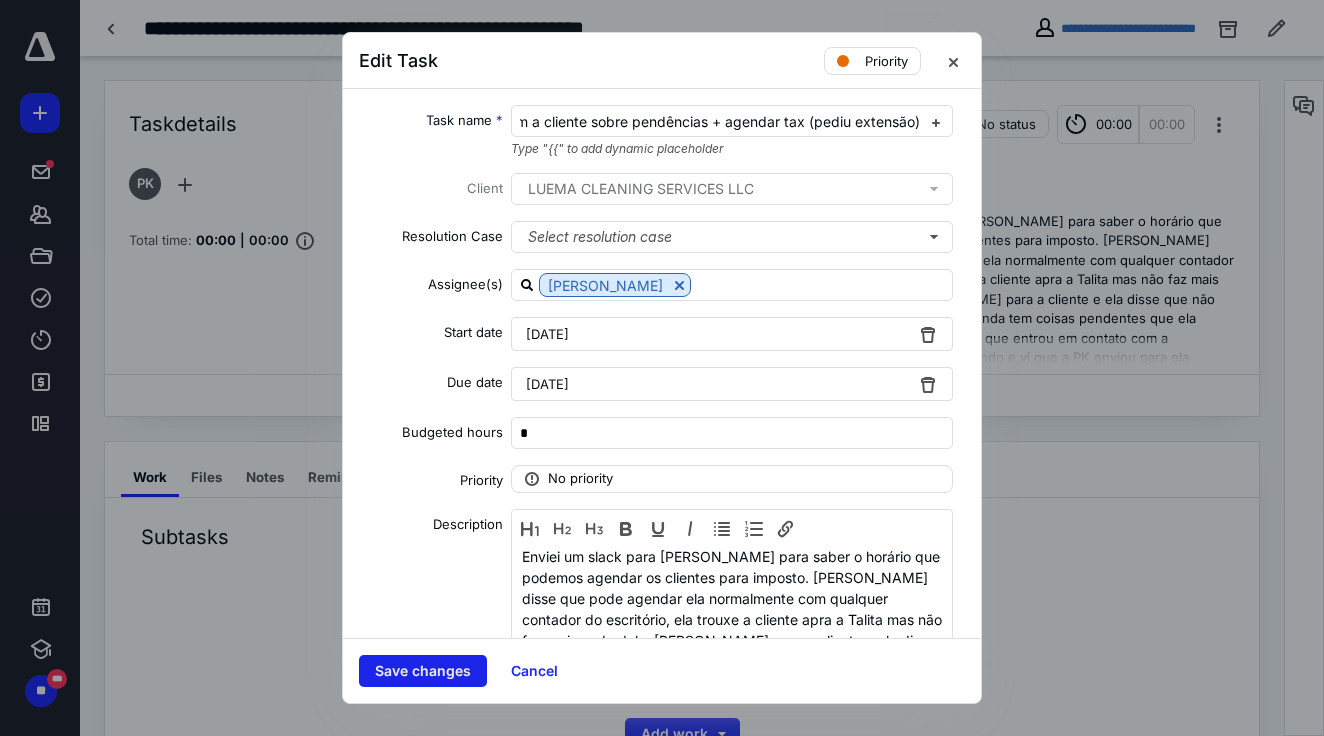 click on "Save changes" at bounding box center [423, 671] 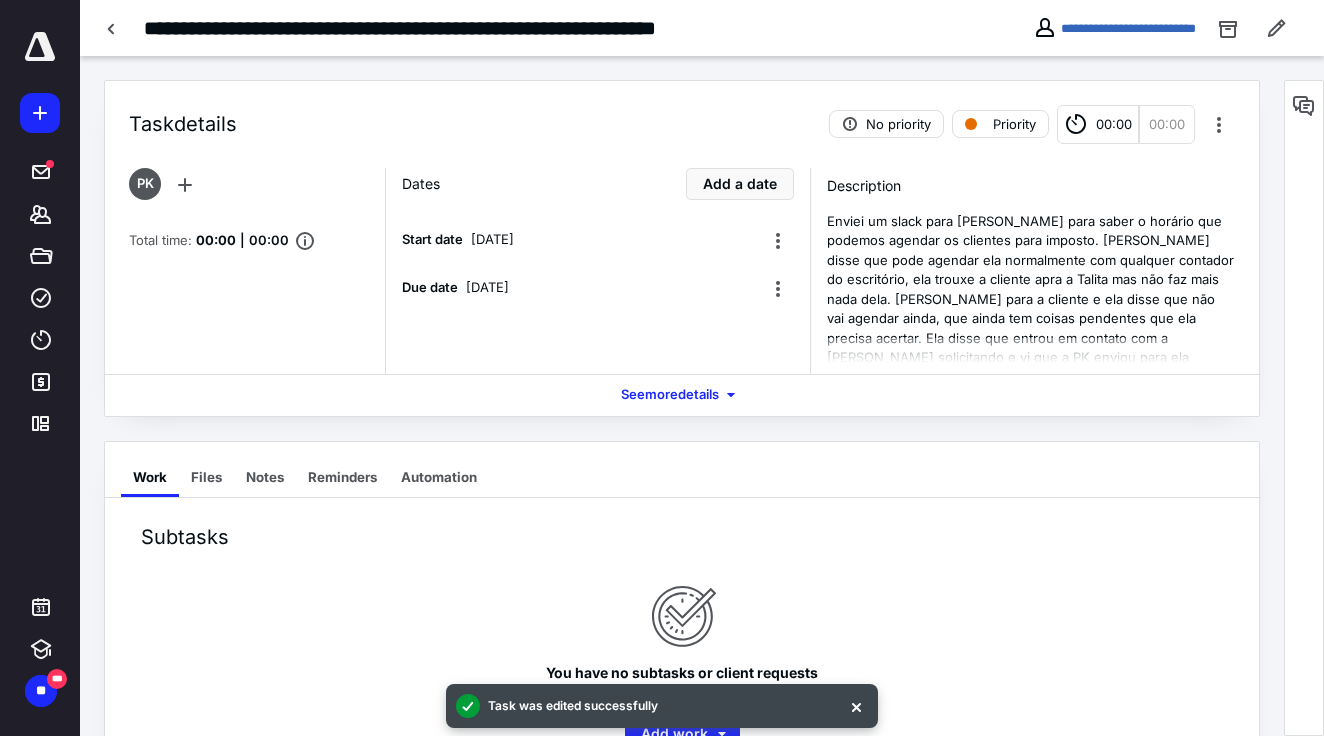 click on "**********" at bounding box center (1114, 28) 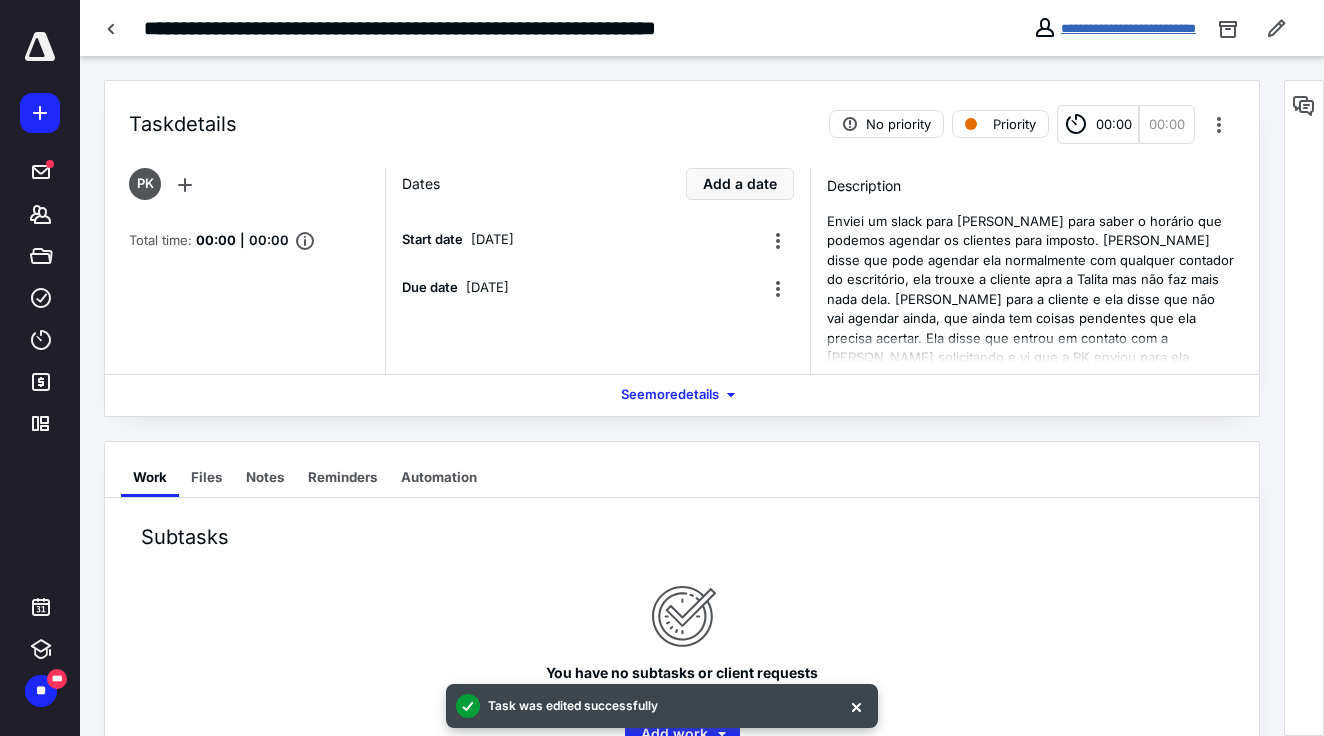 click on "**********" at bounding box center [1128, 28] 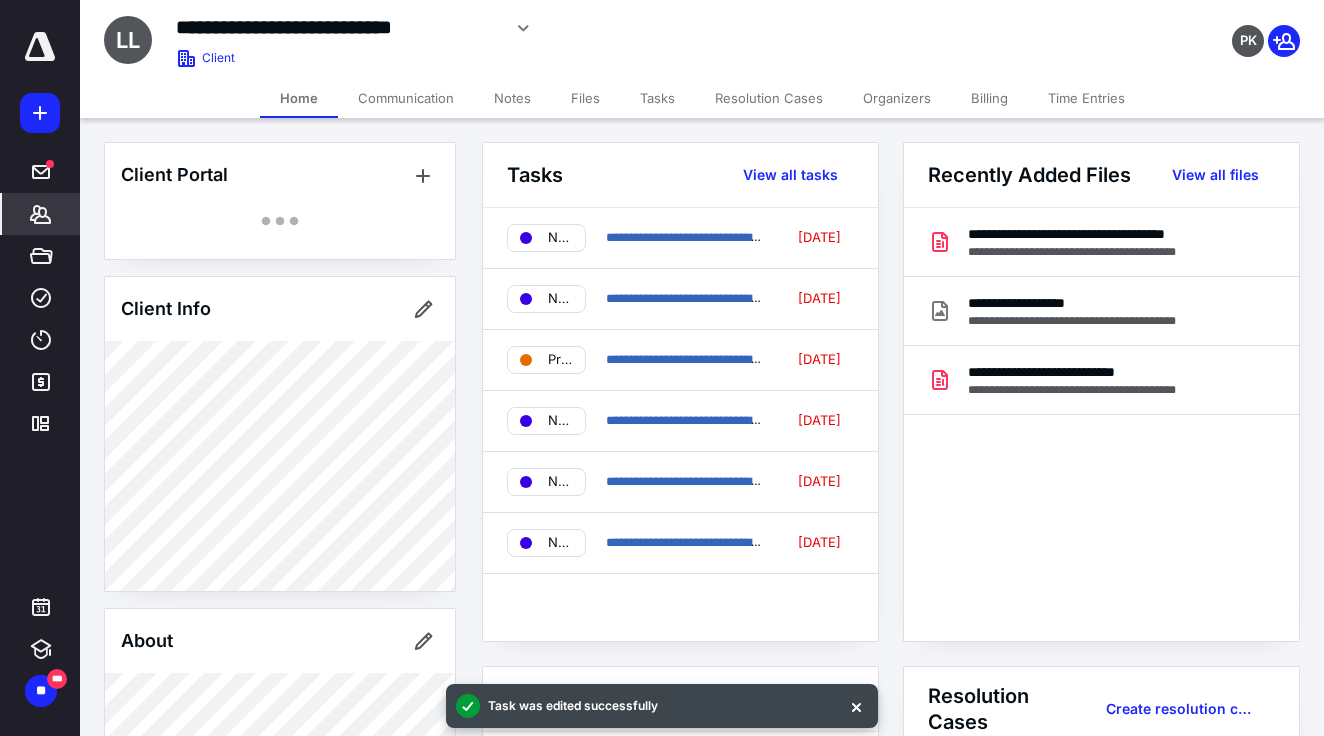click on "Notes" at bounding box center (512, 98) 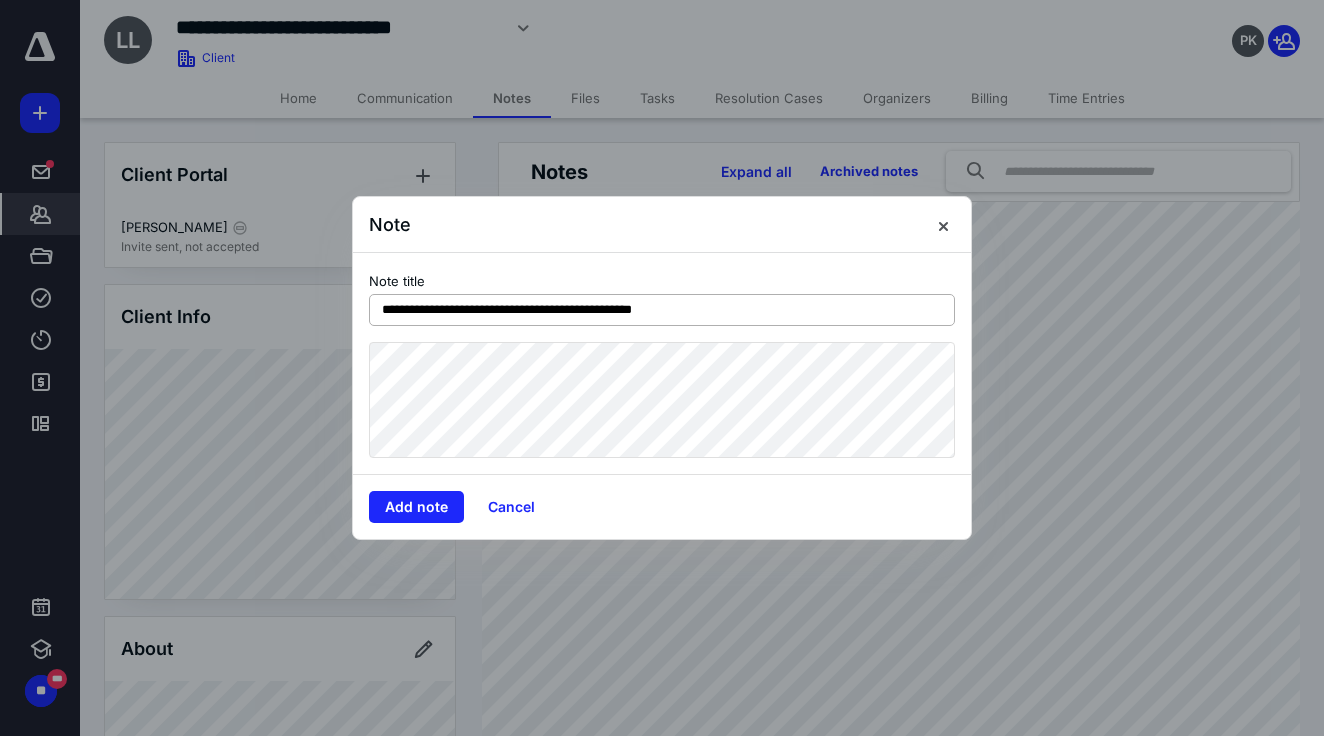 type on "**********" 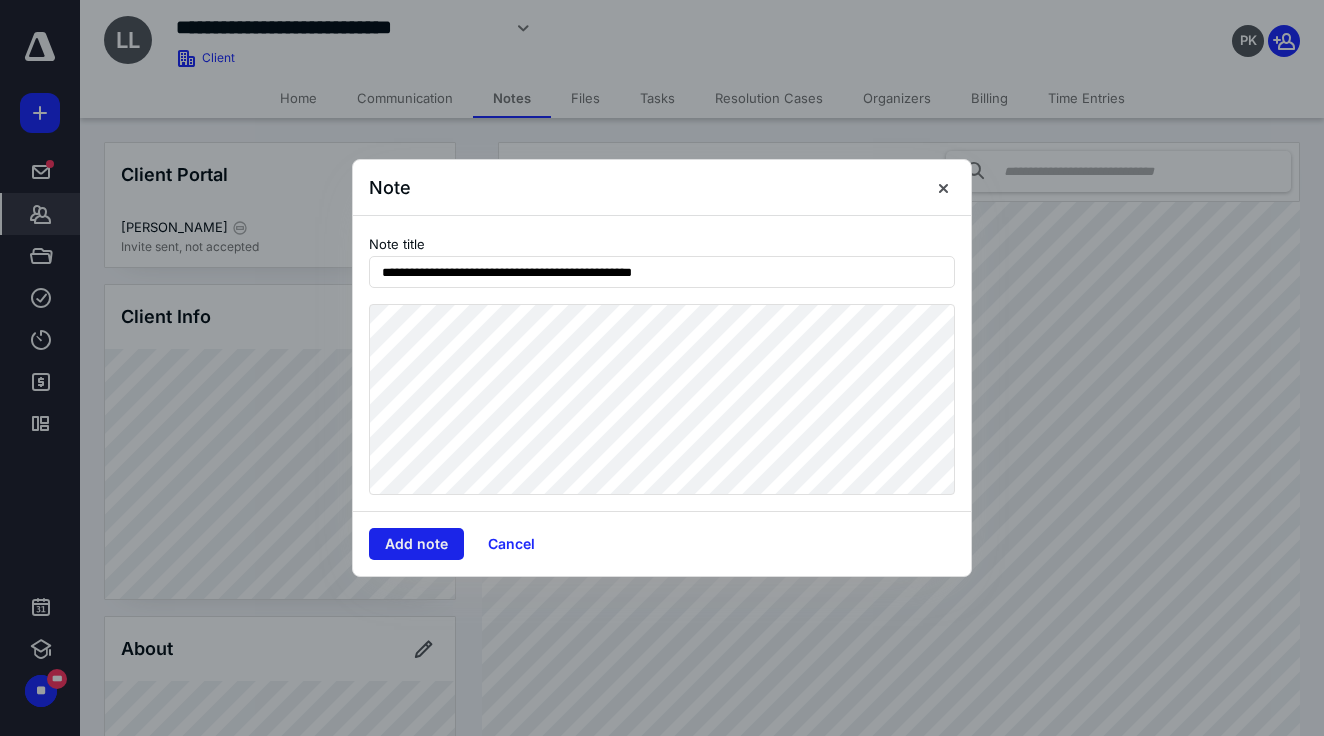 click on "Add note" at bounding box center (416, 544) 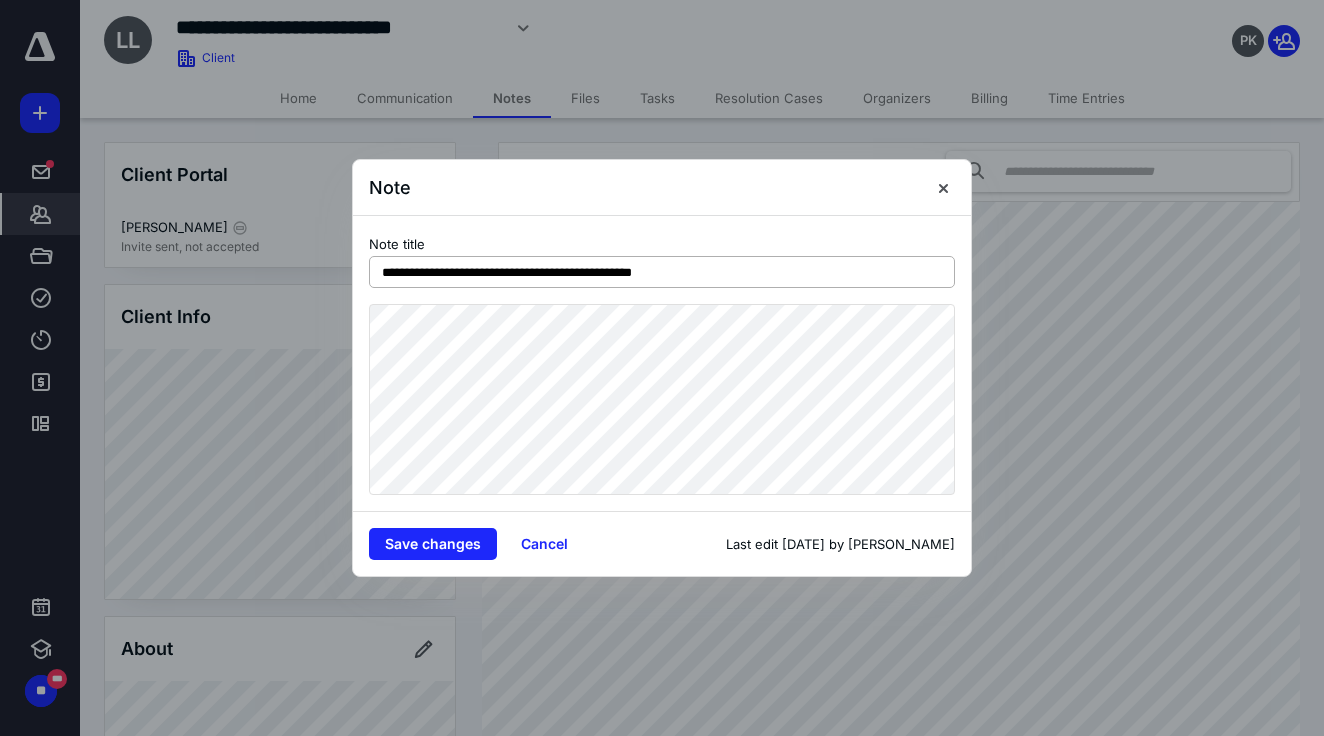 drag, startPoint x: 758, startPoint y: 259, endPoint x: 772, endPoint y: 269, distance: 17.20465 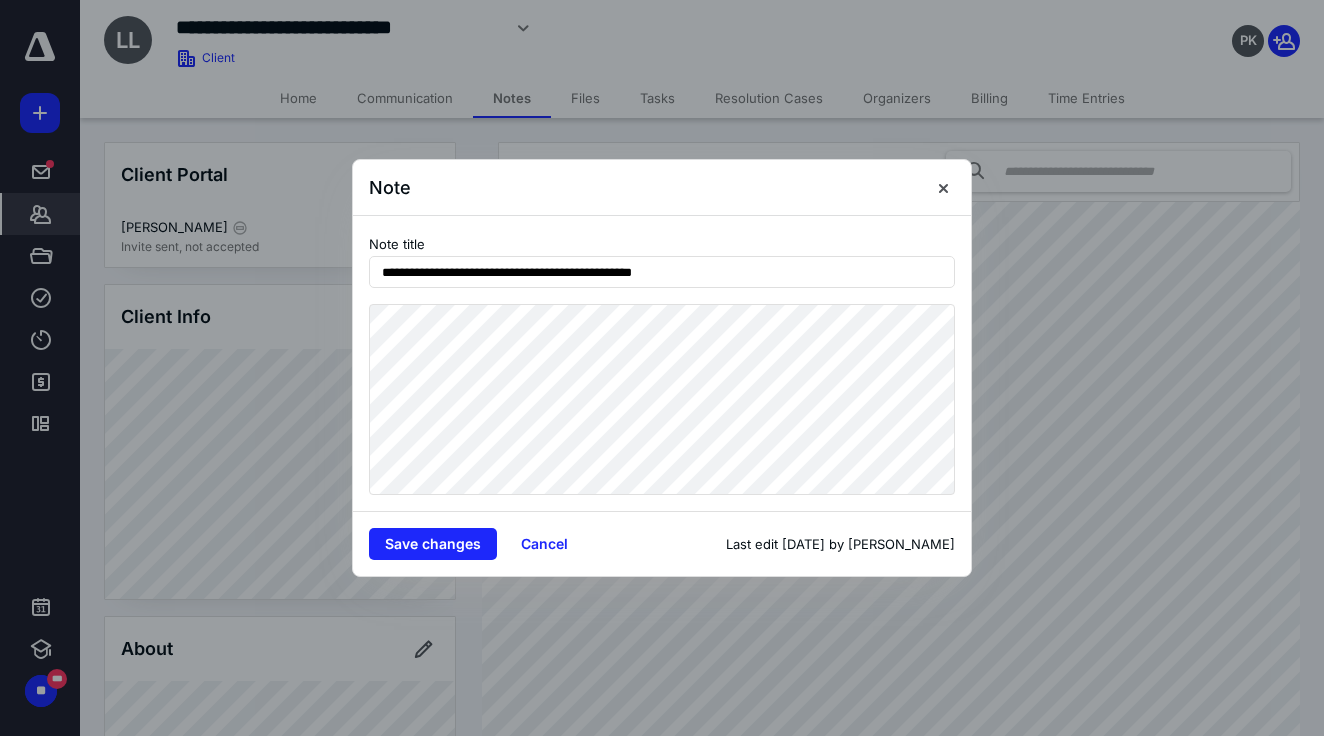 click on "**********" at bounding box center [662, 364] 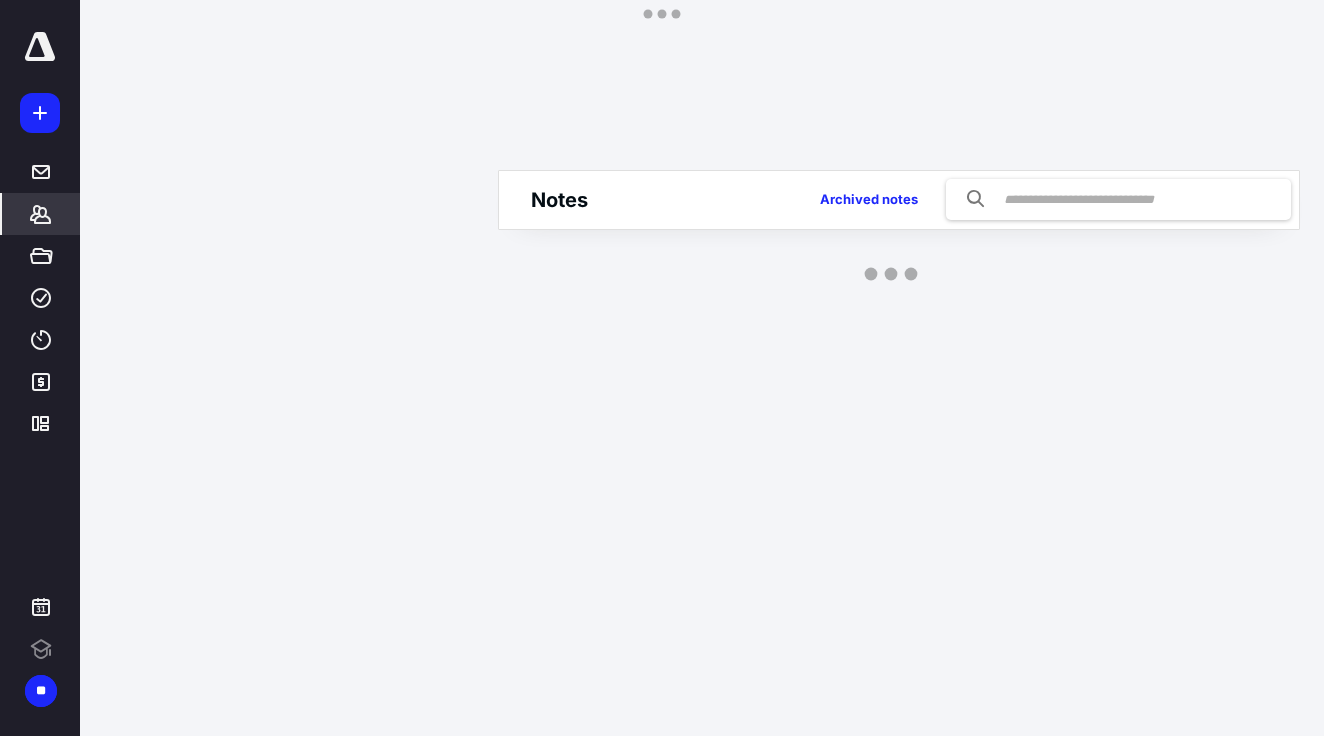 scroll, scrollTop: 0, scrollLeft: 0, axis: both 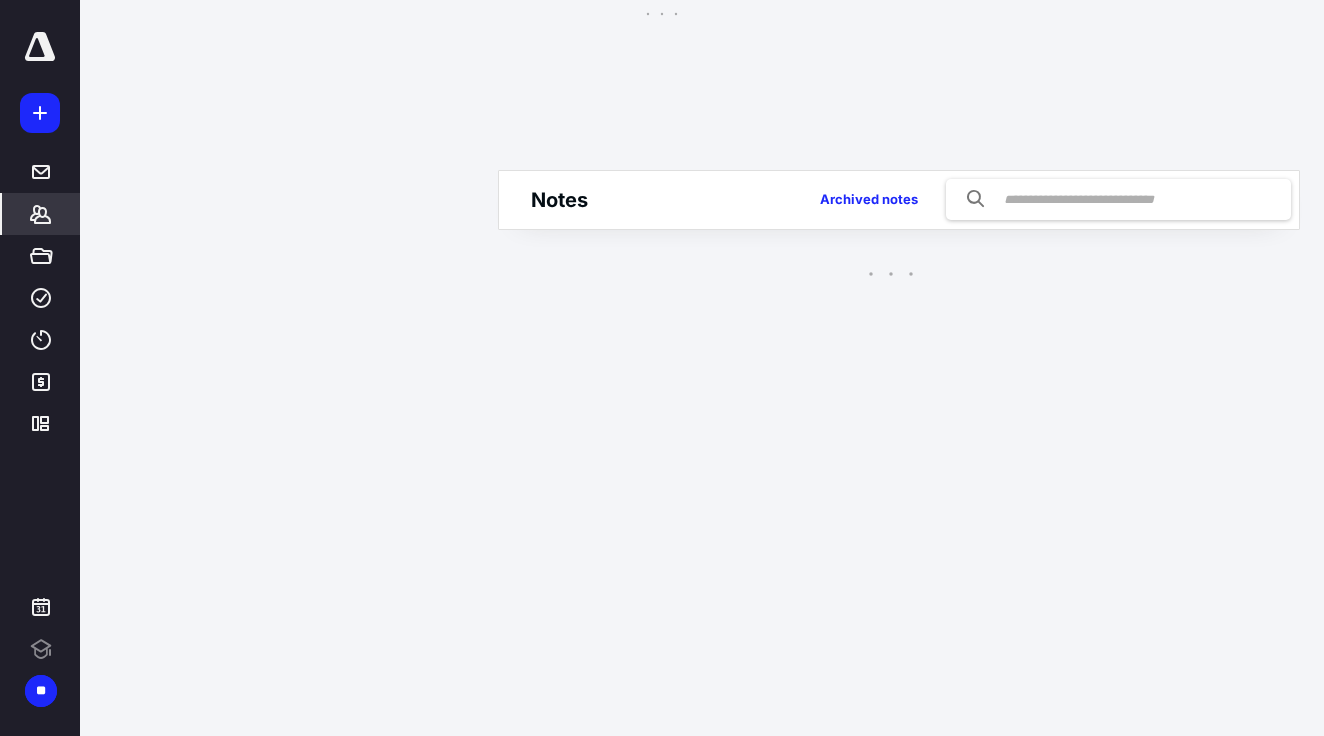 click on "*******" at bounding box center [41, 214] 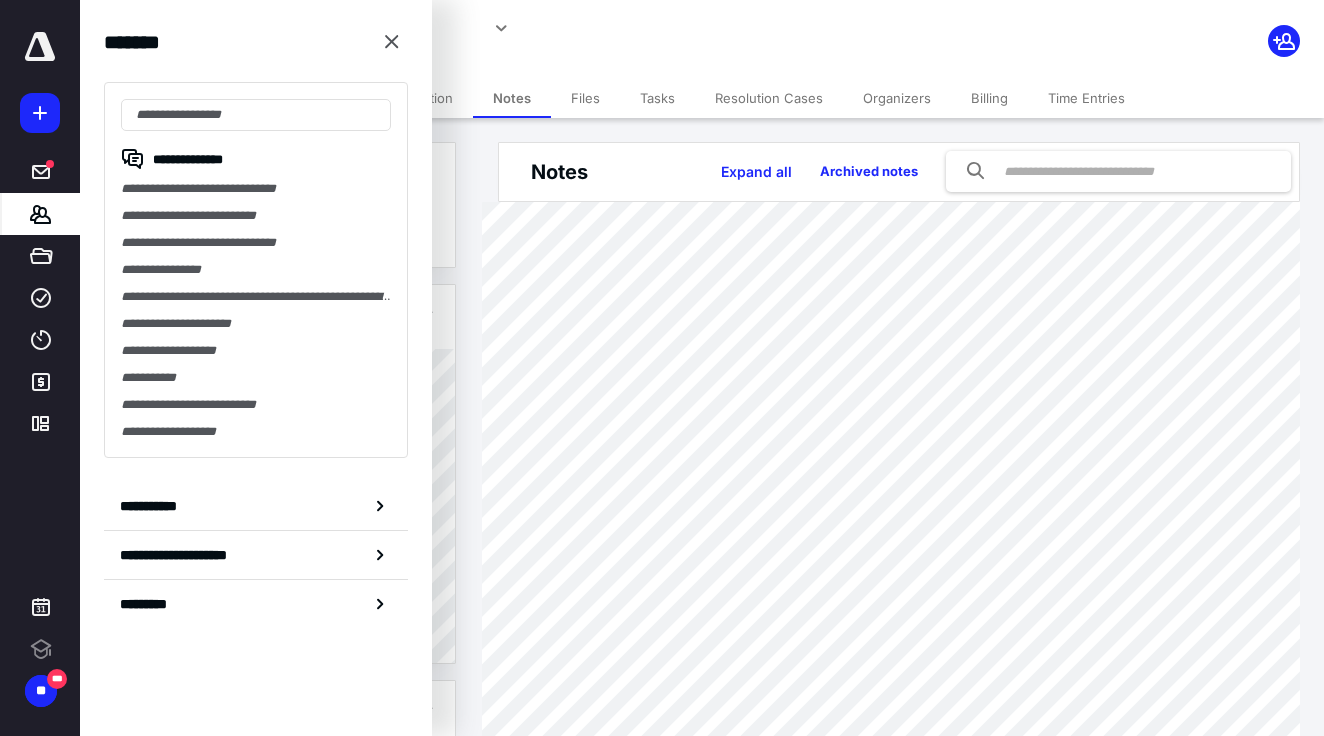 scroll, scrollTop: 0, scrollLeft: 0, axis: both 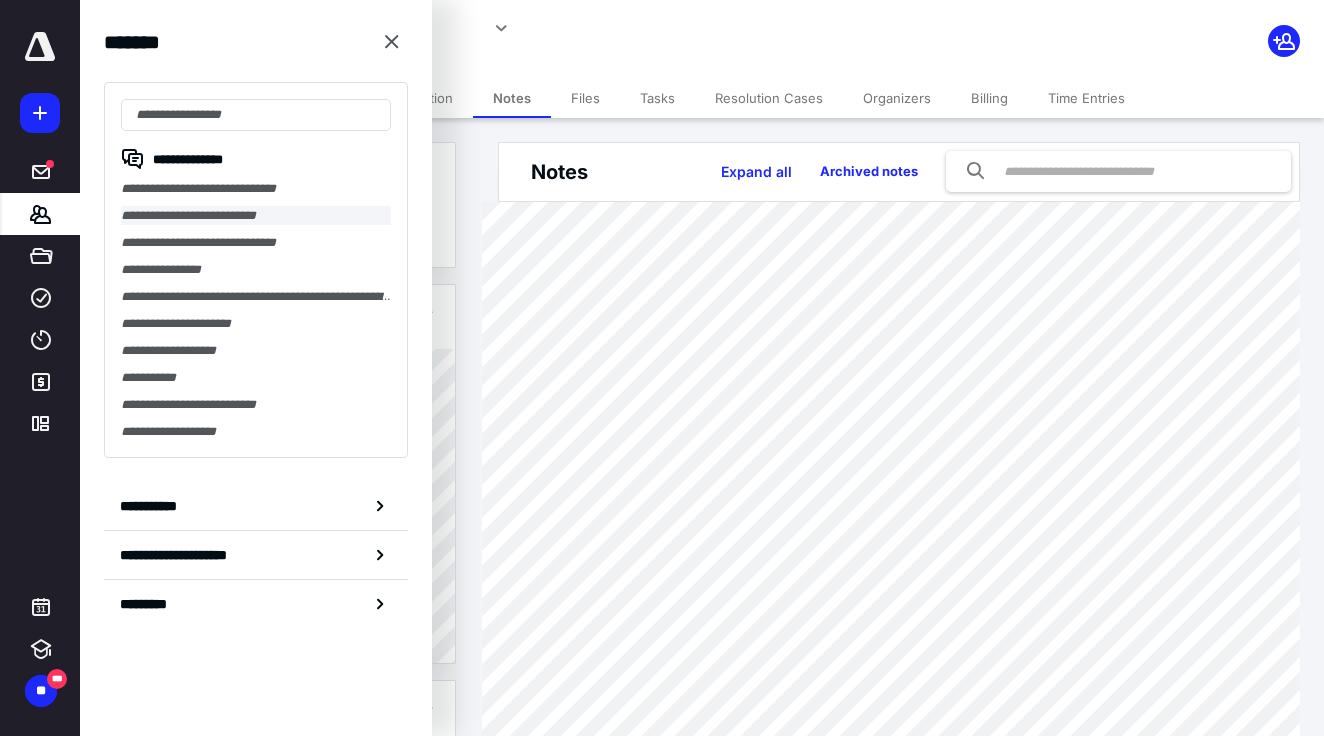 drag, startPoint x: 154, startPoint y: 193, endPoint x: 158, endPoint y: 213, distance: 20.396078 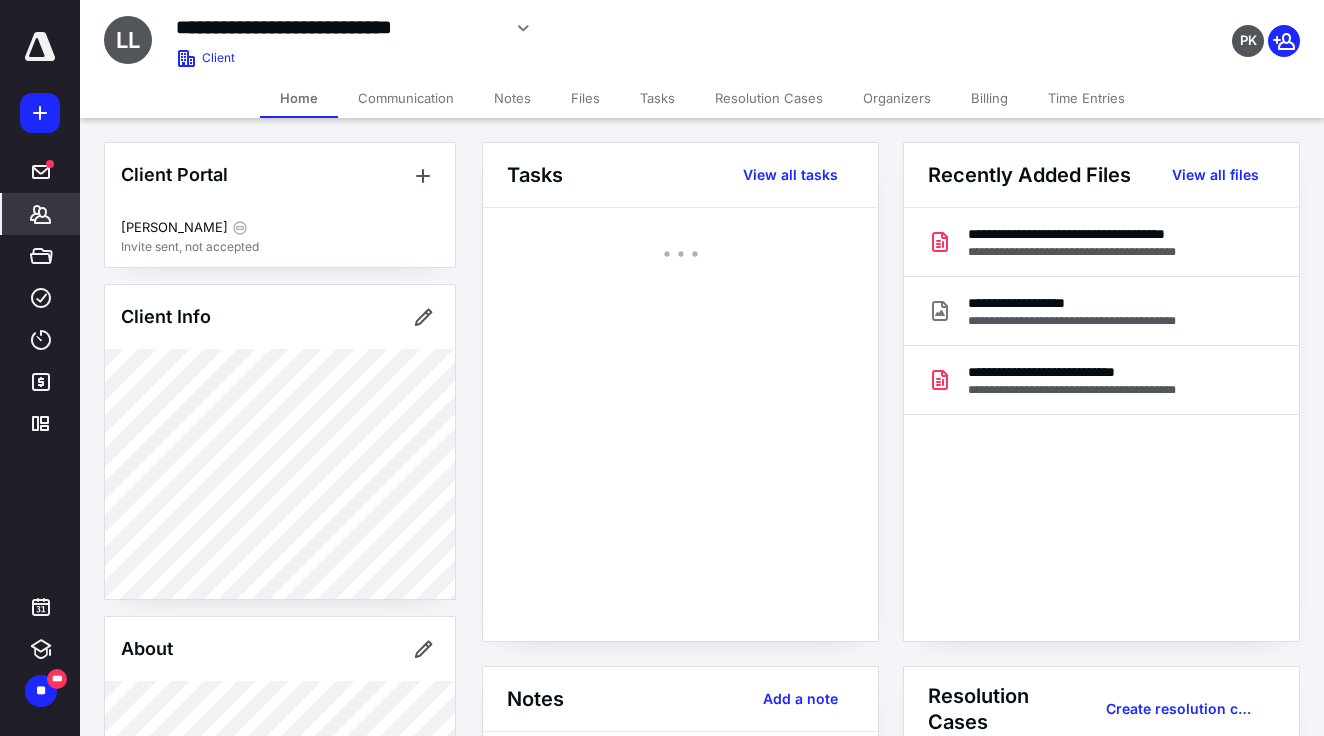 click 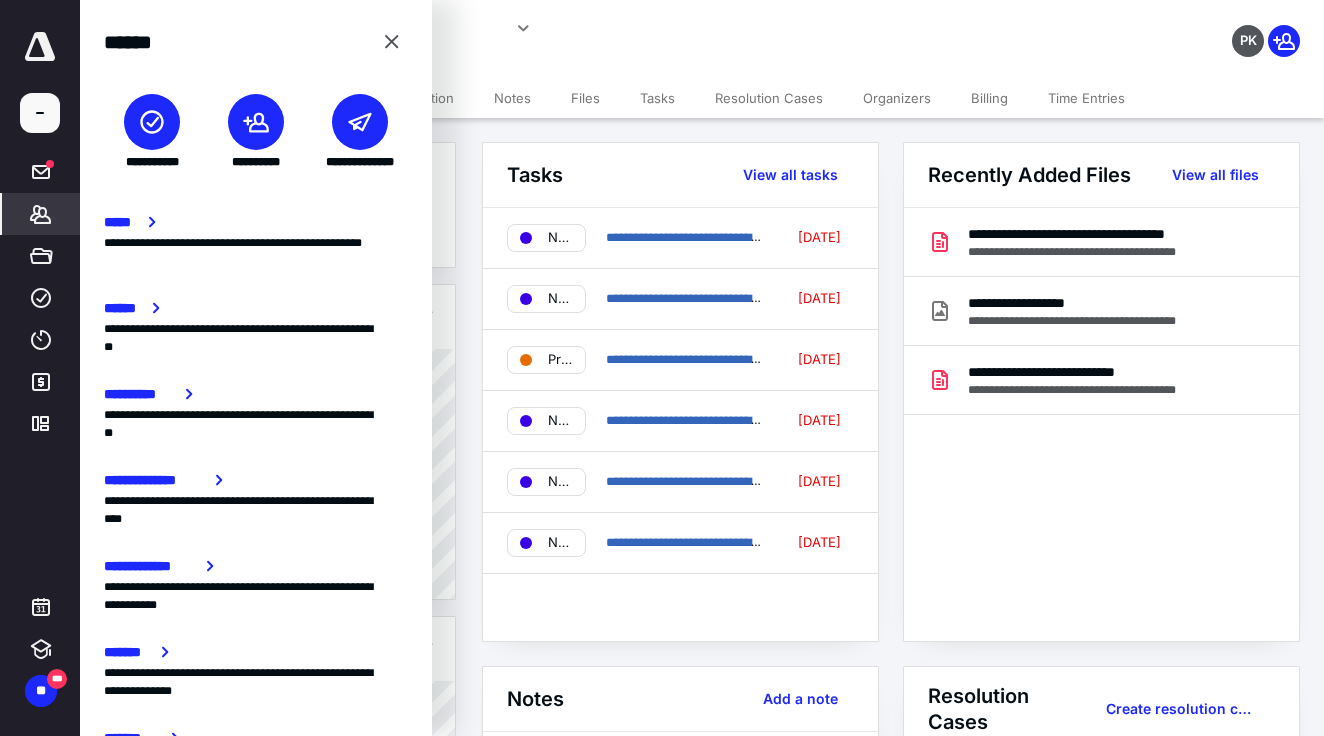click at bounding box center (152, 122) 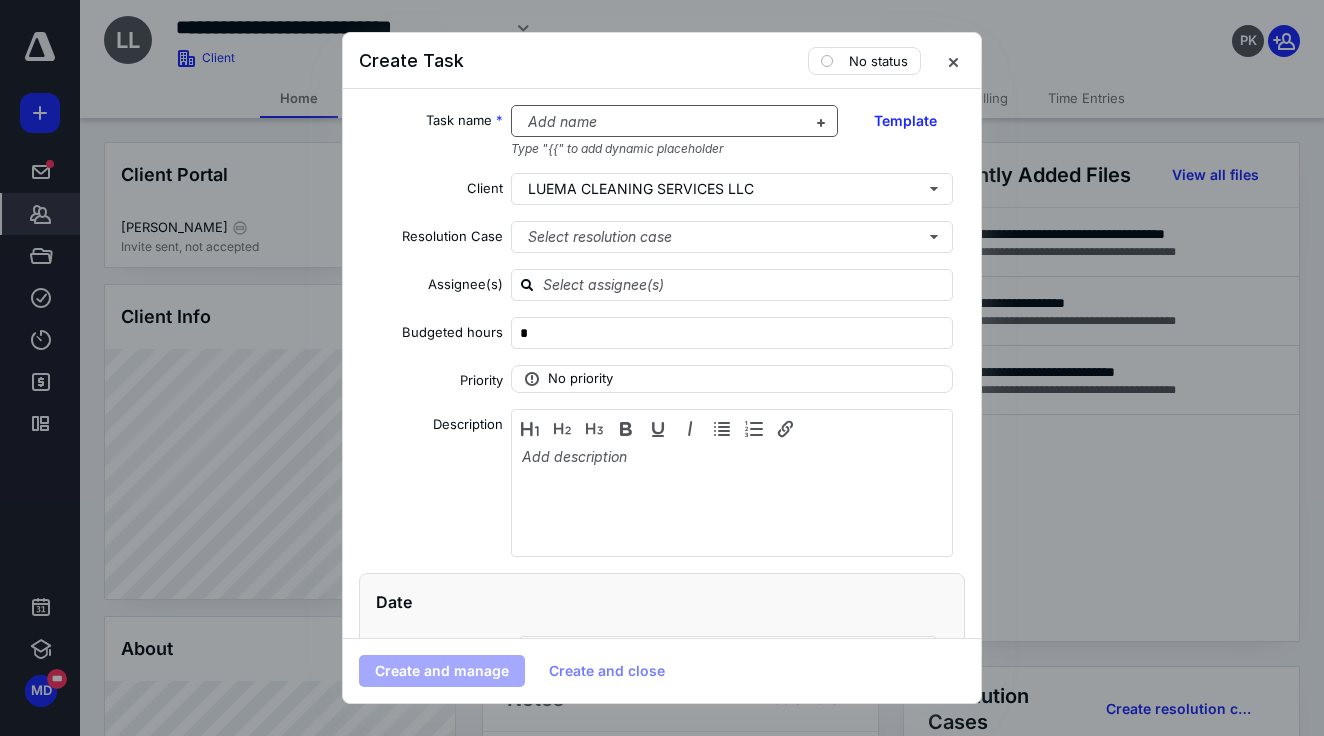click at bounding box center (663, 122) 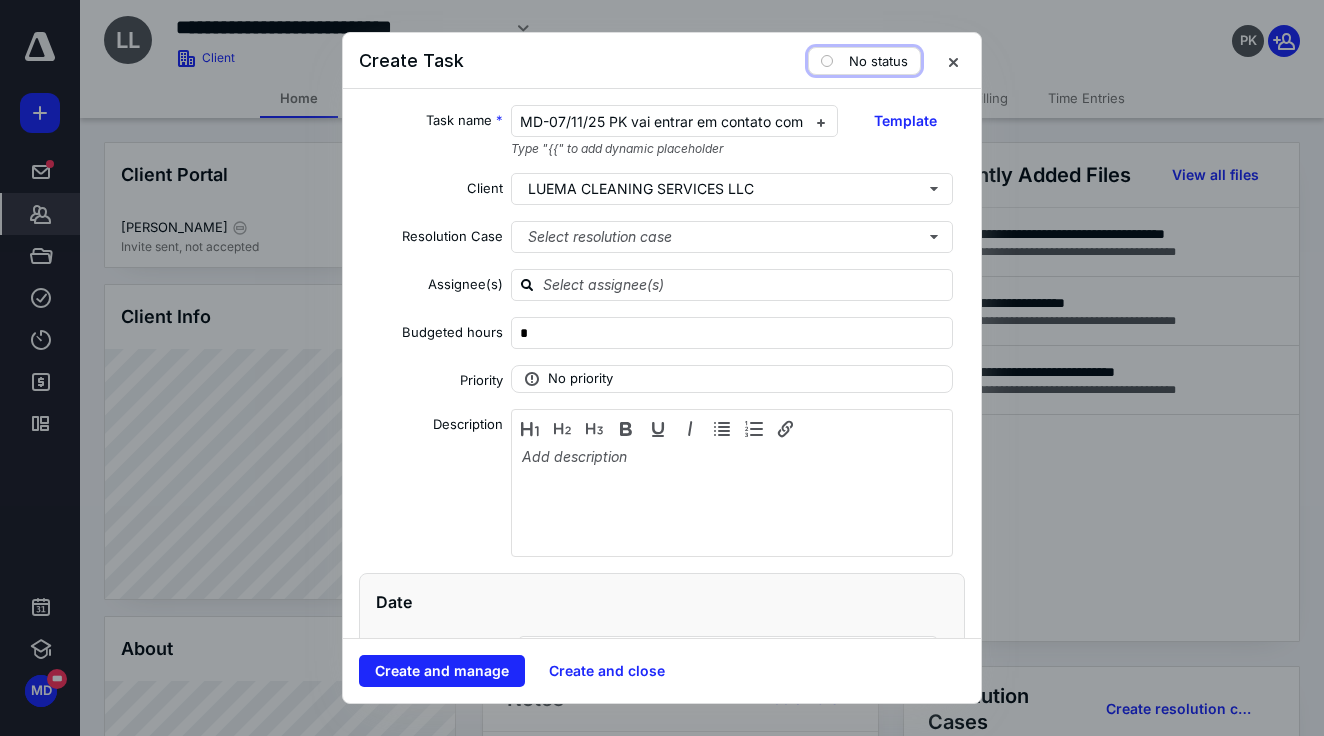 click on "No status" at bounding box center (864, 61) 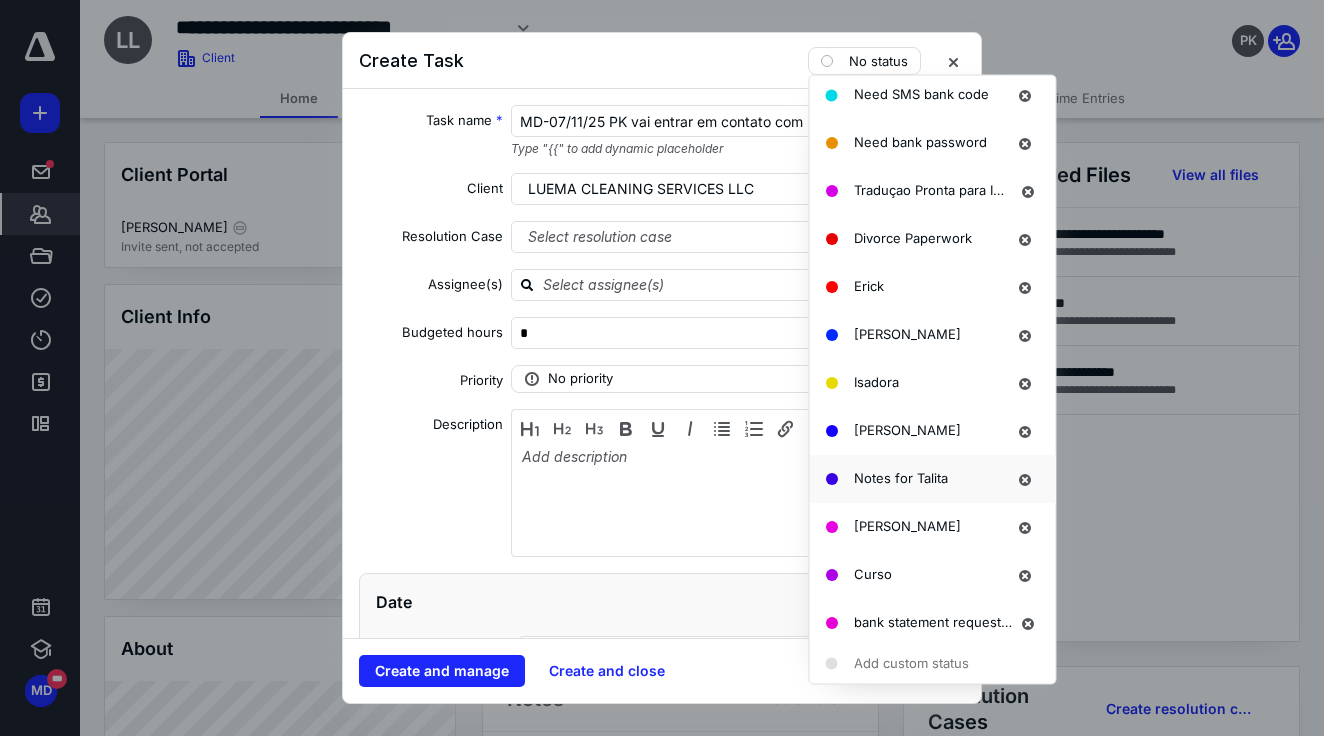 click on "Notes for Talita" at bounding box center [933, 479] 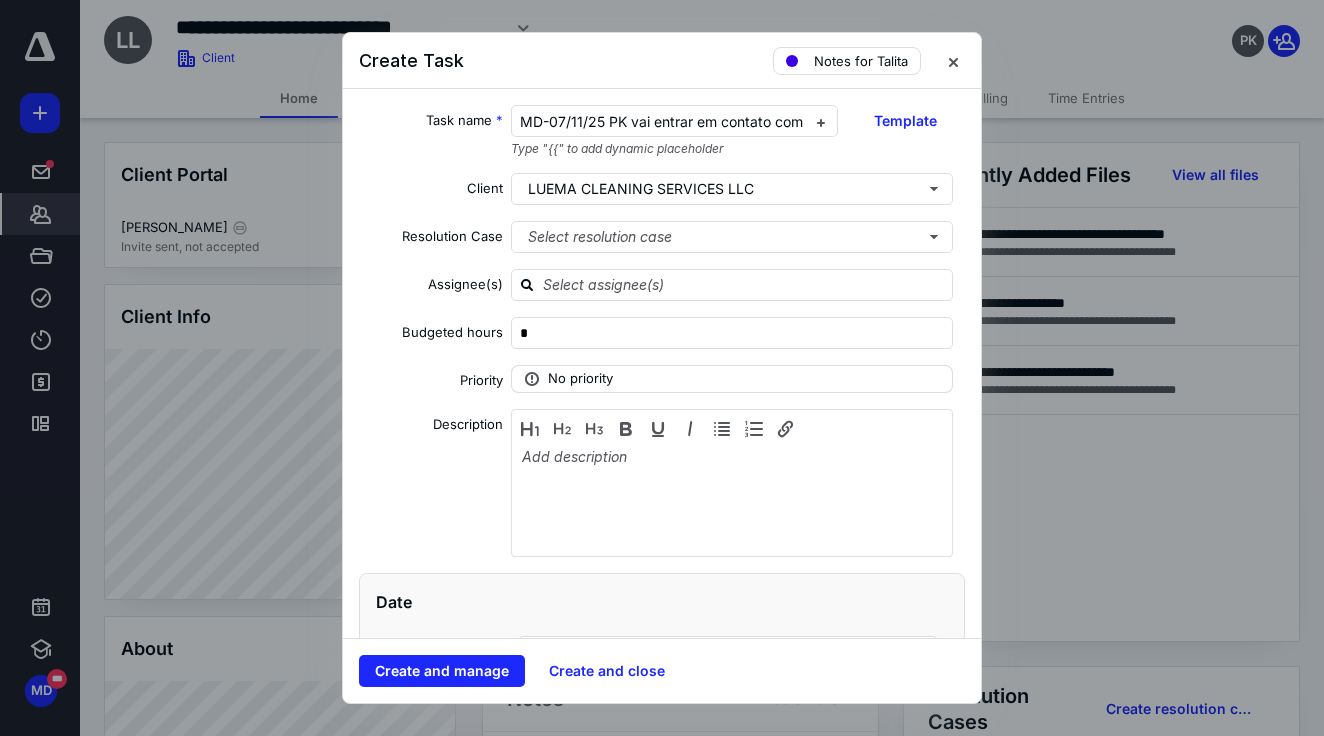 scroll, scrollTop: 1524, scrollLeft: 0, axis: vertical 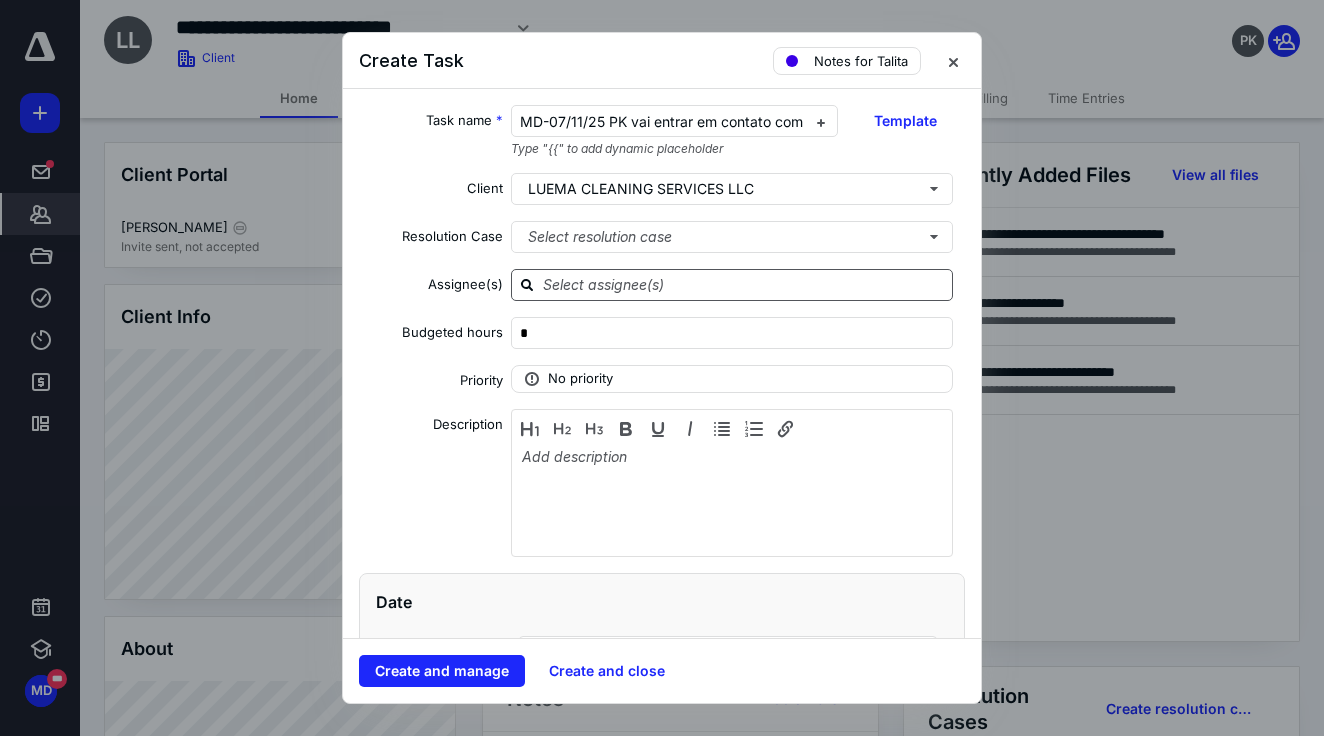 click at bounding box center [744, 284] 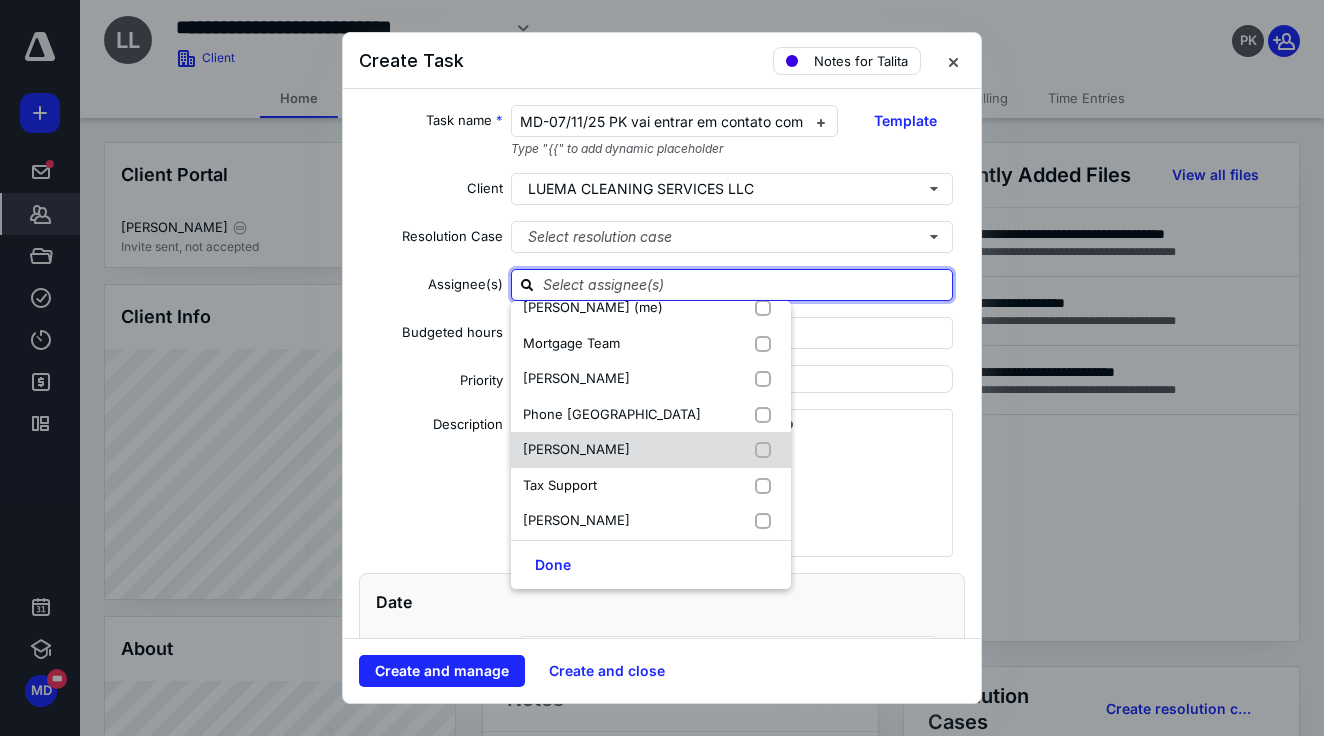 click on "[PERSON_NAME]" at bounding box center [651, 450] 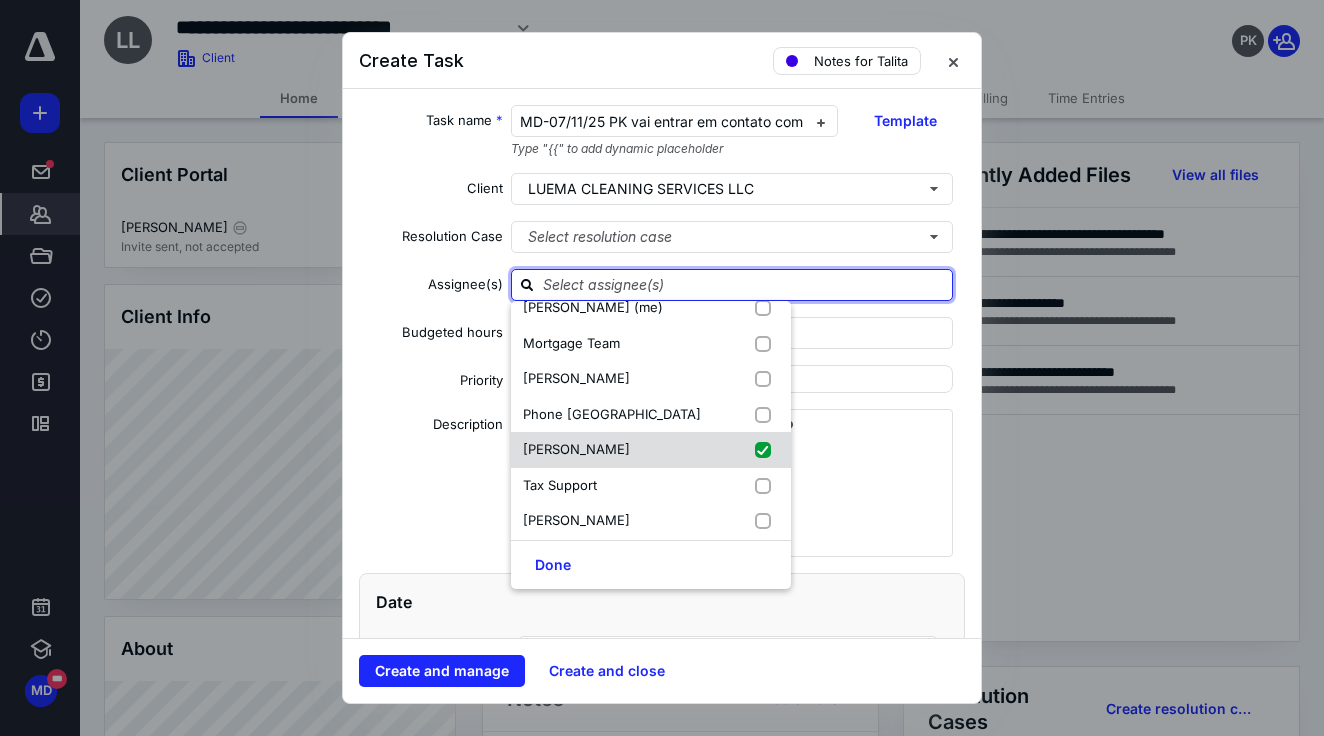 checkbox on "true" 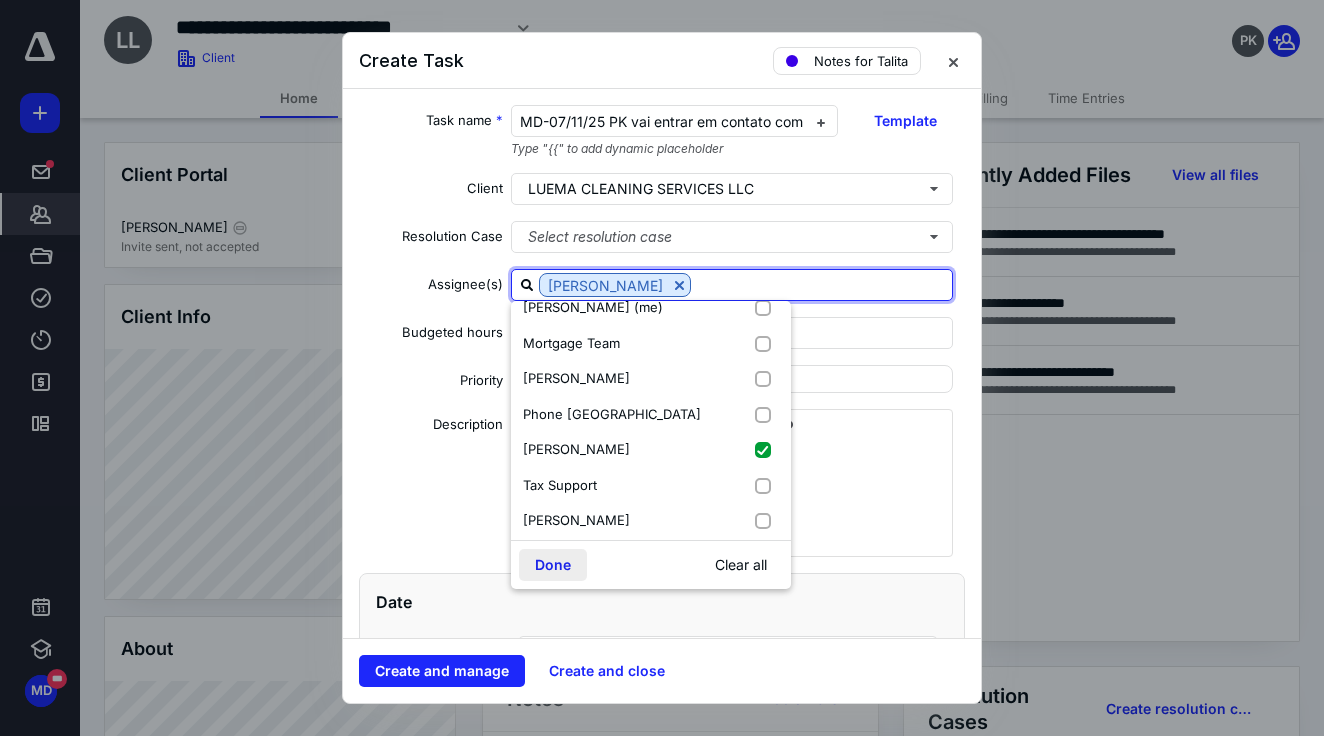 scroll, scrollTop: 302, scrollLeft: 0, axis: vertical 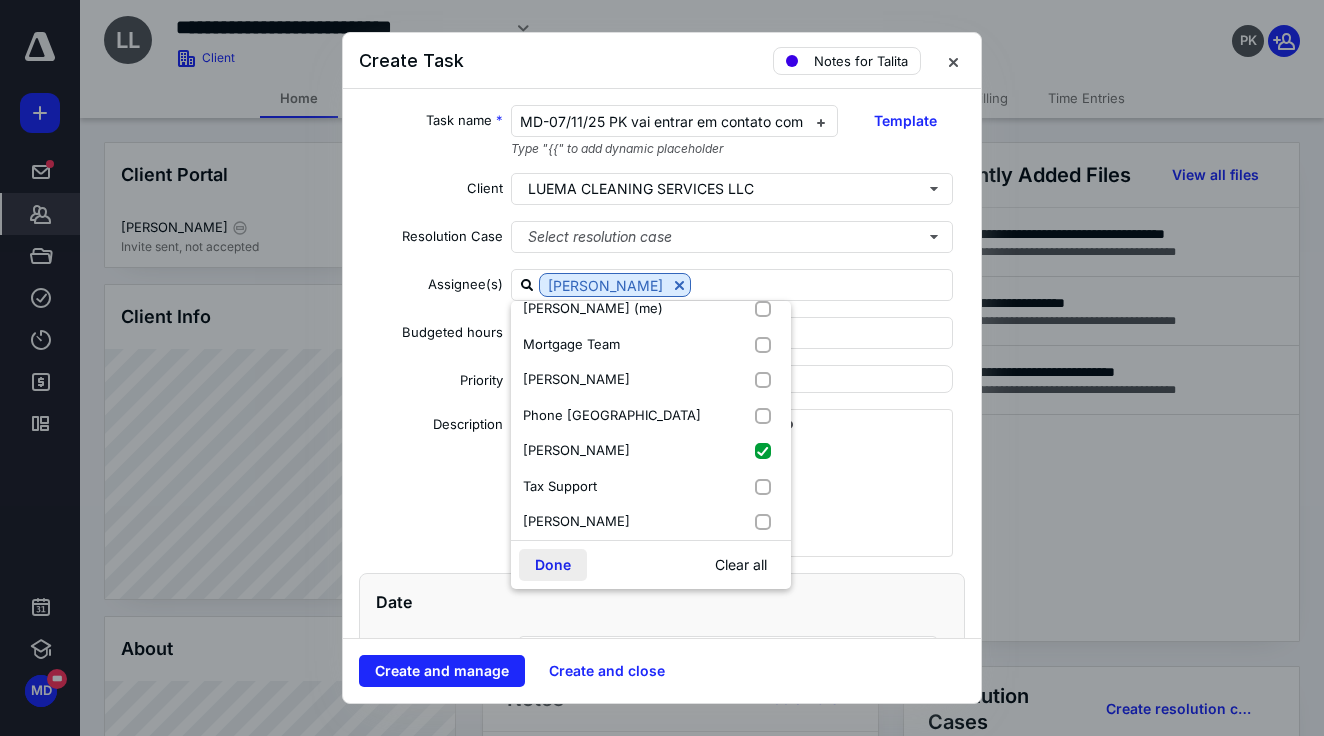 click on "Done" at bounding box center [553, 565] 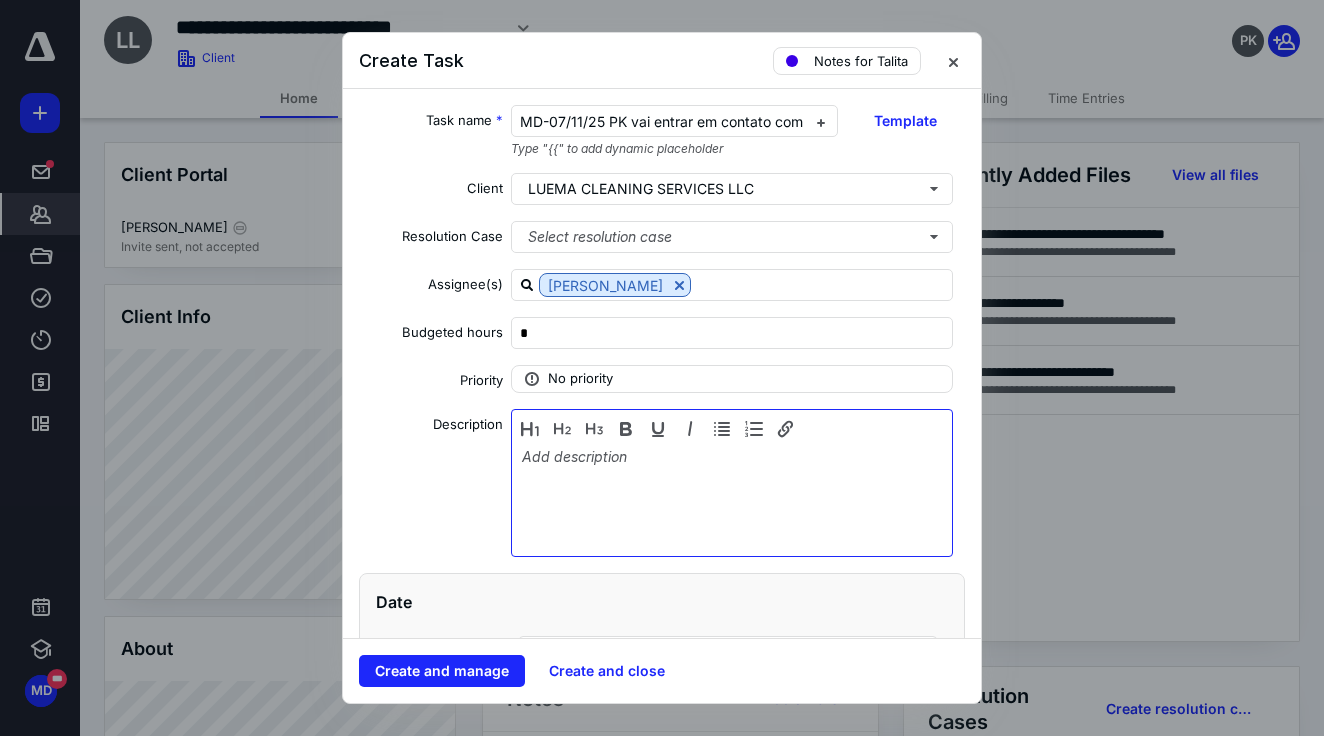 click at bounding box center (732, 498) 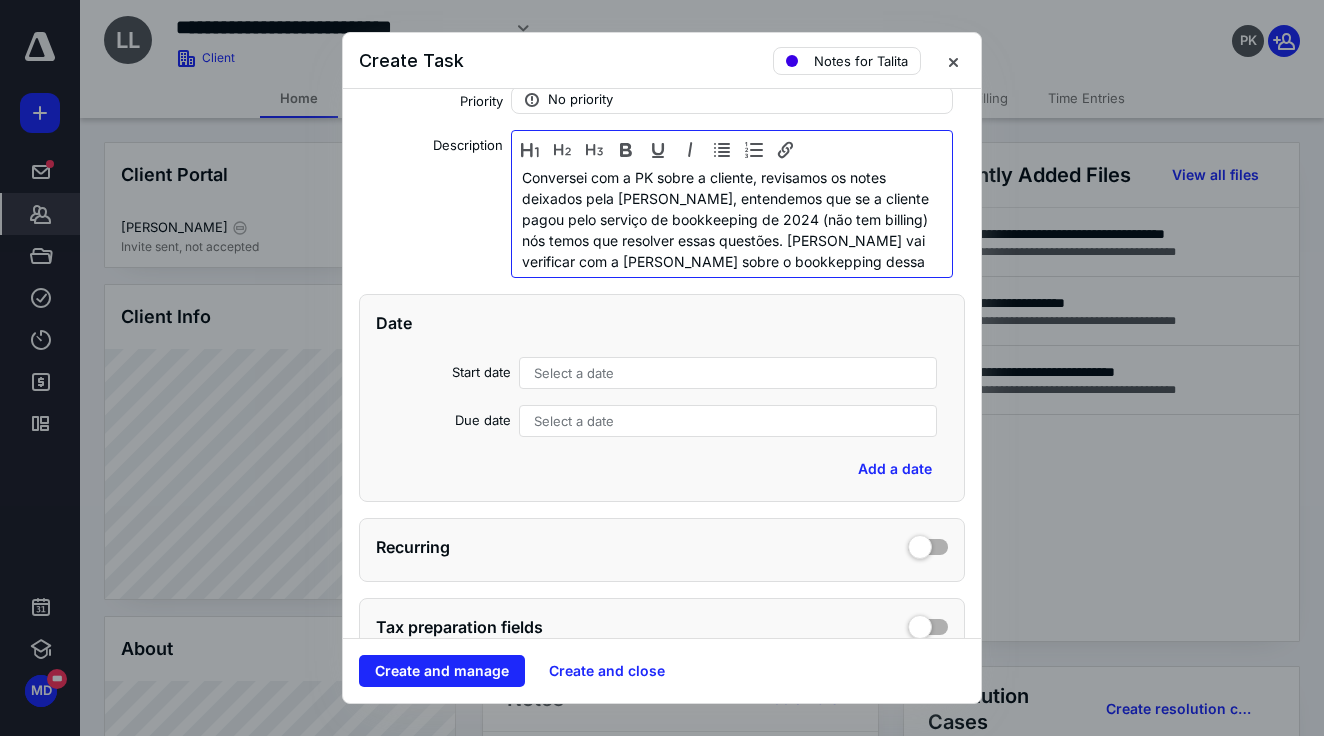 scroll, scrollTop: 329, scrollLeft: 0, axis: vertical 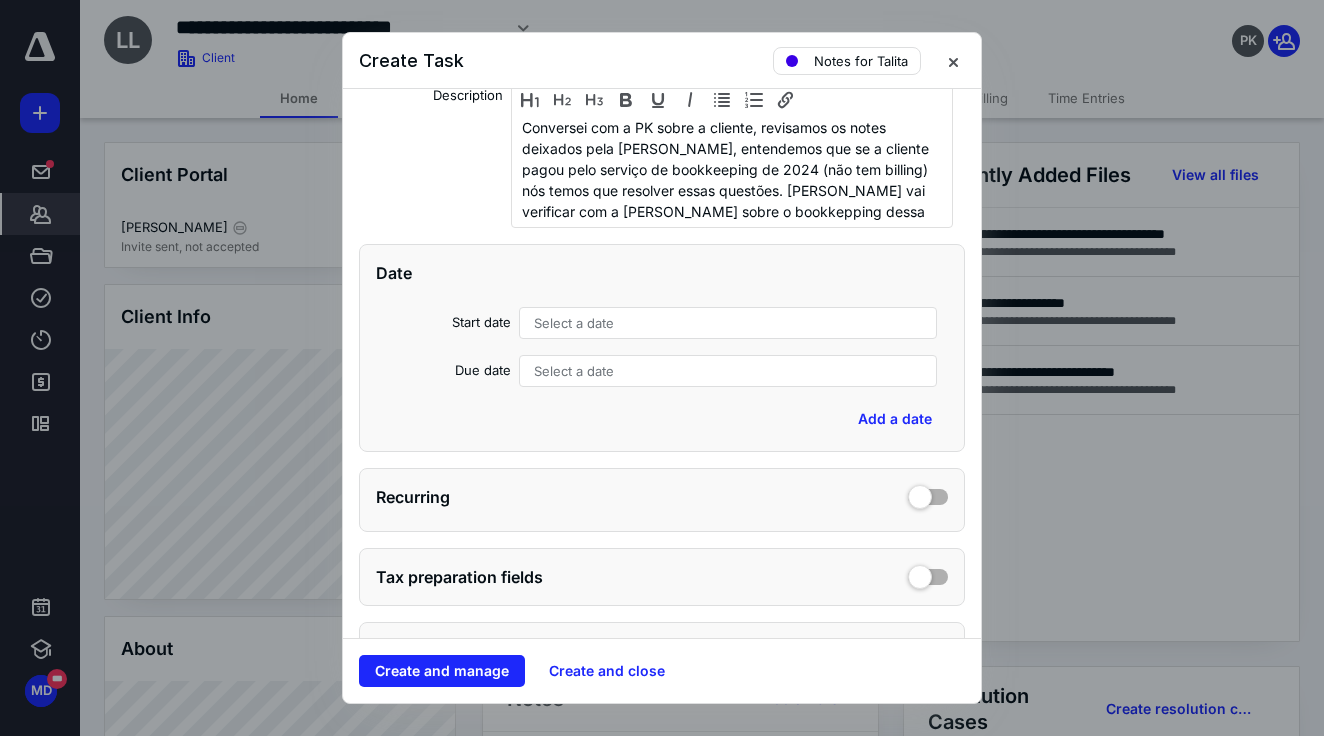 click on "Select a date" at bounding box center (574, 323) 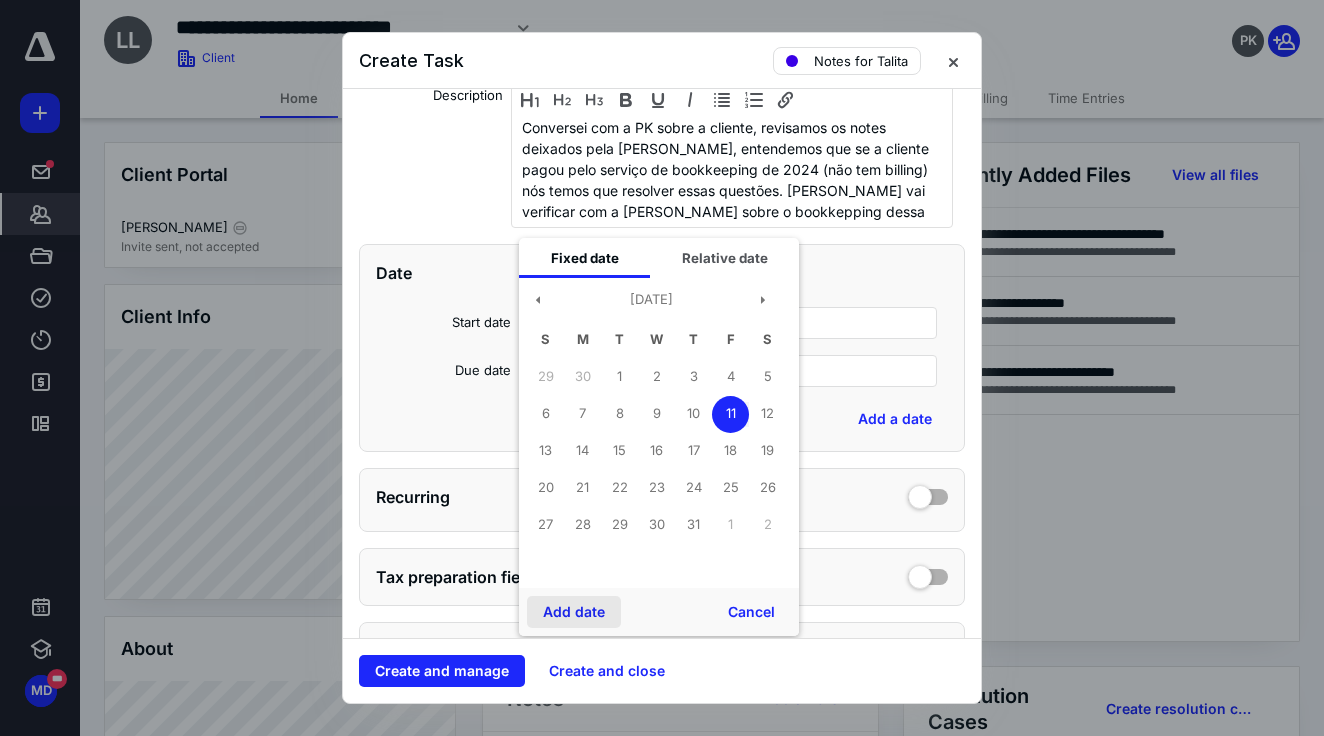 click on "Add date" at bounding box center (574, 612) 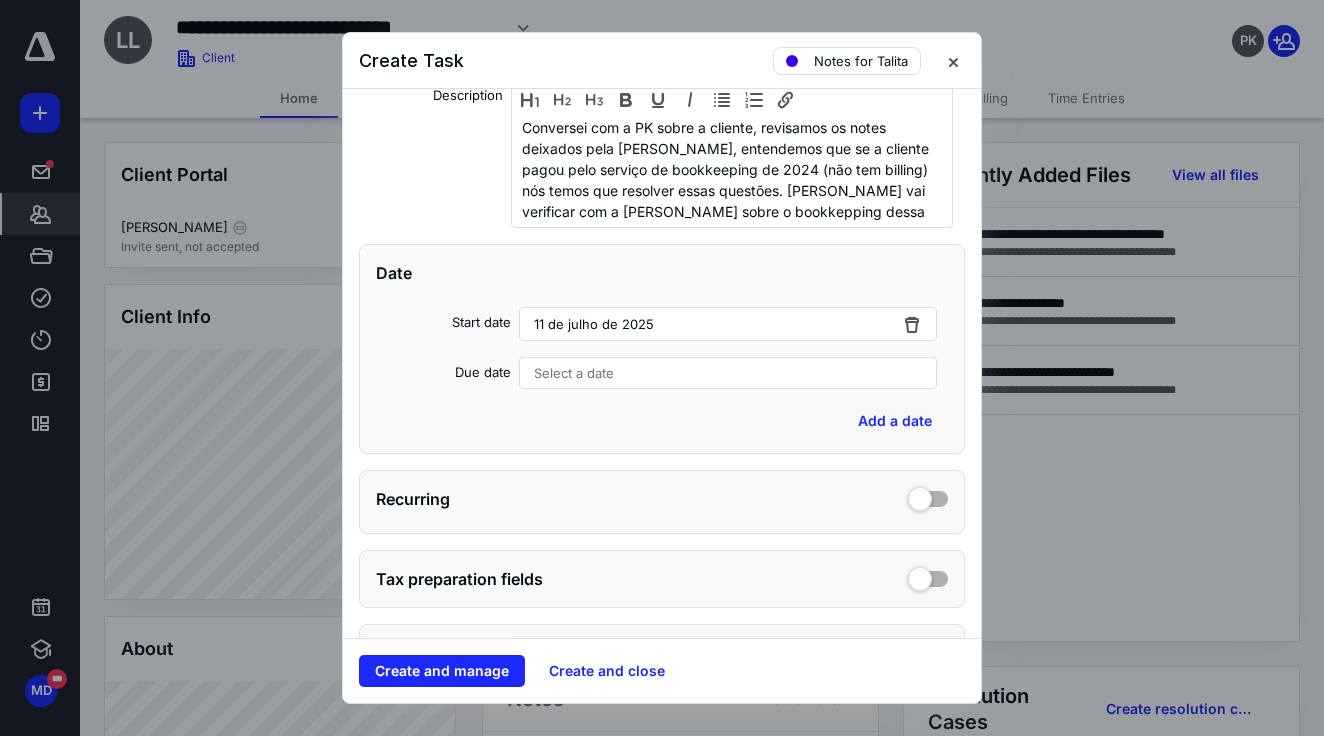 click on "Select a date" at bounding box center (728, 373) 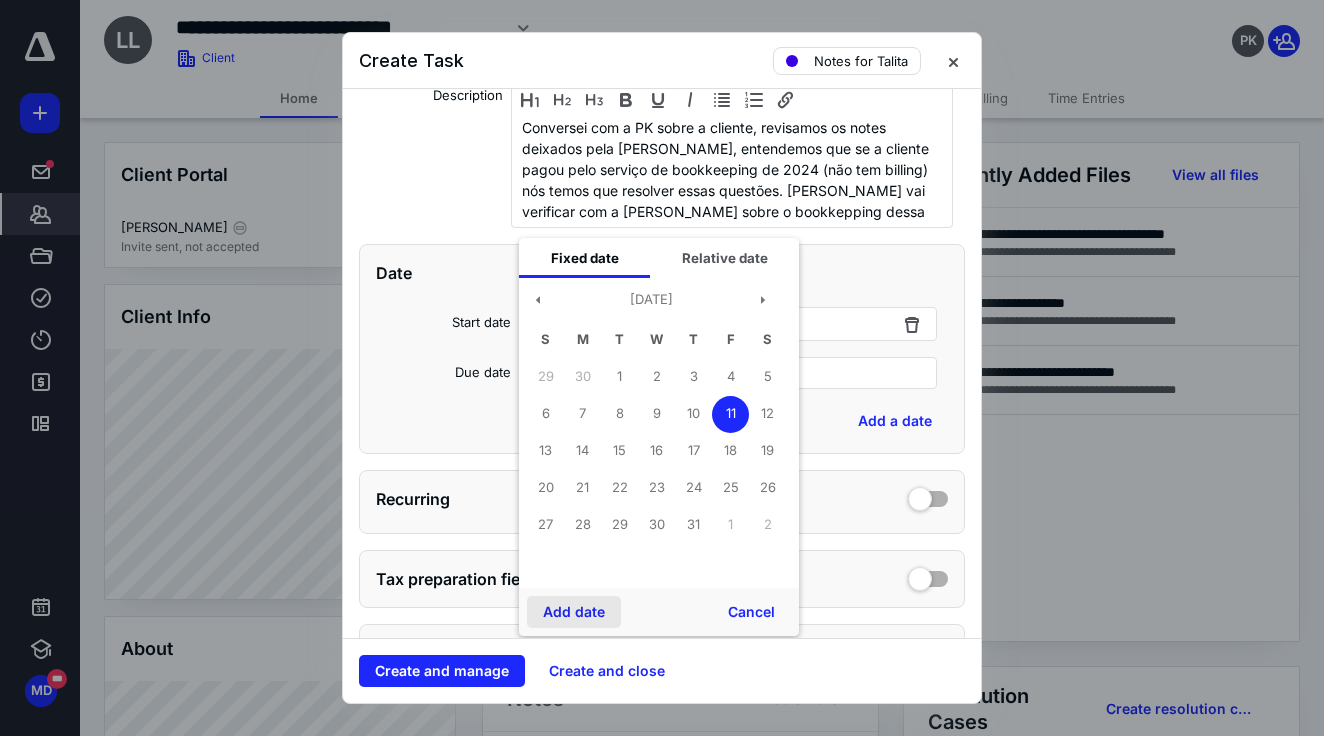click on "Add date" at bounding box center (574, 612) 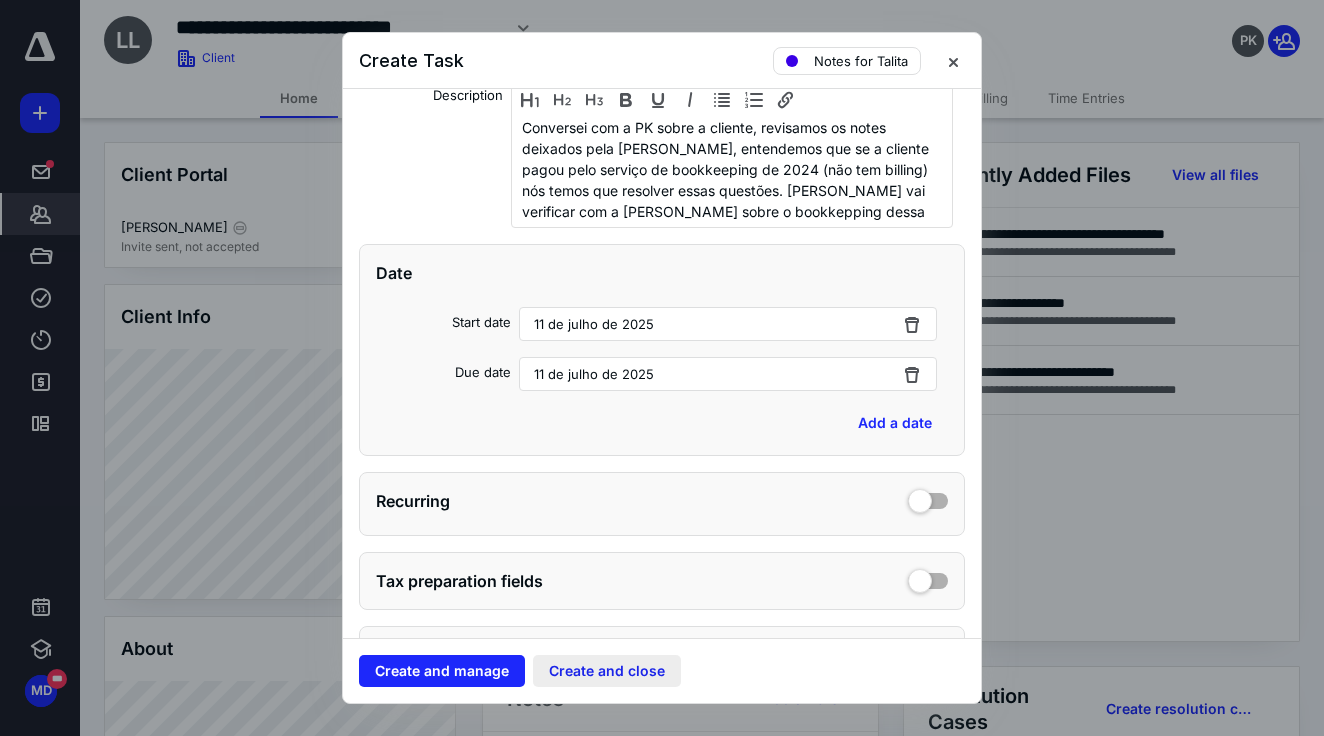 click on "Create and close" at bounding box center (607, 671) 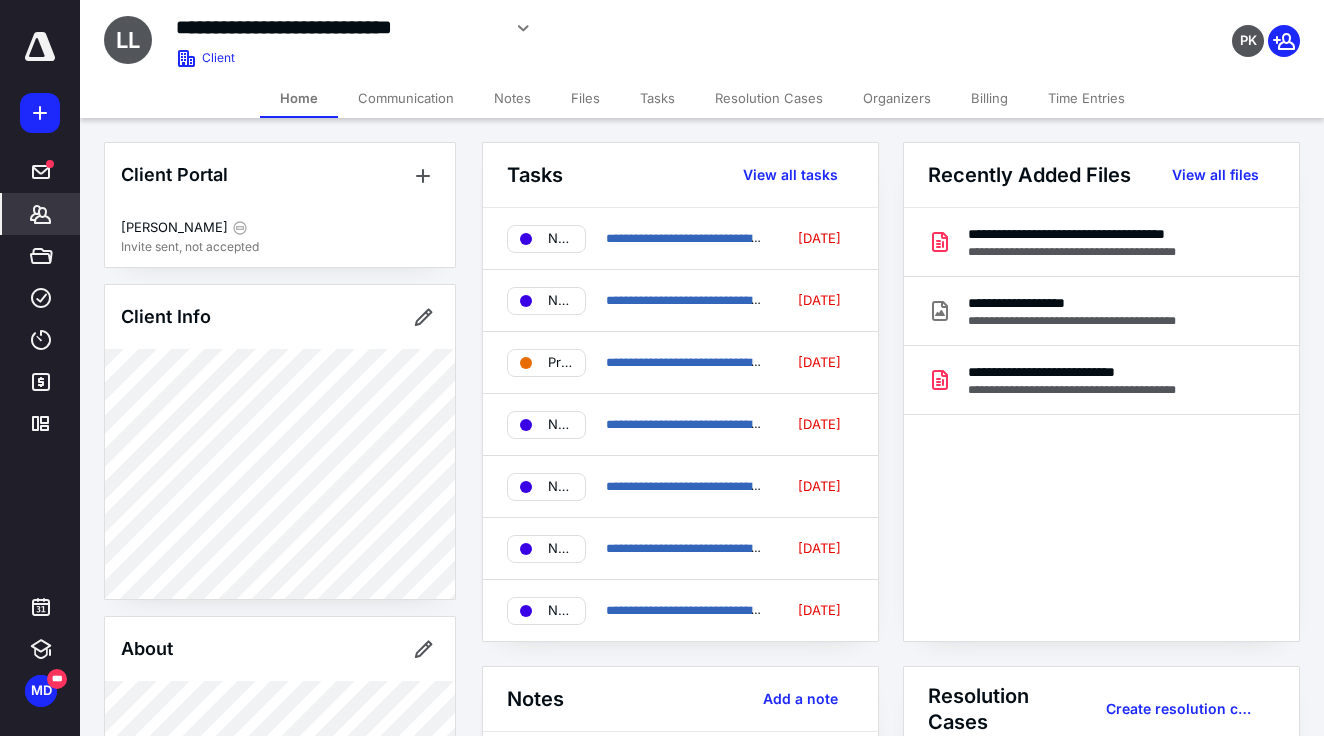 click at bounding box center (40, 47) 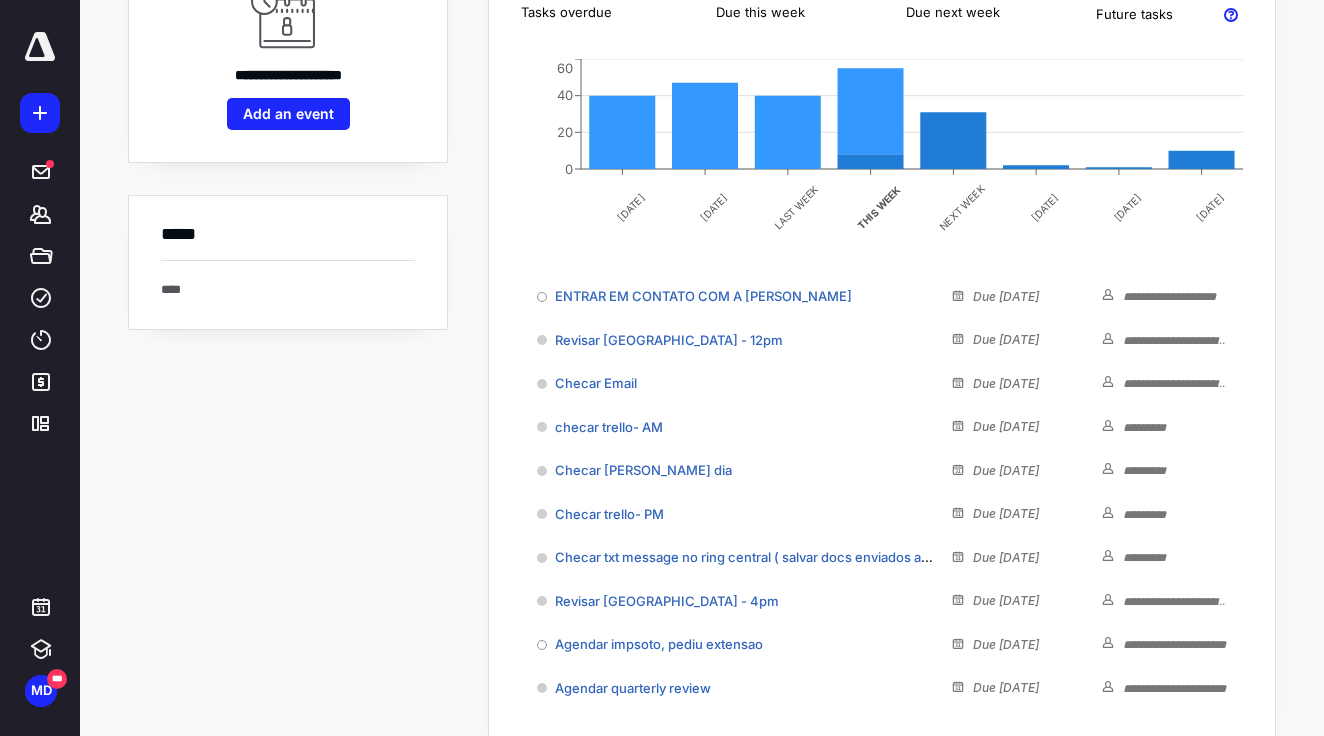 scroll, scrollTop: 327, scrollLeft: 0, axis: vertical 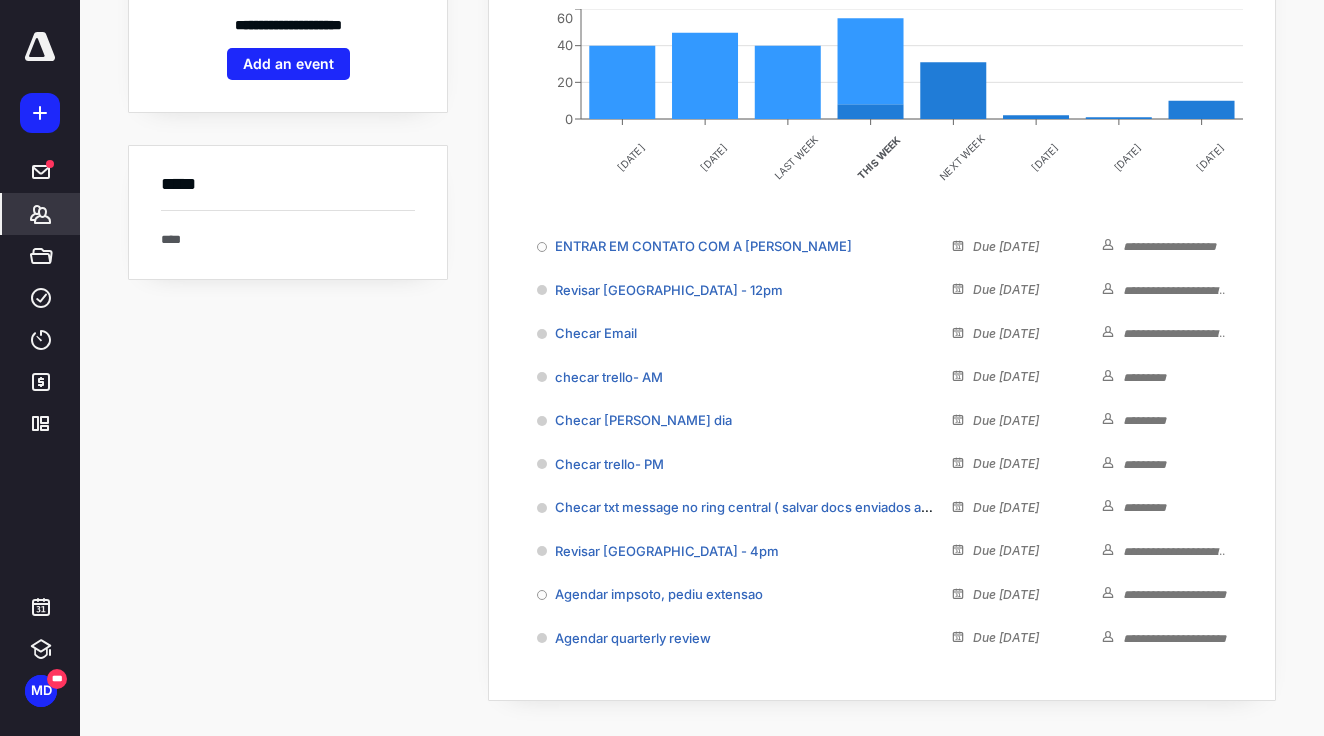 click 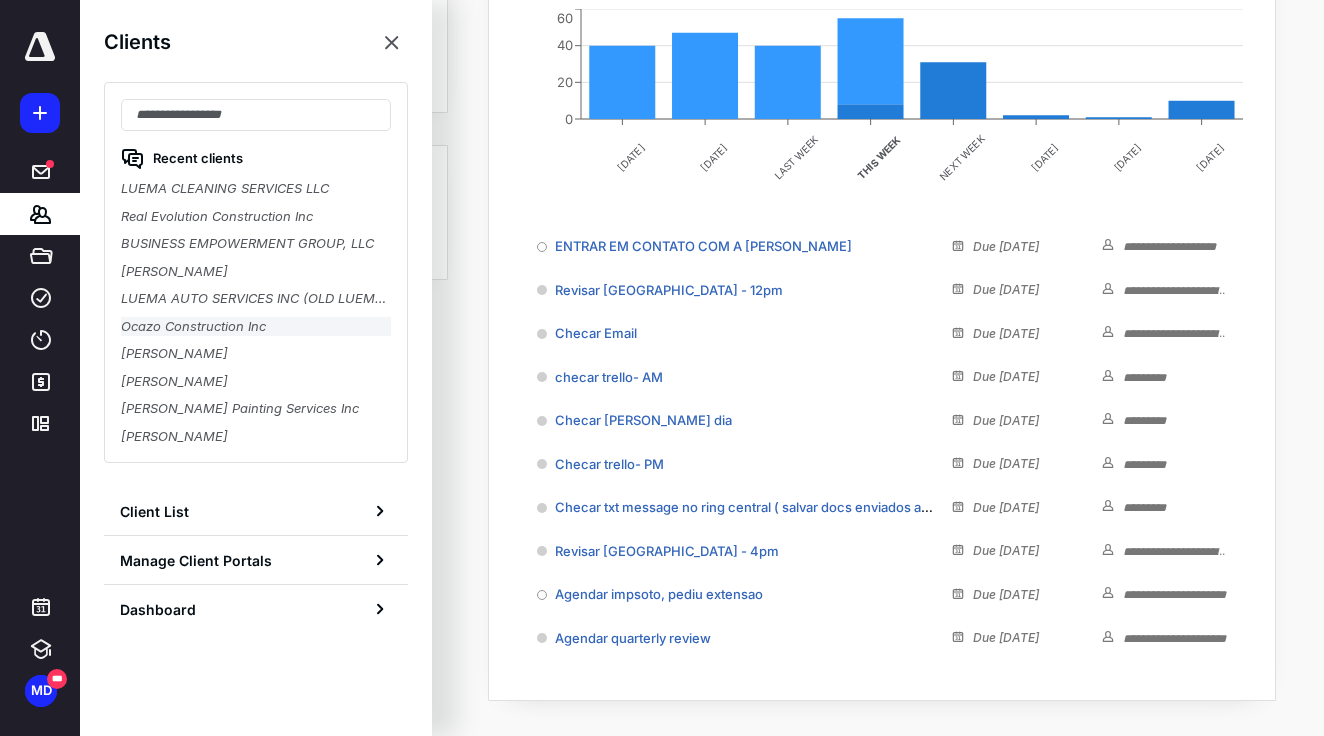 click on "Ocazo Construction Inc" at bounding box center [256, 327] 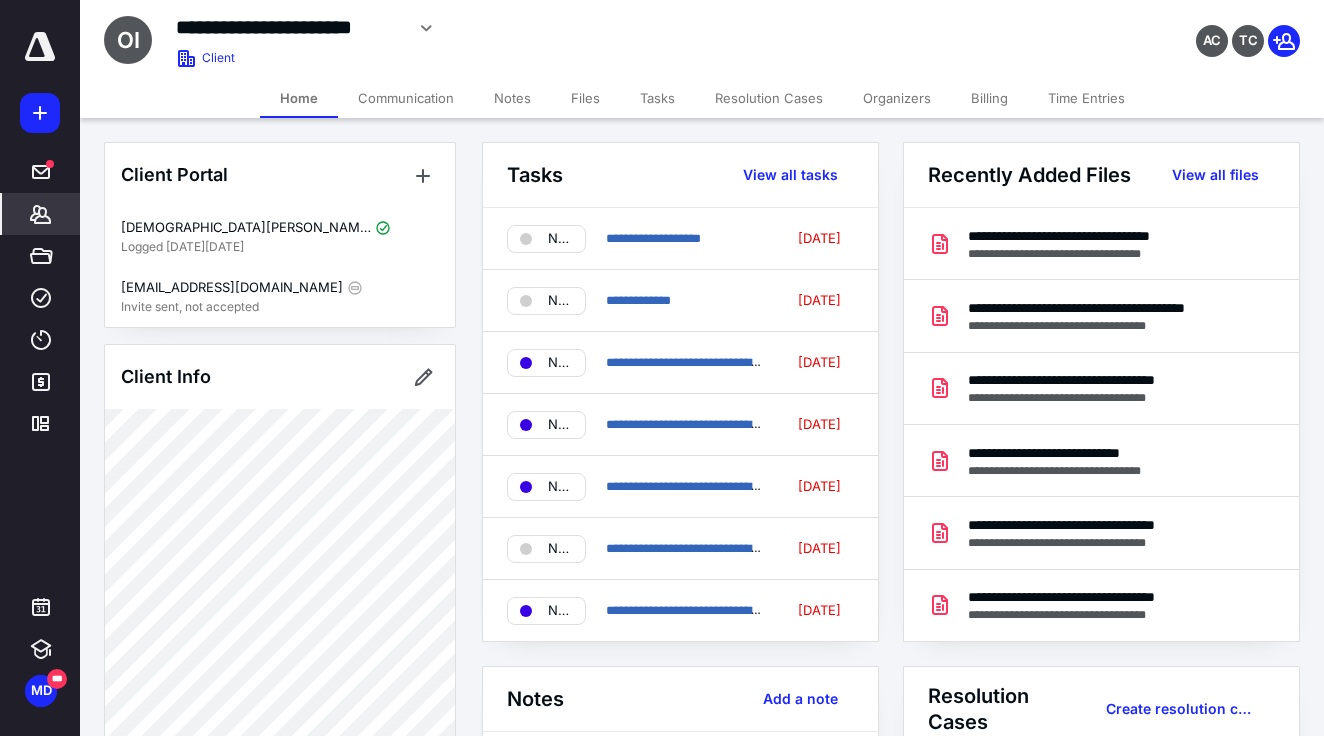 click on "Tasks" at bounding box center (657, 98) 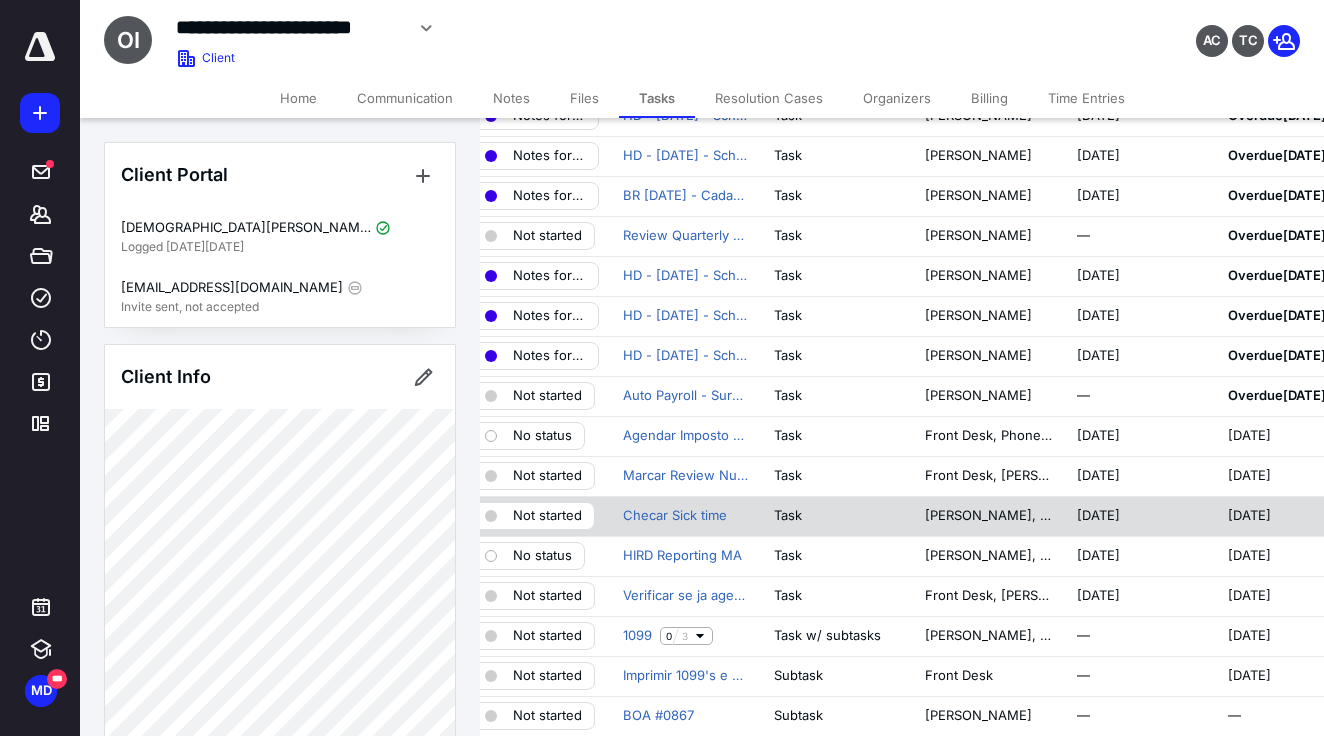 scroll, scrollTop: 228, scrollLeft: 0, axis: vertical 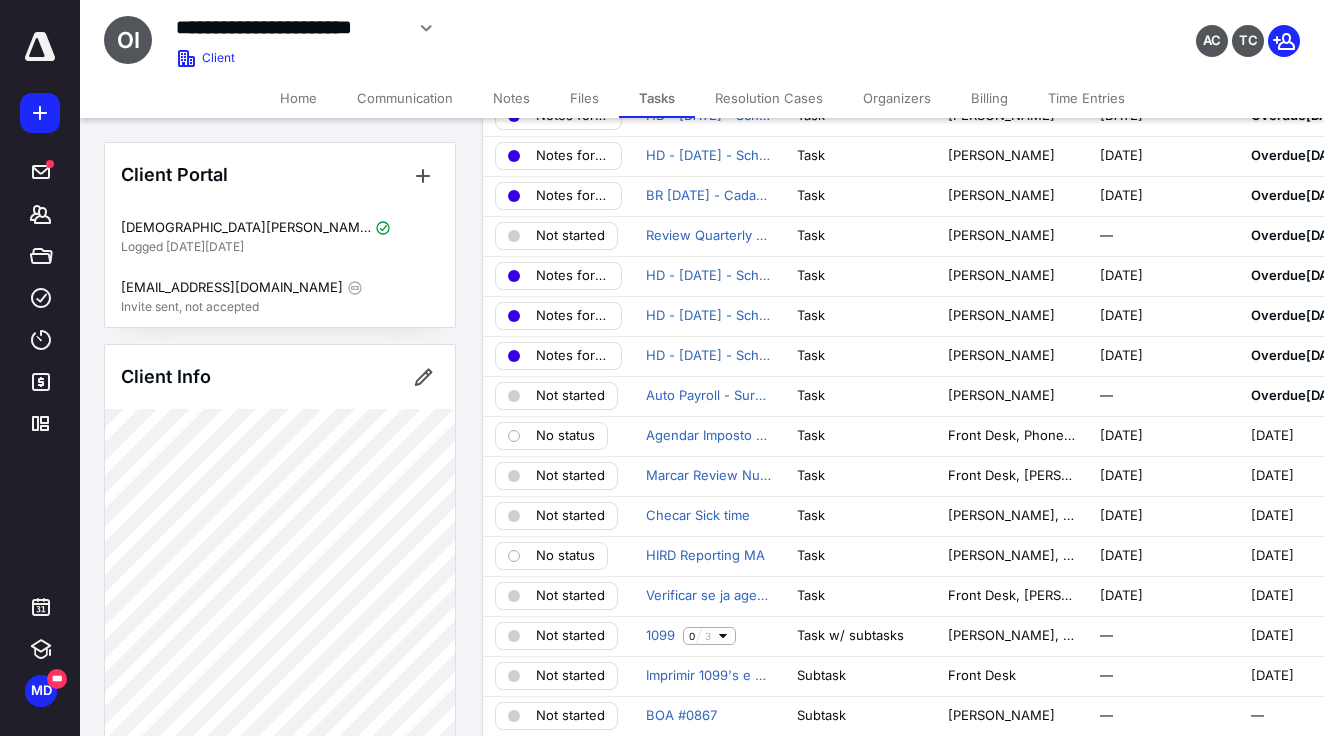 click on "Notes" at bounding box center [511, 98] 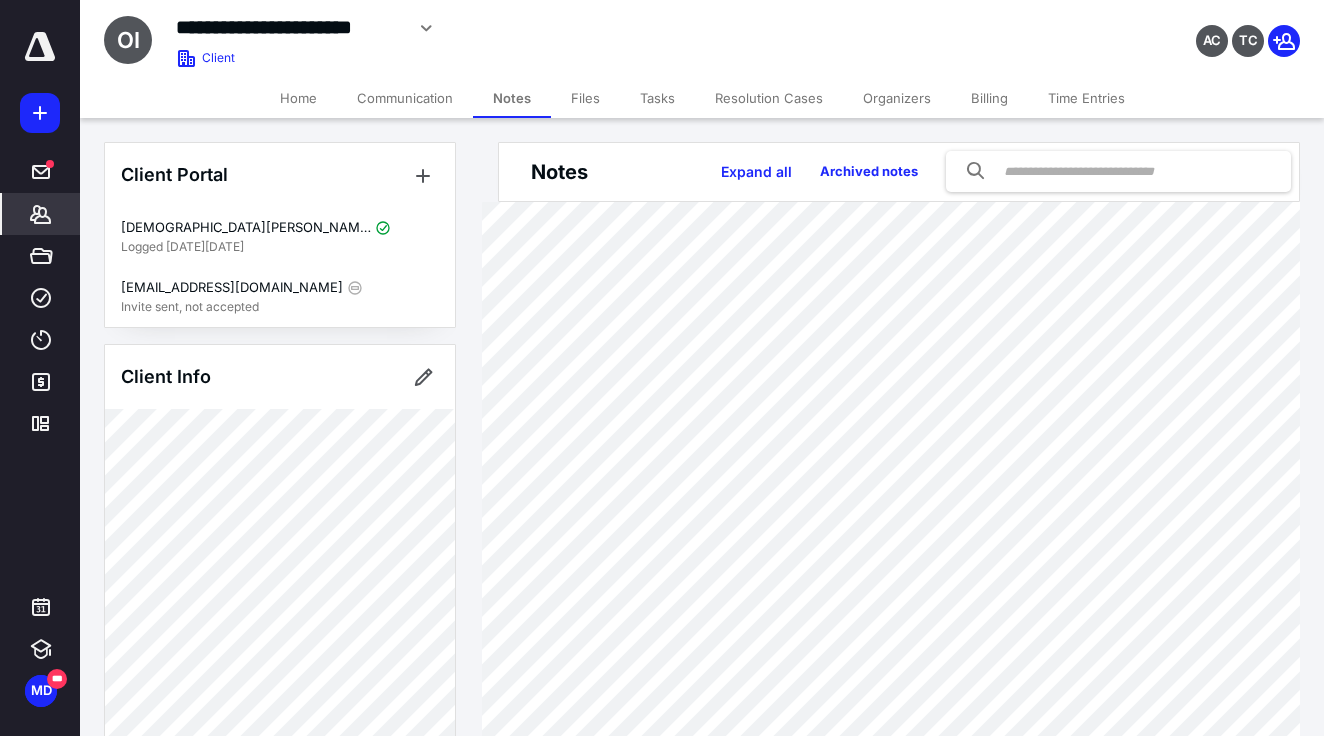 scroll, scrollTop: 0, scrollLeft: 0, axis: both 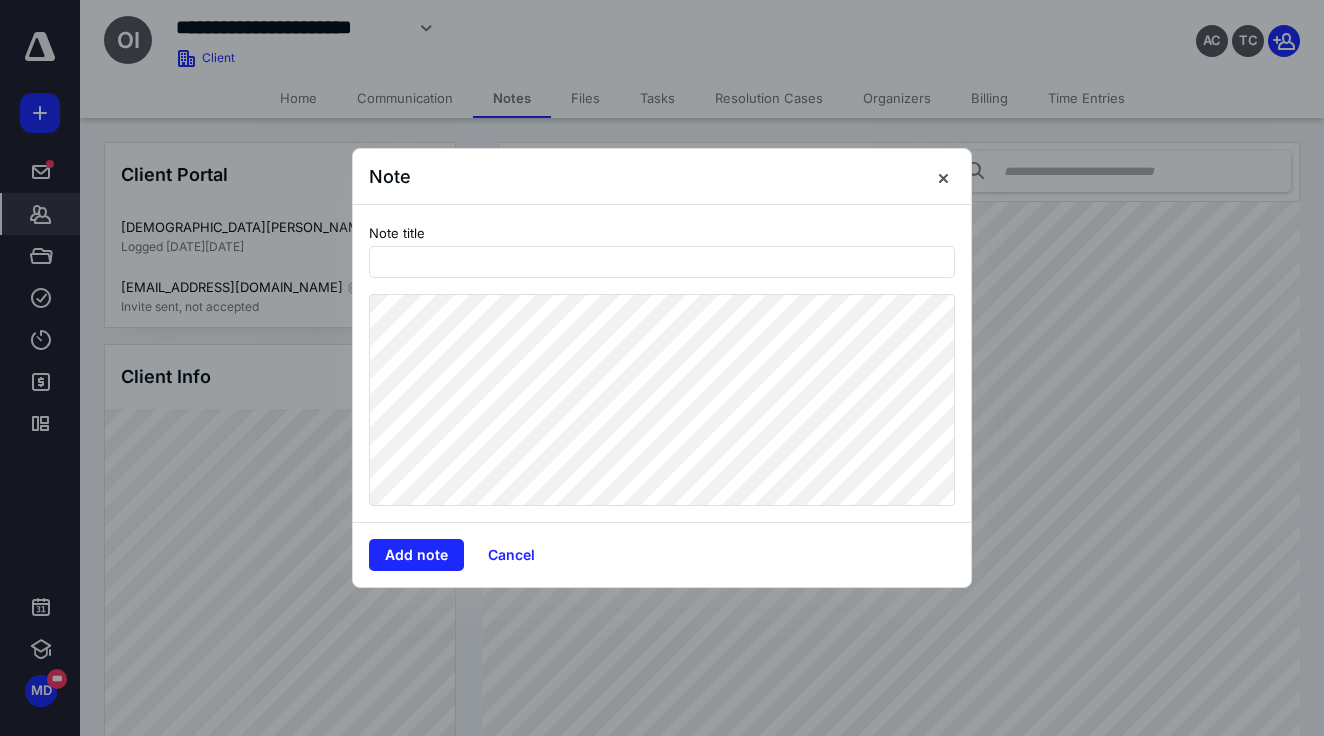click on "Note Note title Add note Cancel" at bounding box center (662, 368) 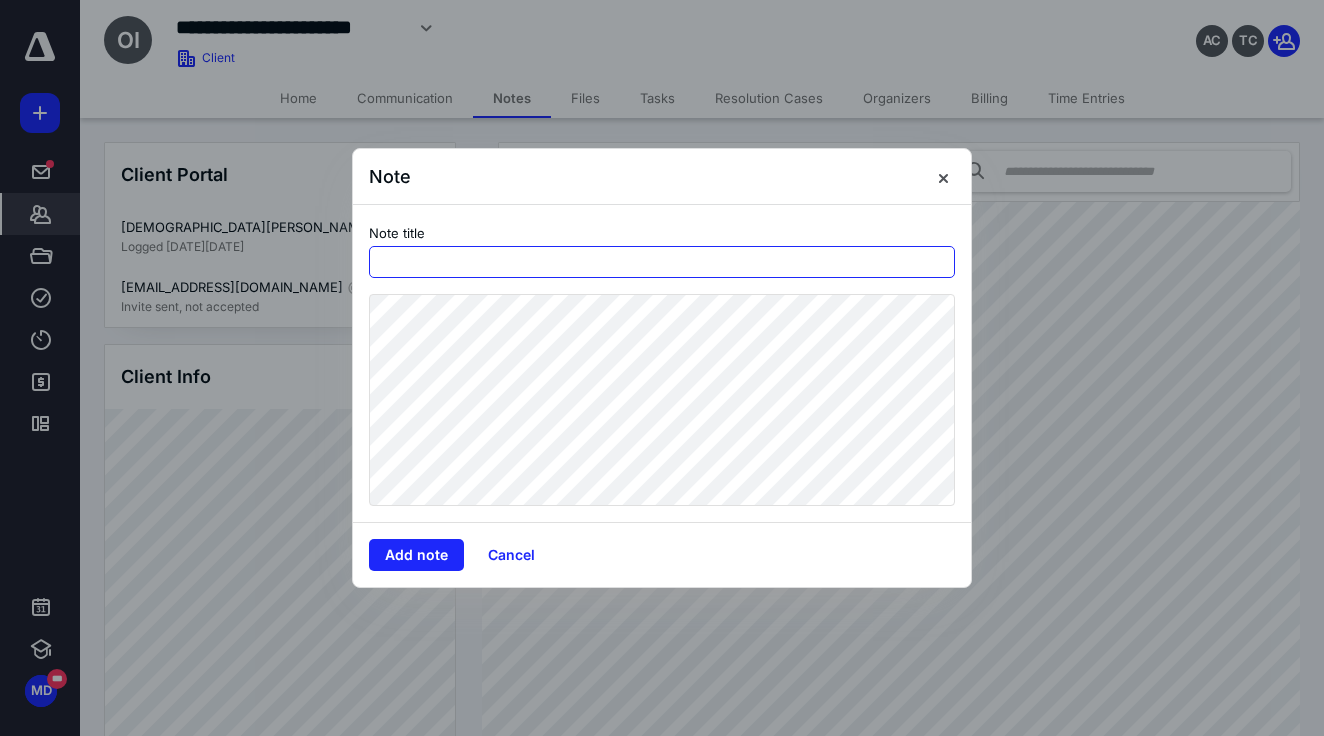 click at bounding box center [662, 262] 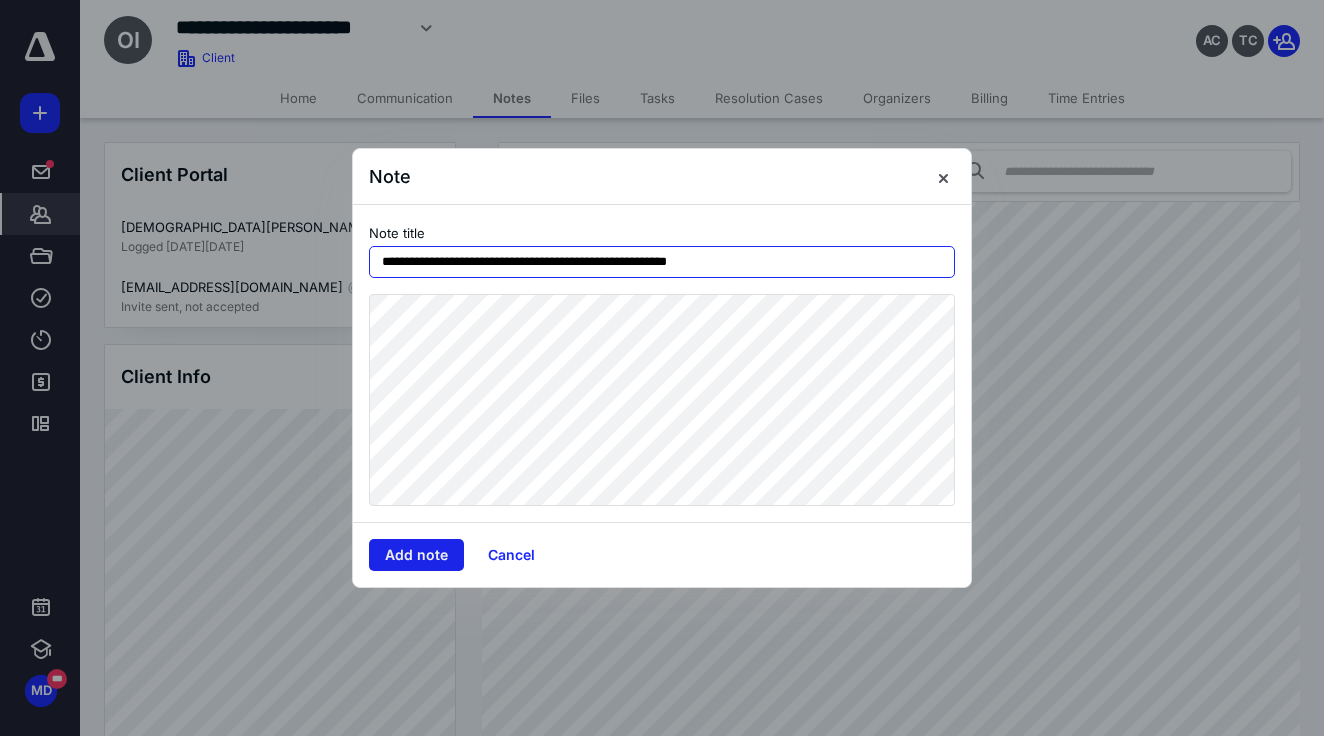 type on "**********" 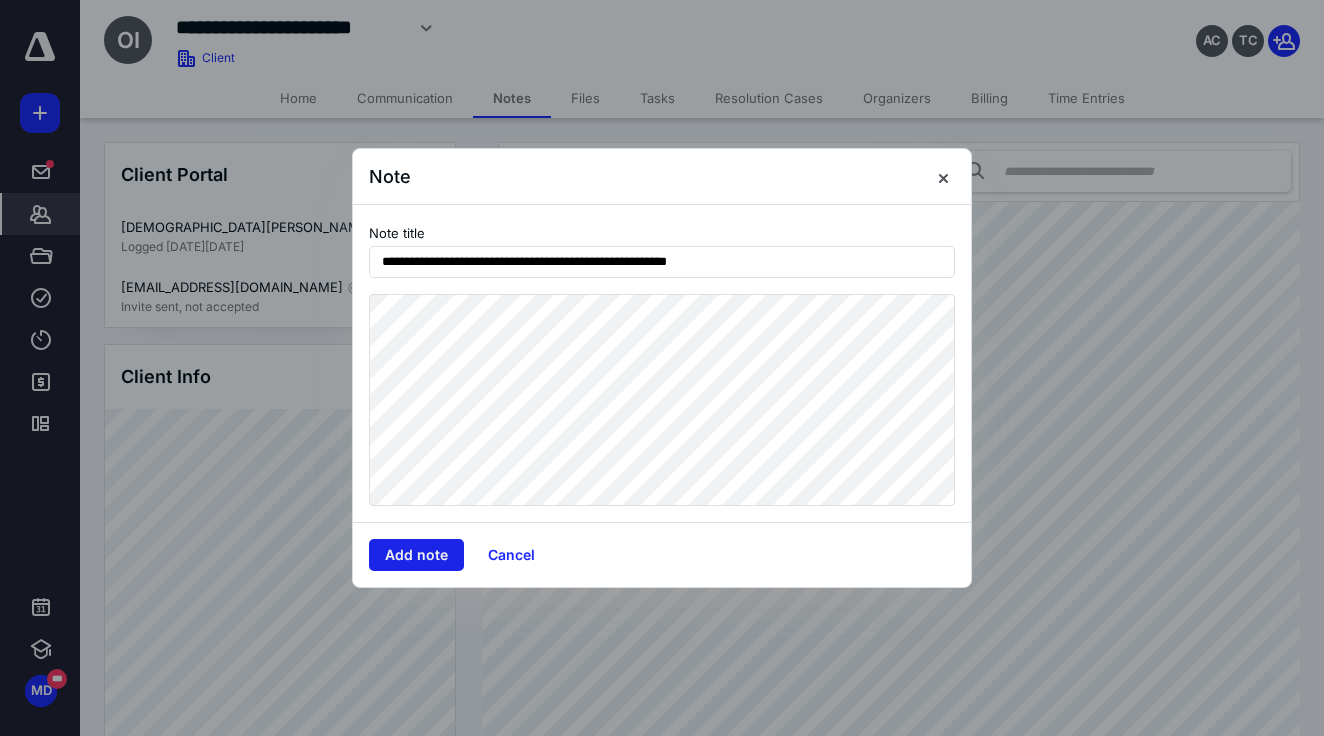 click on "Add note" at bounding box center [416, 555] 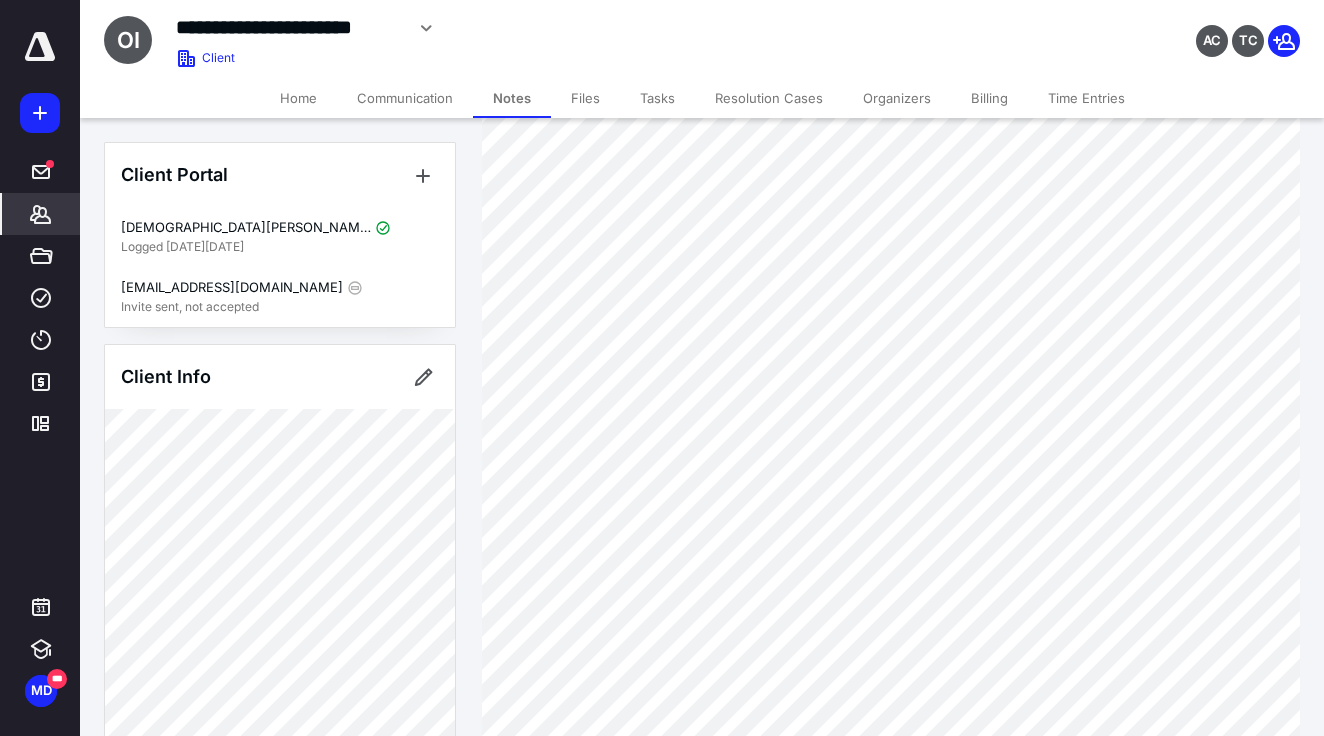 scroll, scrollTop: 246, scrollLeft: 0, axis: vertical 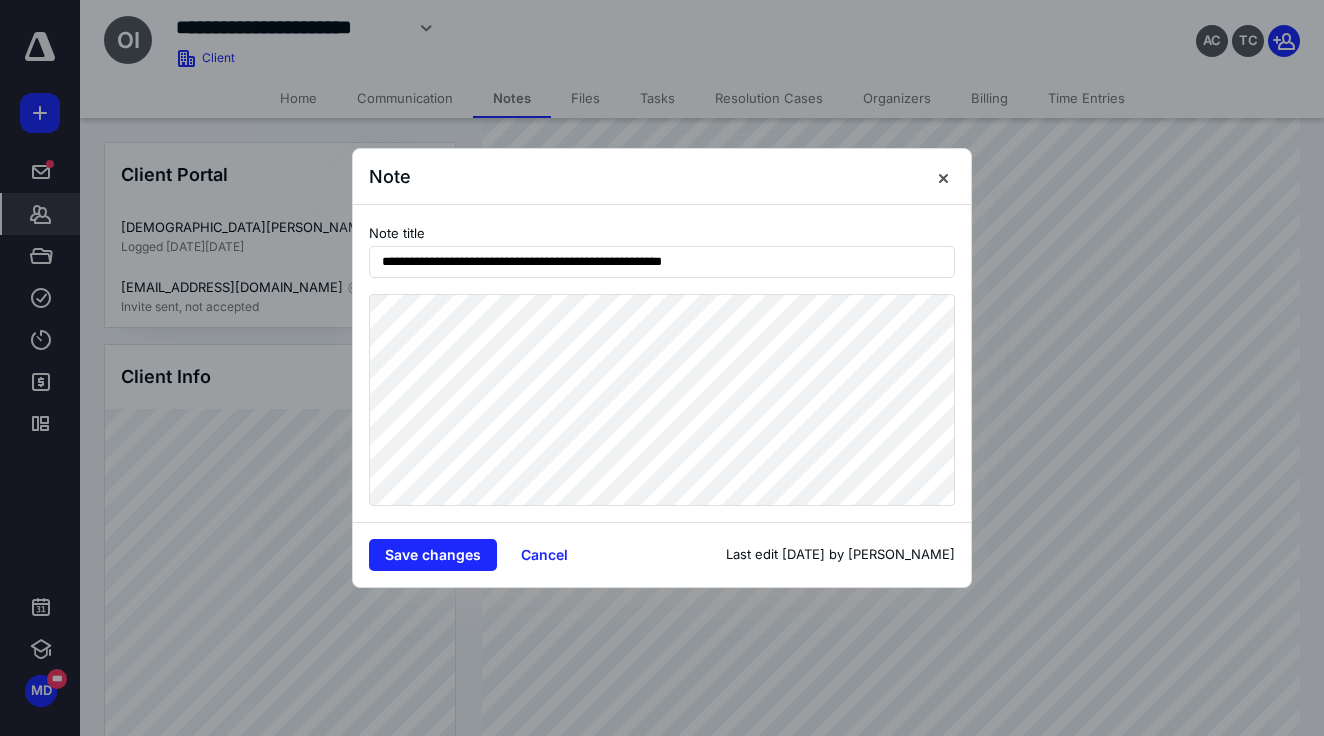 drag, startPoint x: 838, startPoint y: 269, endPoint x: 364, endPoint y: 253, distance: 474.26996 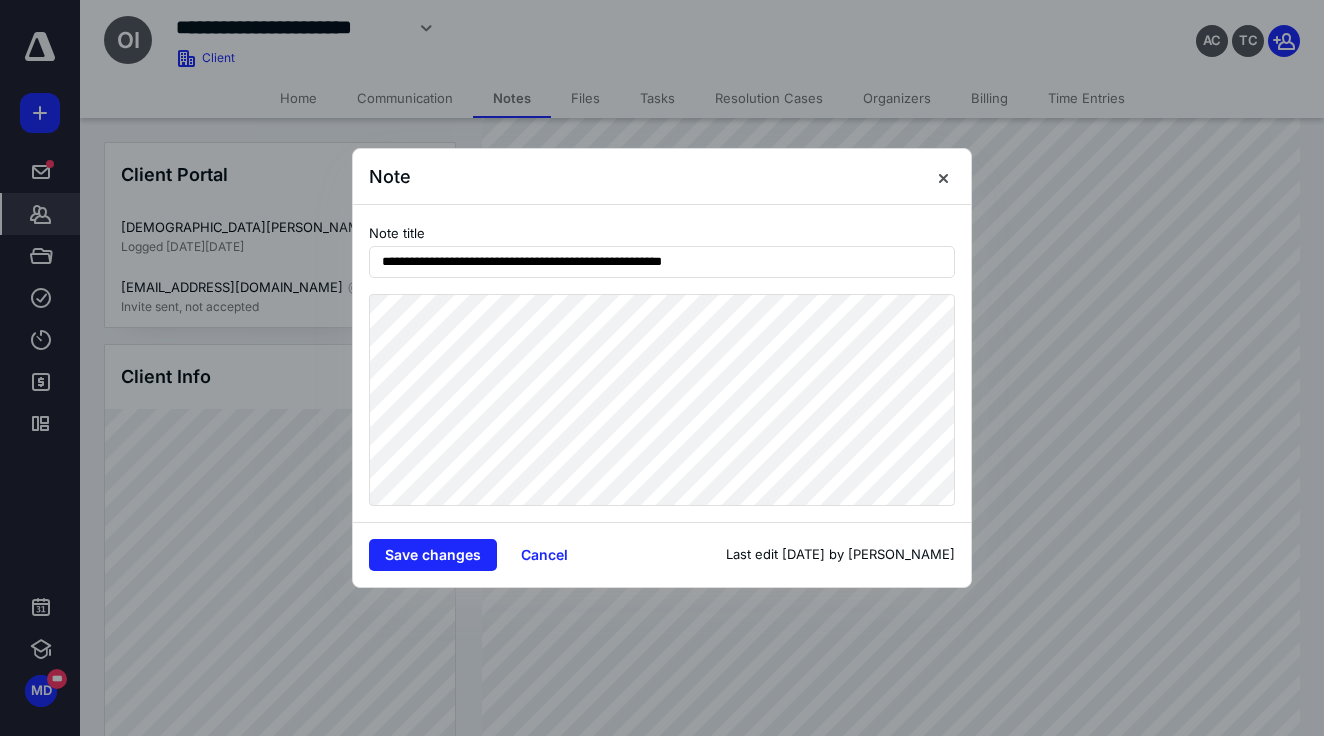 click on "**********" at bounding box center [662, 368] 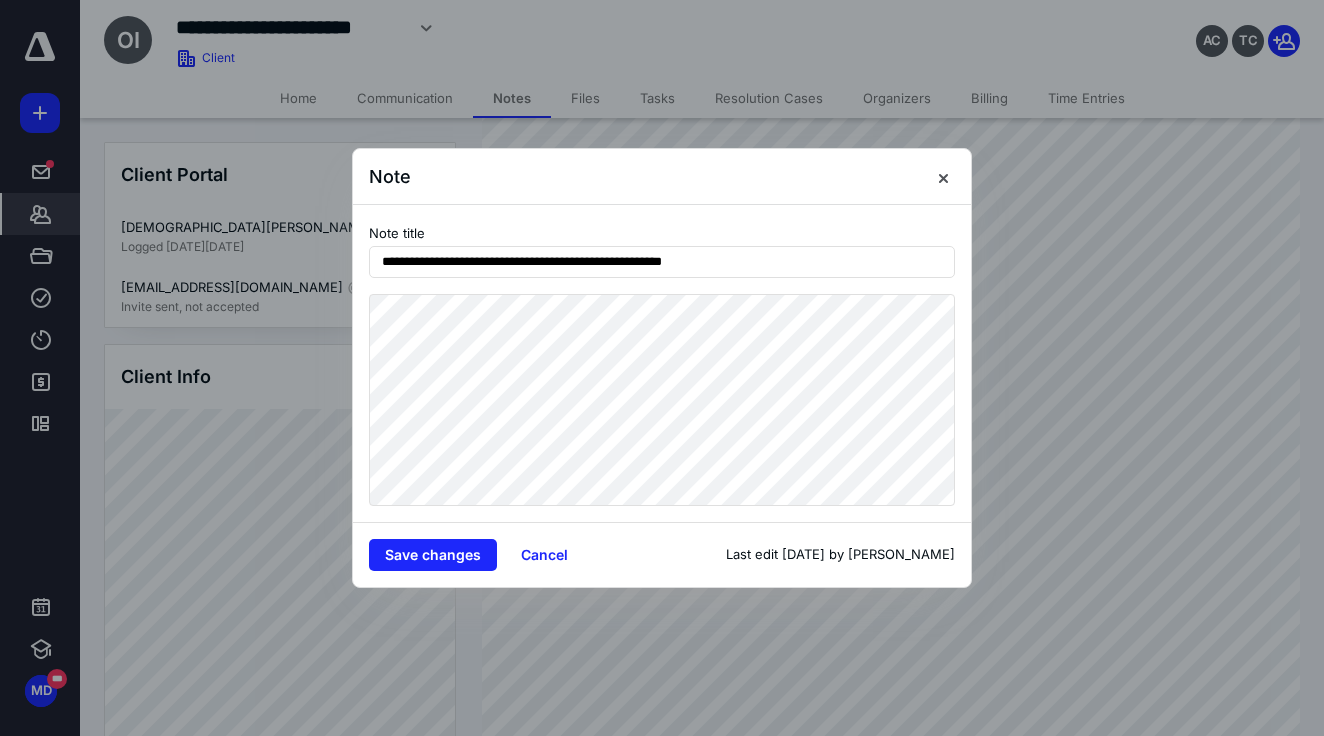 click at bounding box center (662, 368) 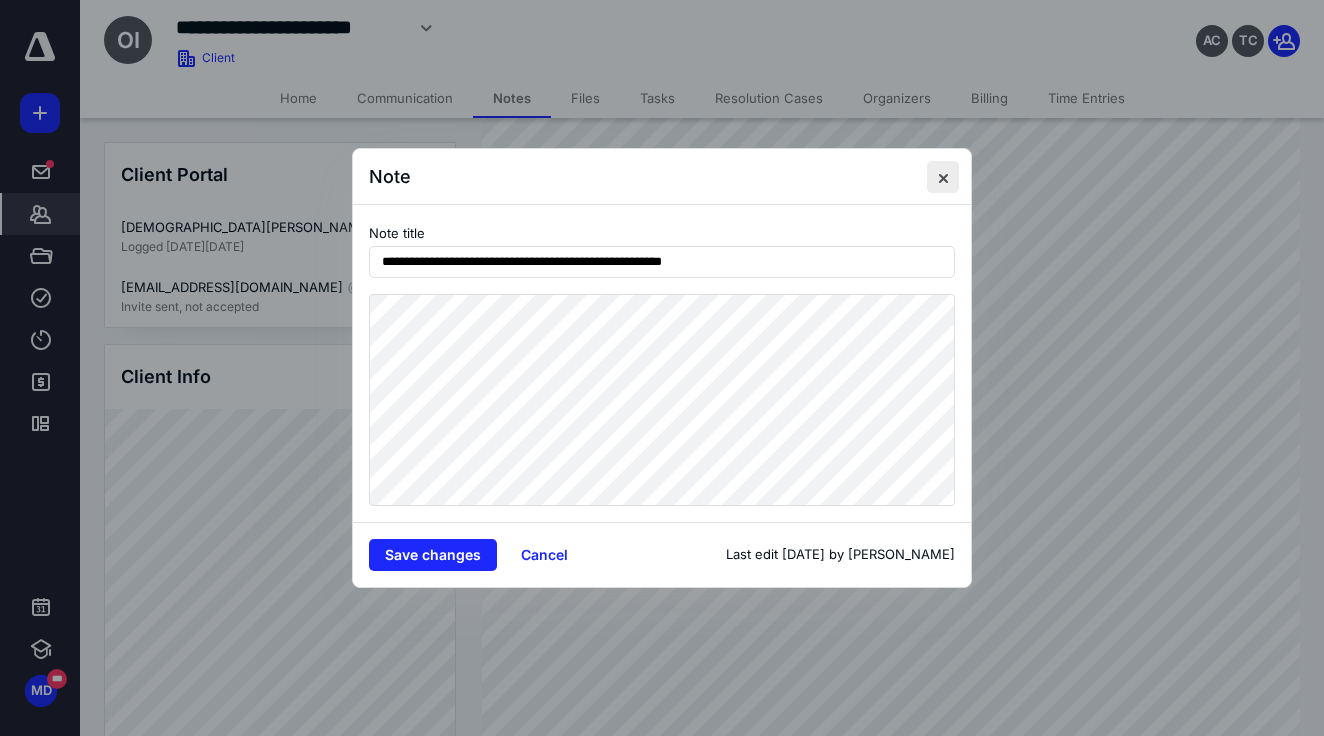 click at bounding box center [943, 177] 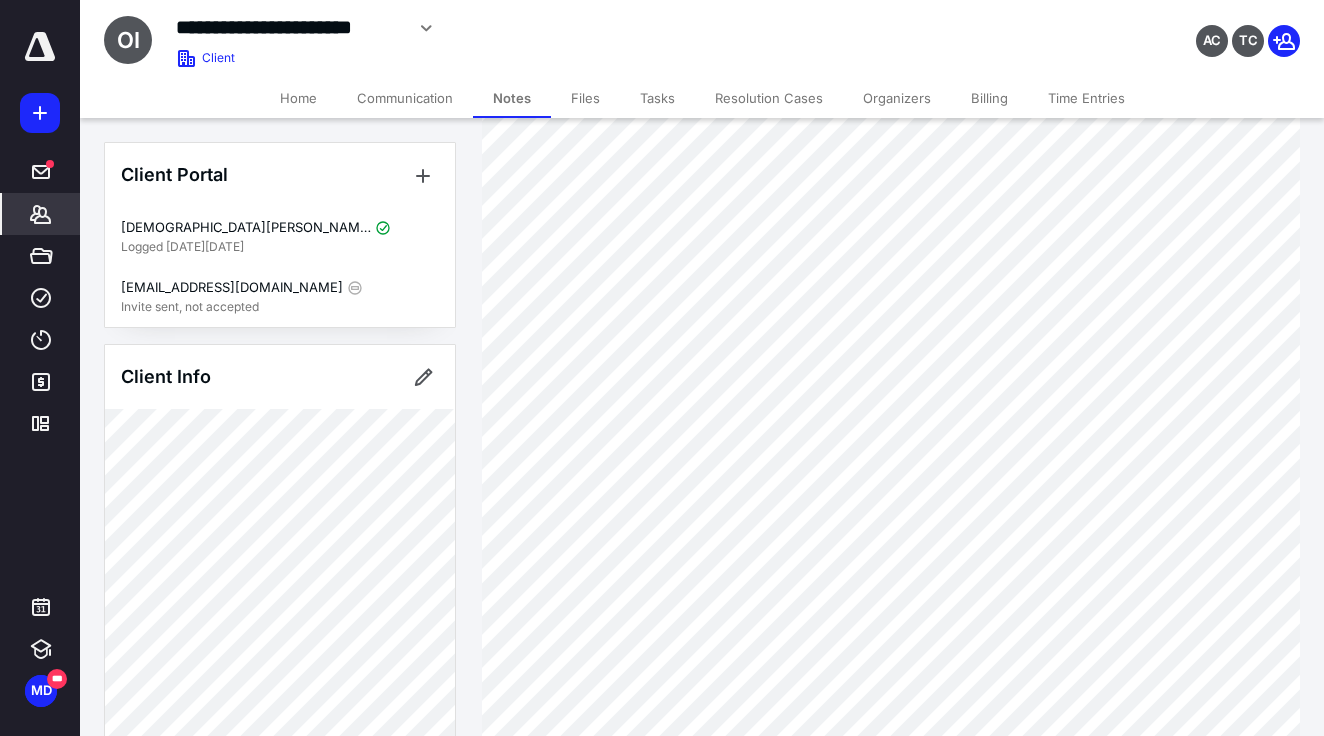click at bounding box center [40, 47] 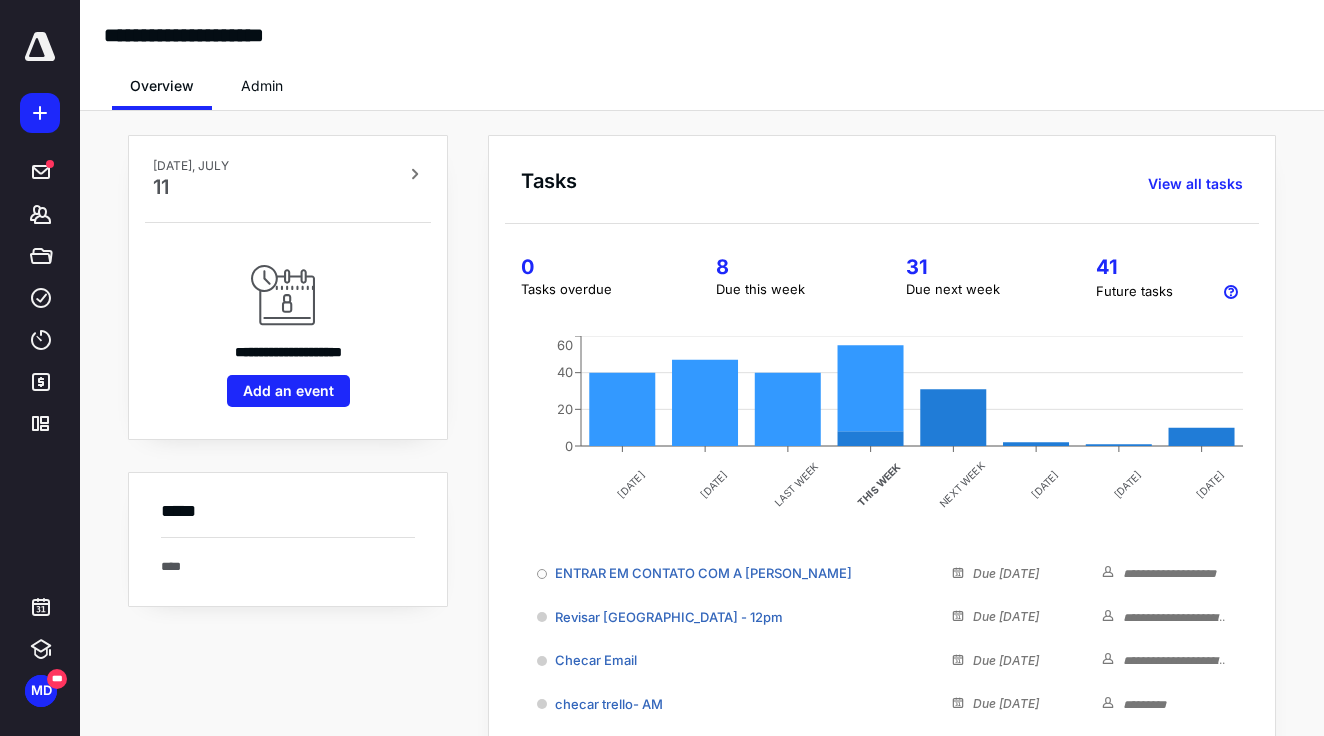 click at bounding box center (40, 47) 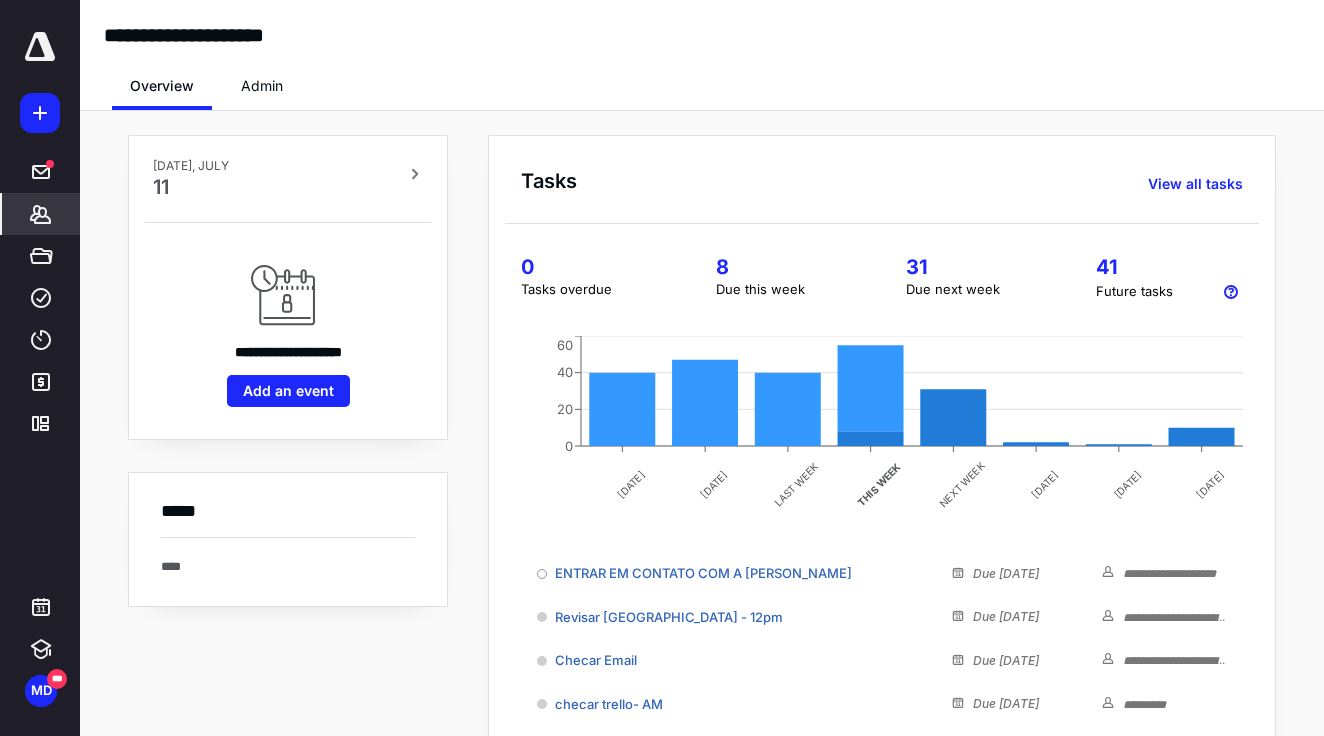 click on "*******" at bounding box center [41, 214] 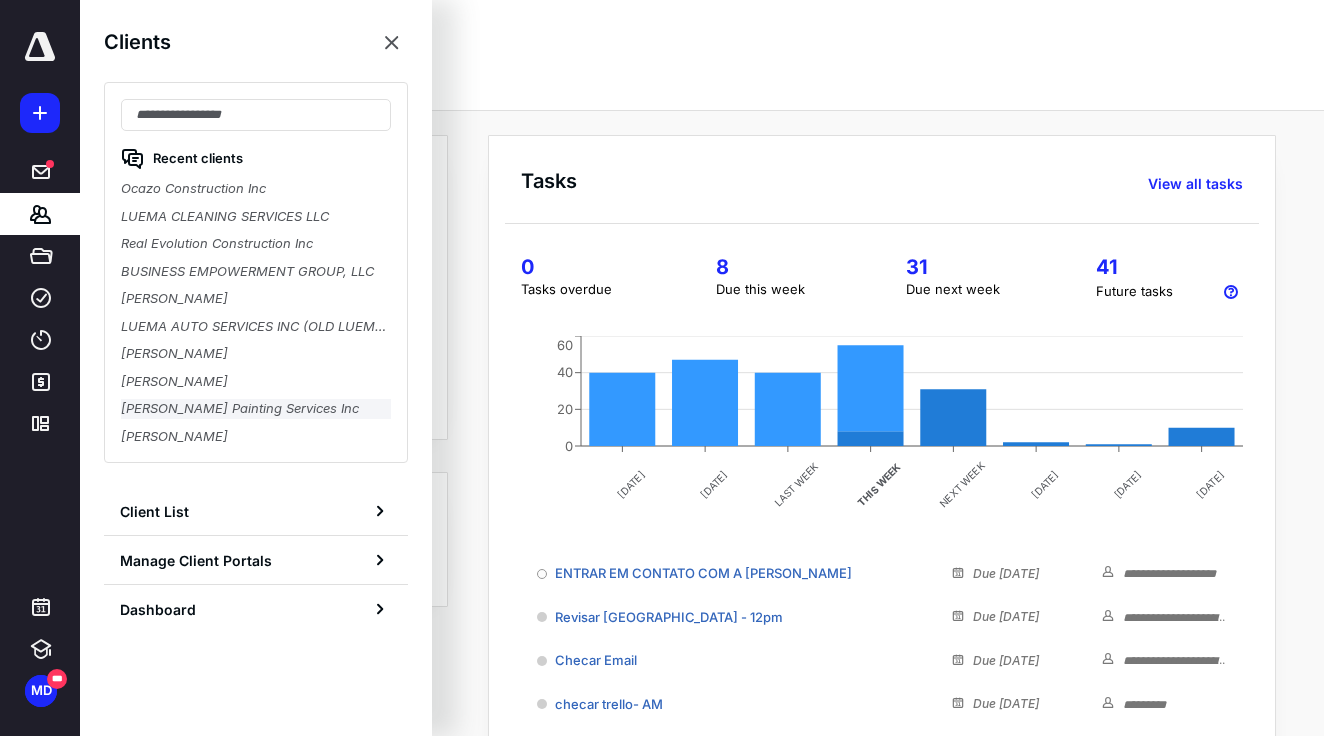 click on "[PERSON_NAME]'s Painting Services Inc" at bounding box center (256, 409) 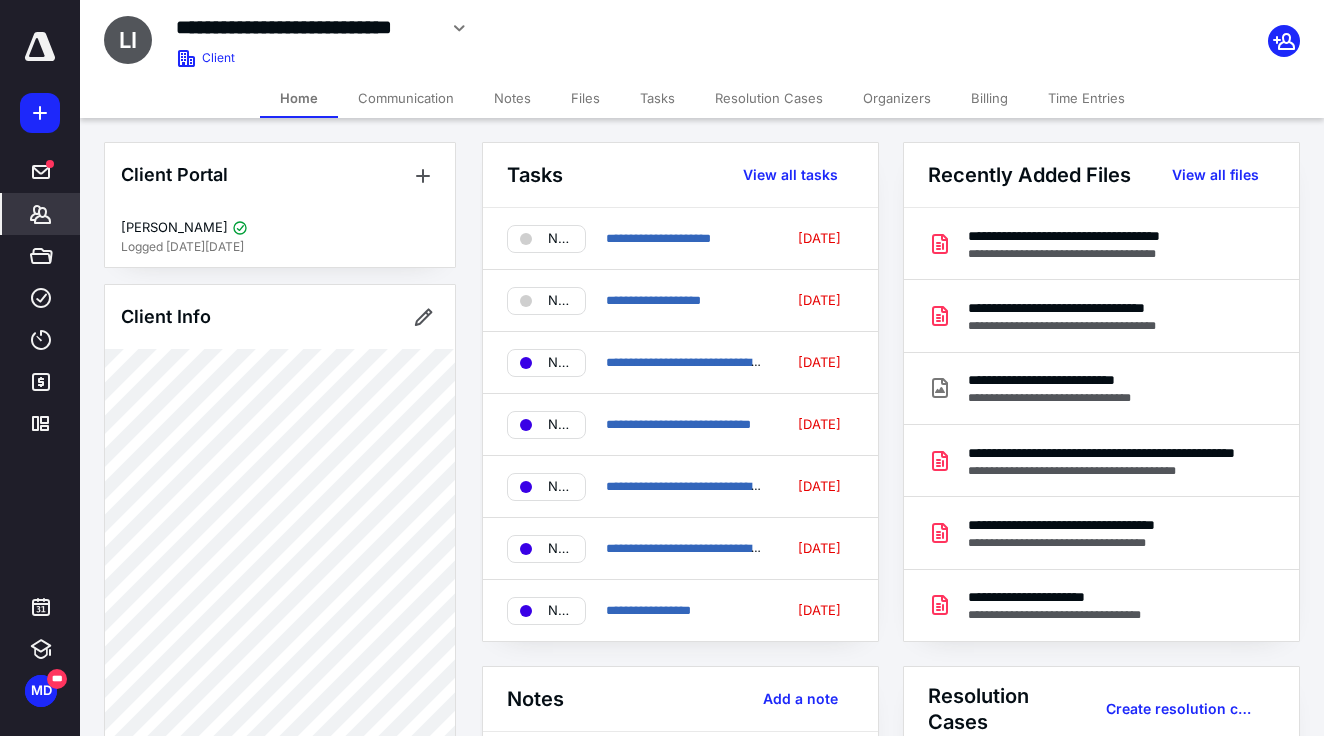 click on "Communication" at bounding box center (406, 98) 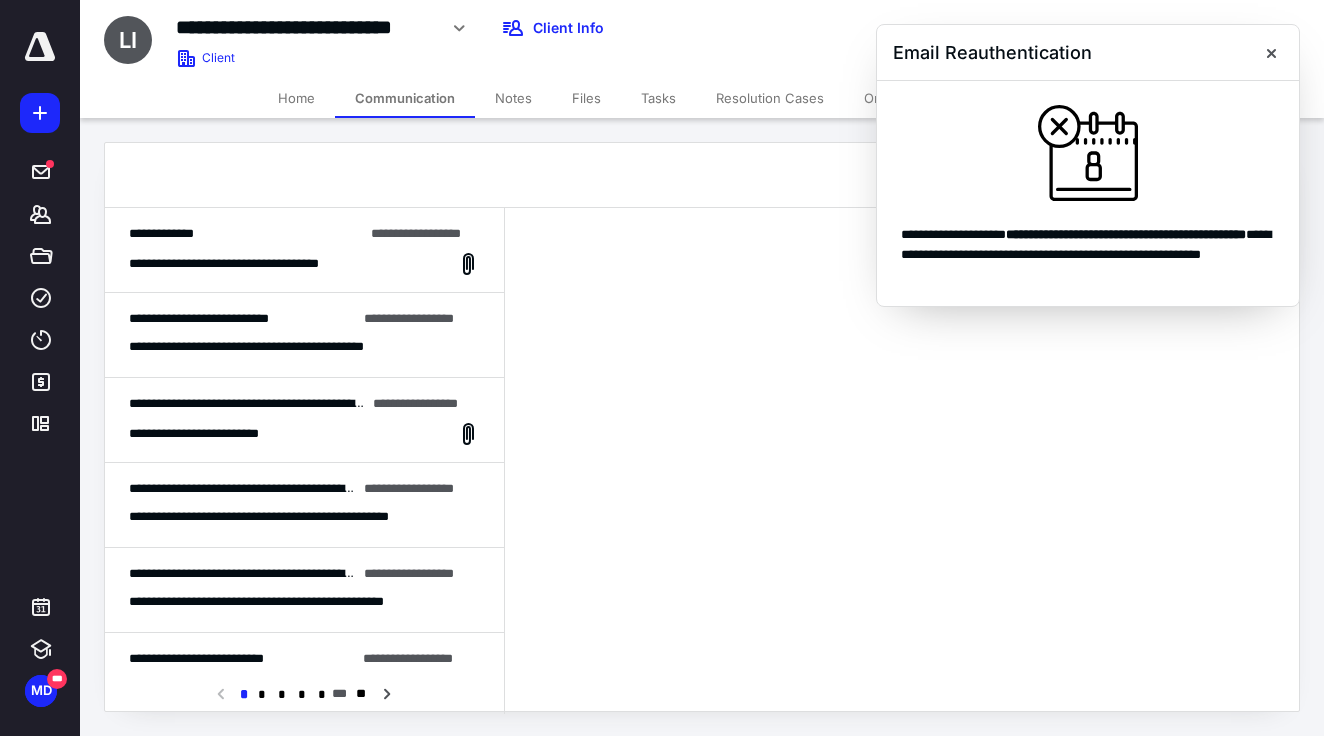 click on "**********" at bounding box center (1088, 253) 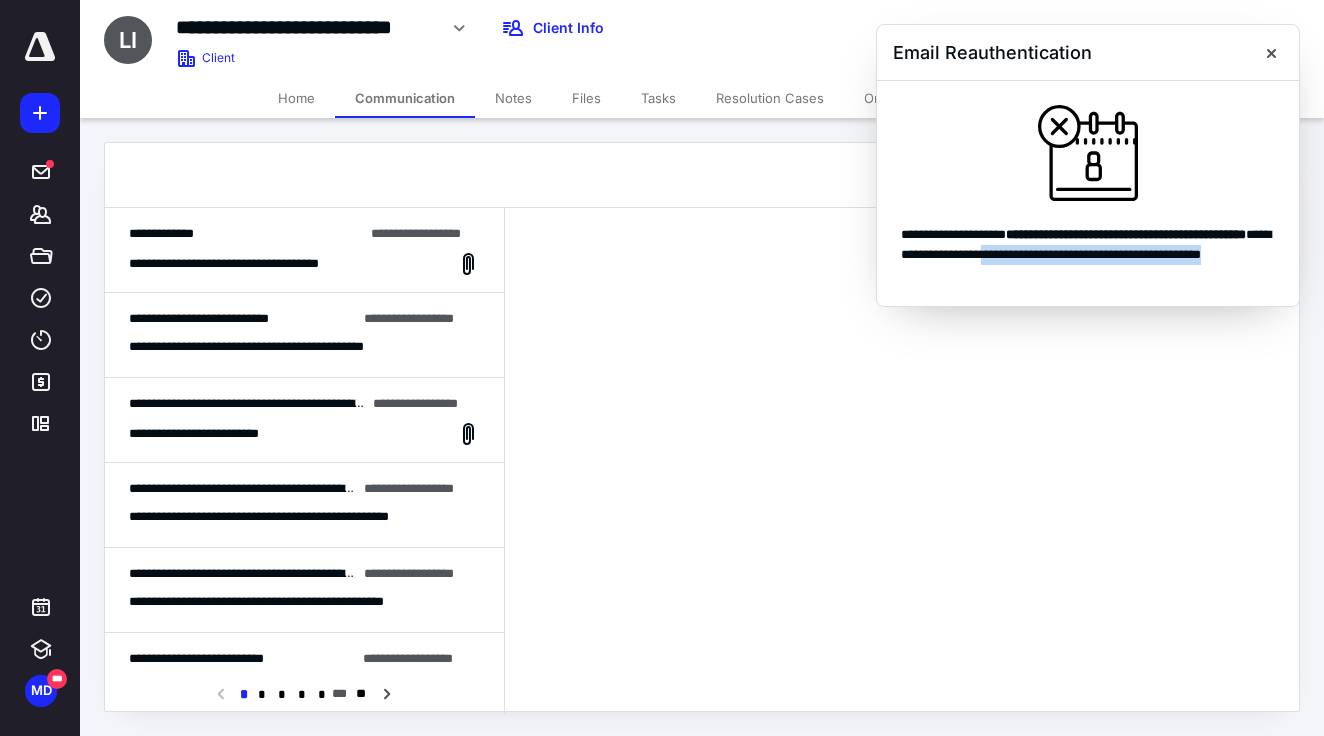 drag, startPoint x: 1202, startPoint y: 256, endPoint x: 1230, endPoint y: 283, distance: 38.8973 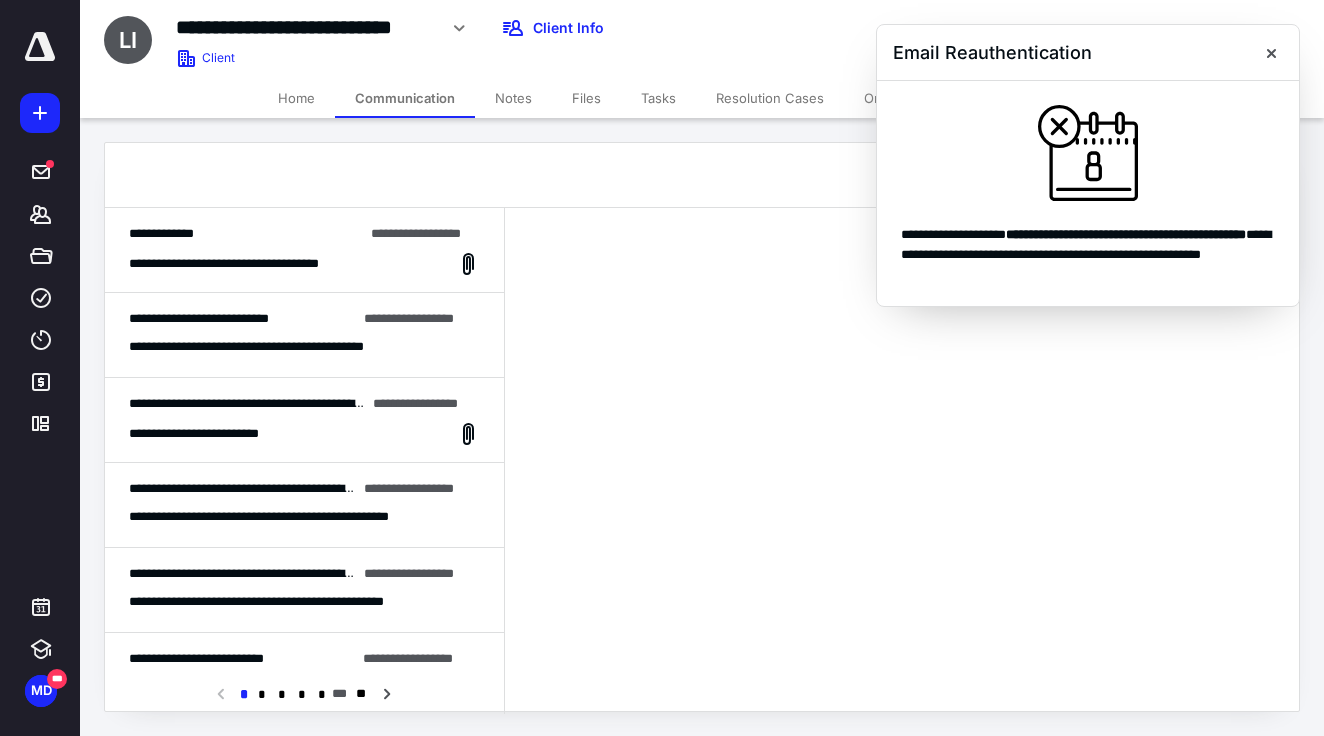 click on "**********" at bounding box center (1126, 234) 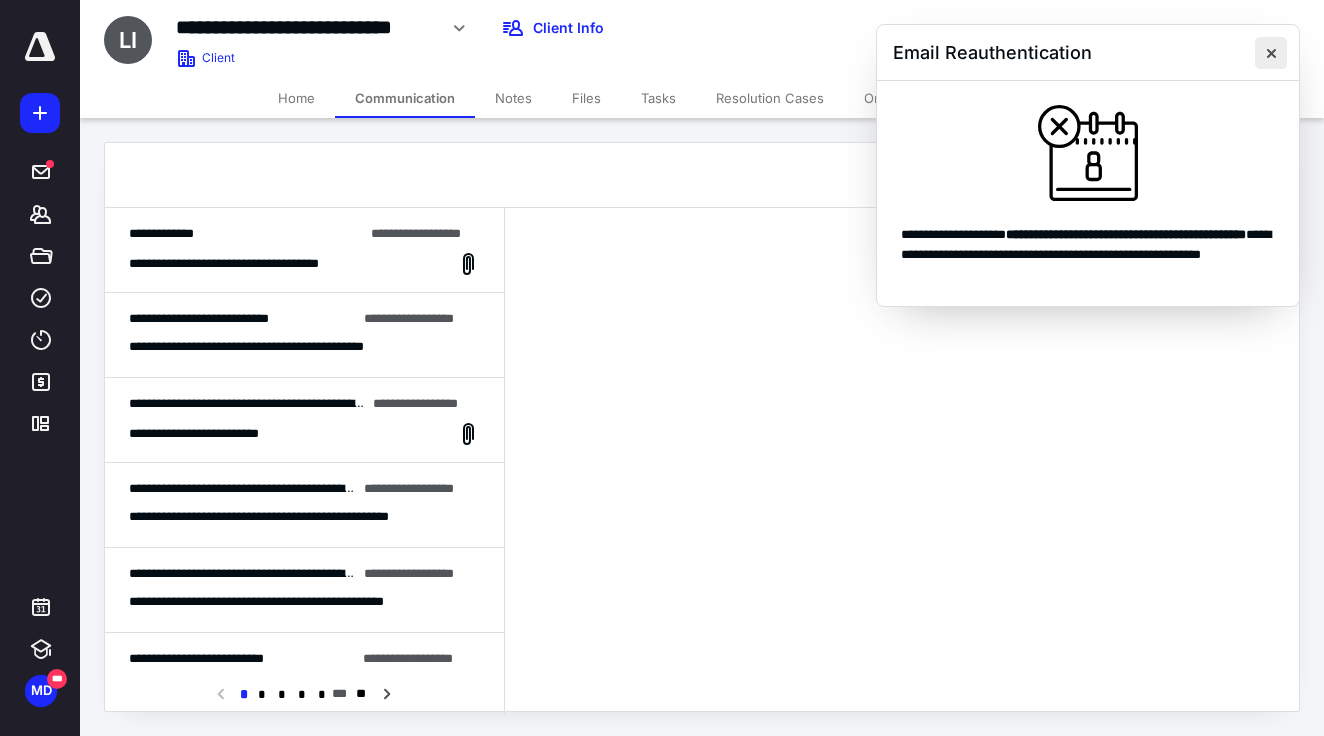 click at bounding box center [1271, 53] 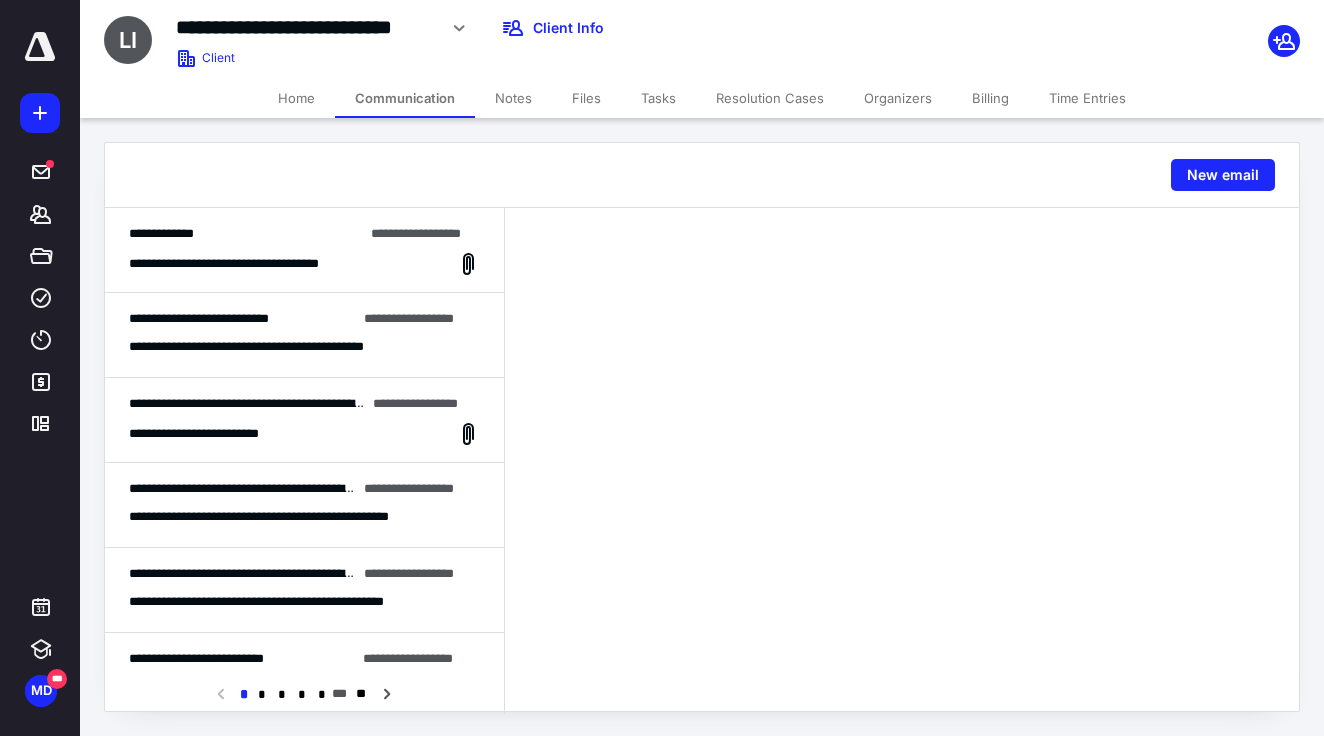 click on "**********" at bounding box center (256, 263) 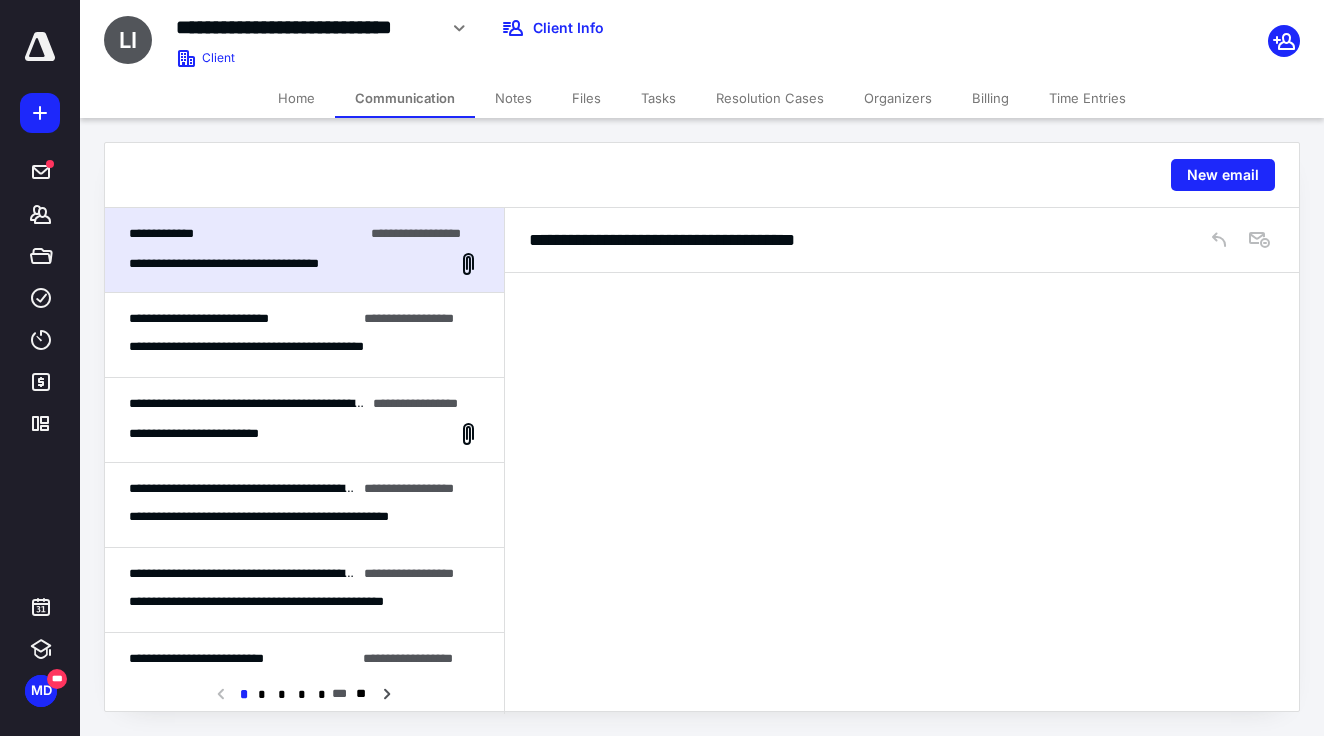 click at bounding box center (40, 47) 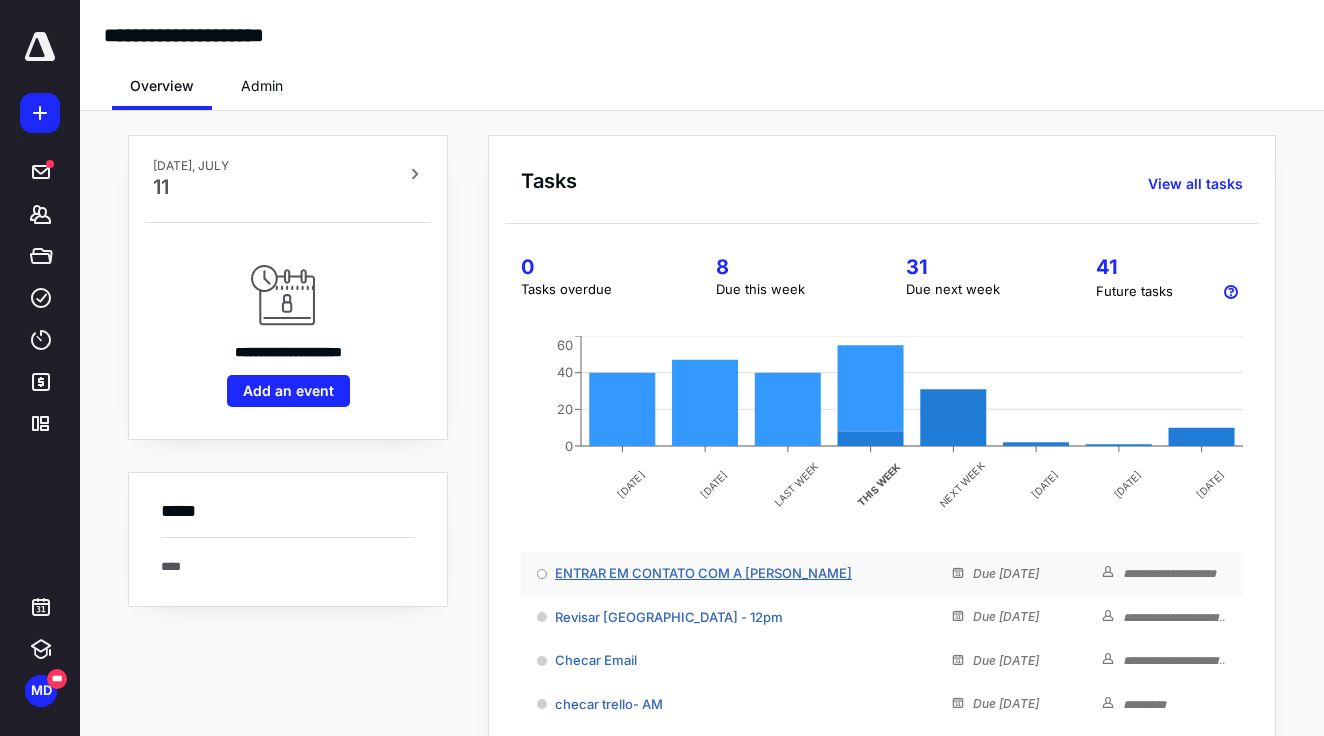 click on "ENTRAR EM CONTATO COM A [PERSON_NAME] [PERSON_NAME]" at bounding box center [703, 573] 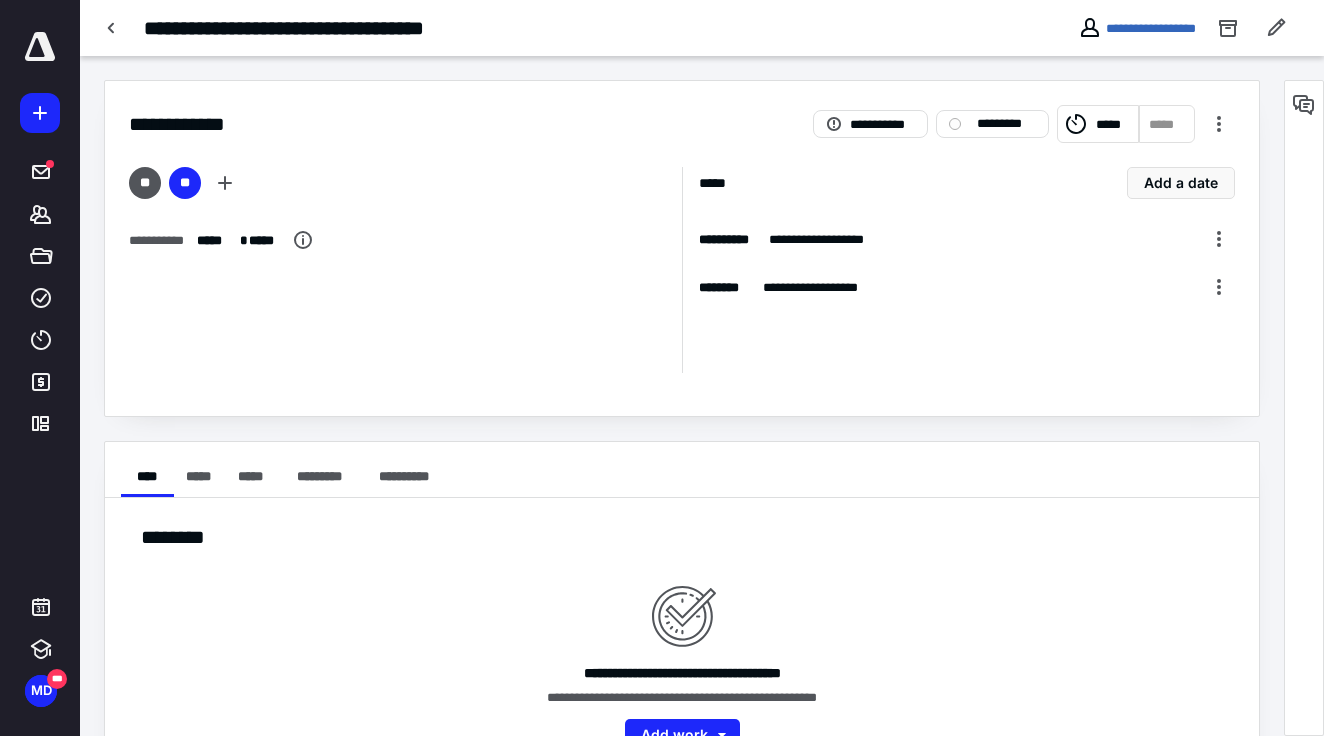 click on "**********" at bounding box center (1137, 28) 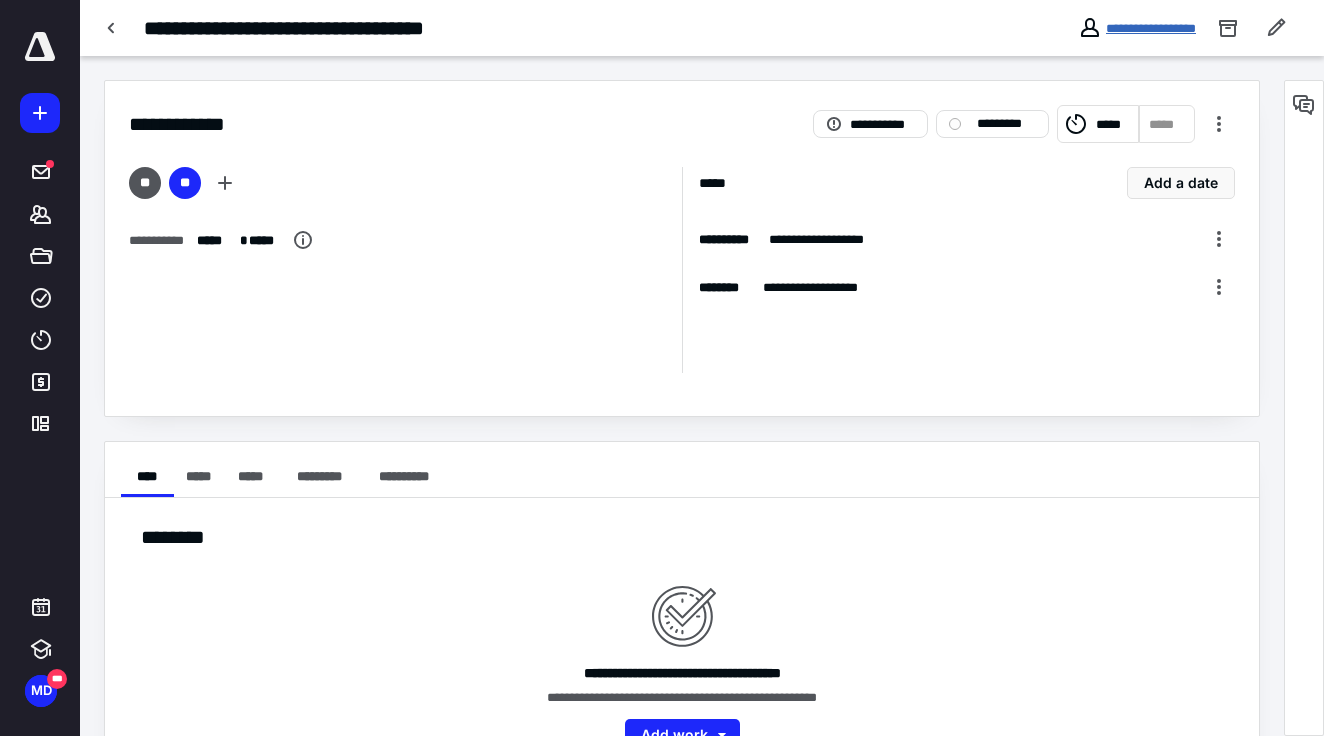 click on "**********" at bounding box center (1151, 28) 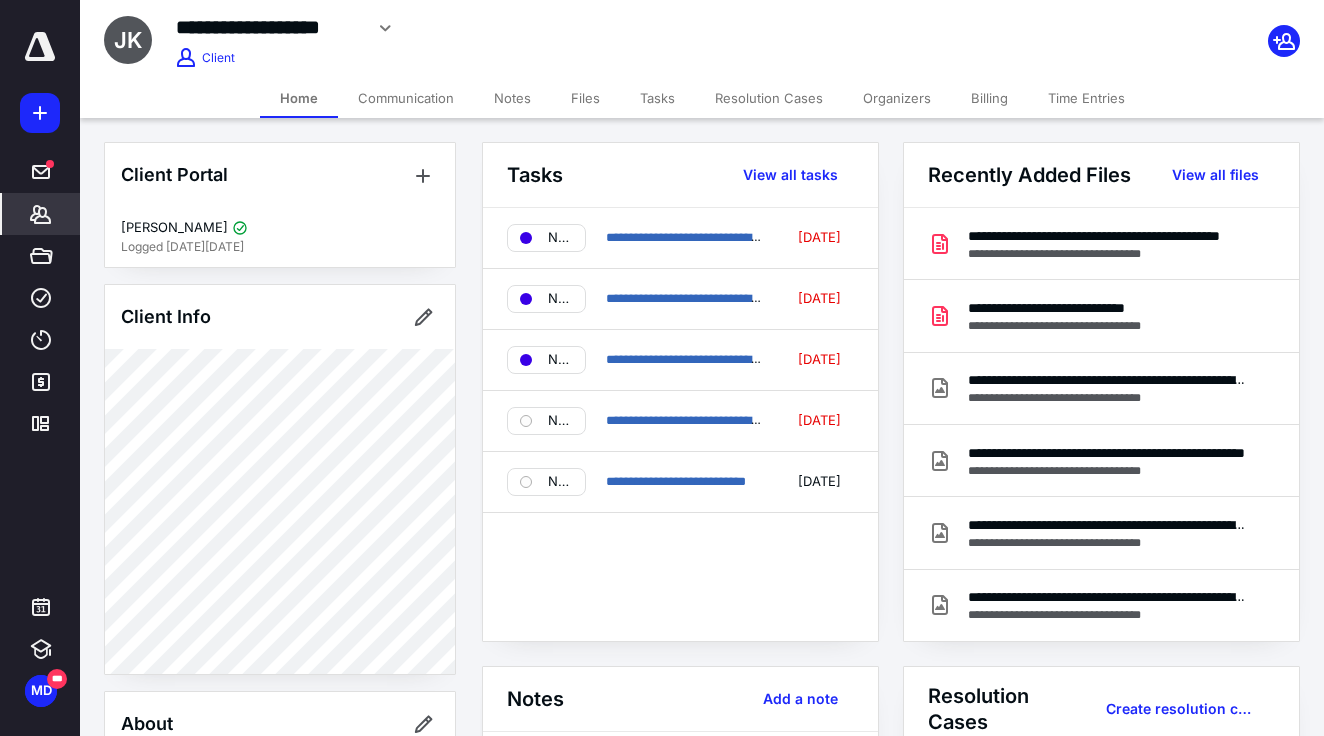 click on "Notes" at bounding box center [512, 98] 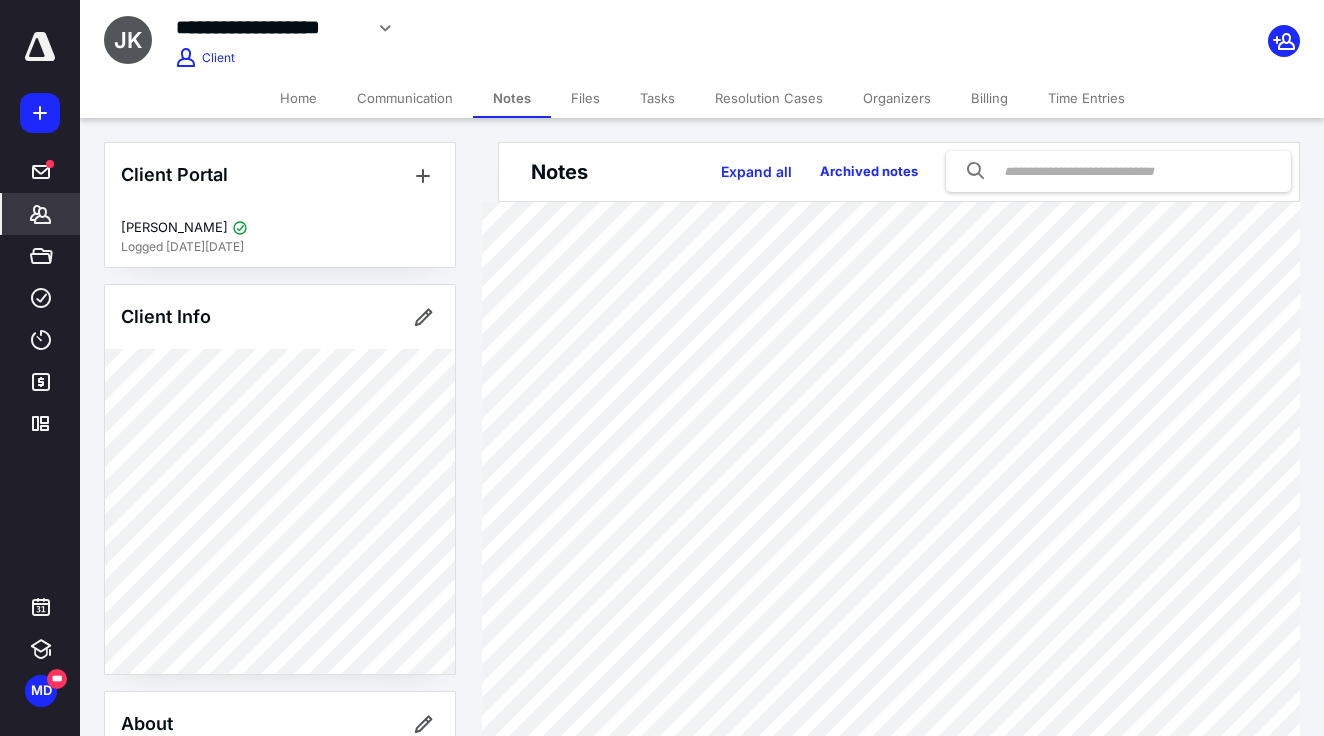 scroll, scrollTop: 0, scrollLeft: 0, axis: both 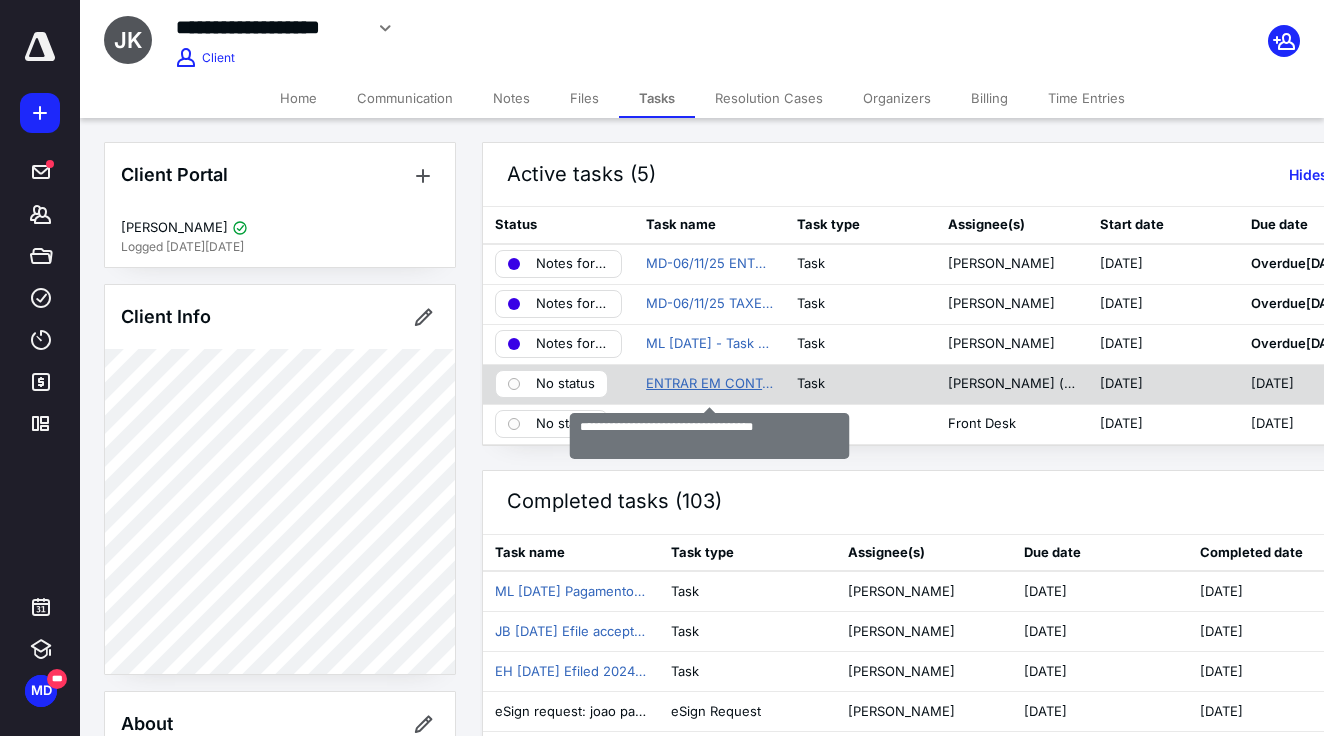 click on "ENTRAR EM CONTATO COM A [PERSON_NAME] [PERSON_NAME]" at bounding box center (709, 384) 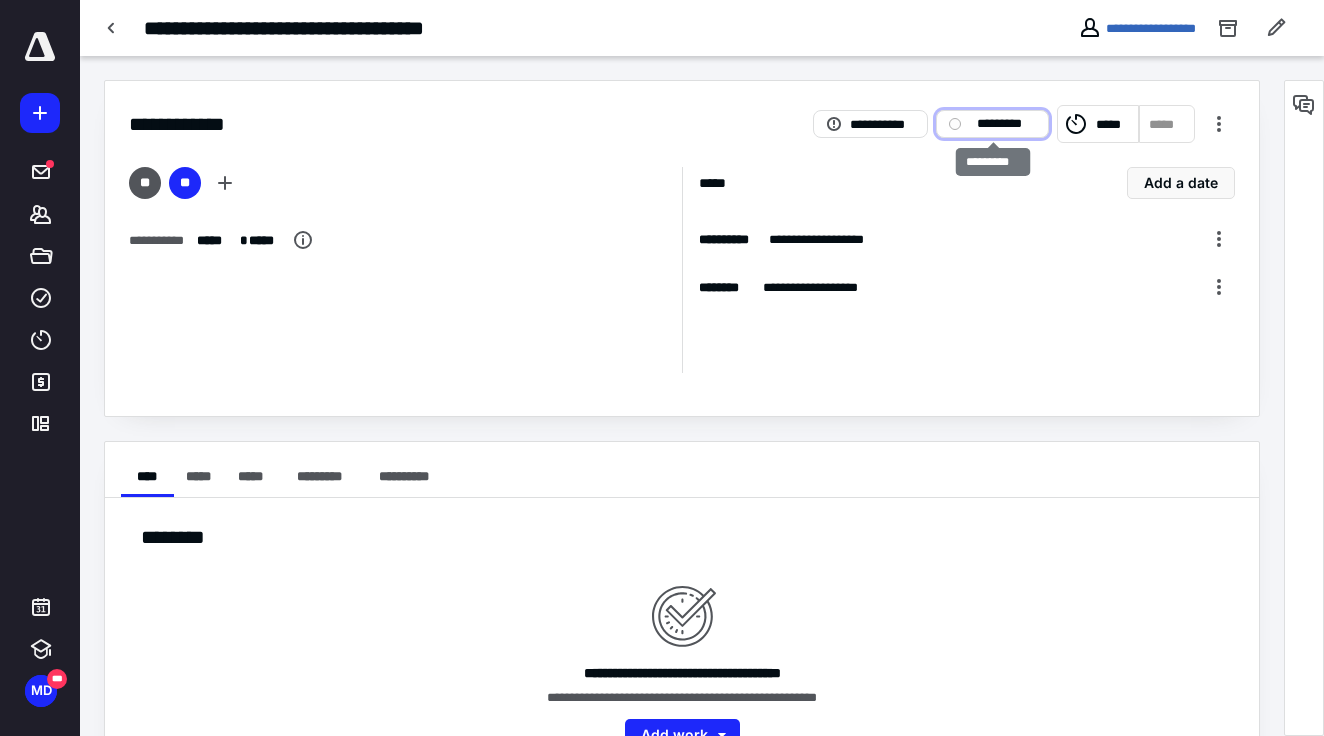 click on "*********" at bounding box center (1006, 124) 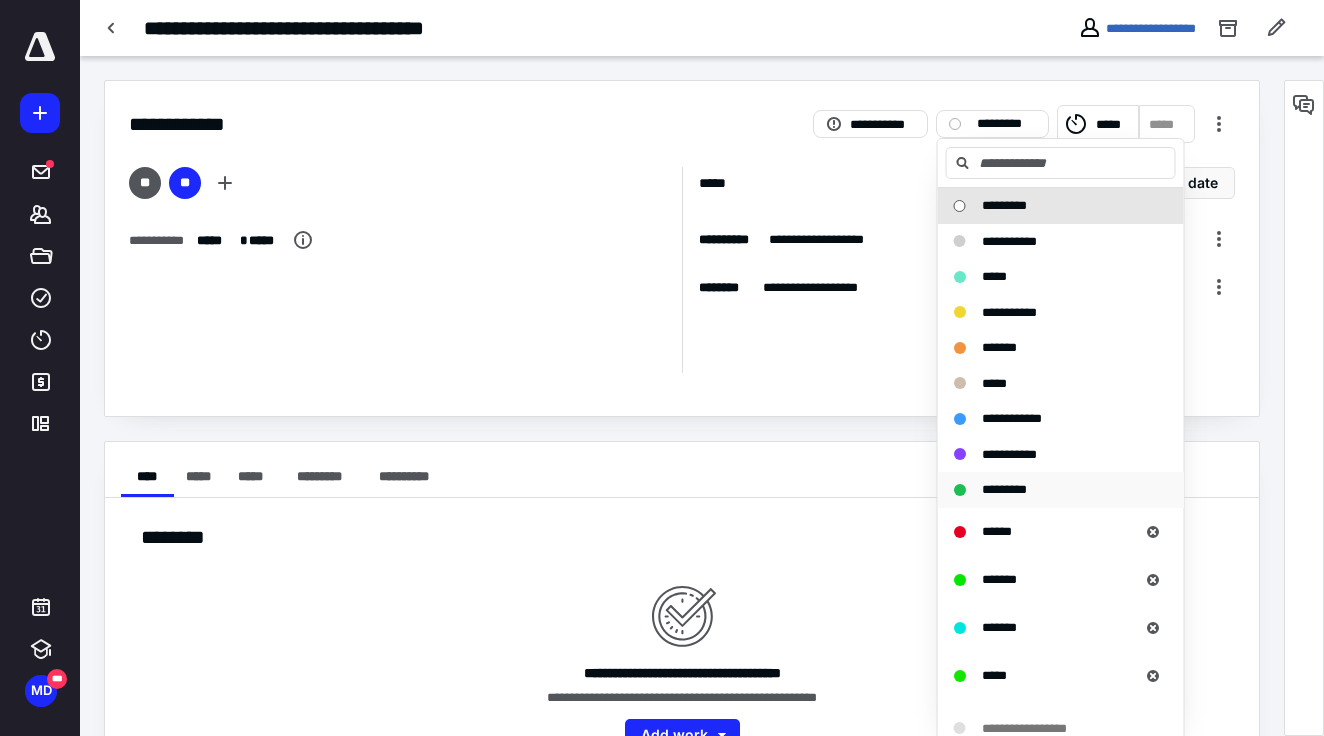 click on "*********" at bounding box center (1061, 490) 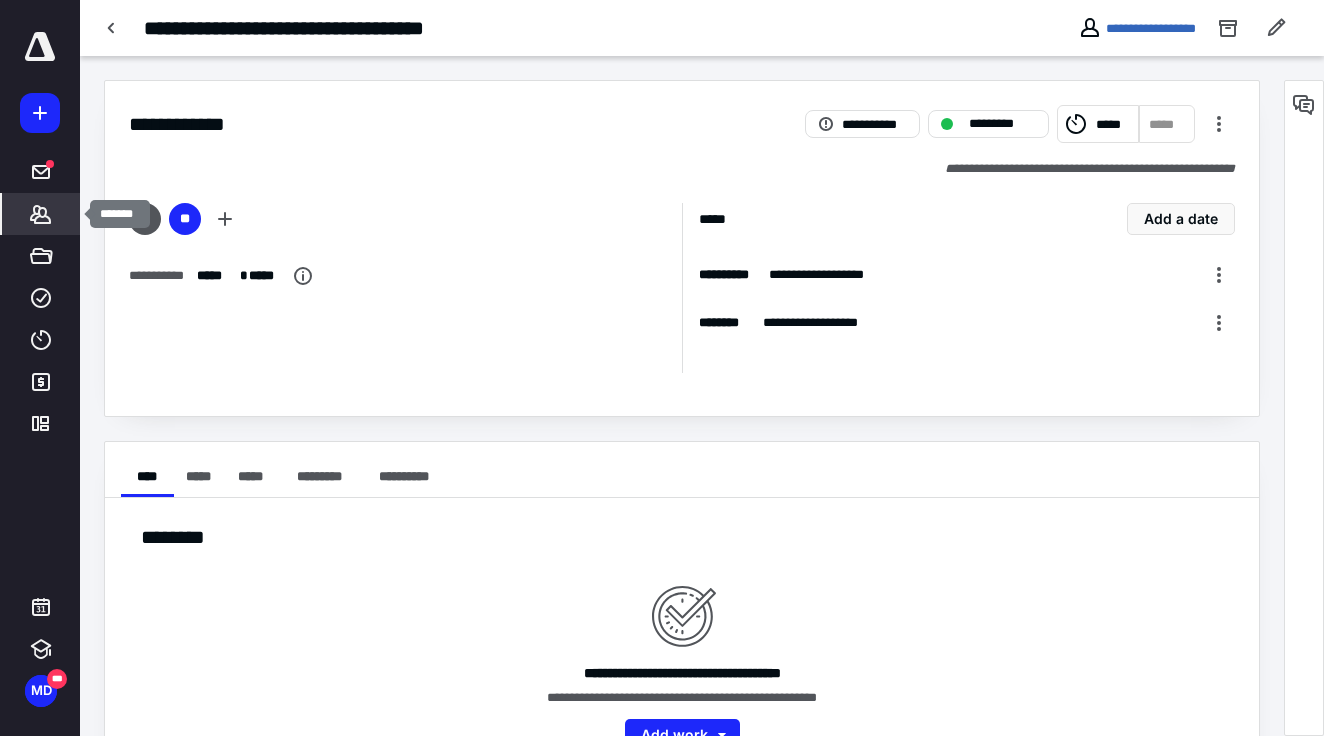 click 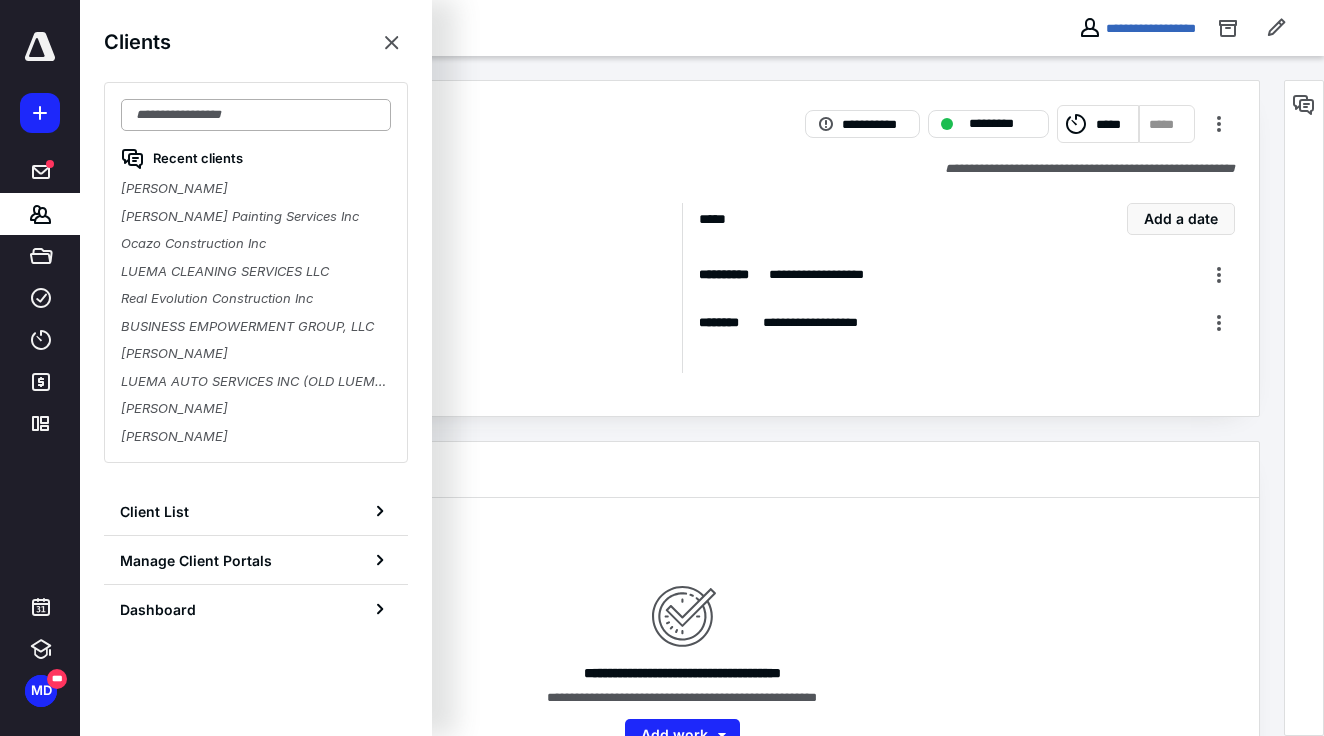 click at bounding box center [256, 115] 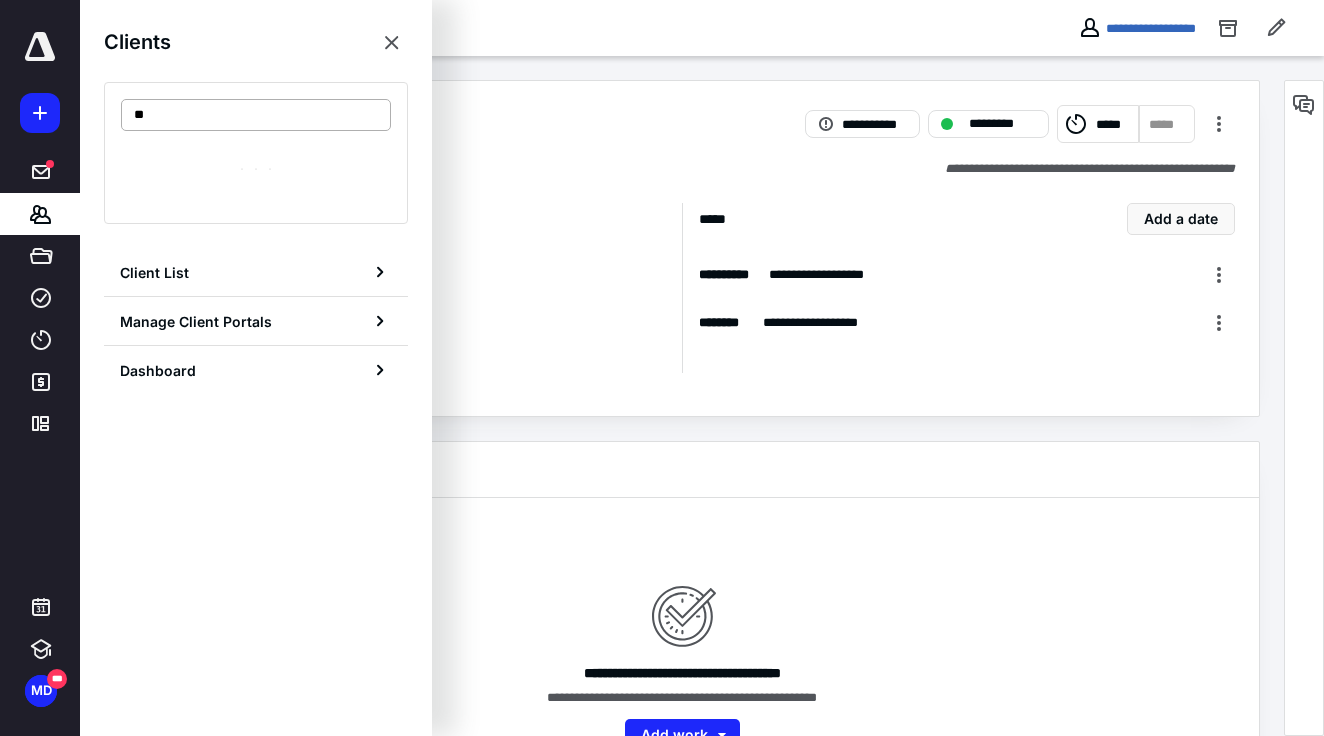 type on "*" 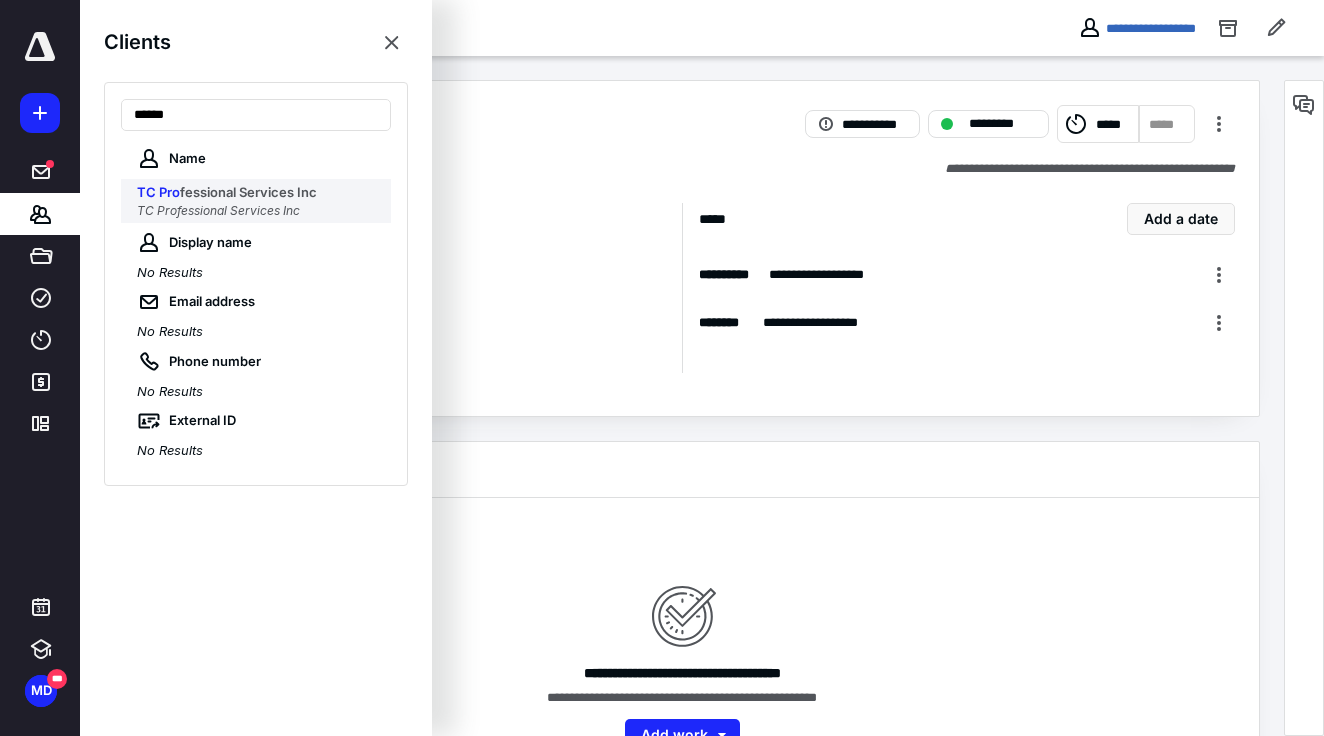 type on "******" 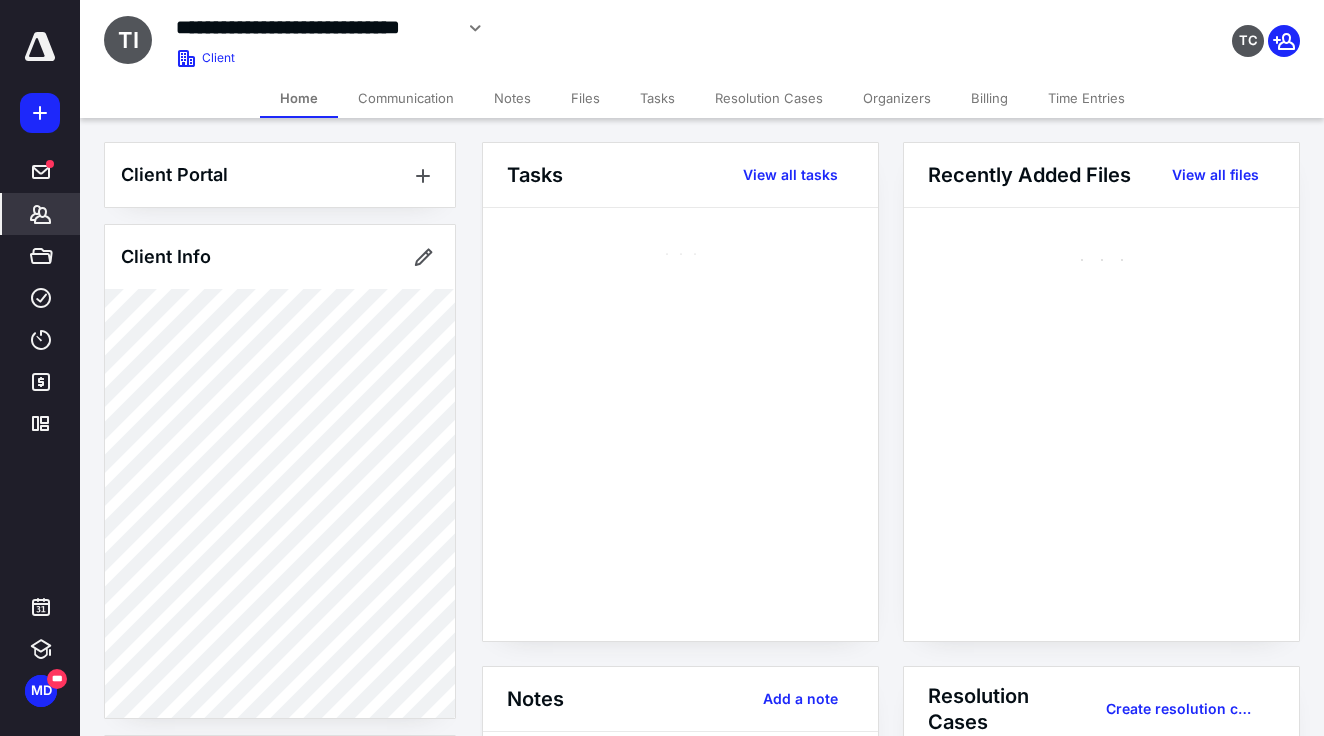click on "Notes" at bounding box center [512, 98] 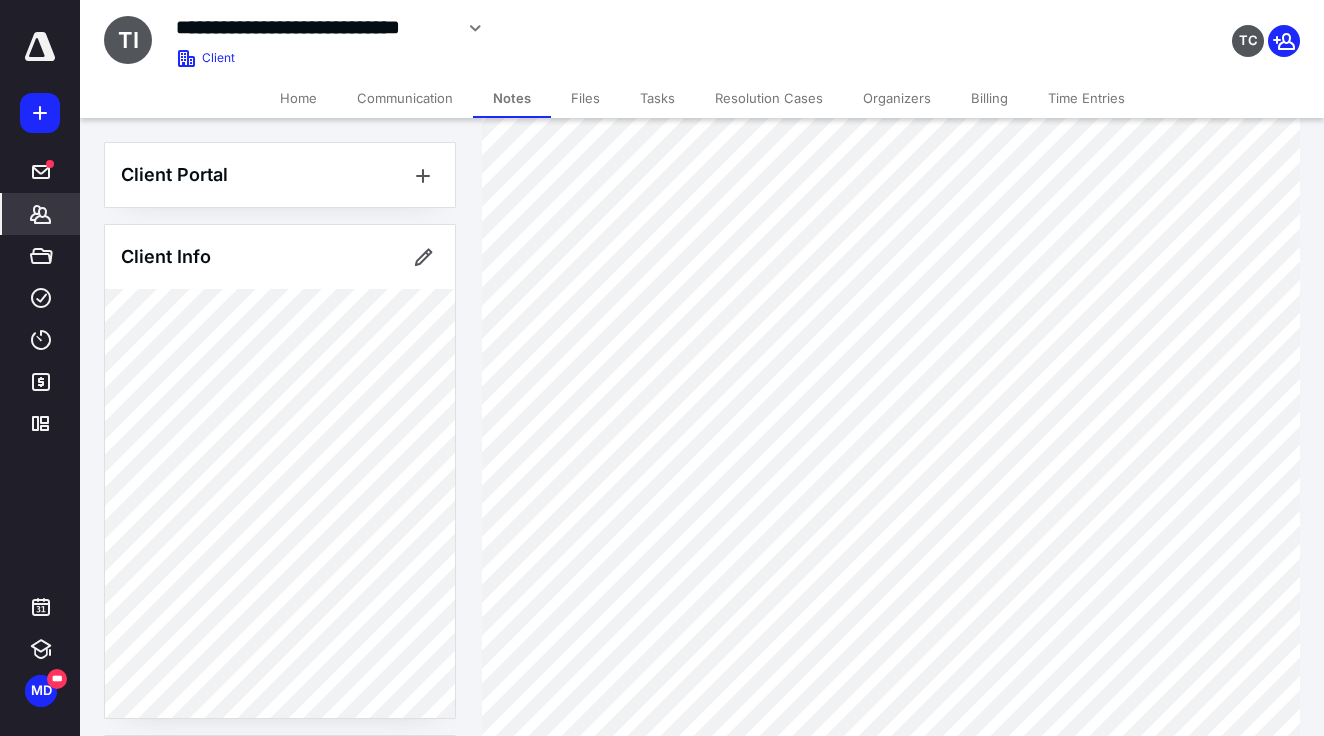 scroll, scrollTop: 8913, scrollLeft: 0, axis: vertical 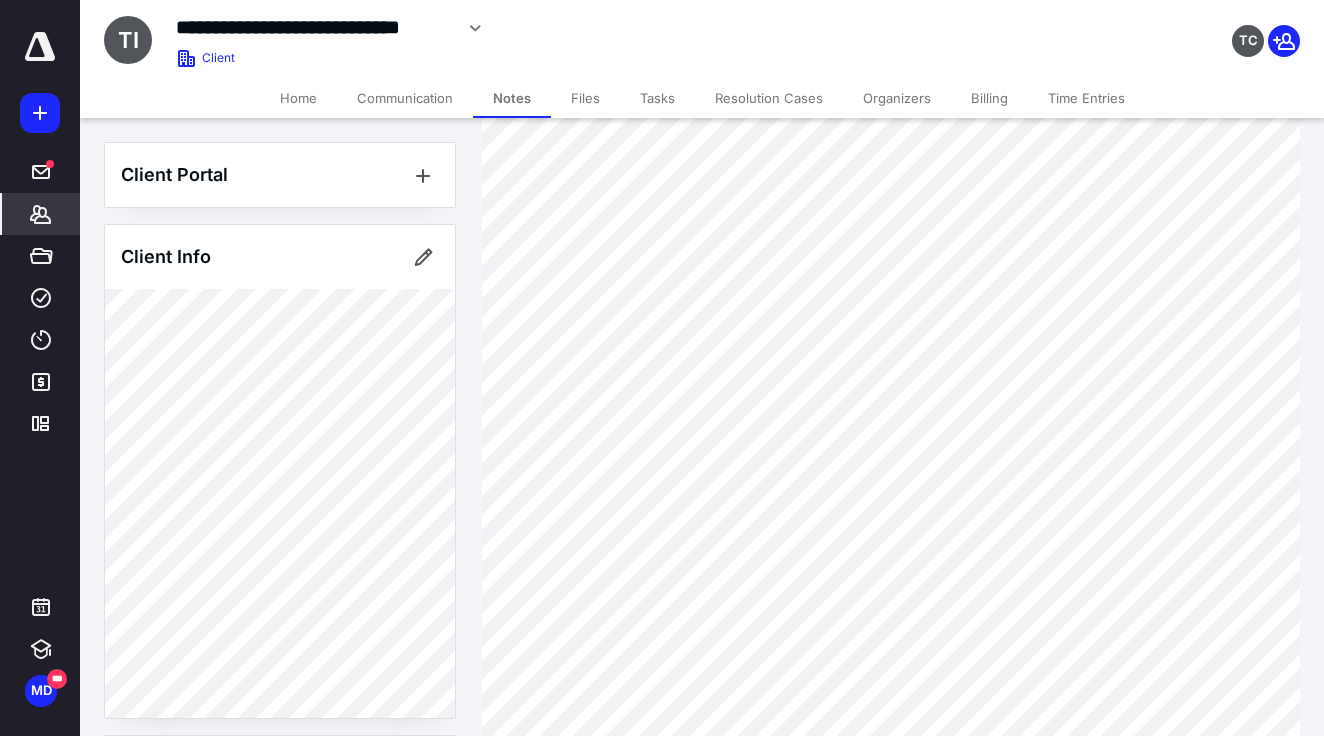click on "Tasks" at bounding box center (657, 98) 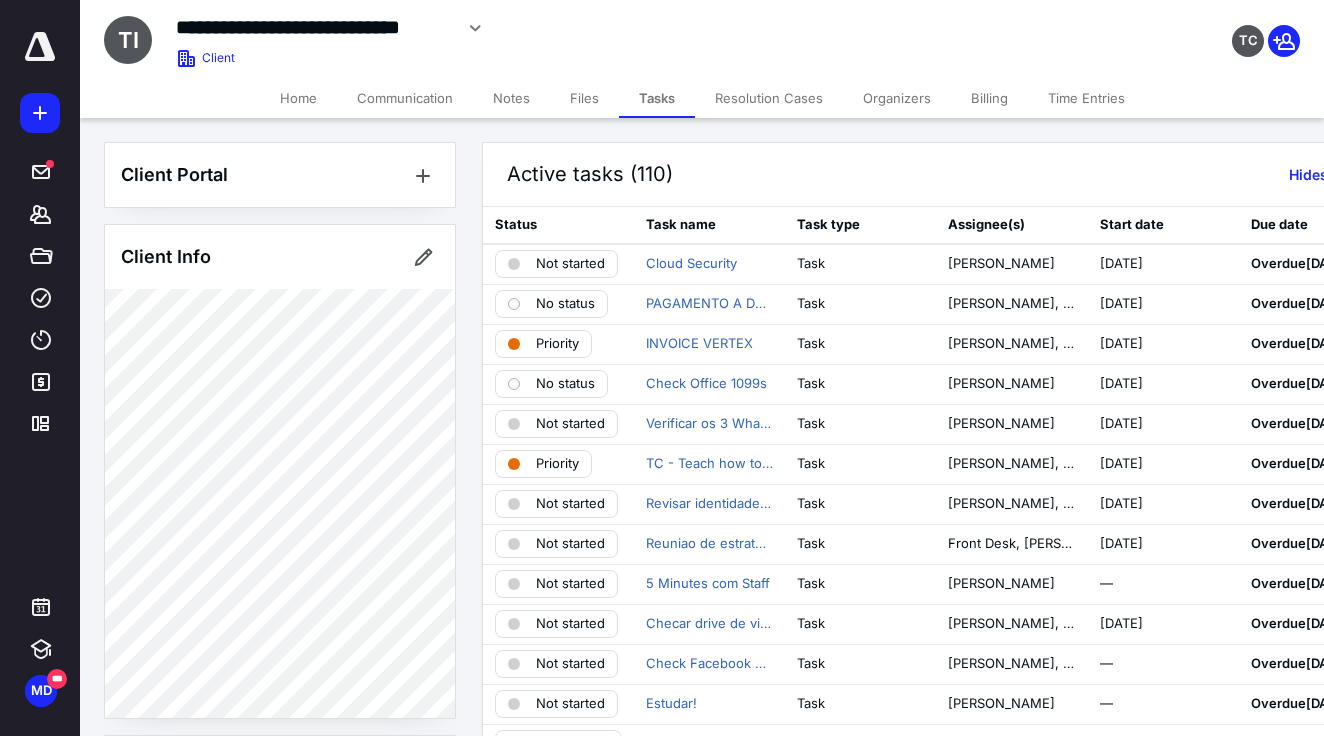 click 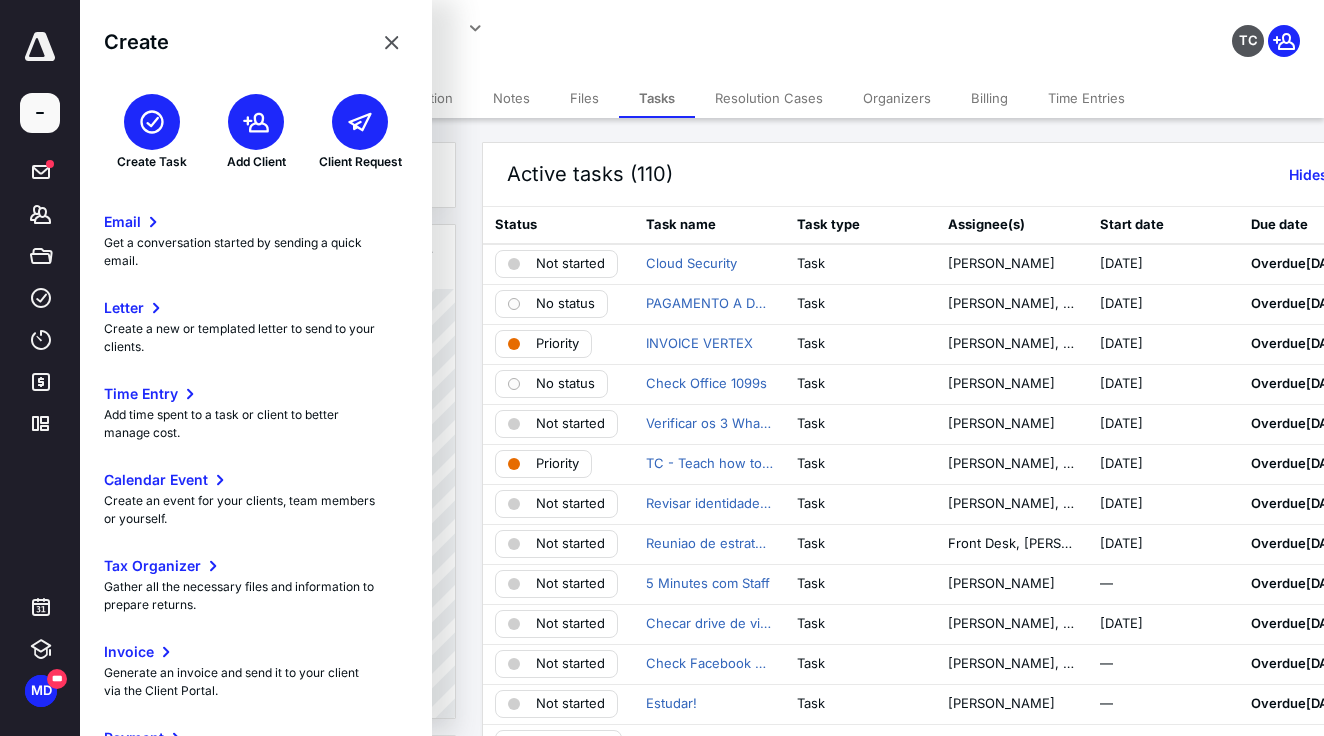 click 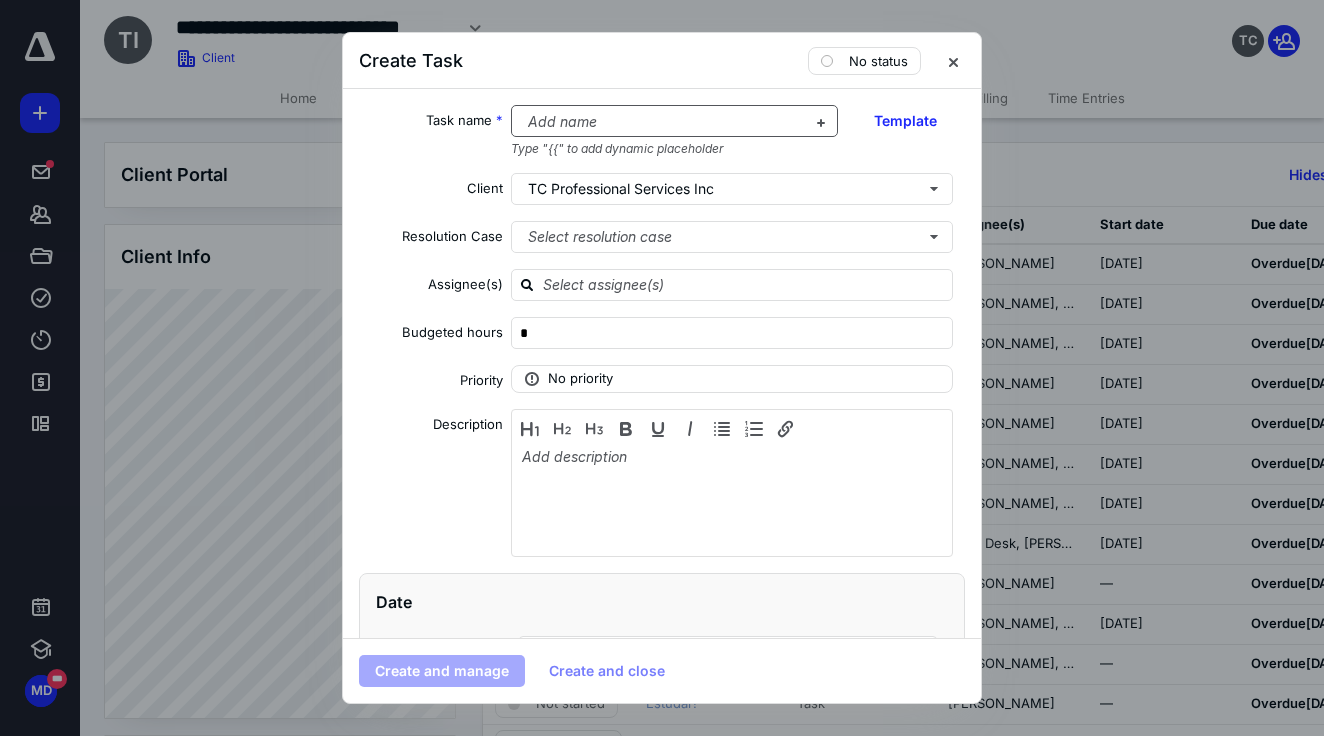 click at bounding box center [663, 122] 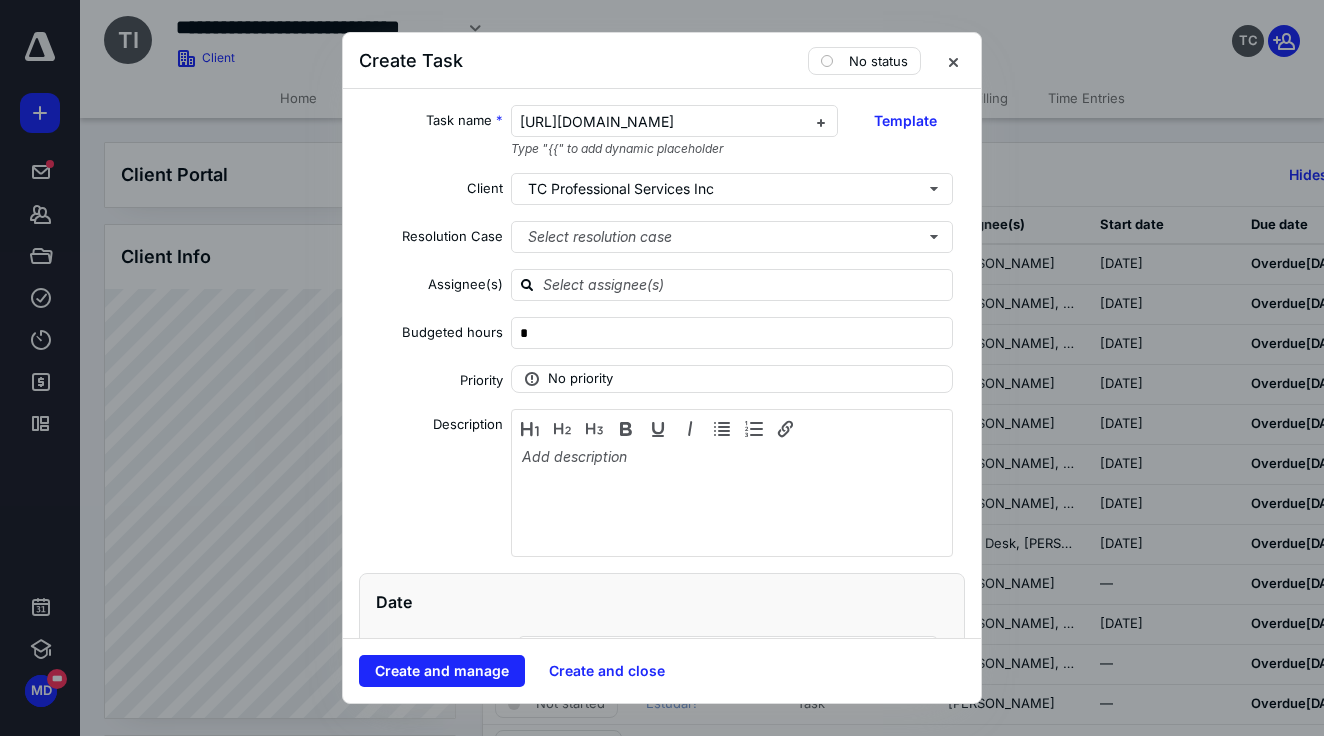 drag, startPoint x: 802, startPoint y: 120, endPoint x: 367, endPoint y: 109, distance: 435.13907 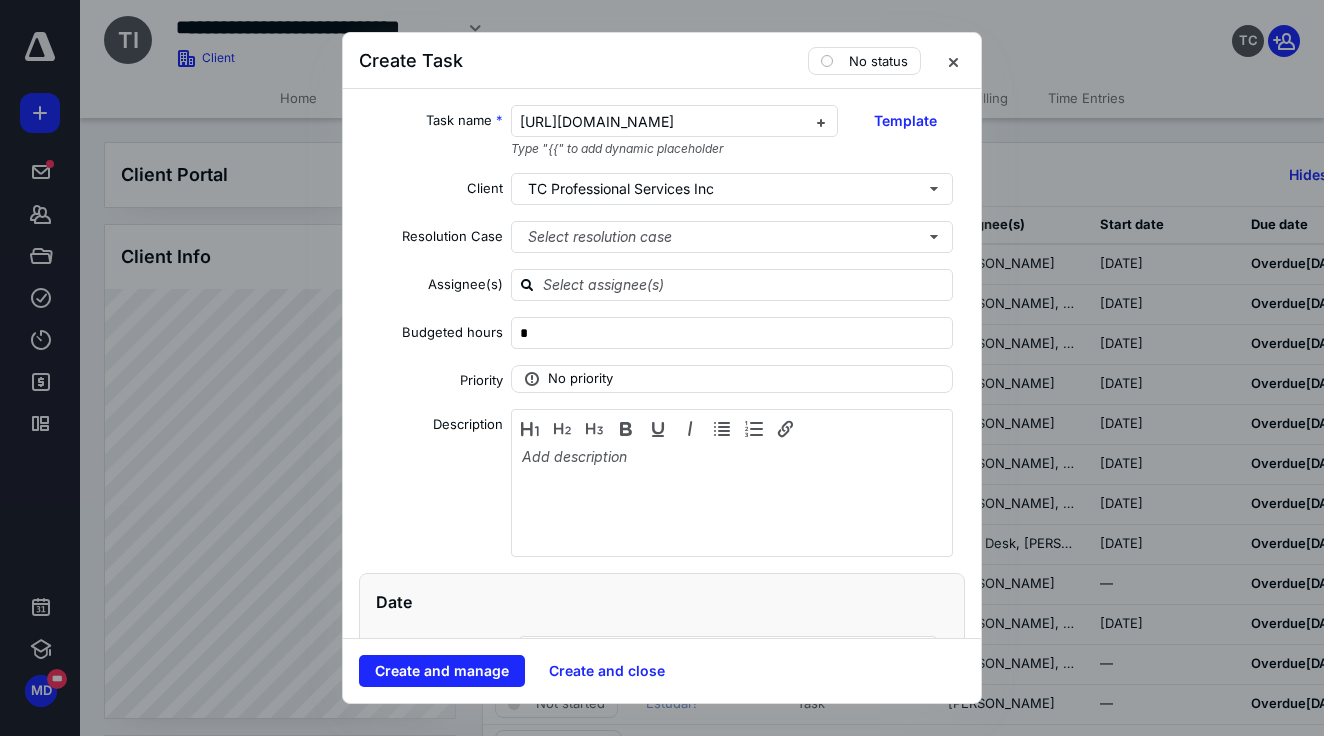 click on "Task name   * https://app.canopytax.com/#/task/LFXWPJPLG/client/1252587 Type "{{" to add dynamic placeholder Template" at bounding box center [662, 131] 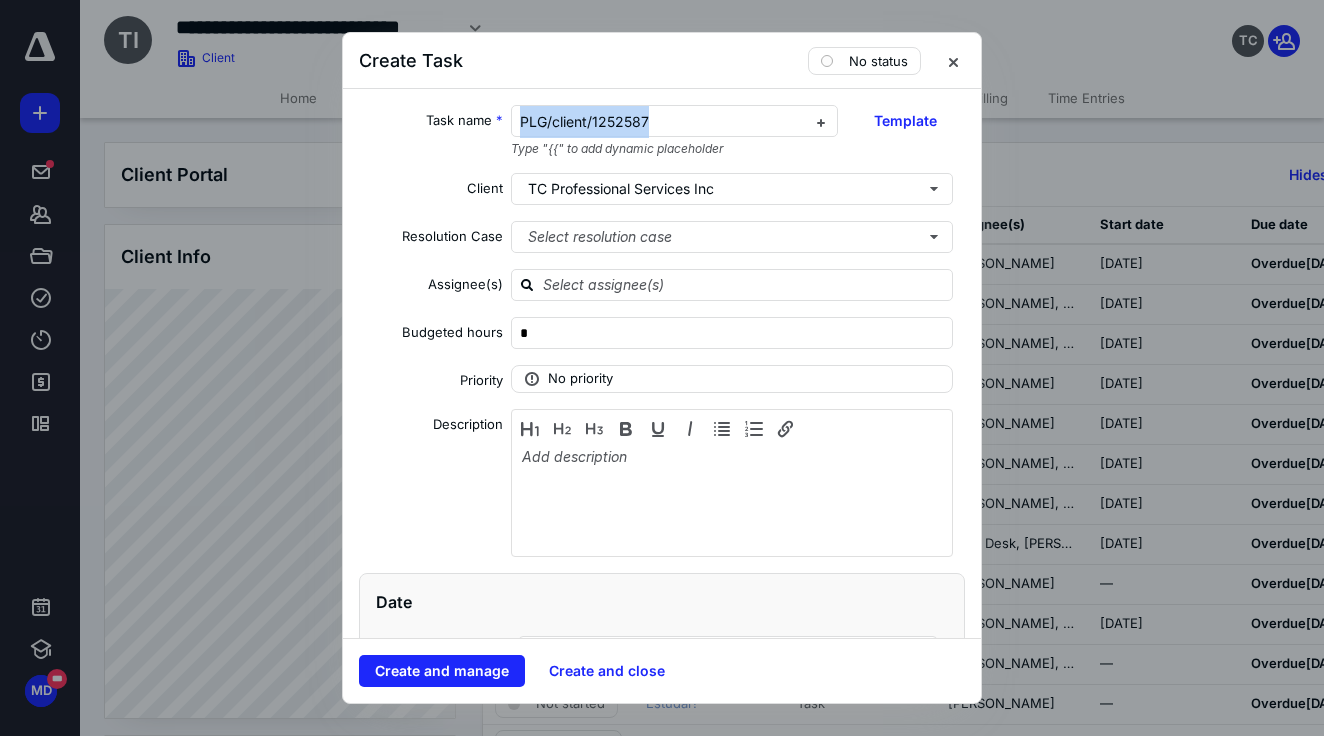 drag, startPoint x: 663, startPoint y: 133, endPoint x: 442, endPoint y: 105, distance: 222.7667 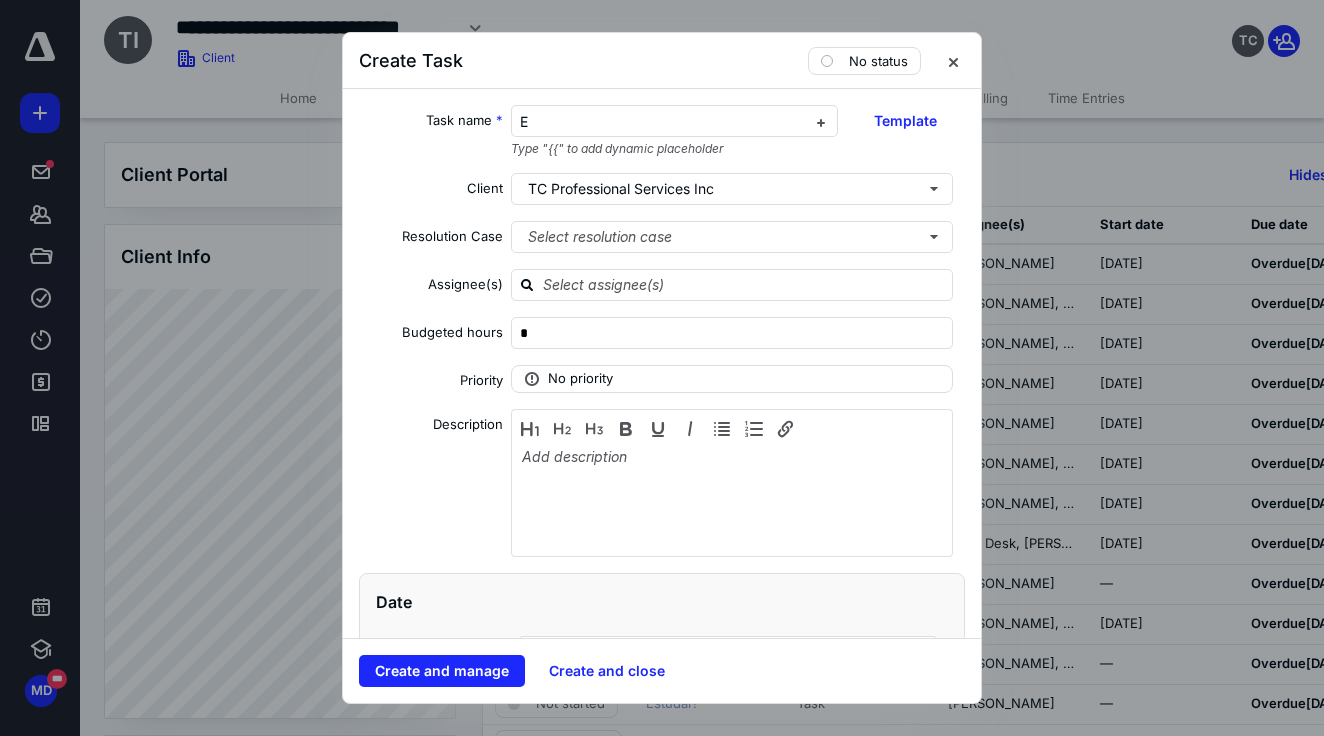 type 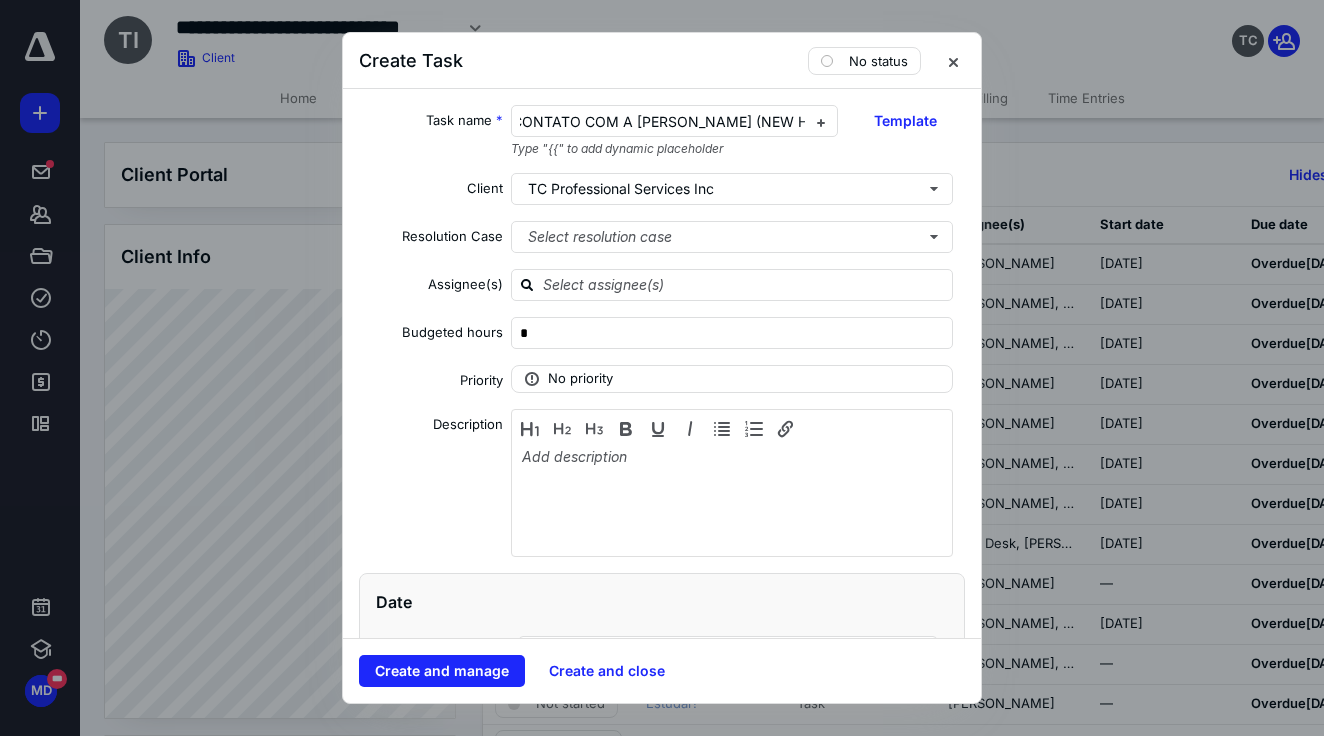 scroll, scrollTop: 0, scrollLeft: 98, axis: horizontal 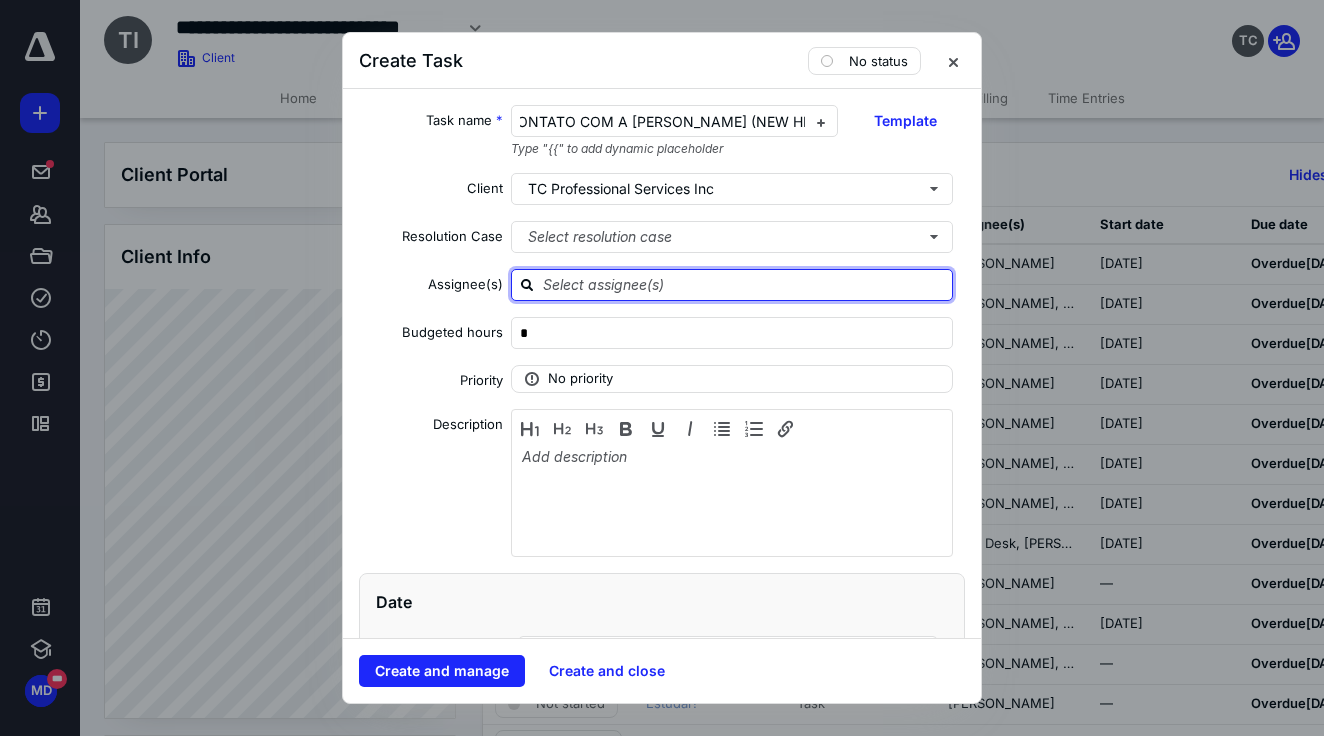 click at bounding box center [744, 284] 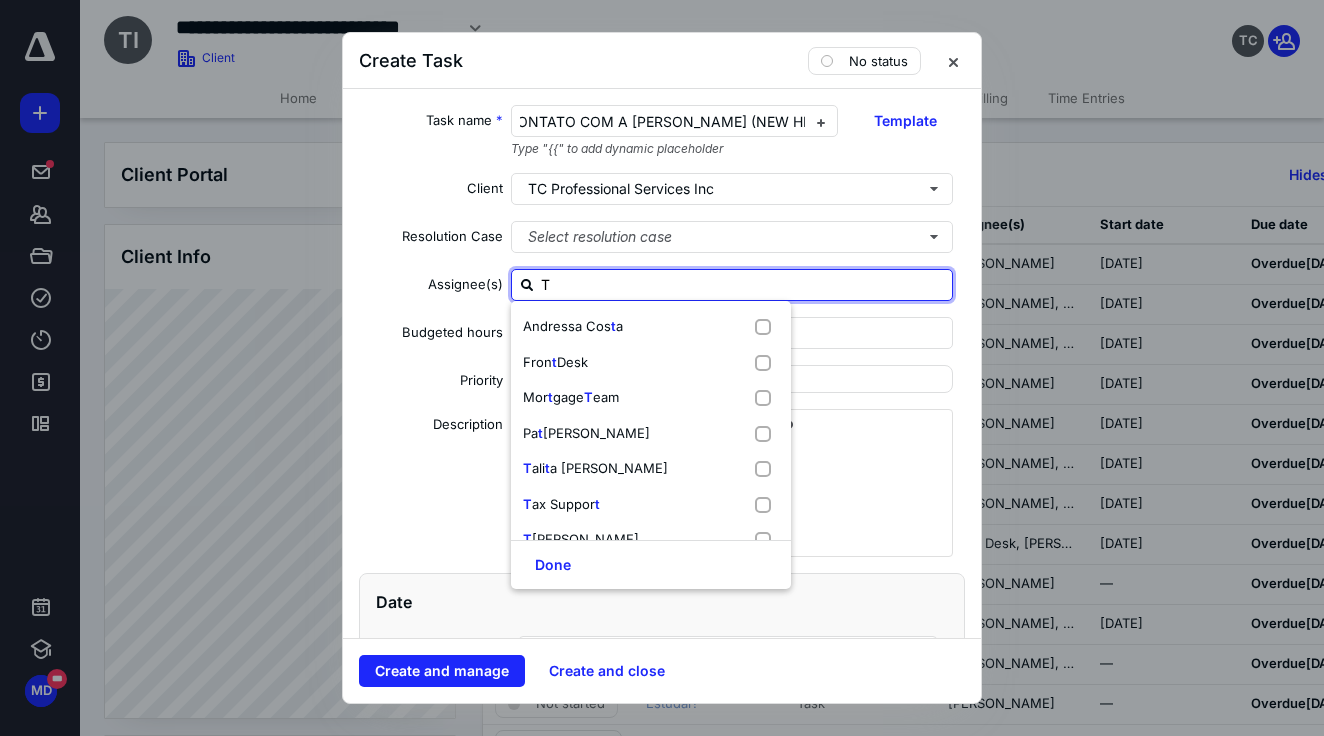 type on "TA" 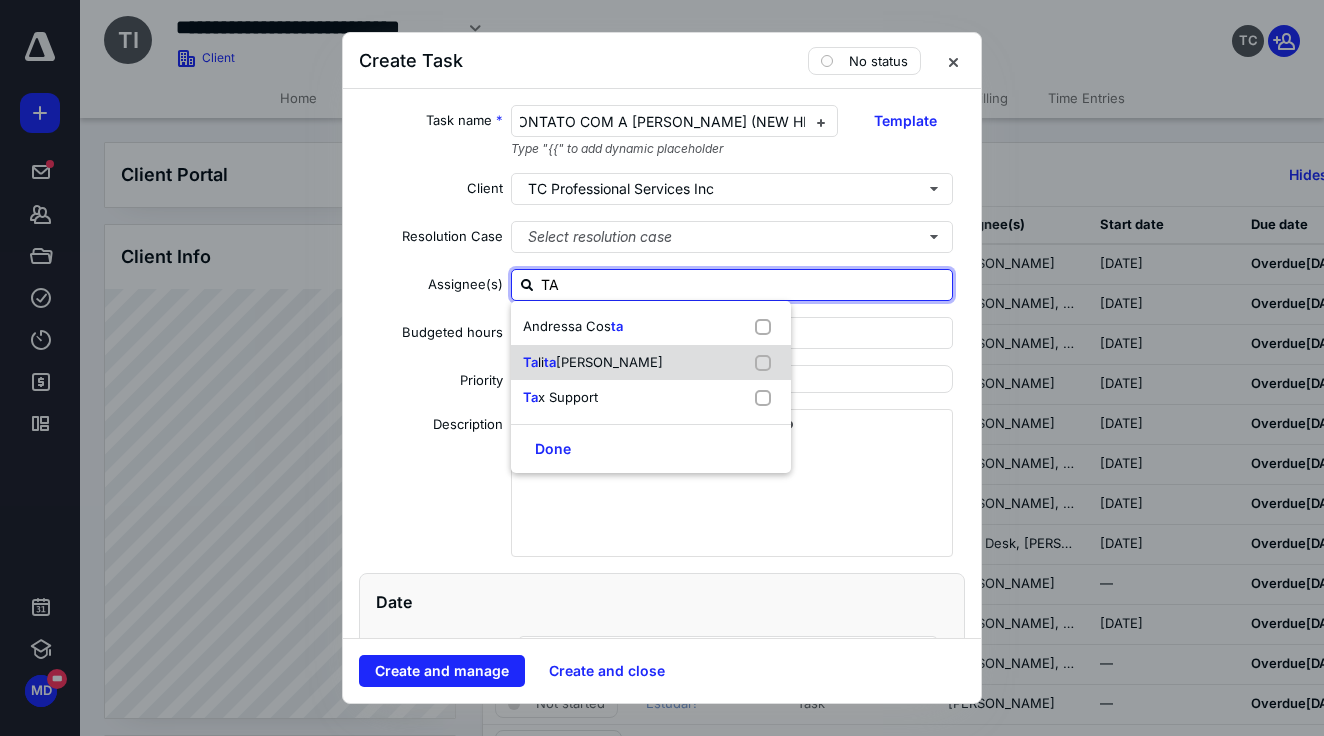 click on "Camilo" at bounding box center [609, 362] 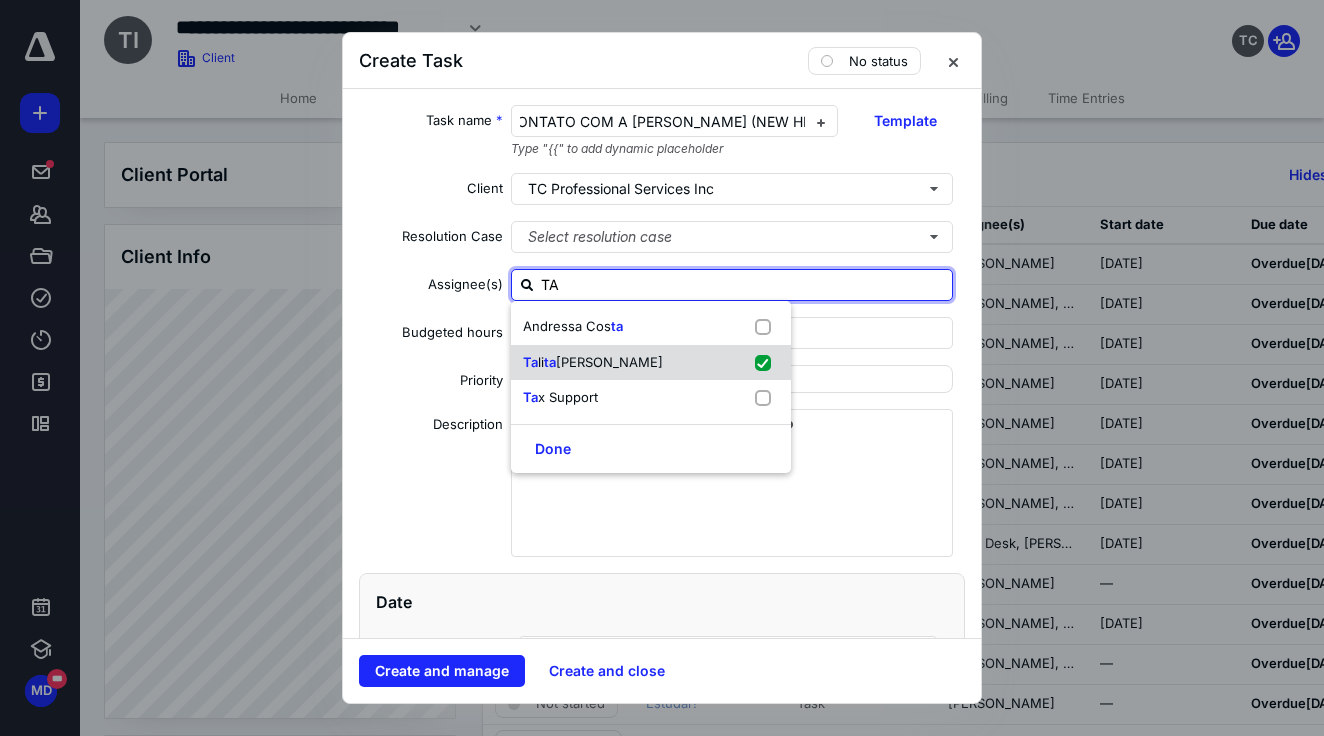 checkbox on "true" 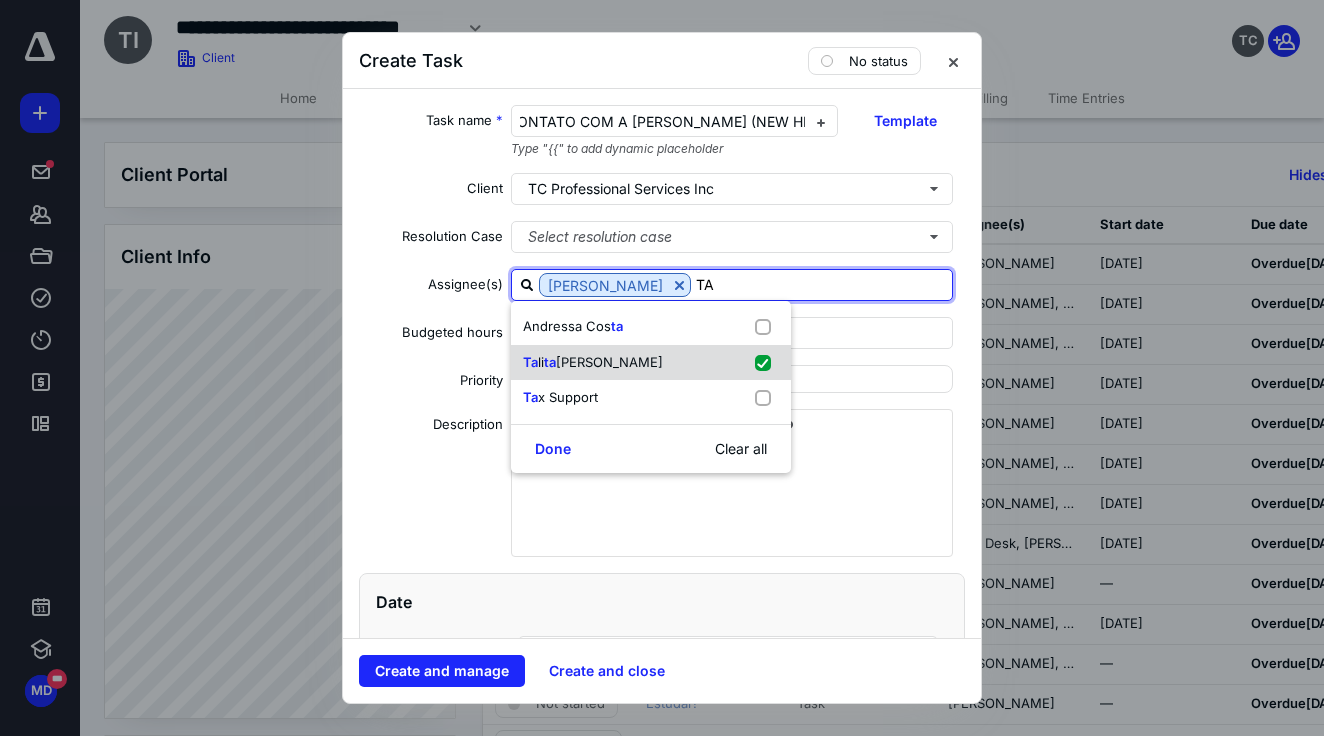 type on "T" 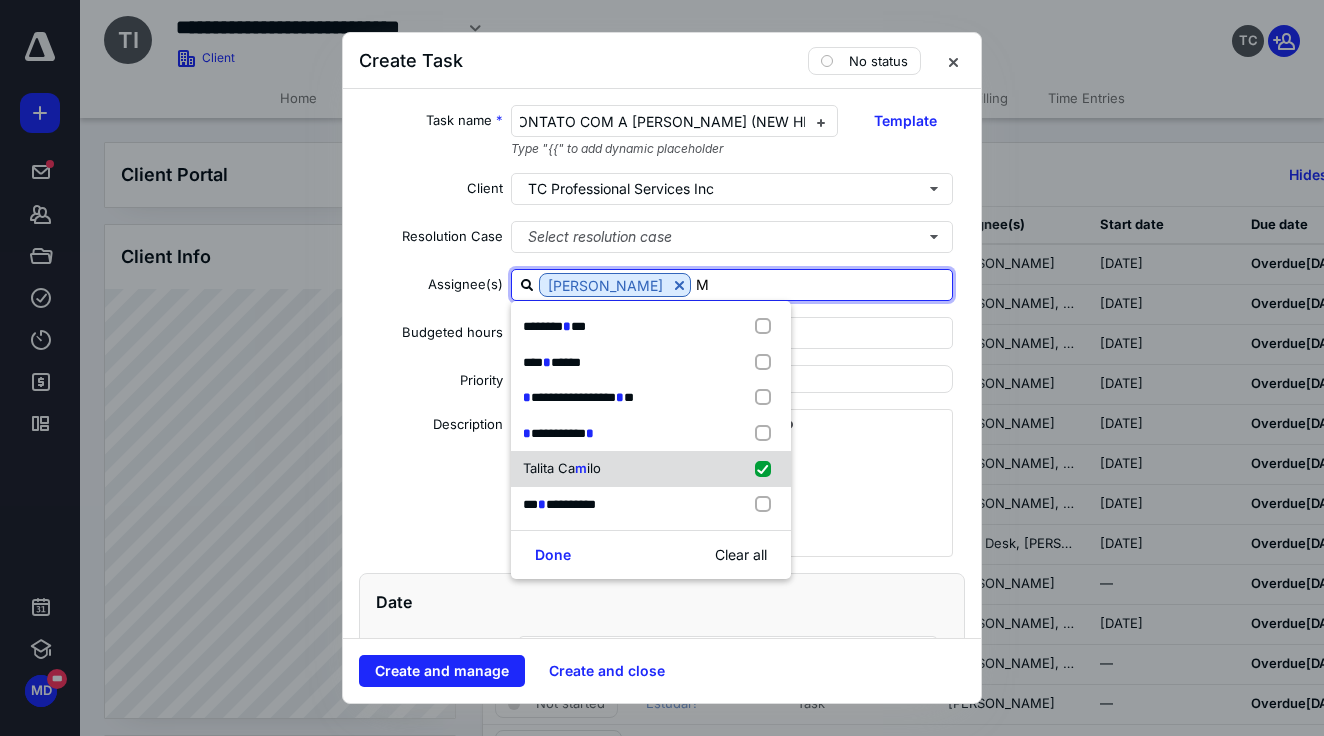 type on "MA" 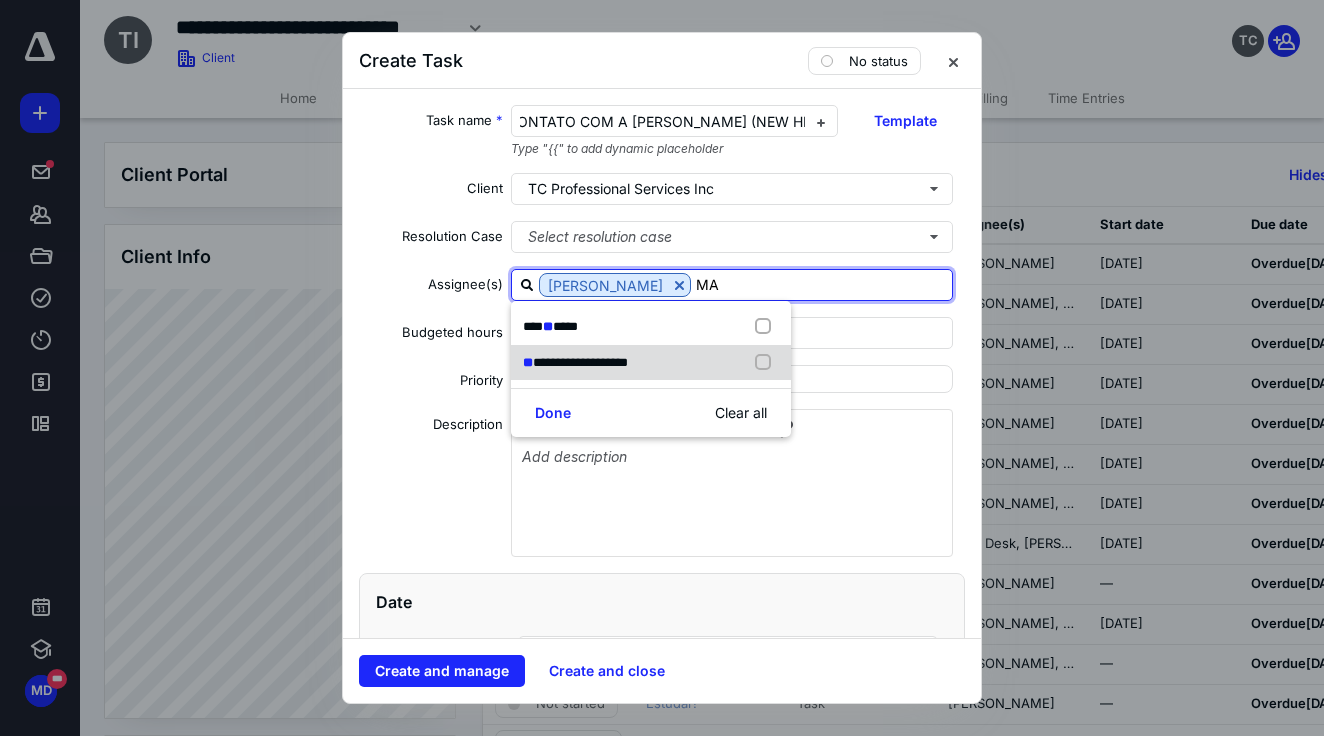 click on "**********" at bounding box center (580, 362) 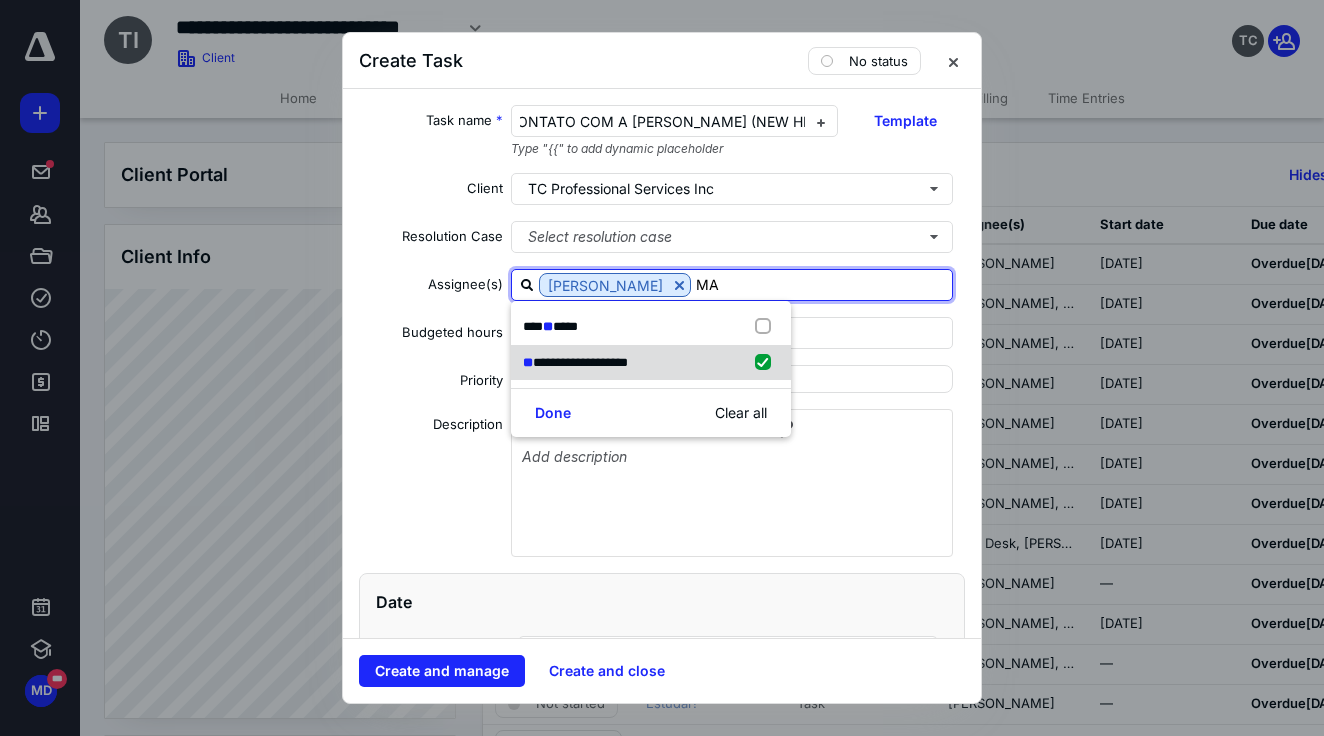 checkbox on "true" 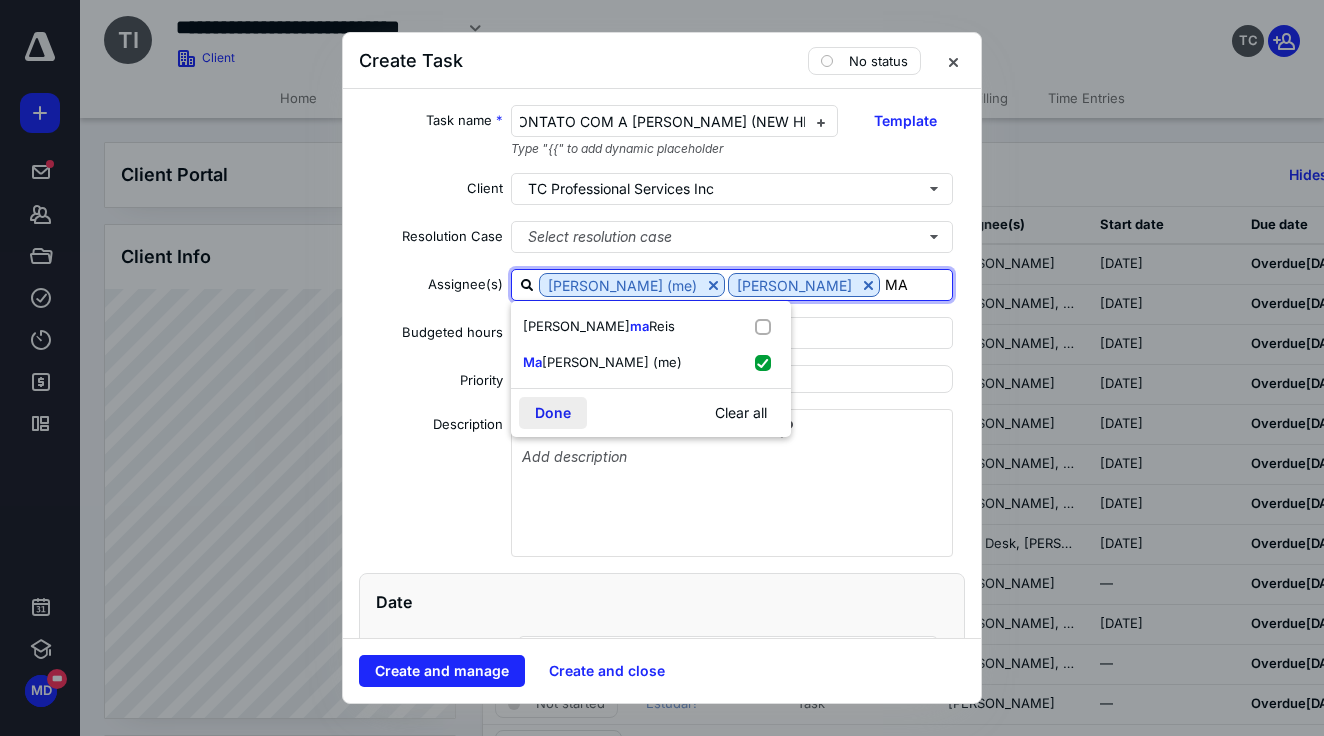 type on "MA" 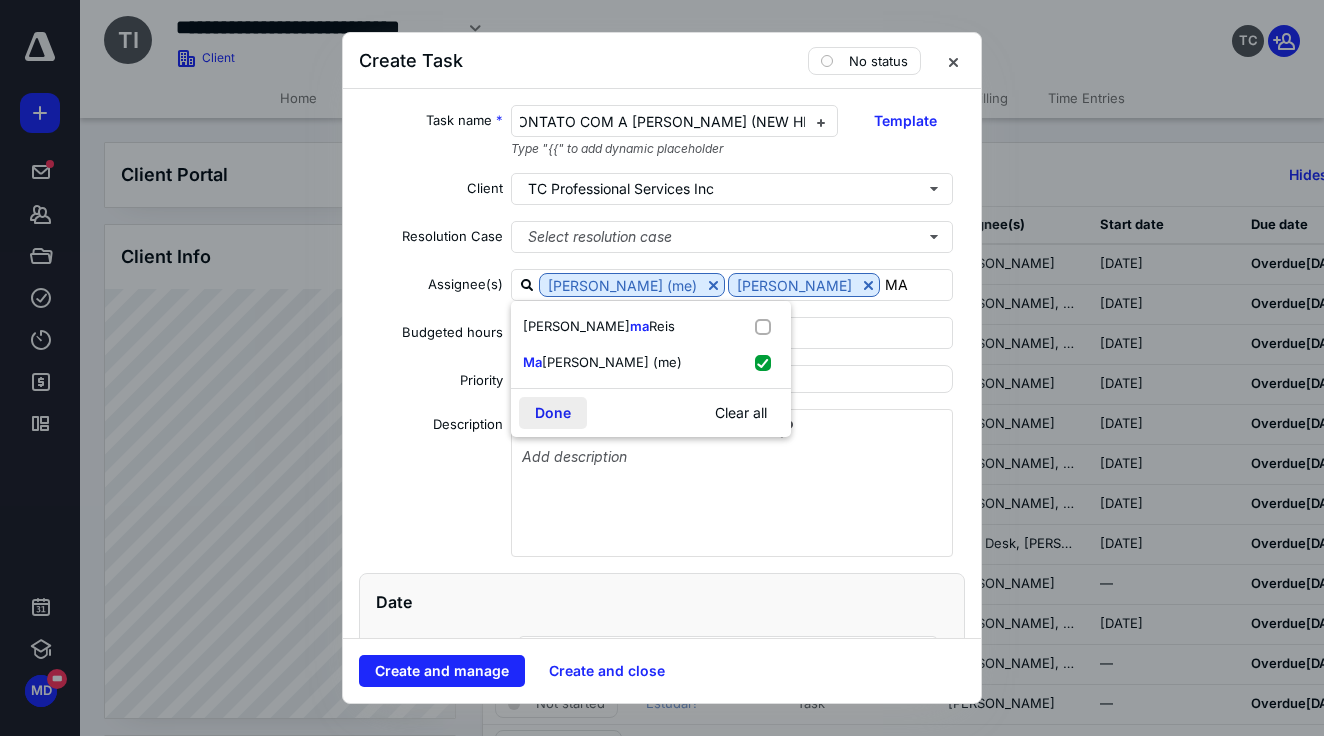 click on "Done" at bounding box center (553, 413) 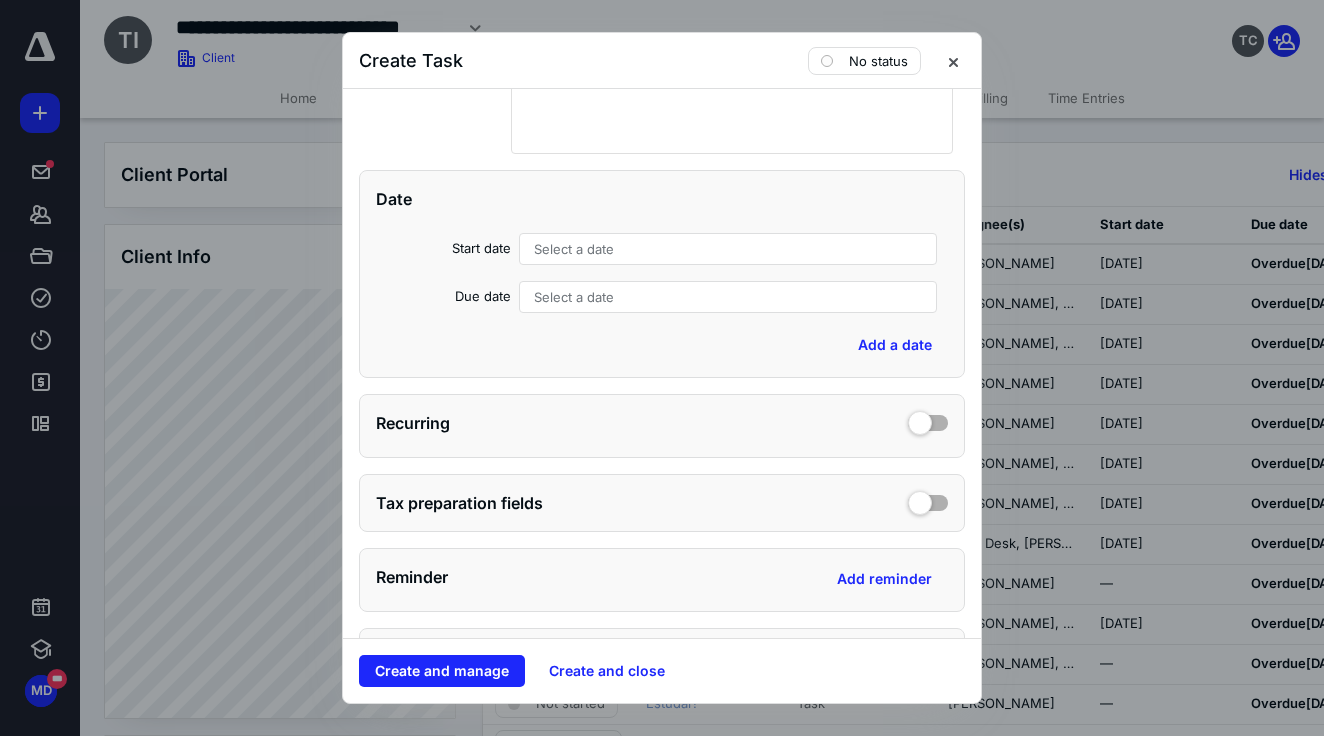 scroll, scrollTop: 448, scrollLeft: 0, axis: vertical 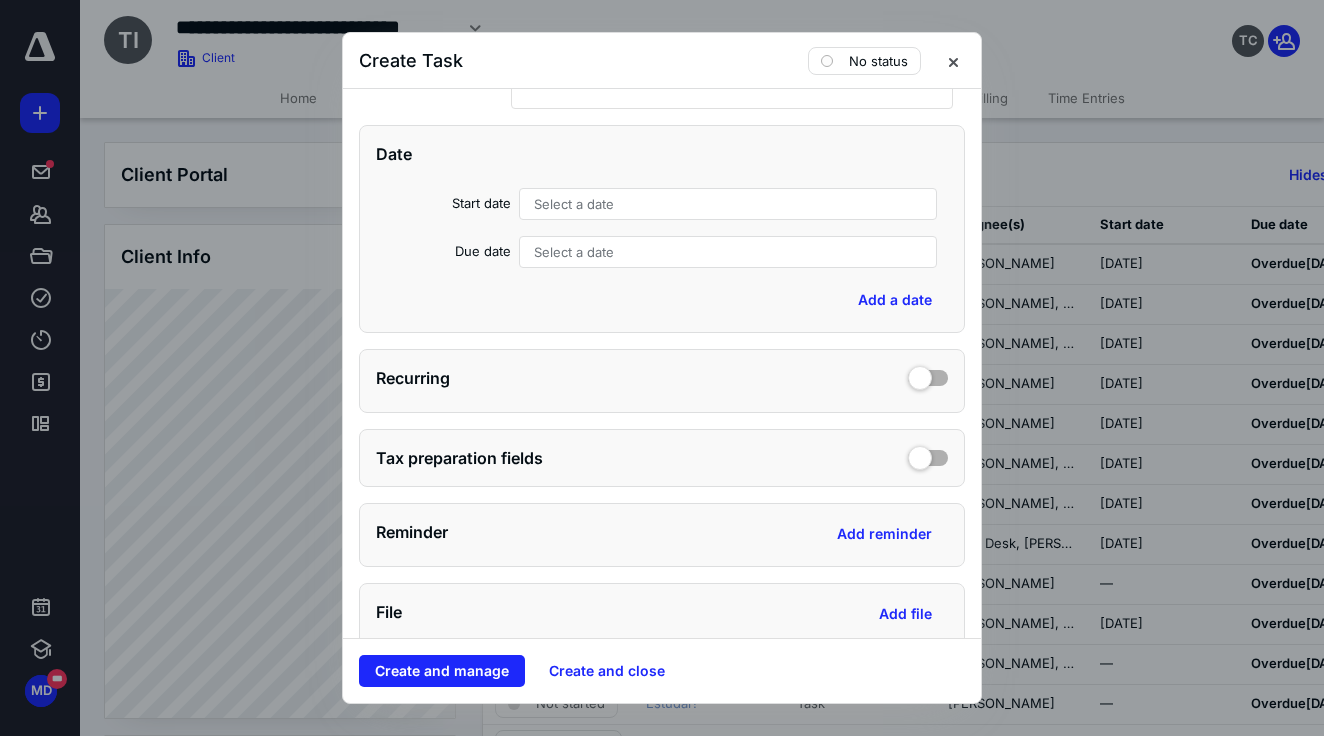 click on "Select a date" at bounding box center [574, 204] 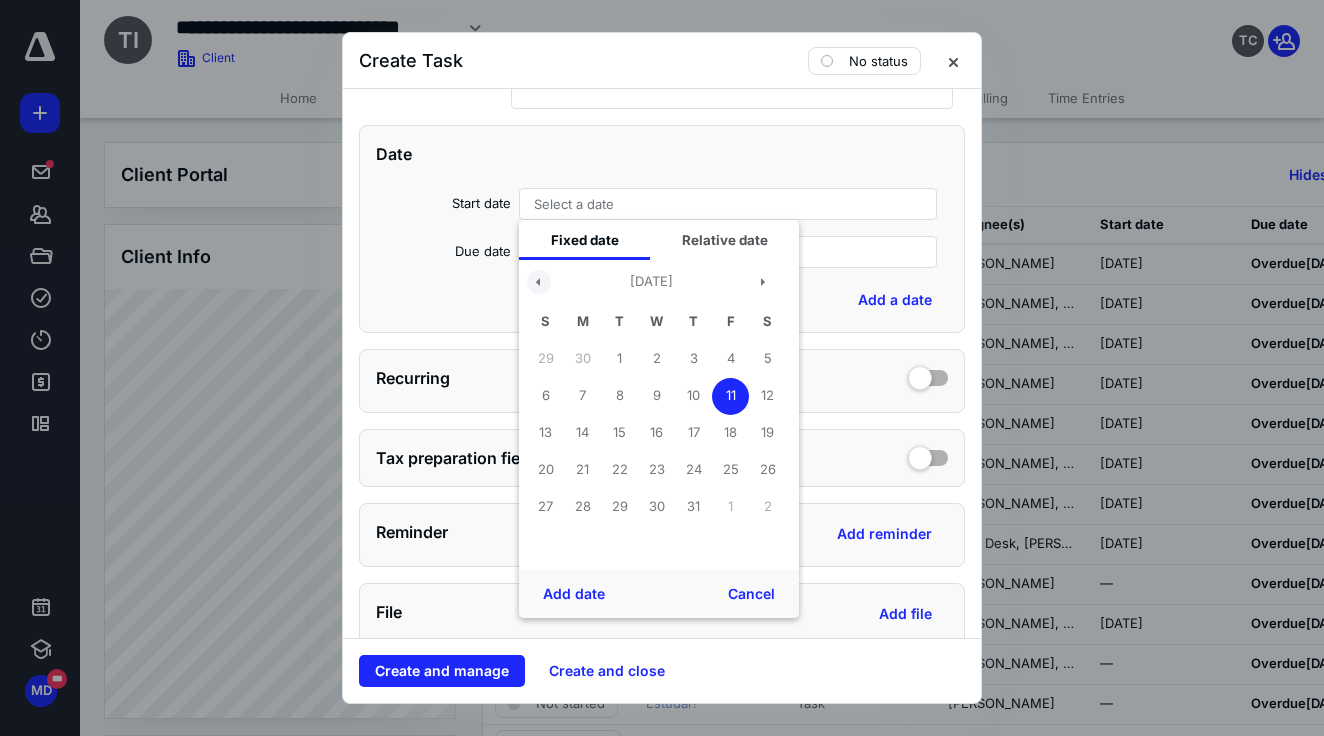 click at bounding box center [539, 282] 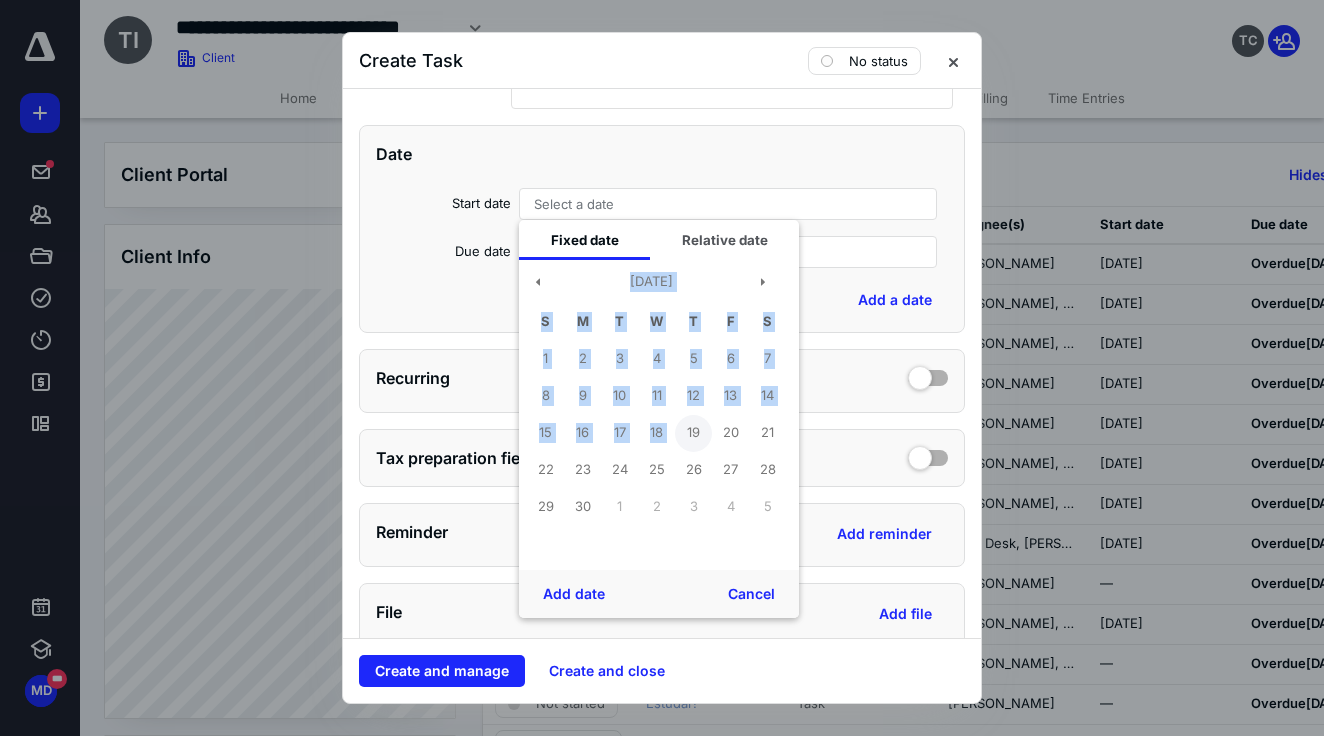 drag, startPoint x: 533, startPoint y: 278, endPoint x: 692, endPoint y: 420, distance: 213.17833 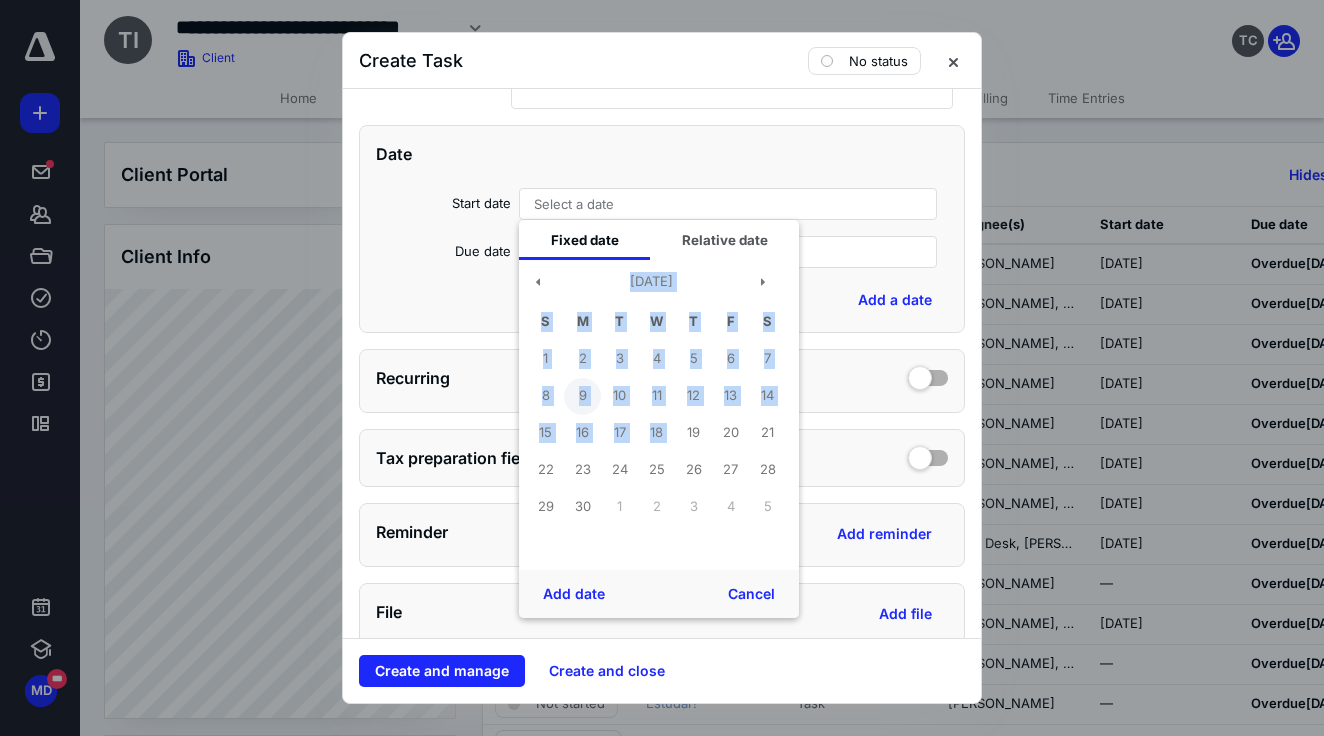 click on "9" at bounding box center (582, 396) 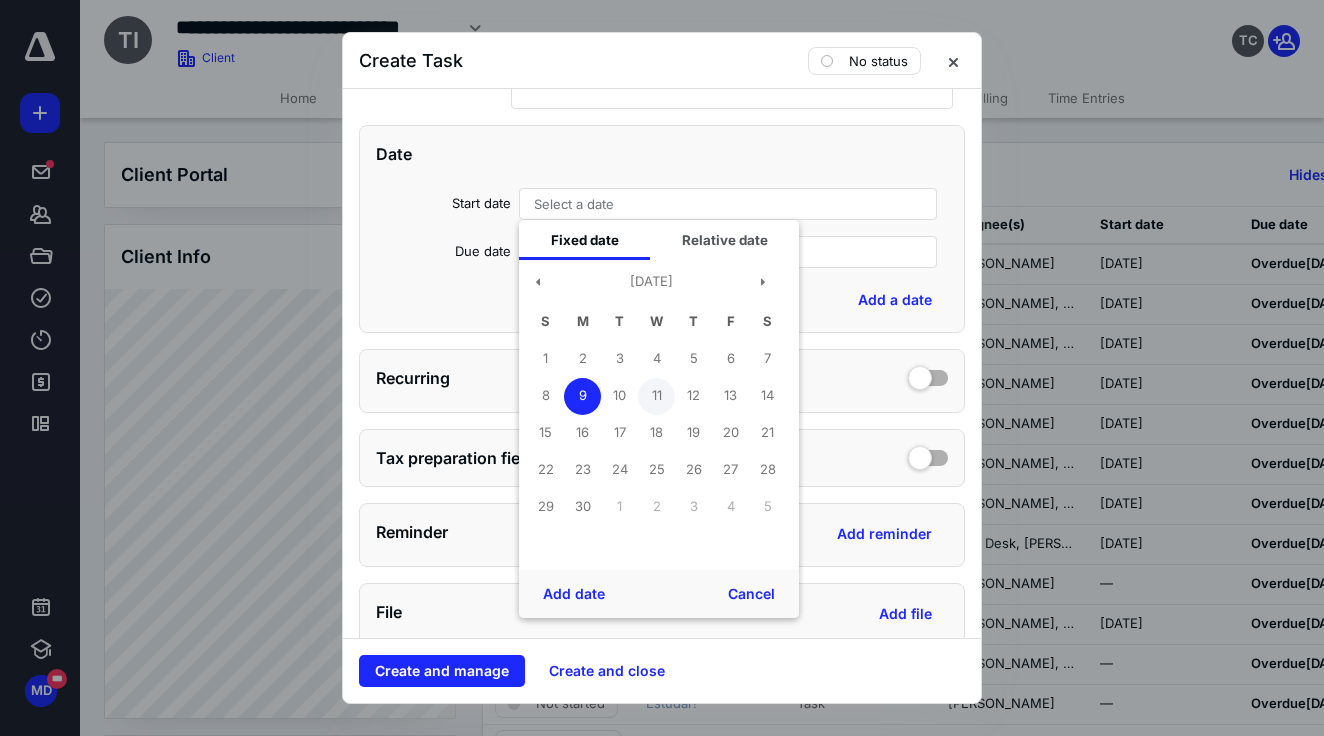 click on "11" at bounding box center (656, 396) 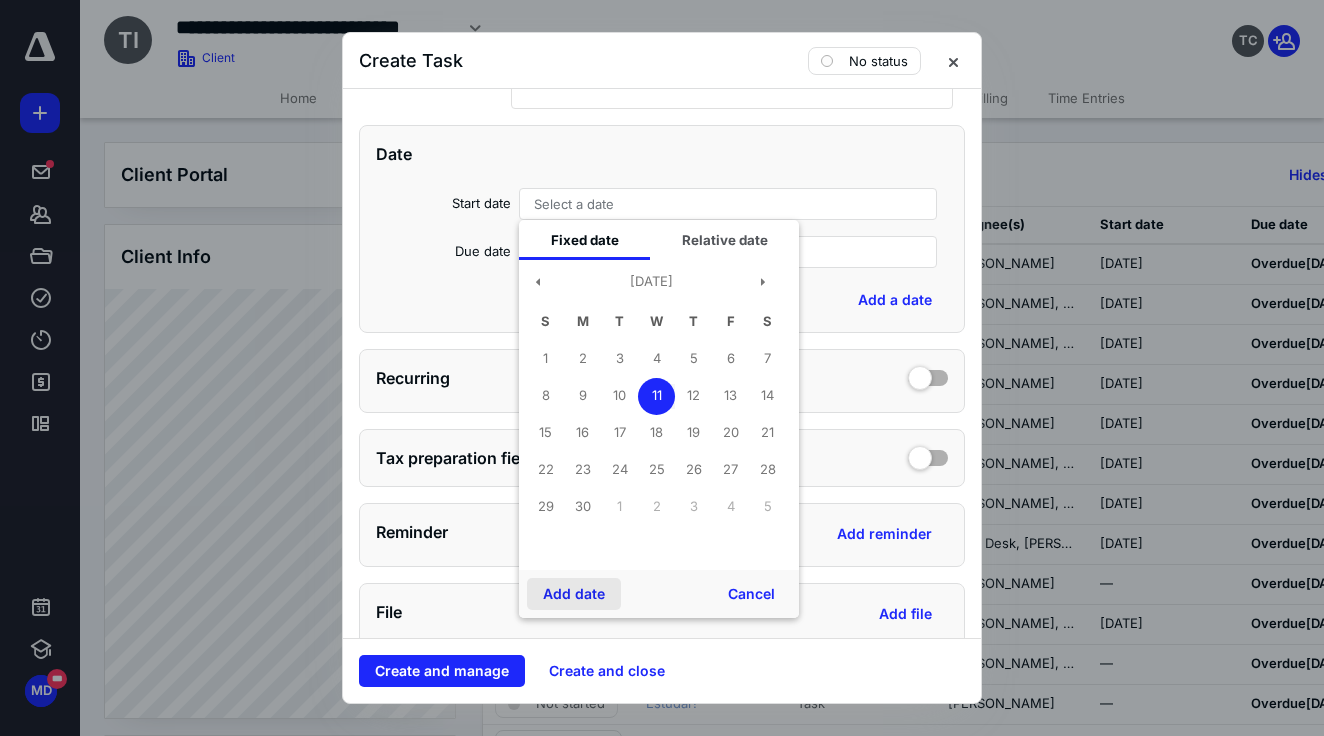 click on "Add date" at bounding box center (574, 594) 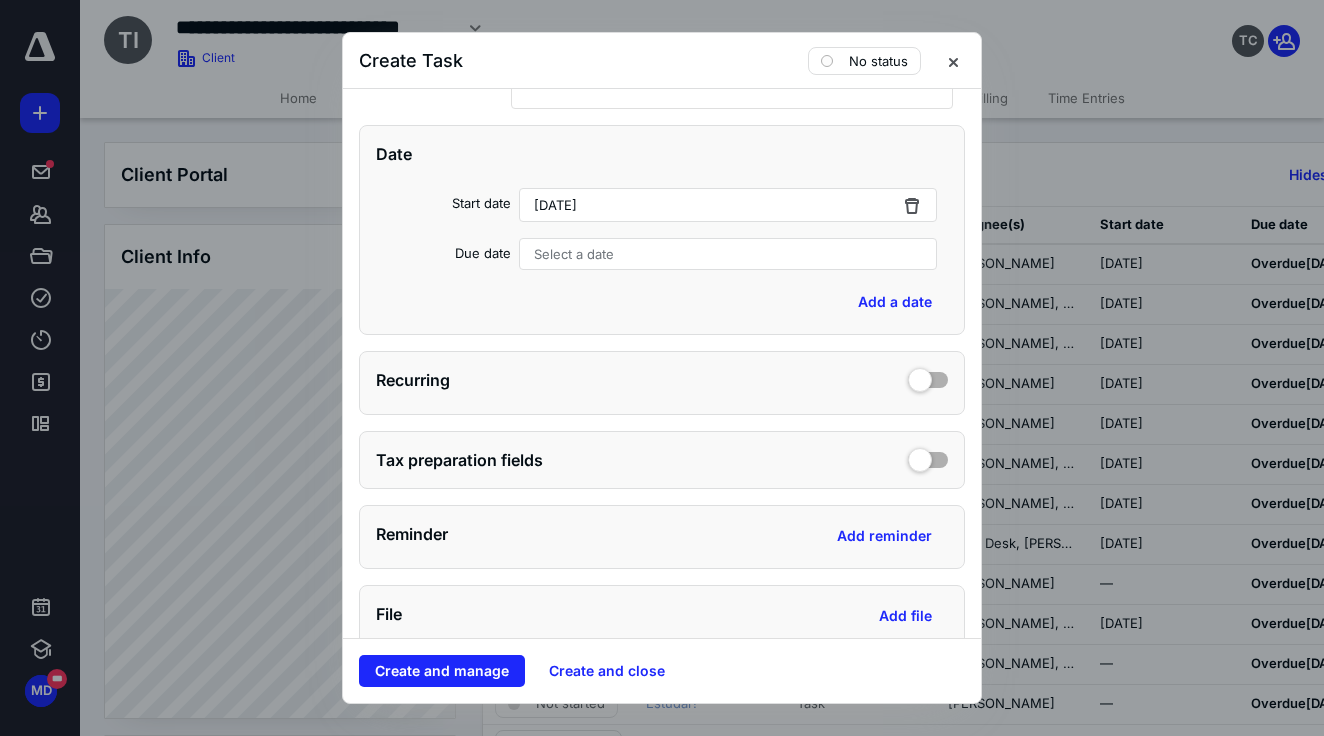 click on "Select a date" at bounding box center [574, 254] 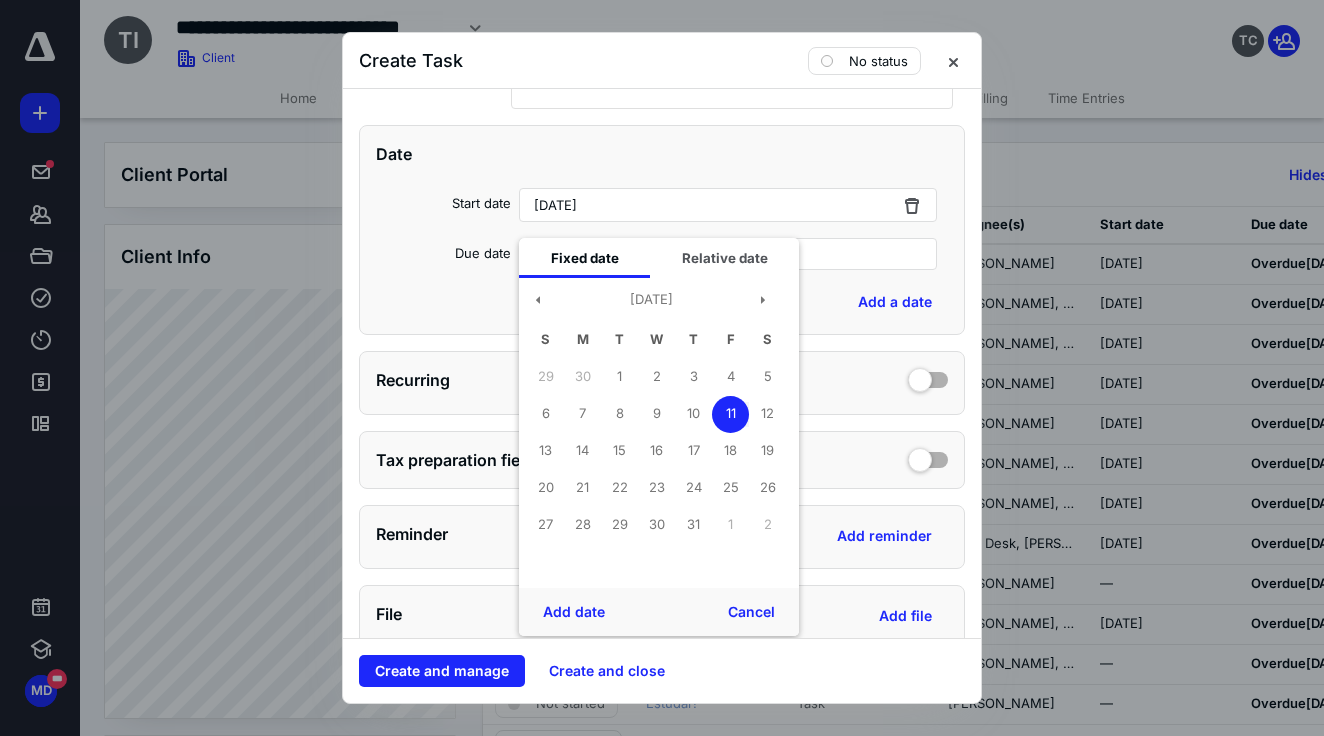 click on "11" at bounding box center [730, 414] 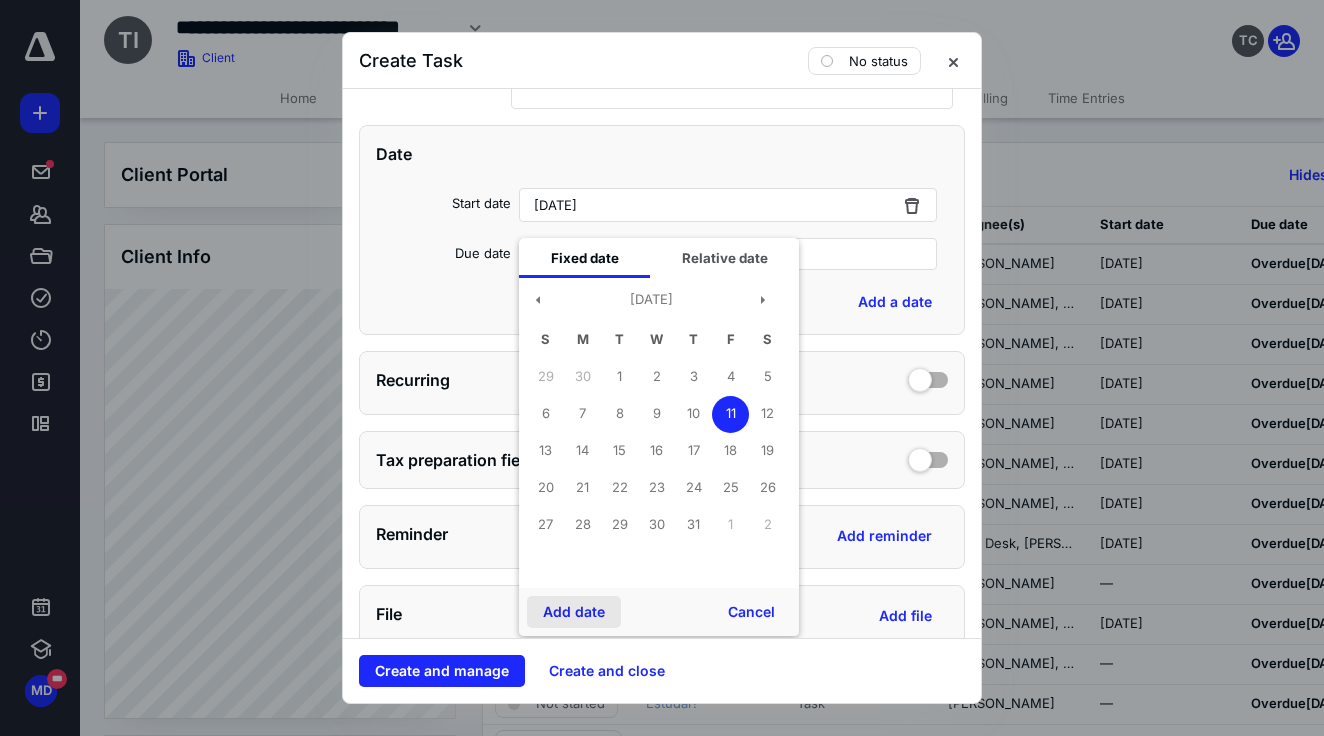 click on "Add date" at bounding box center (574, 612) 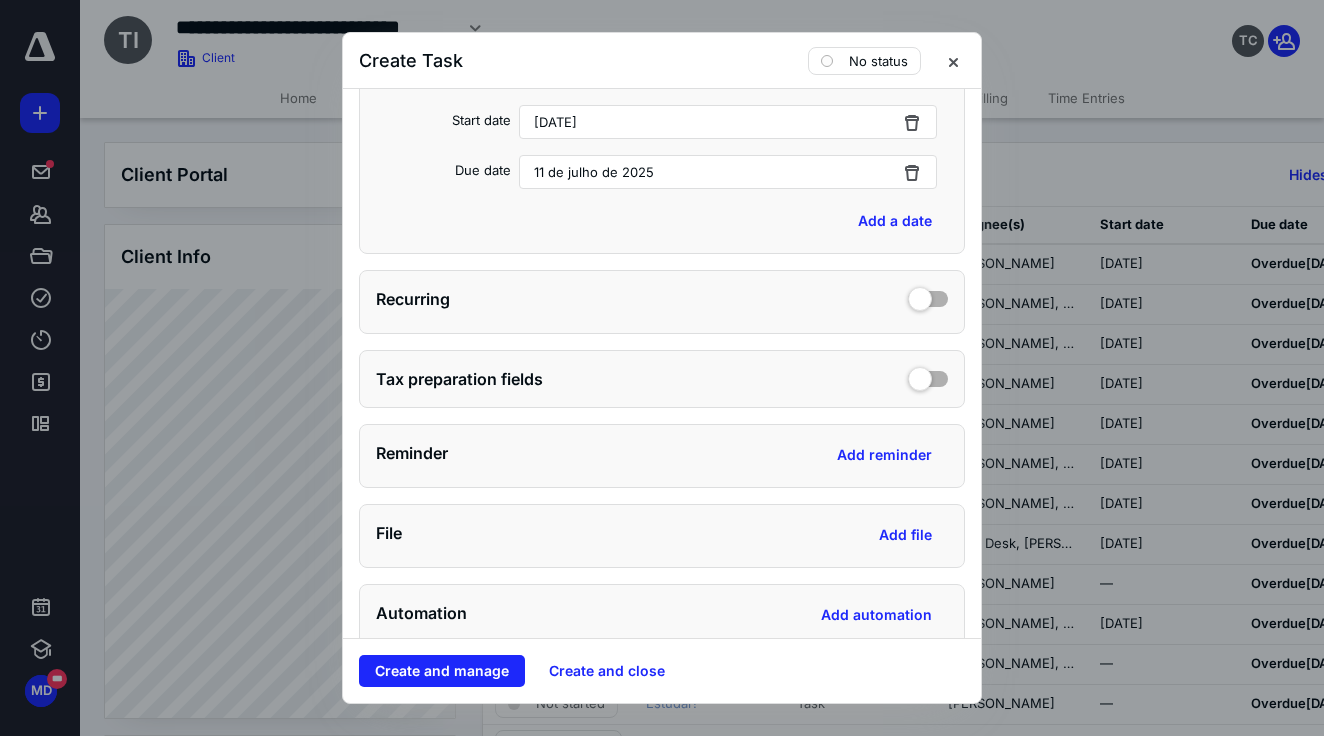 scroll, scrollTop: 653, scrollLeft: 0, axis: vertical 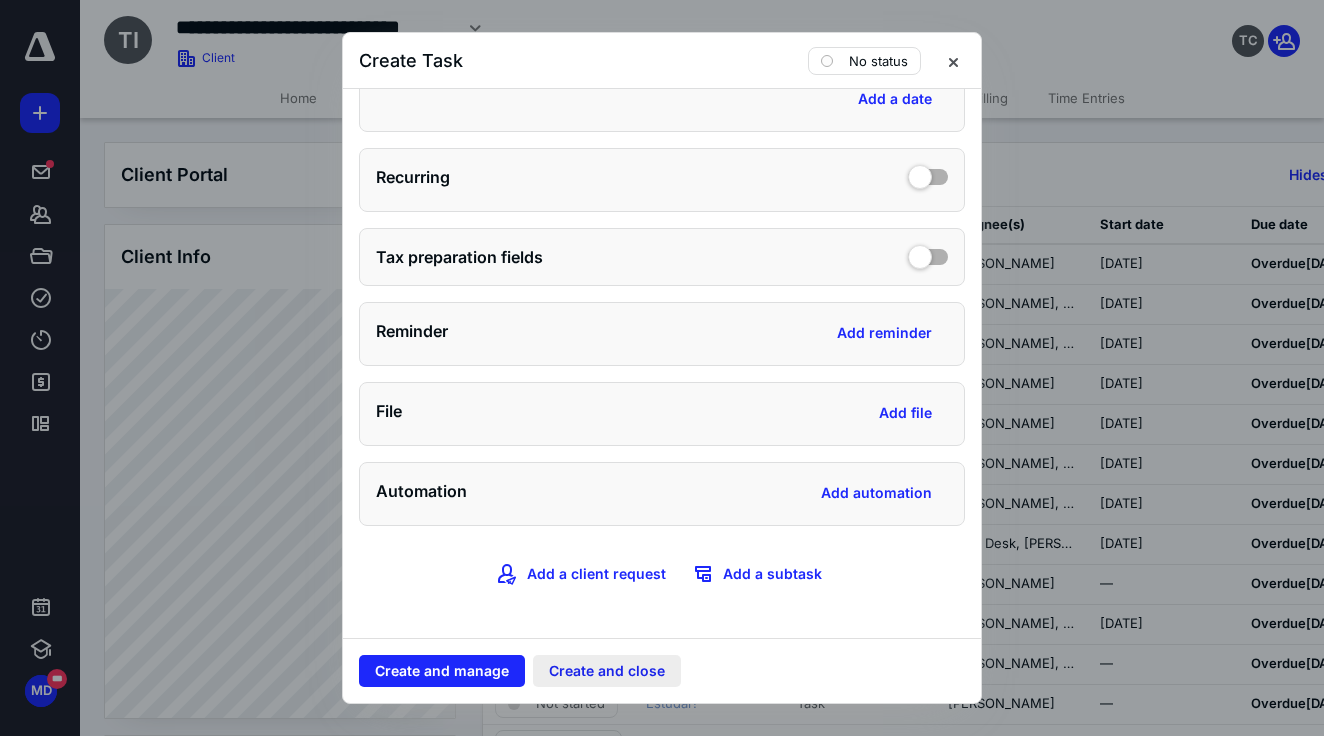 click on "Create and close" at bounding box center (607, 671) 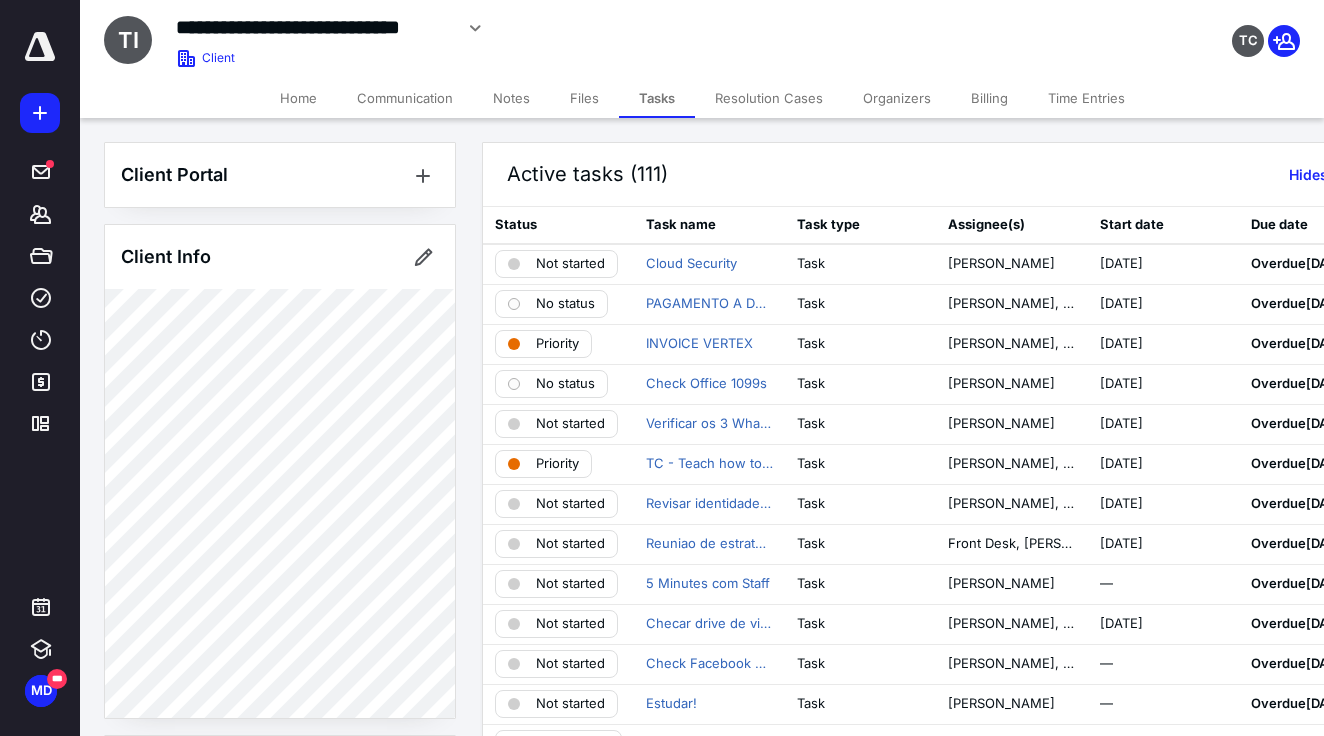 scroll, scrollTop: 0, scrollLeft: 0, axis: both 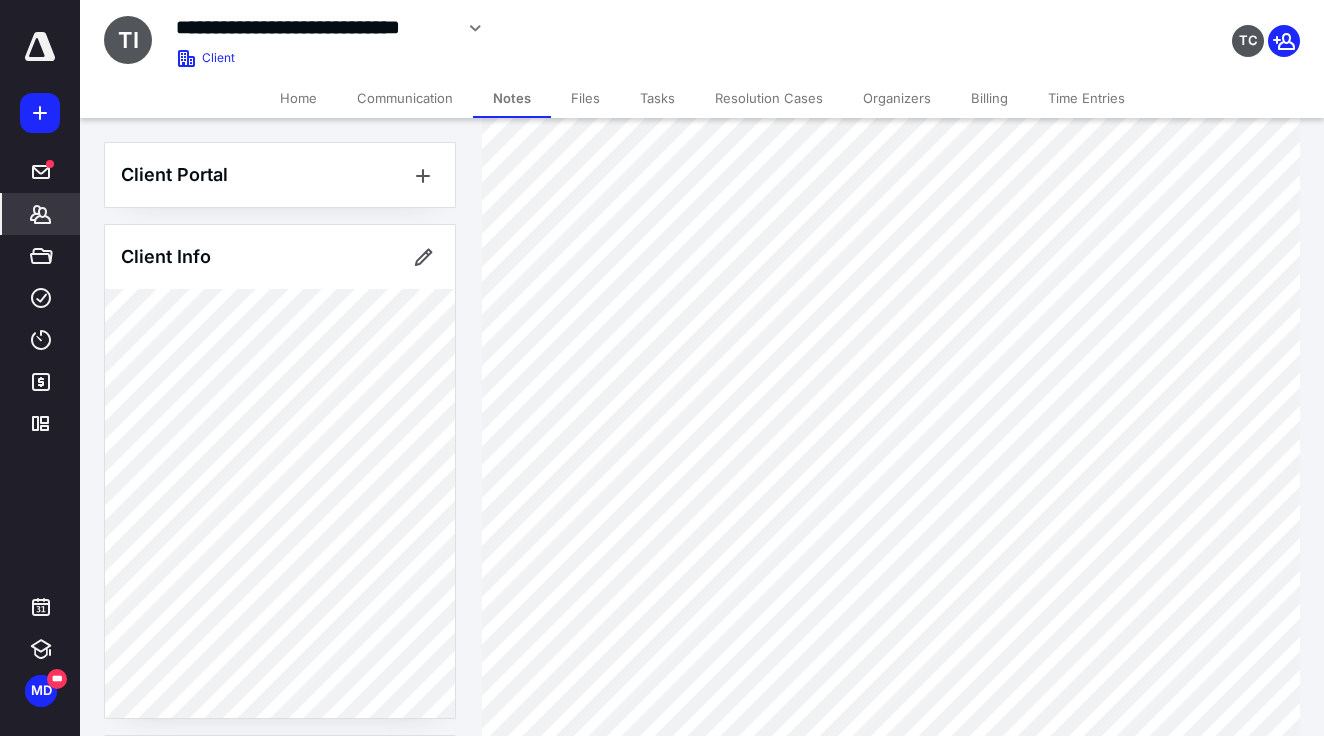 click at bounding box center (40, 47) 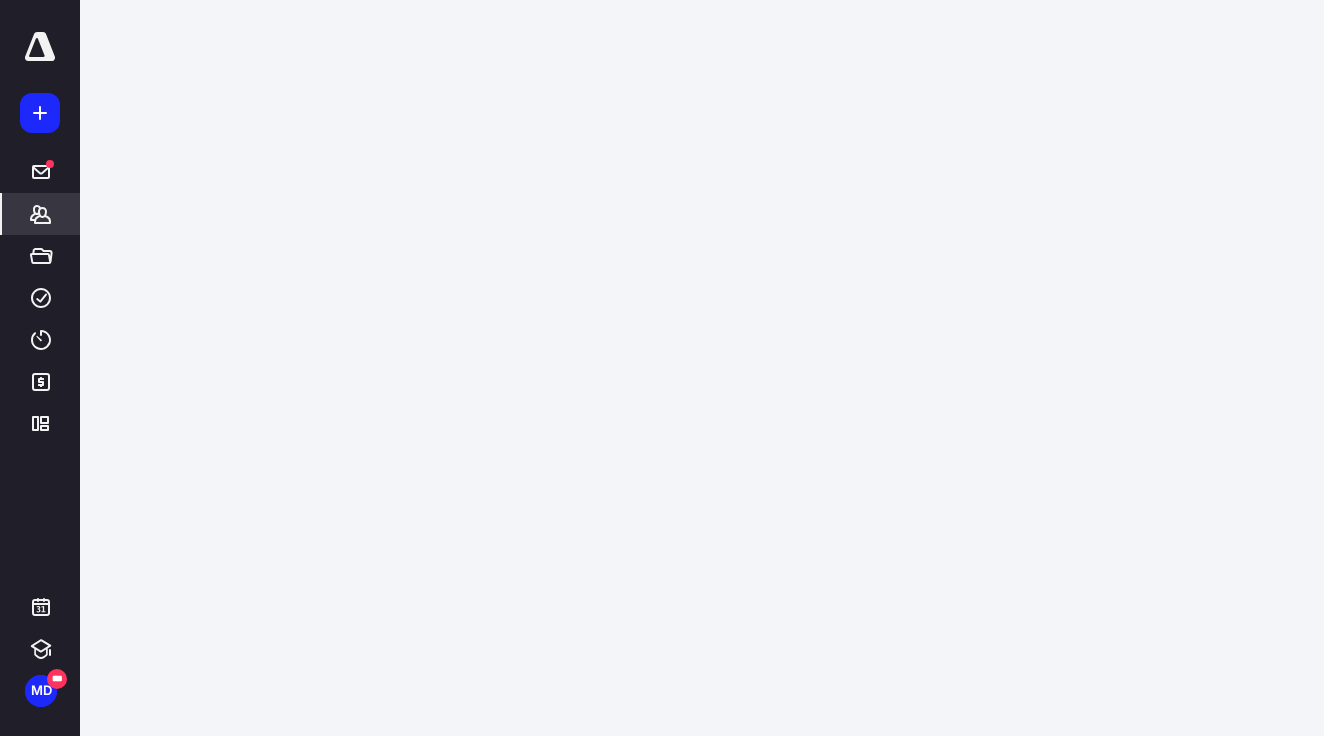 scroll, scrollTop: 0, scrollLeft: 0, axis: both 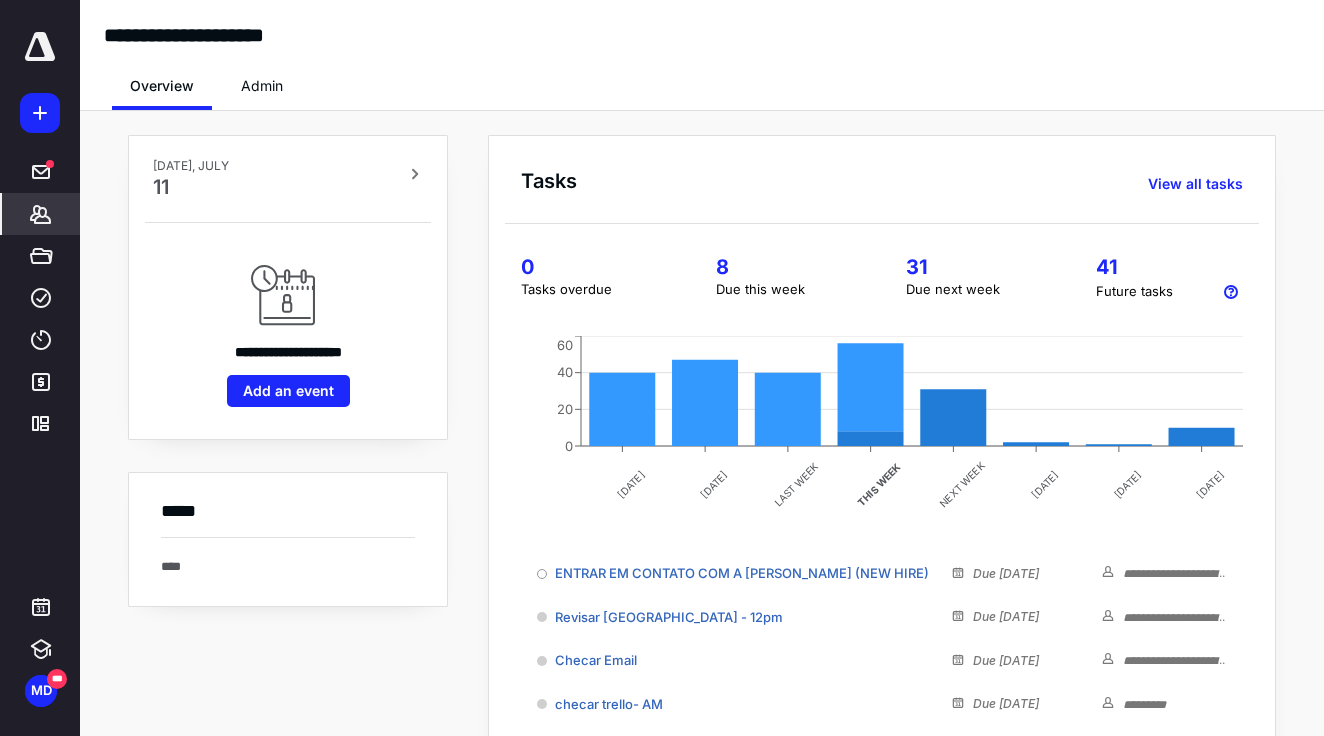 click on "*******" at bounding box center (41, 214) 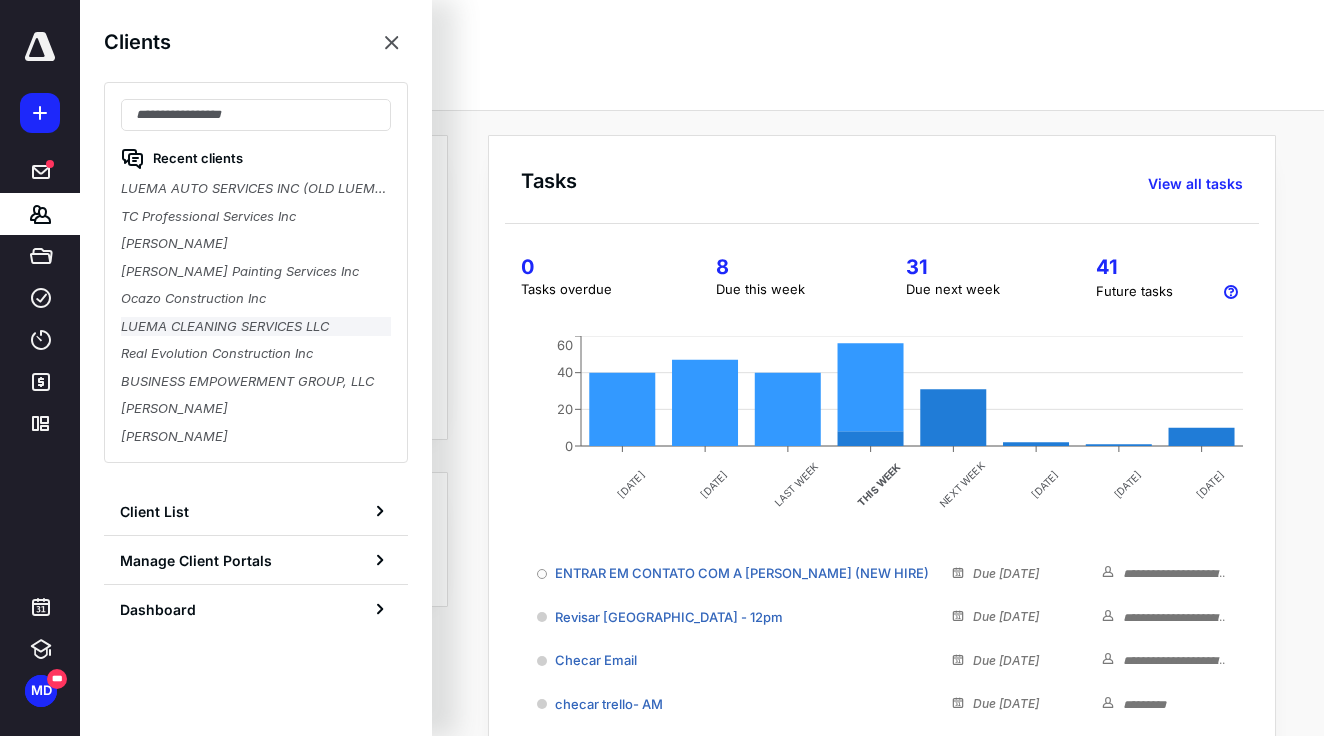 click on "LUEMA CLEANING SERVICES LLC" at bounding box center [256, 327] 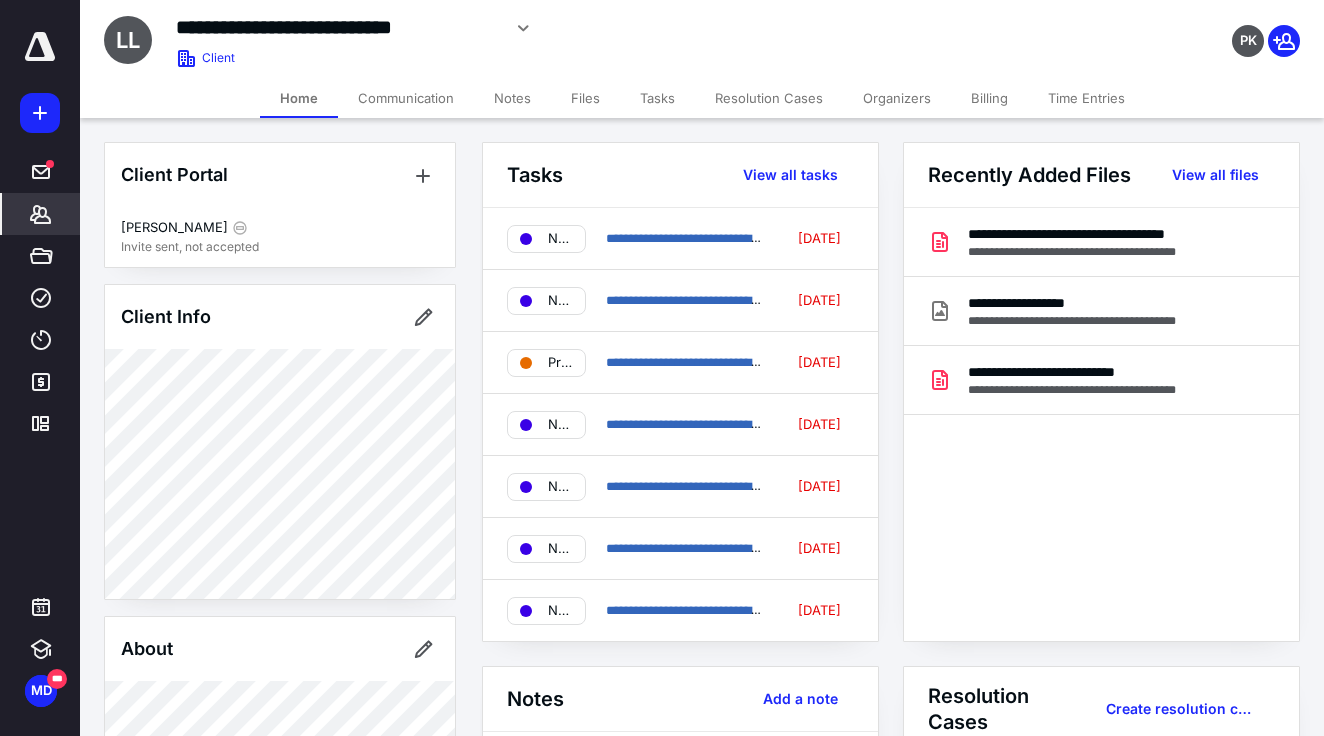 click on "Notes" at bounding box center [512, 98] 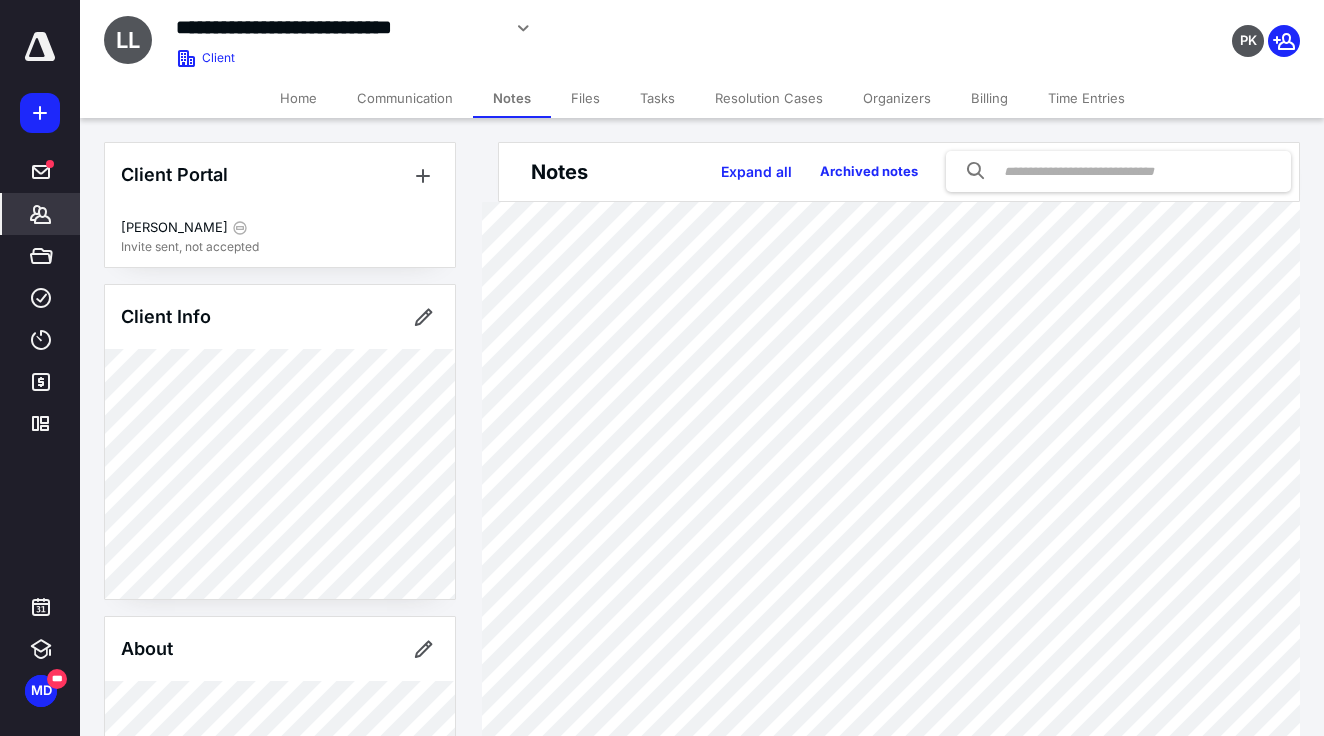 click on "**********" at bounding box center (500, 25) 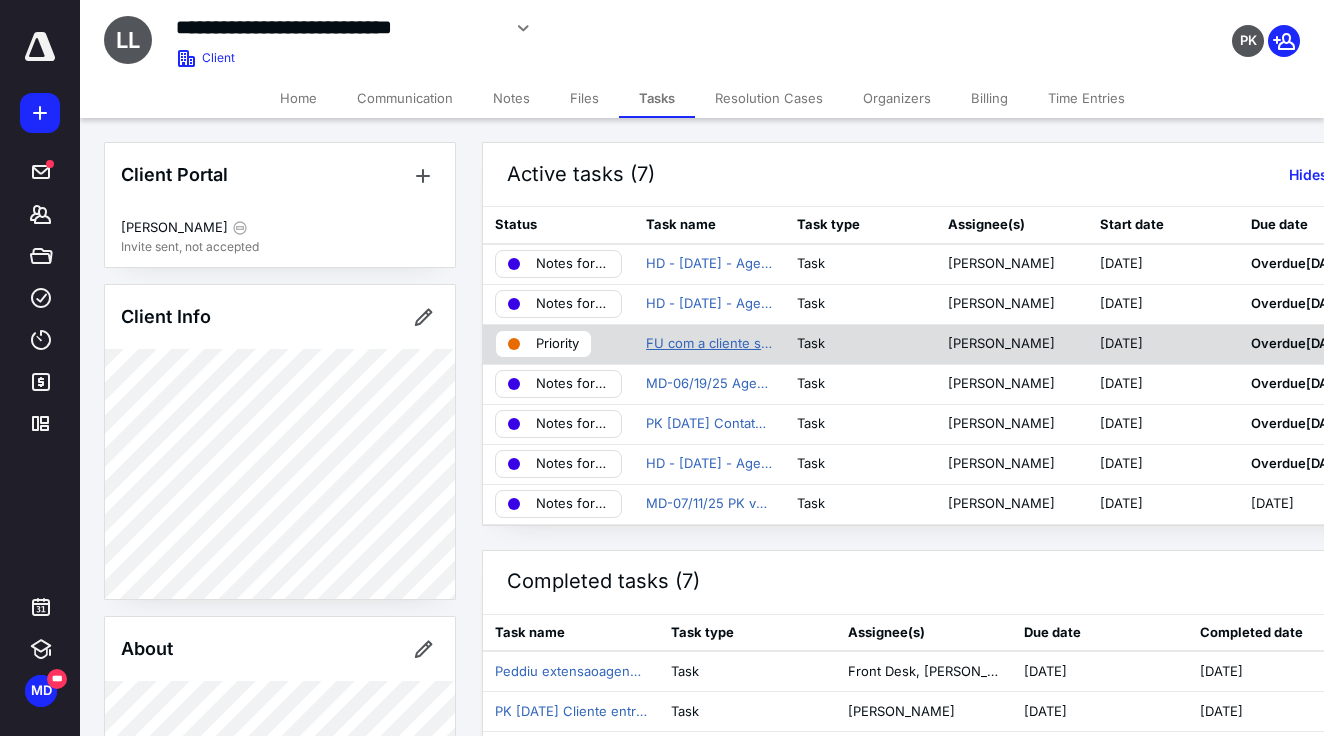 click on "FU com a cliente sobre pendências + agendar tax (pediu extensão)" at bounding box center [709, 344] 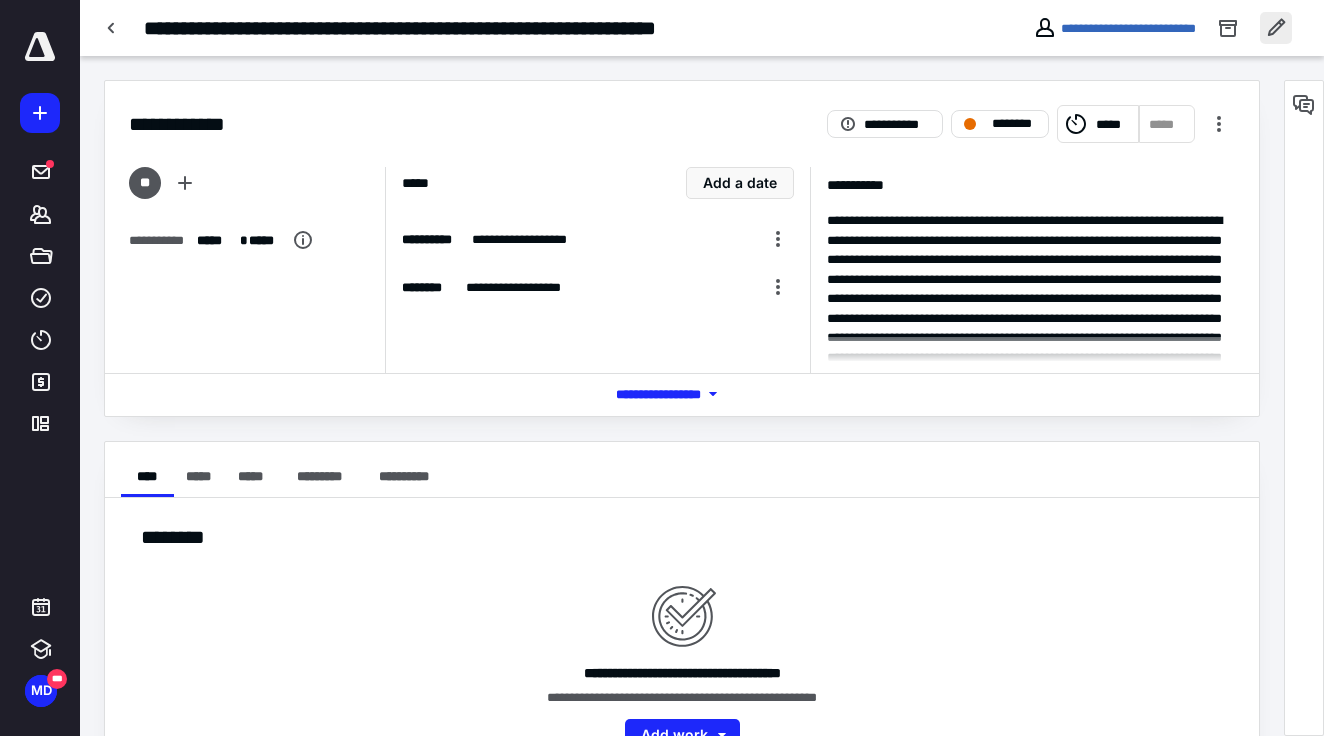 click at bounding box center (1276, 28) 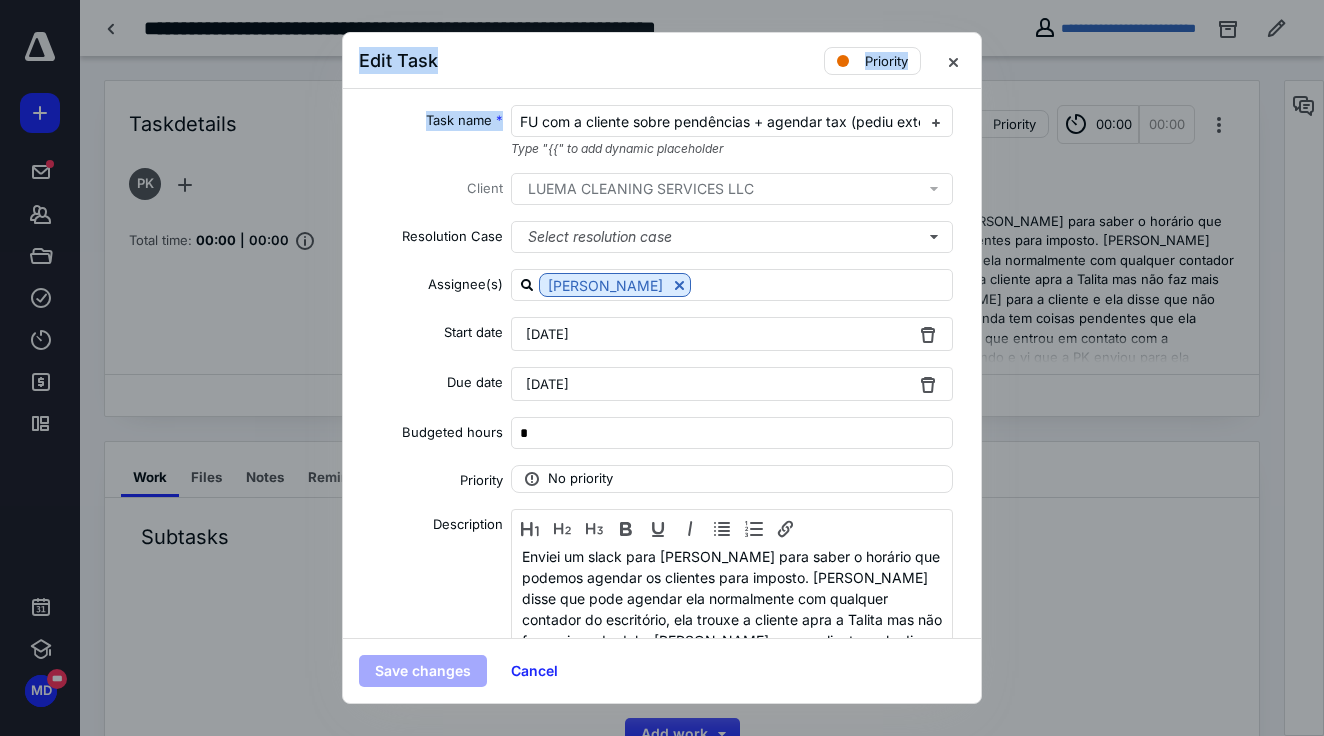 drag, startPoint x: 516, startPoint y: 123, endPoint x: 953, endPoint y: 133, distance: 437.1144 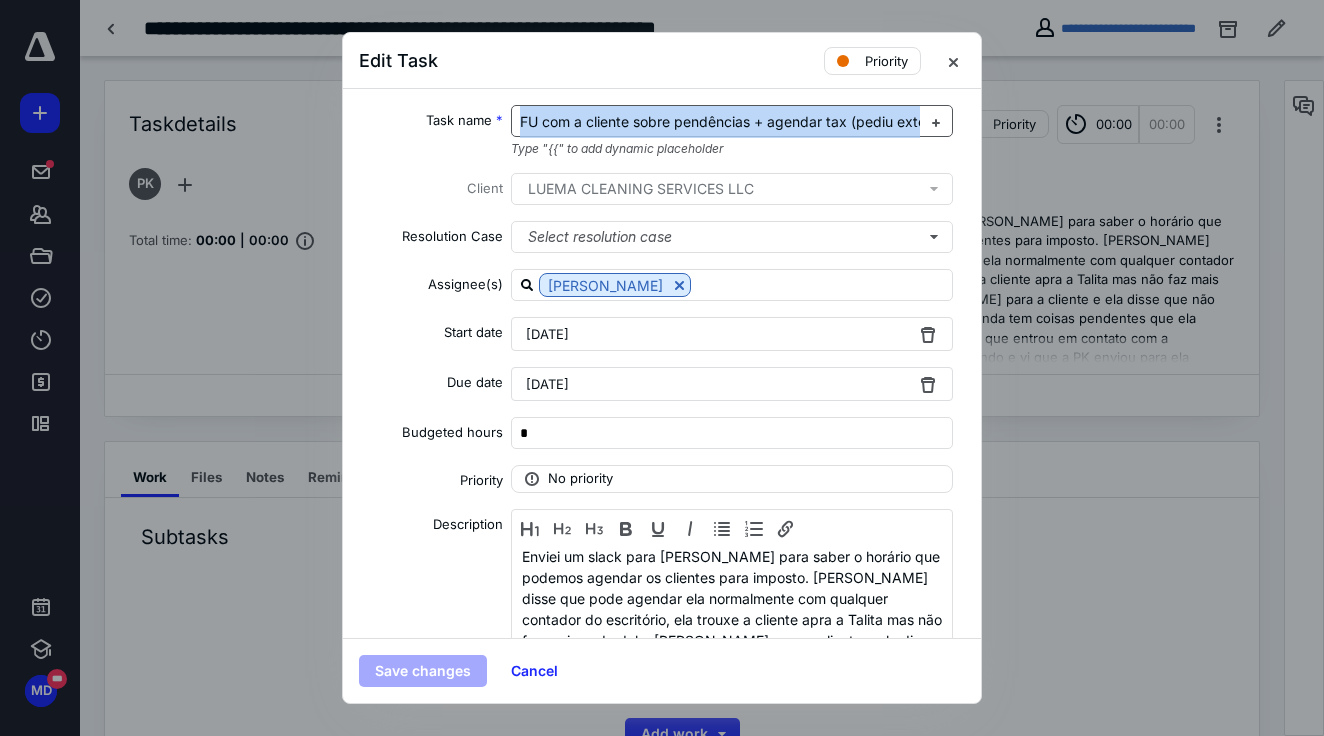 click on "FU com a cliente sobre pendências + agendar tax (pediu extensão)" at bounding box center [741, 121] 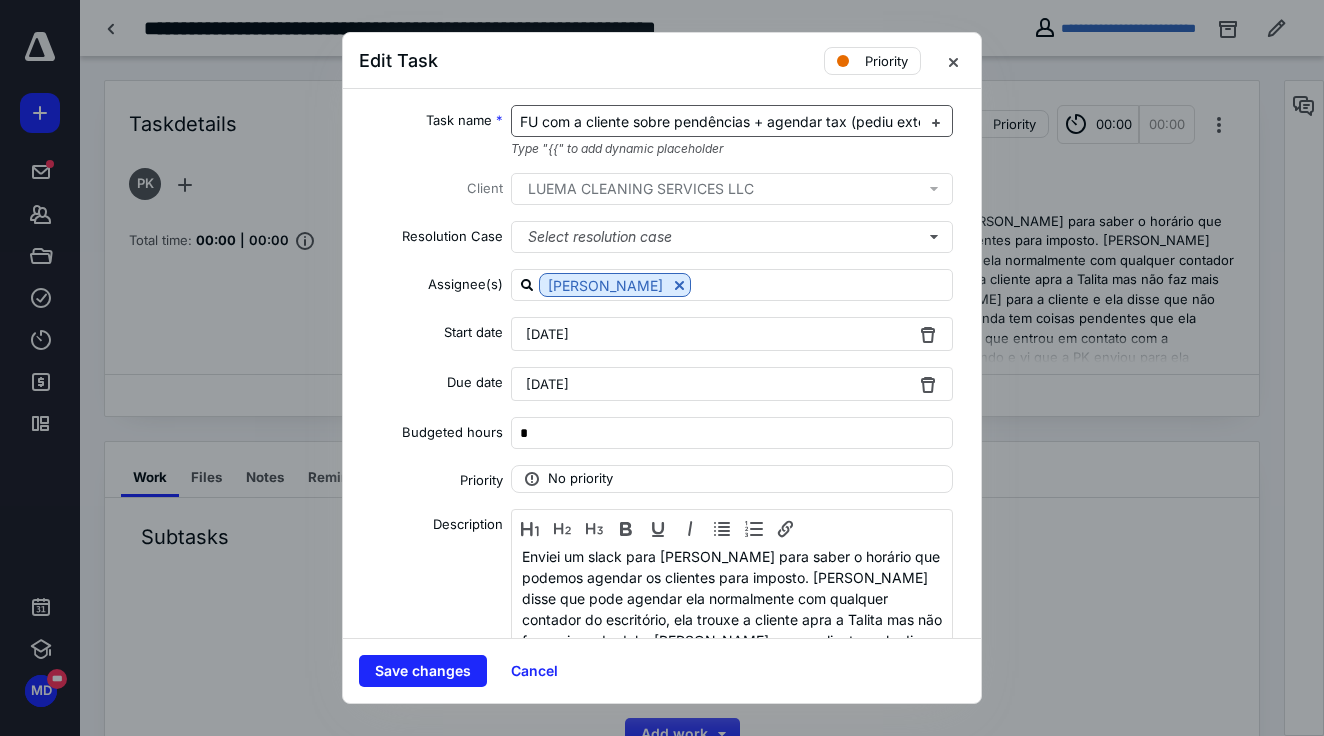 drag, startPoint x: 518, startPoint y: 121, endPoint x: 667, endPoint y: 124, distance: 149.0302 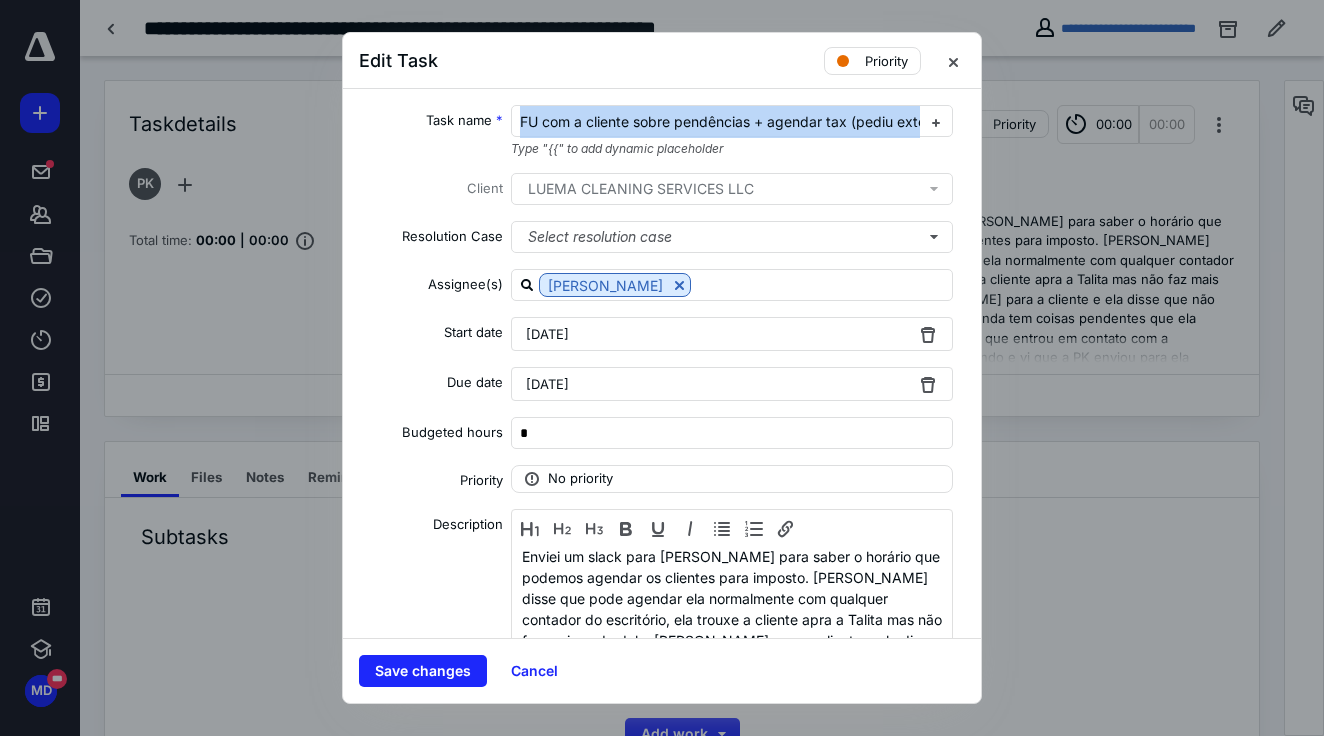 scroll, scrollTop: 0, scrollLeft: 44, axis: horizontal 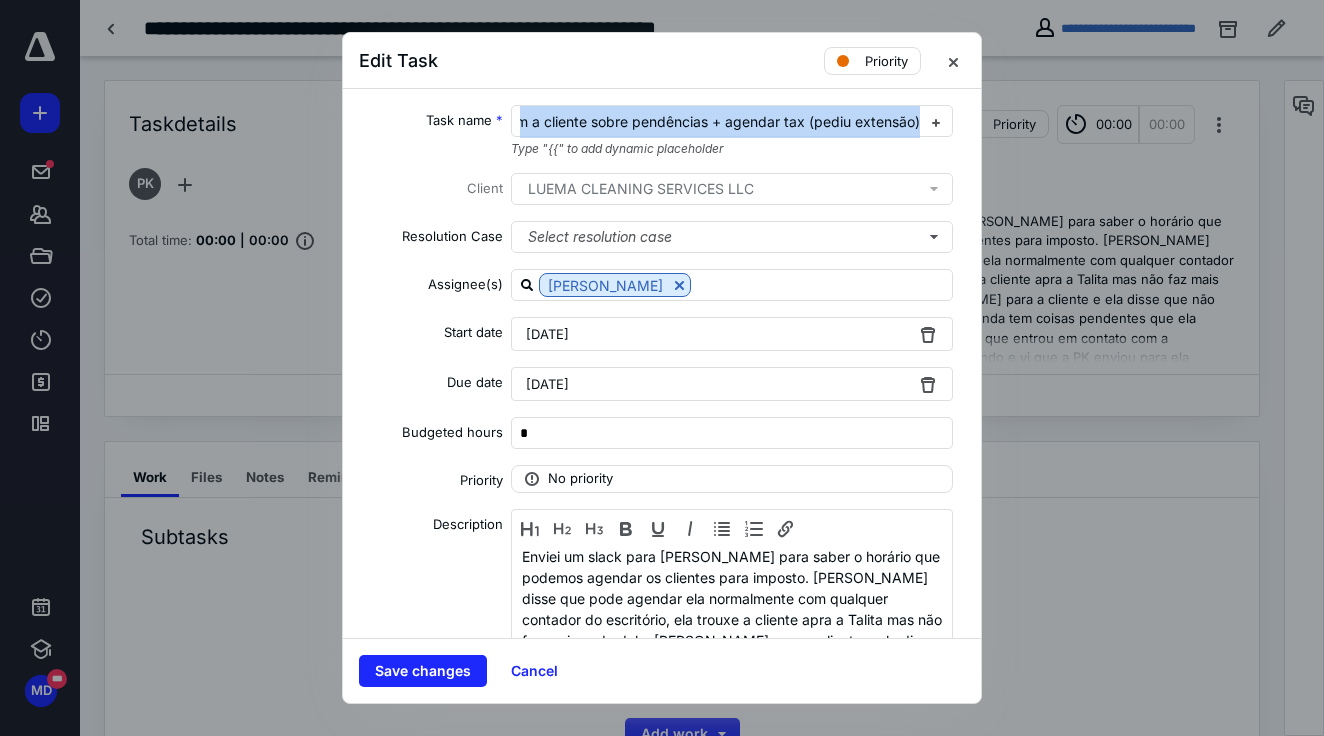 drag, startPoint x: 520, startPoint y: 122, endPoint x: 1054, endPoint y: 136, distance: 534.1835 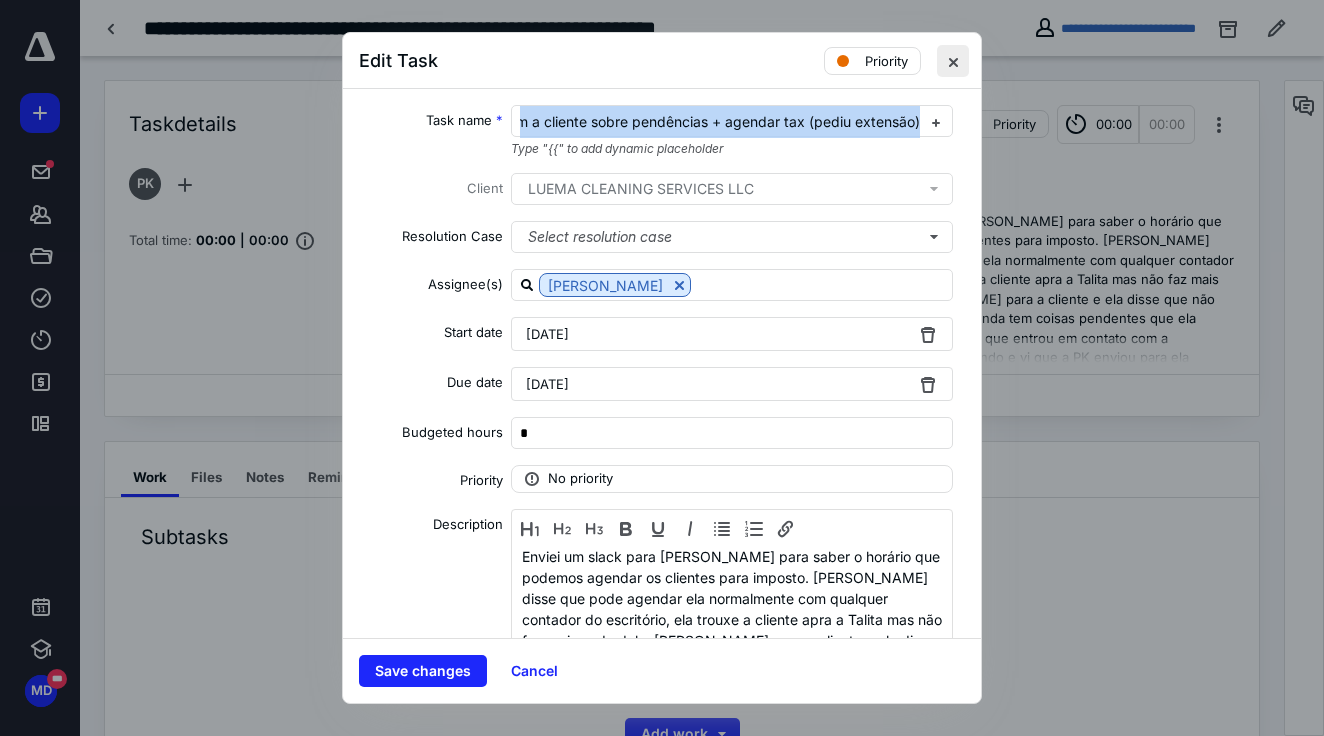 click at bounding box center [953, 61] 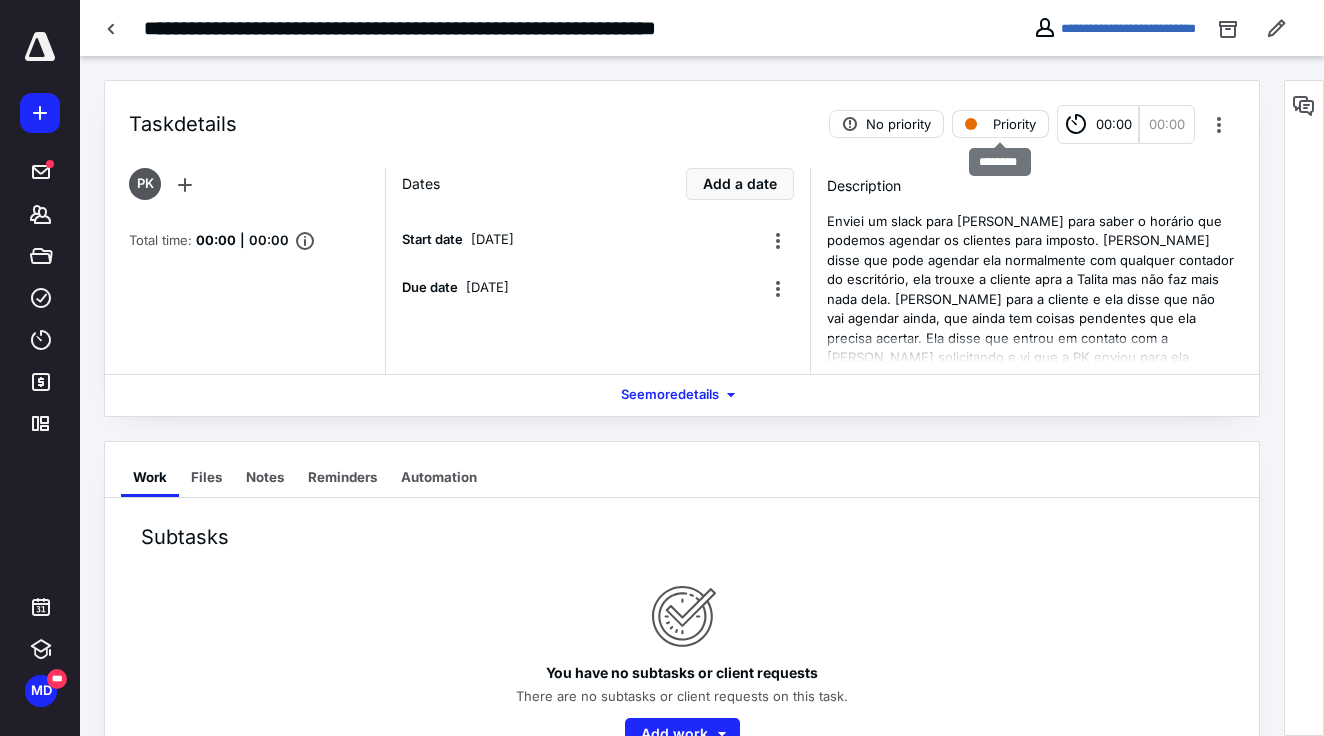 click on "Priority" at bounding box center (1014, 124) 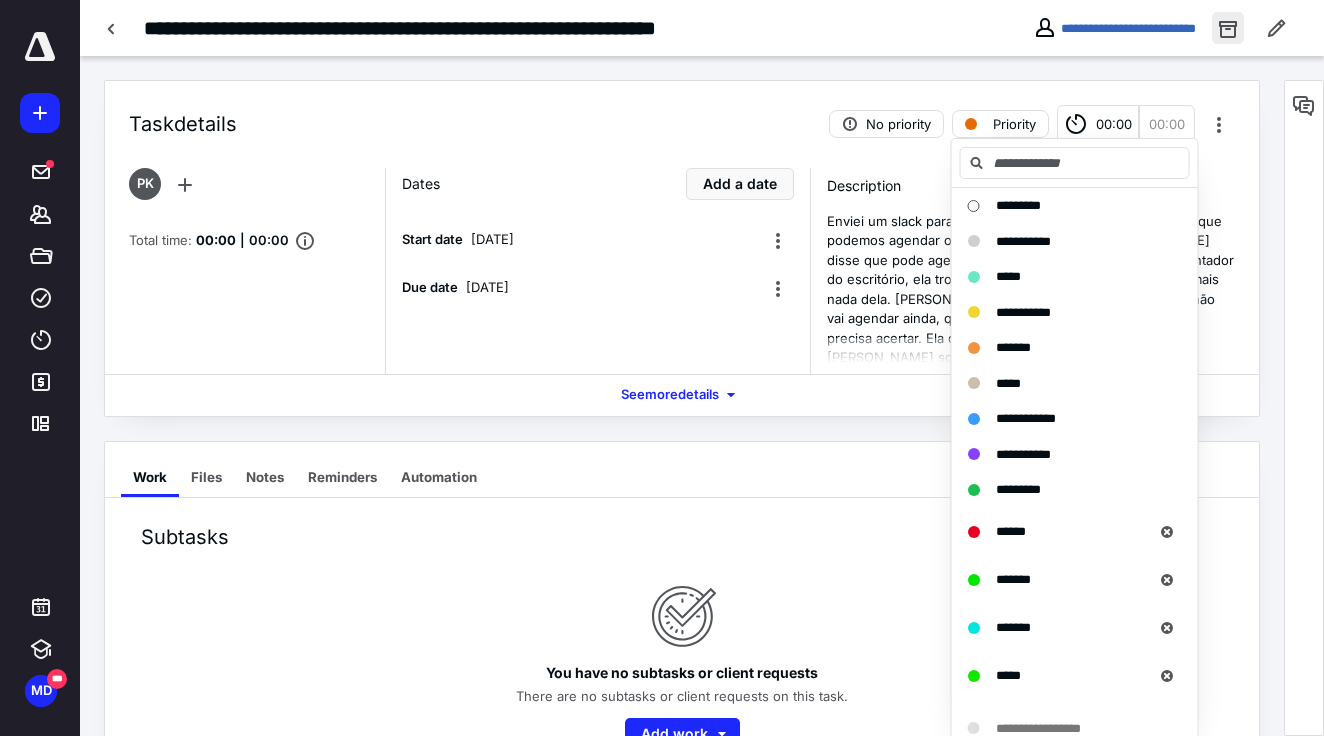 click at bounding box center (1228, 28) 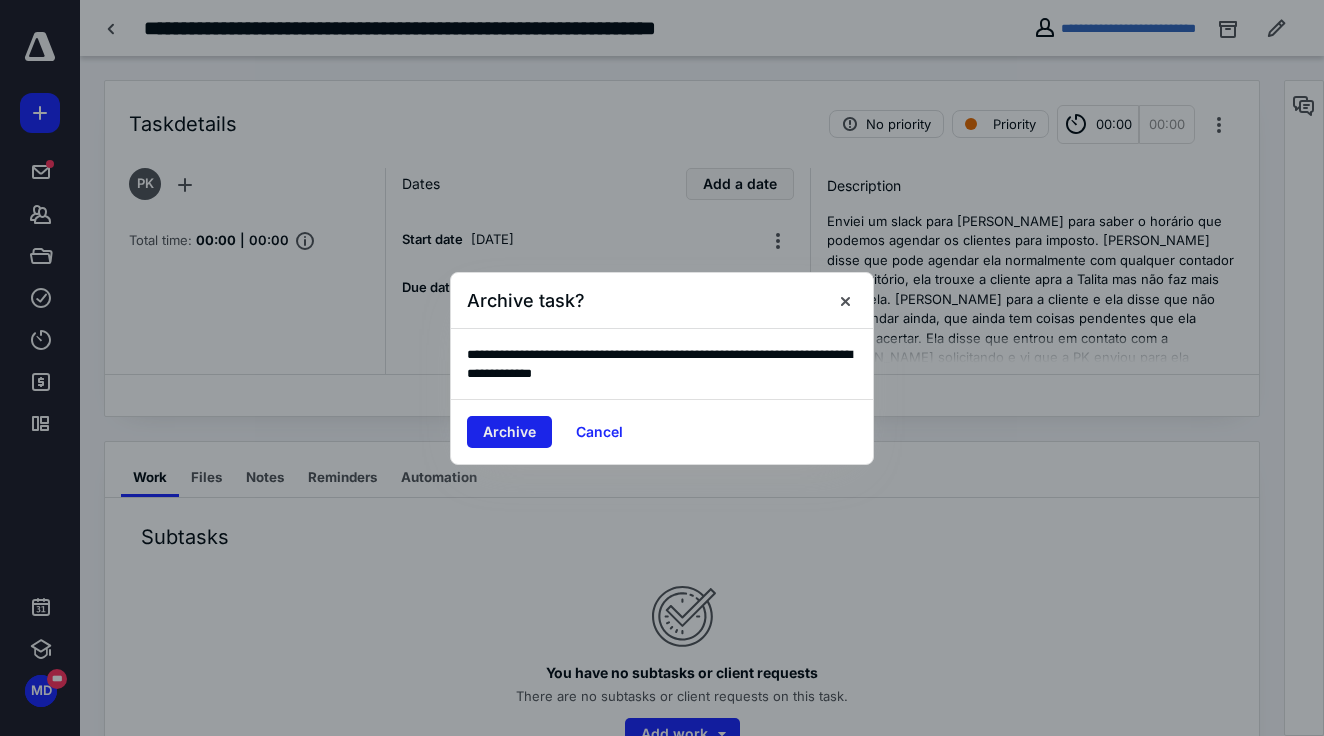click on "Archive" at bounding box center [509, 432] 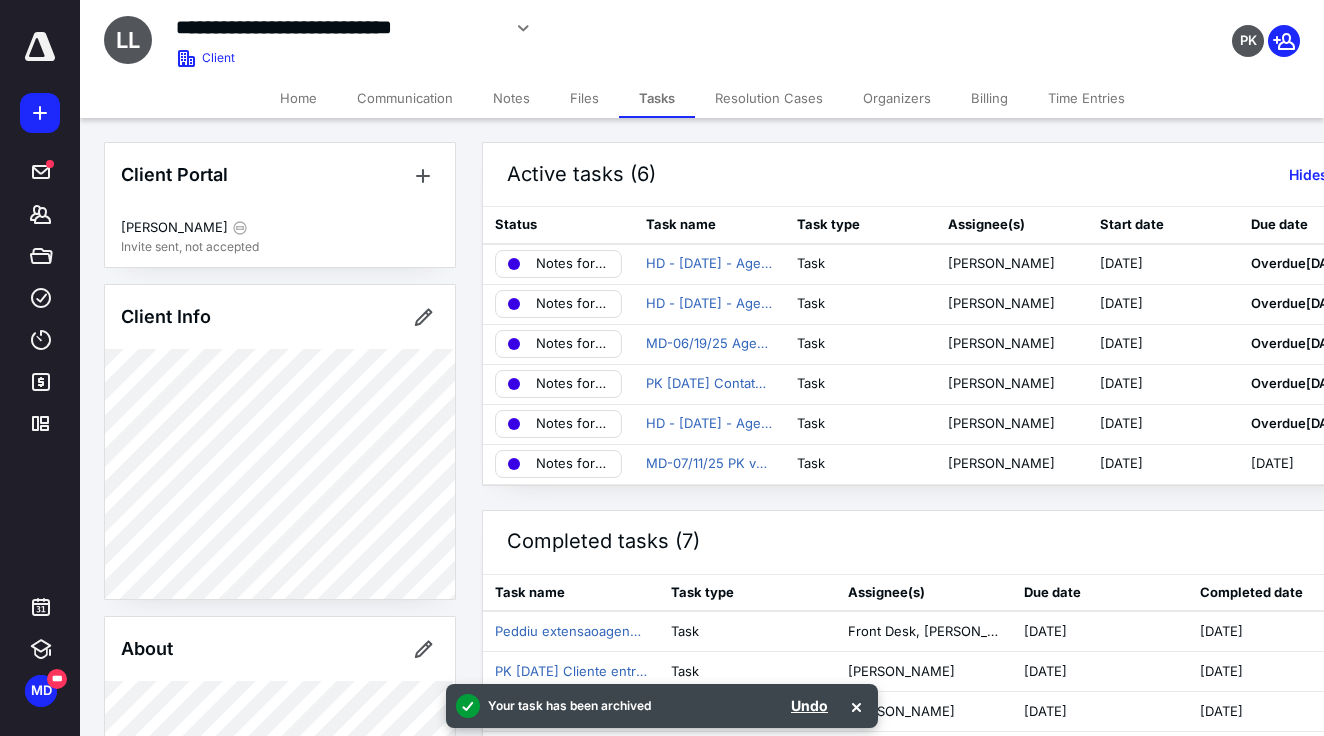 click on "Notes" at bounding box center (511, 98) 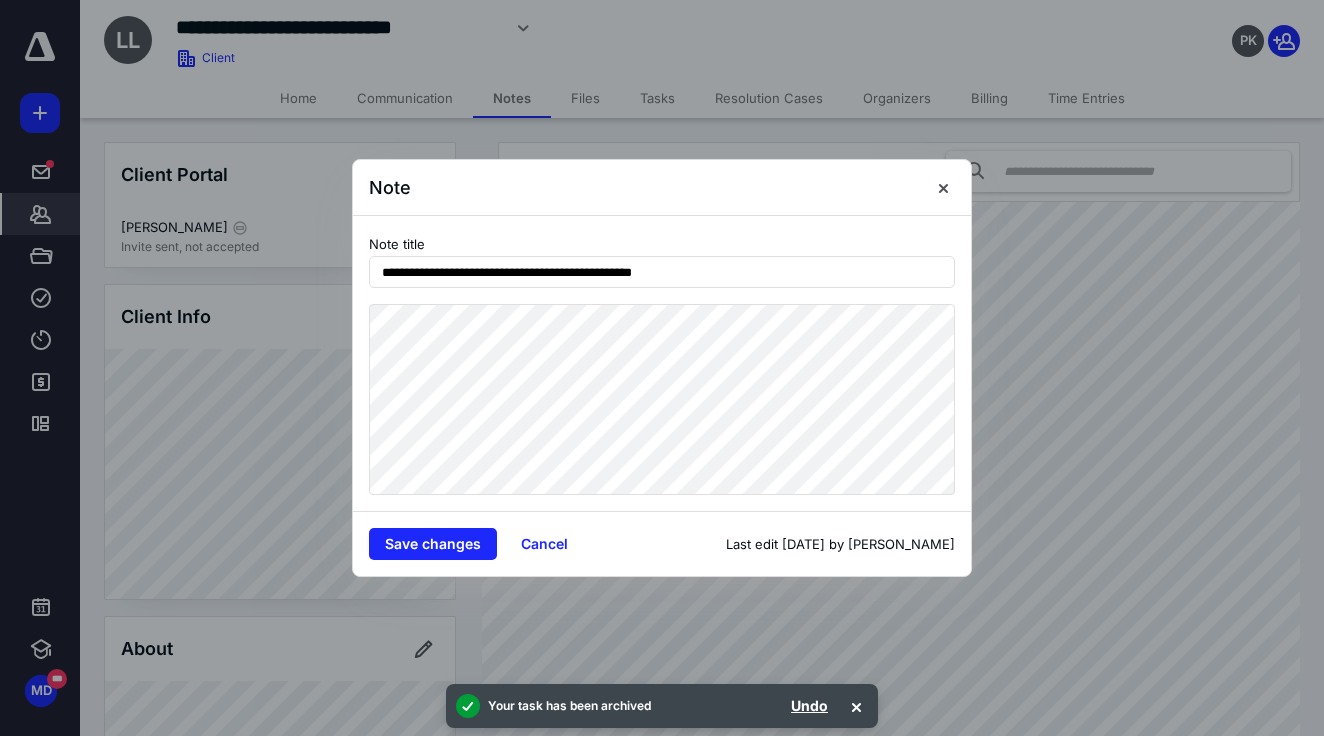drag, startPoint x: 708, startPoint y: 279, endPoint x: 320, endPoint y: 277, distance: 388.00516 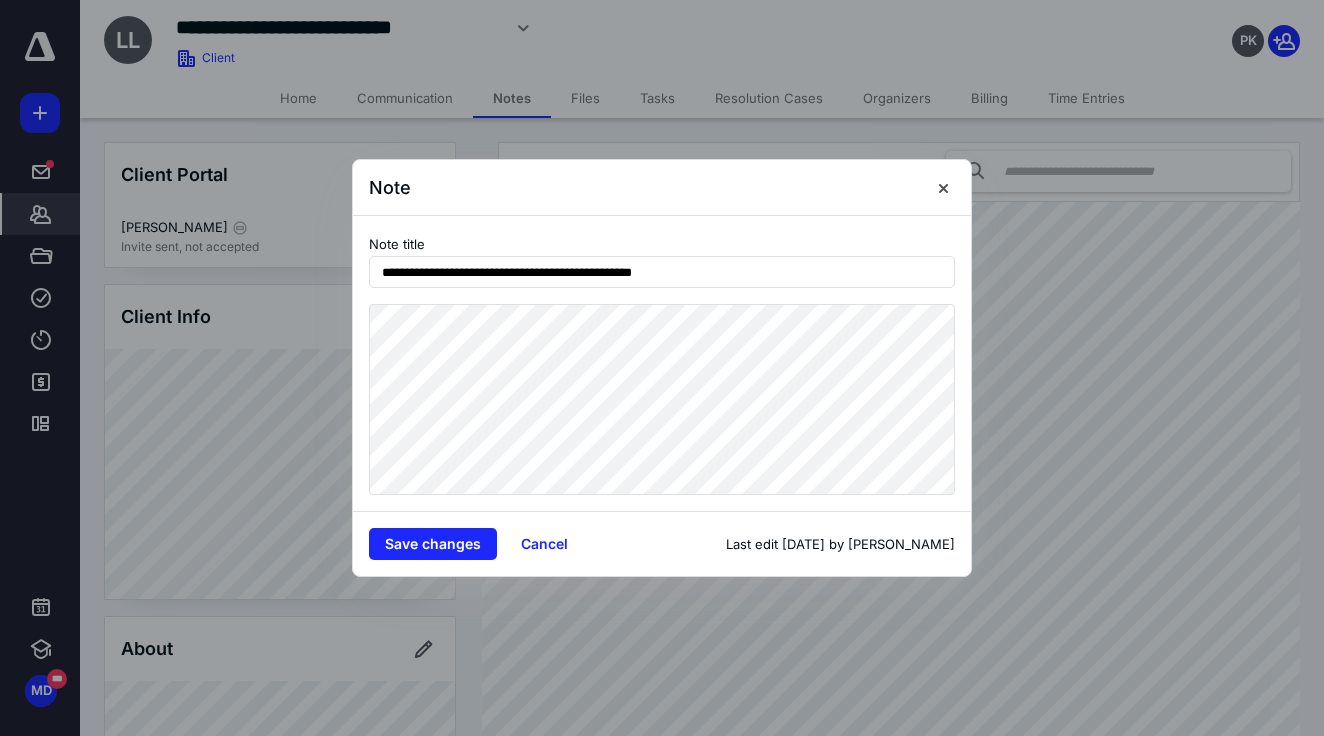 click on "**********" at bounding box center (662, 368) 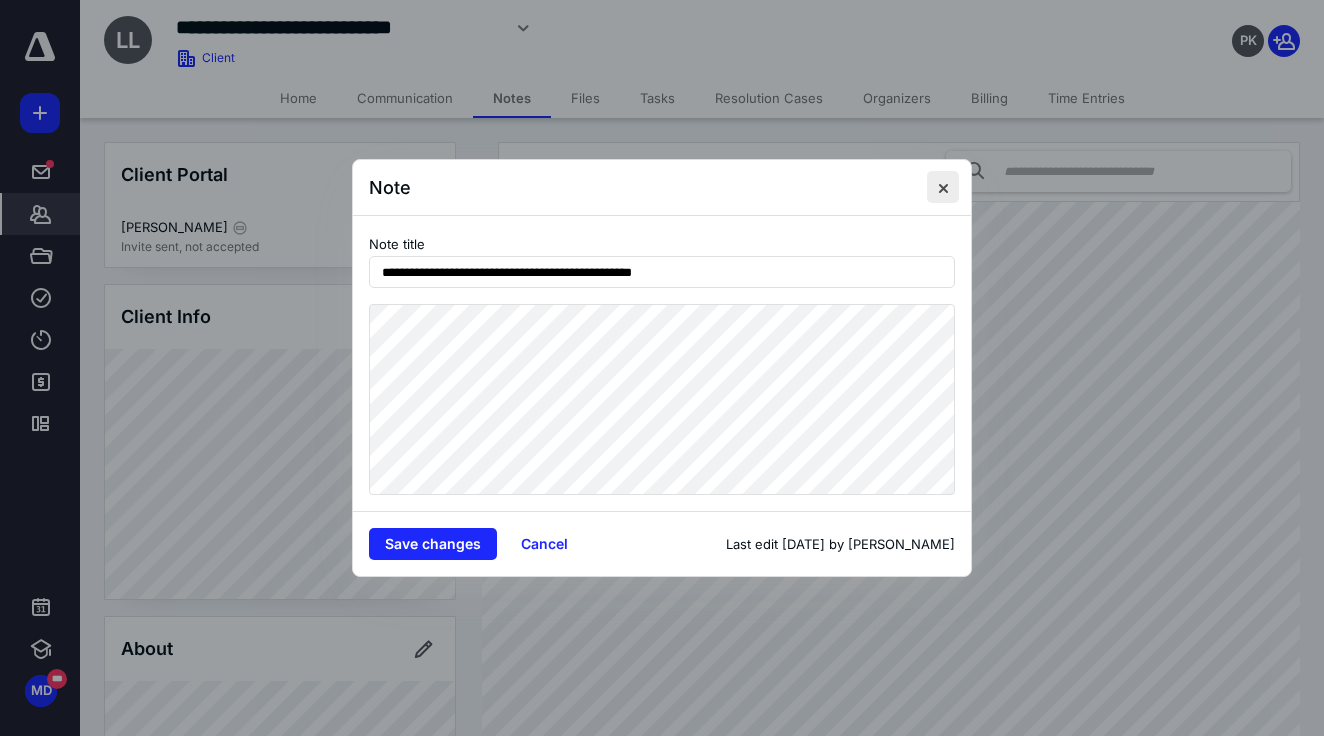 click at bounding box center (943, 187) 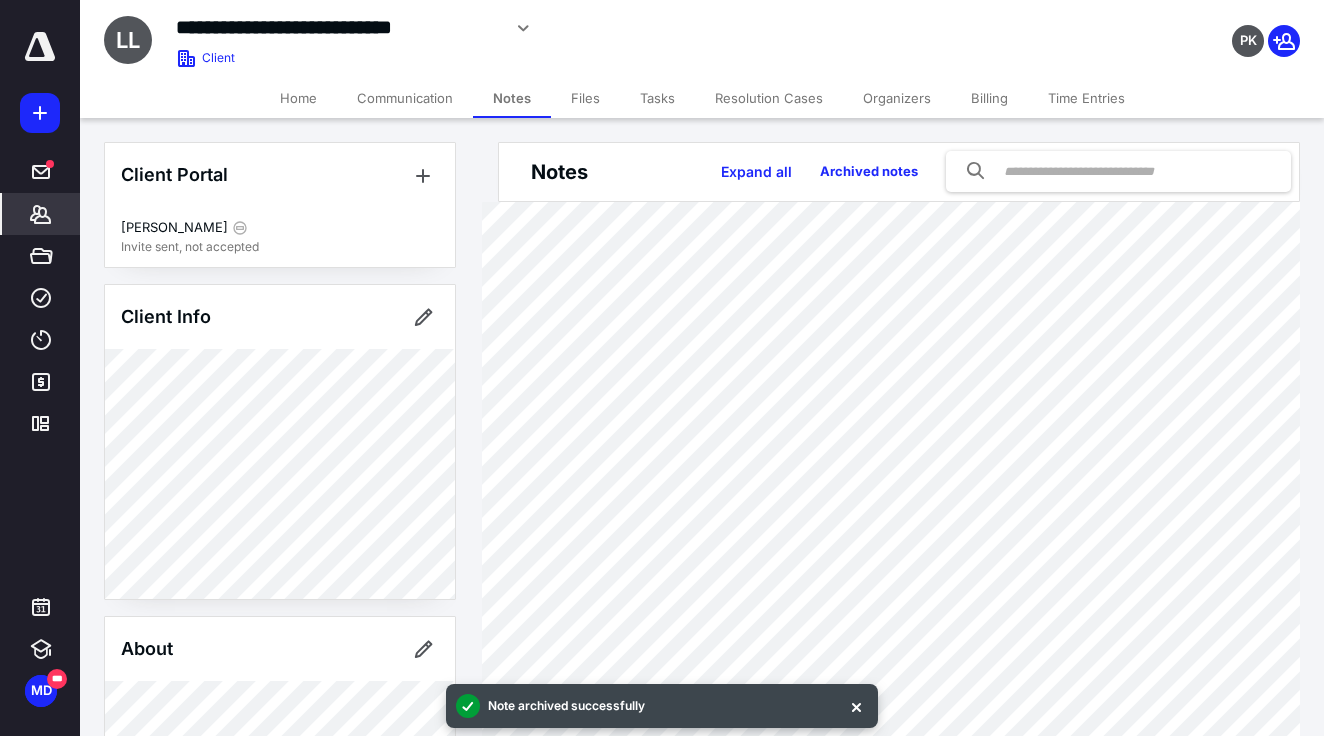 click on "Tasks" at bounding box center [657, 98] 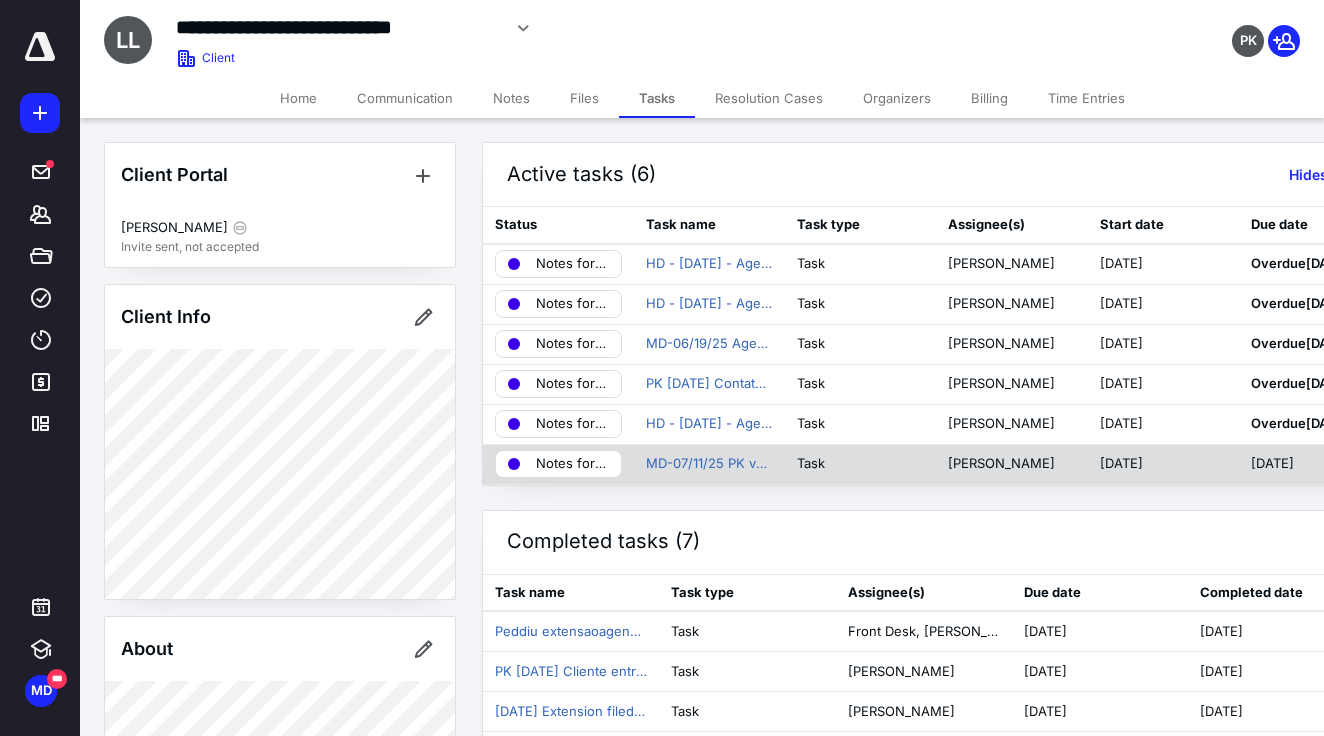 click on "Notes for Talita" at bounding box center (572, 464) 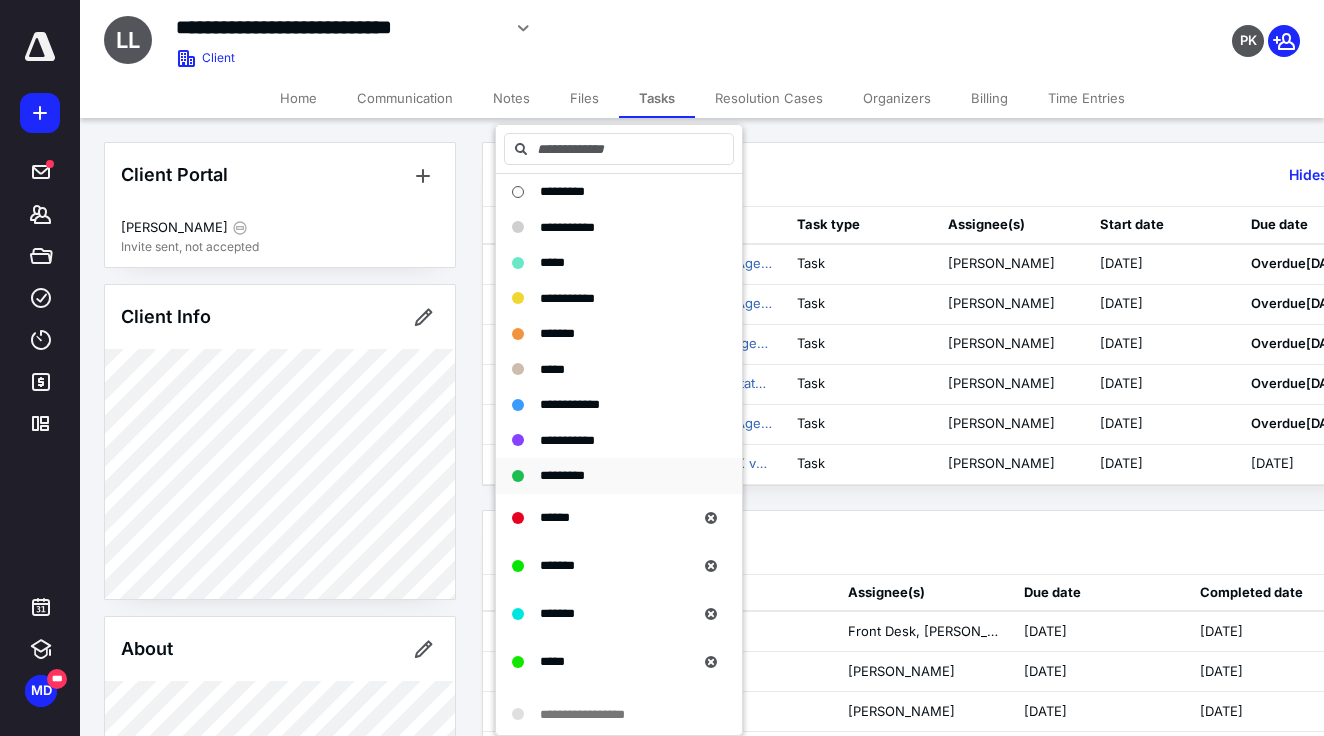 click on "*********" at bounding box center (562, 475) 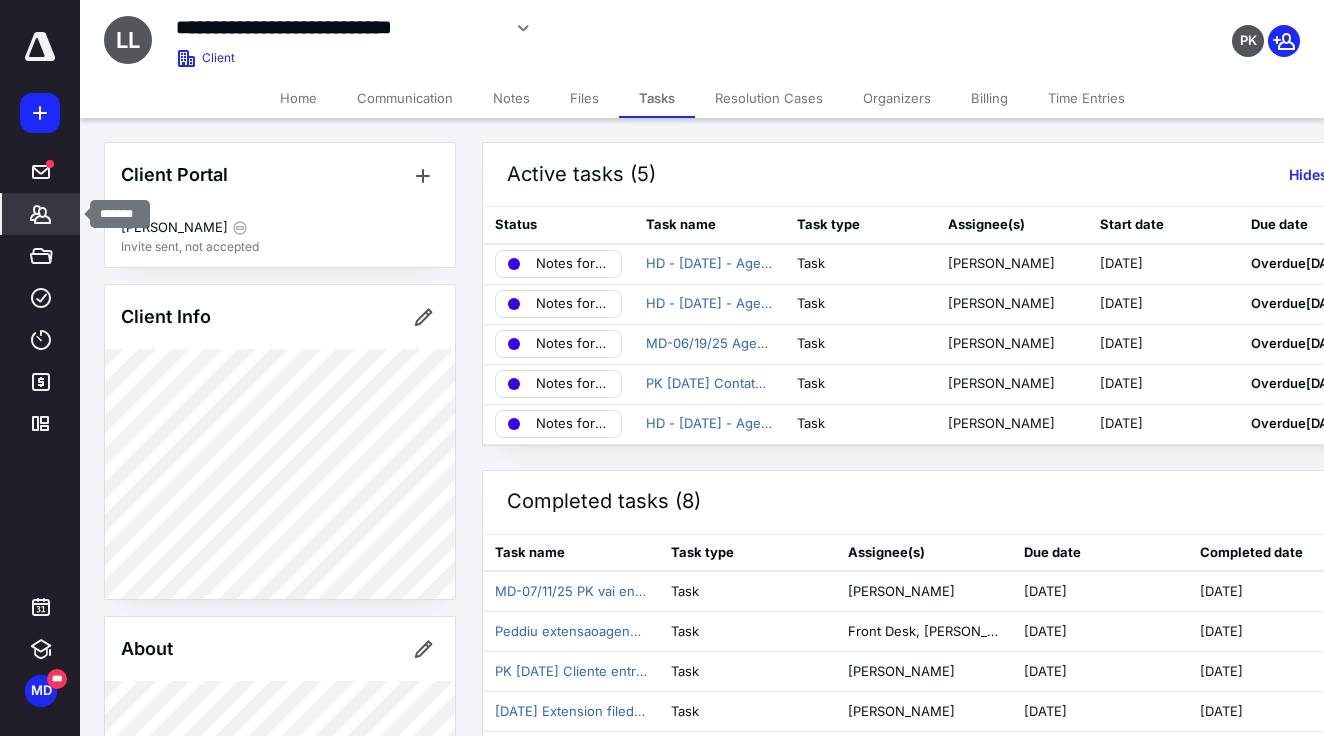 click 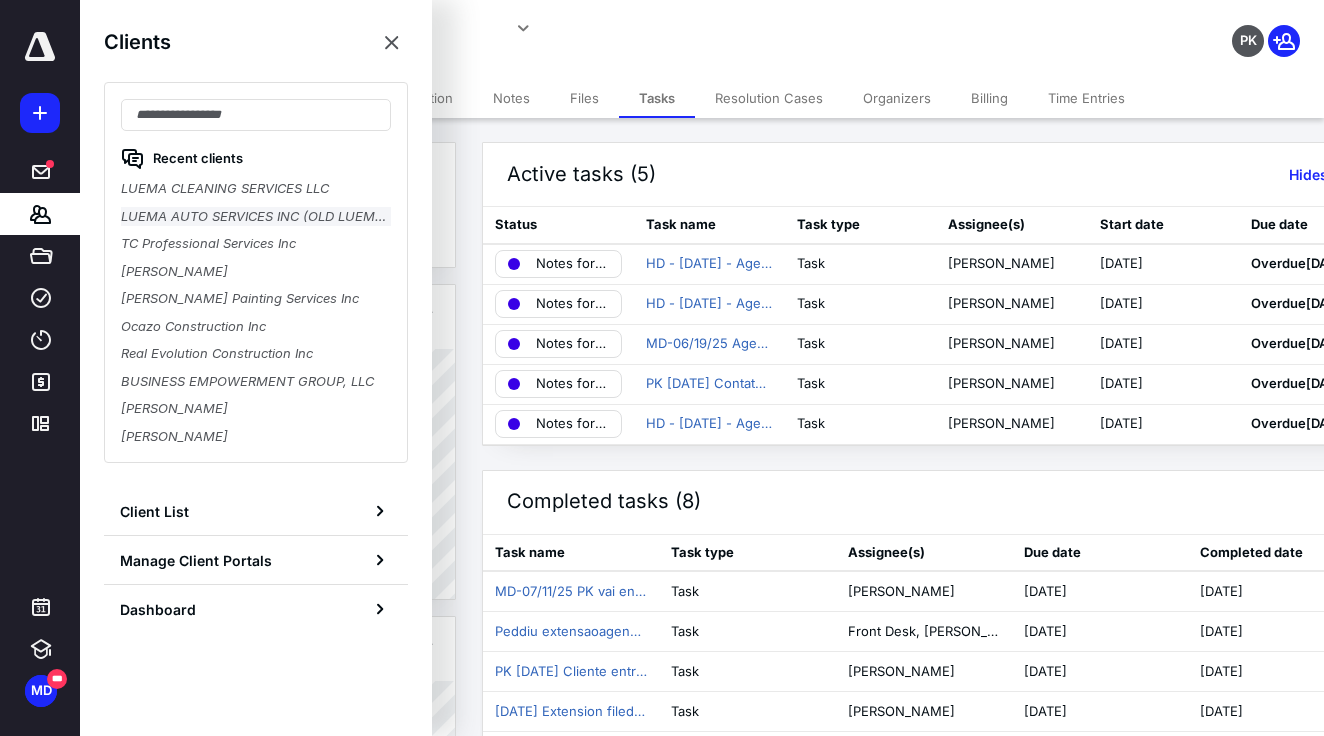 click on "LUEMA AUTO SERVICES INC (OLD LUEMA CLEANING & AUTO SERVICES INC)" at bounding box center [256, 217] 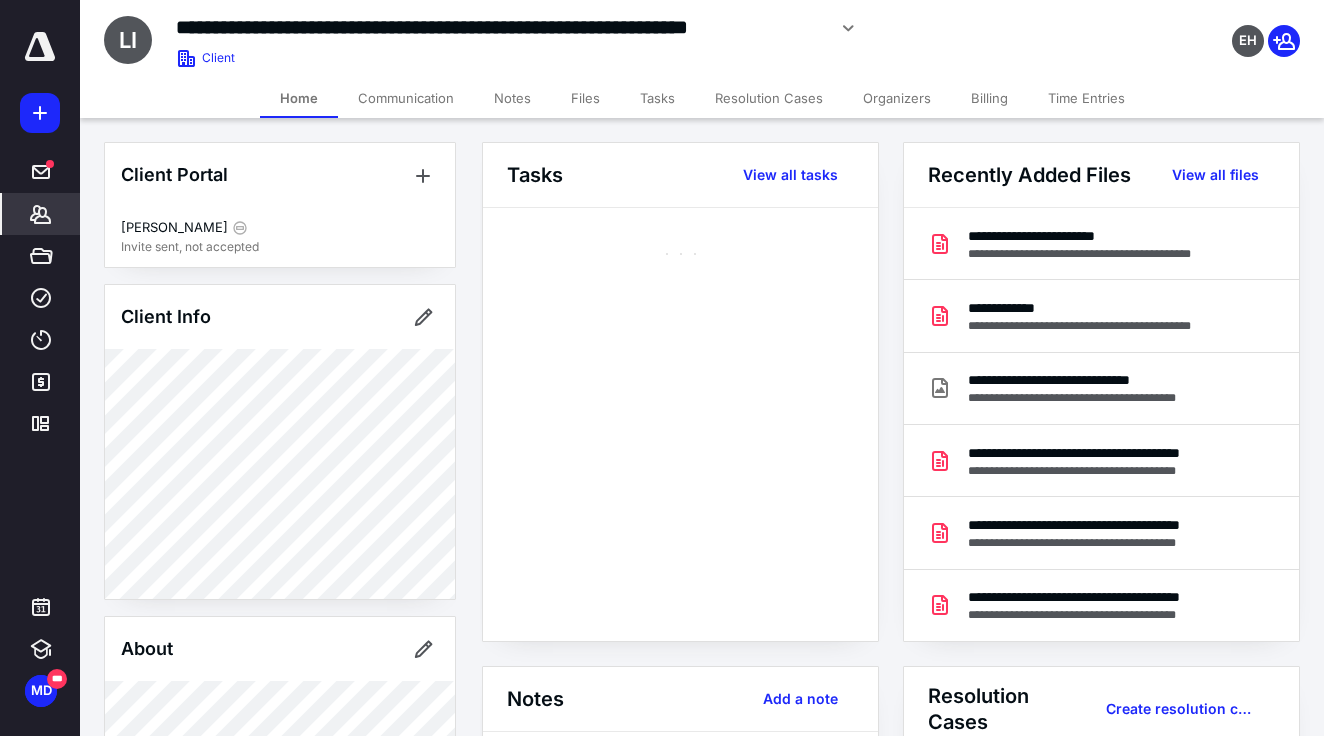 click 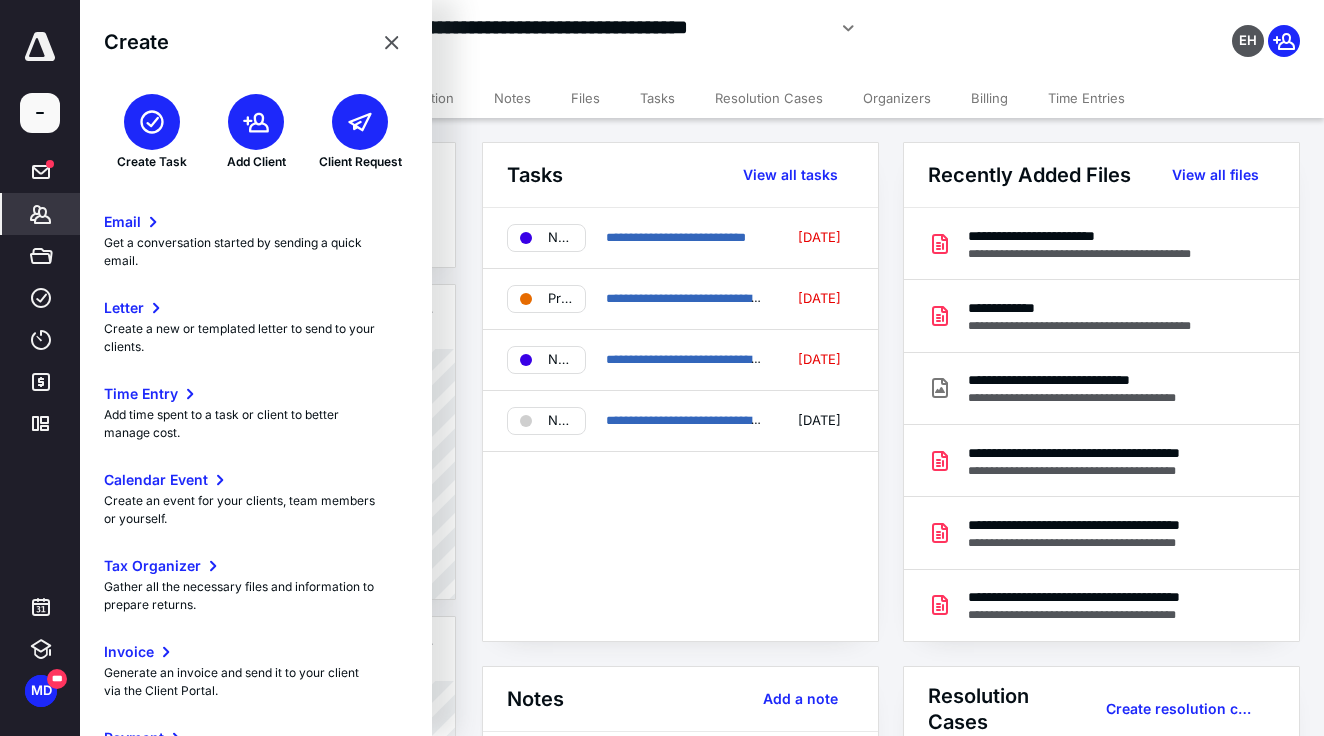 click 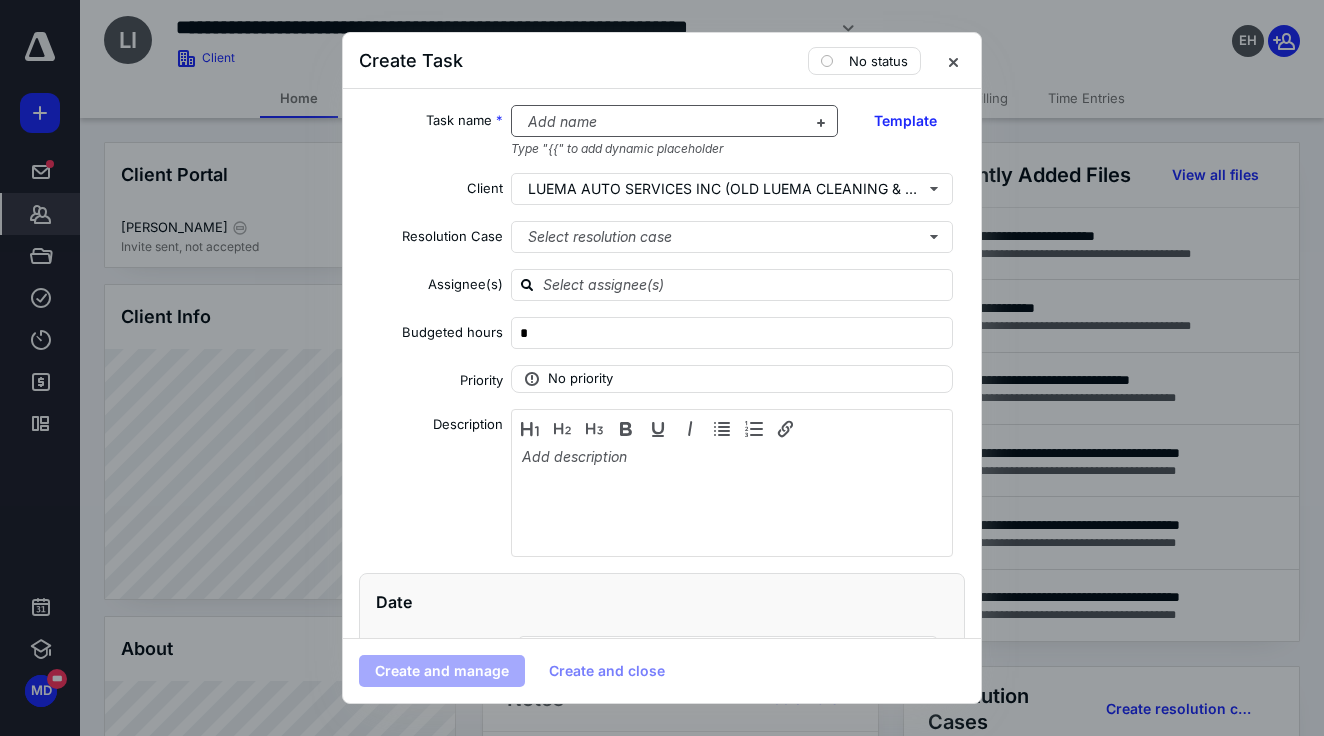 click at bounding box center [663, 122] 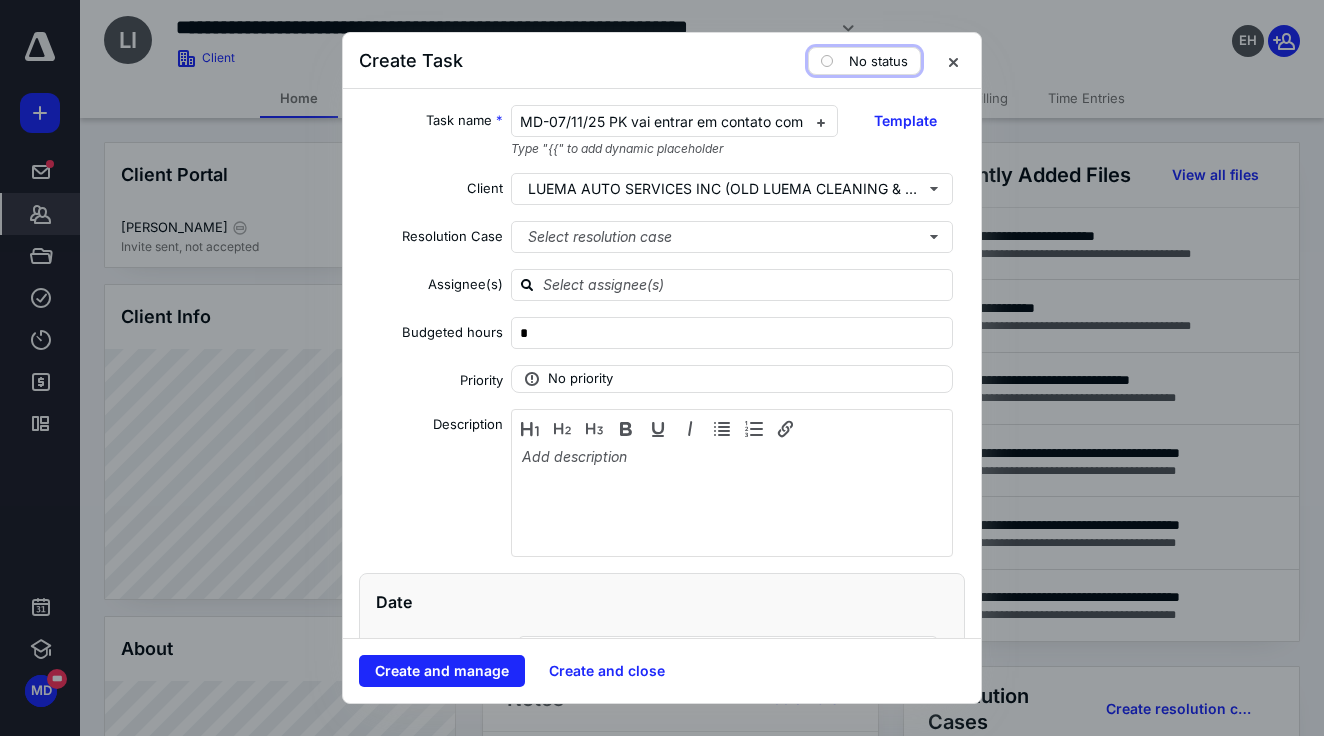 click on "No status" at bounding box center (864, 61) 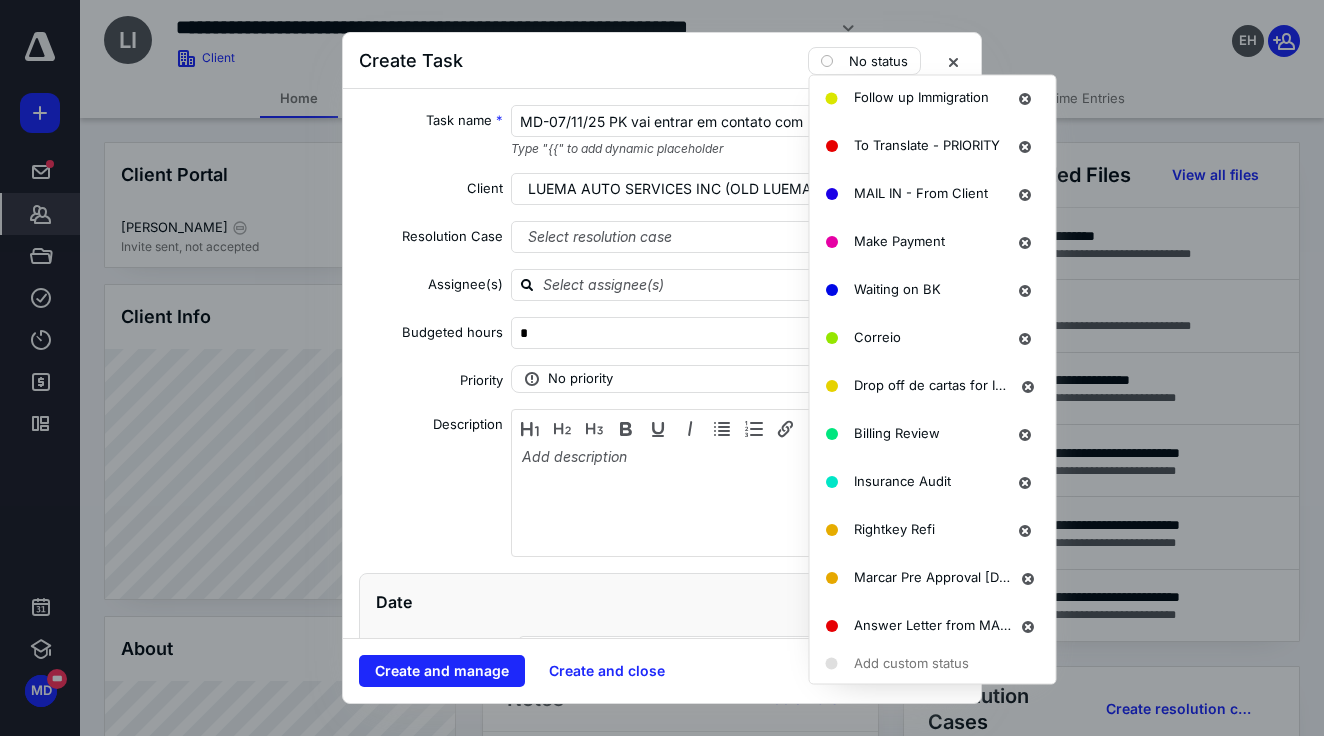 scroll, scrollTop: 1410, scrollLeft: 0, axis: vertical 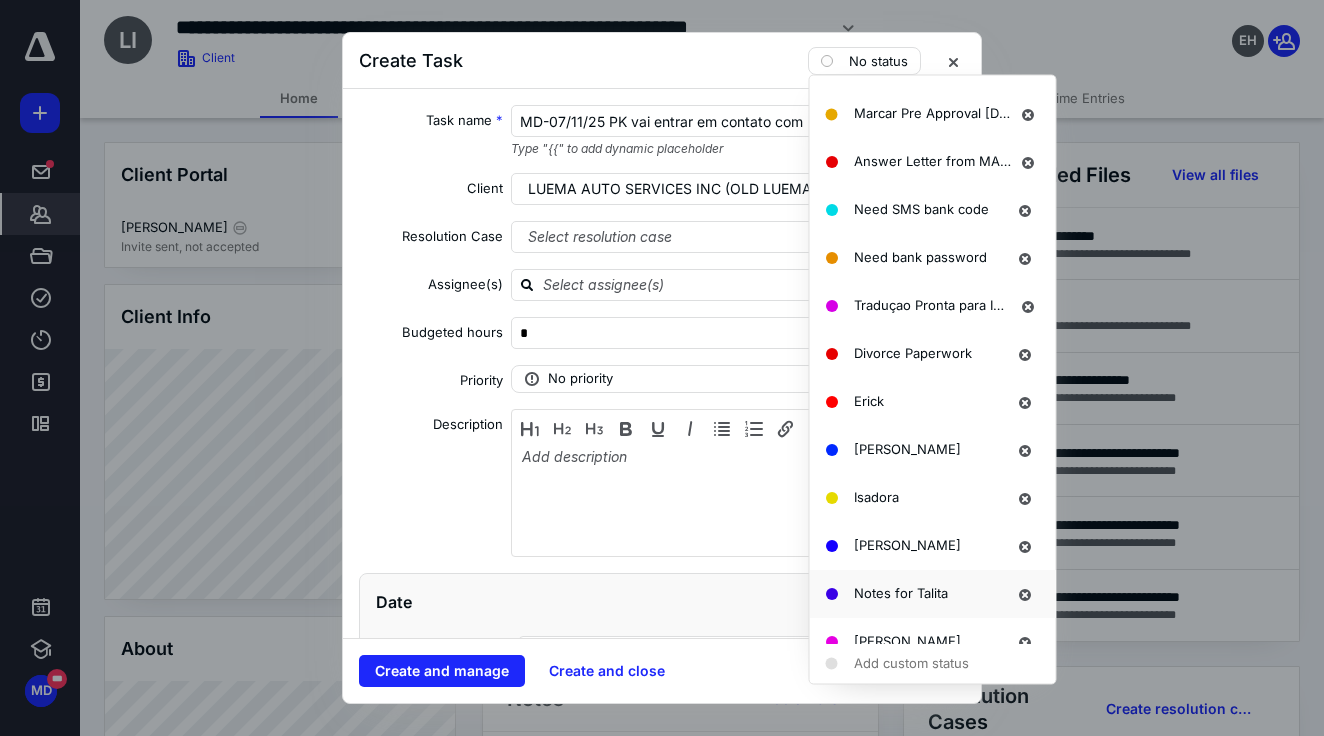 click on "Notes for Talita" at bounding box center (901, 594) 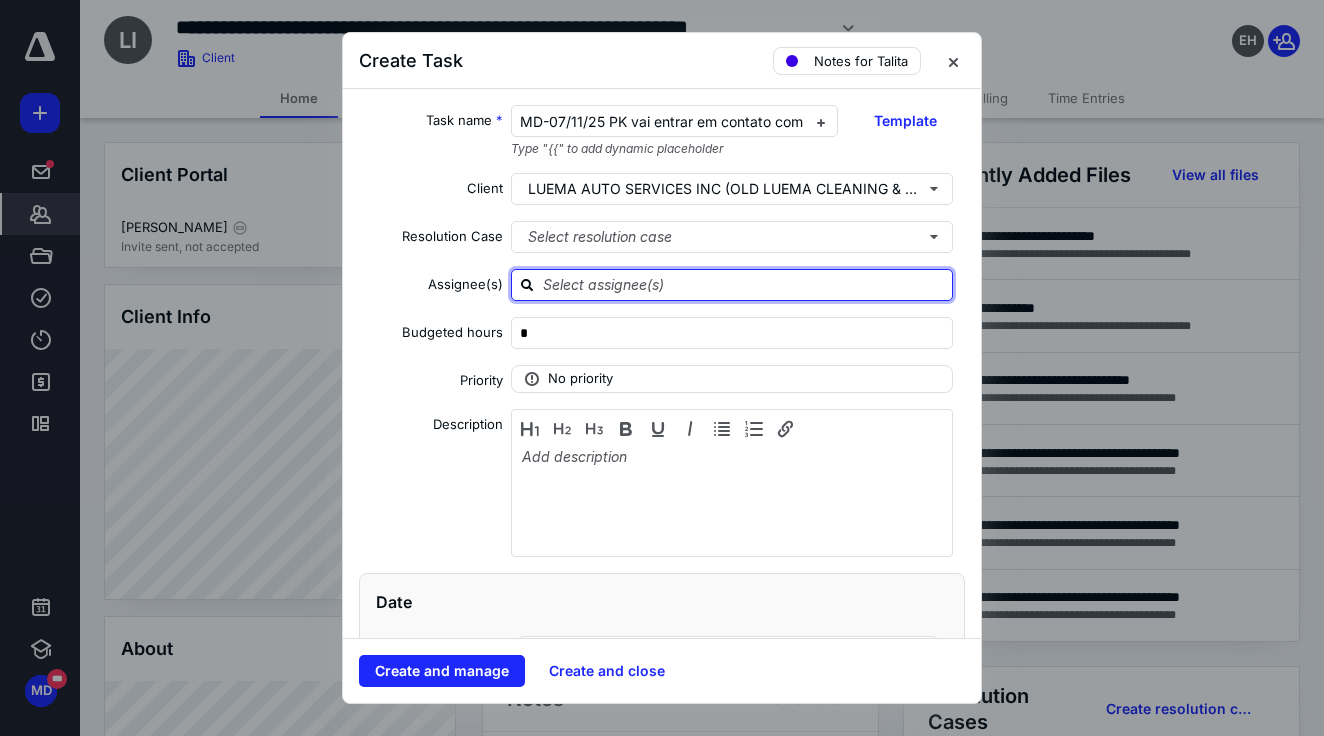 click at bounding box center (744, 284) 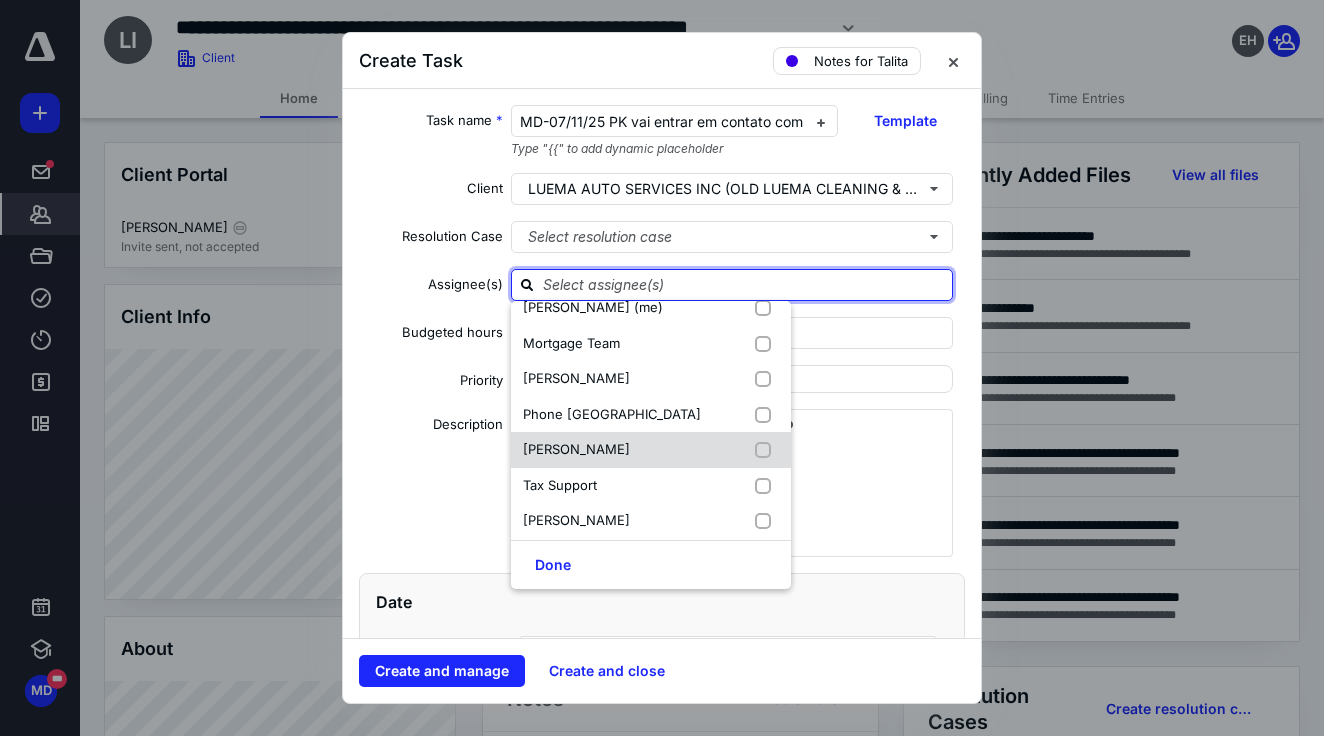 click on "[PERSON_NAME]" at bounding box center [576, 450] 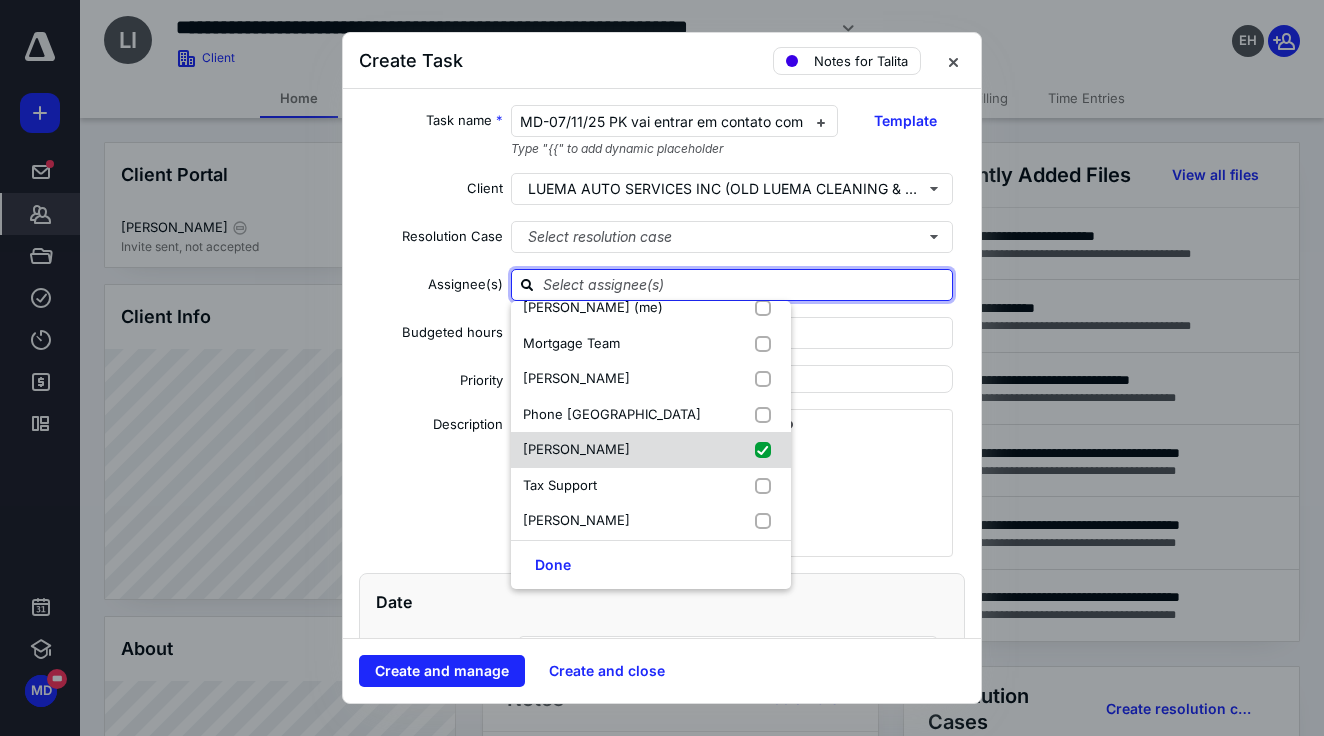 checkbox on "true" 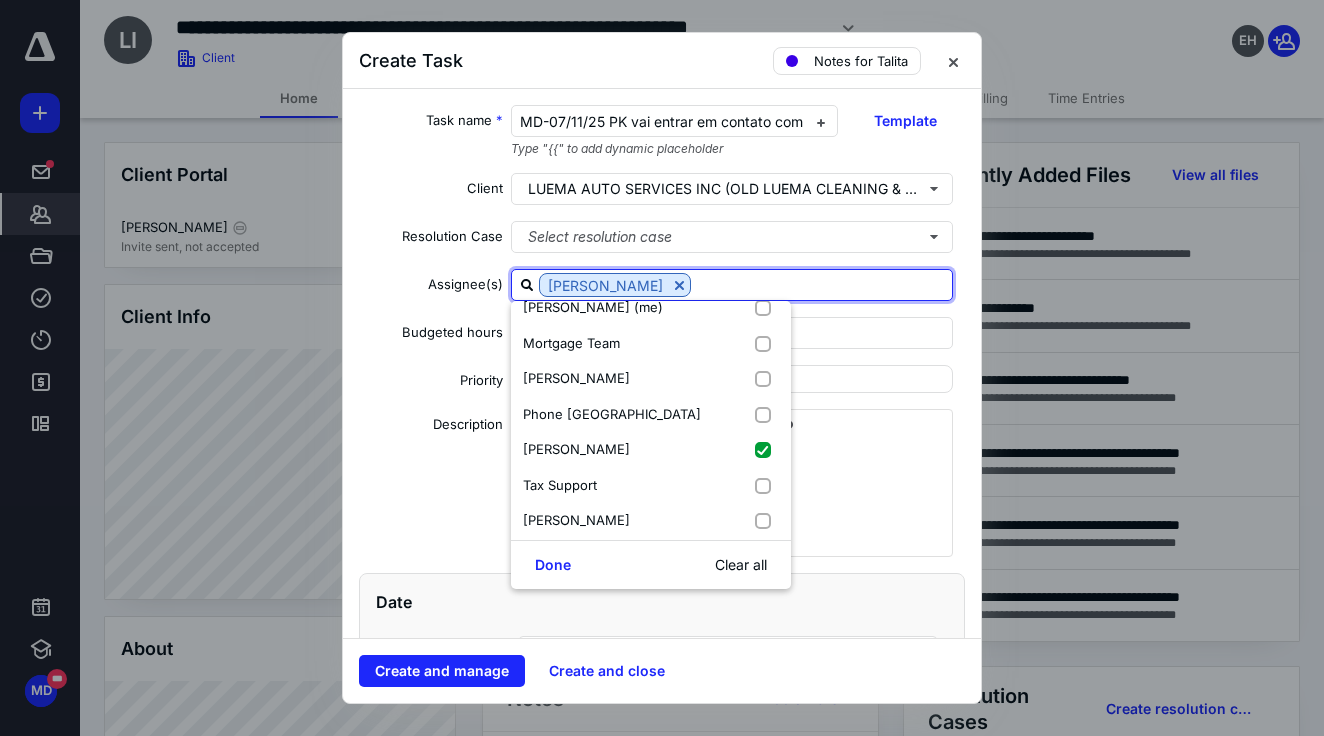 scroll, scrollTop: 302, scrollLeft: 0, axis: vertical 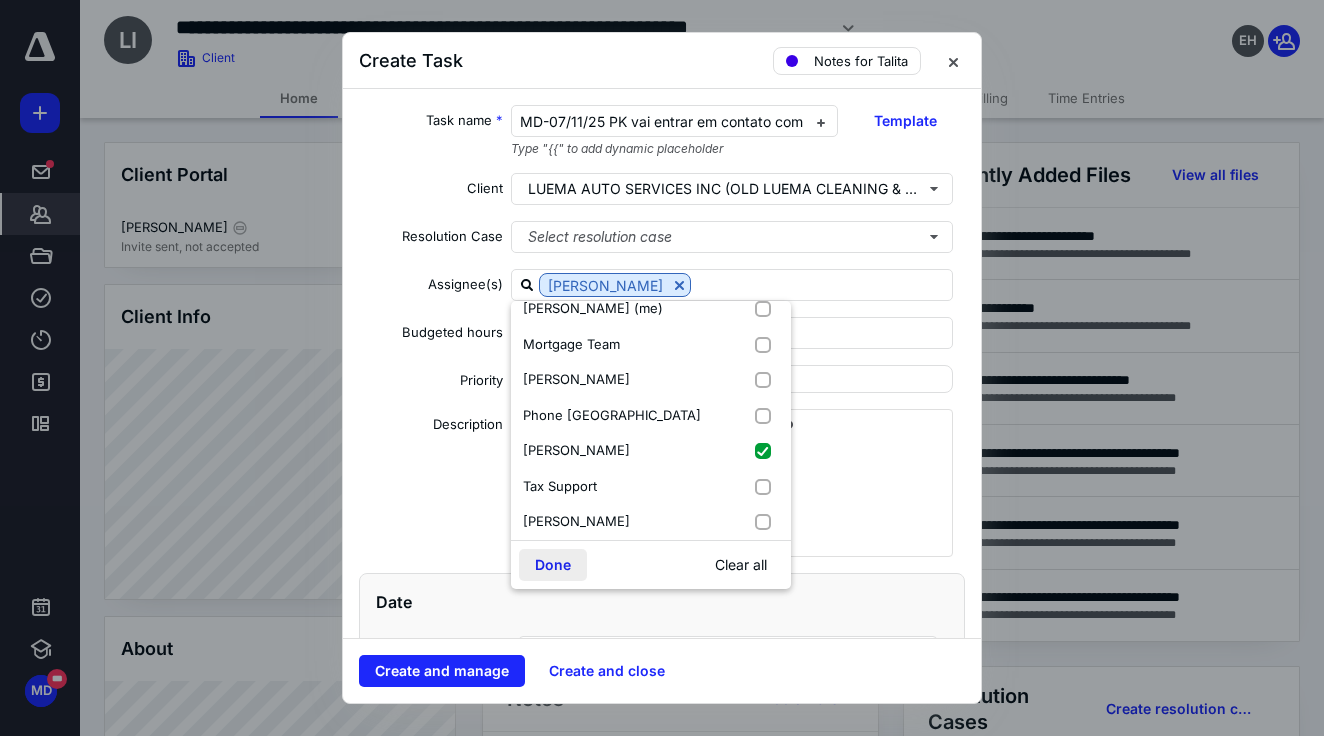 click on "Done" at bounding box center [553, 565] 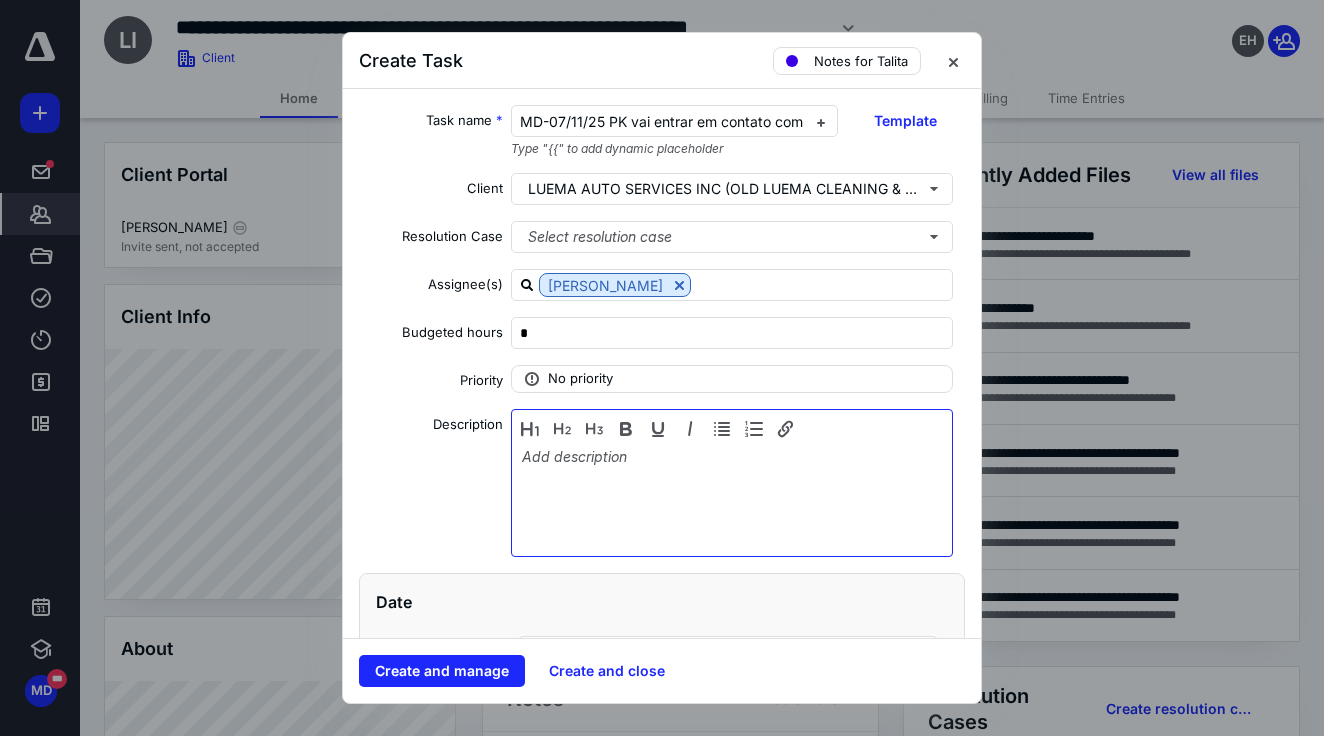 click at bounding box center [732, 498] 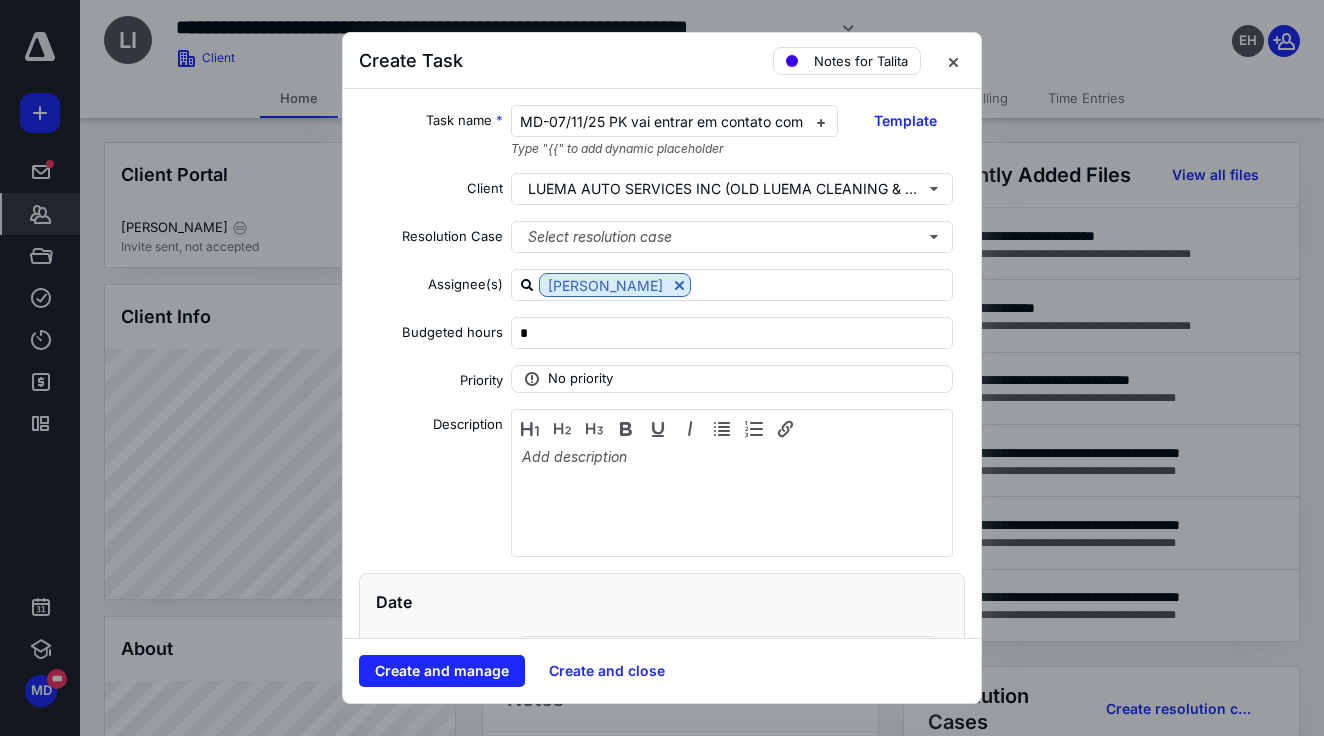 click at bounding box center [662, 368] 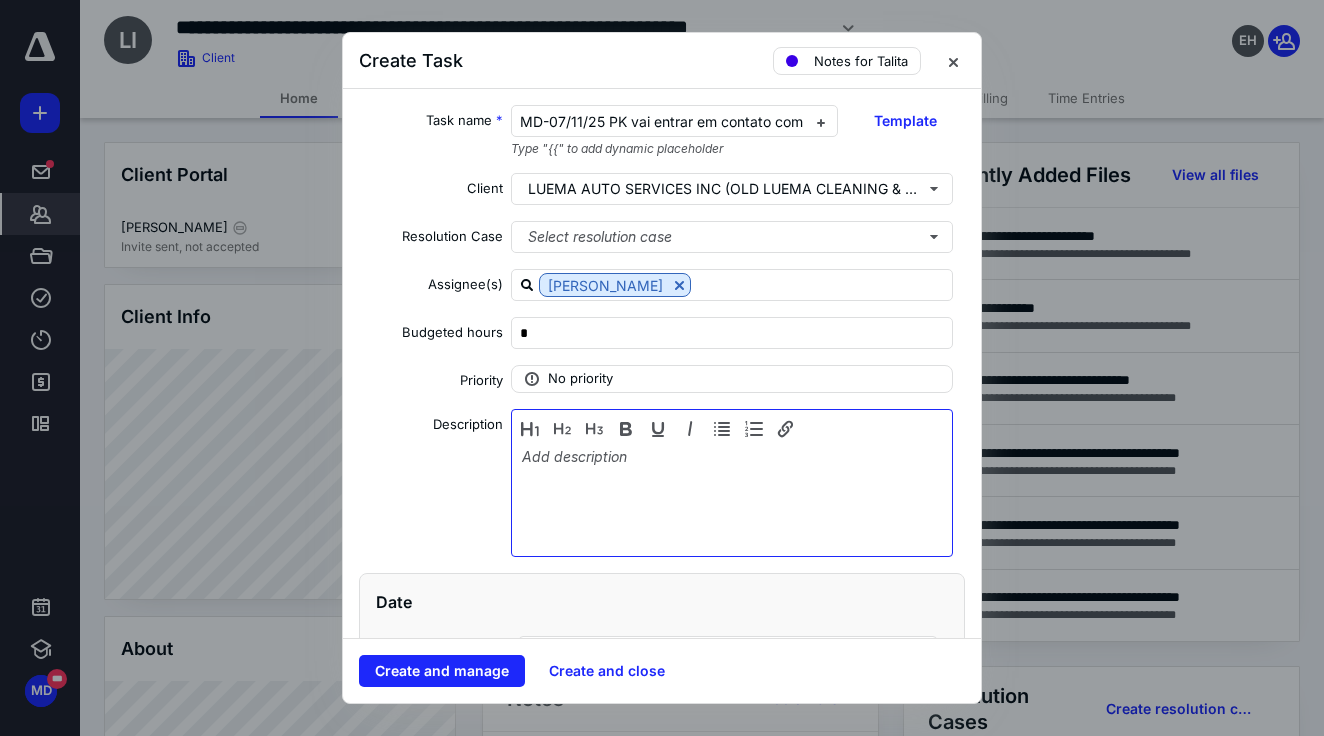 click at bounding box center (732, 498) 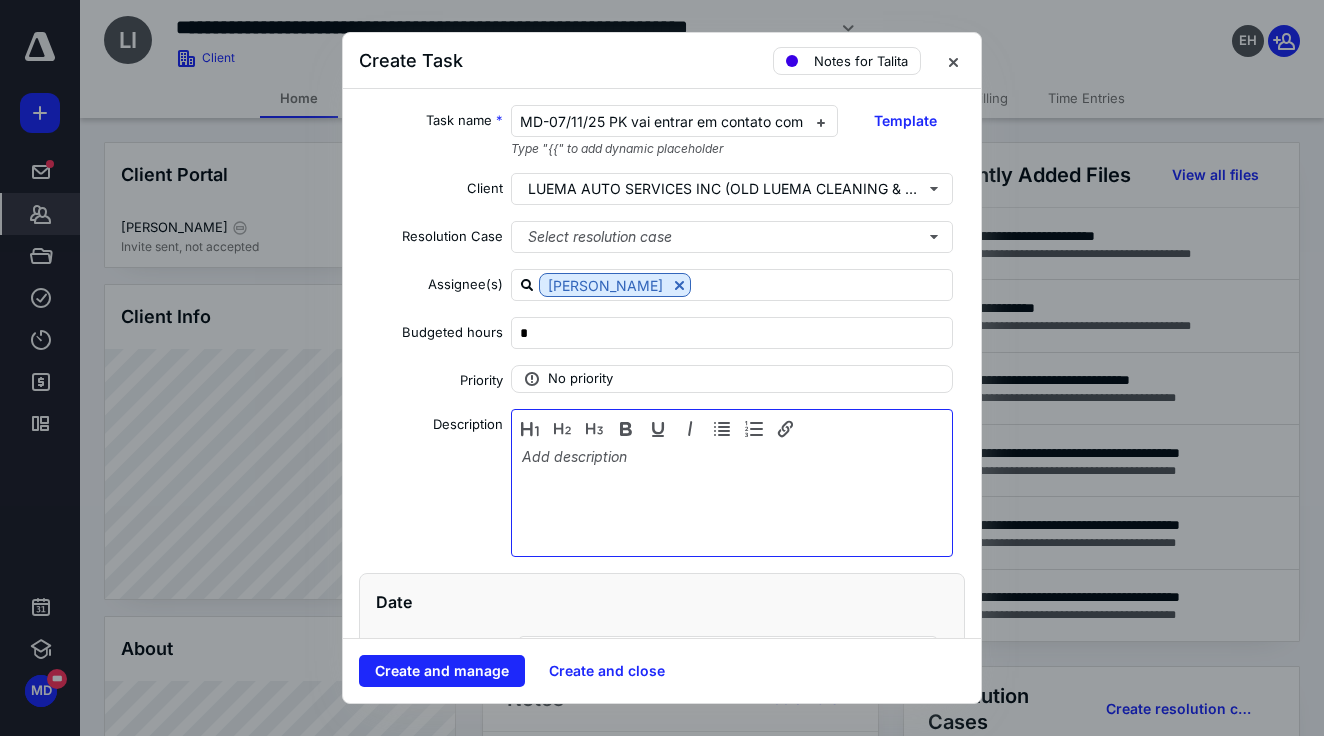 type 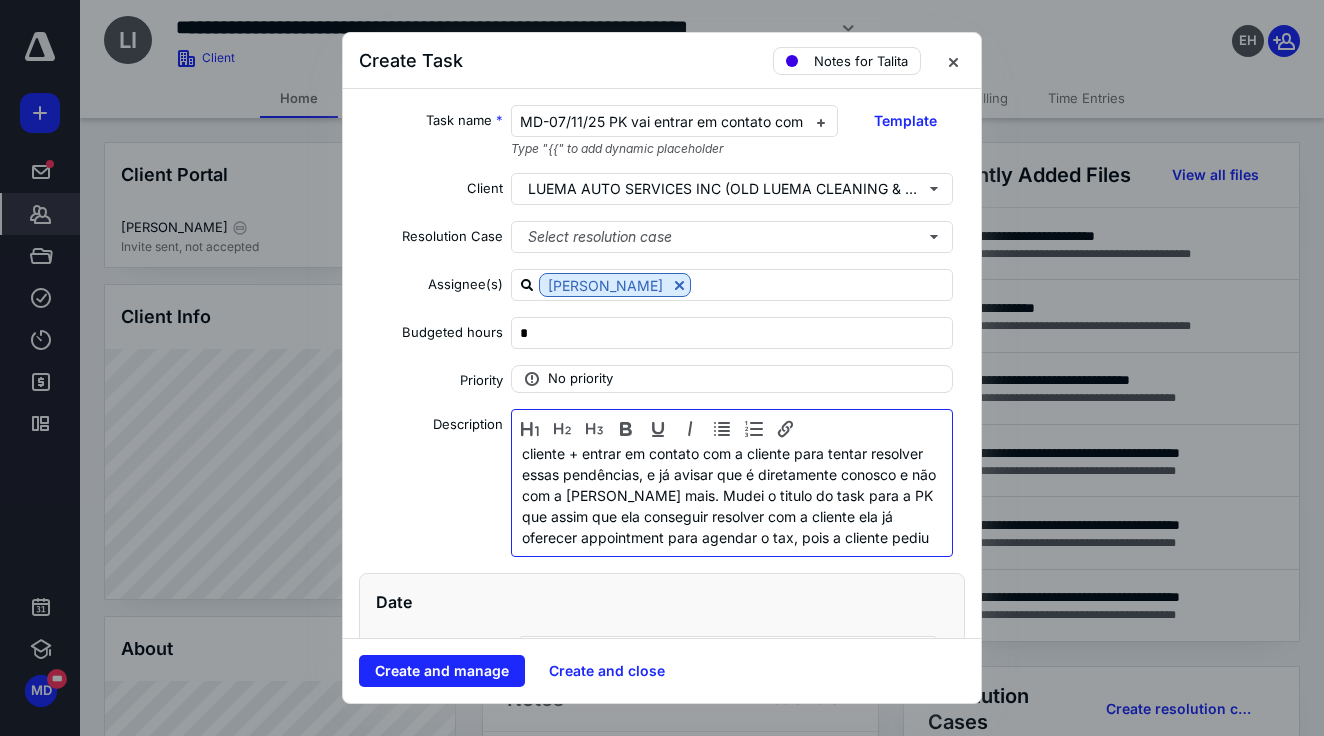 scroll, scrollTop: 106, scrollLeft: 0, axis: vertical 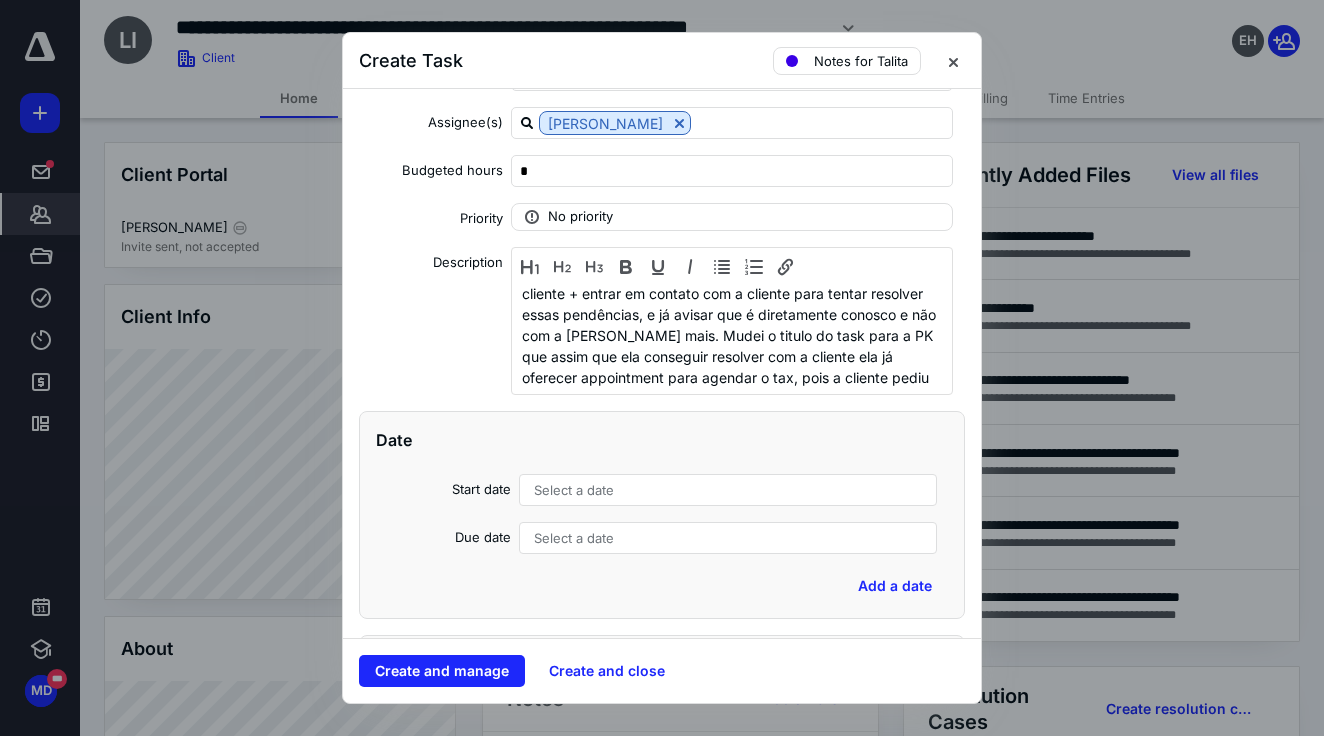 click on "Select a date" at bounding box center [574, 490] 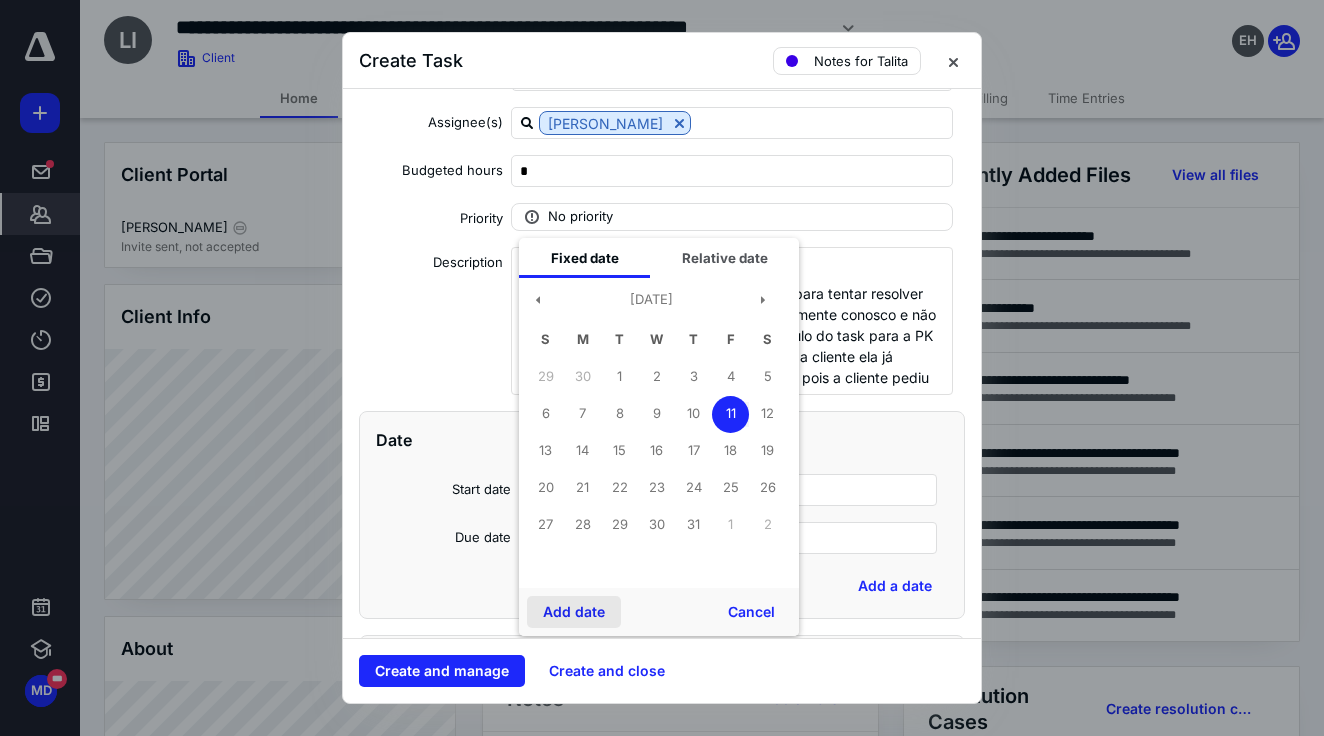 click on "Add date" at bounding box center (574, 612) 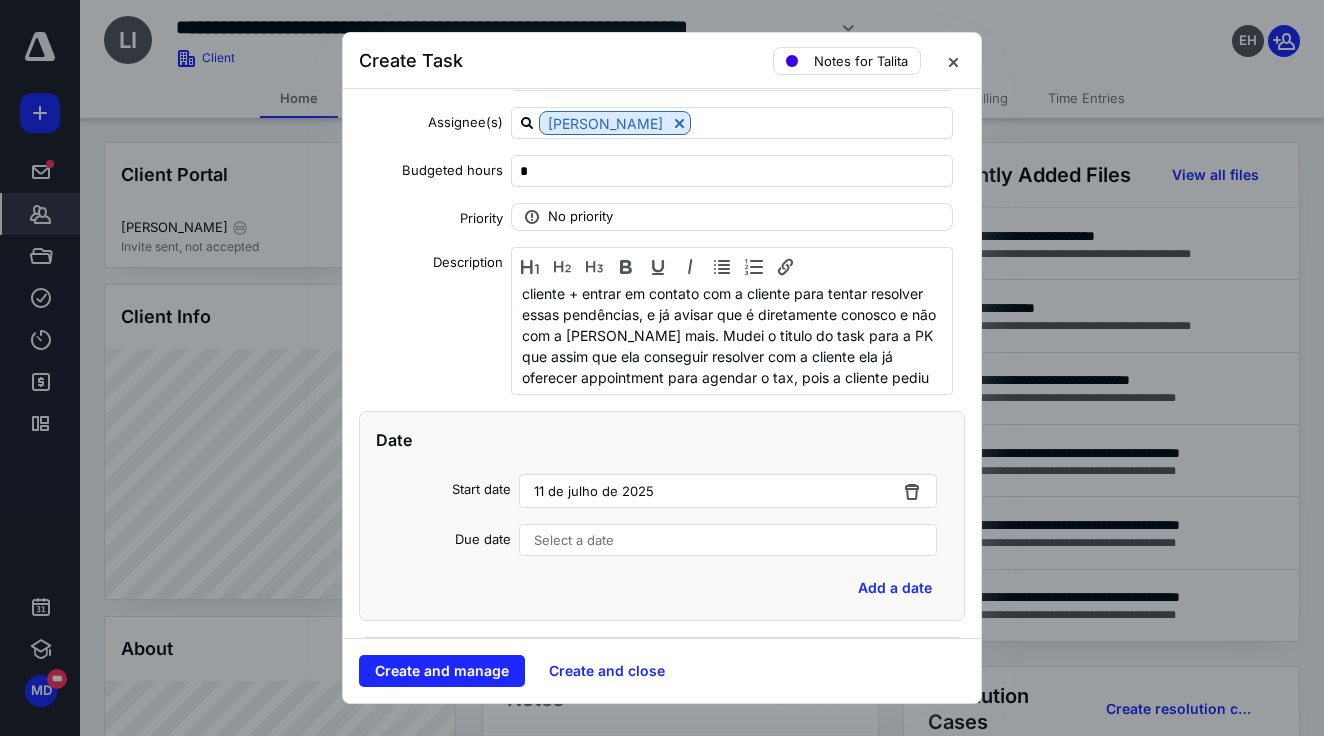 click on "Select a date" at bounding box center [728, 540] 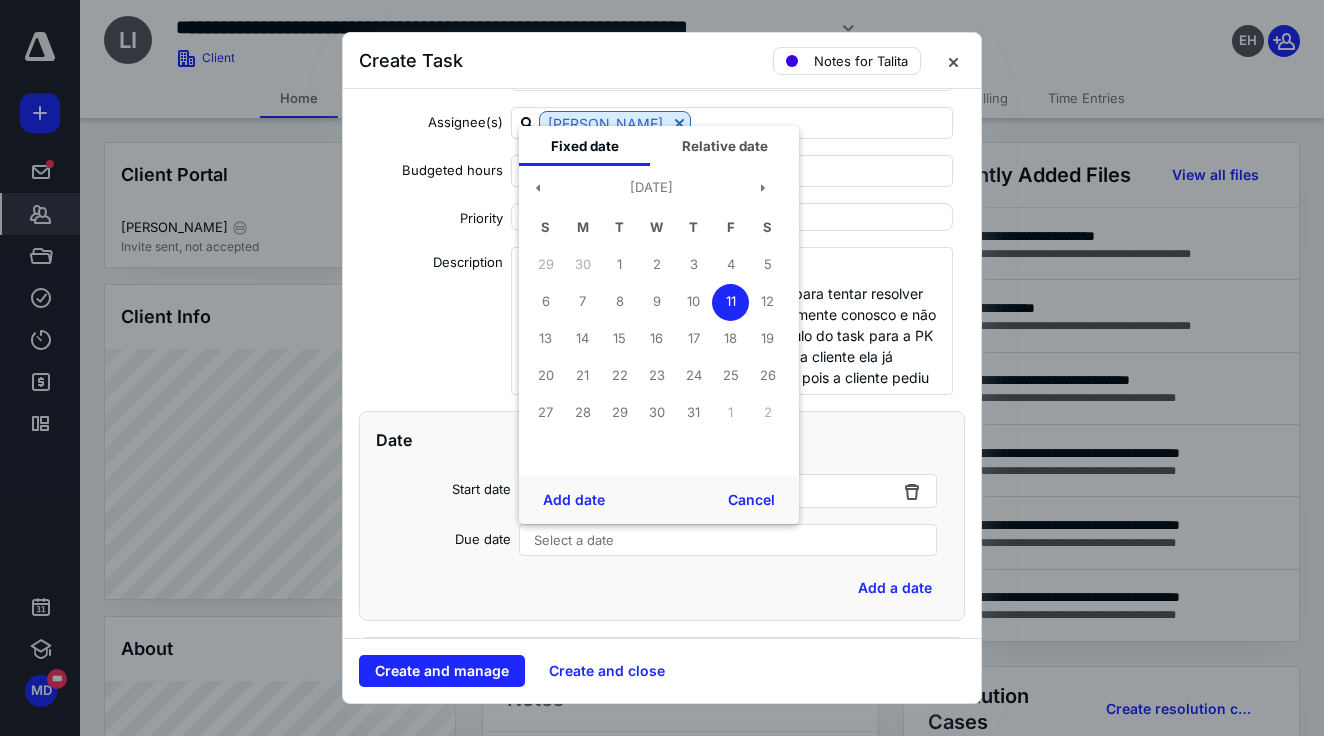 click on "Add date Cancel" at bounding box center (659, 500) 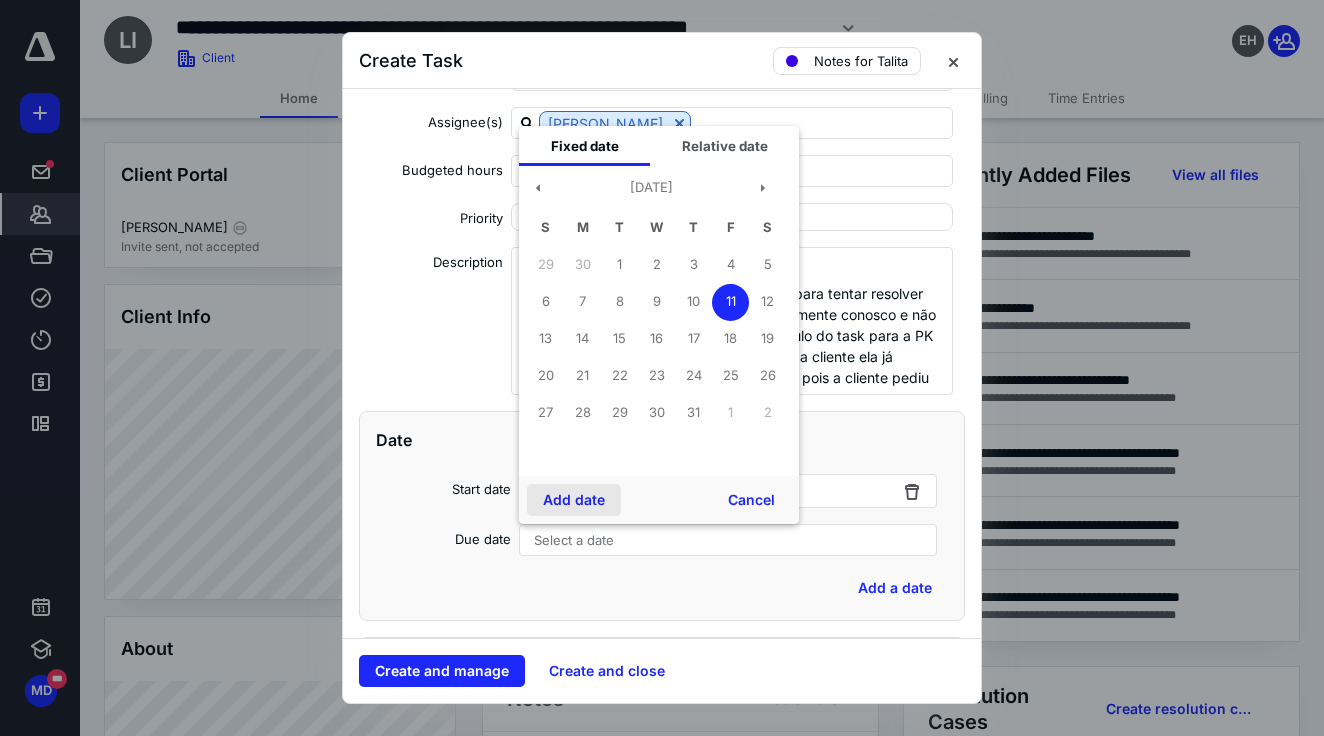 click on "Add date" at bounding box center (574, 500) 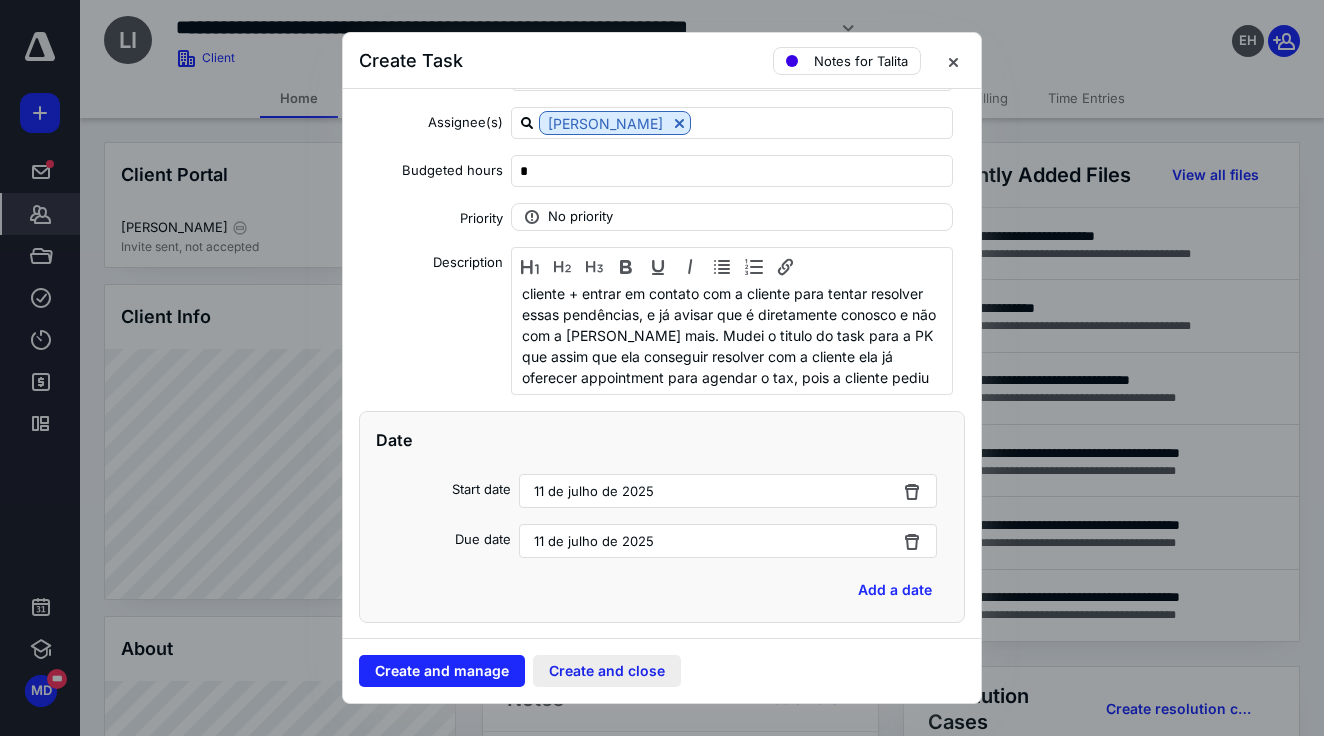 click on "Create and close" at bounding box center [607, 671] 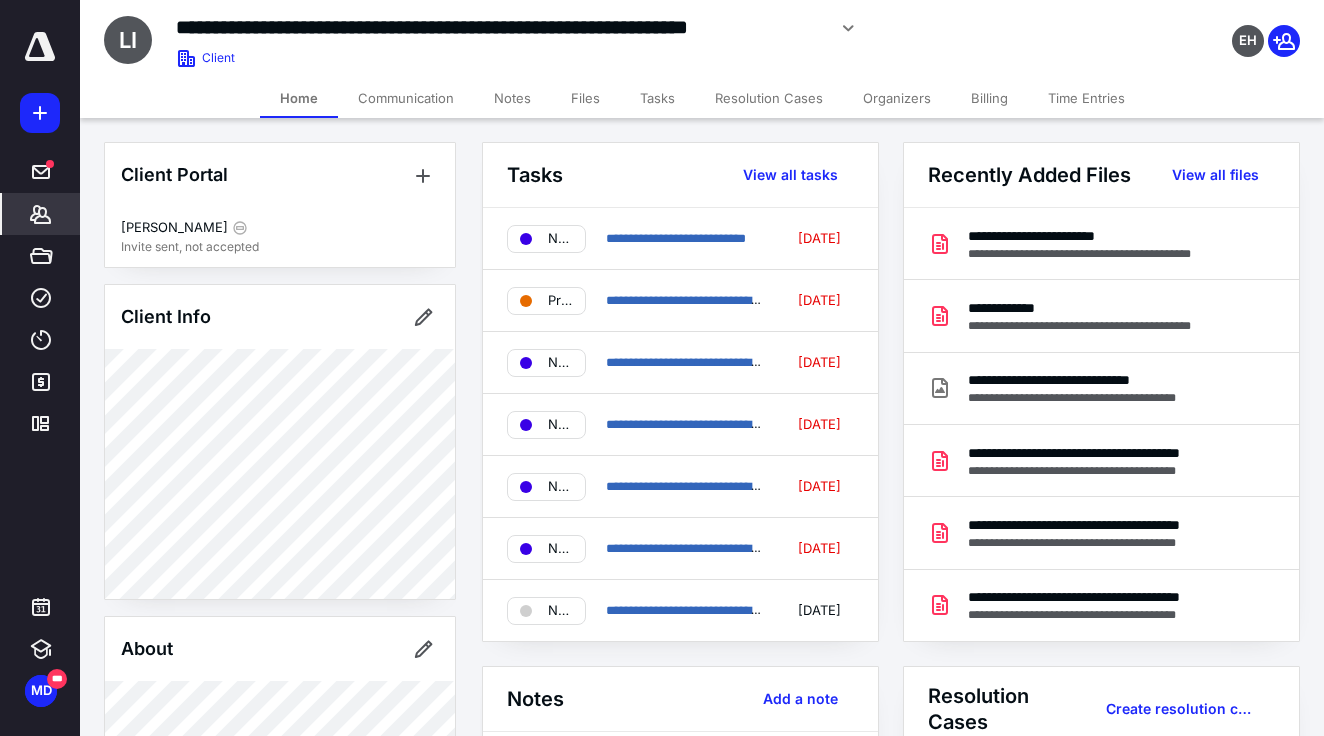 click on "***** ******* ***** **** **** ******* *********" at bounding box center [40, 238] 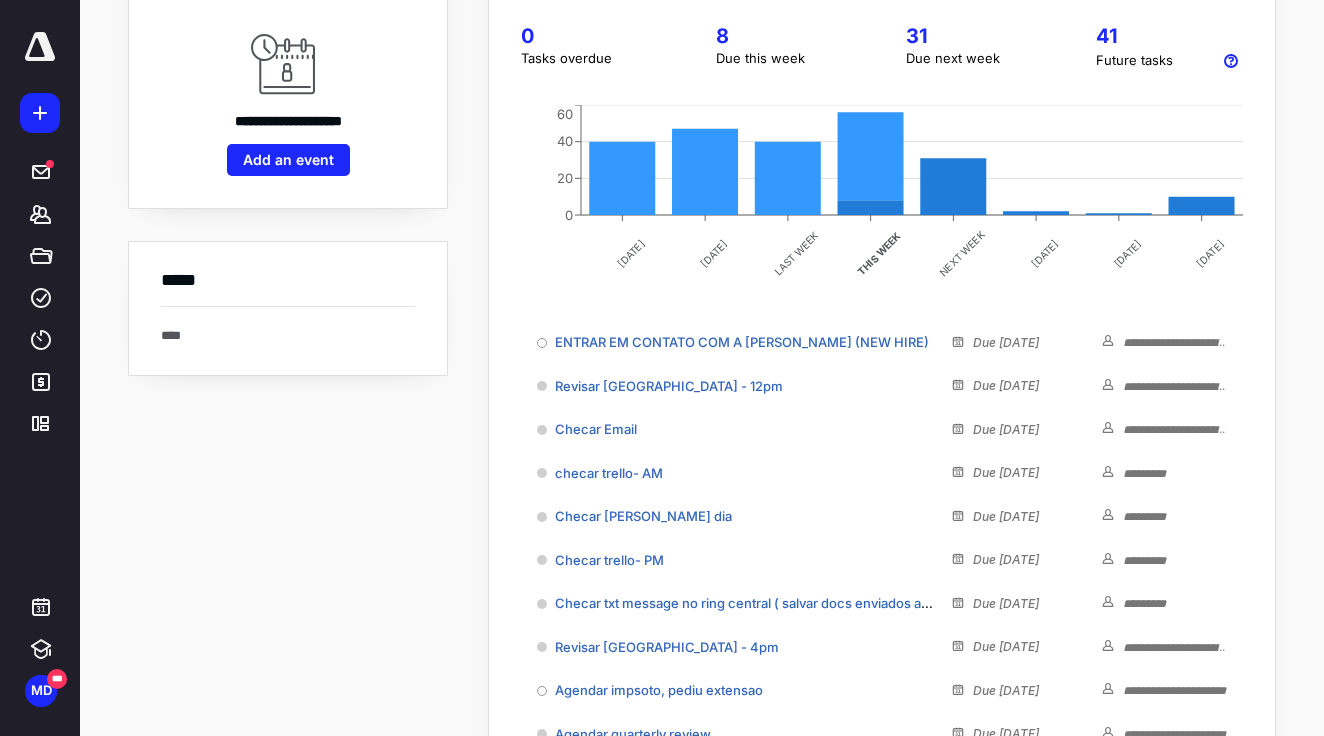 scroll, scrollTop: 285, scrollLeft: 0, axis: vertical 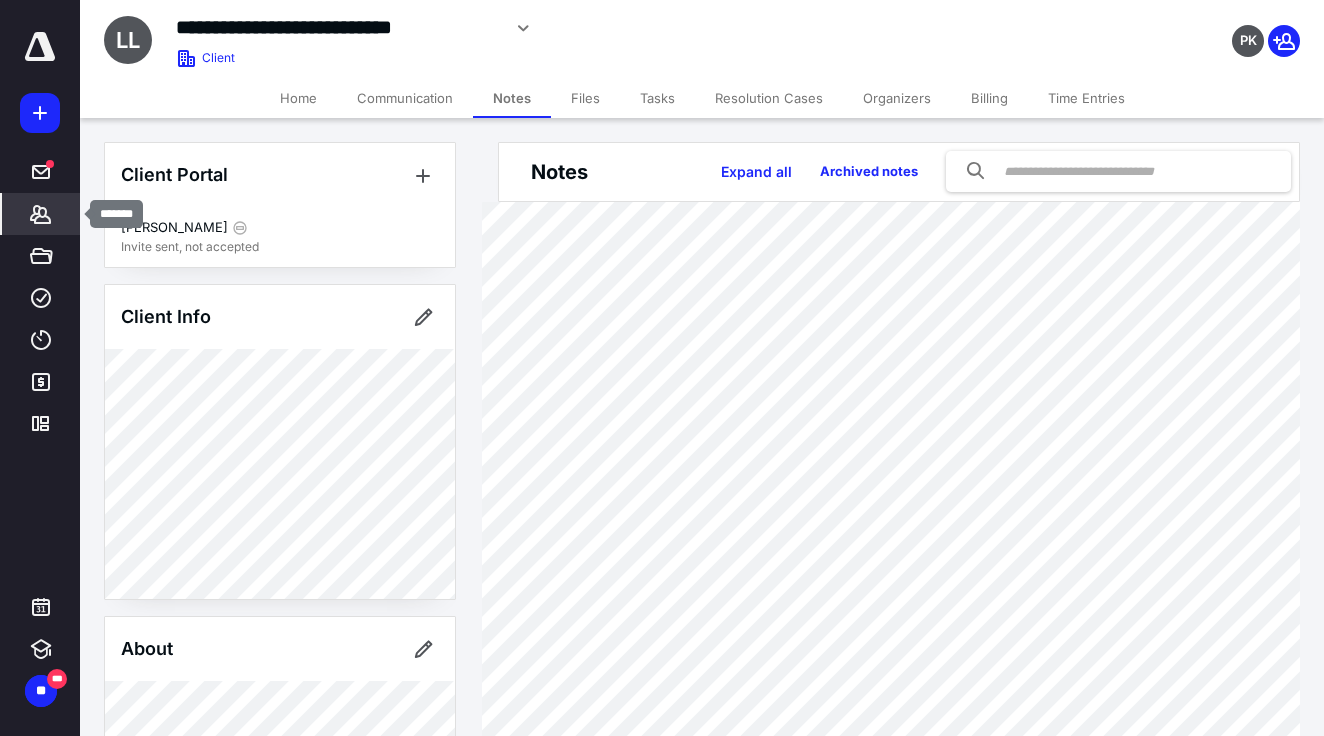 click on "*******" at bounding box center (41, 214) 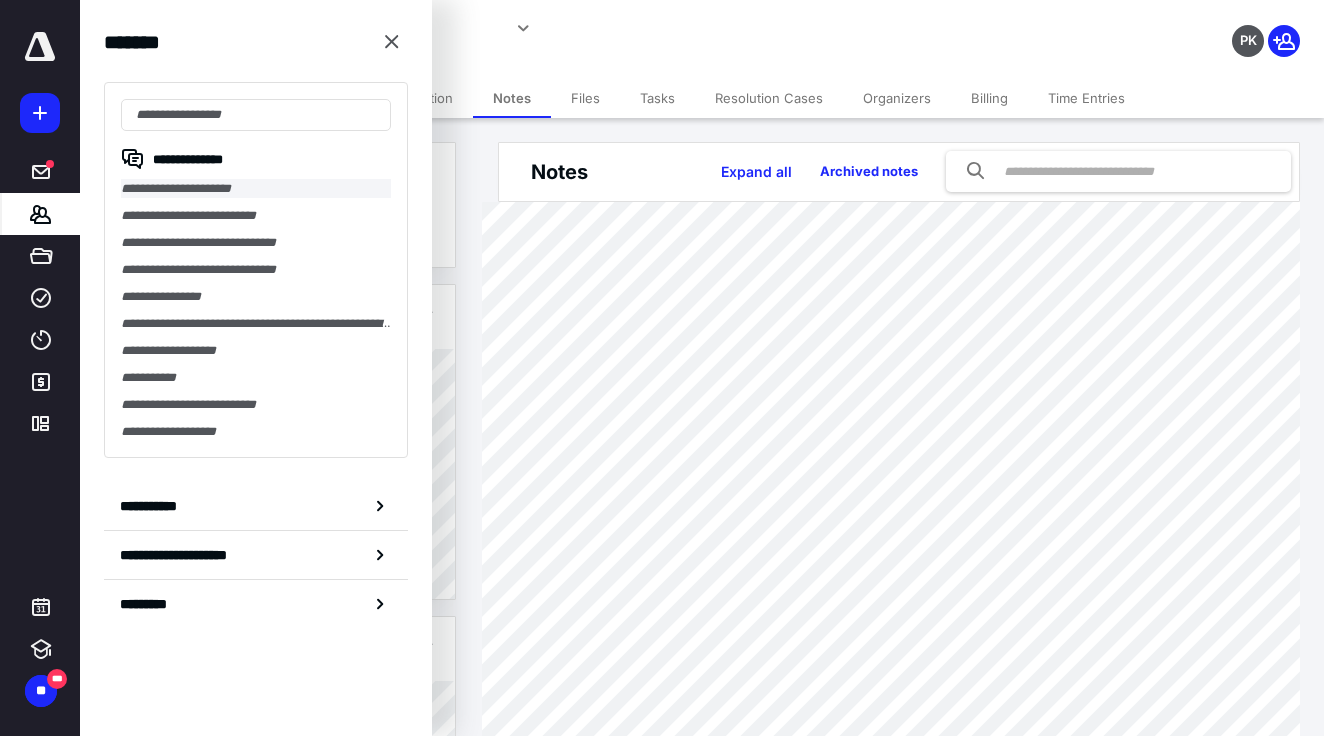 click on "**********" at bounding box center [256, 188] 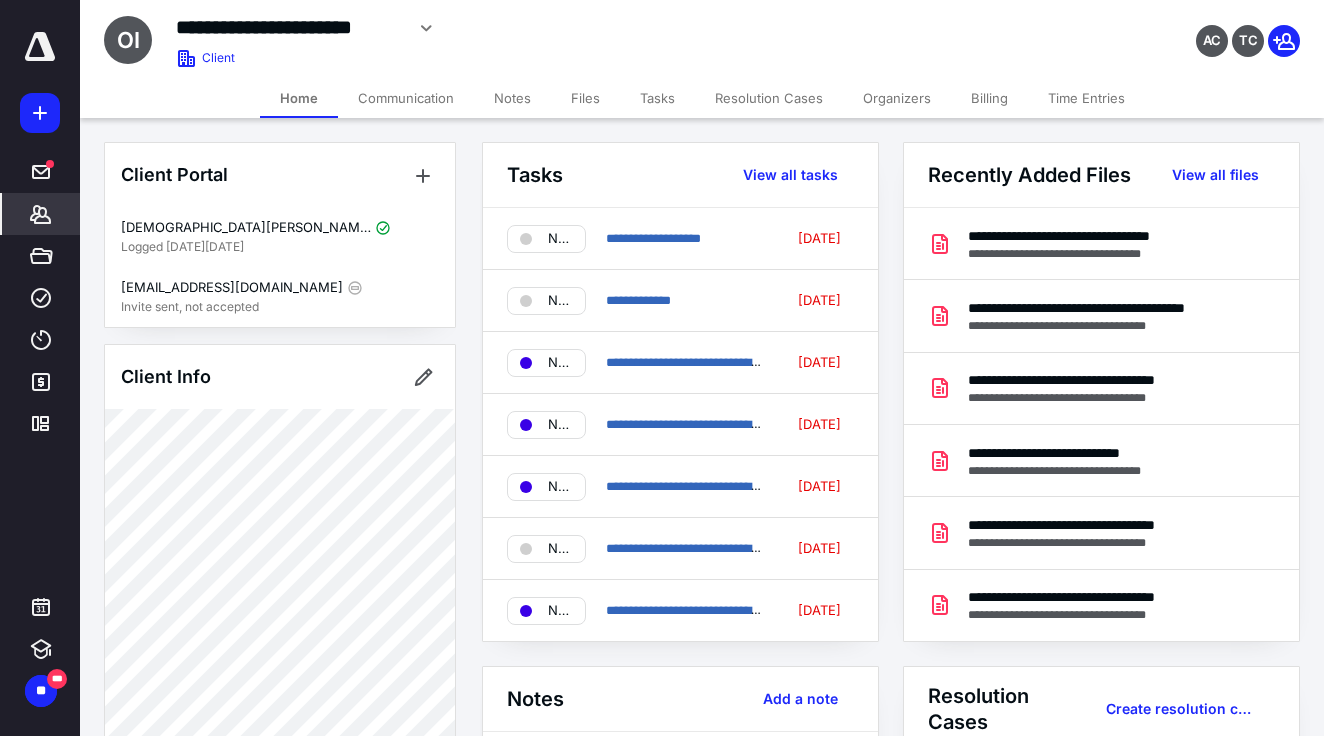 click 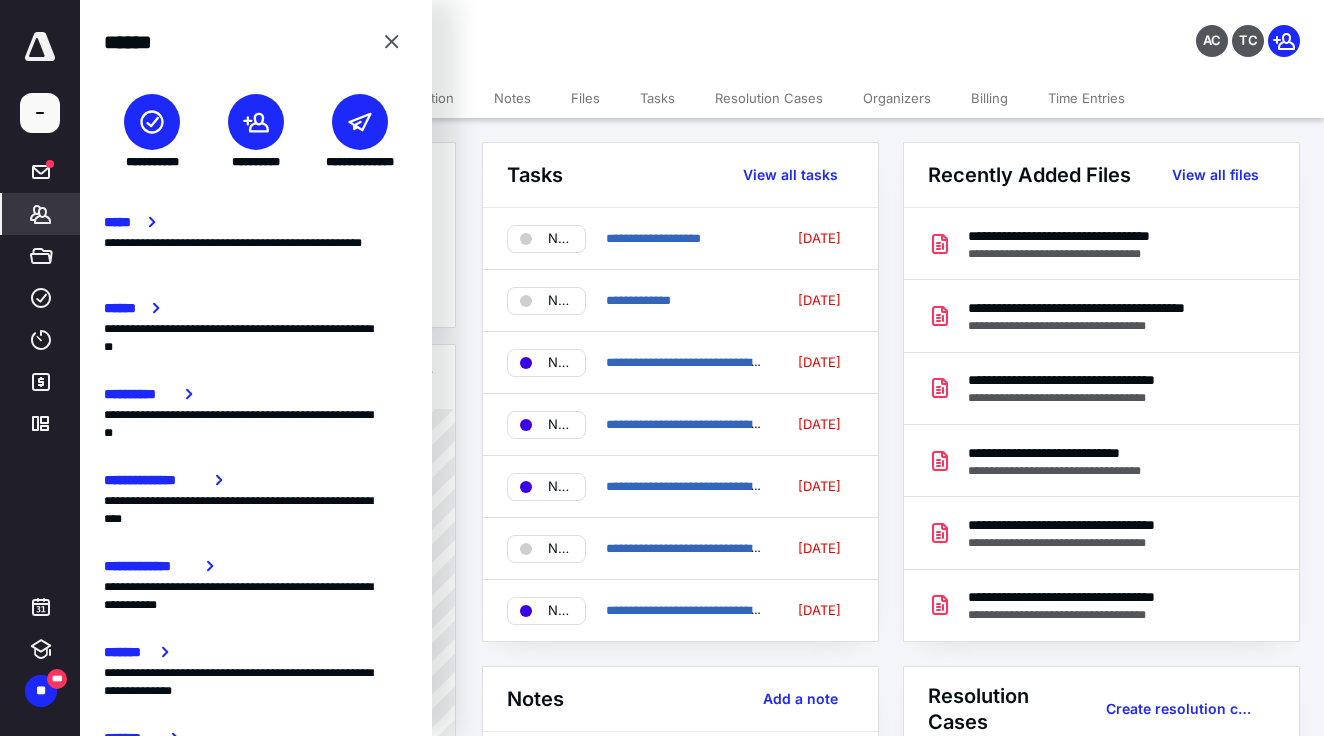 click at bounding box center [152, 122] 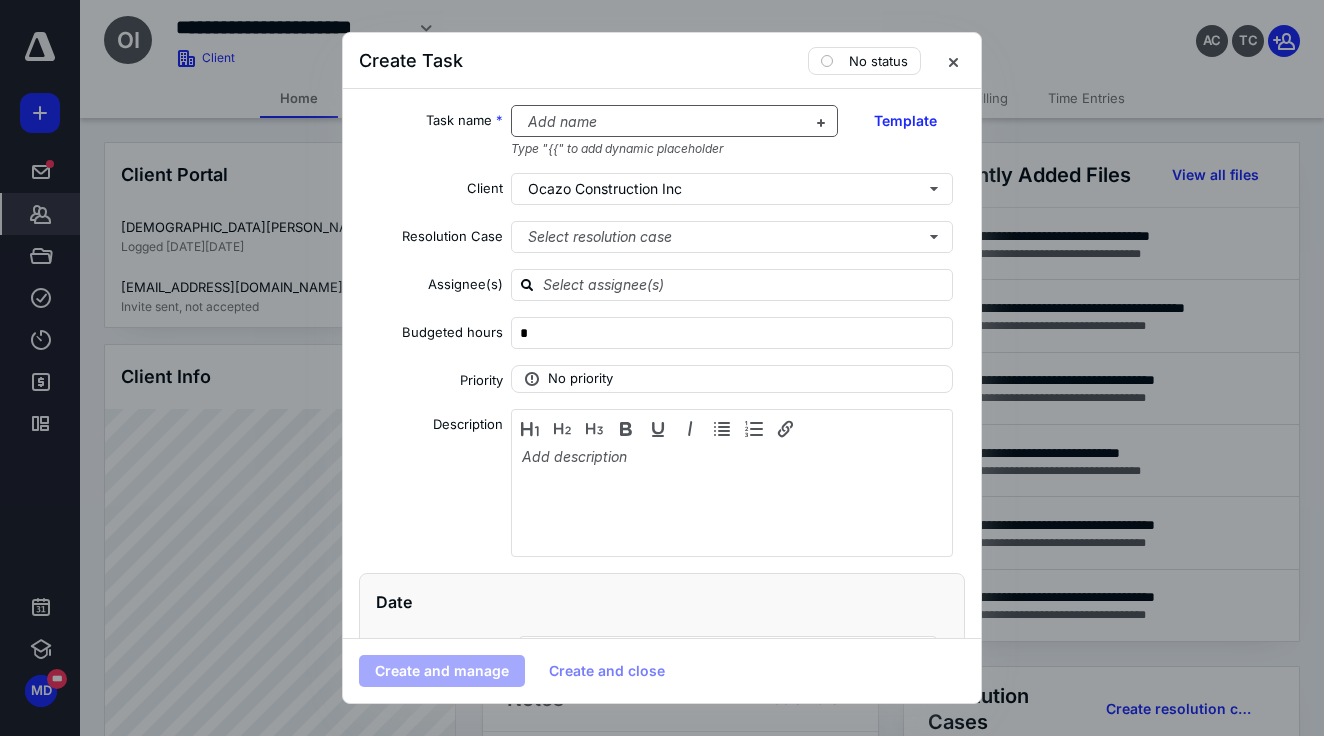 click at bounding box center [663, 122] 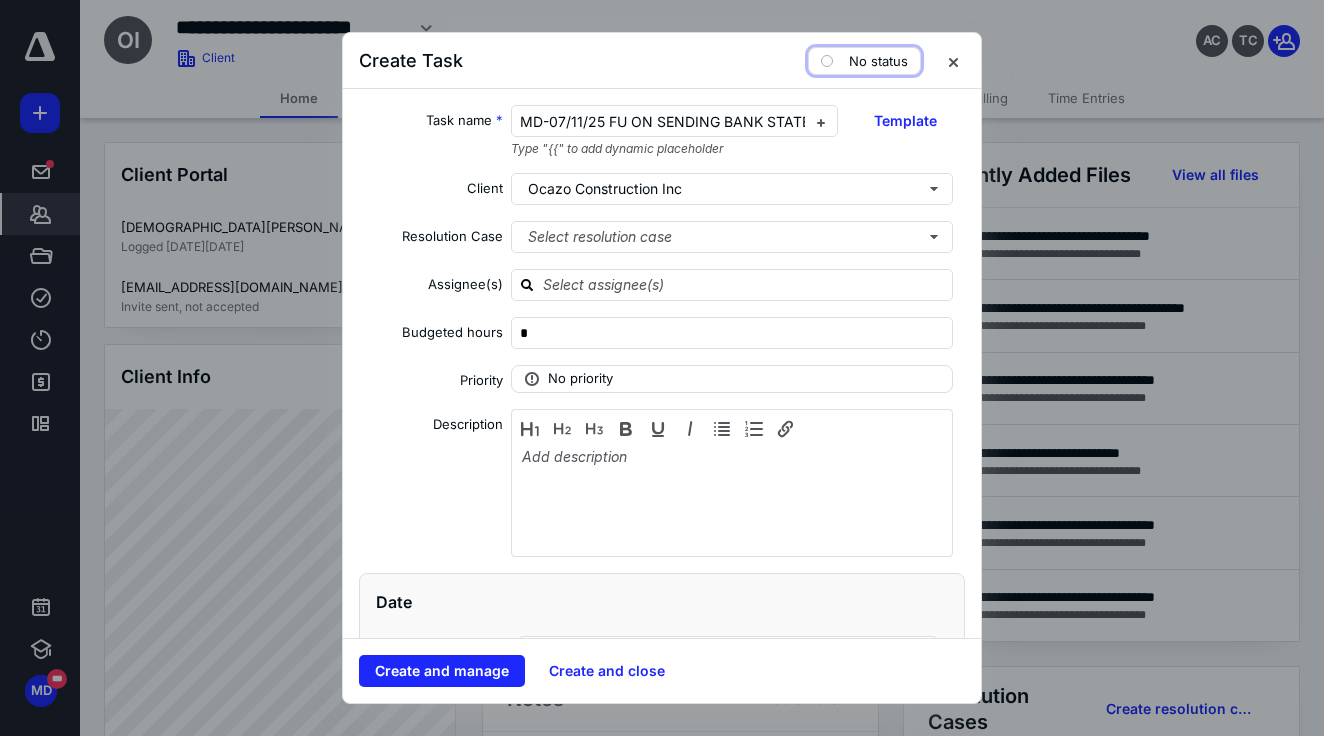 click on "No status" at bounding box center [878, 61] 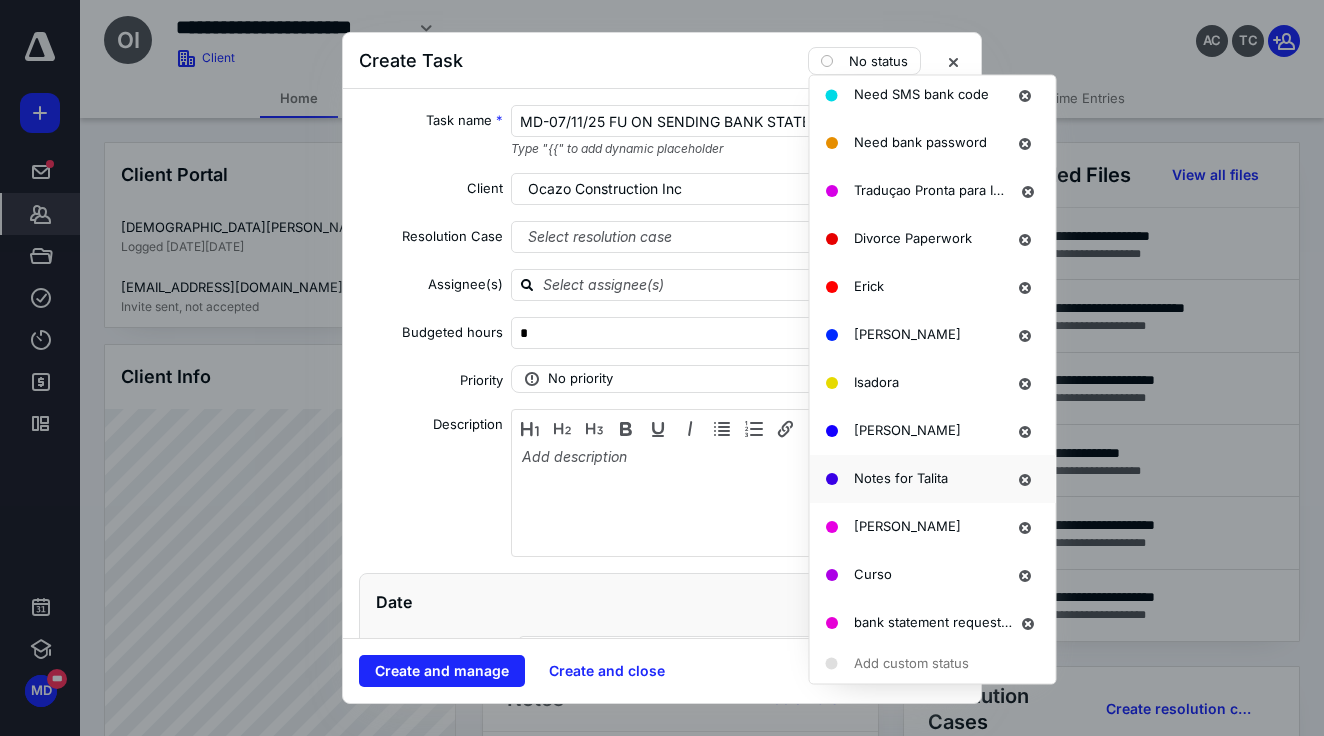 click on "Notes for Talita" at bounding box center (933, 479) 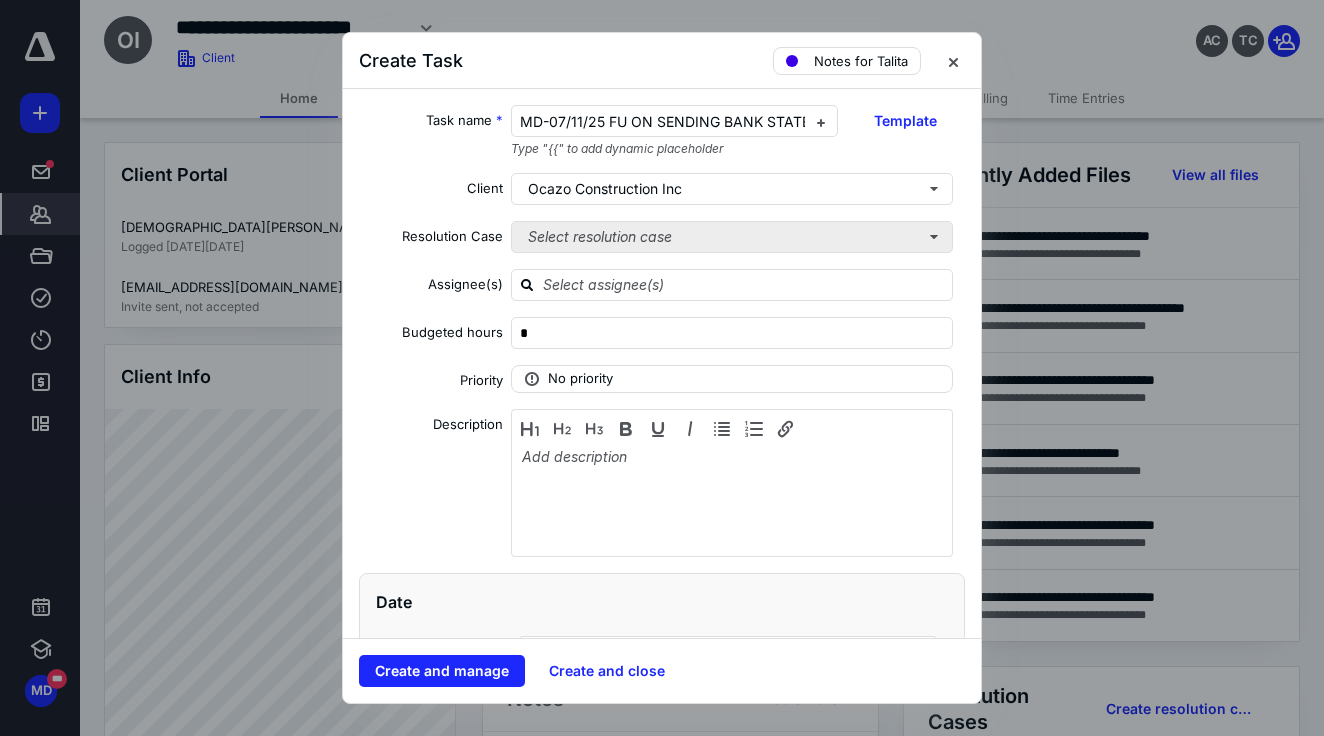 scroll, scrollTop: 1524, scrollLeft: 0, axis: vertical 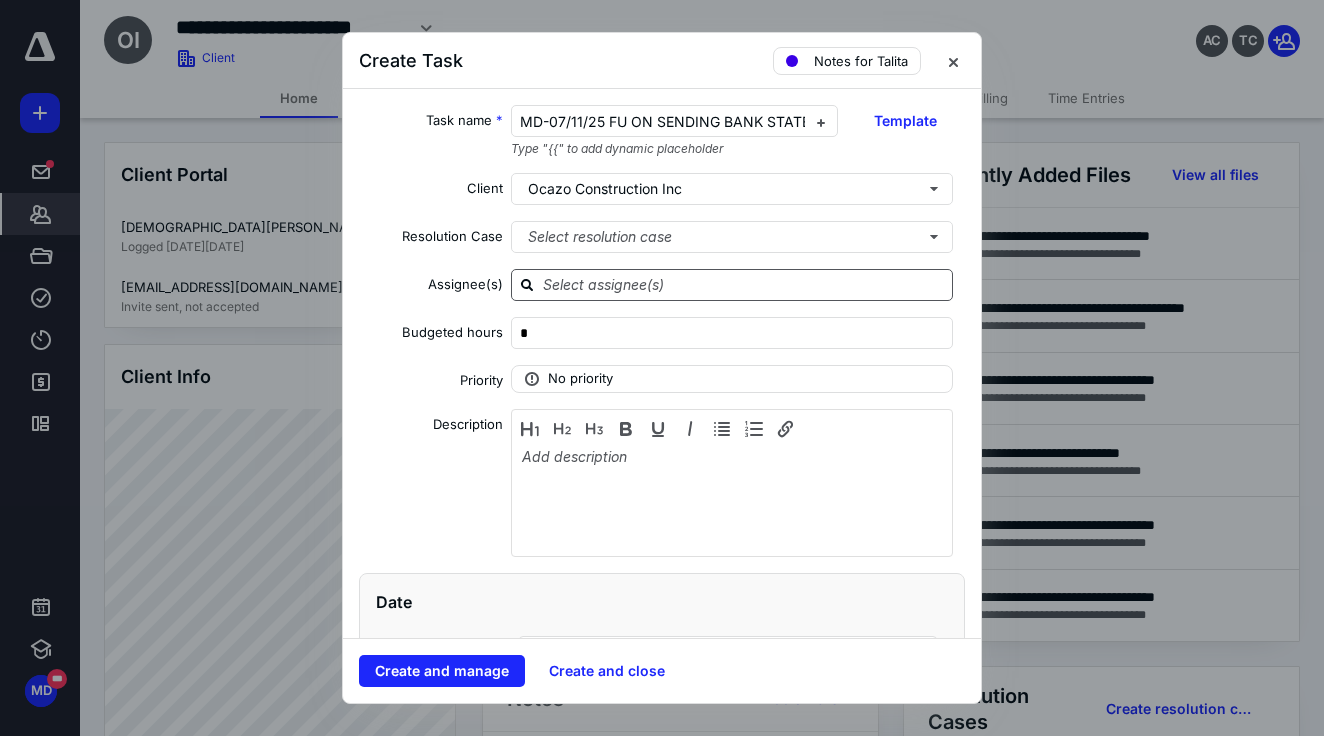 click at bounding box center [744, 284] 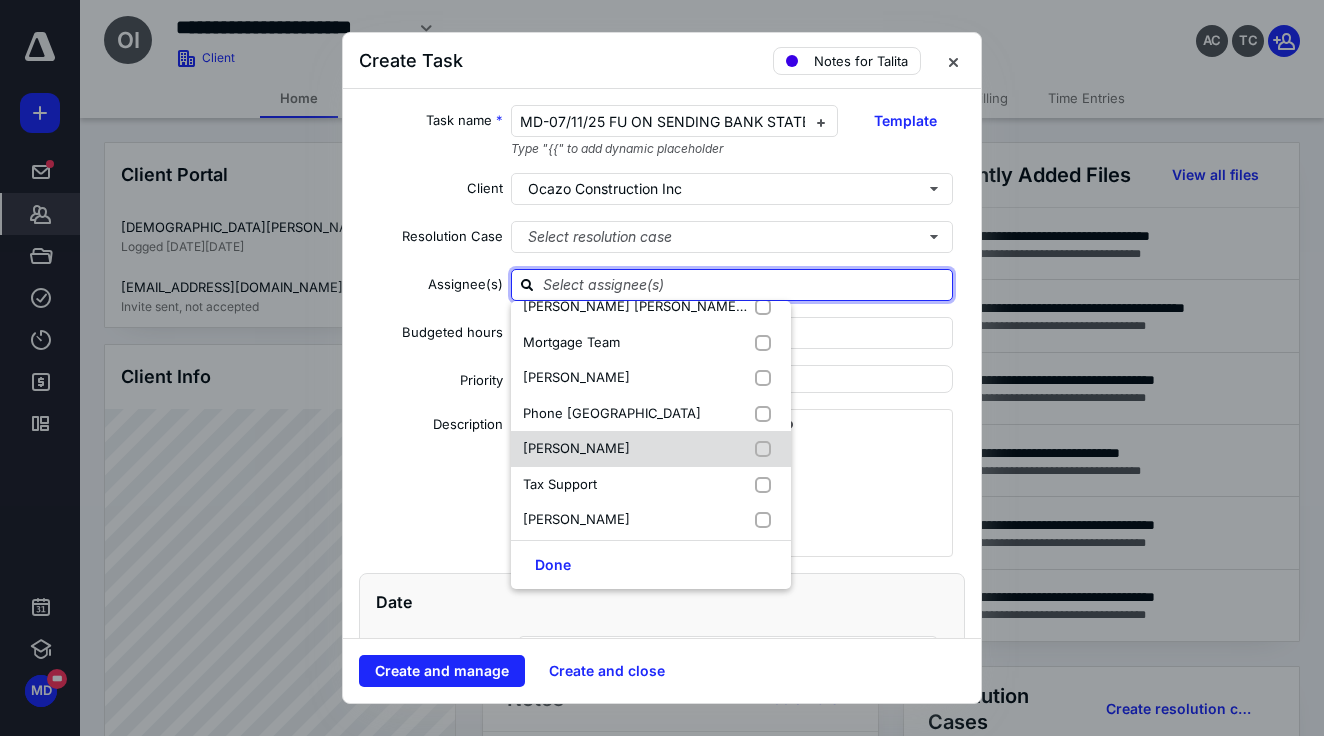 click on "[PERSON_NAME]" at bounding box center (576, 448) 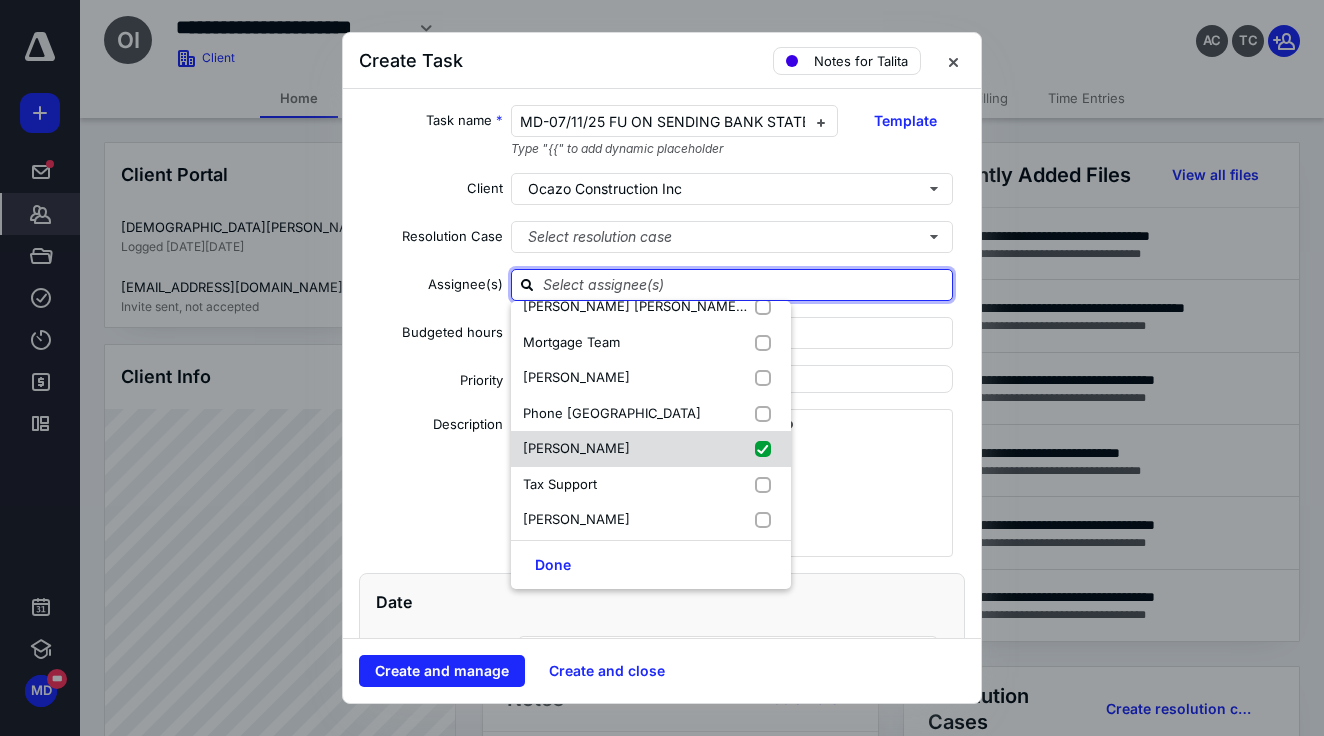 checkbox on "true" 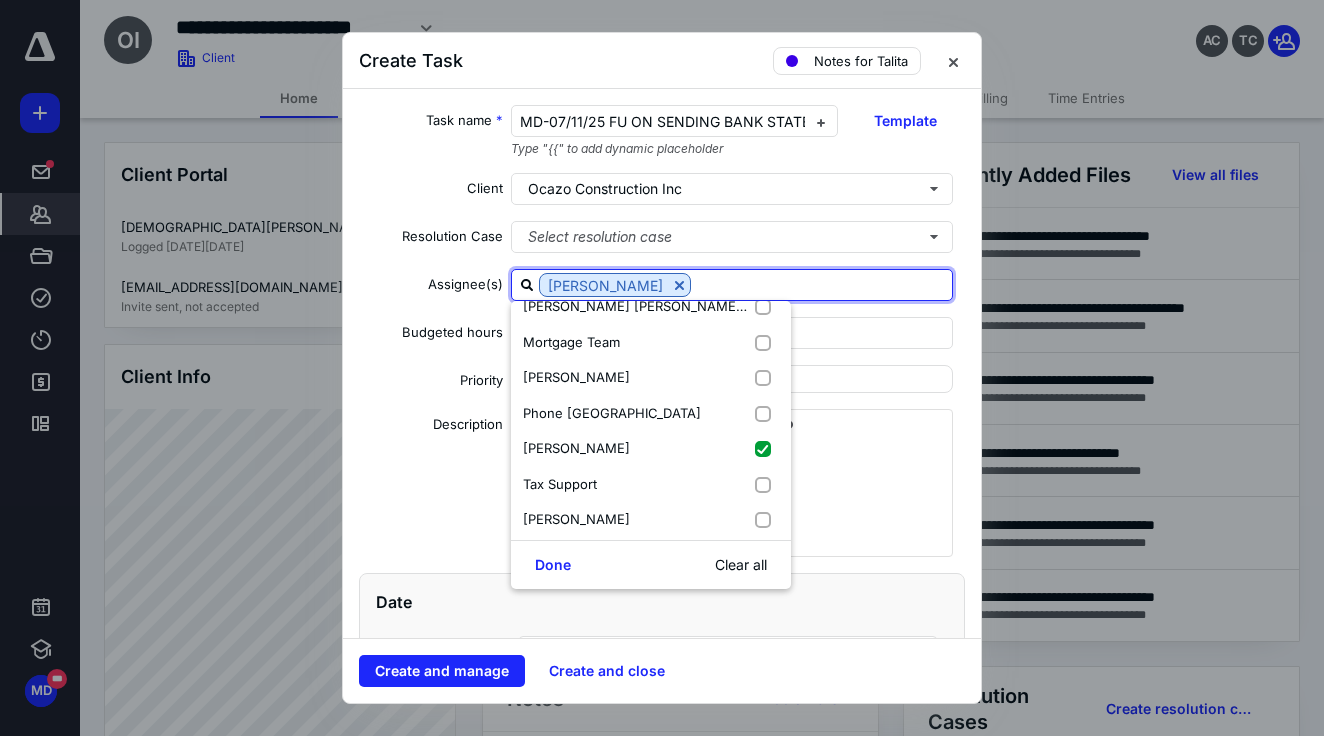 scroll, scrollTop: 302, scrollLeft: 0, axis: vertical 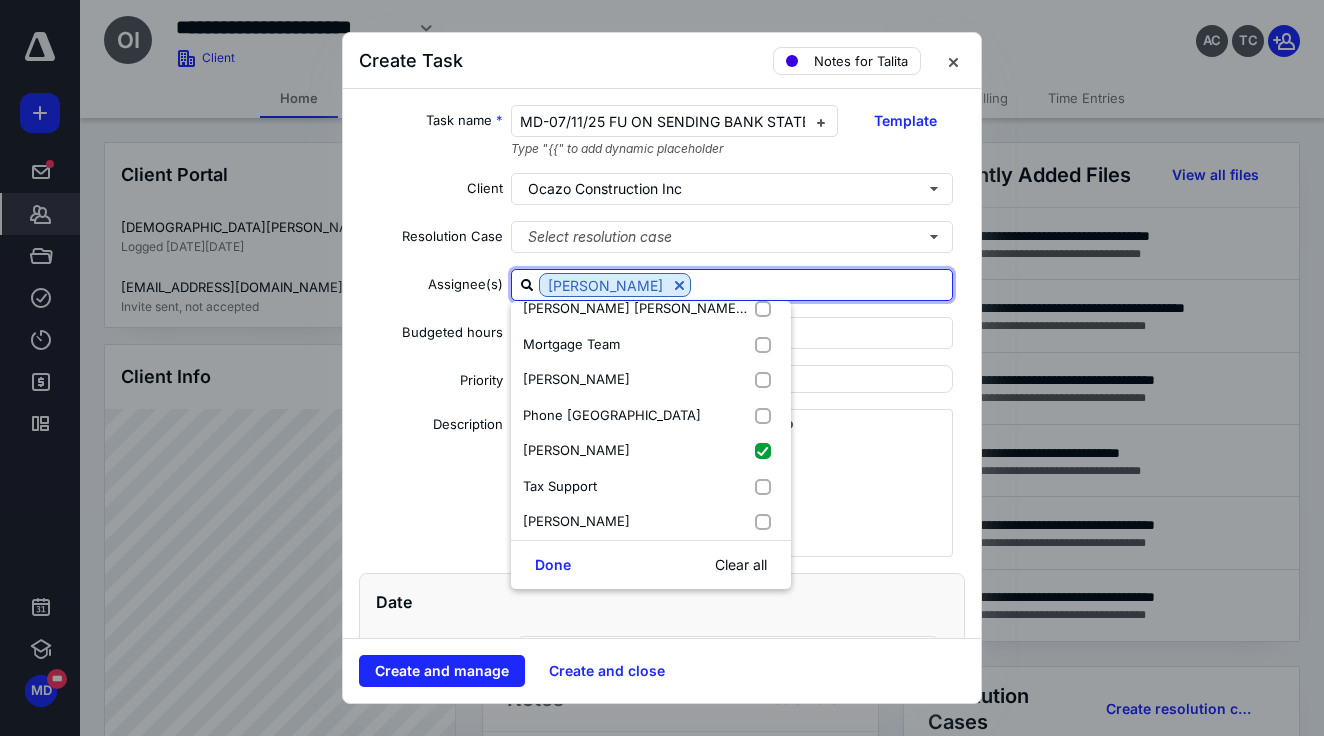 click on "Date" at bounding box center [662, 602] 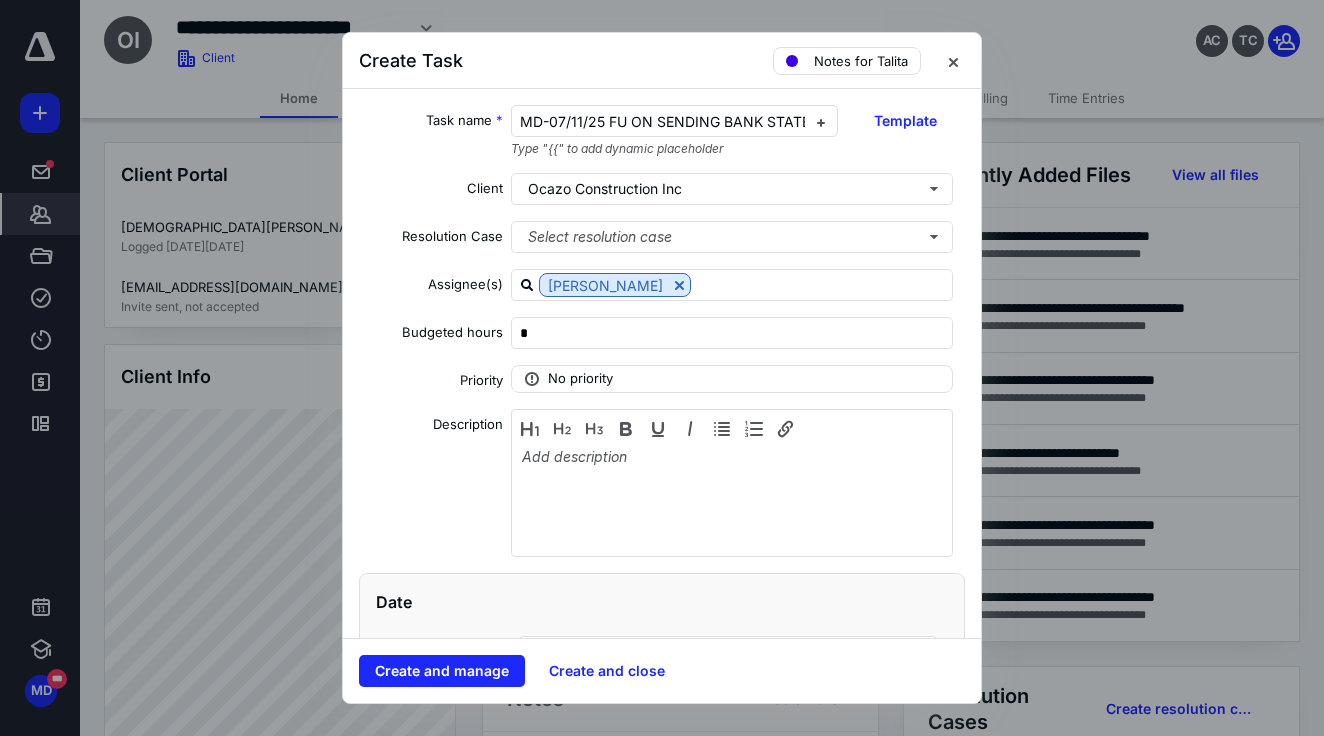 click on "Date Start date Select a date Due date Select a date Add a date" at bounding box center [662, 677] 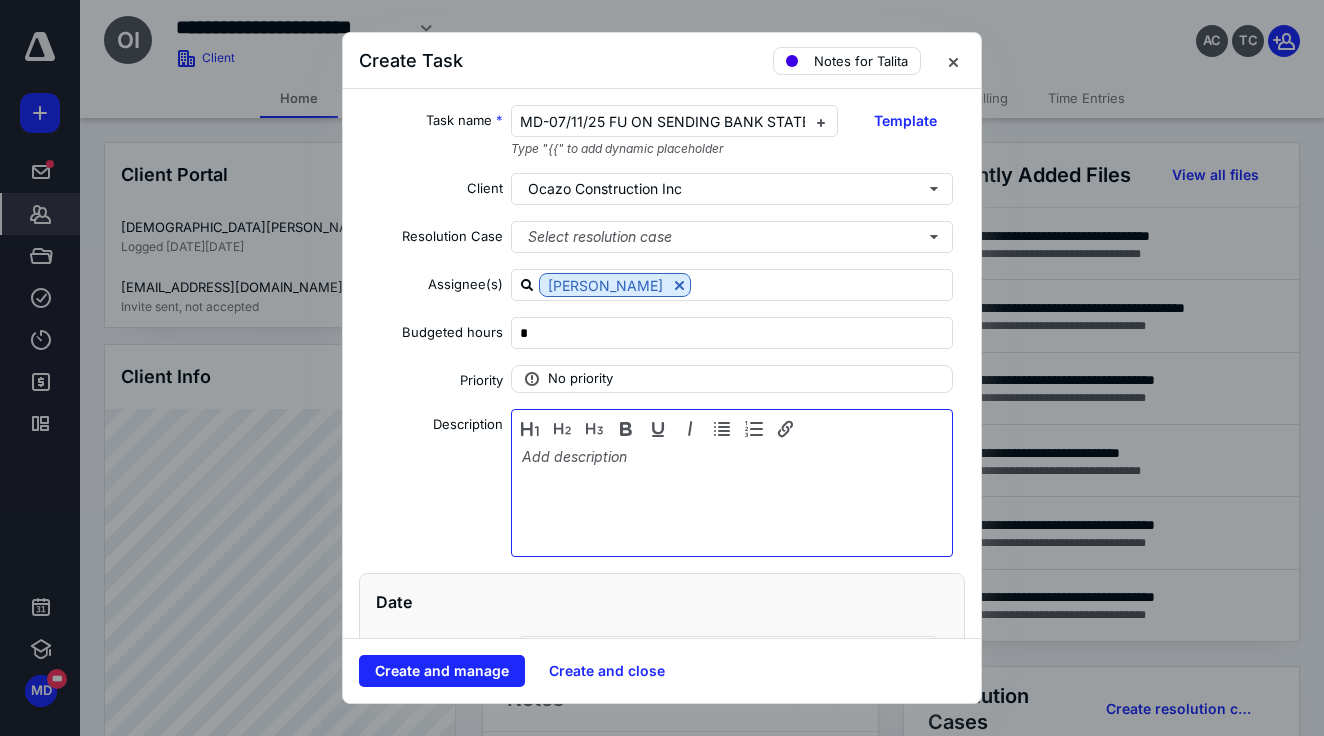 click at bounding box center [732, 498] 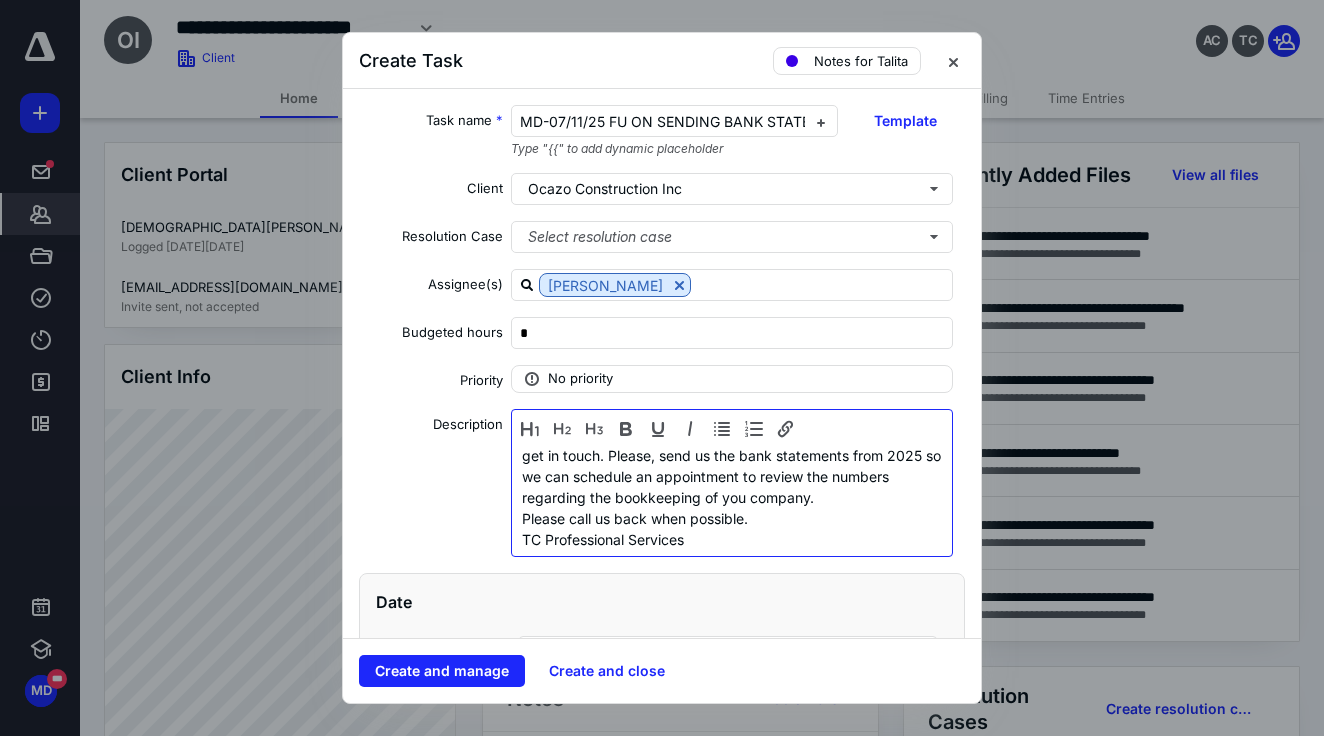 scroll, scrollTop: 106, scrollLeft: 0, axis: vertical 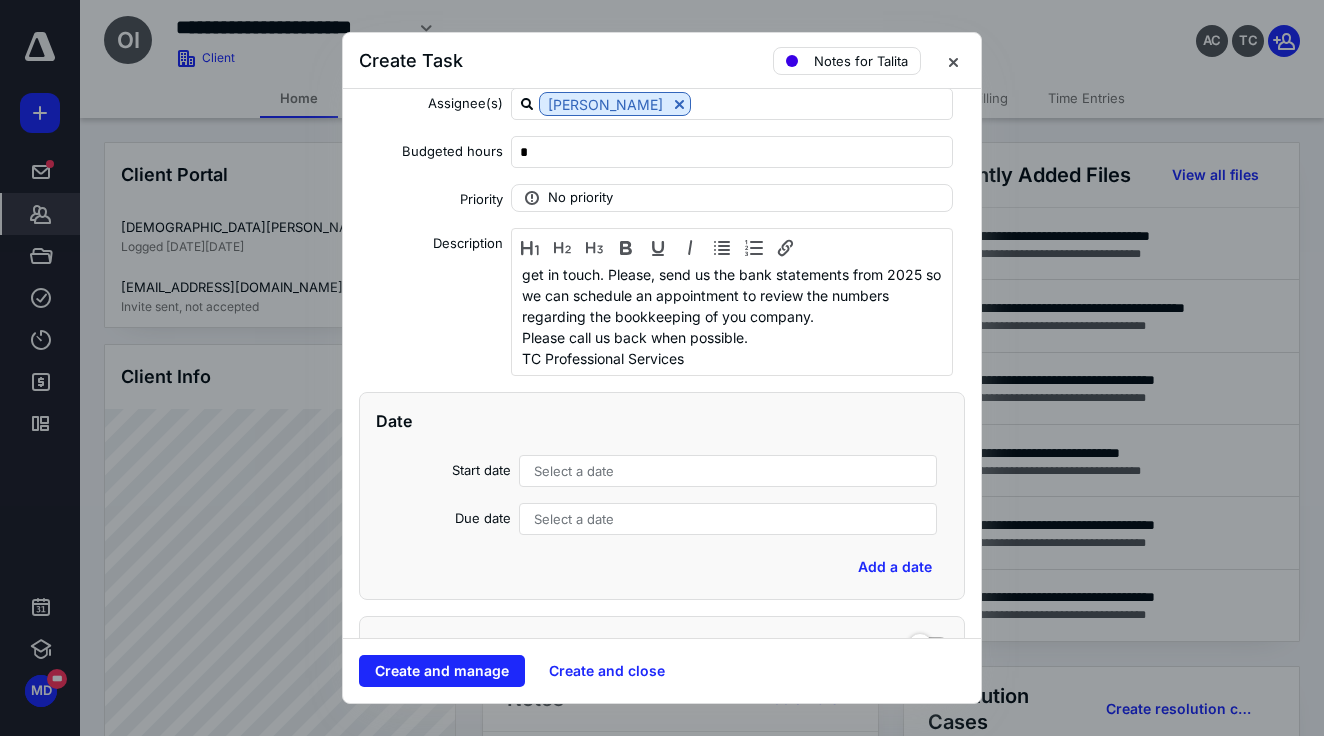 click on "Select a date" at bounding box center (574, 471) 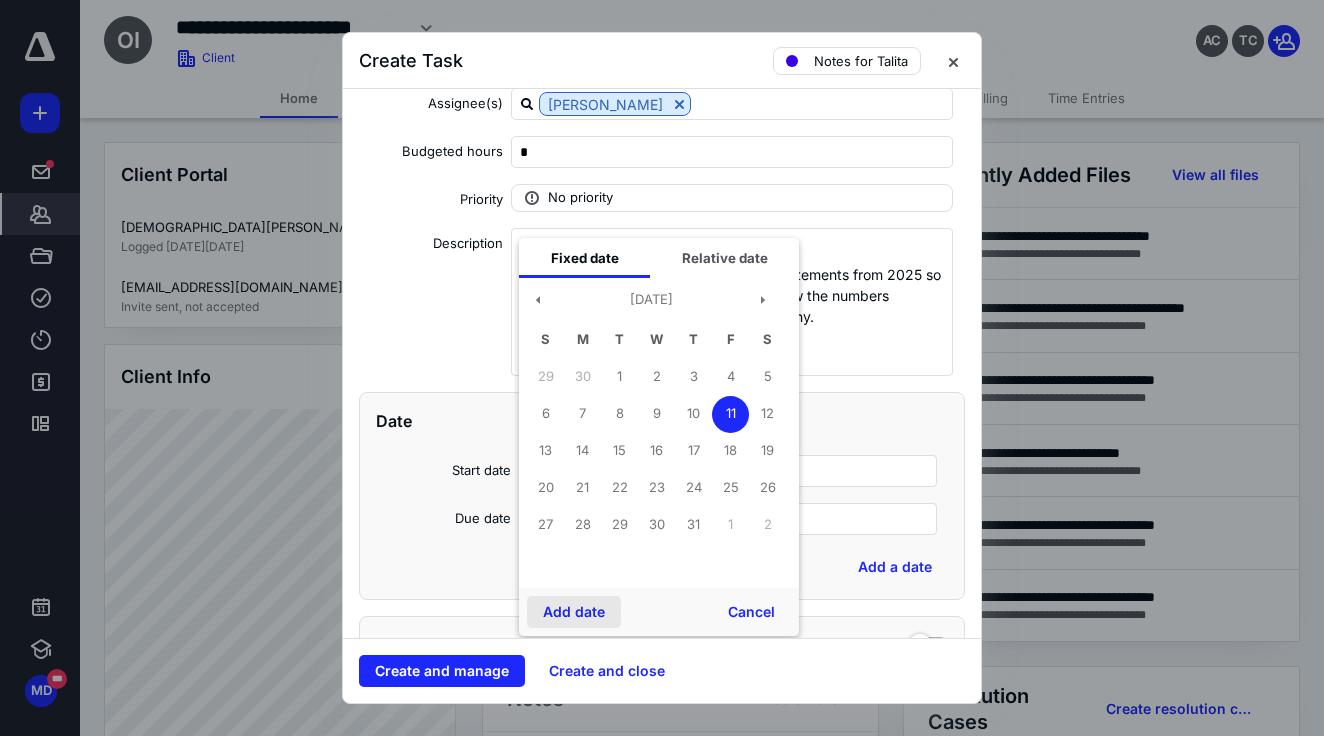 click on "Add date" at bounding box center [574, 612] 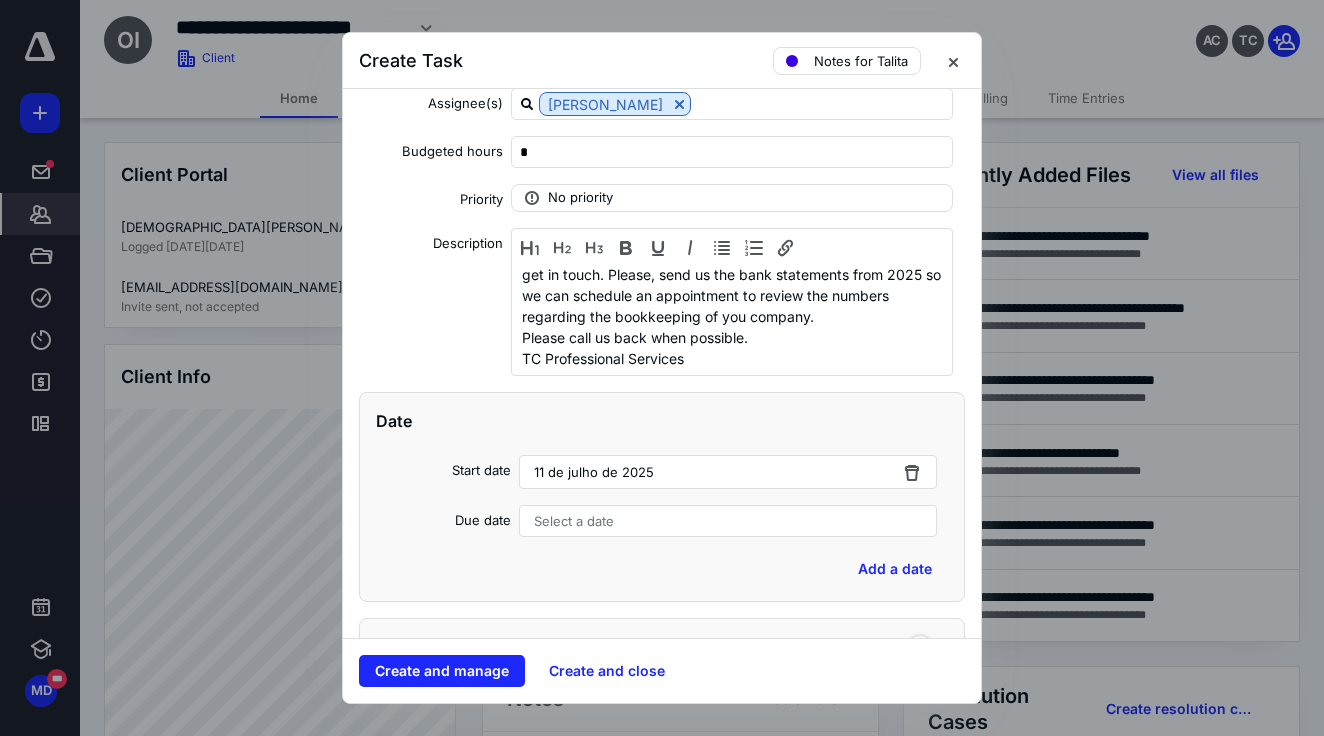 click on "Select a date" at bounding box center [728, 521] 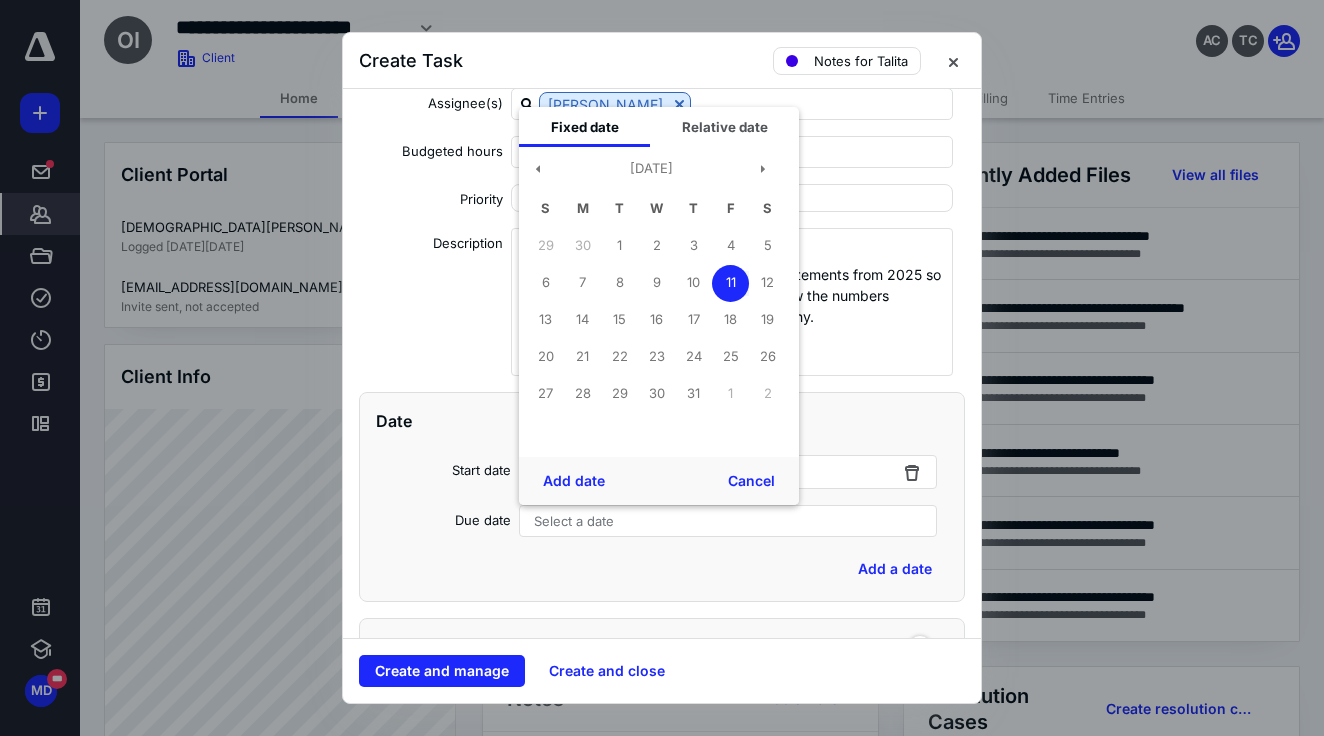click on "Add date Cancel" at bounding box center [659, 481] 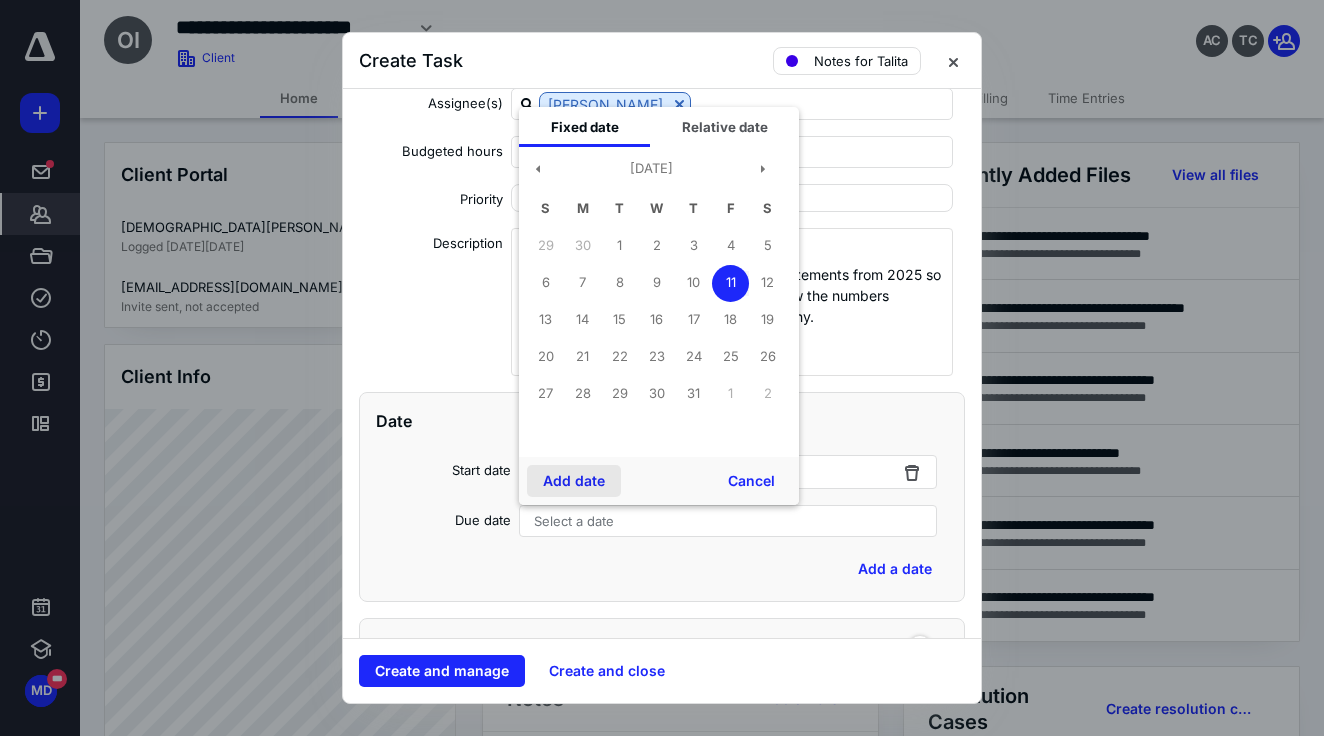 click on "Add date" at bounding box center [574, 481] 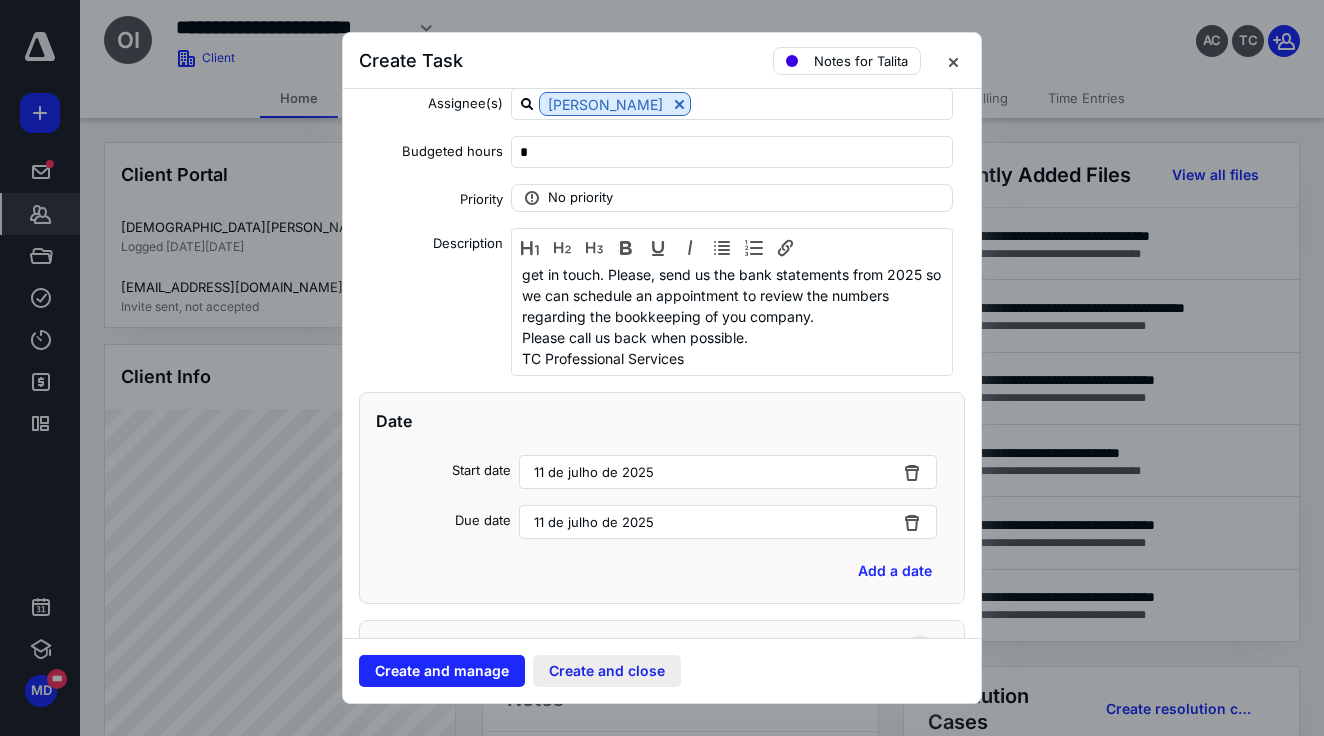 click on "Create and close" at bounding box center [607, 671] 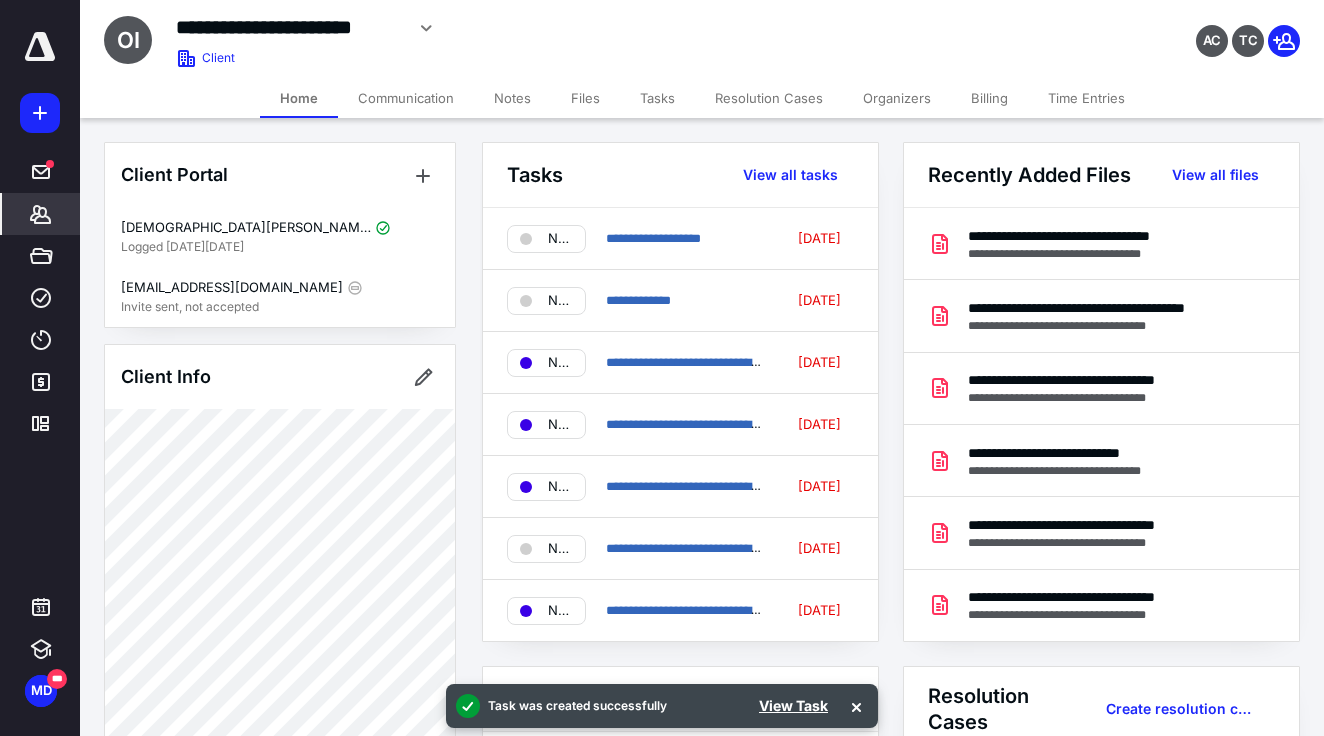 click at bounding box center [40, 47] 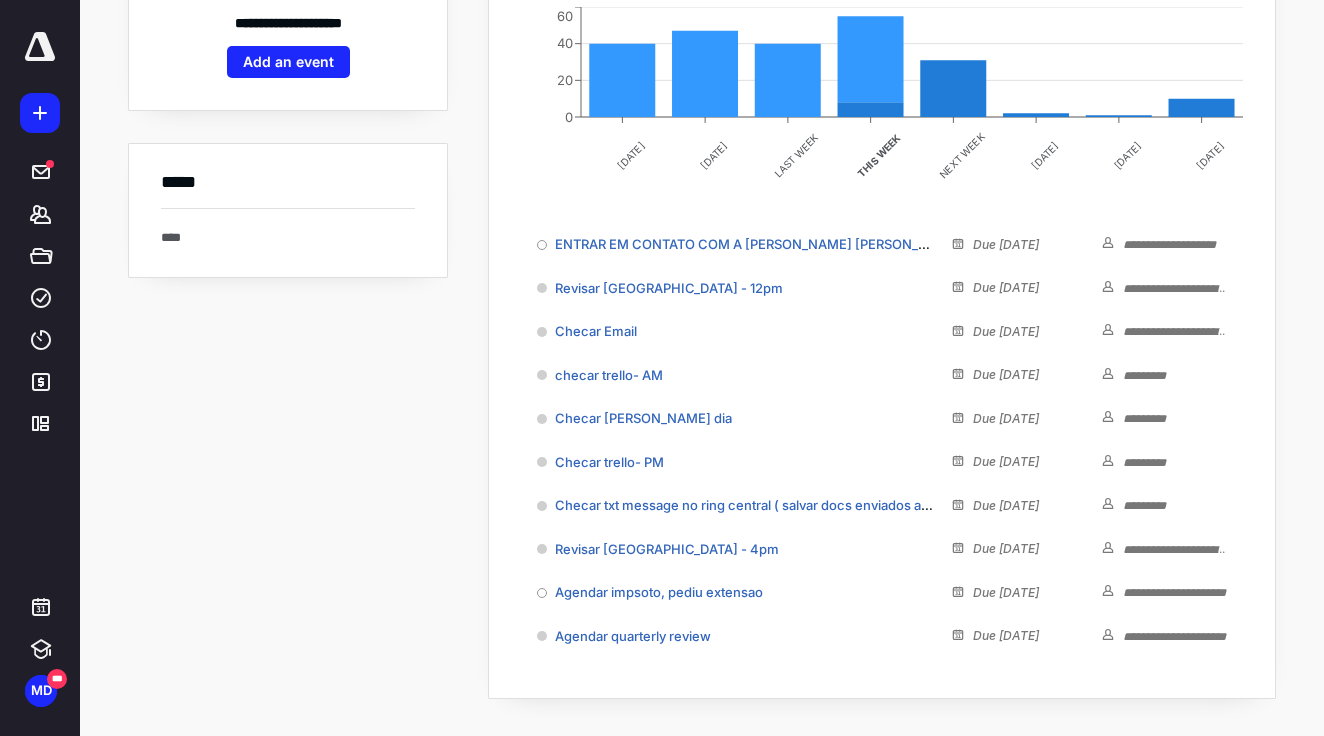 scroll, scrollTop: 327, scrollLeft: 0, axis: vertical 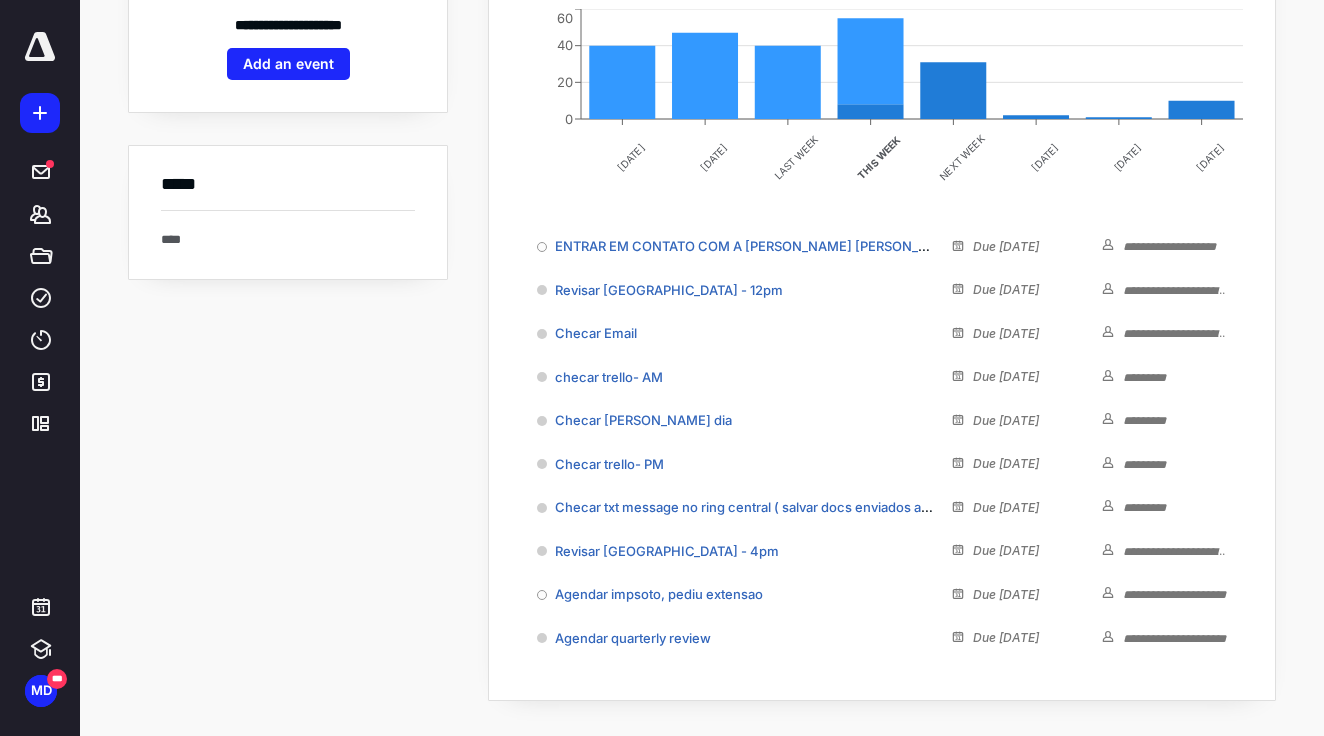 click at bounding box center (40, 47) 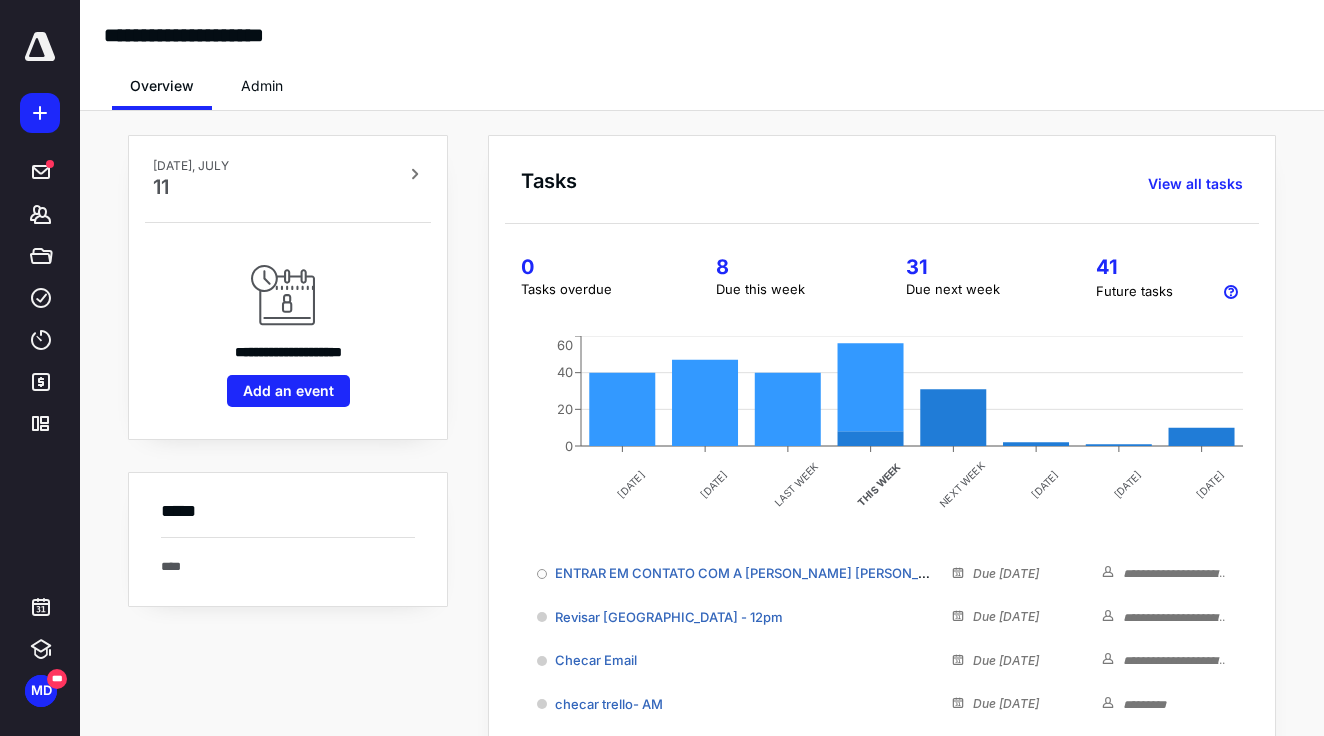 click on "**********" at bounding box center [702, 19] 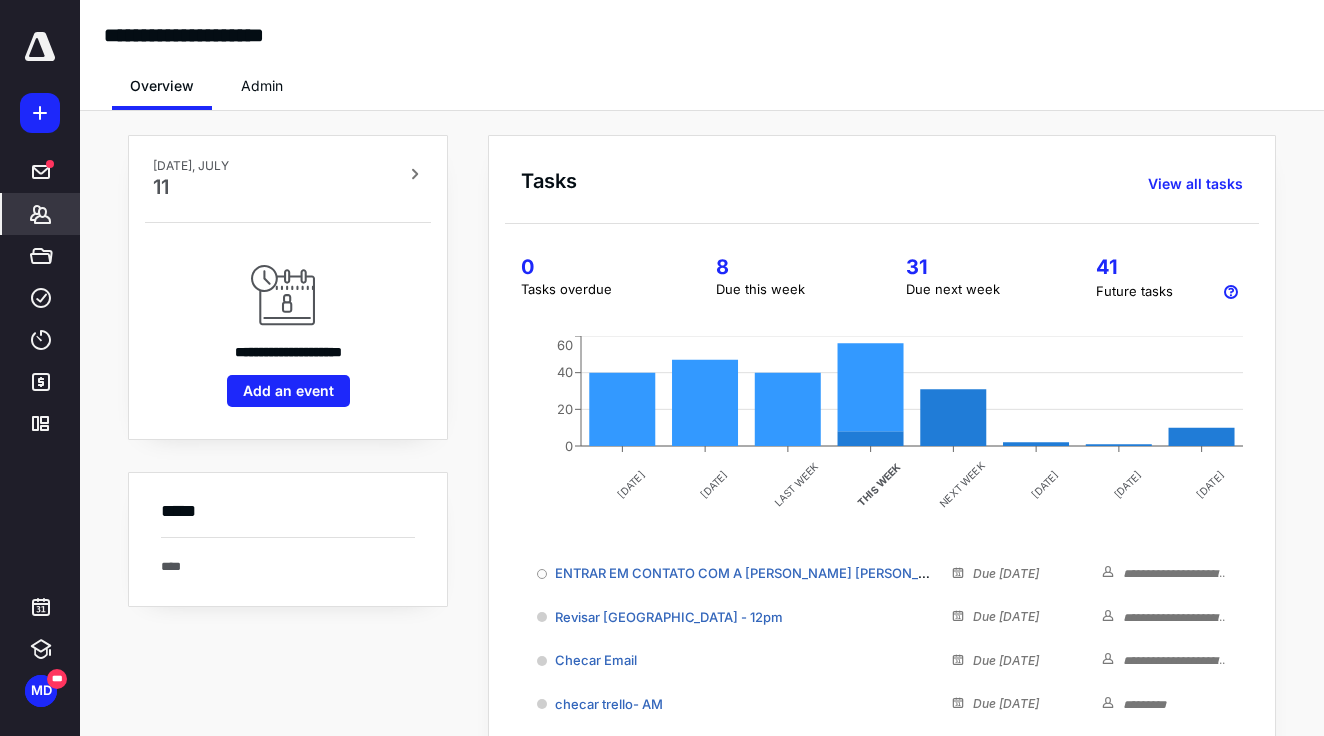 click on "*******" at bounding box center [41, 214] 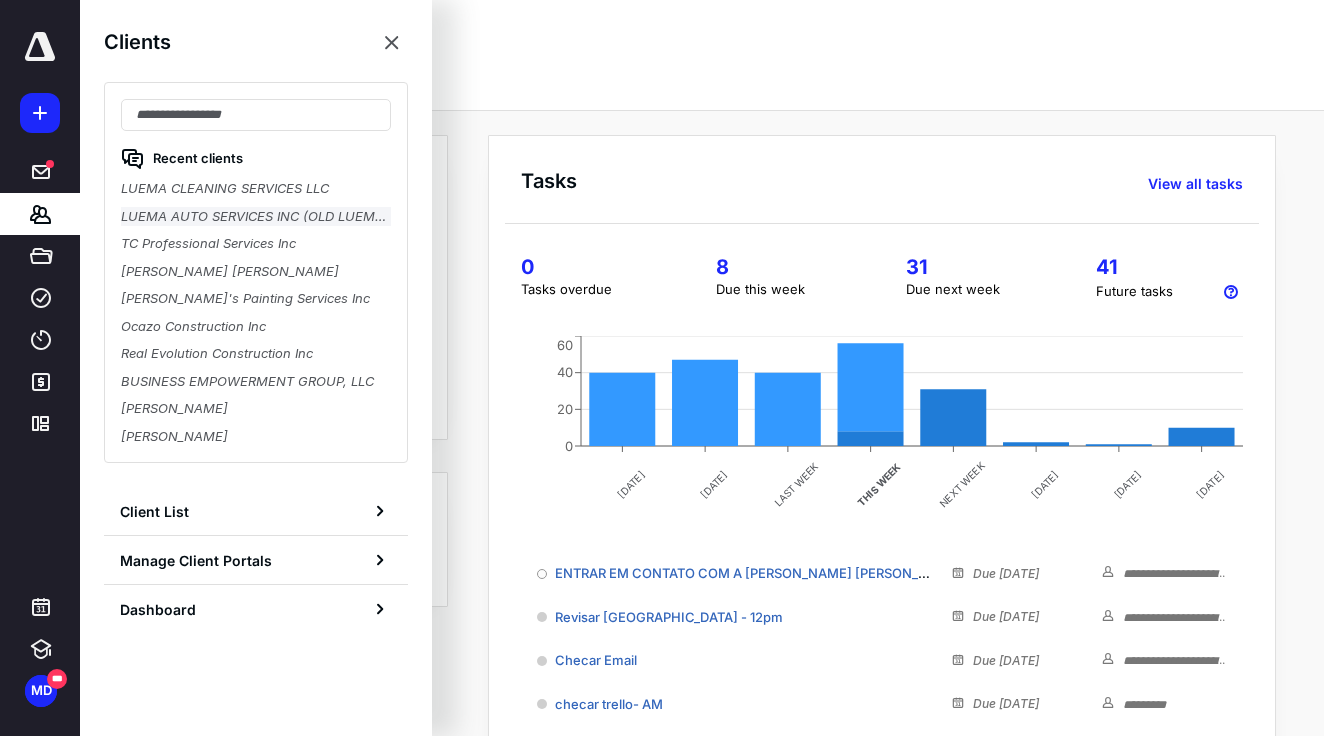 click on "LUEMA AUTO SERVICES INC (OLD LUEMA CLEANING & AUTO SERVICES INC)" at bounding box center [256, 217] 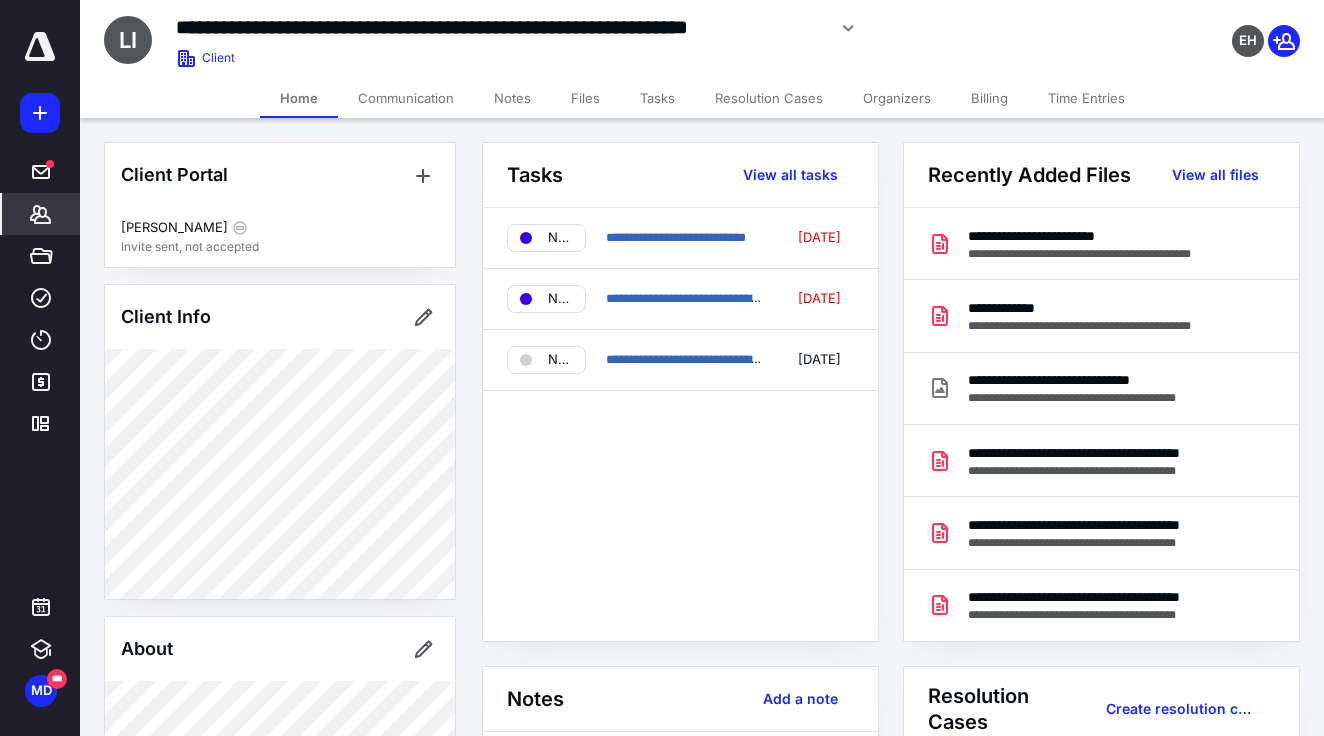 click at bounding box center [40, 113] 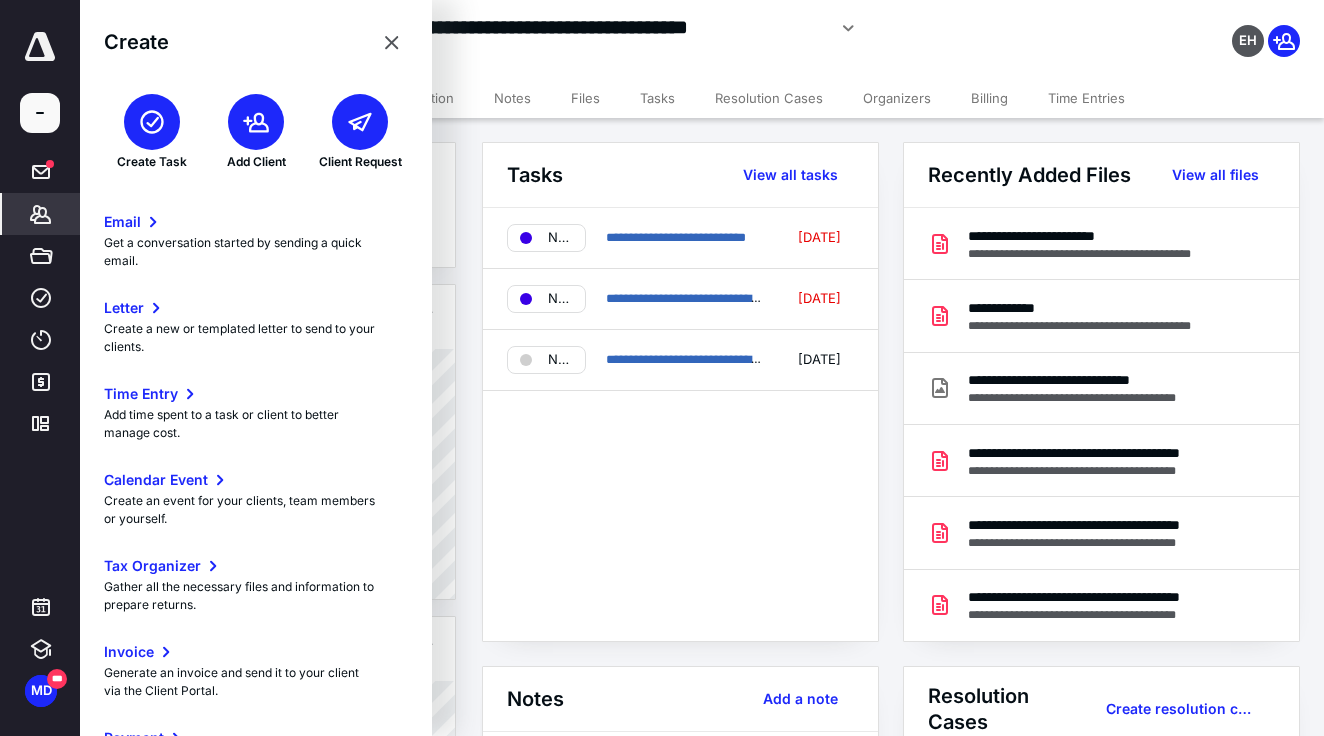 click at bounding box center [152, 122] 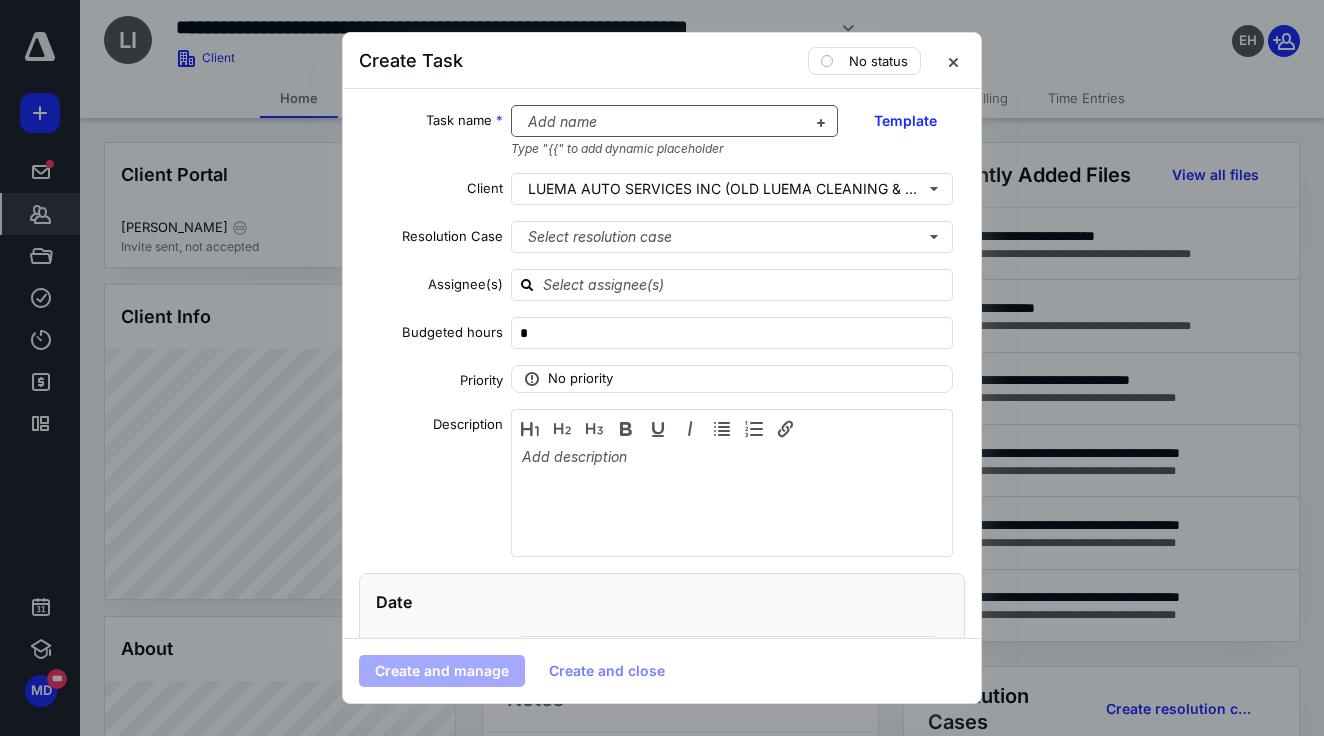 click at bounding box center (663, 122) 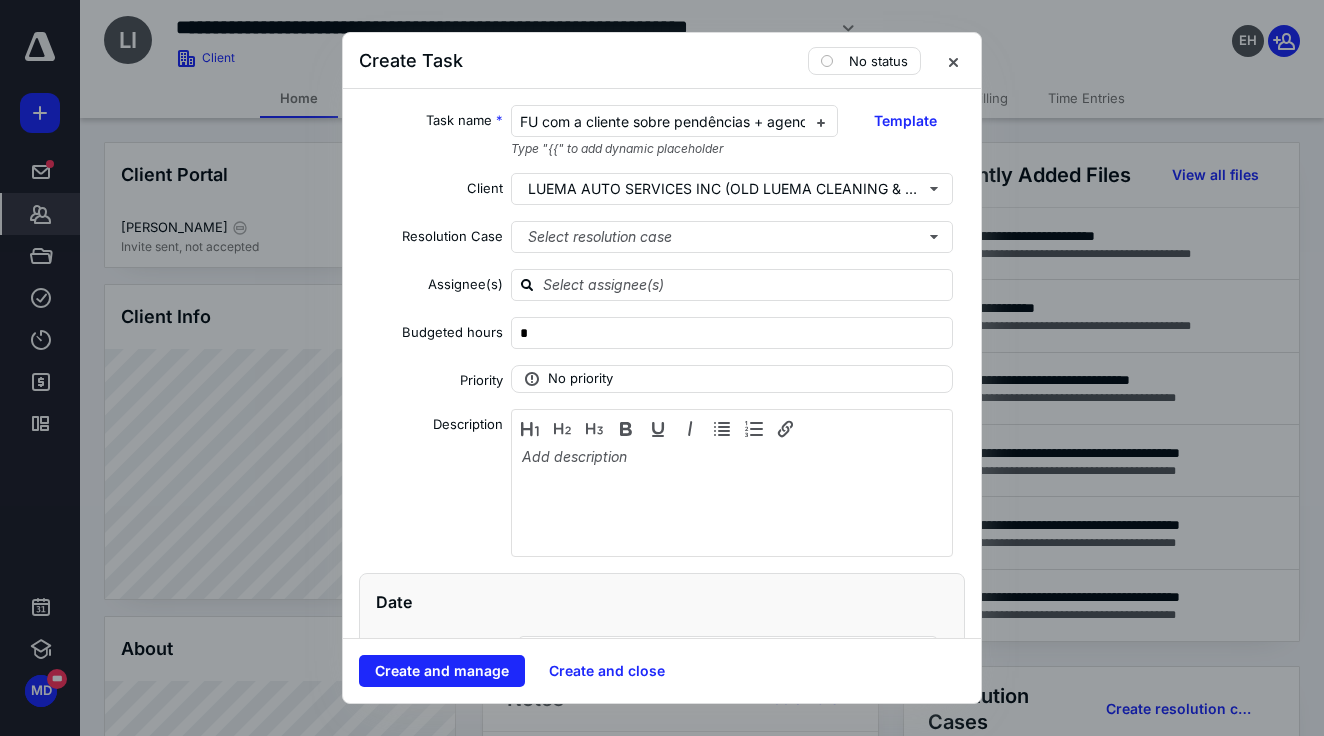 click on "No status" at bounding box center [888, 61] 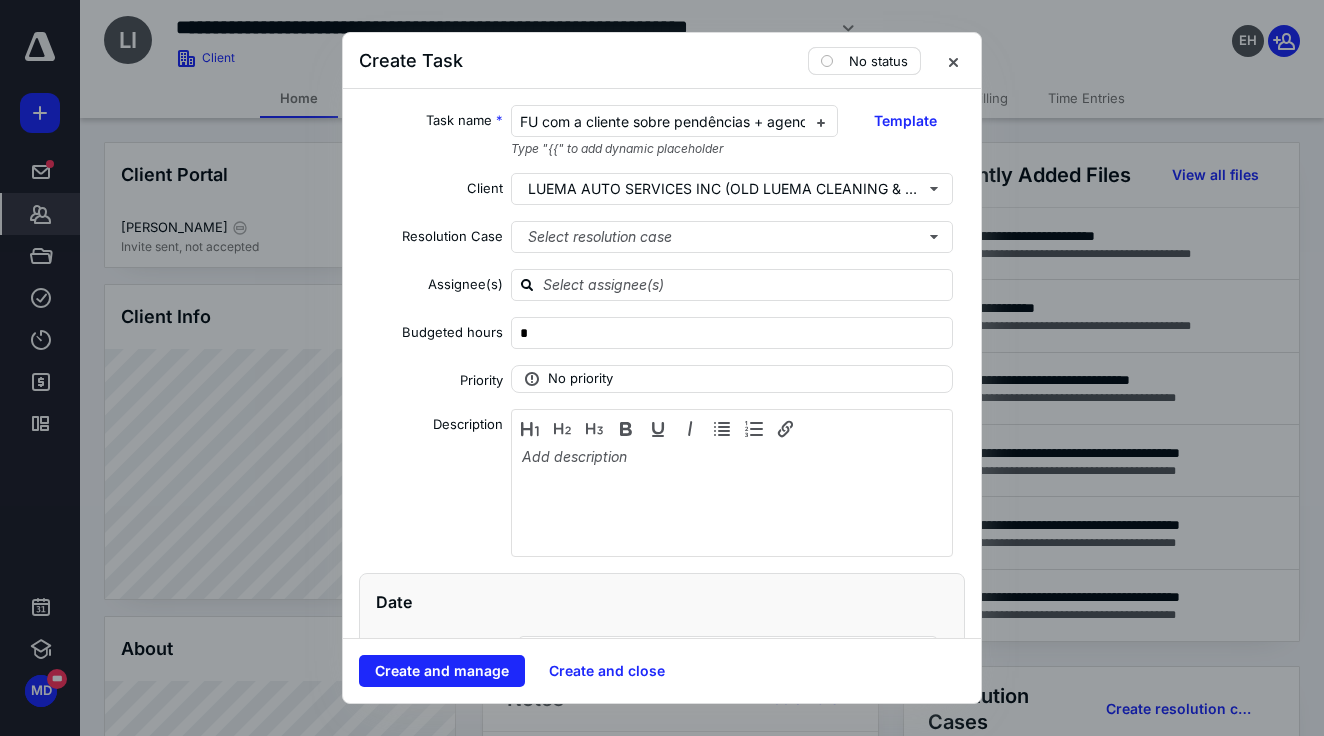 click on "No status" at bounding box center [878, 61] 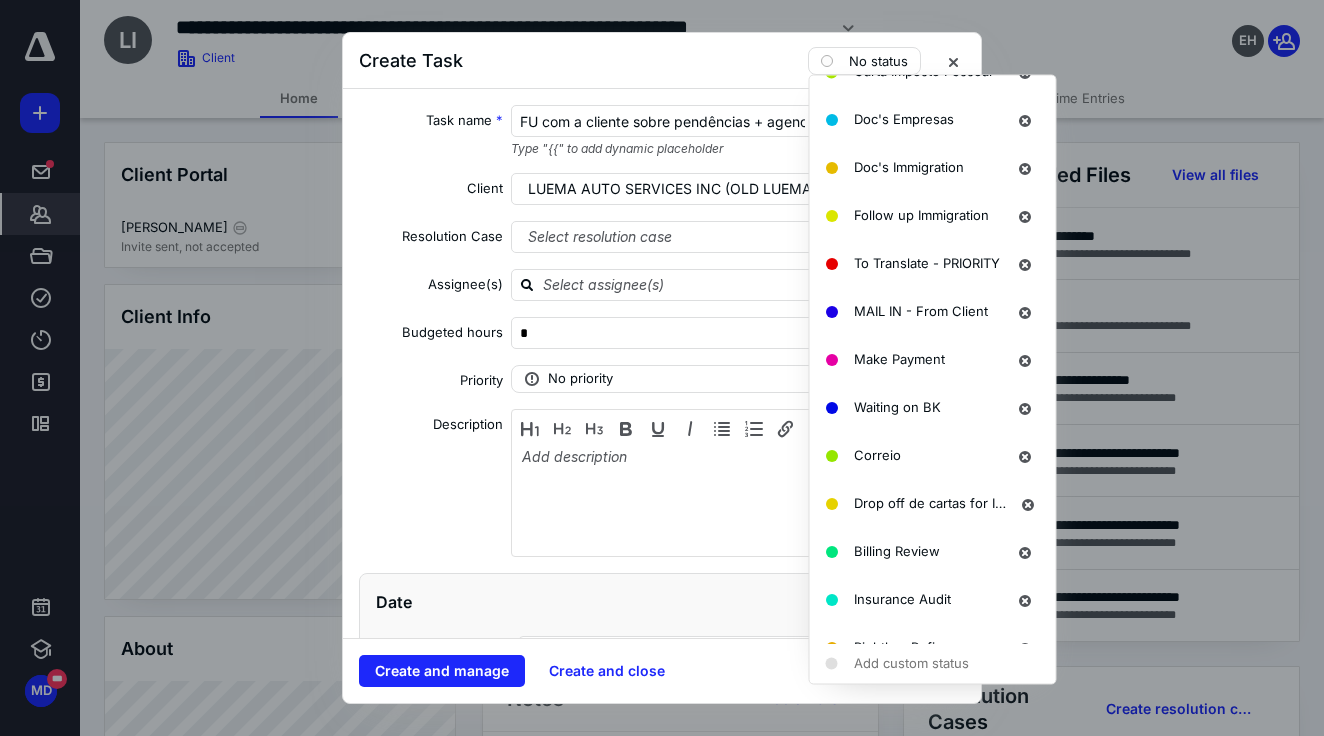 scroll, scrollTop: 498, scrollLeft: 0, axis: vertical 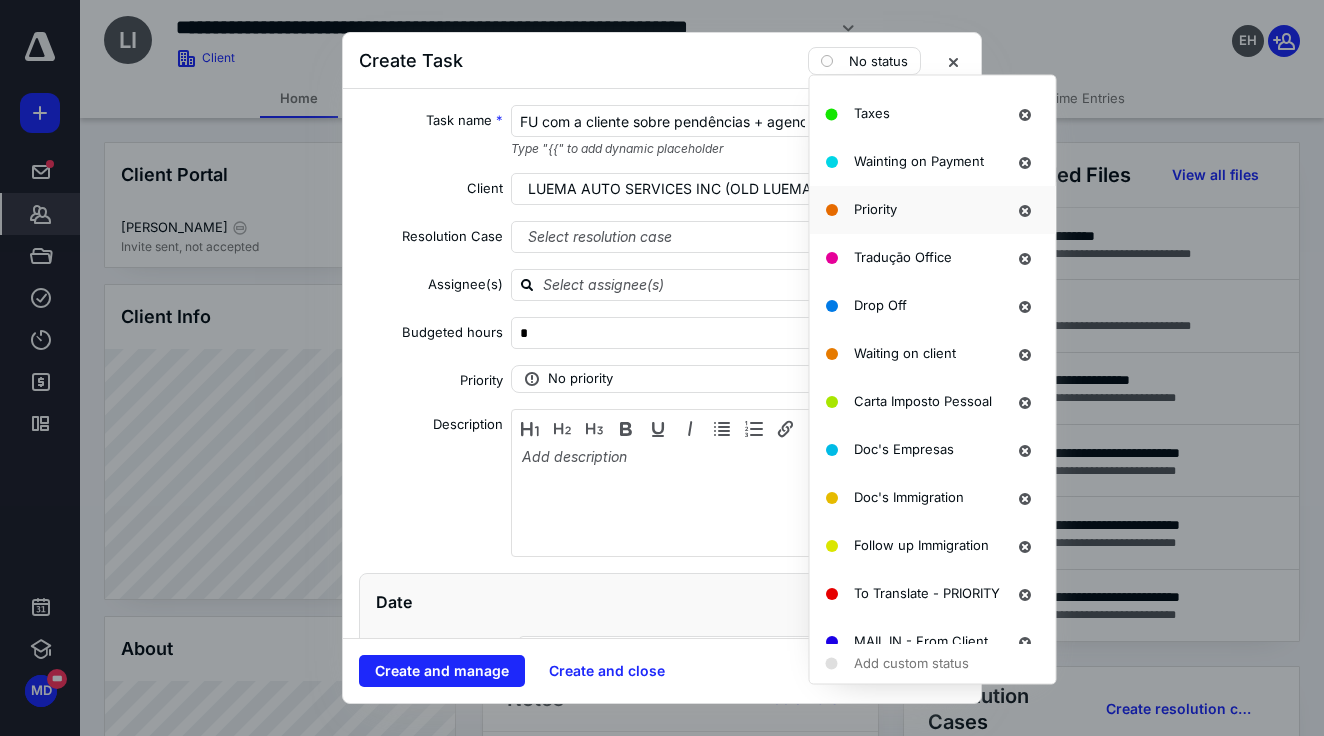 click on "Priority" at bounding box center (933, 210) 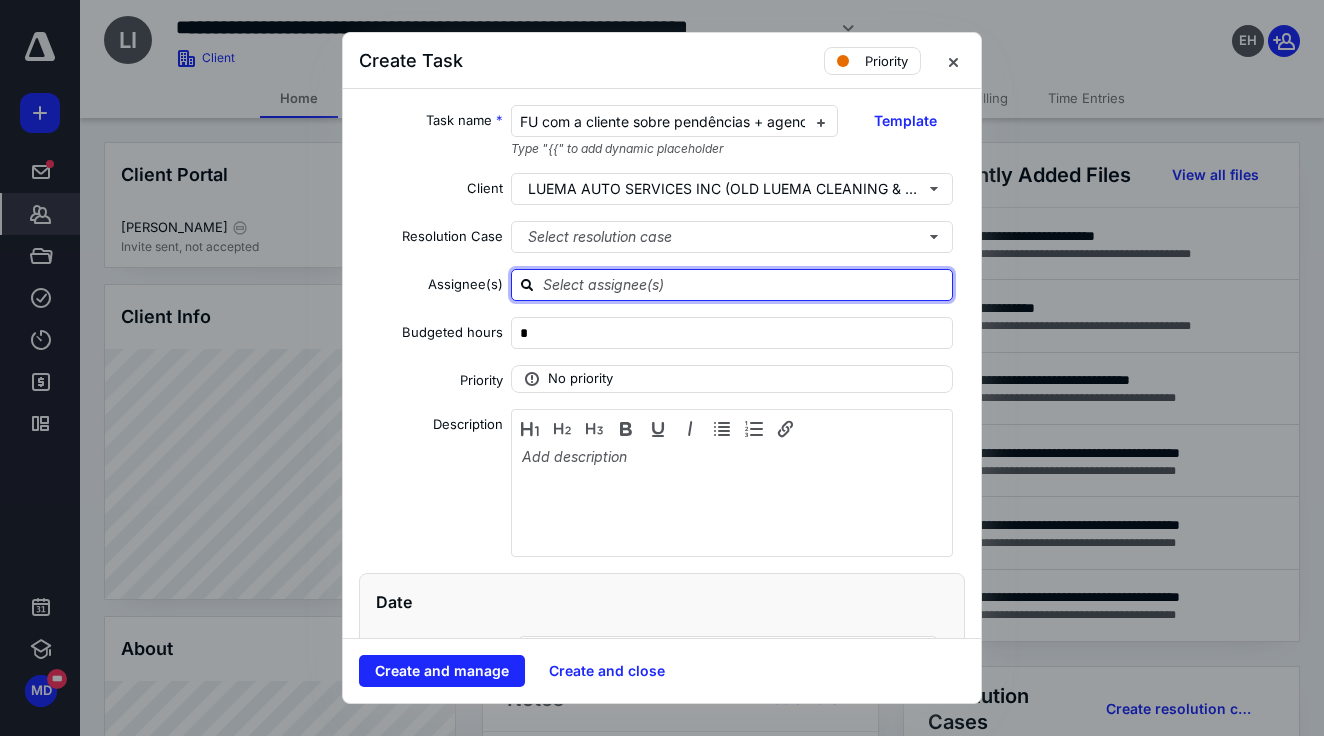 click at bounding box center (744, 284) 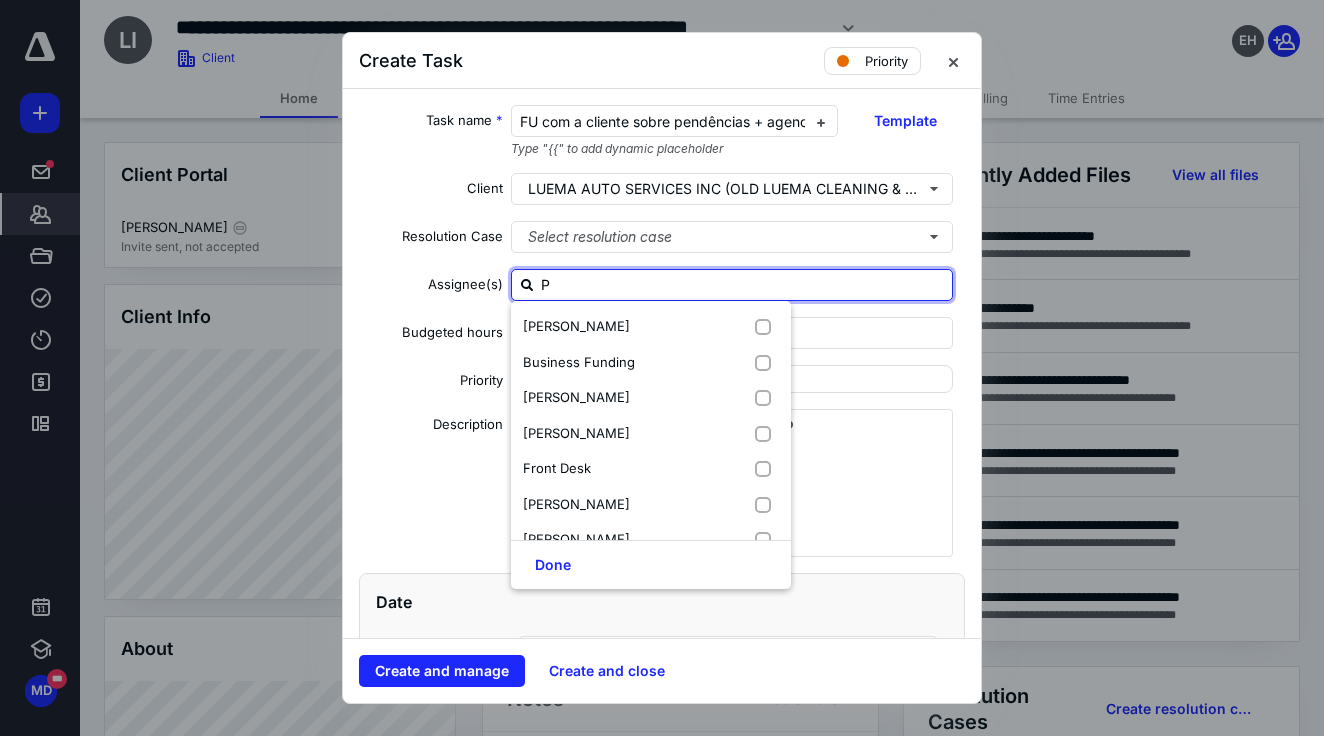 type on "PA" 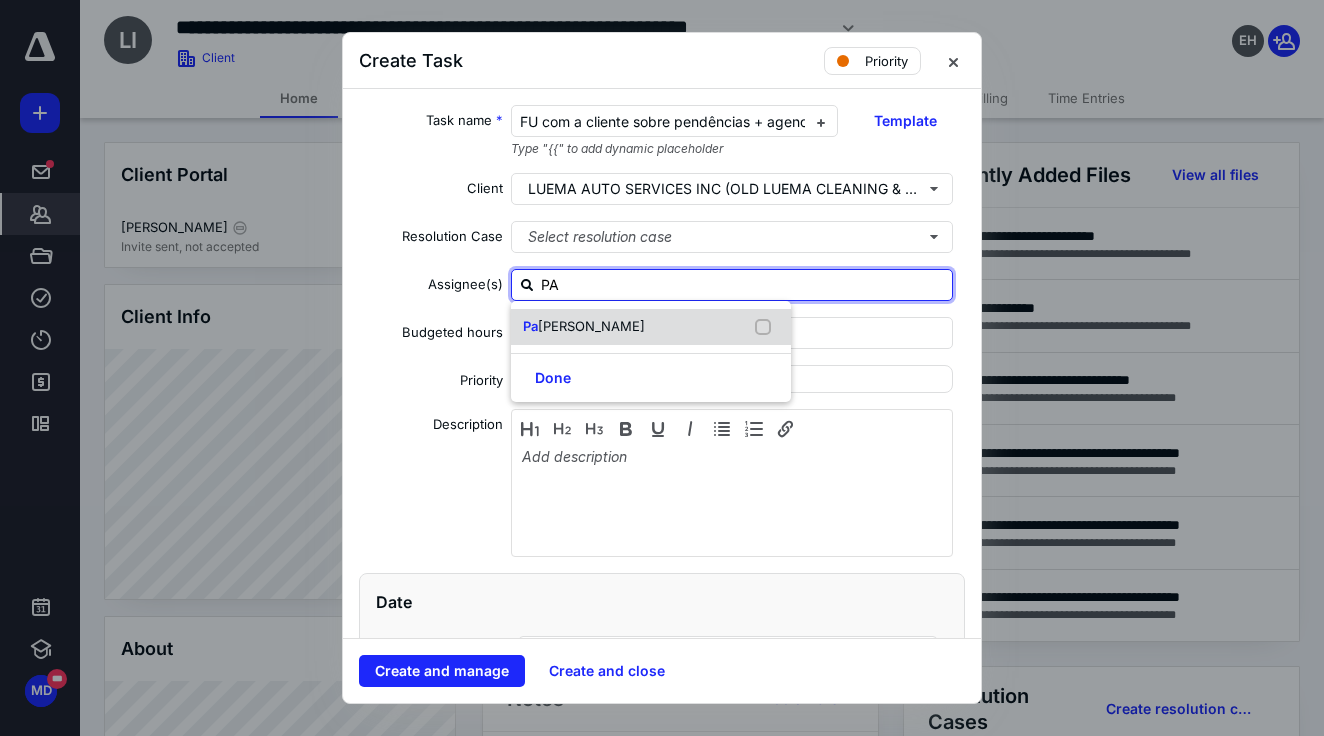 click on "Pa [PERSON_NAME]" at bounding box center [651, 327] 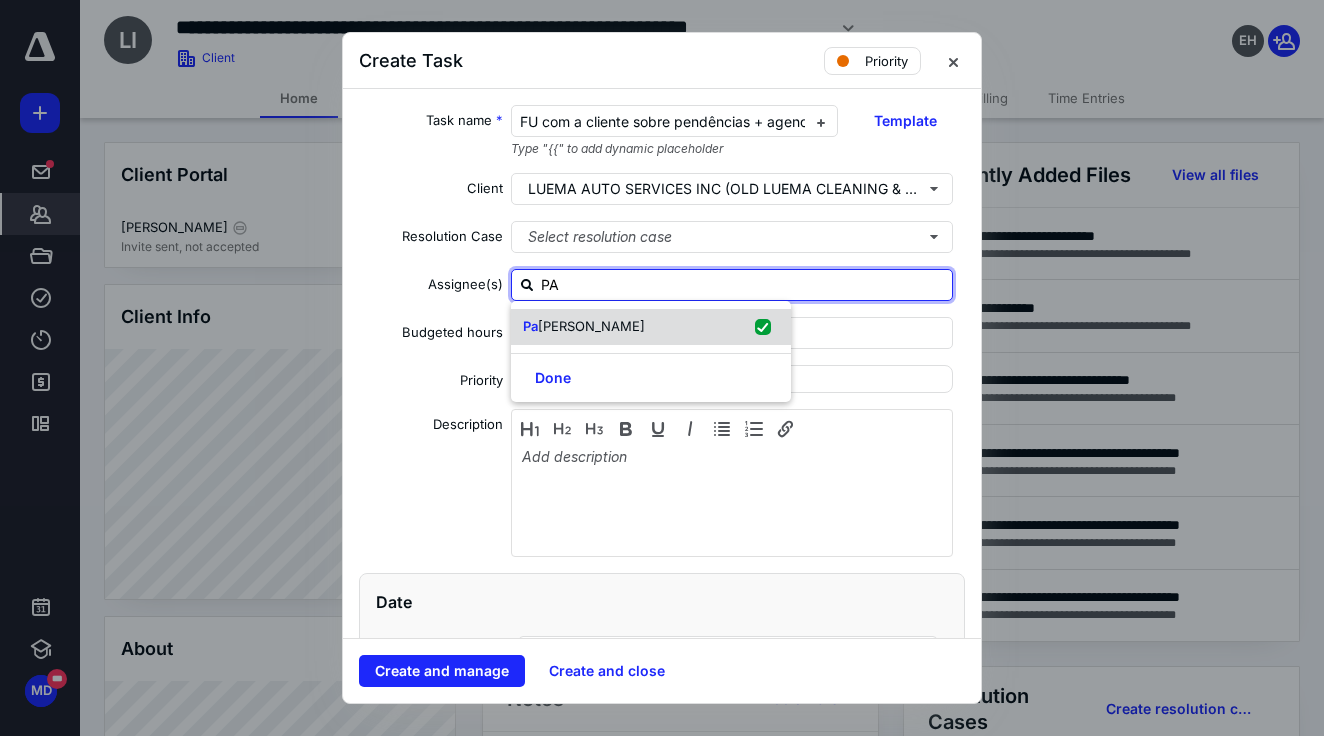 checkbox on "true" 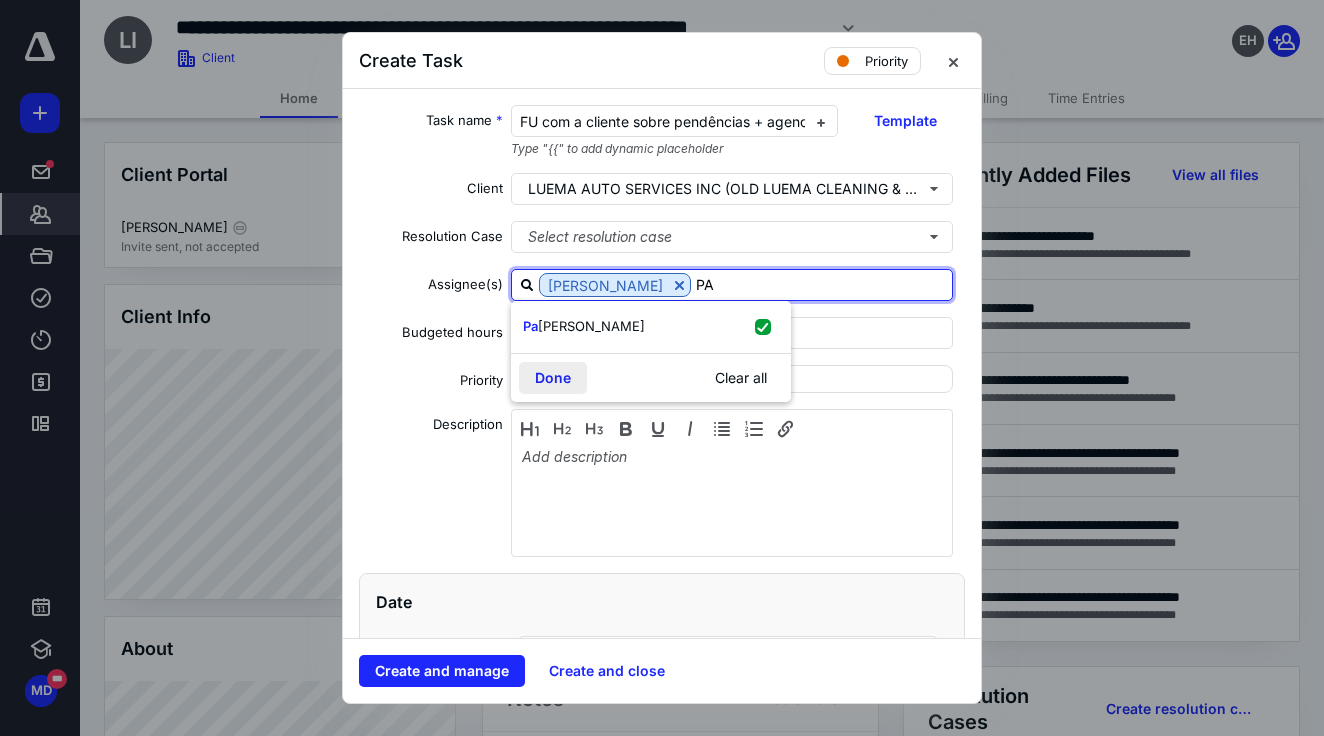 type on "PA" 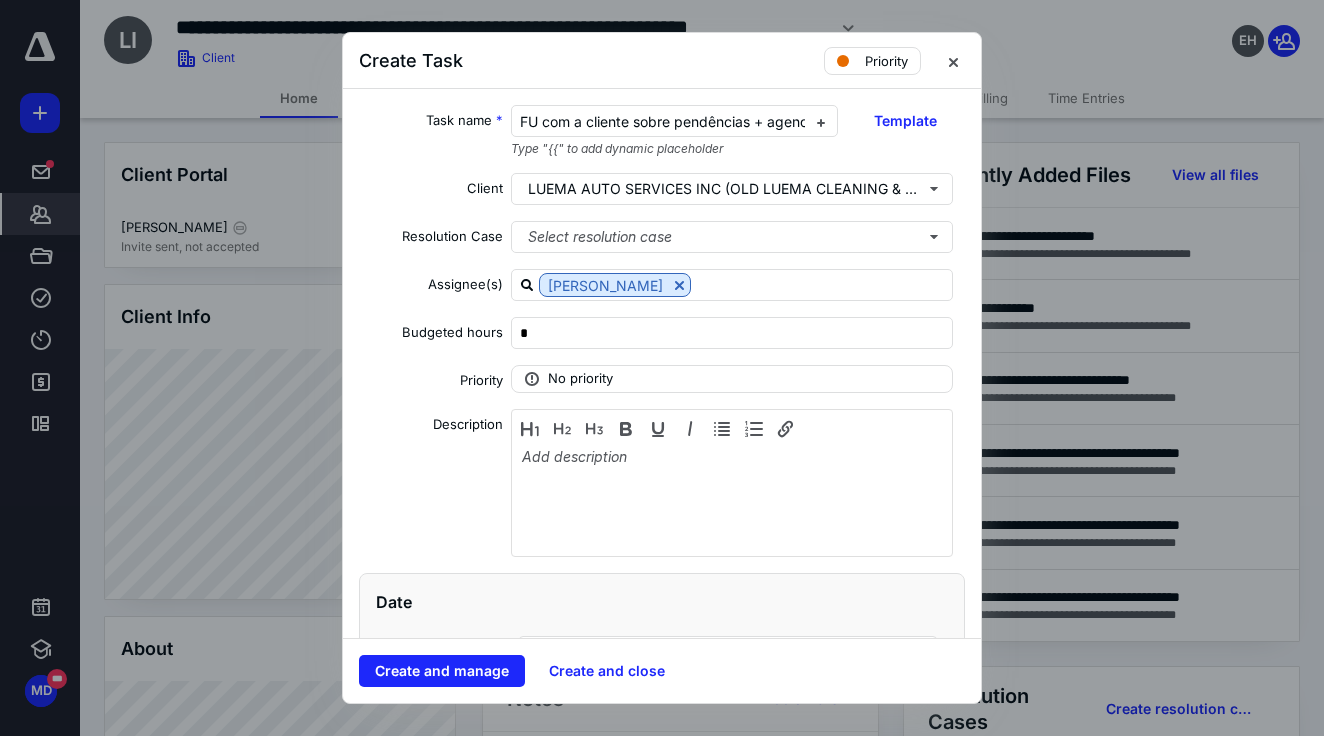 scroll, scrollTop: 502, scrollLeft: 0, axis: vertical 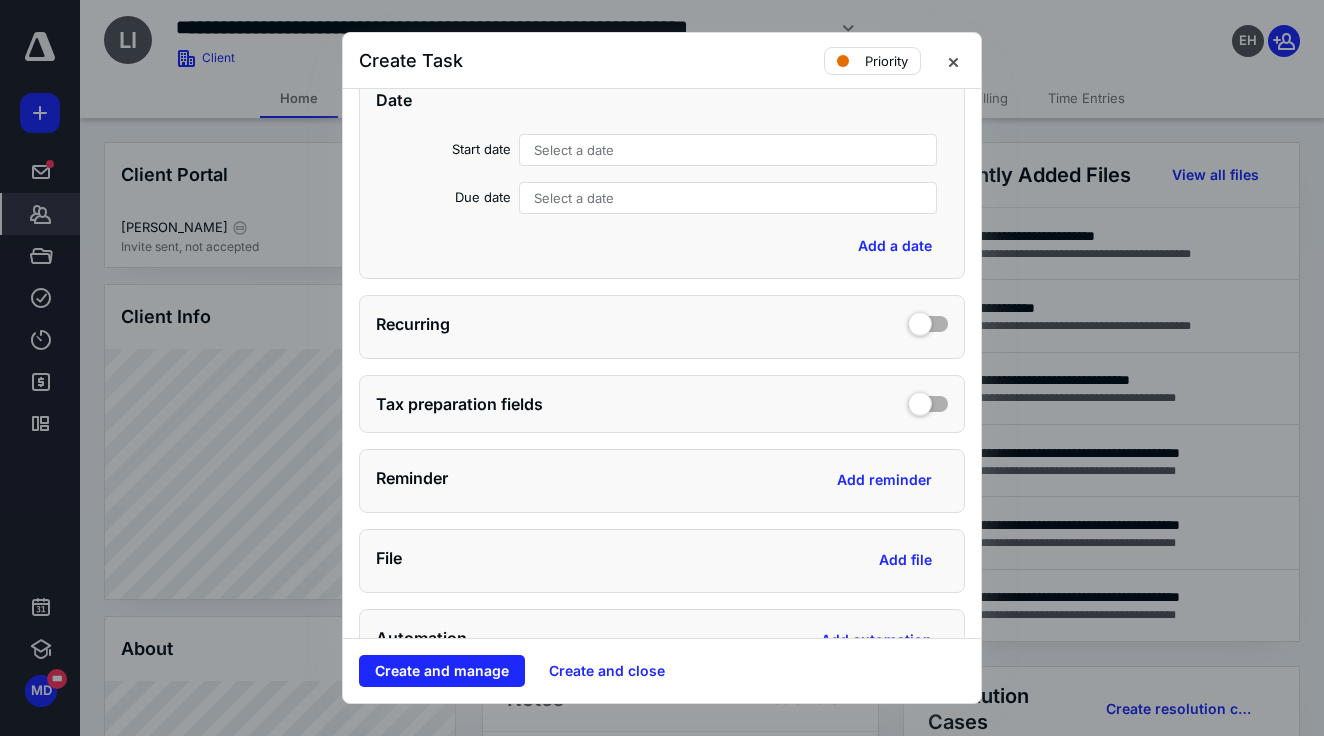 click on "Select a date" at bounding box center (728, 150) 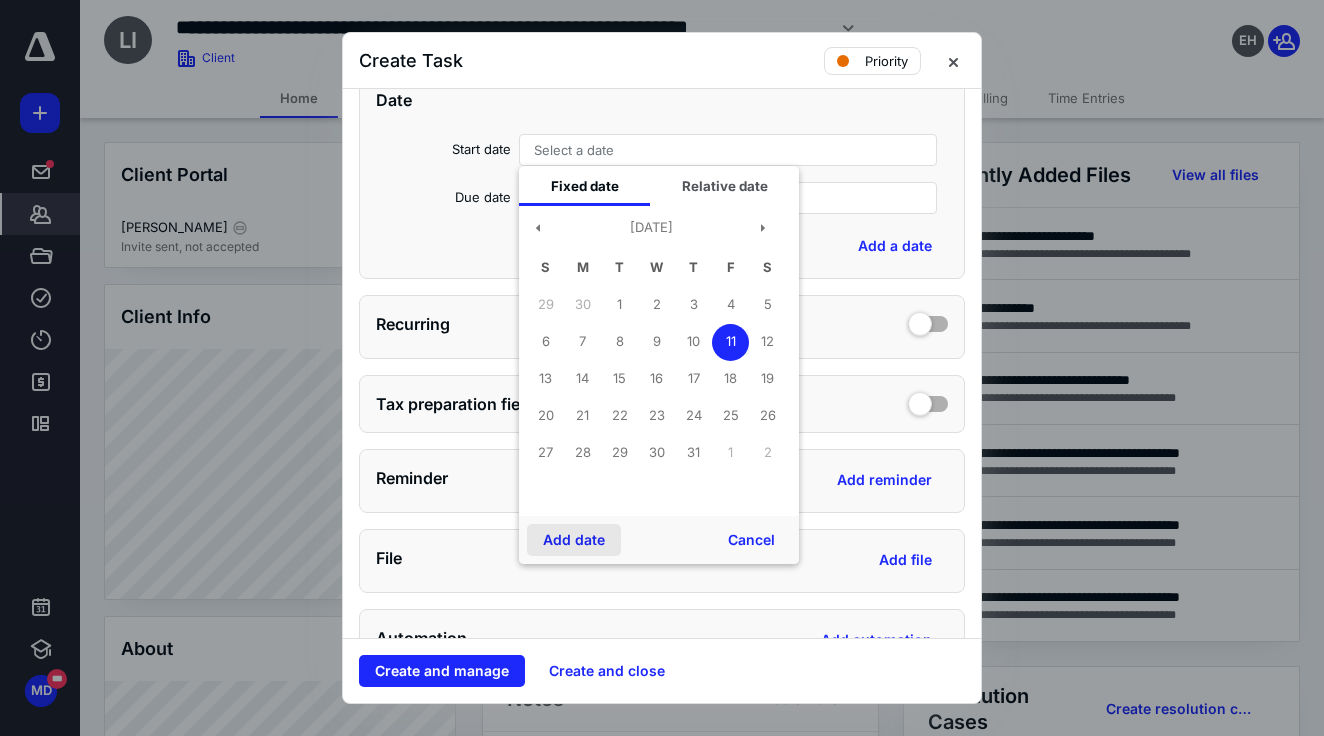 click on "Add date" at bounding box center [574, 540] 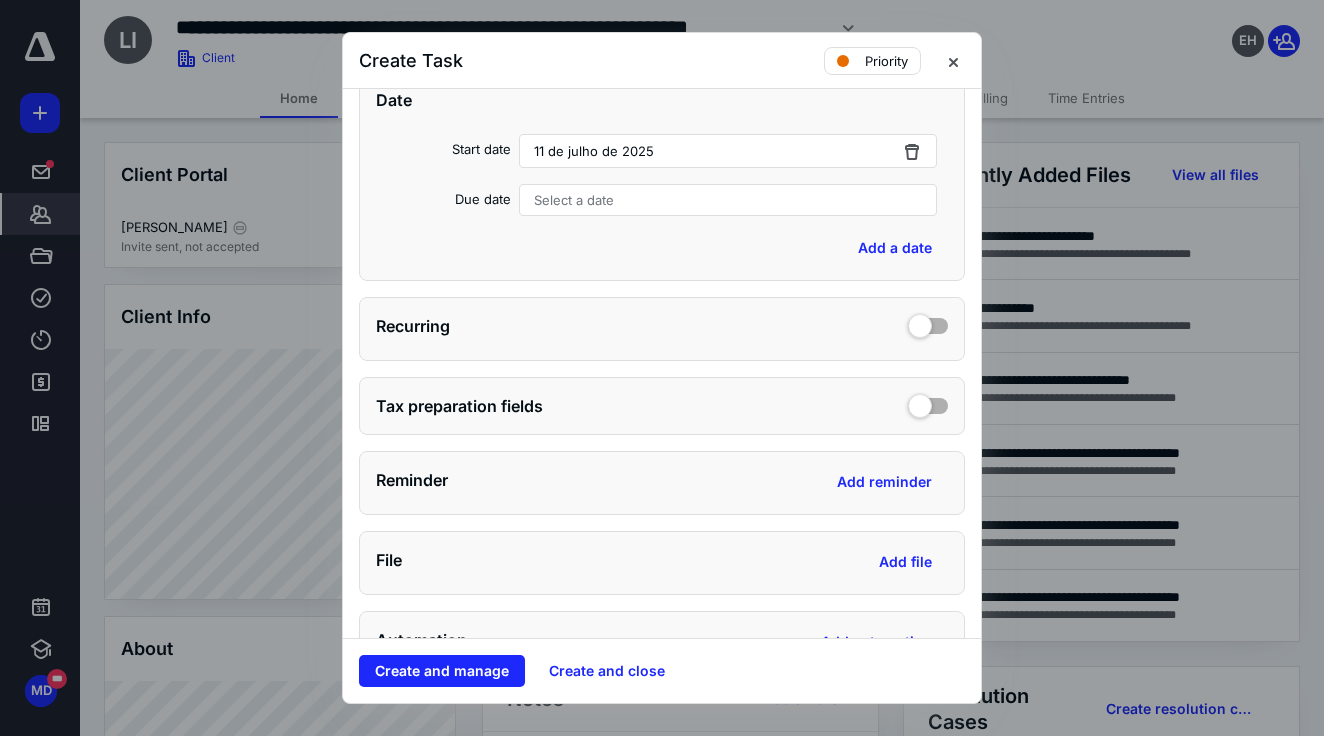 click on "Select a date" at bounding box center [574, 200] 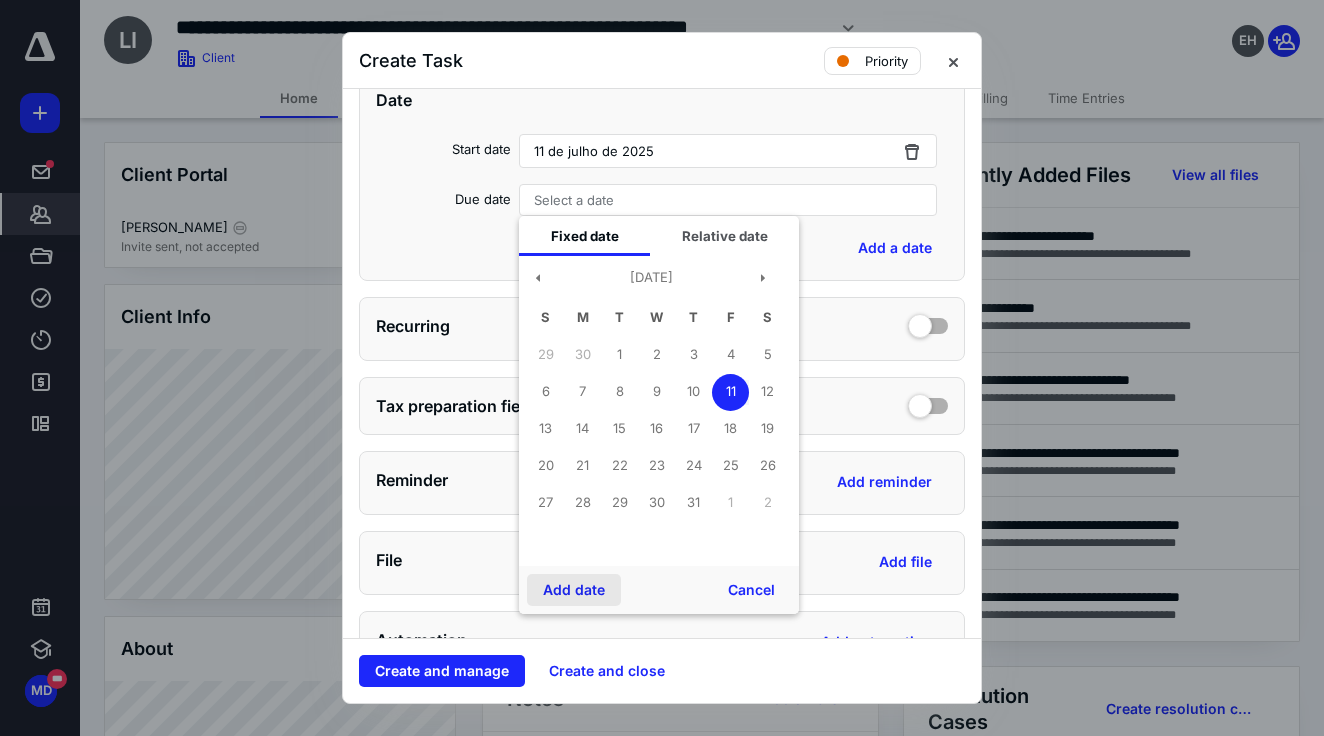 click on "Add date" at bounding box center (574, 590) 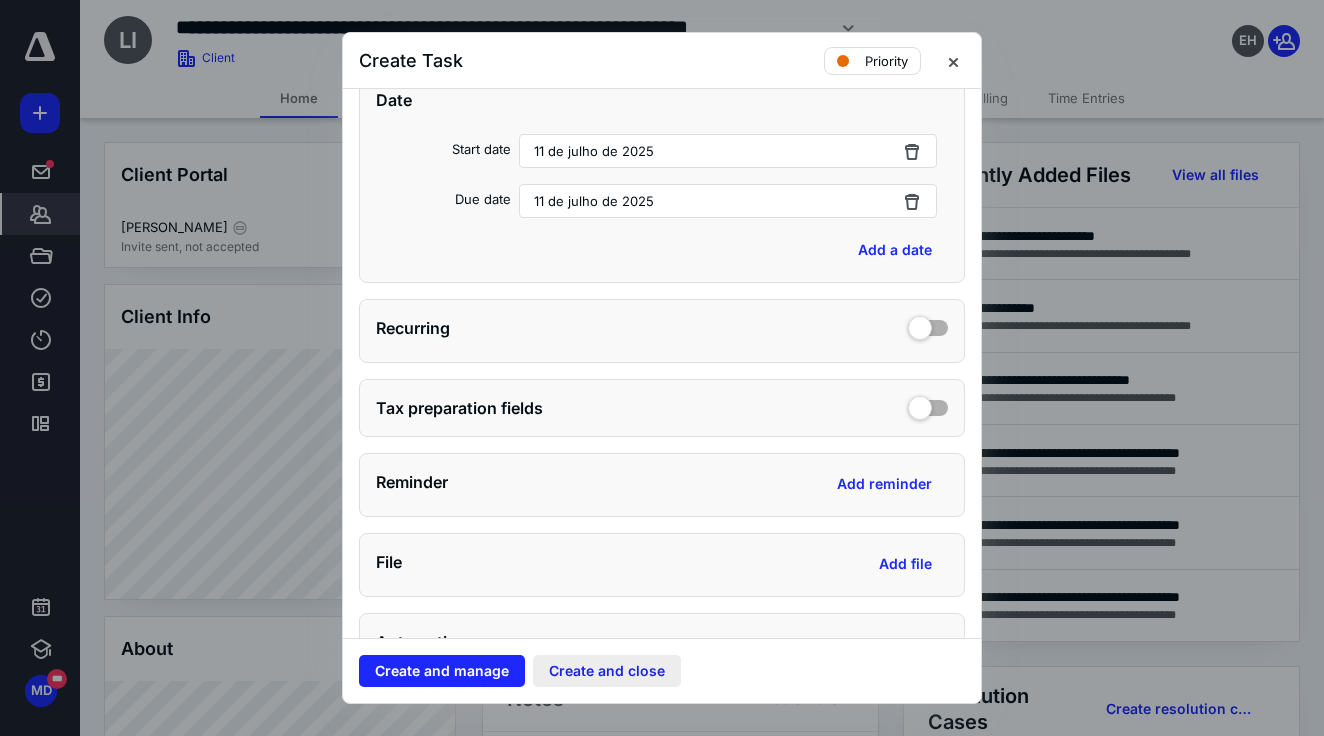 click on "Create and close" at bounding box center [607, 671] 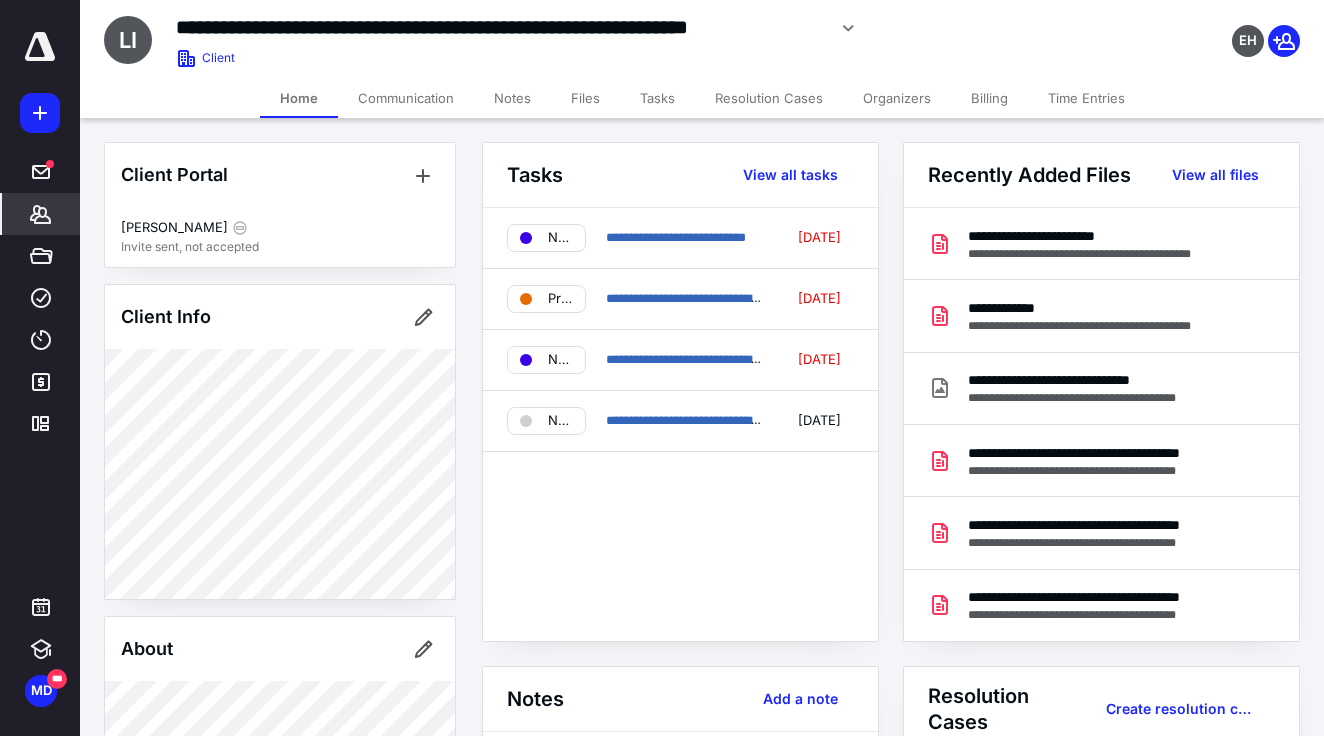 click on "Notes" at bounding box center [512, 98] 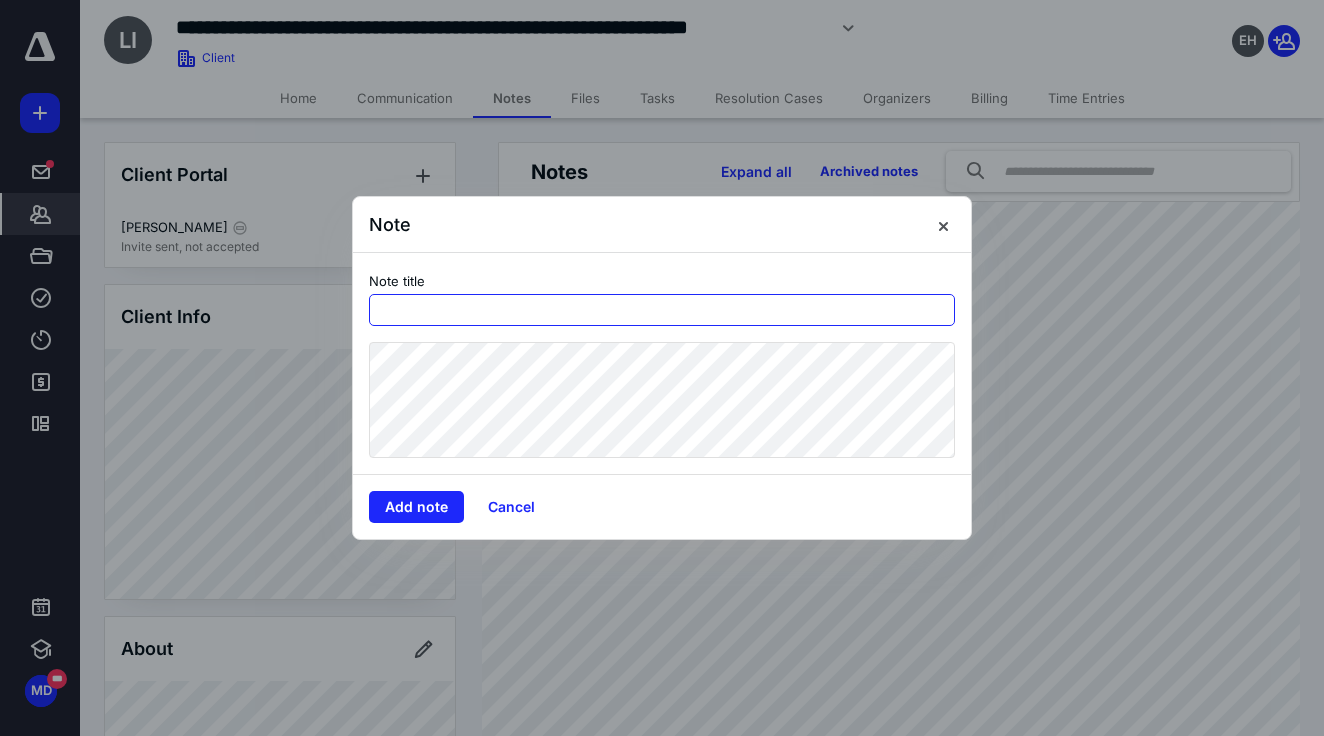 click at bounding box center [662, 310] 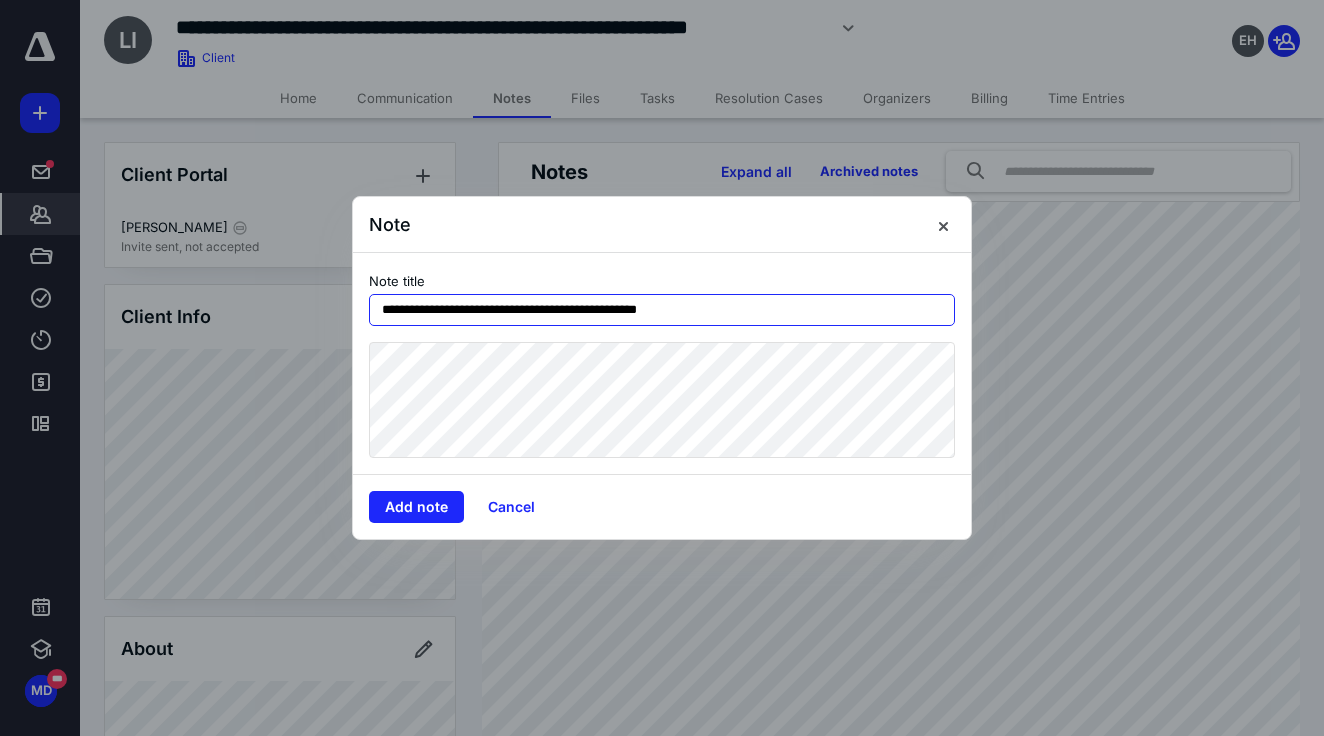 type on "**********" 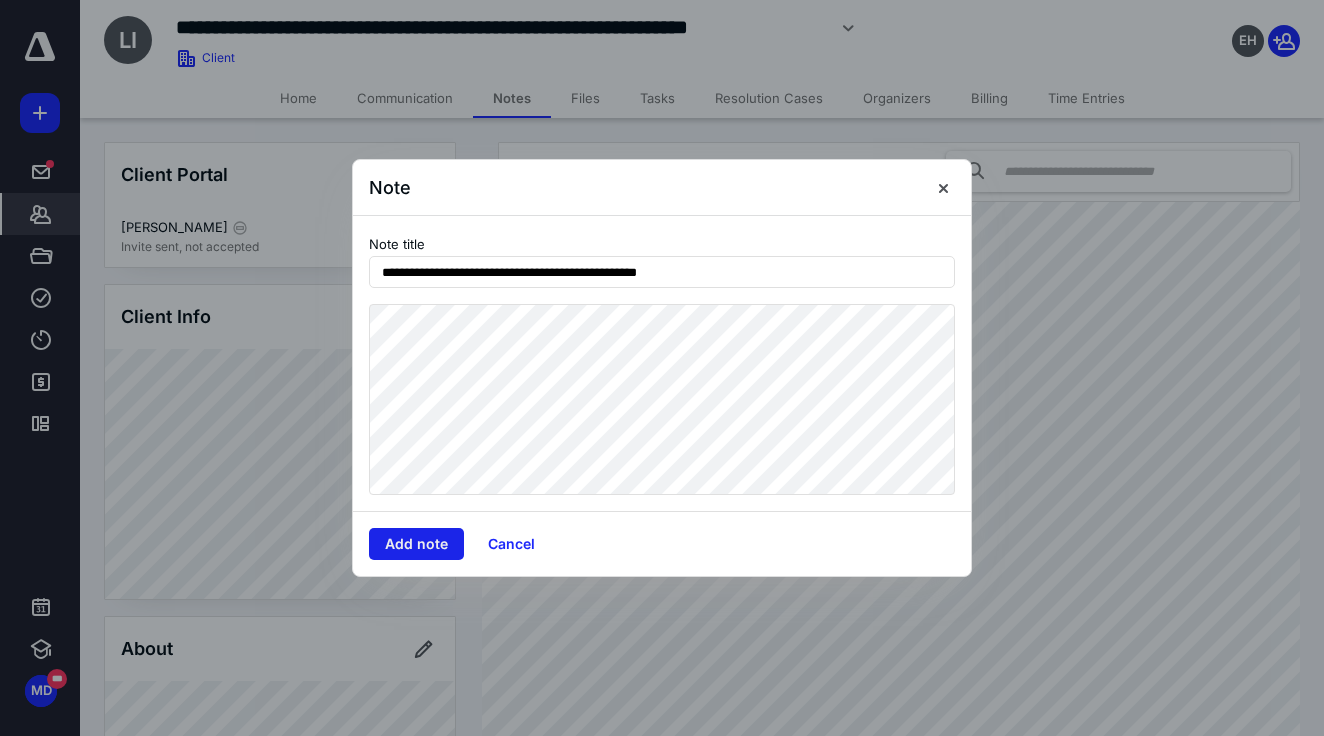 click on "Add note" at bounding box center [416, 544] 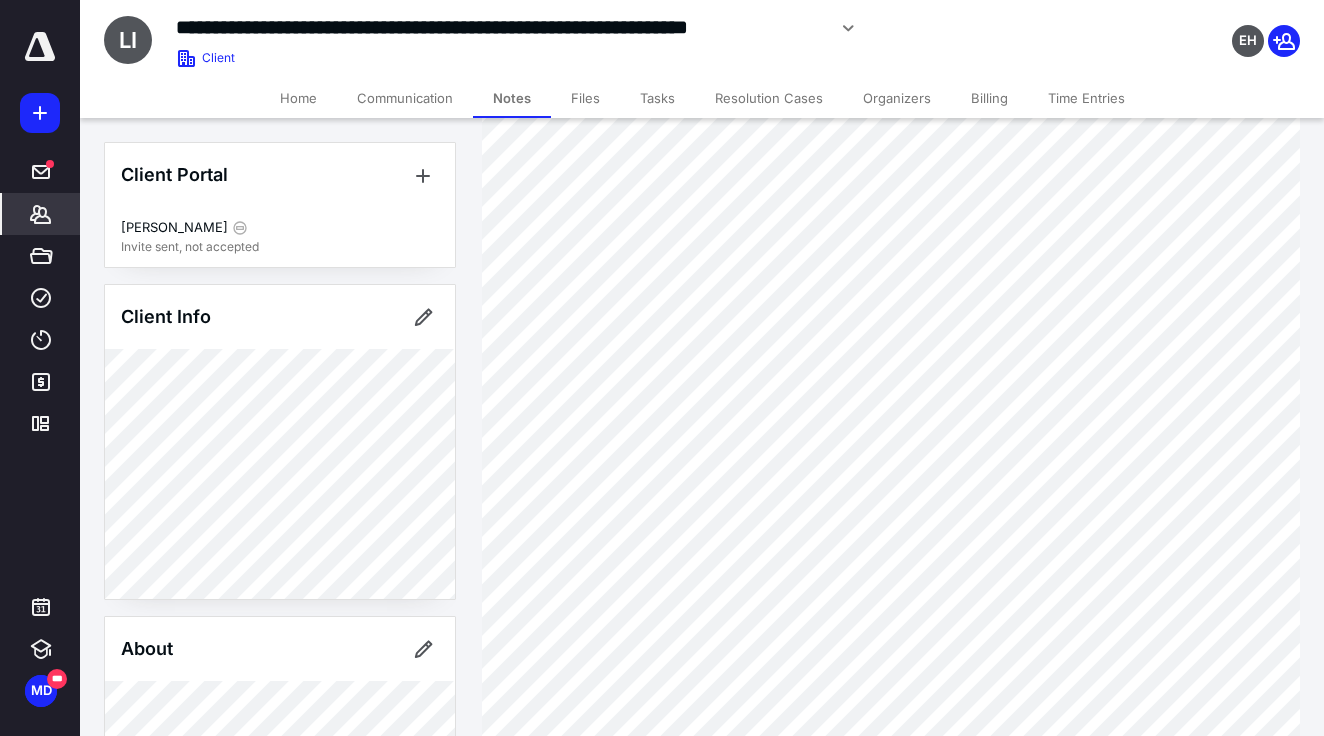 scroll, scrollTop: 813, scrollLeft: 0, axis: vertical 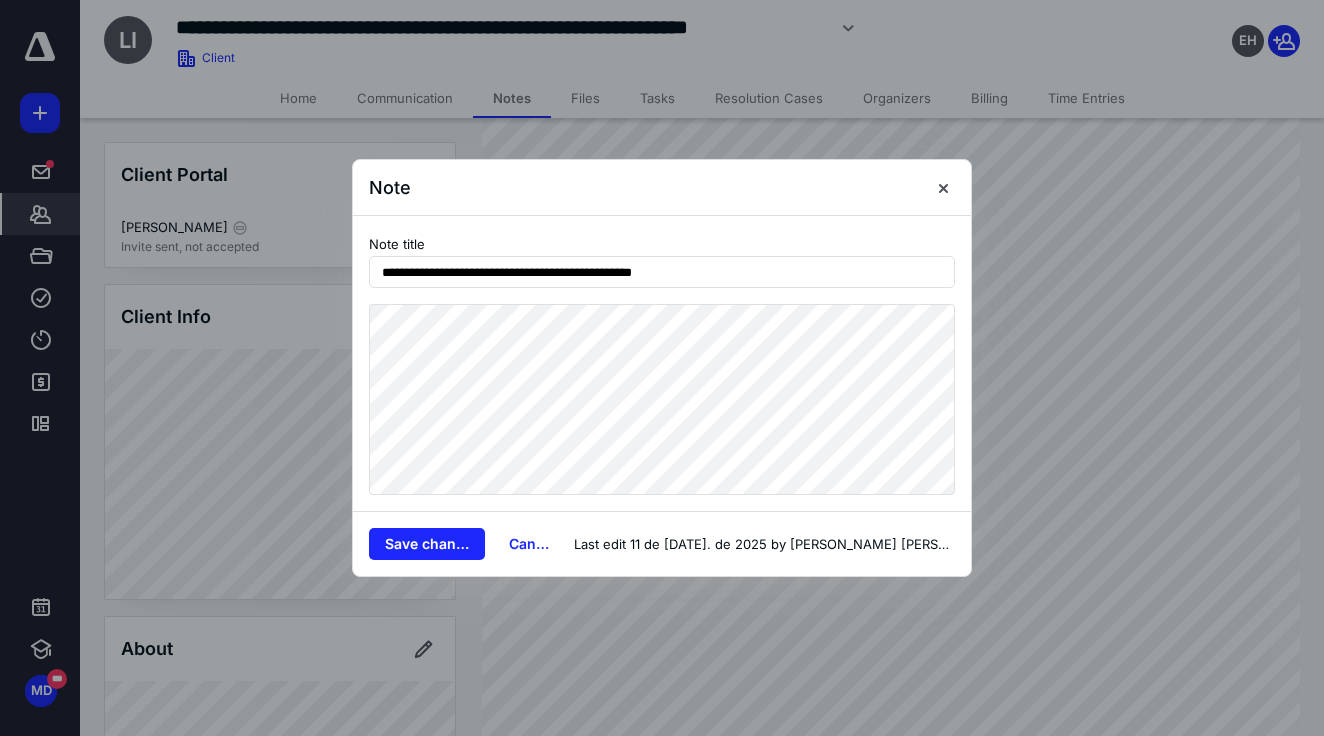 drag, startPoint x: 730, startPoint y: 274, endPoint x: 339, endPoint y: 263, distance: 391.1547 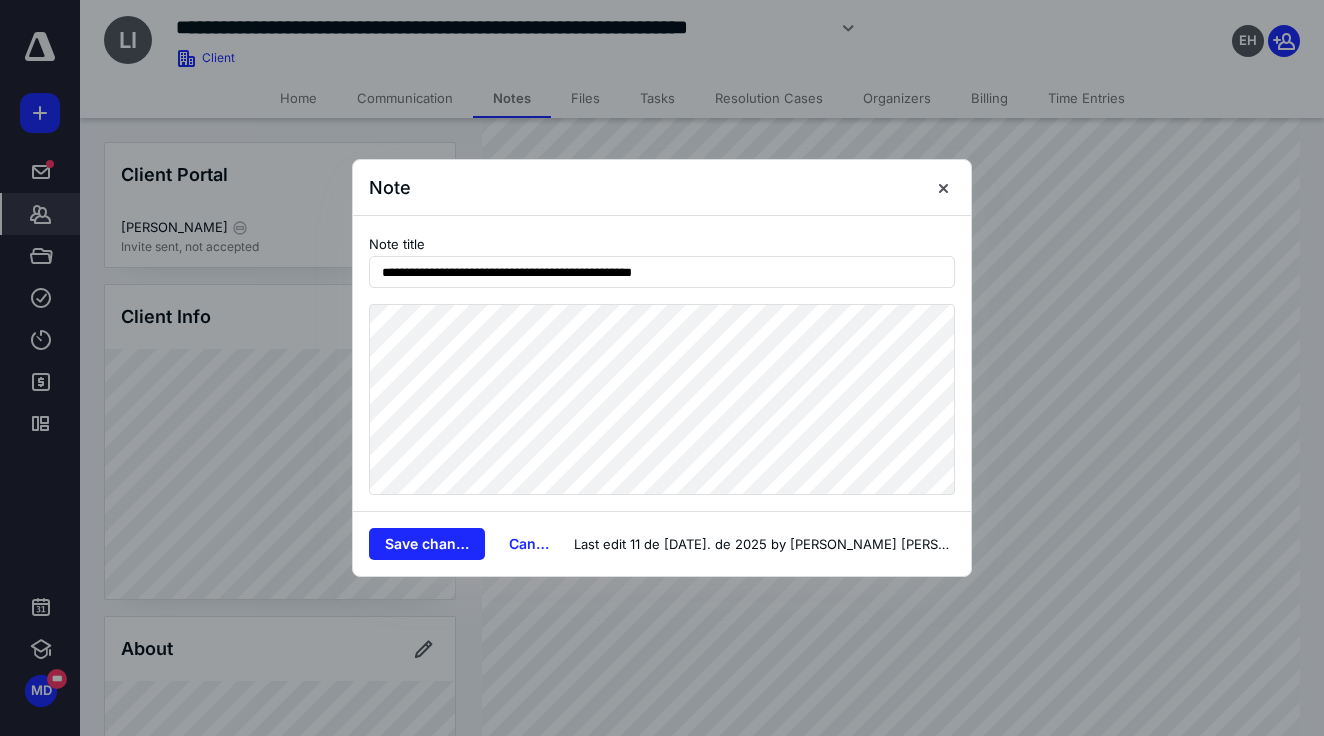 click on "**********" at bounding box center [662, 364] 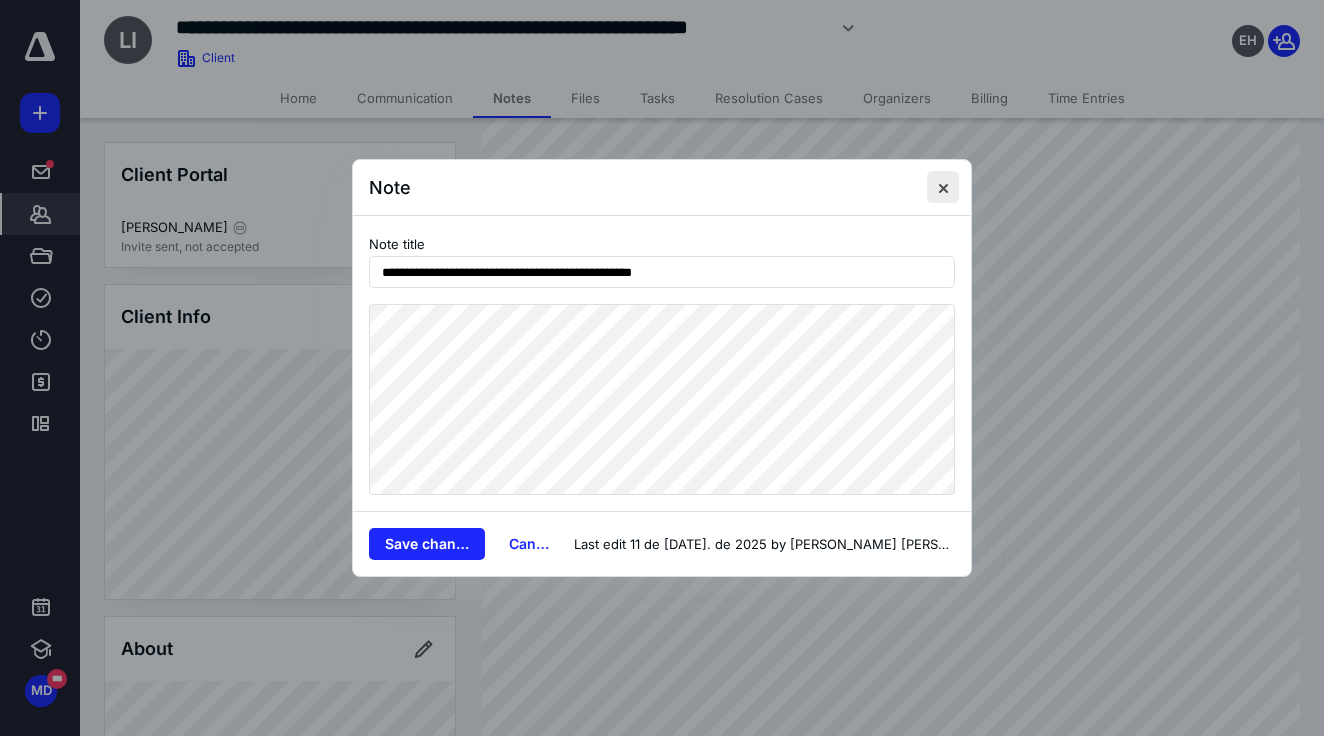 click at bounding box center (943, 187) 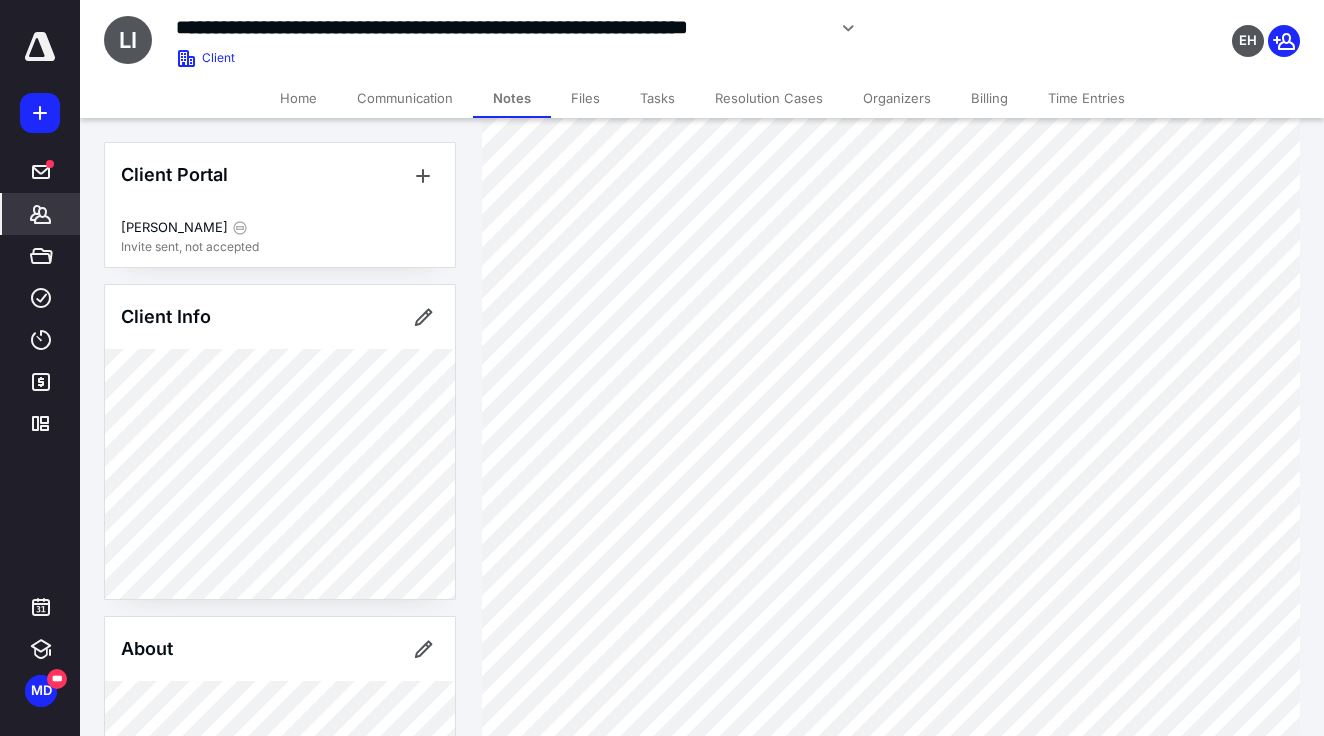 click 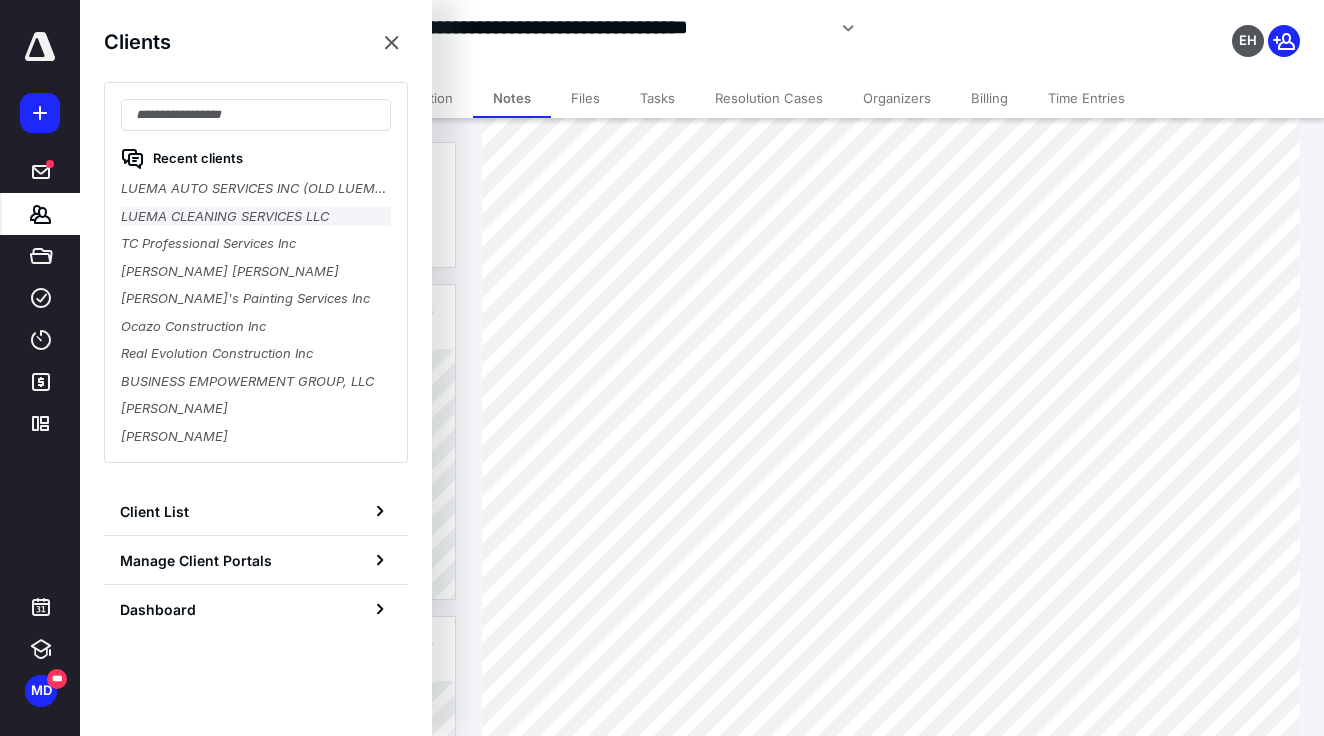 click on "LUEMA CLEANING SERVICES LLC" at bounding box center (256, 217) 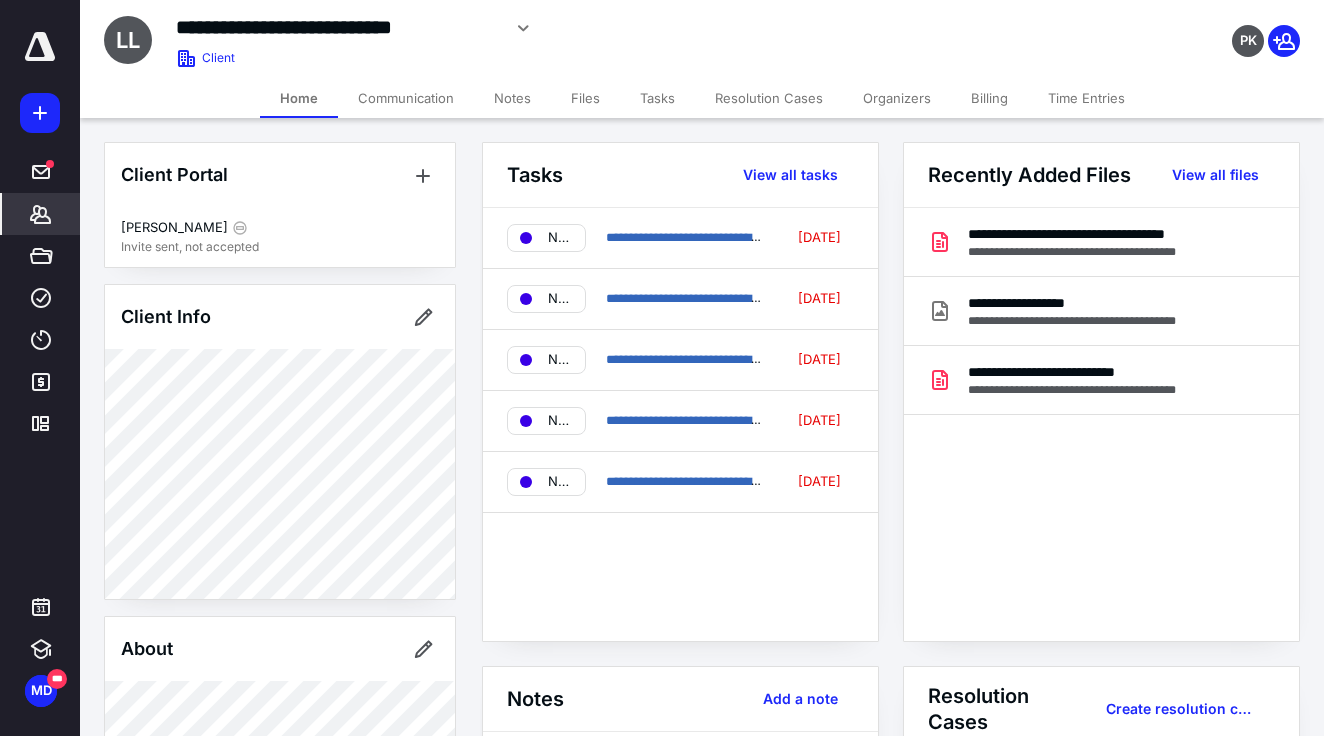 click on "Tasks" at bounding box center [657, 98] 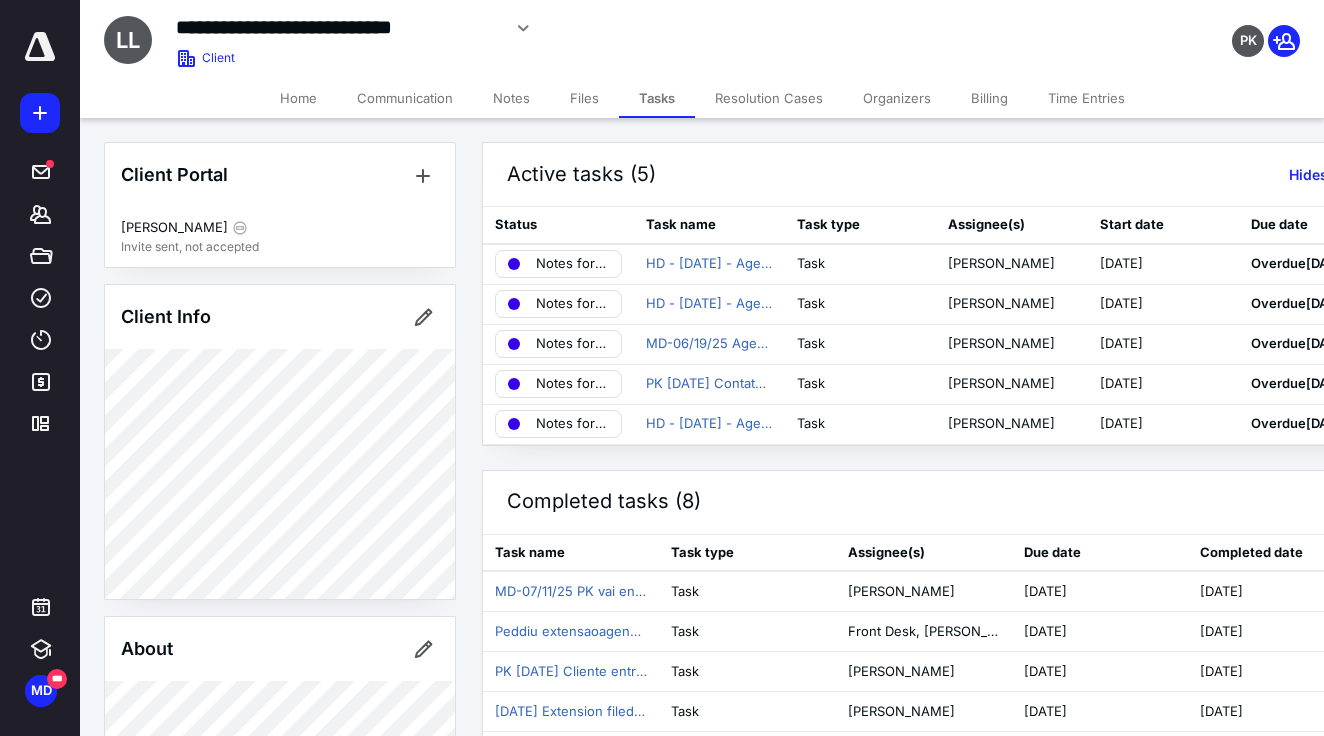 click 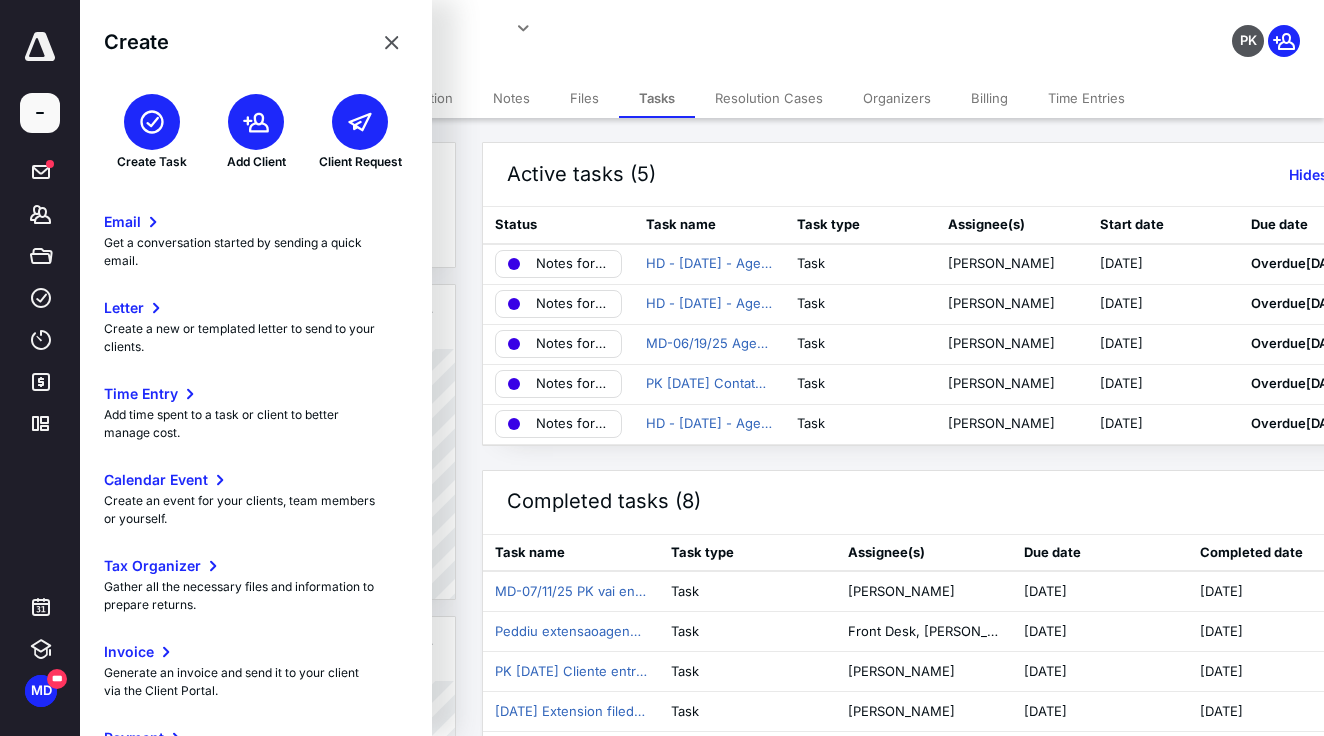 click 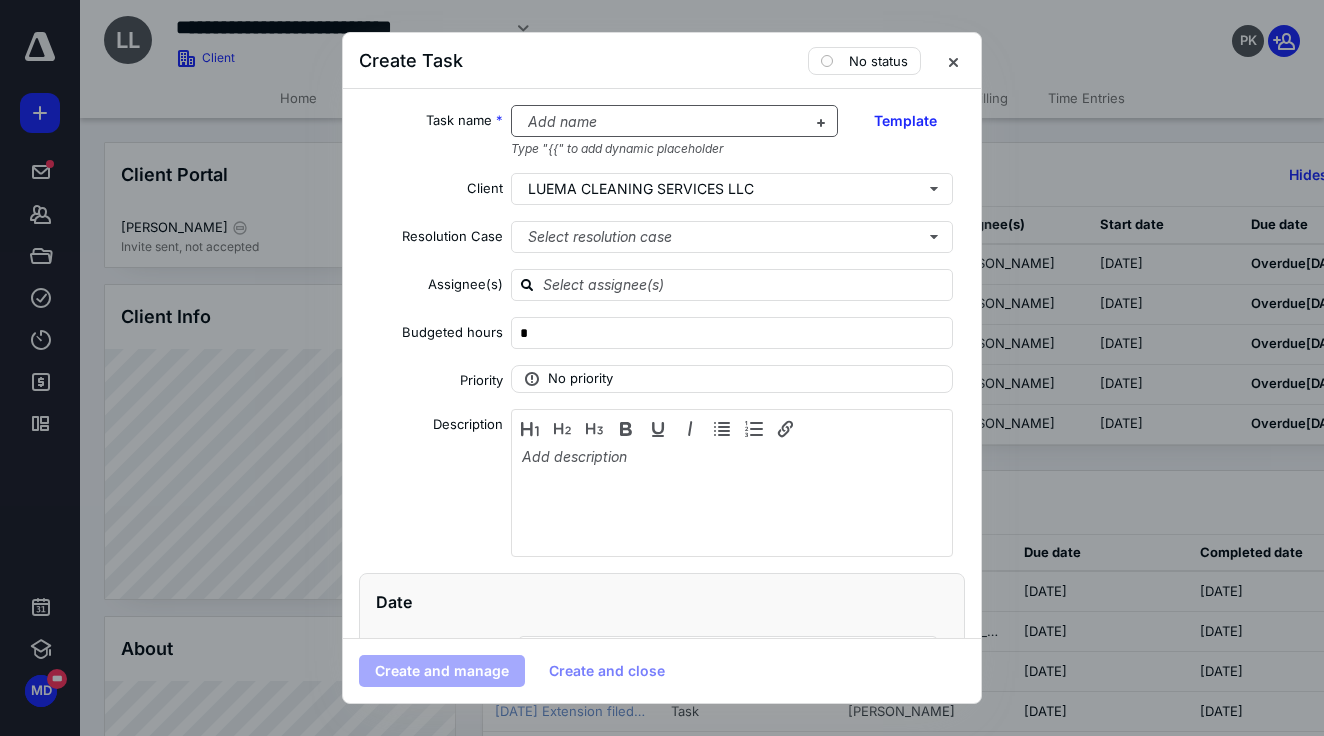 click at bounding box center (663, 122) 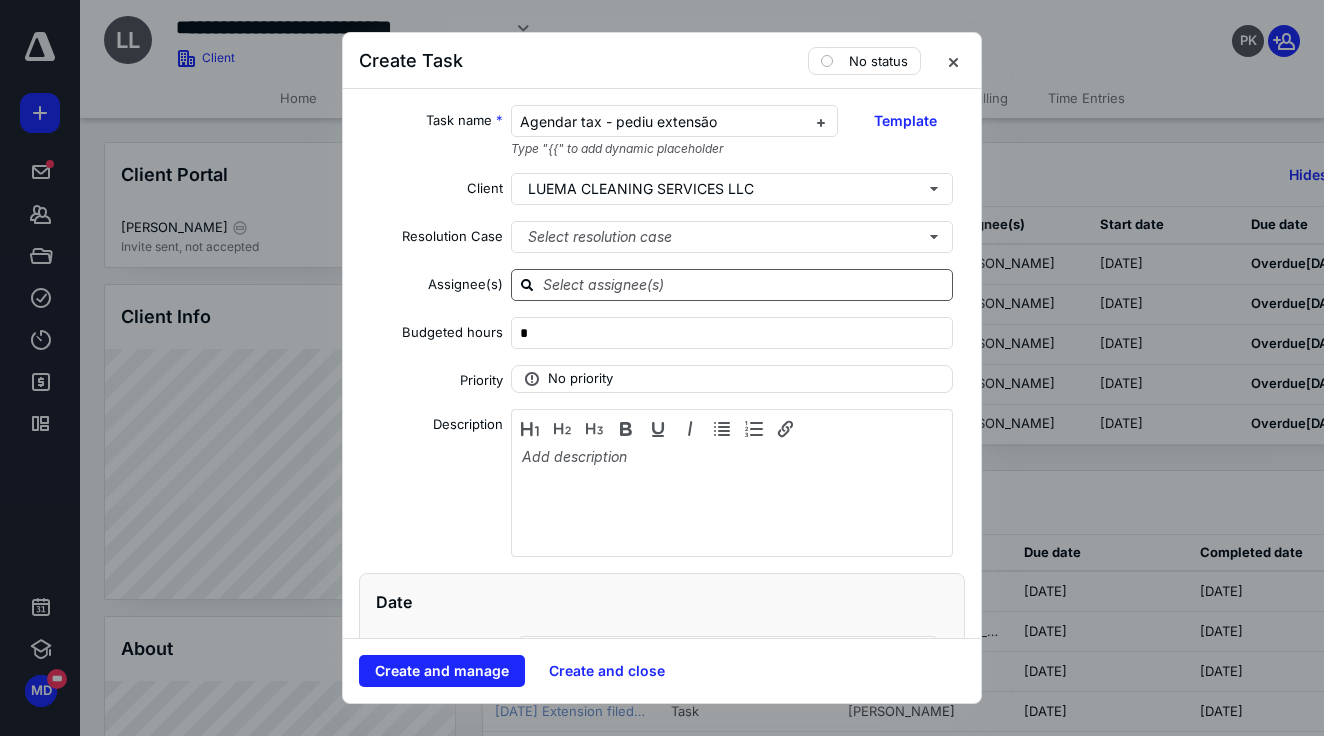 click at bounding box center [744, 284] 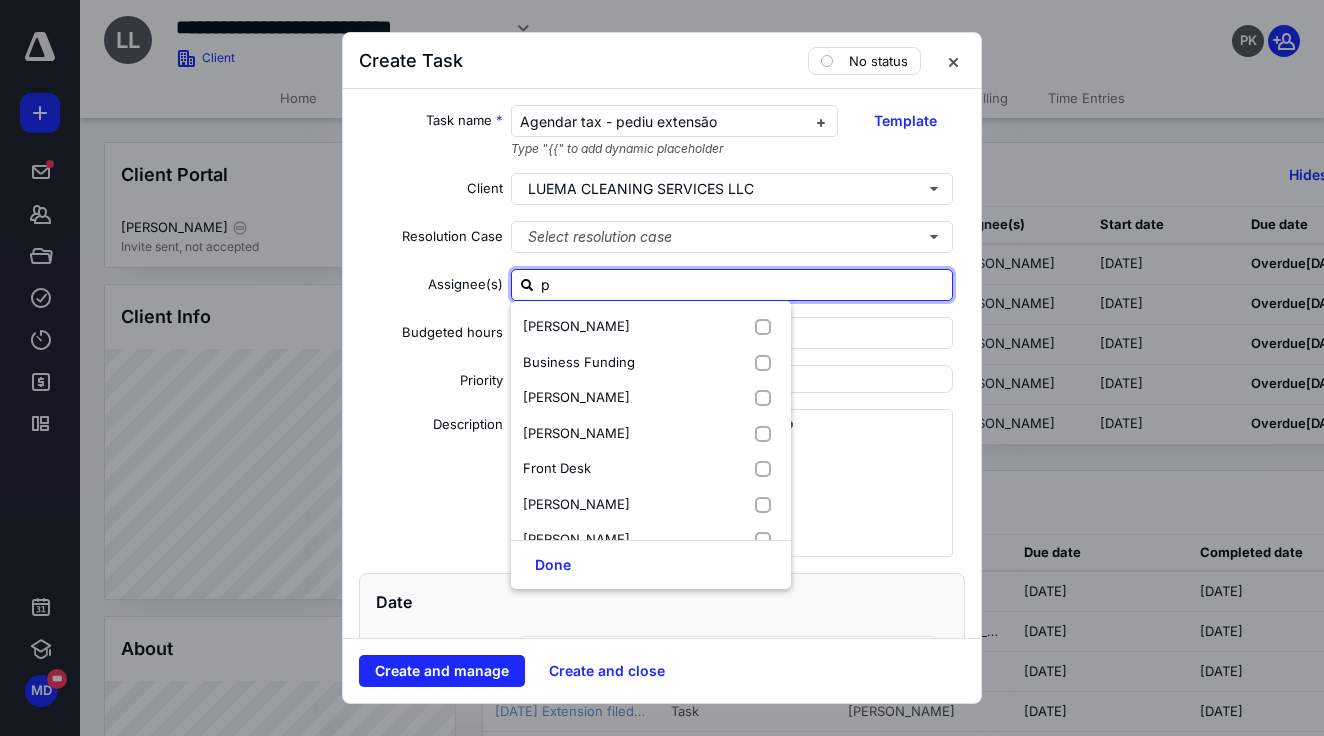 type on "pa" 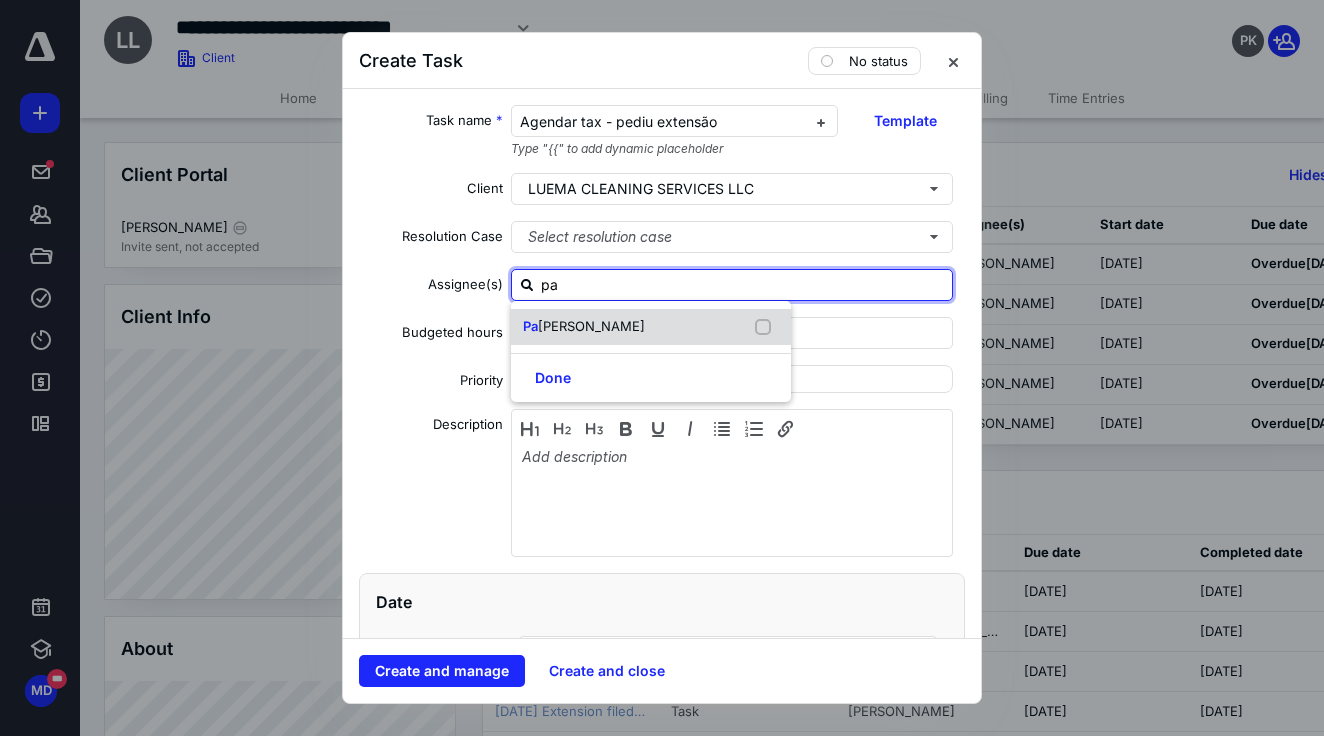 click on "Pa [PERSON_NAME]" at bounding box center [651, 327] 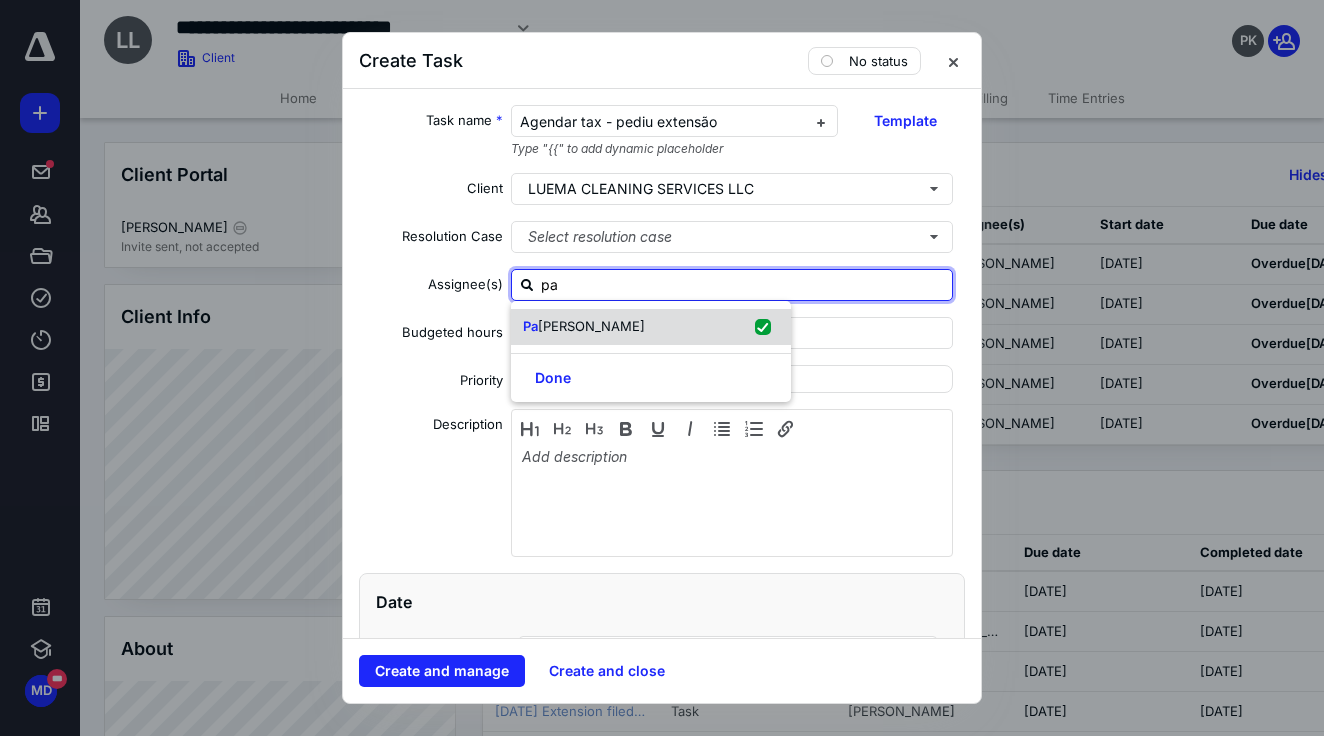 checkbox on "true" 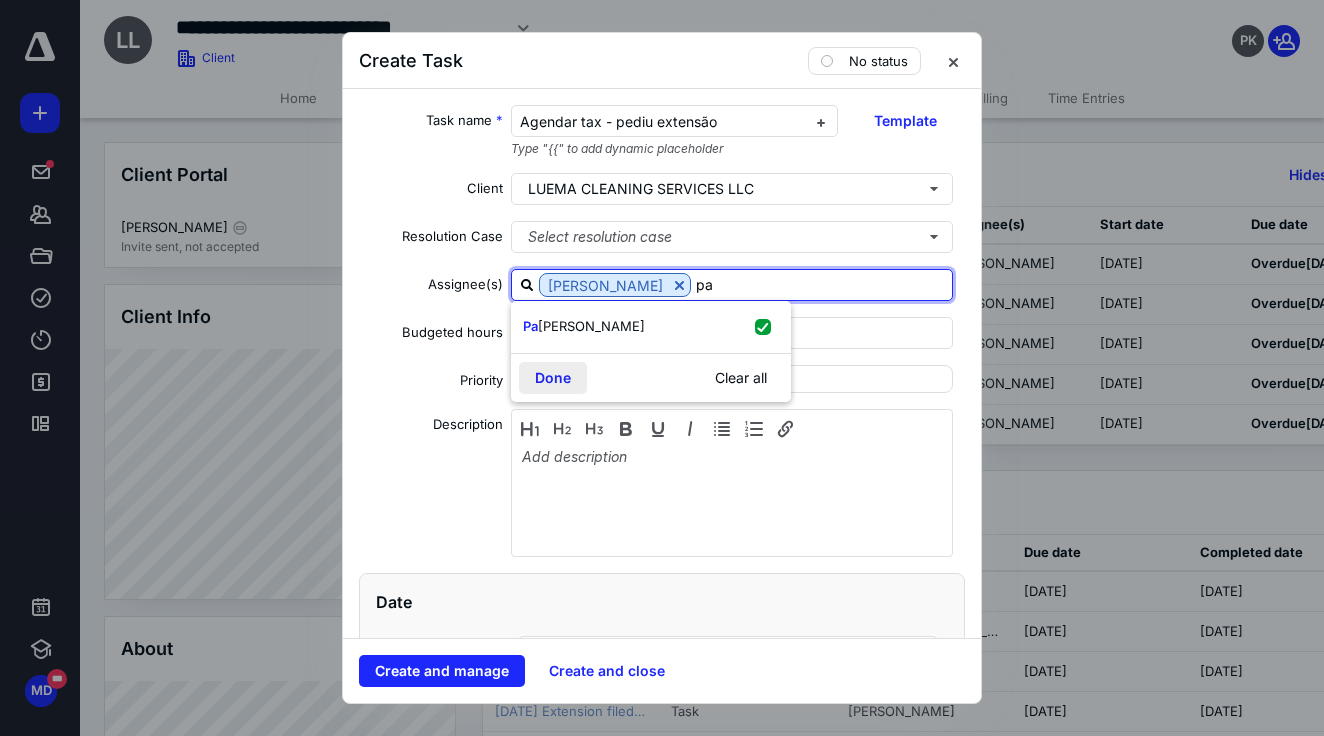 type on "pa" 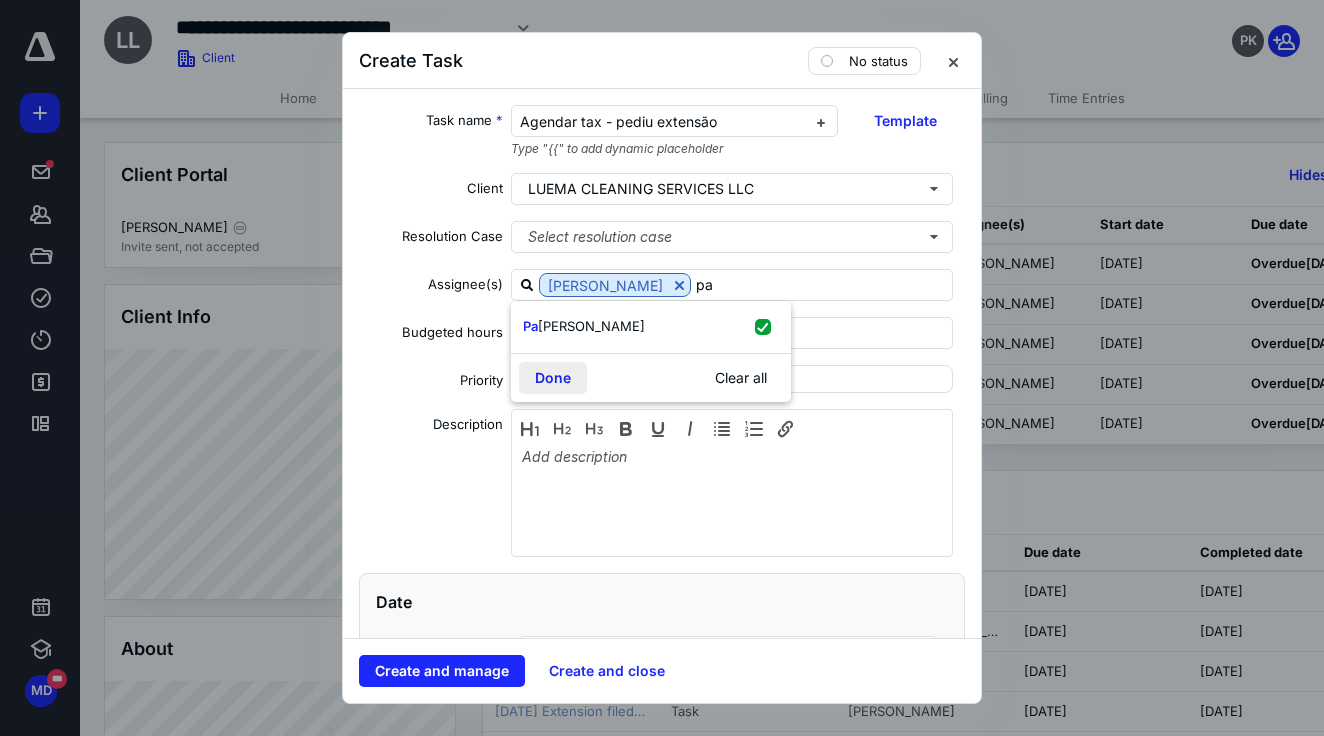 click on "Done" at bounding box center (553, 378) 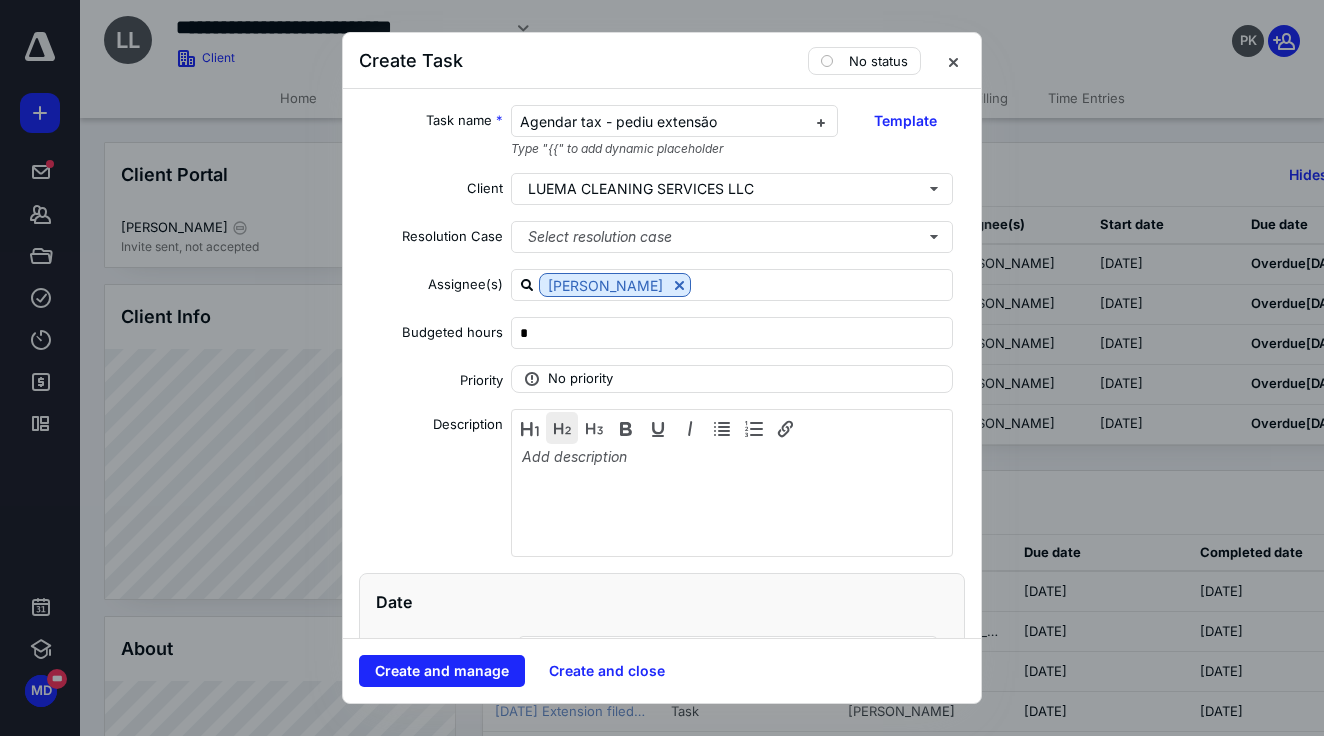 scroll, scrollTop: 251, scrollLeft: 0, axis: vertical 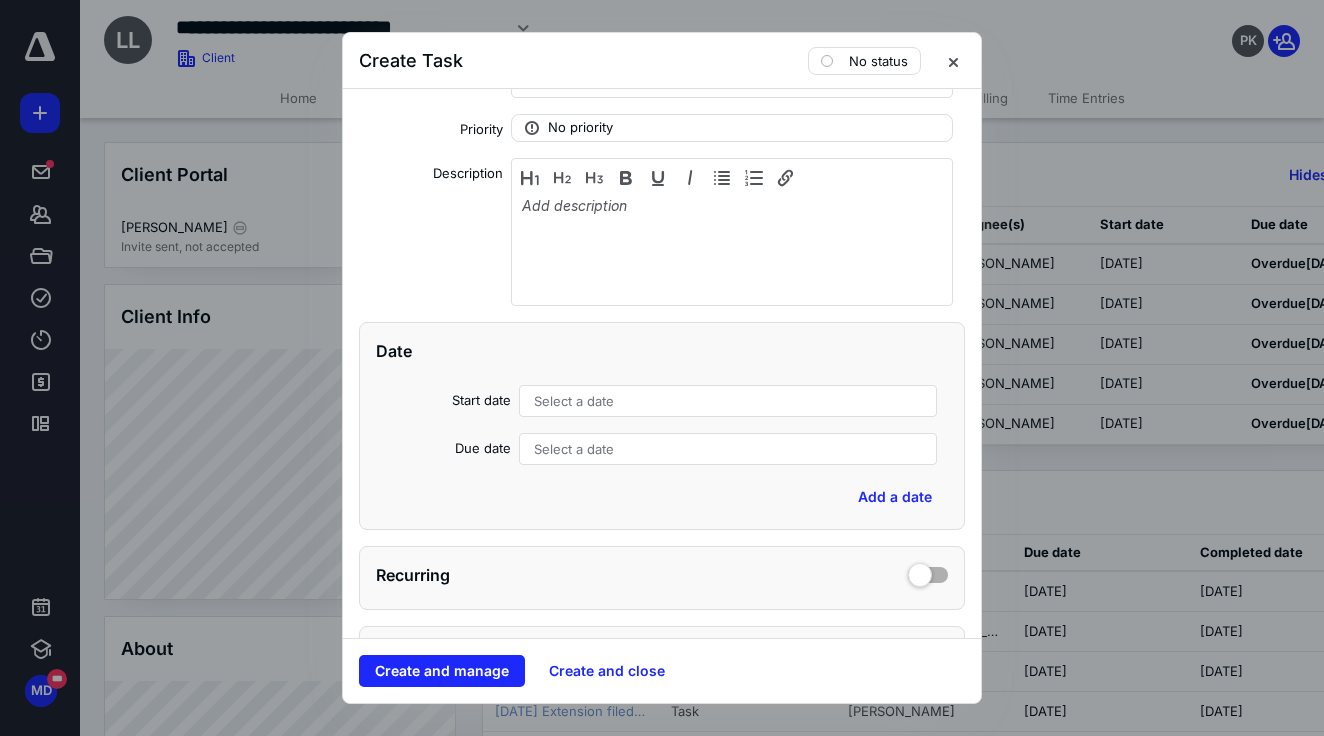 click on "Select a date" at bounding box center (574, 401) 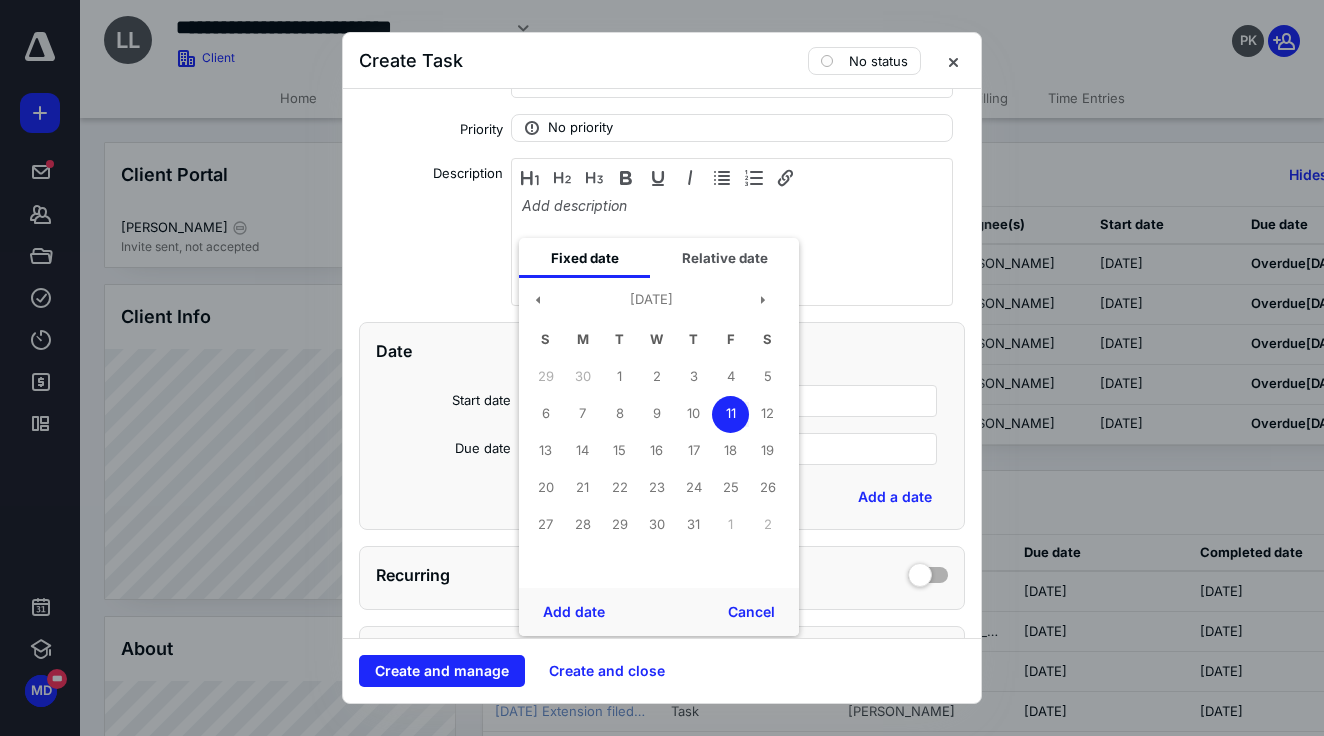 click on "Add date Cancel" at bounding box center (659, 612) 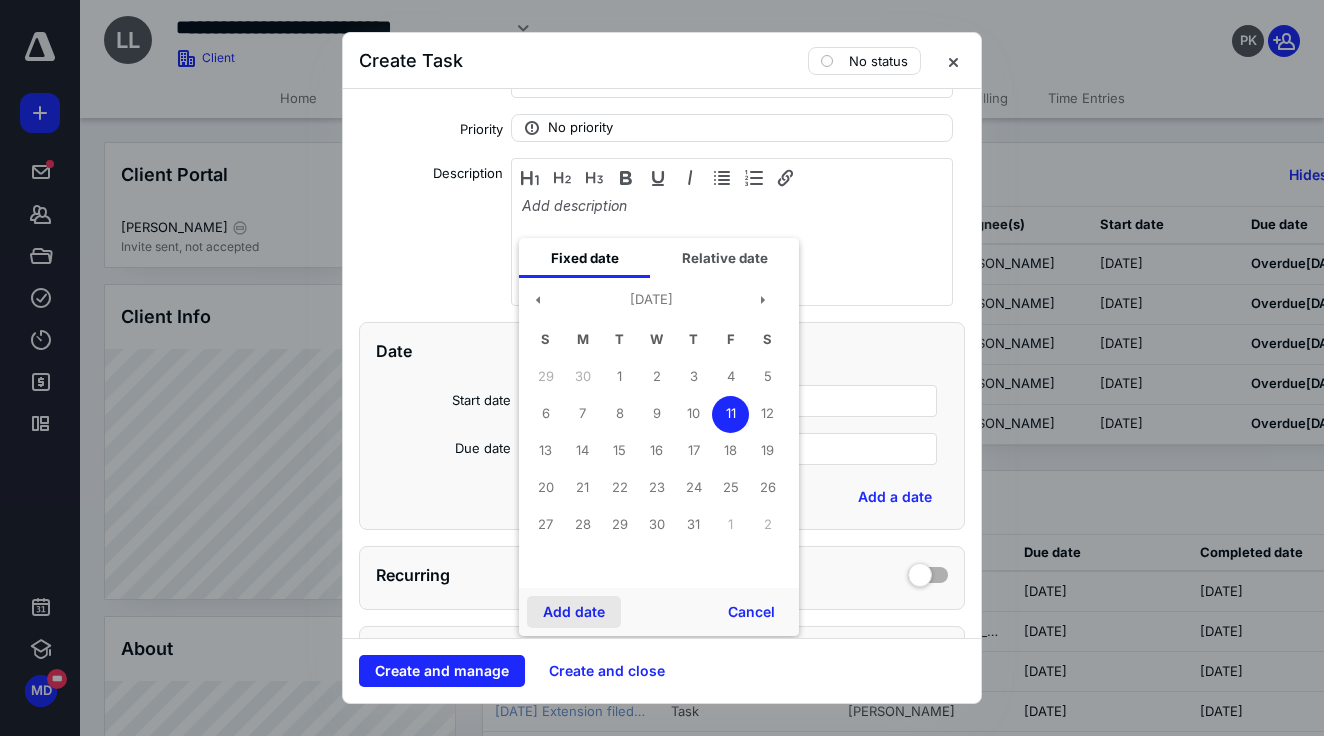 click on "Add date" at bounding box center (574, 612) 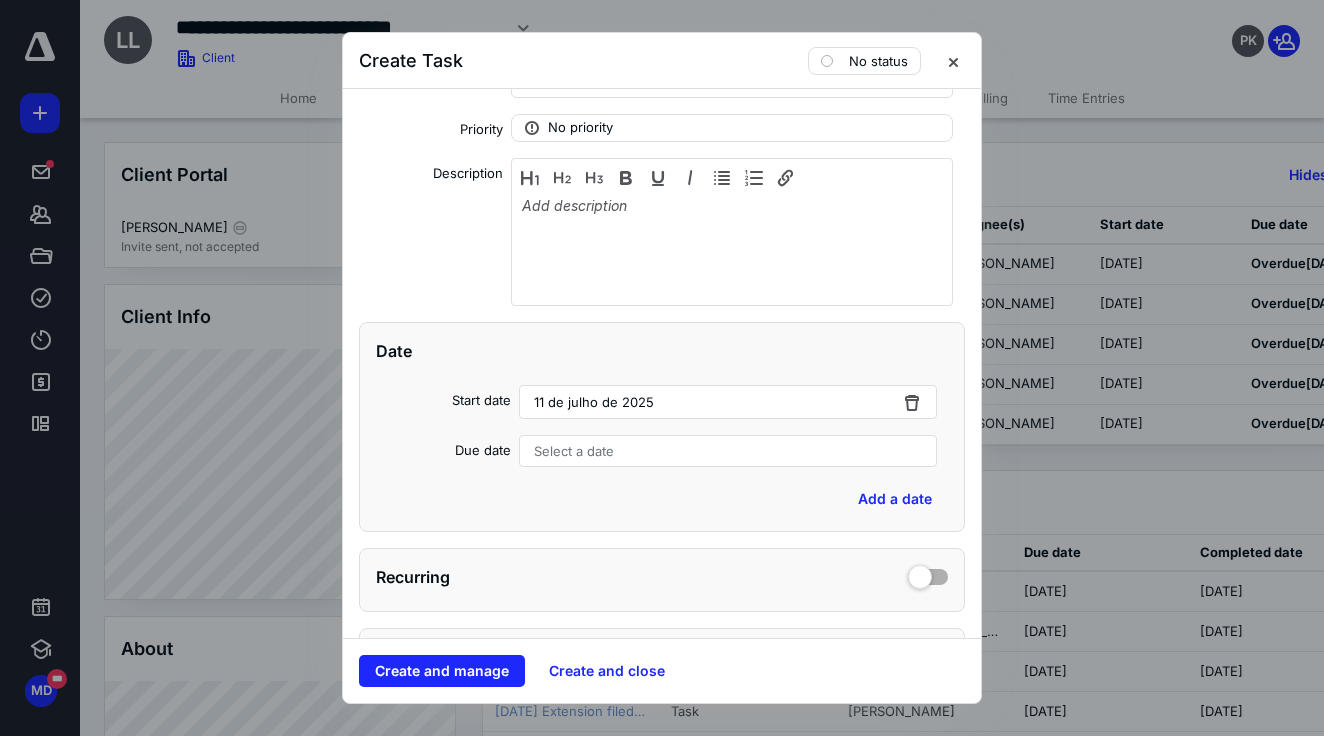 click on "Select a date" at bounding box center [728, 451] 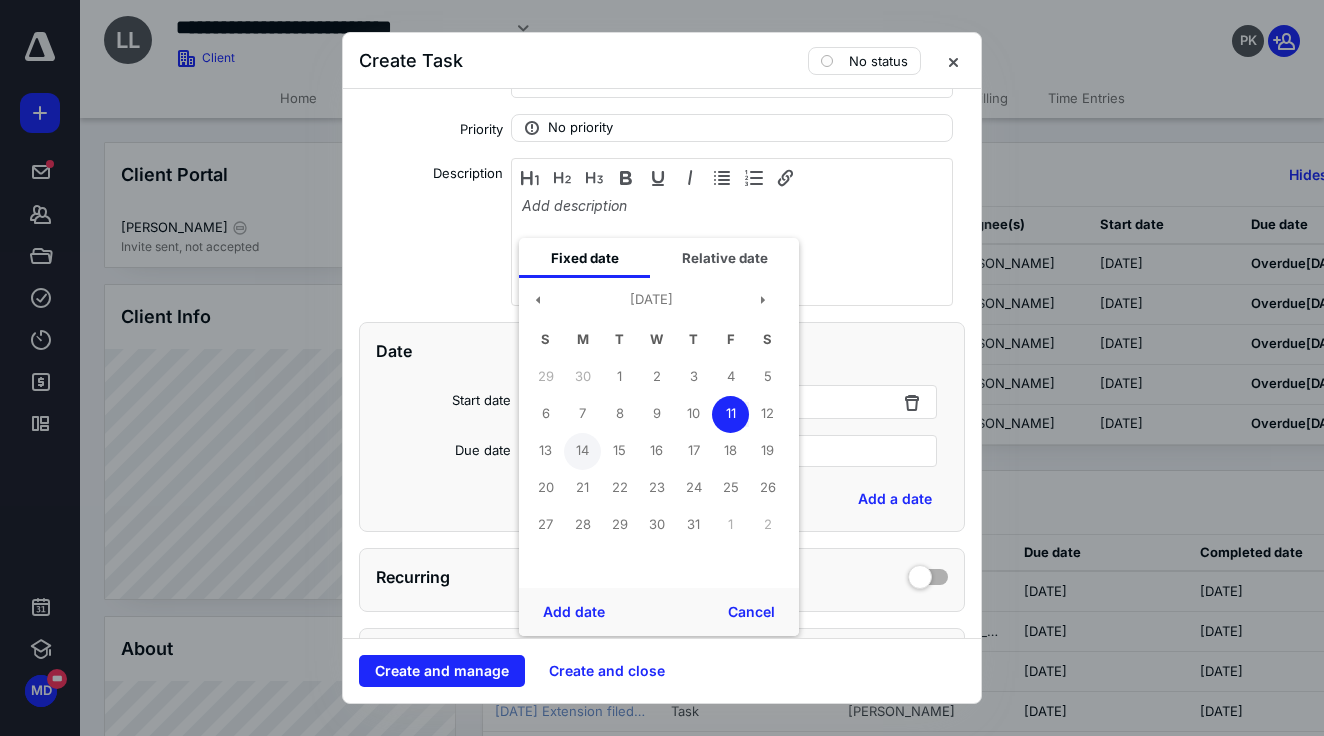 click on "14" at bounding box center [582, 451] 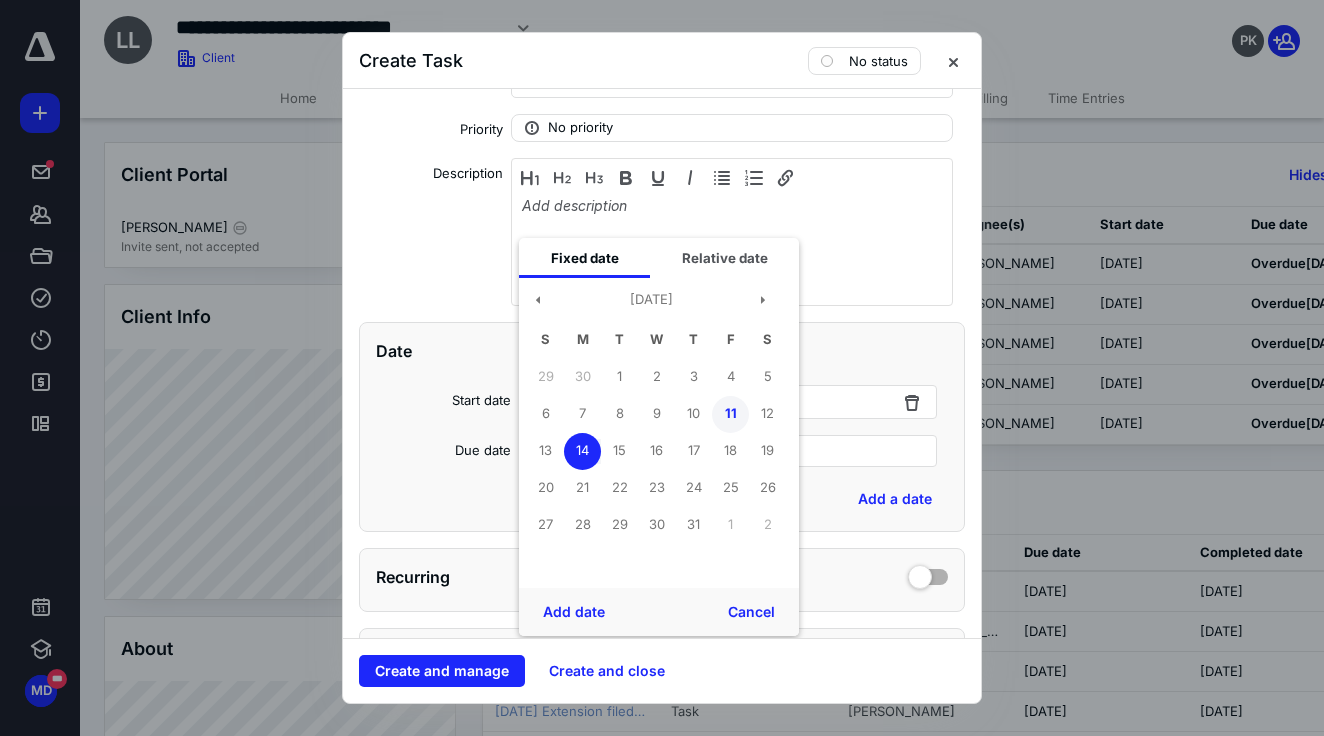 click on "11" at bounding box center (730, 414) 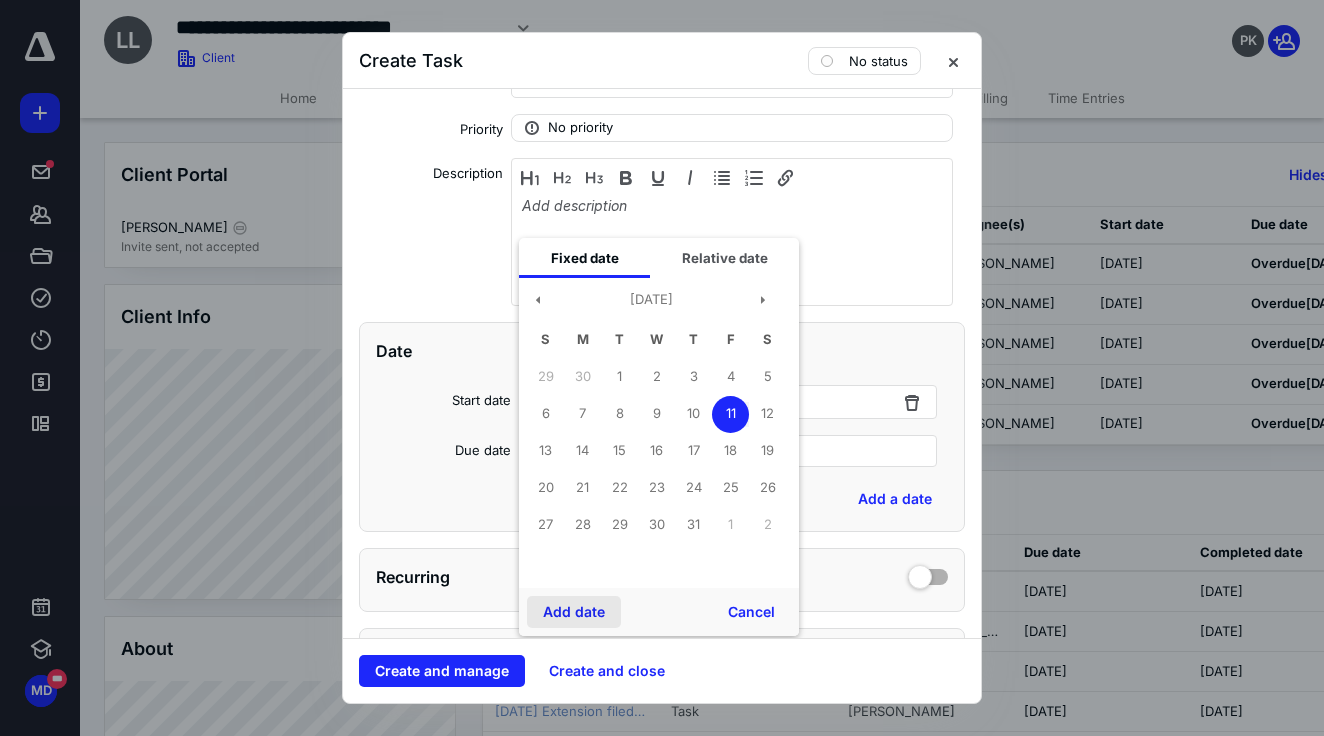 click on "Add date" at bounding box center [574, 612] 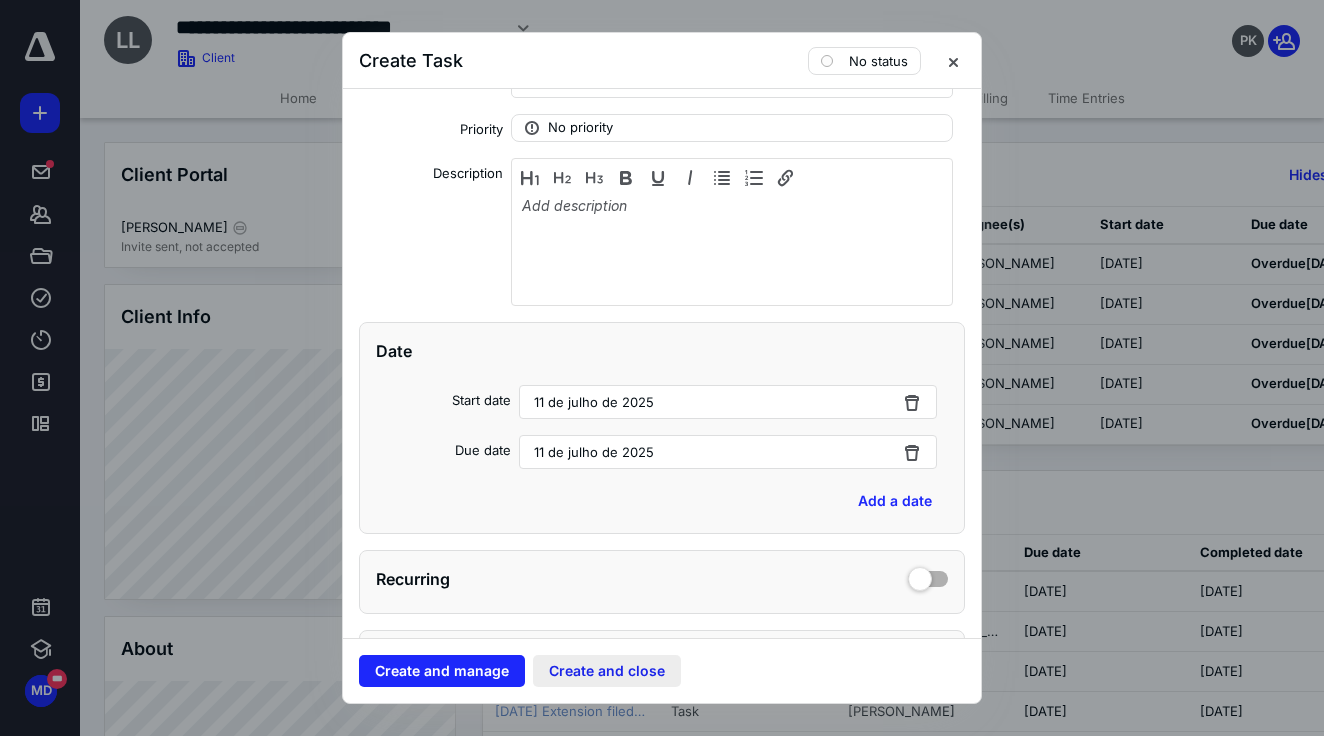 click on "Create and close" at bounding box center [607, 671] 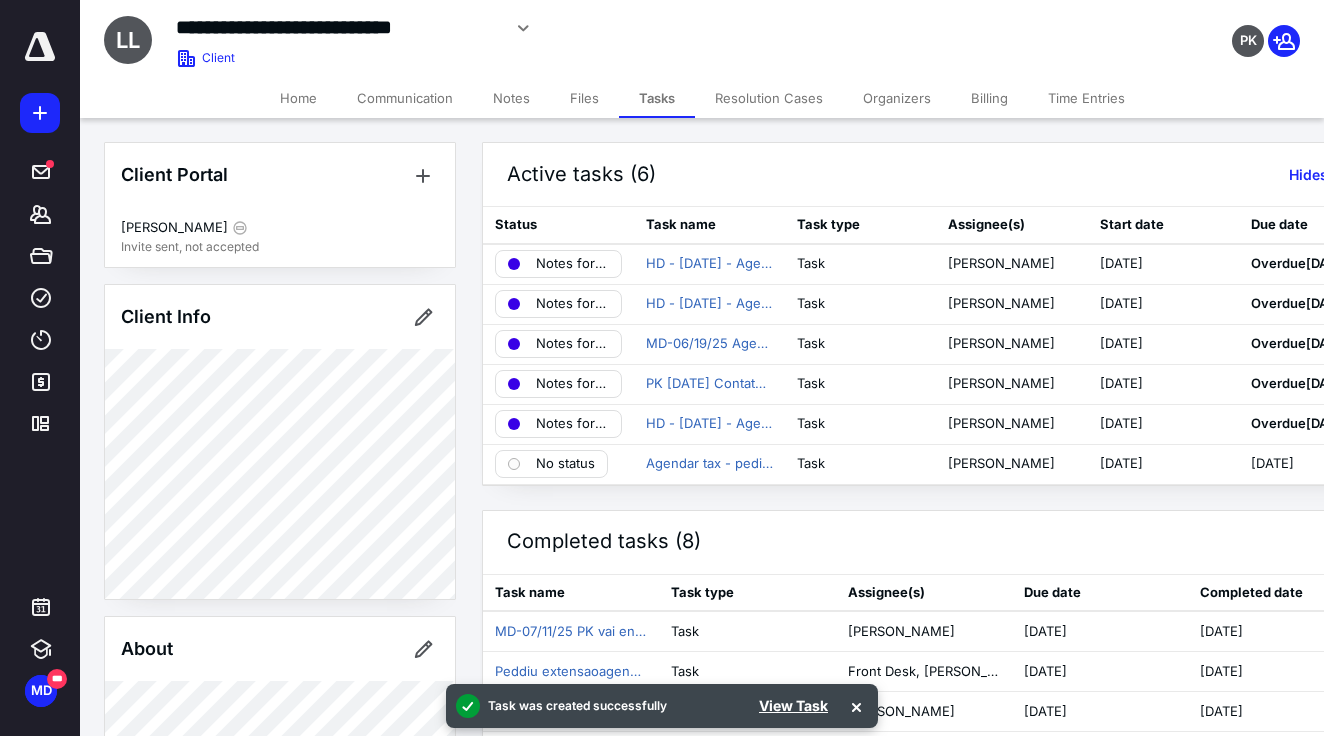 click at bounding box center [40, 47] 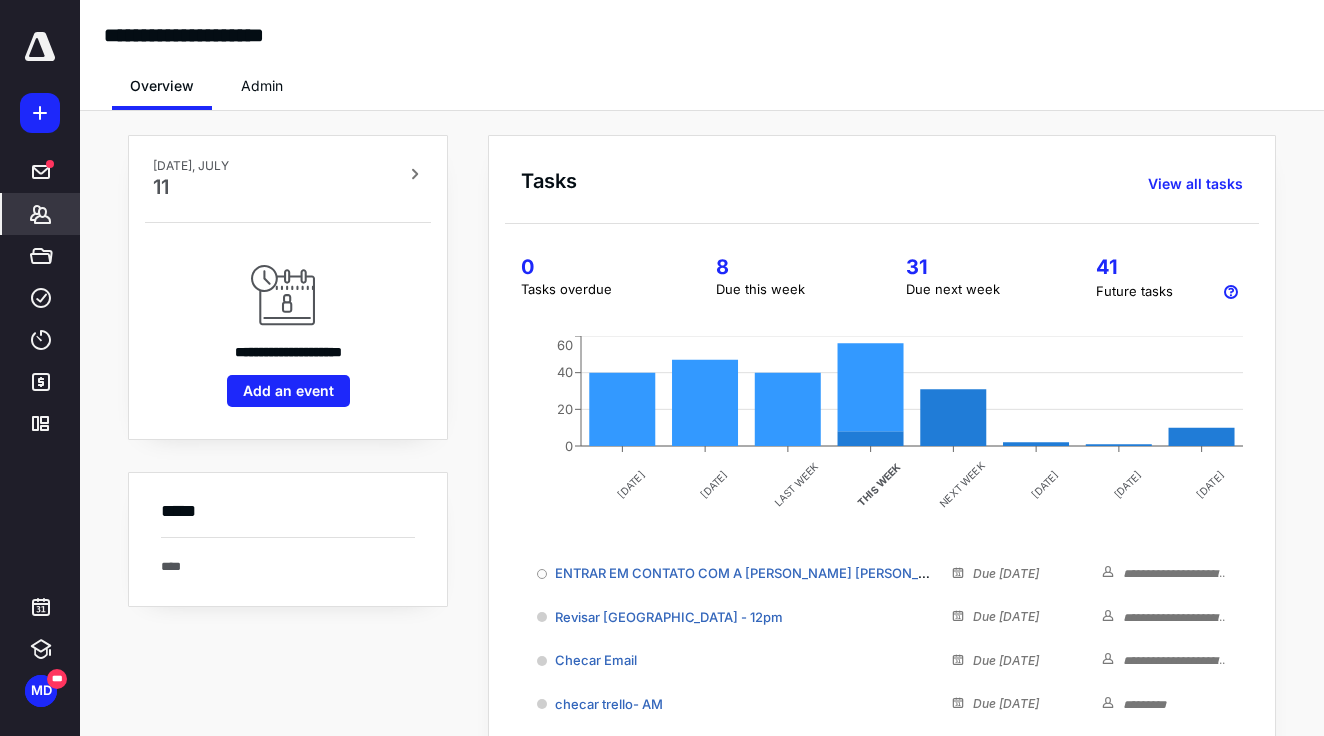 click 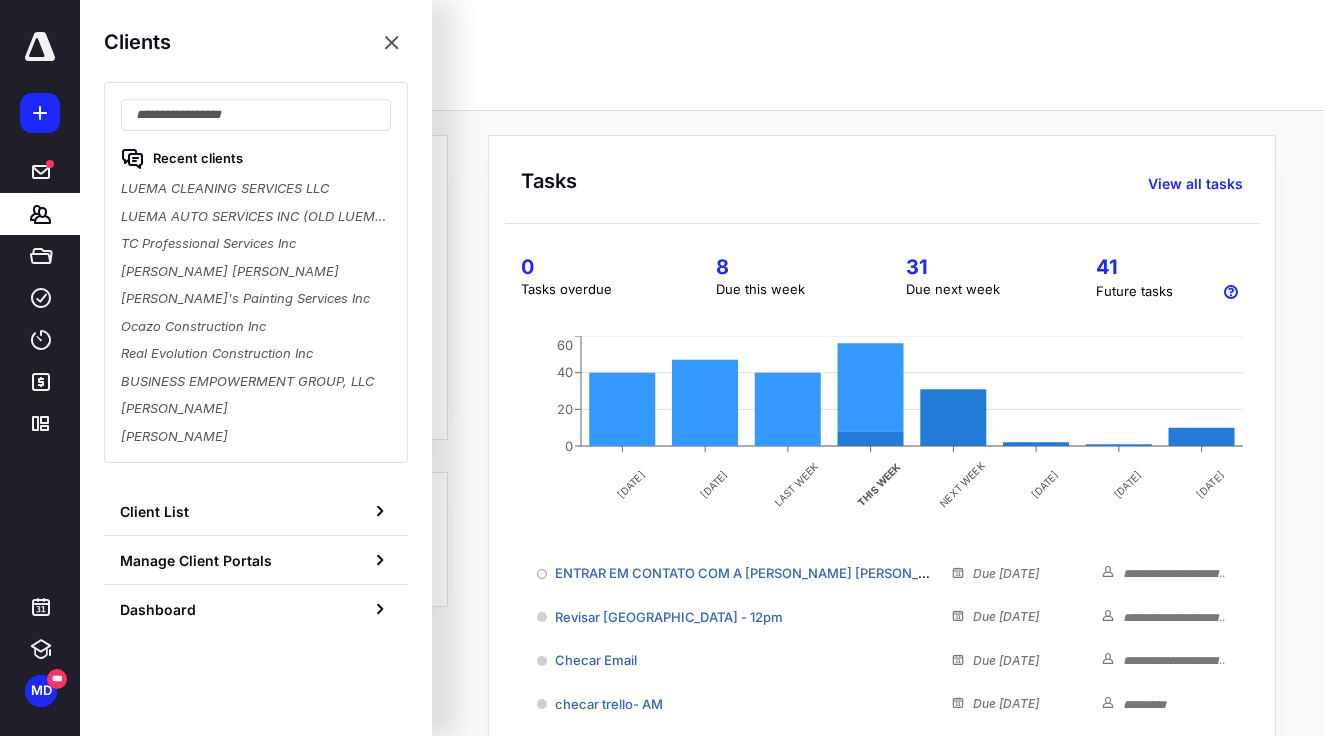 click at bounding box center [702, 110] 